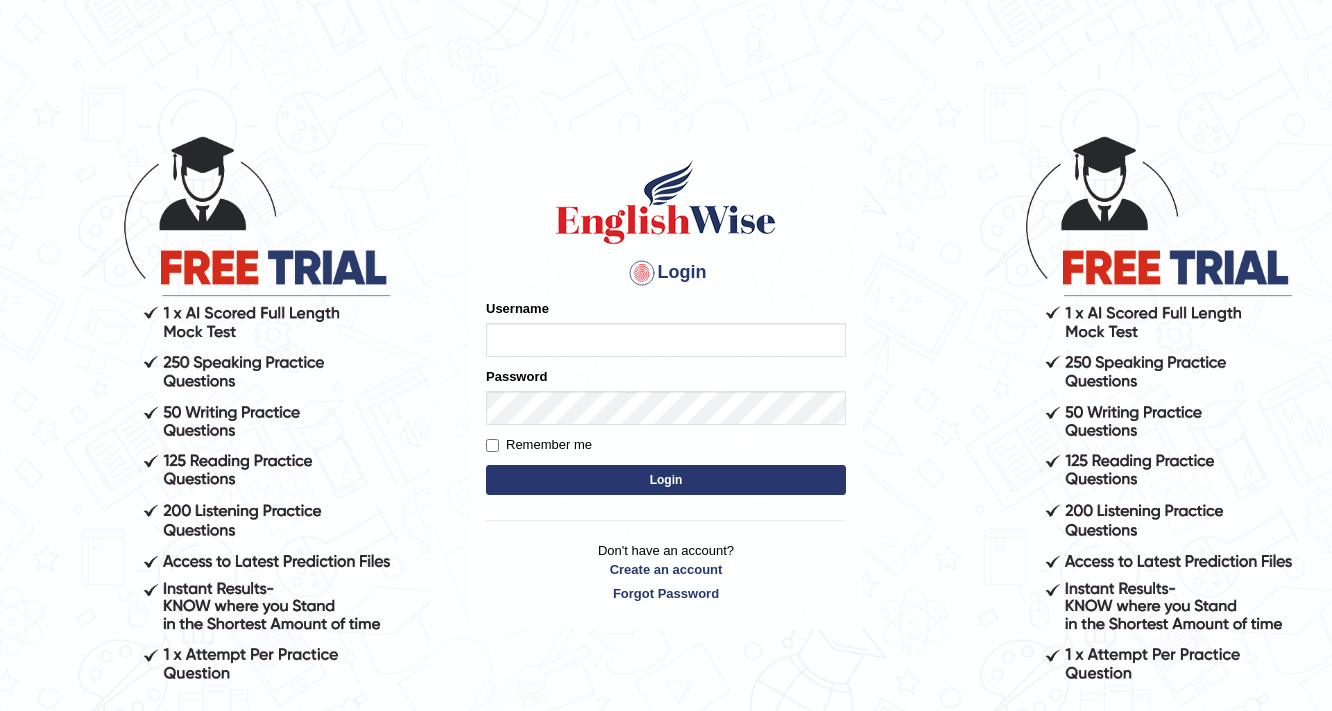 scroll, scrollTop: 0, scrollLeft: 0, axis: both 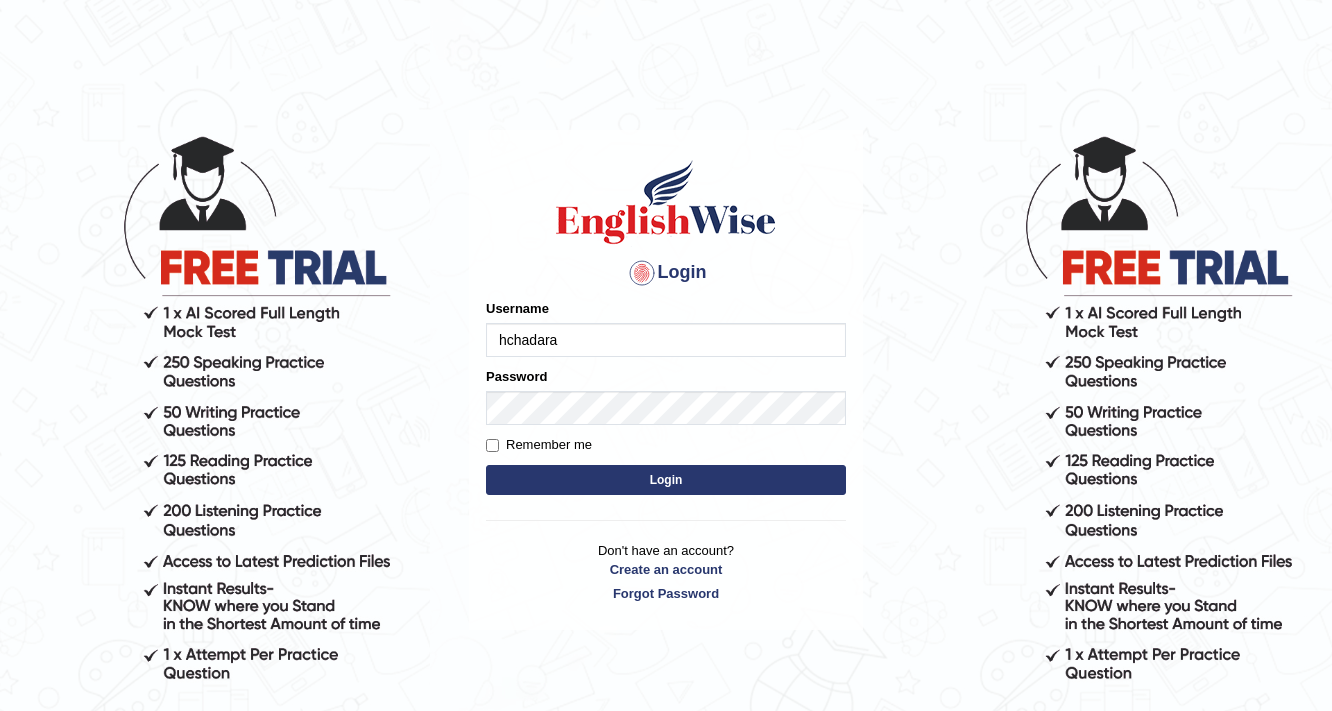 type on "[USERNAME]" 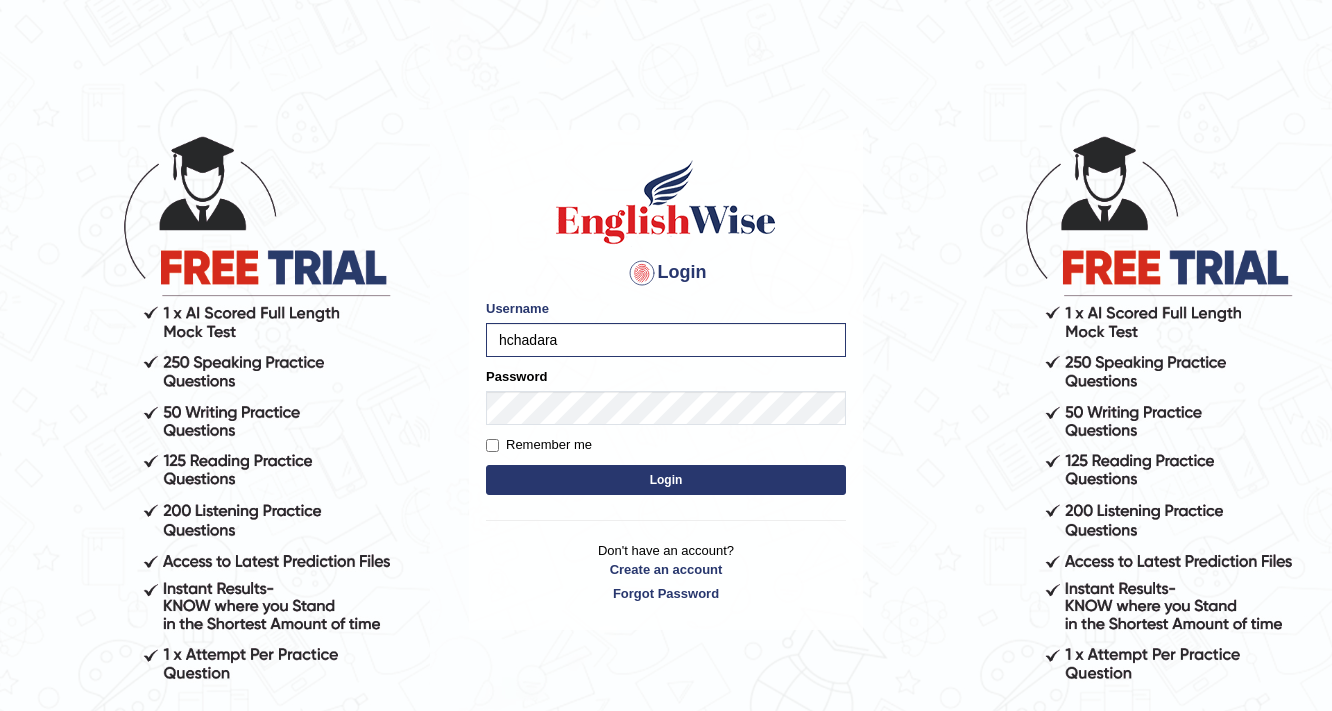 click on "Login" at bounding box center (666, 480) 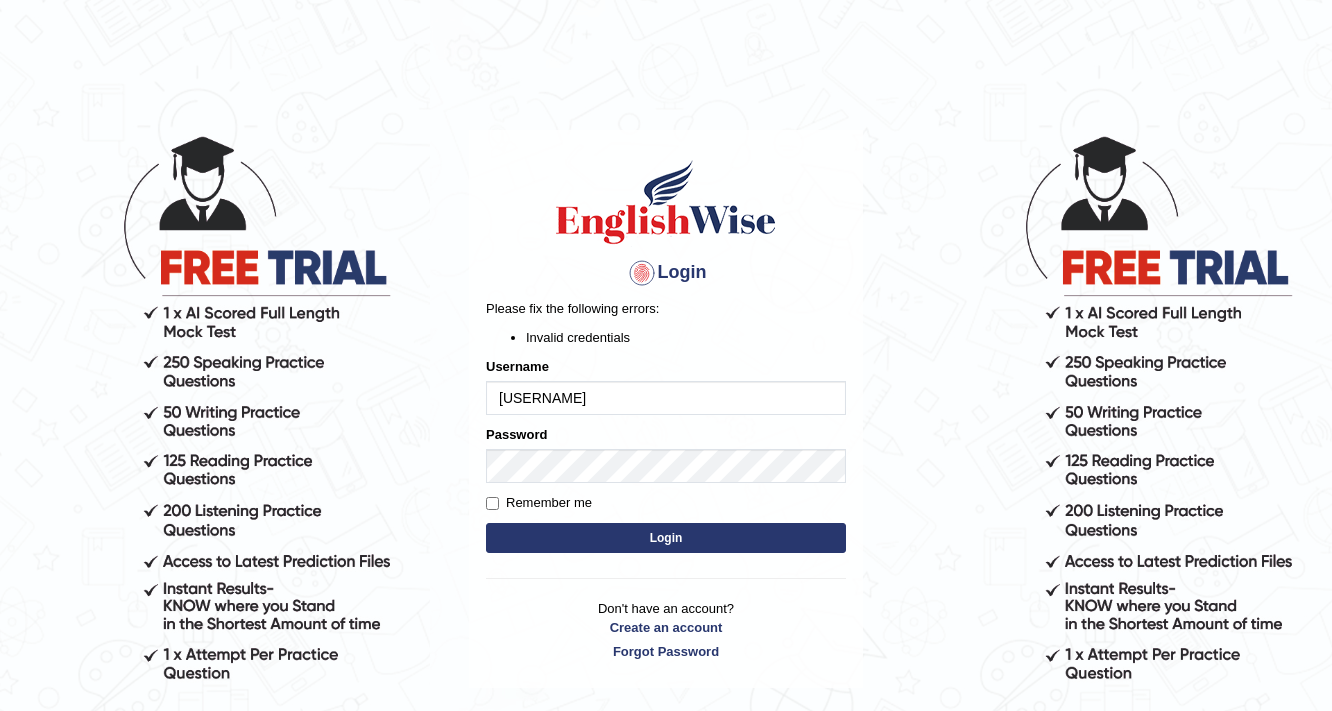 scroll, scrollTop: 0, scrollLeft: 0, axis: both 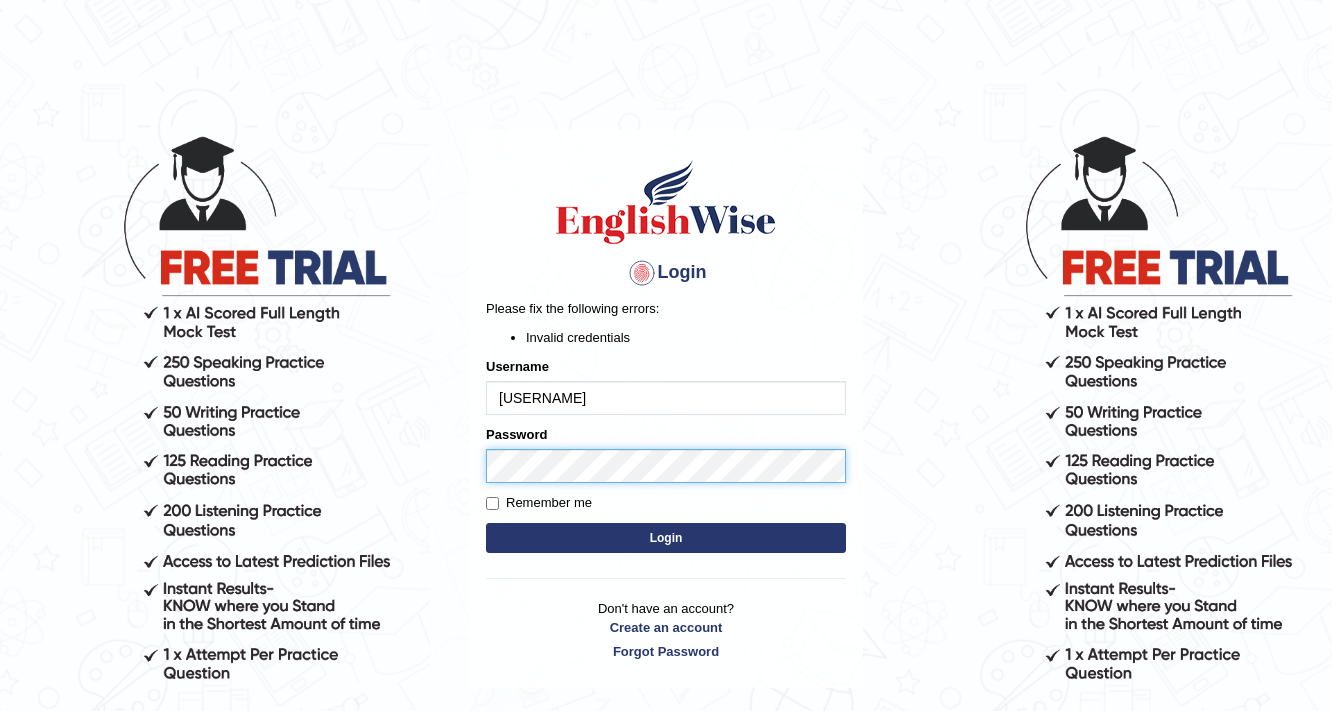 click on "Login
Please fix the following errors: Invalid credentials
Username
[USERNAME]
Password
Remember me
Login
Don't have an account?
Create an account
Forgot Password
2025 ©  English Wise.  All Rights Reserved  Back to English Wise" at bounding box center [666, 422] 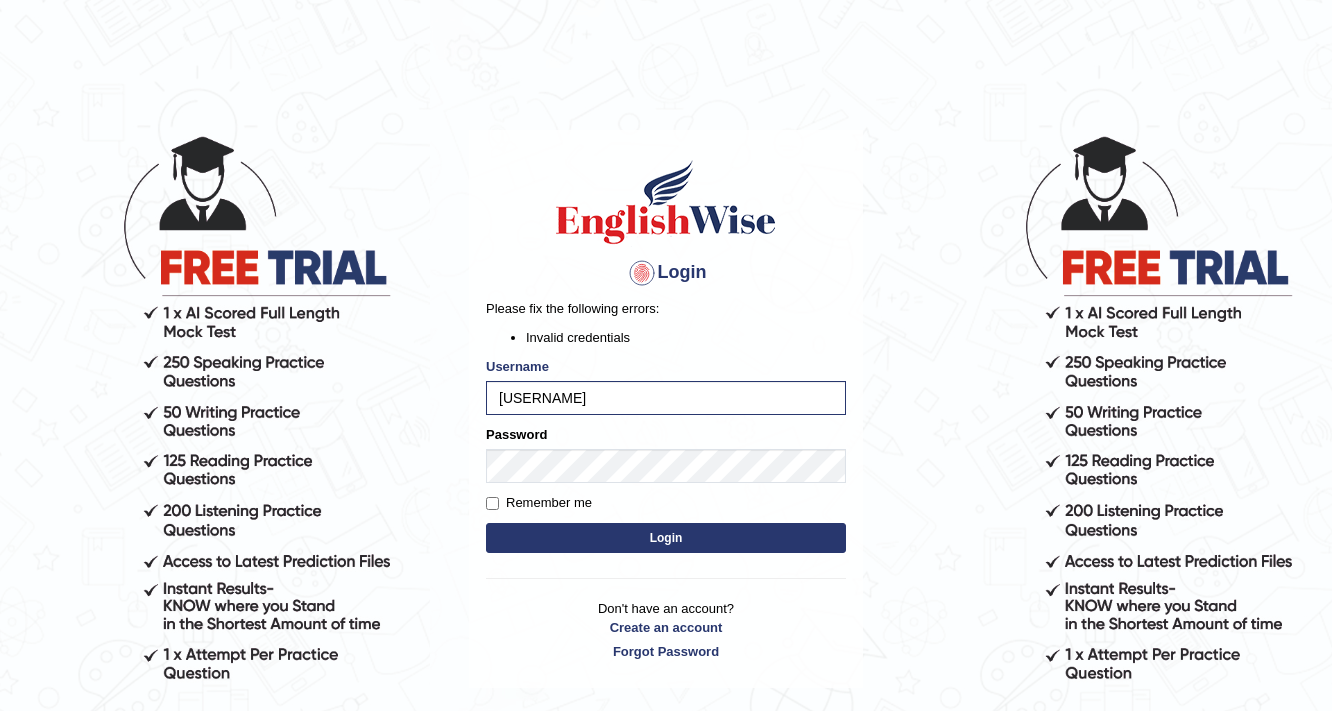 click on "Login" at bounding box center (666, 538) 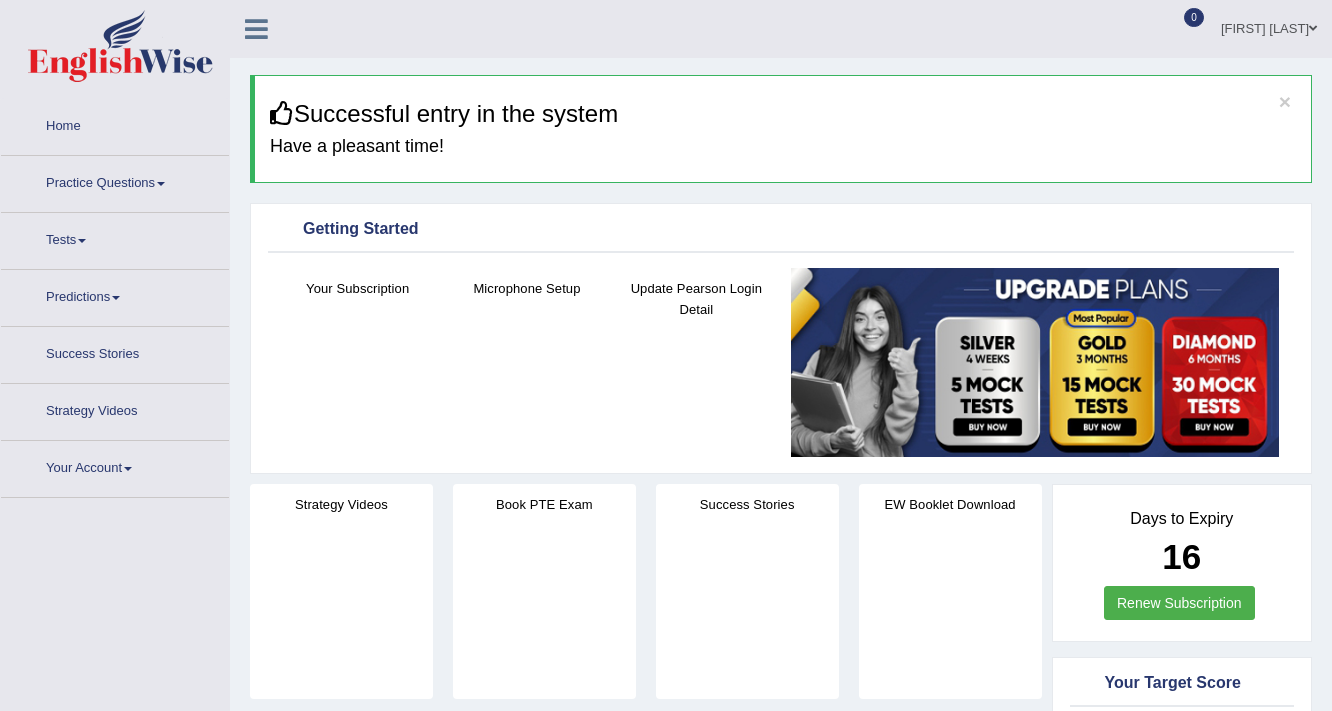scroll, scrollTop: 0, scrollLeft: 0, axis: both 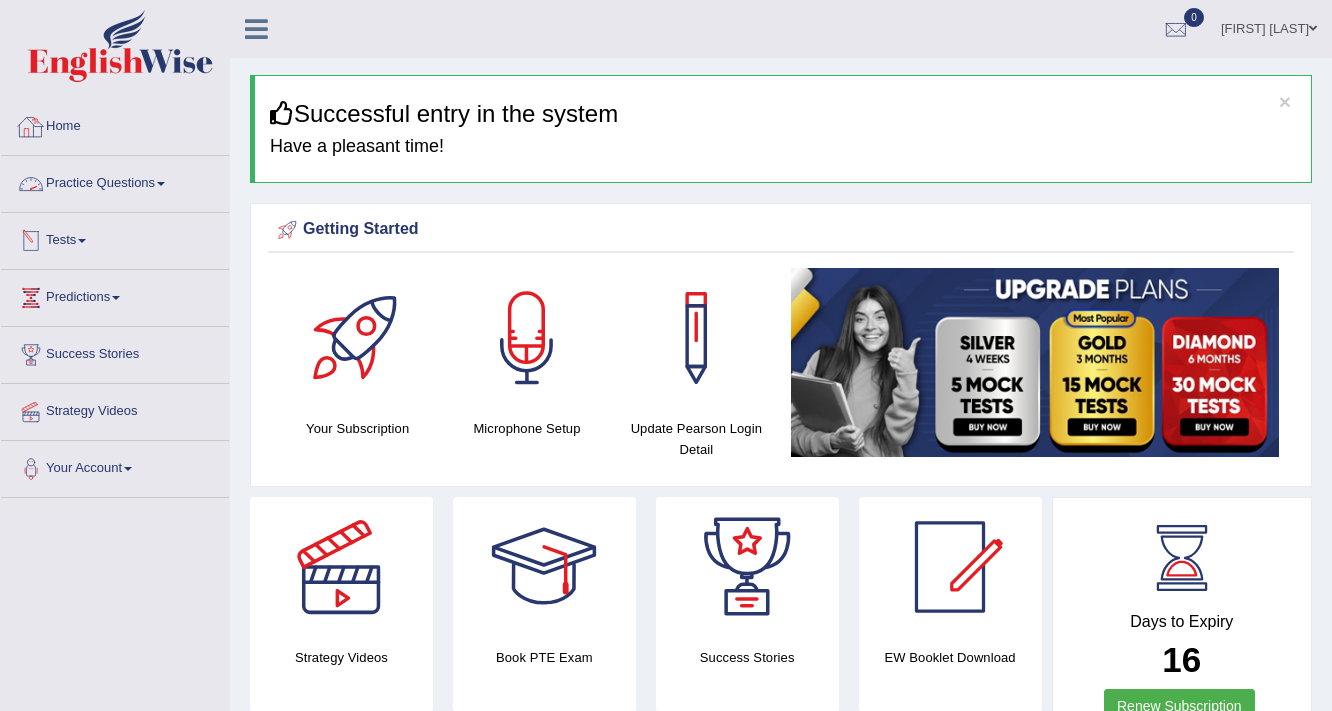 click on "Practice Questions" at bounding box center (115, 181) 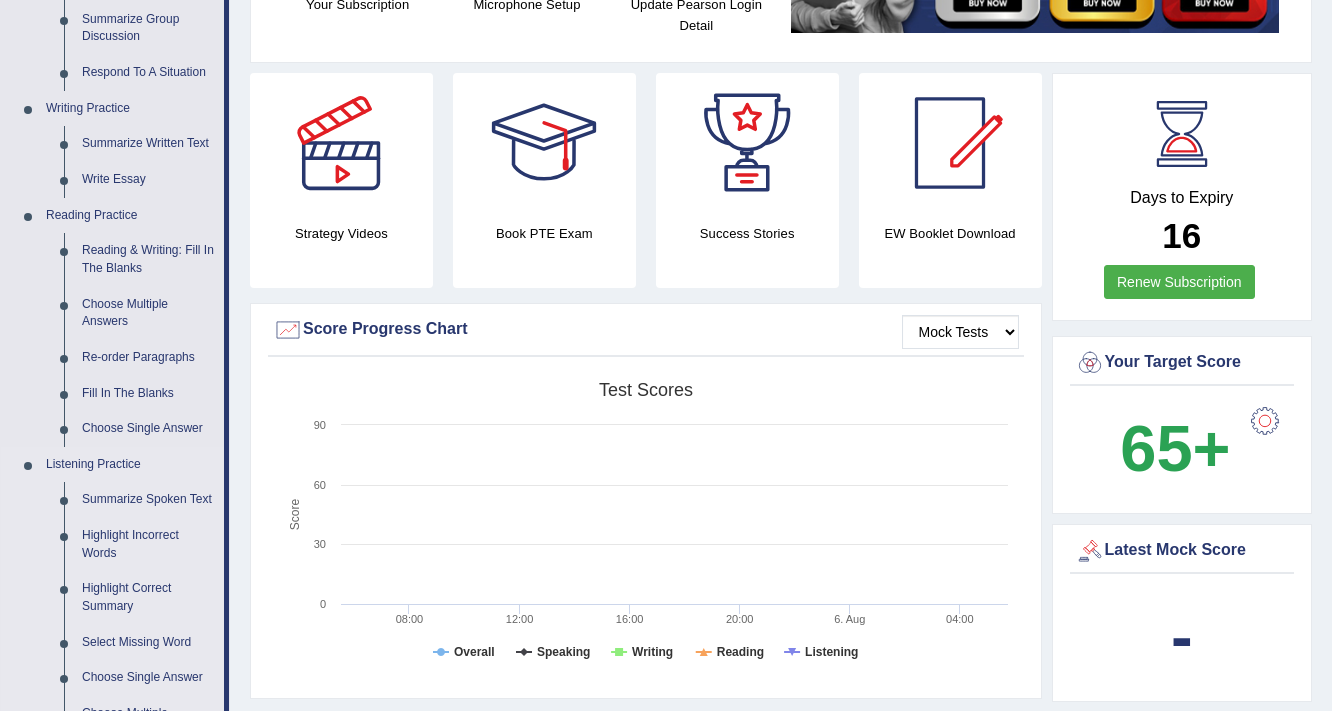 scroll, scrollTop: 400, scrollLeft: 0, axis: vertical 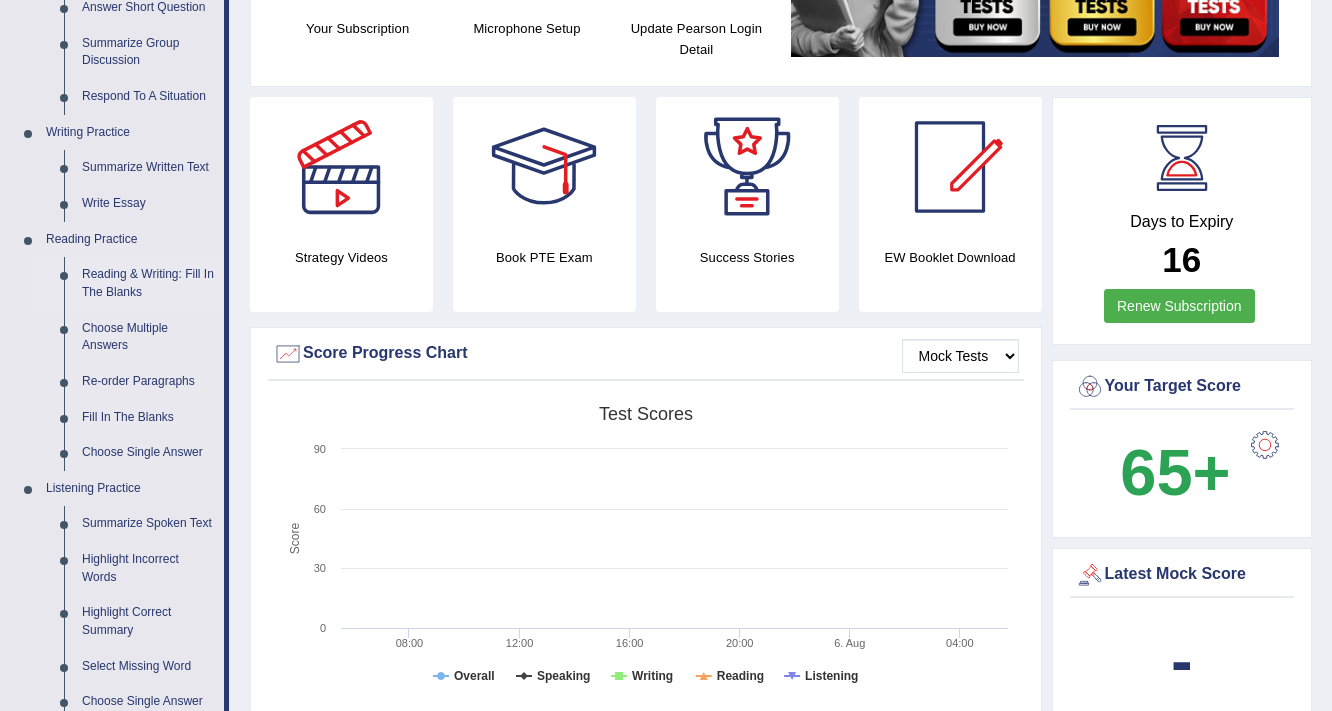 click on "Reading & Writing: Fill In The Blanks" at bounding box center [148, 283] 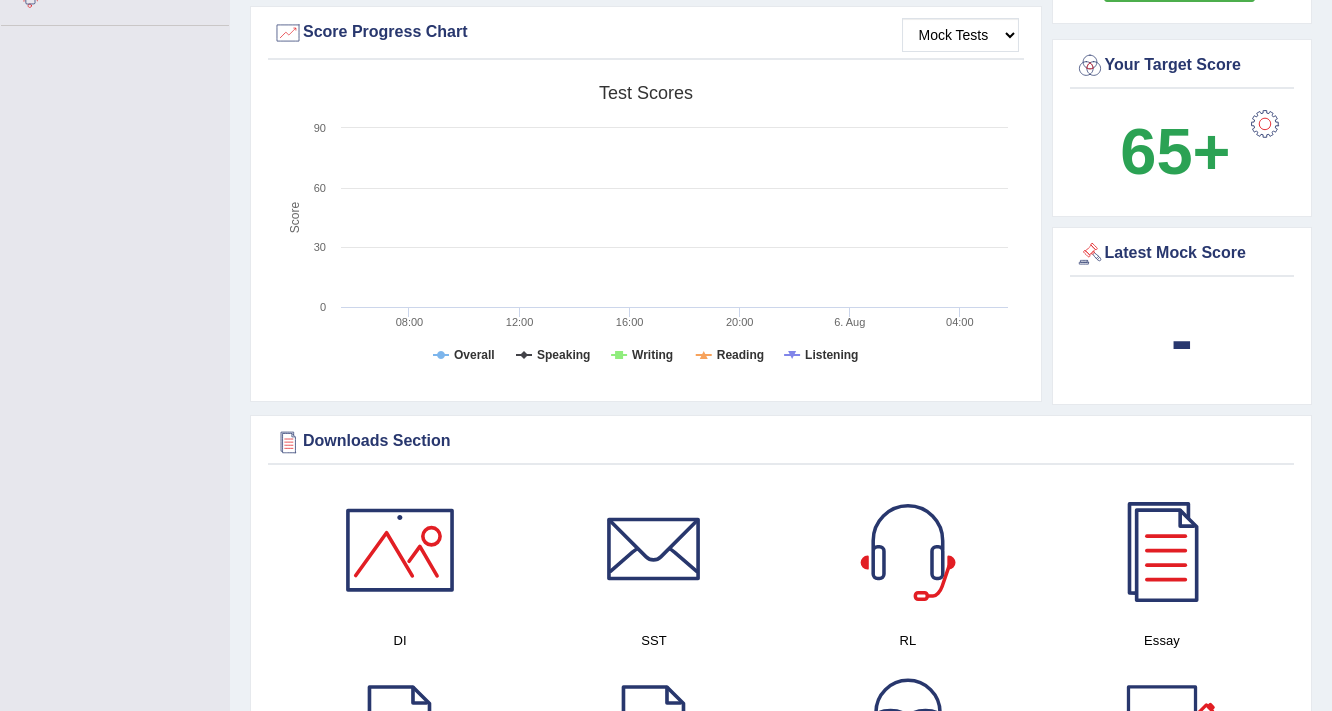 scroll, scrollTop: 1459, scrollLeft: 0, axis: vertical 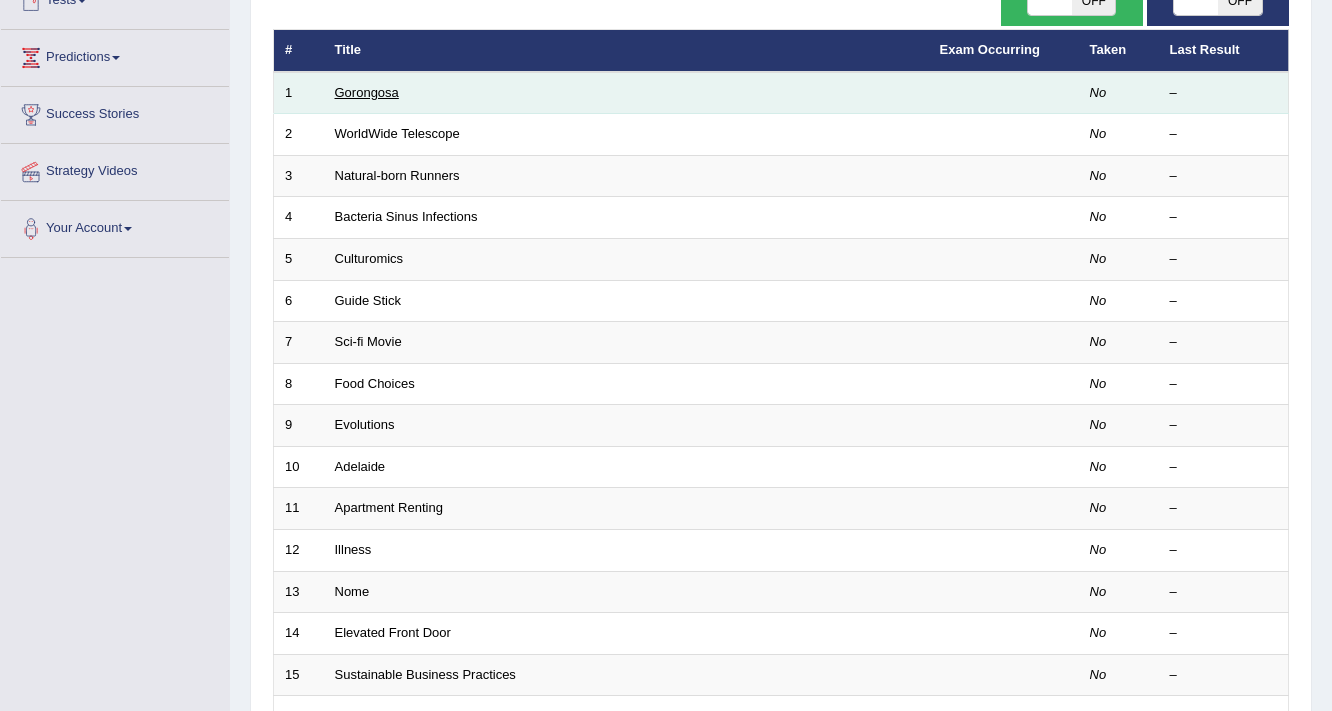 click on "Gorongosa" at bounding box center [367, 92] 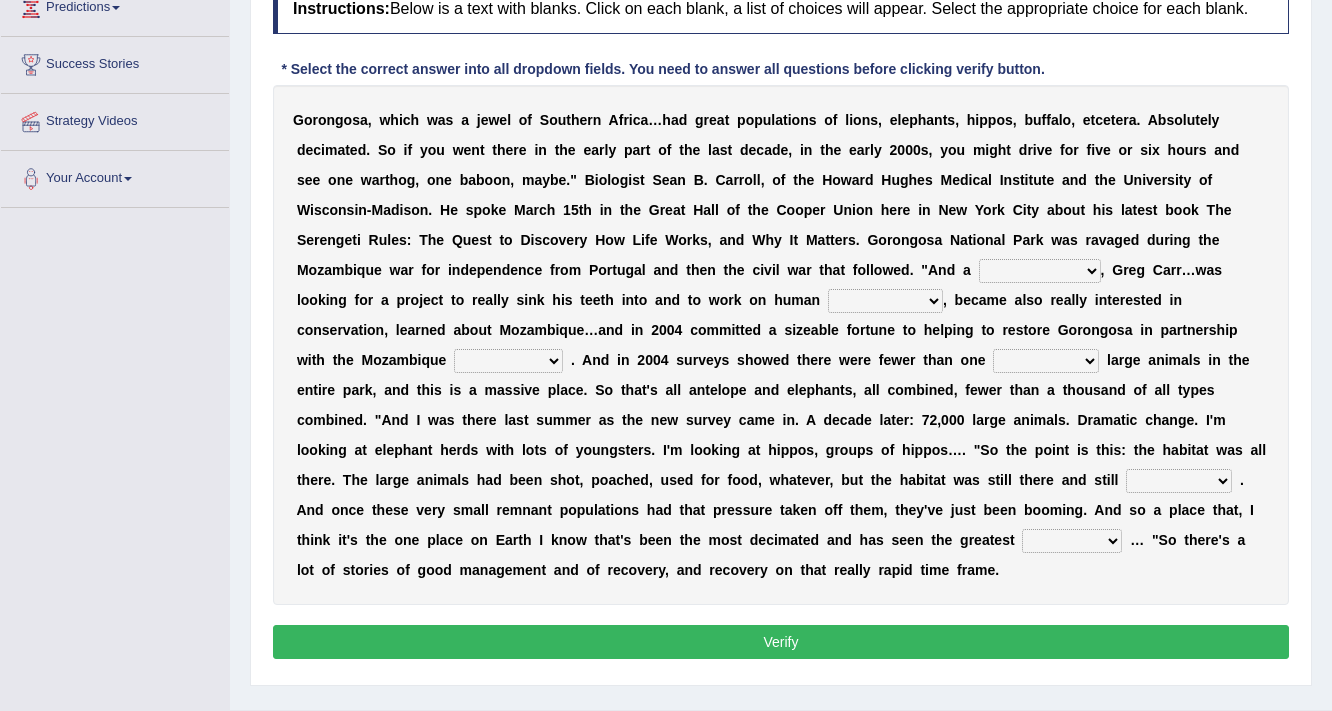 scroll, scrollTop: 0, scrollLeft: 0, axis: both 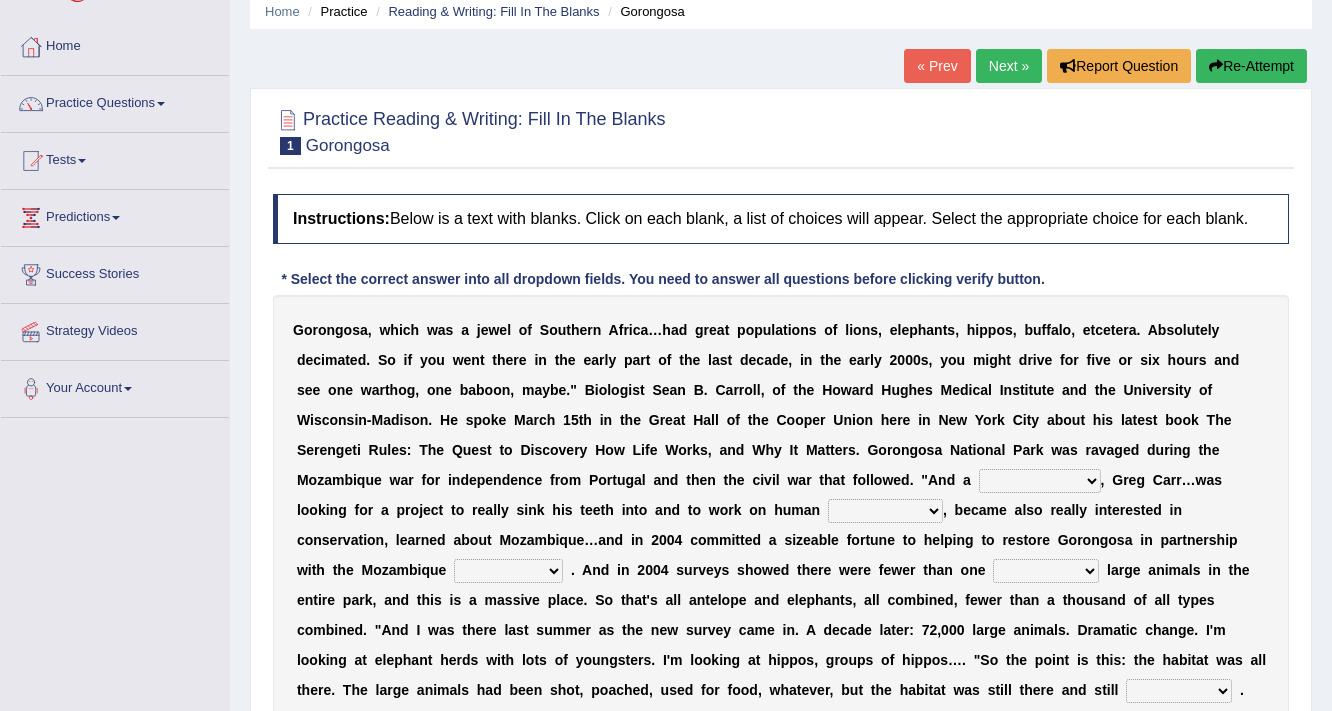 click on "negligence prevalence development malevolence" at bounding box center (885, 511) 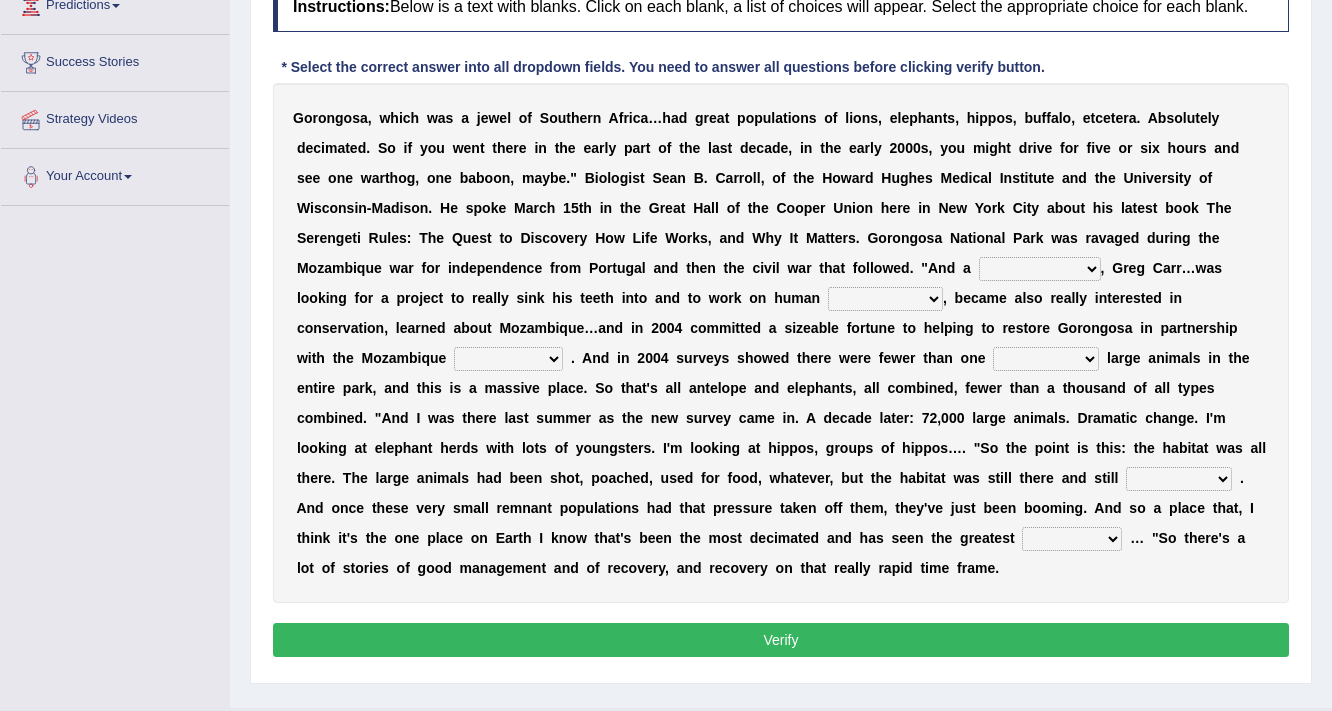 scroll, scrollTop: 320, scrollLeft: 0, axis: vertical 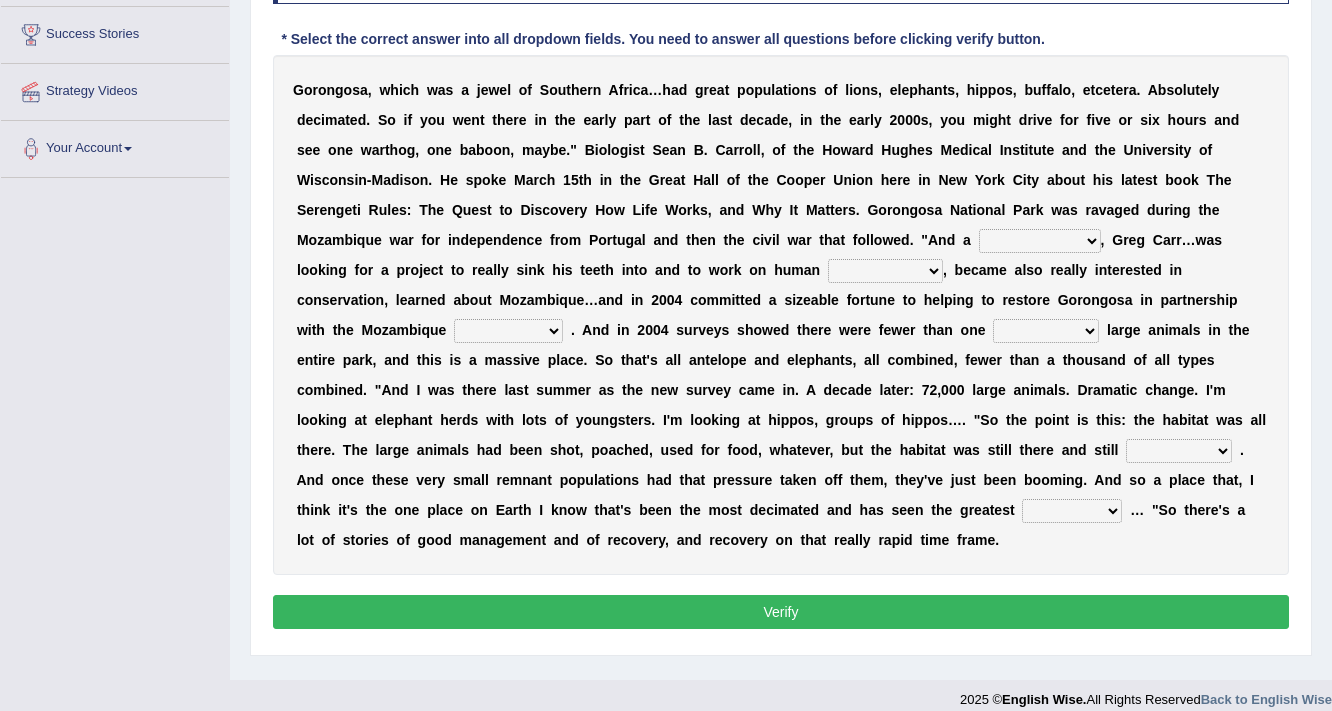 click on "passion solstice ballast philanthropist" at bounding box center [1040, 241] 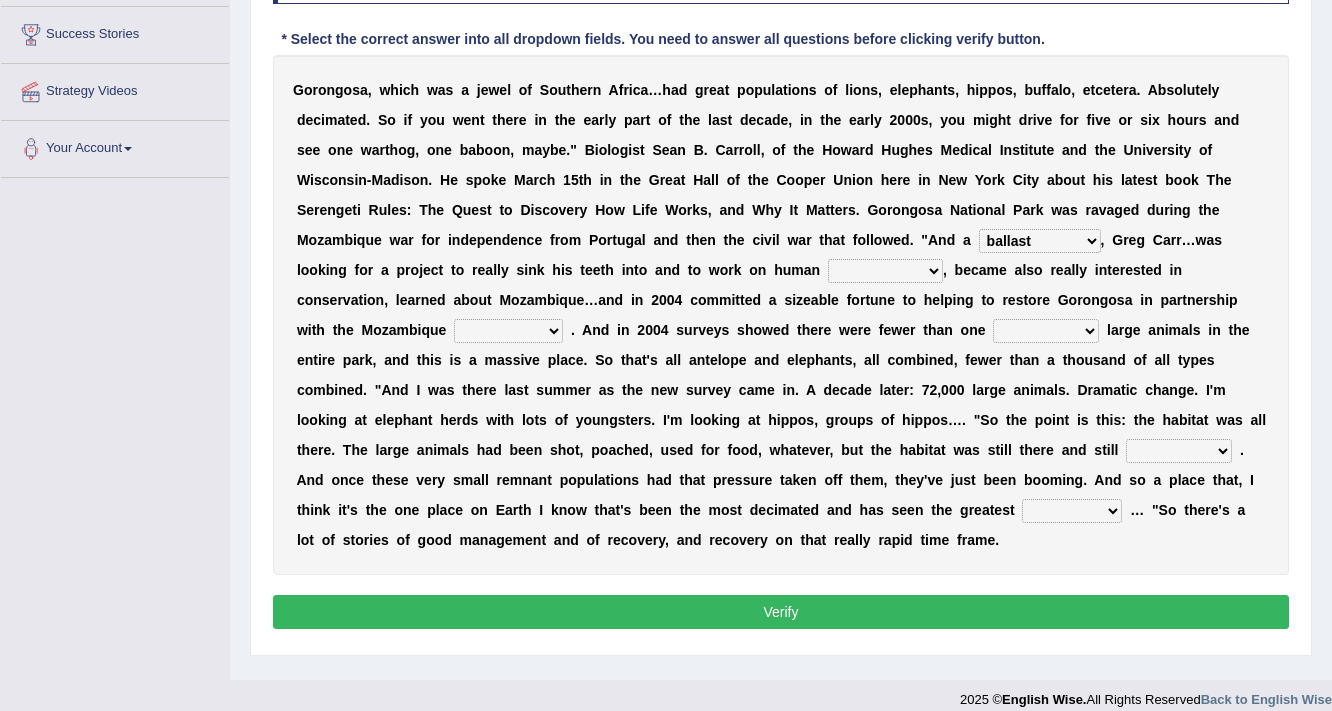 click on "passion solstice ballast philanthropist" at bounding box center (1040, 241) 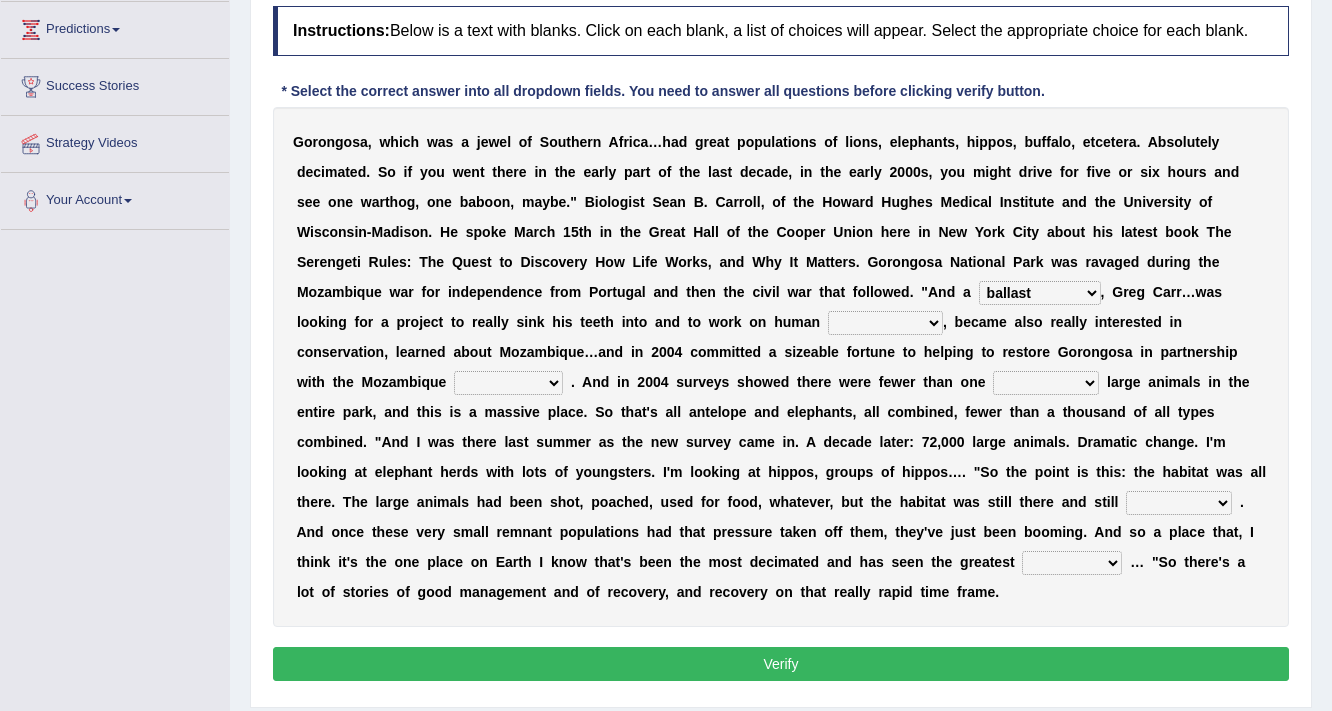scroll, scrollTop: 240, scrollLeft: 0, axis: vertical 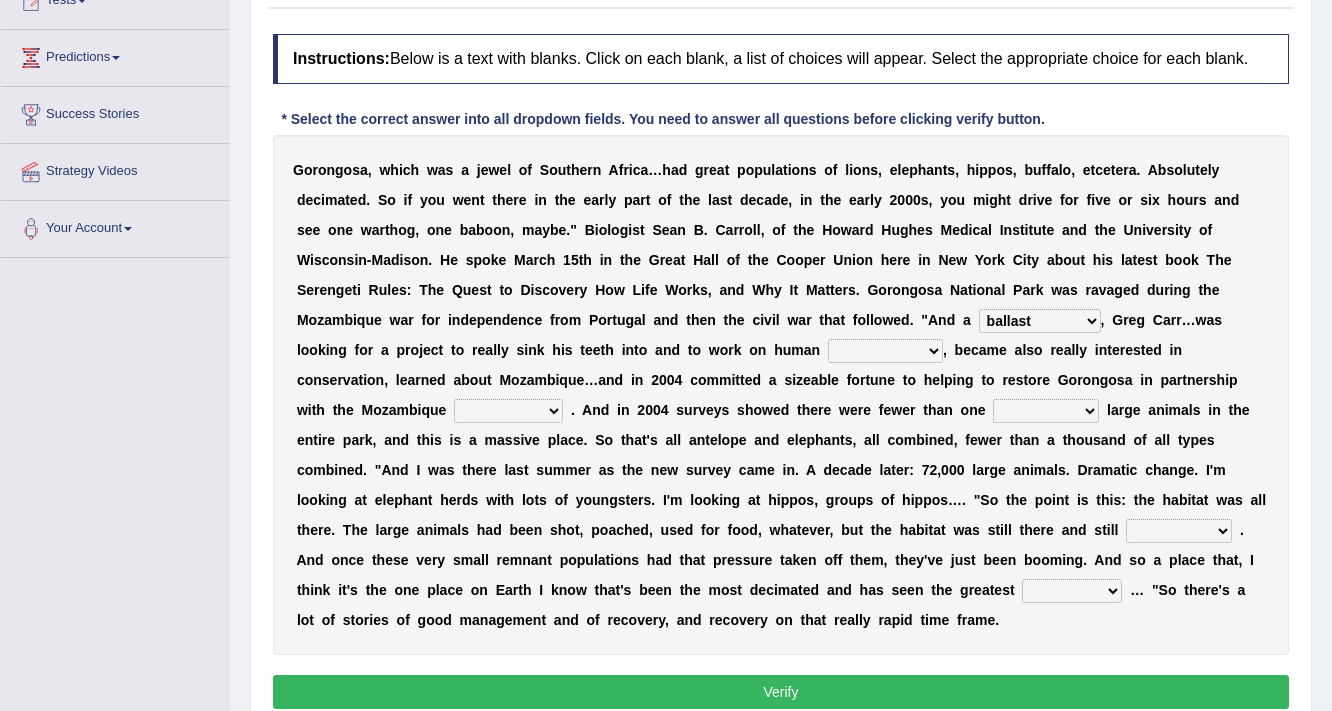 click on "negligence prevalence development malevolence" at bounding box center [885, 351] 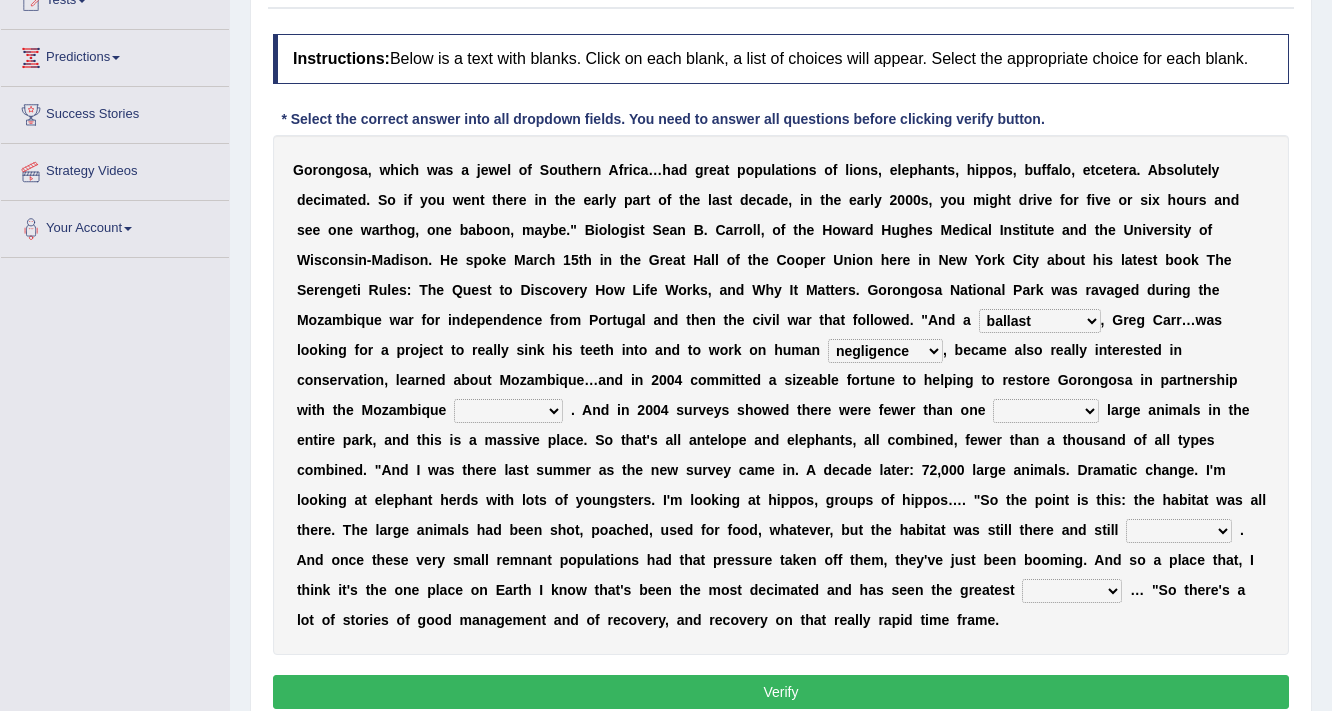 click on "negligence prevalence development malevolence" at bounding box center (885, 351) 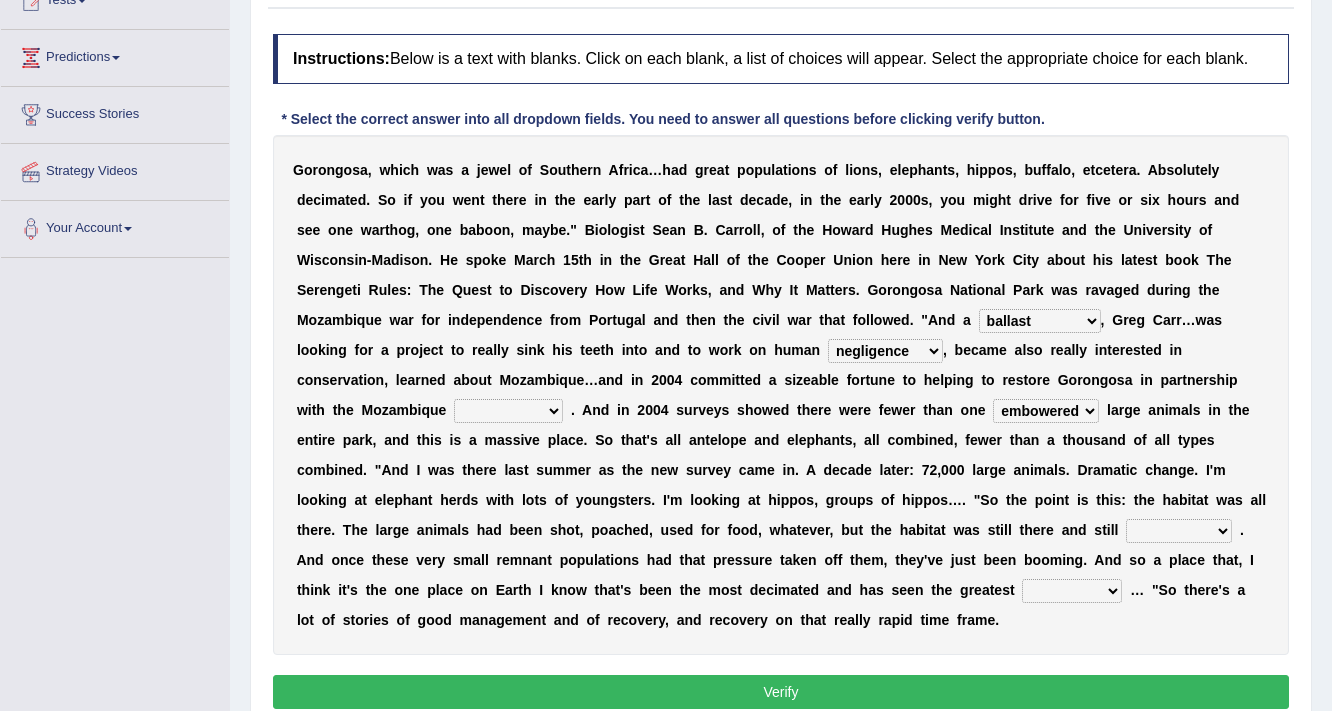 click on "deflowered embowered roundest thousand" at bounding box center [1046, 411] 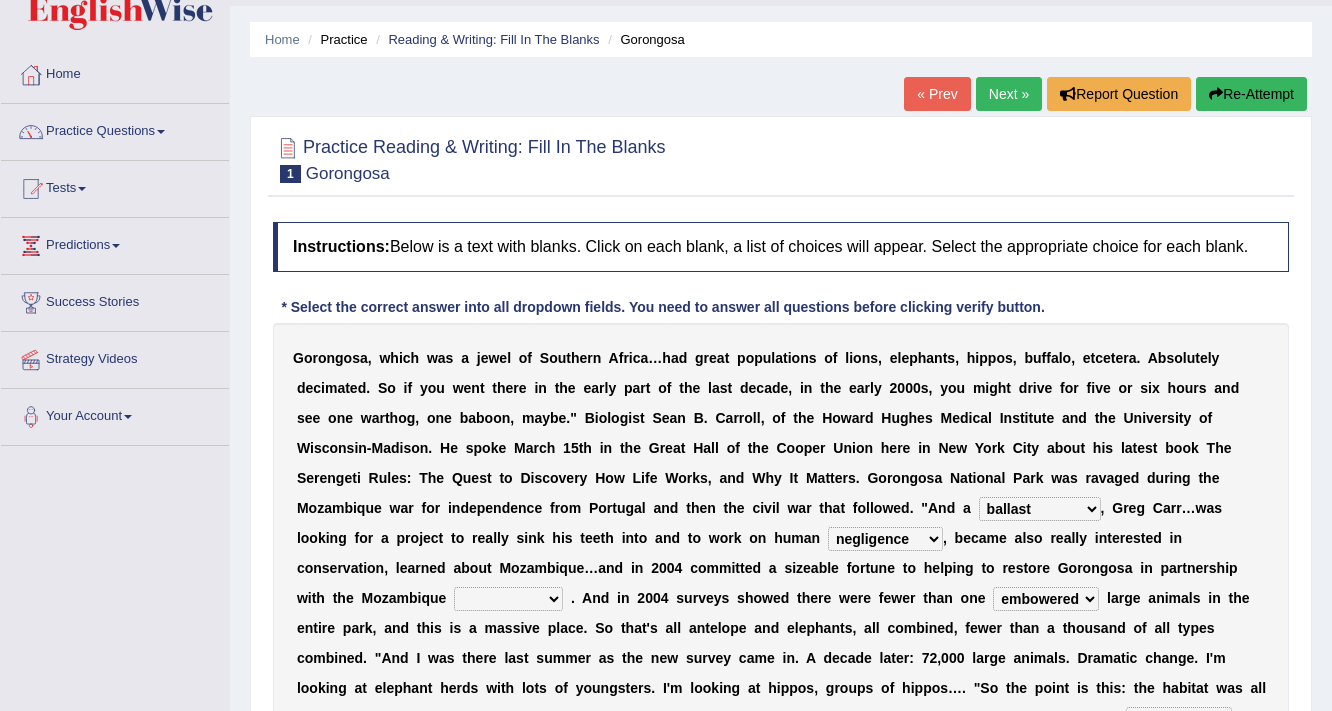 scroll, scrollTop: 0, scrollLeft: 0, axis: both 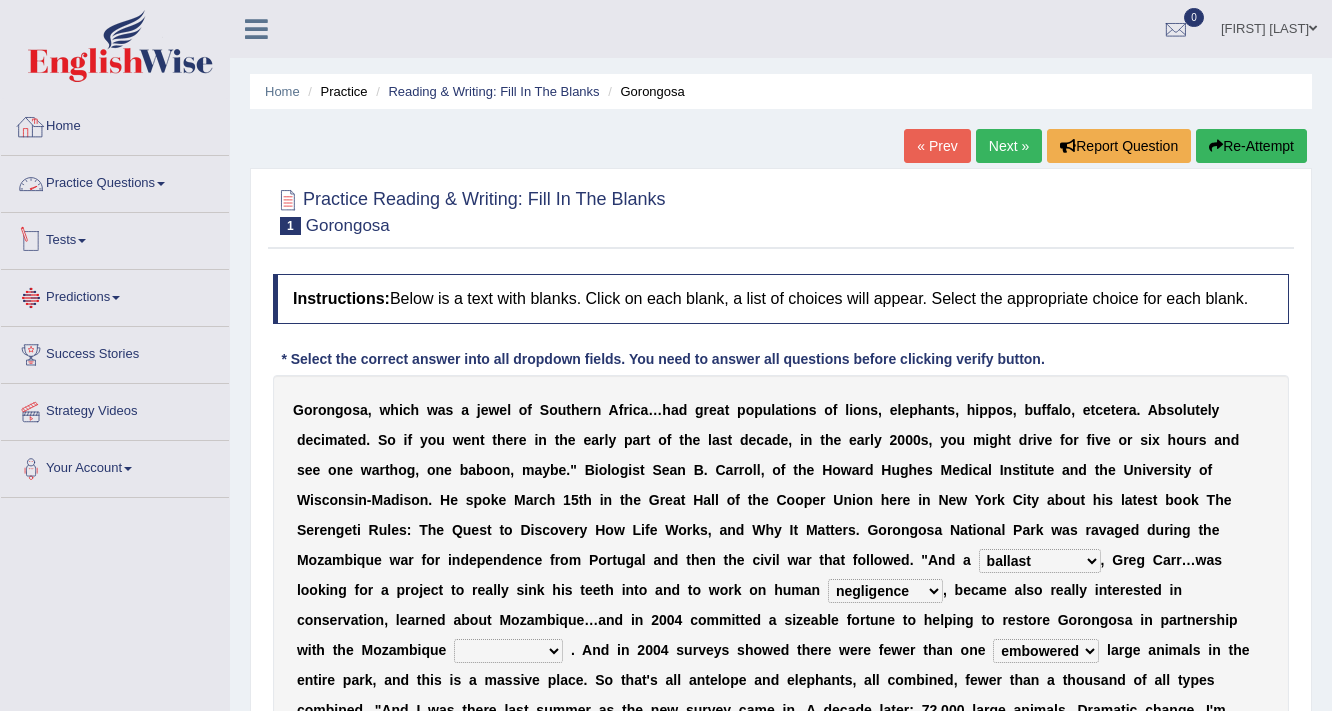 click on "Practice Questions" at bounding box center [115, 181] 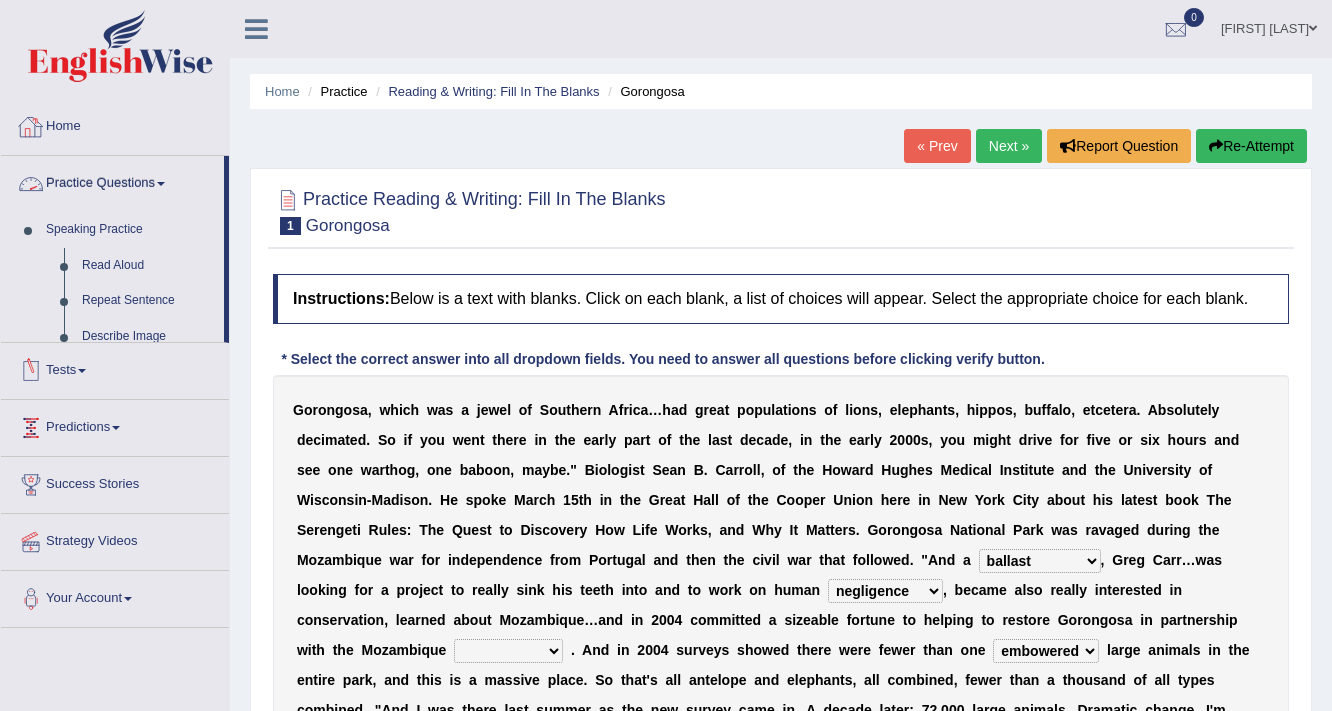 click on "Practice Questions" at bounding box center (112, 181) 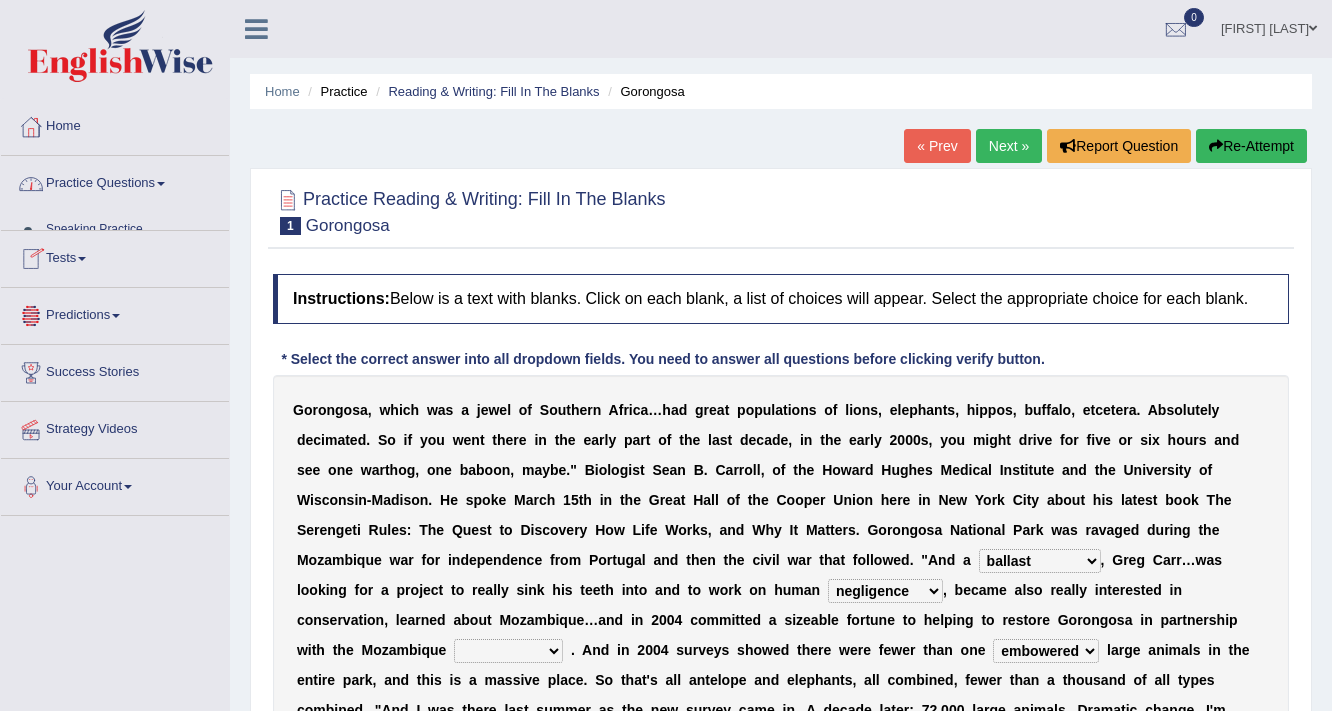 click on "Practice Questions" at bounding box center (115, 181) 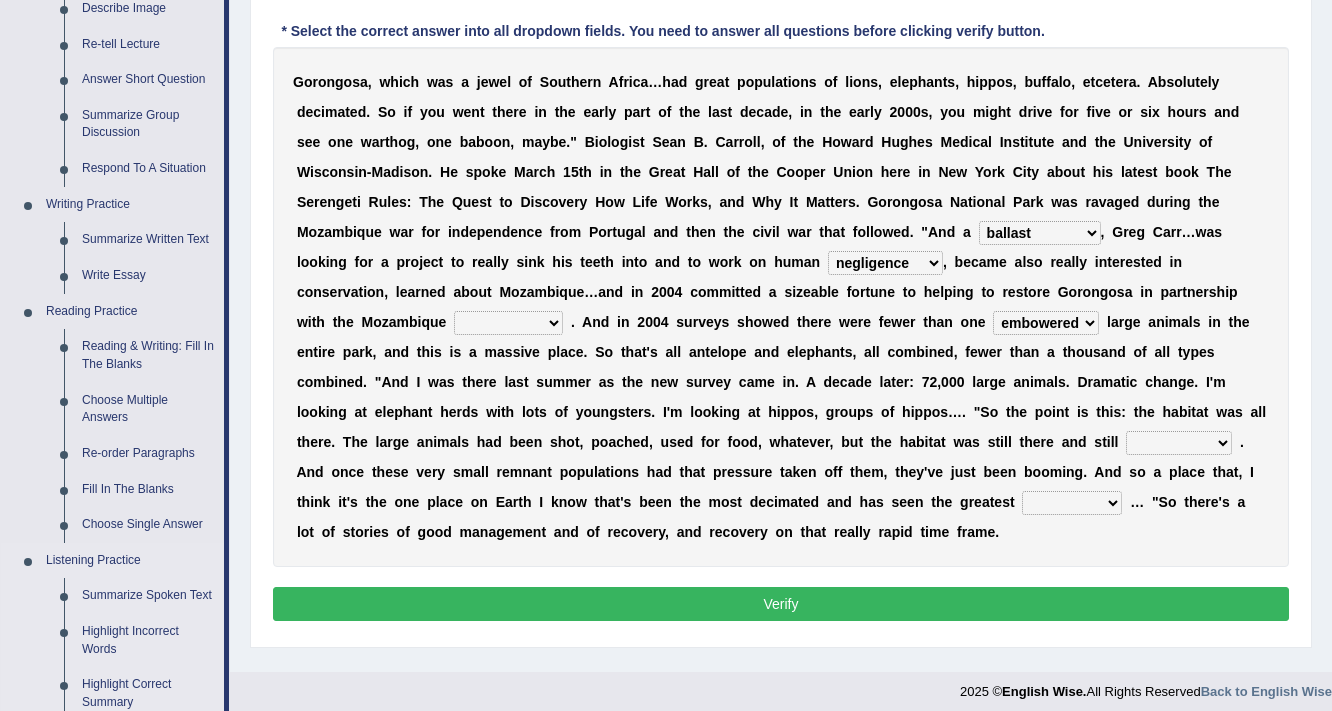 scroll, scrollTop: 320, scrollLeft: 0, axis: vertical 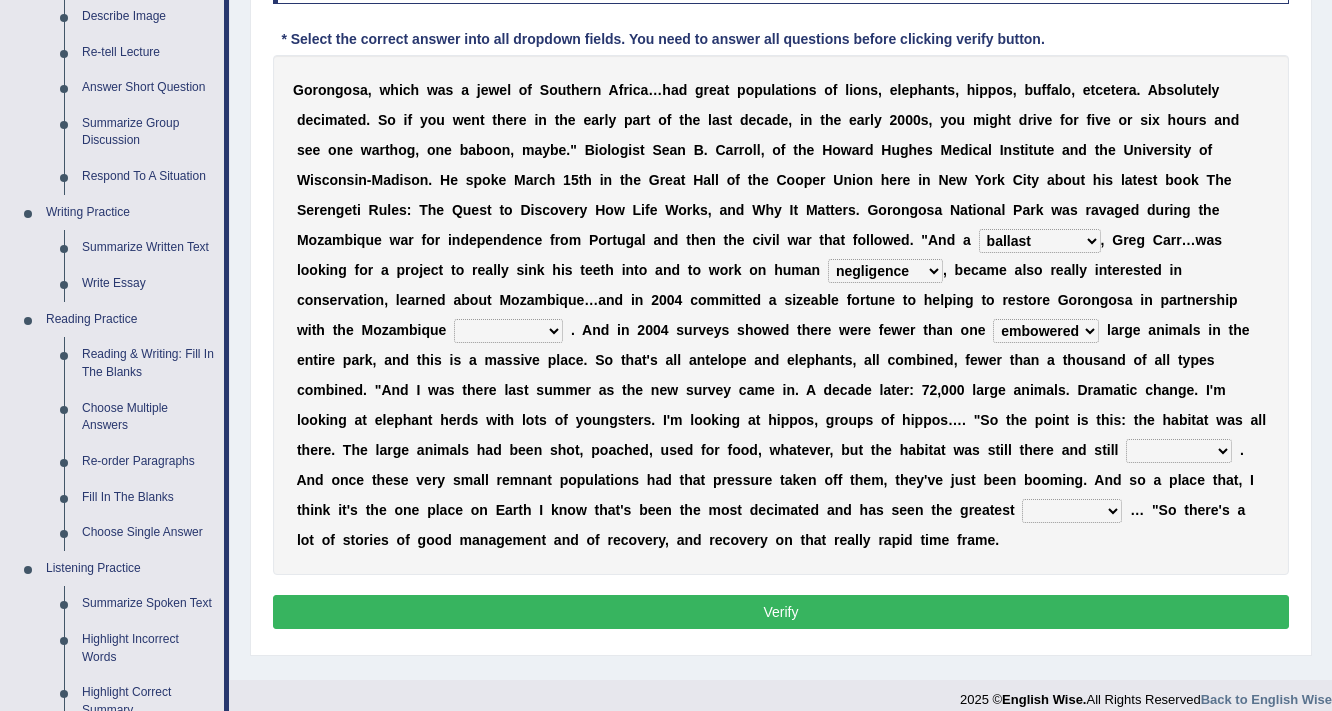 click on "assertive incidental compulsive productive" at bounding box center [1179, 451] 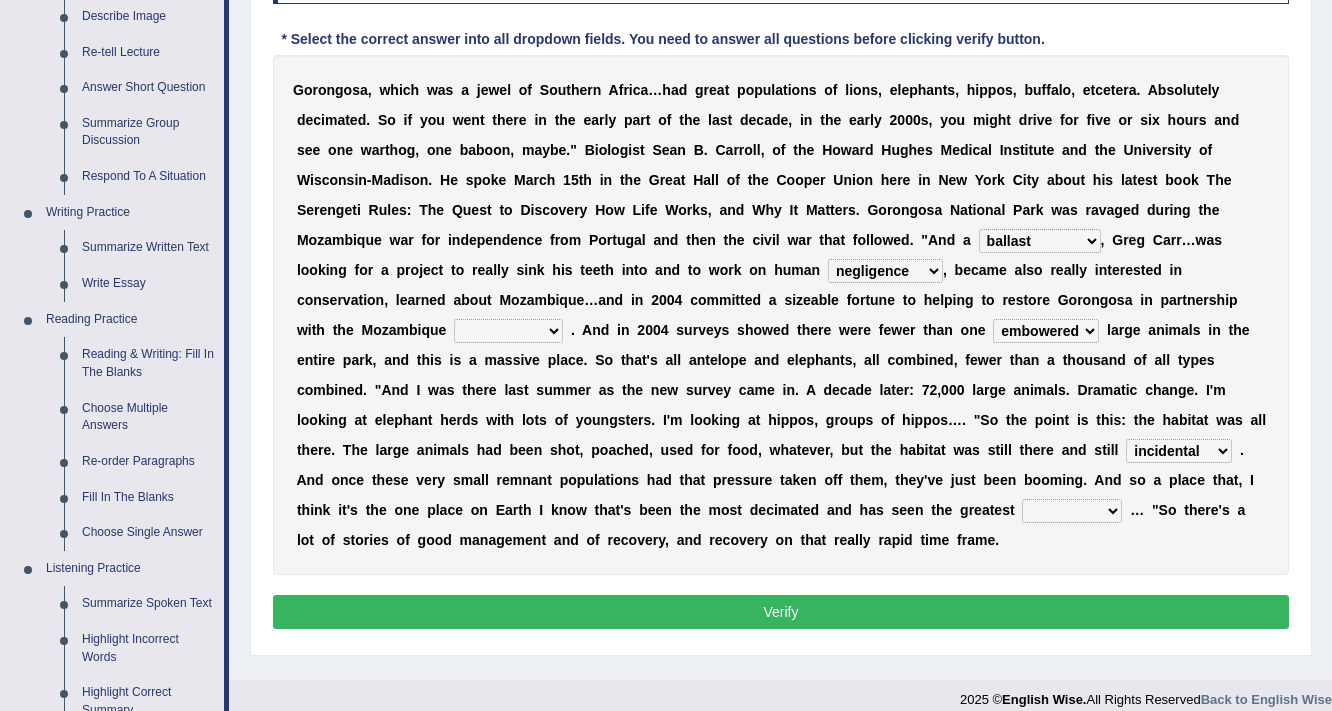 click on "t" at bounding box center [1012, 510] 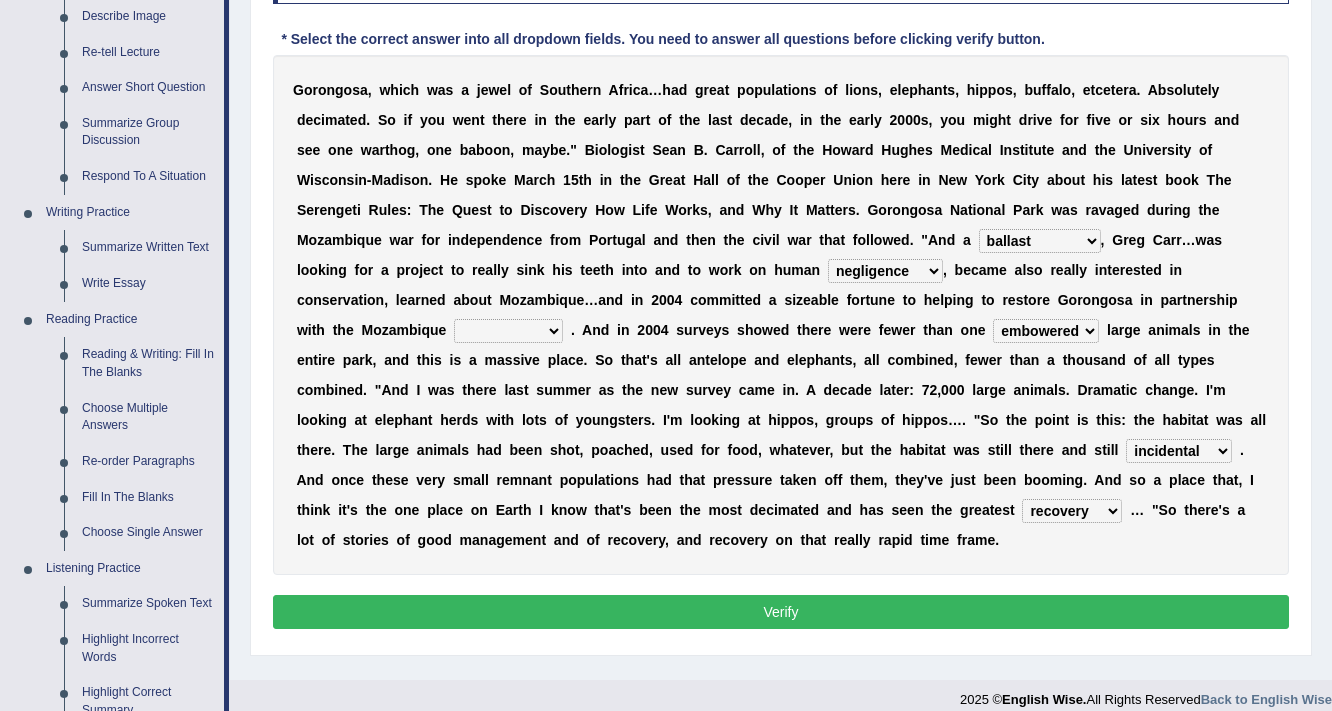 click on "parliament semanticist government journalist" at bounding box center (508, 331) 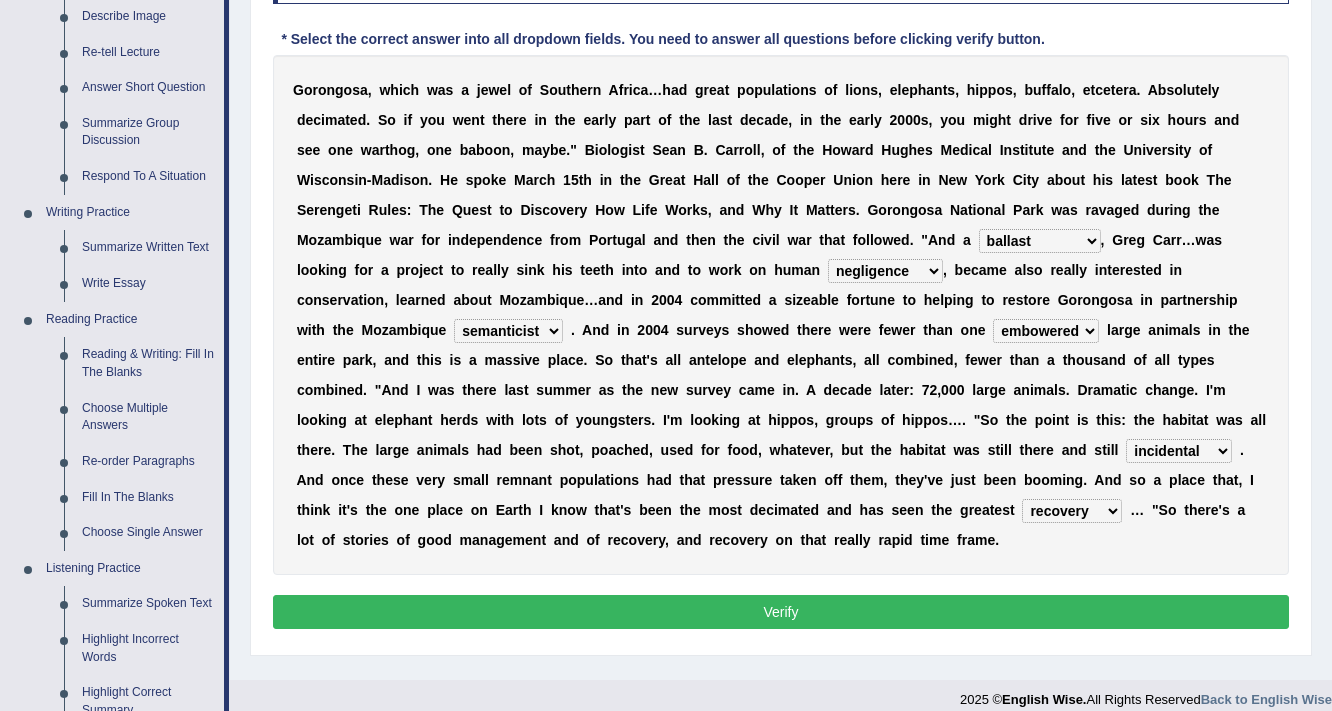 click on "parliament semanticist government journalist" at bounding box center [508, 331] 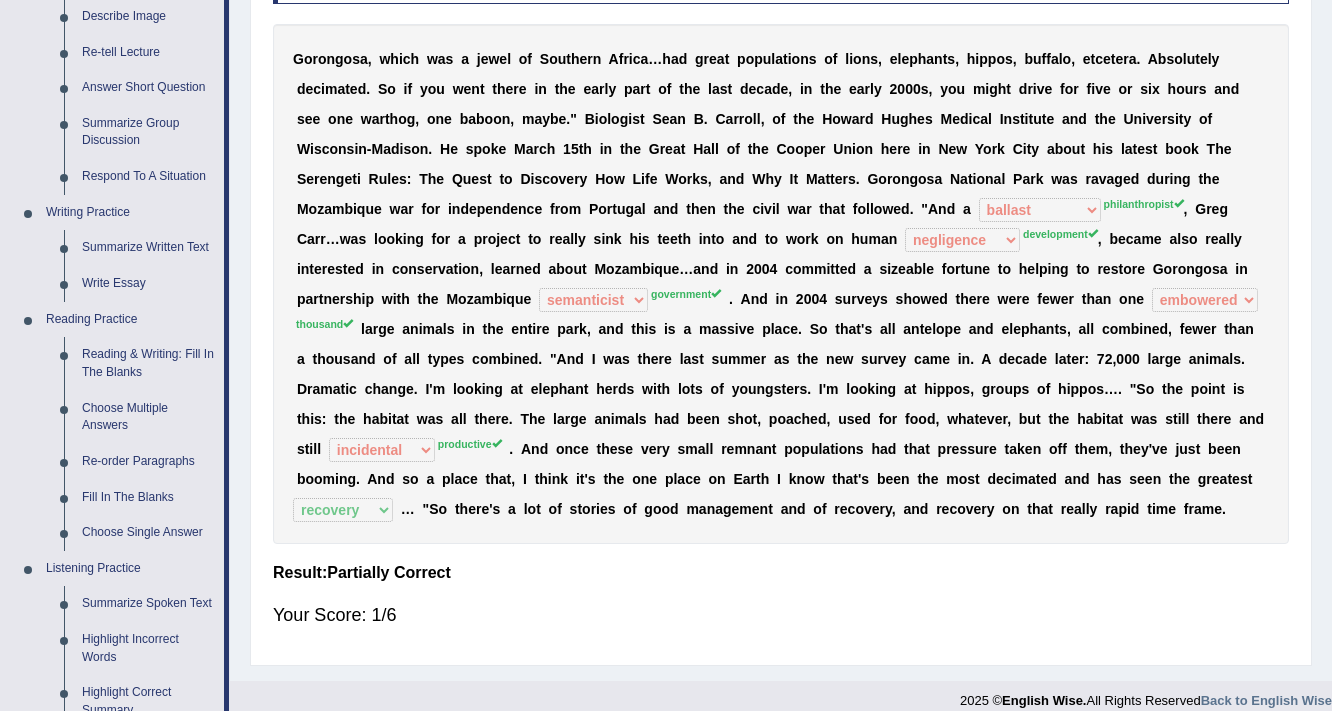 click on "G o r o n g o s a ,    w h i c h    w a s    a    j e w e l    o f    S o u t h e r n    A f r i c a … h a d    g r e a t    p o p u l a t i o n s    o f    l i o n s ,    e l e p h a n t s ,    h i p p o s ,    b u f f a l o ,    e t c e t e r a .    A b s o l u t e l y    d e c i m a t e d .    S o    i f    y o u    w e n t    t h e r e    i n    t h e    e a r l y    p a r t    o f    t h e    l a s t    d e c a d e ,    i n    t h e    e a r l y    2 0 0 0 s ,    y o u    m i g h t    d r i v e    f o r    f i v e    o r    s i x    h o u r s    a n d    s e e    o n e    w a r t h o g ,    o n e    b a b o o n ,    m a y b e . "    B i o l o g i s t    S e a n    B .    C a r r o l l ,    o f    t h e    H o w a r d    H u g h e s    M e d i c a l    I n s t i t u t e    a n d    t h e    U n i v e r s i t y    o f    W i s c o n s i n - M a d i s o n .    H e    s p o k e    M a r c h    1 5 t h    i n    t h e    G r e a t    H" at bounding box center [781, 284] 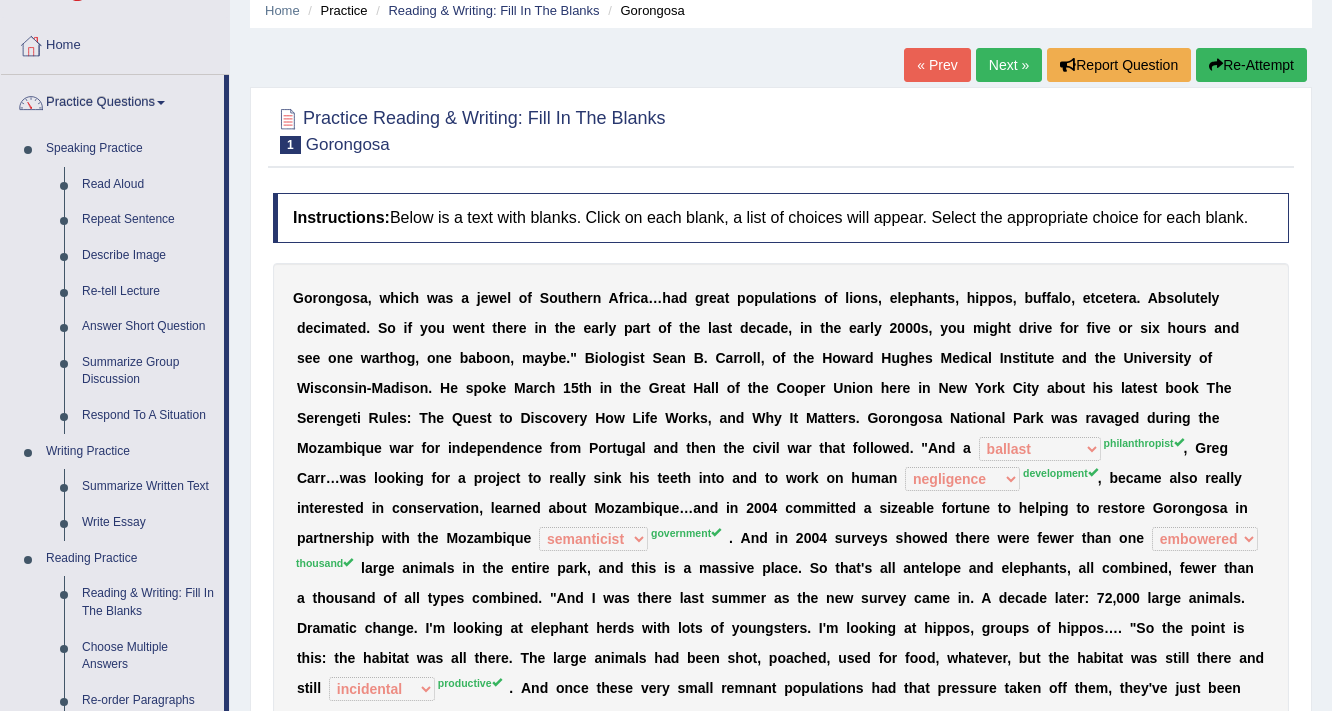scroll, scrollTop: 80, scrollLeft: 0, axis: vertical 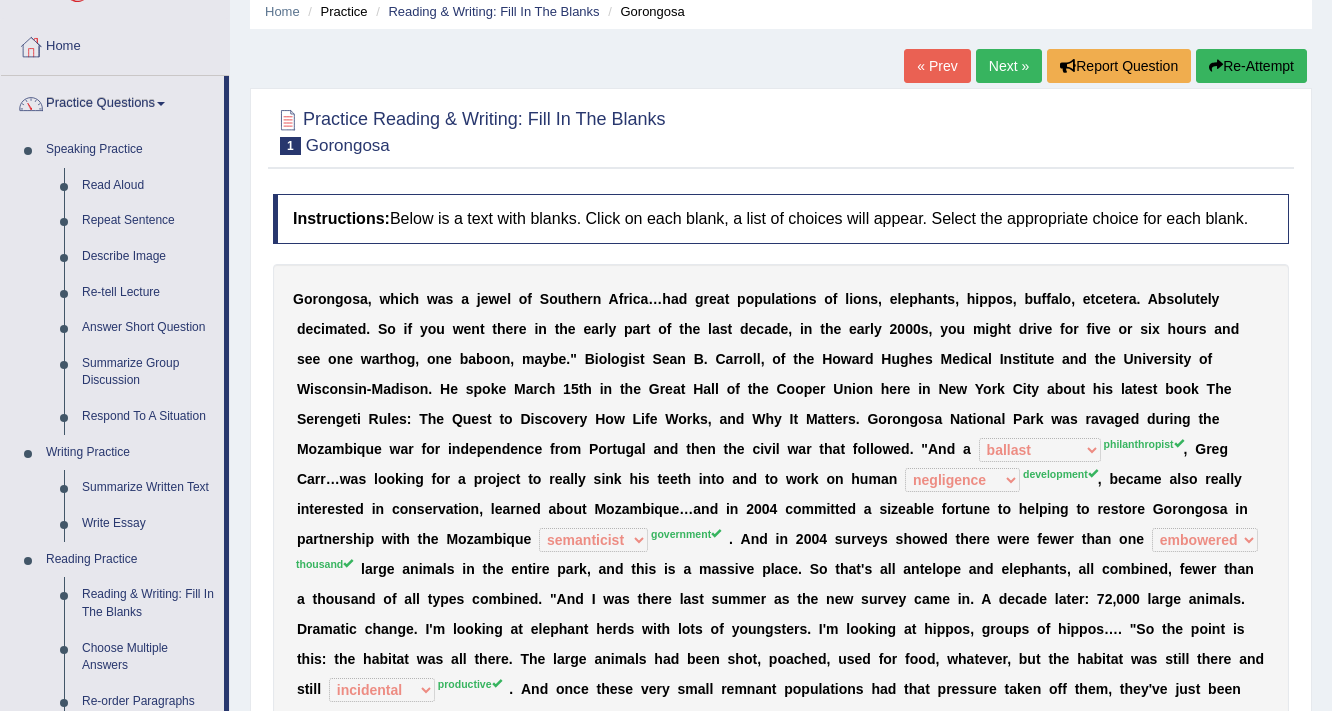 click on "« Prev" at bounding box center [937, 66] 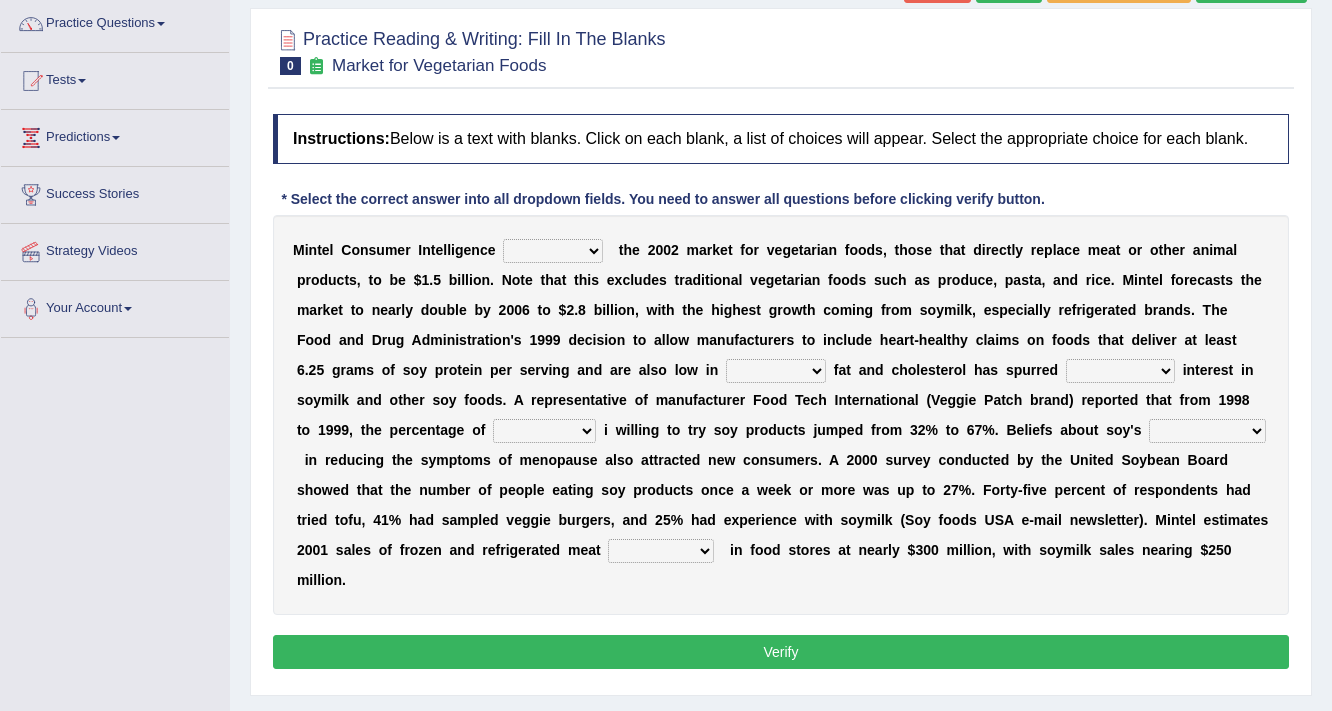 scroll, scrollTop: 160, scrollLeft: 0, axis: vertical 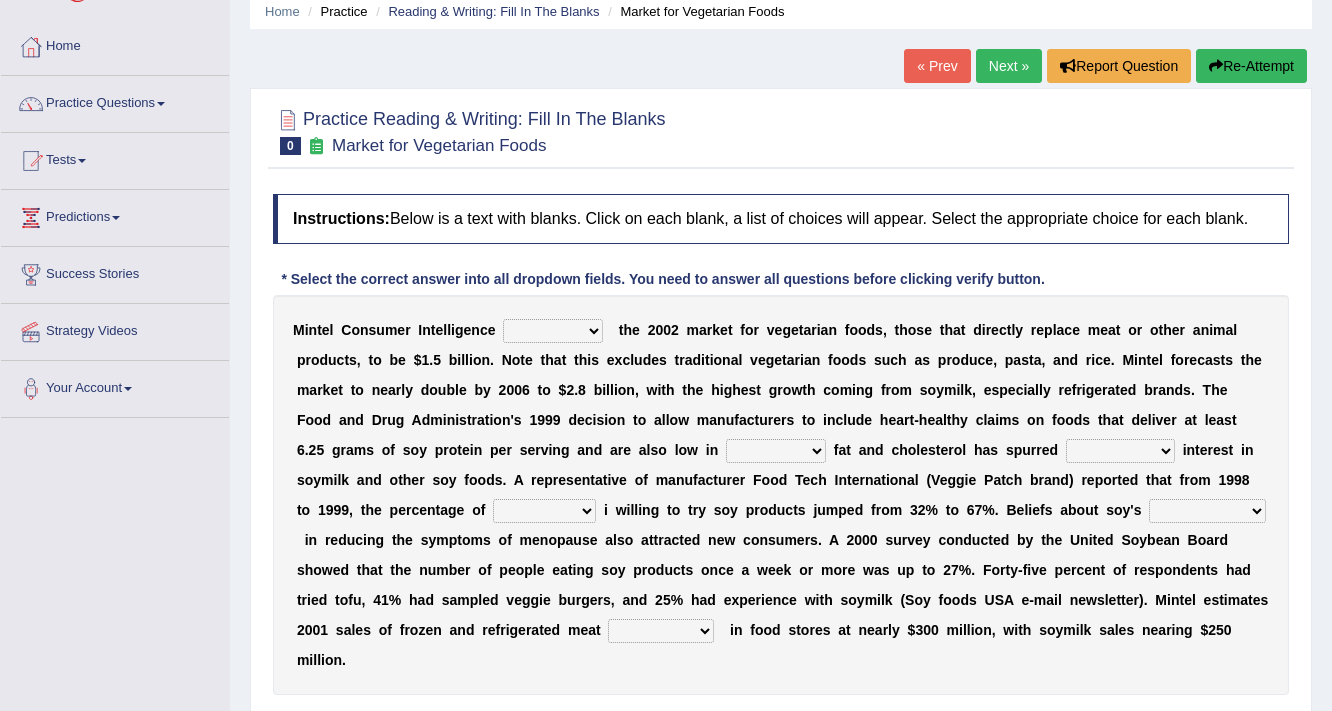 click on "deals fulfills creates estimates" at bounding box center [553, 331] 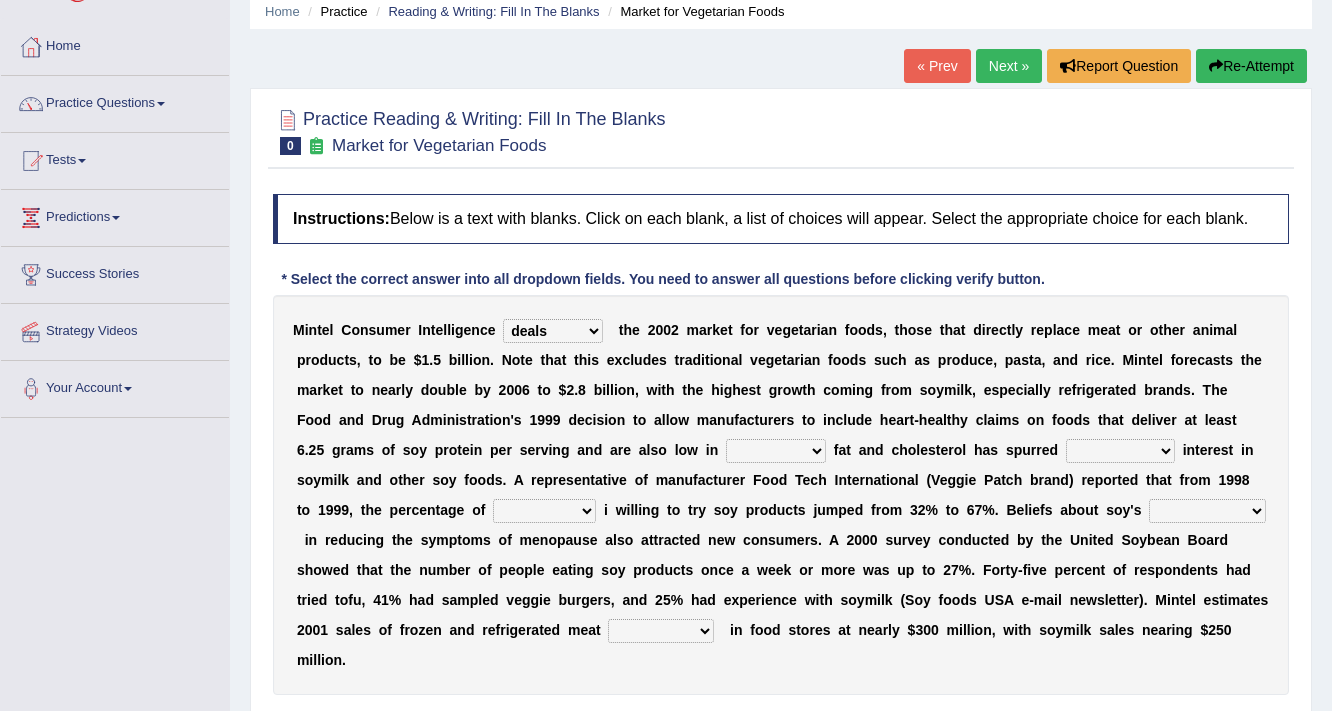 click on "saturated solid acid liquid" at bounding box center [776, 451] 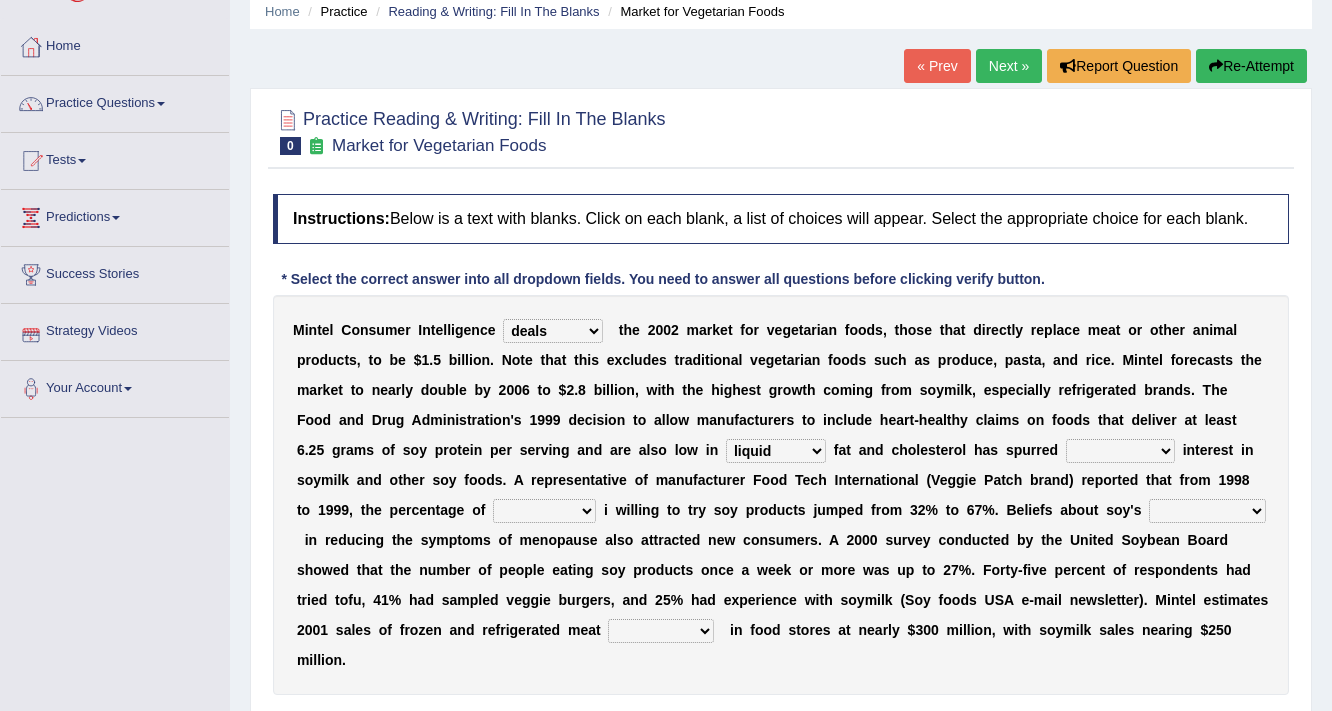 click on "good big tremendous extreme" at bounding box center (1120, 451) 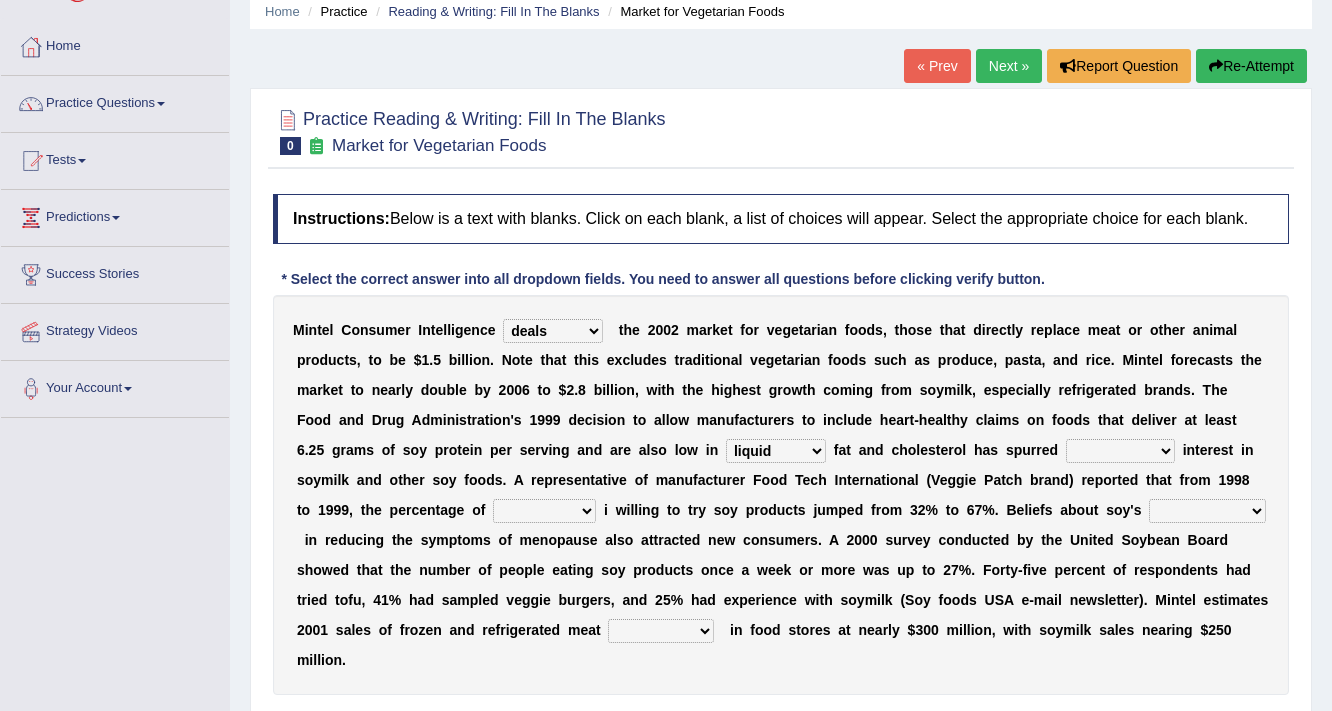 select on "extreme" 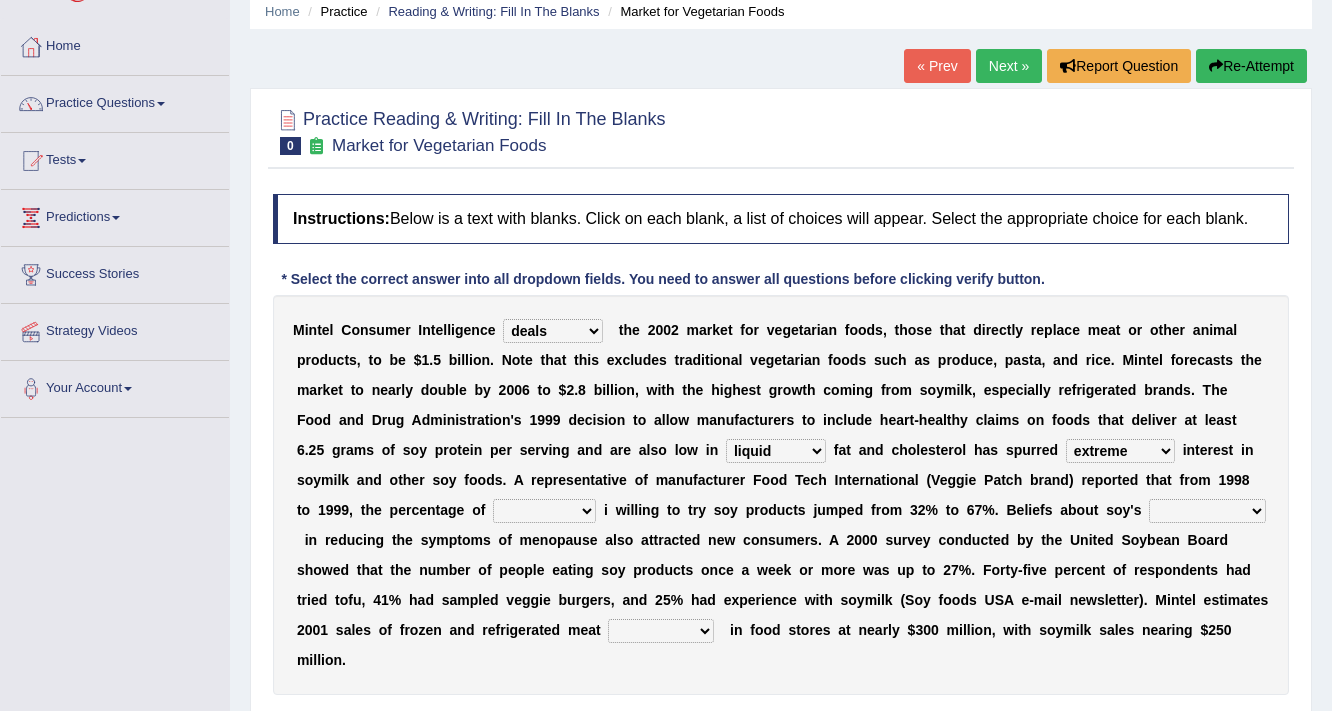 click on "good big tremendous extreme" at bounding box center (1120, 451) 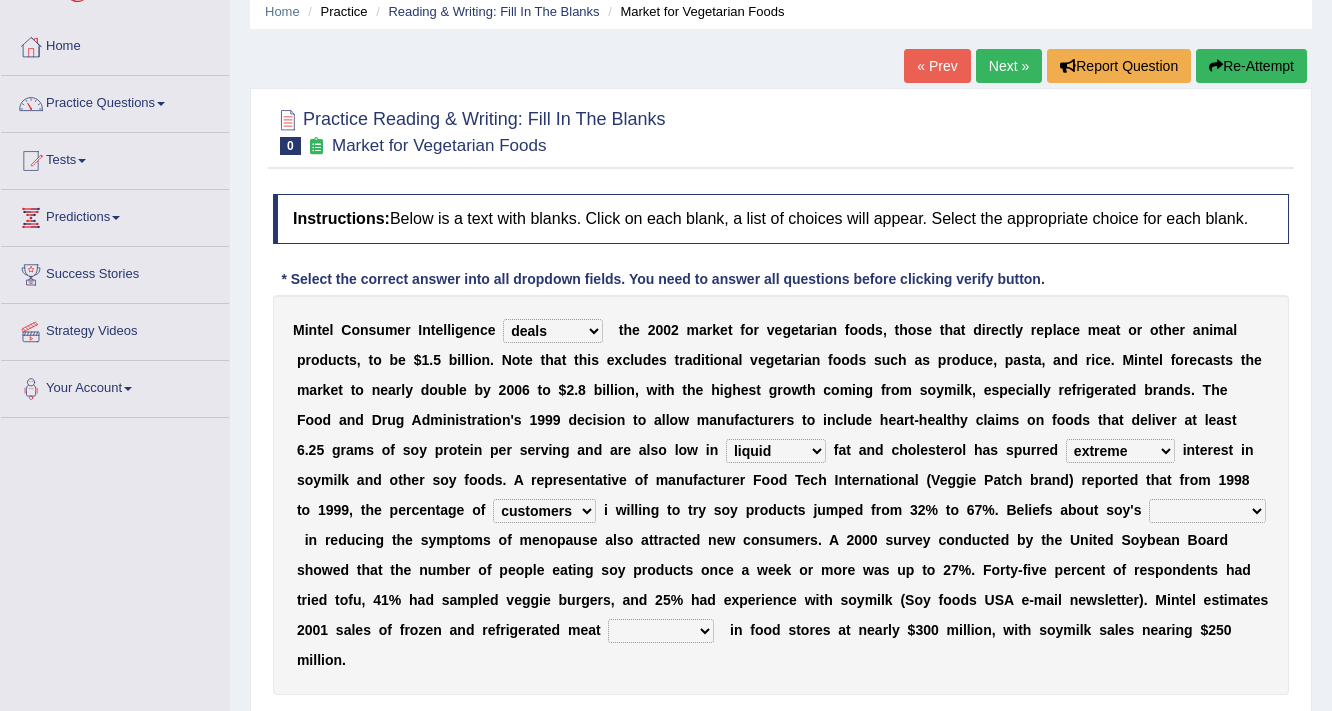 click on "effectiveness timeliness efficiency goodness" at bounding box center [1207, 511] 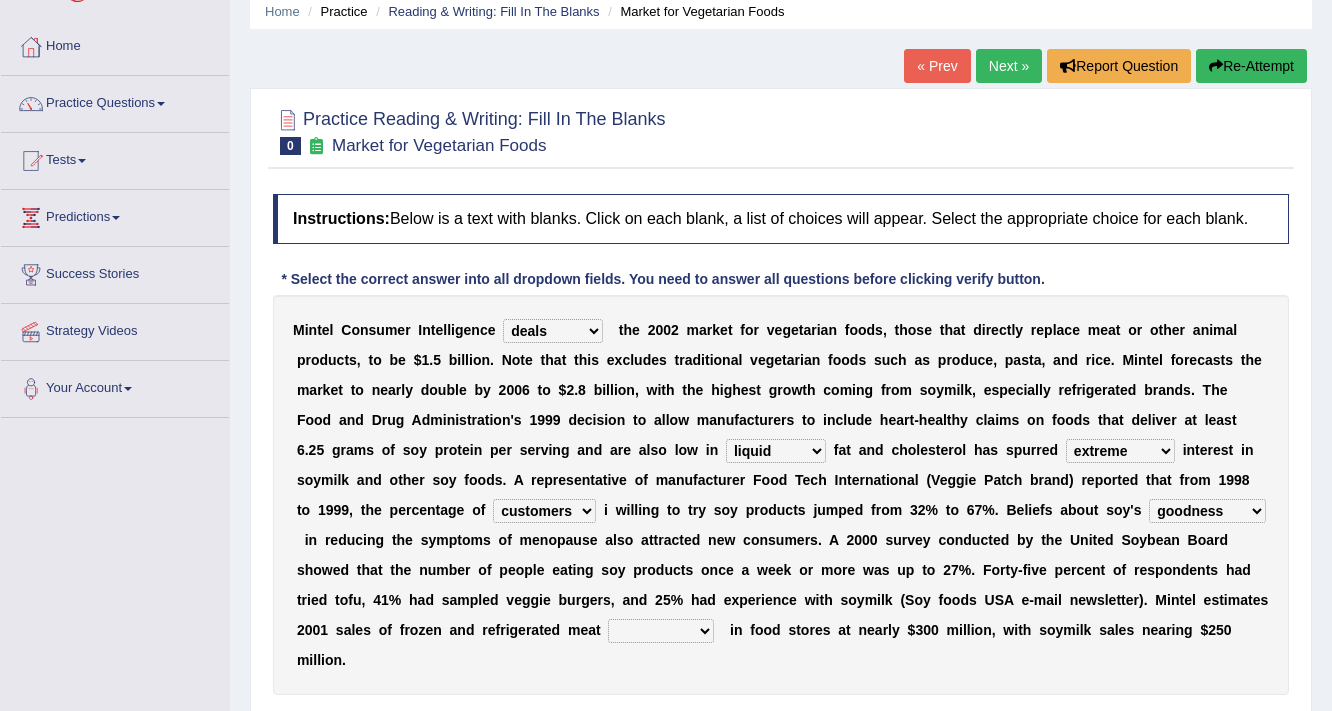 click on "effectiveness timeliness efficiency goodness" at bounding box center [1207, 511] 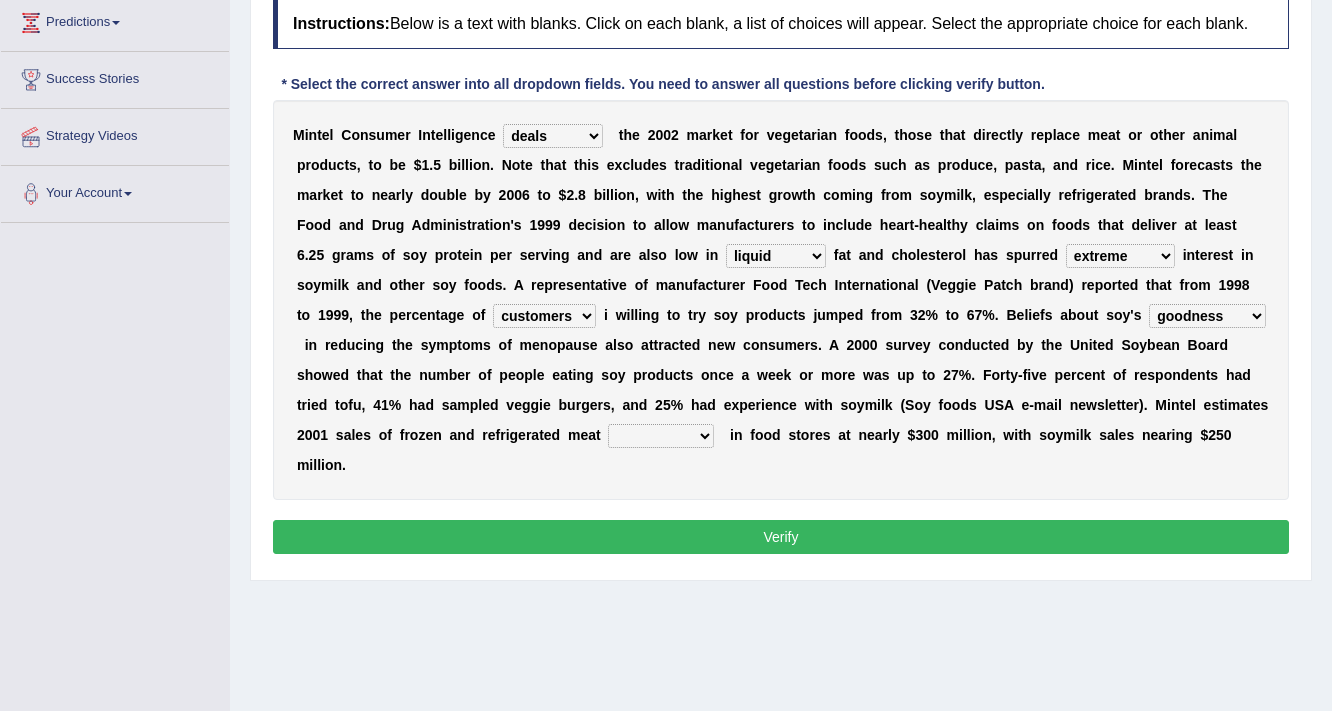 scroll, scrollTop: 320, scrollLeft: 0, axis: vertical 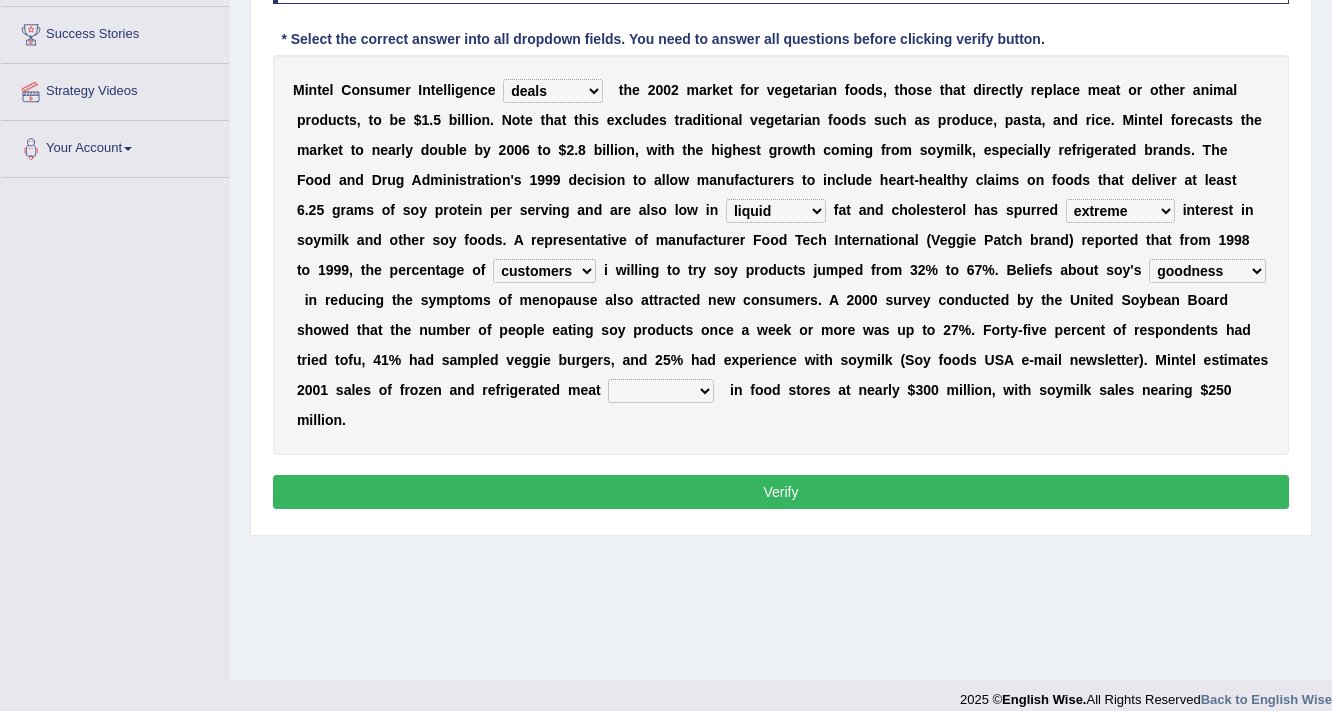 click on "foods choices staffs alternatives" at bounding box center [661, 391] 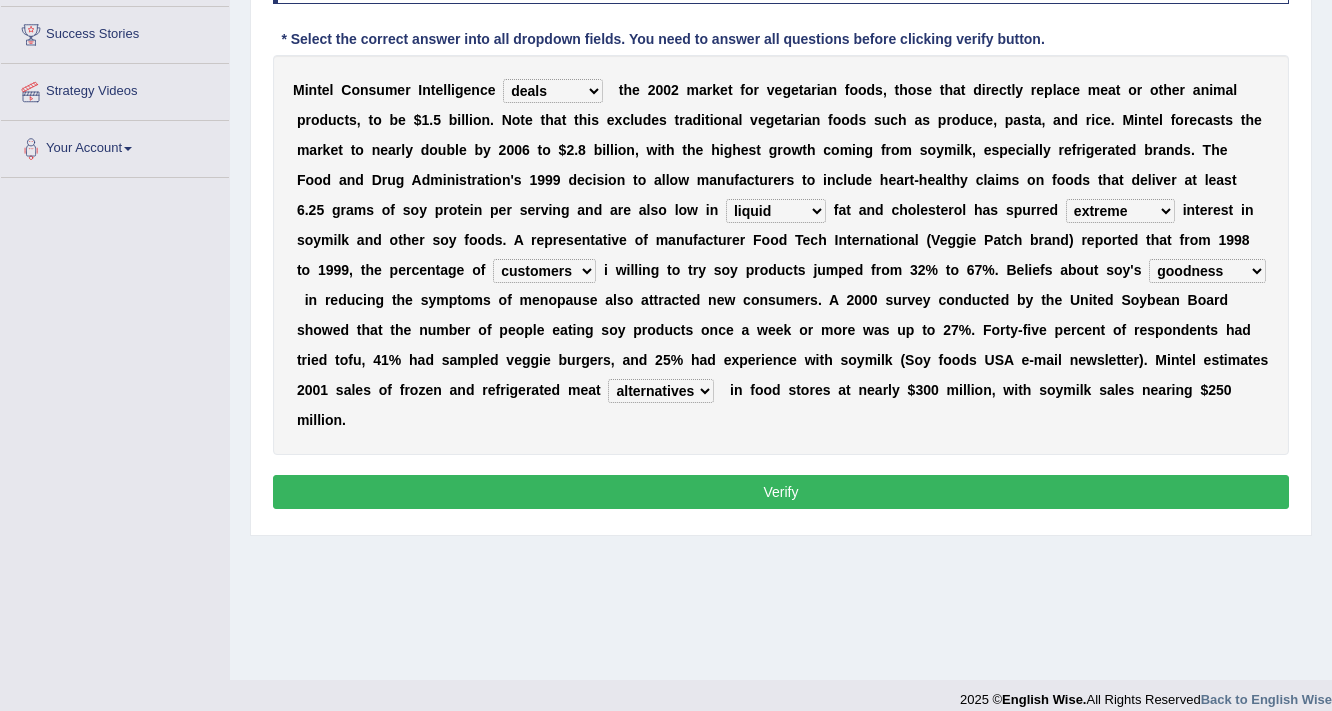click on "Verify" at bounding box center [781, 492] 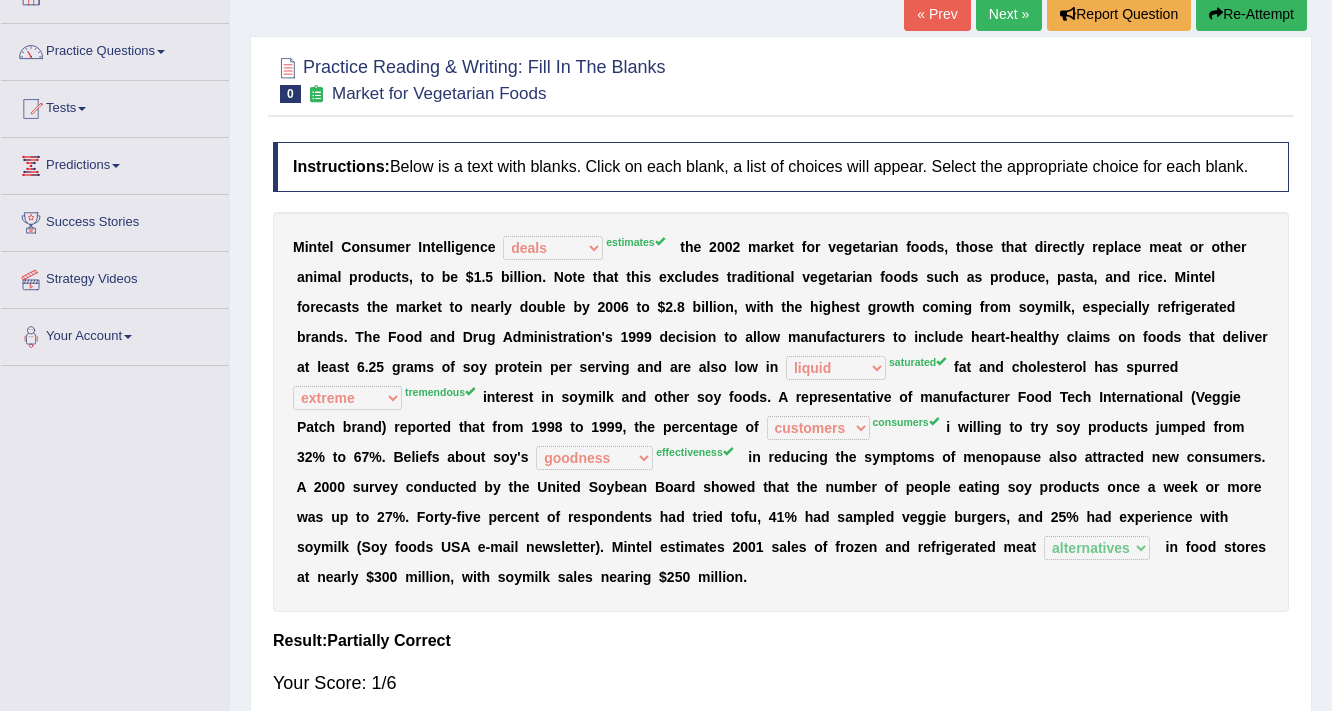 scroll, scrollTop: 0, scrollLeft: 0, axis: both 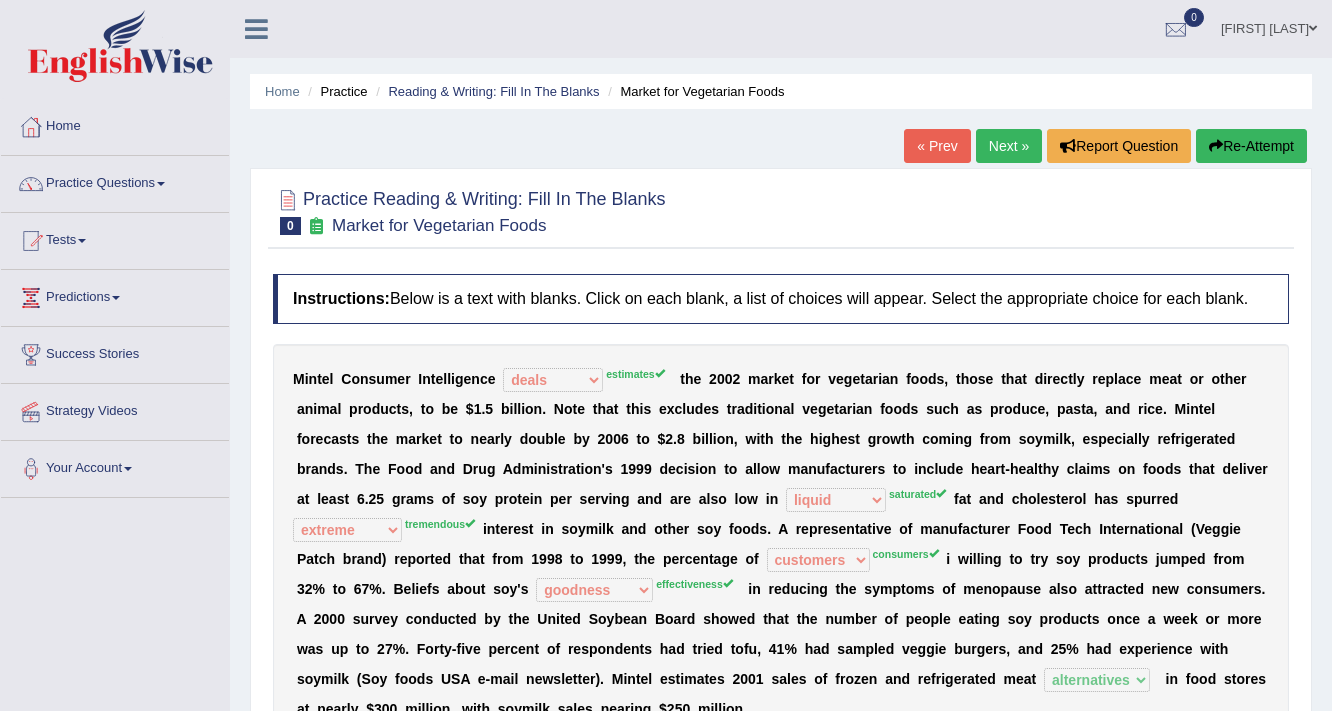 click on "Next »" at bounding box center [1009, 146] 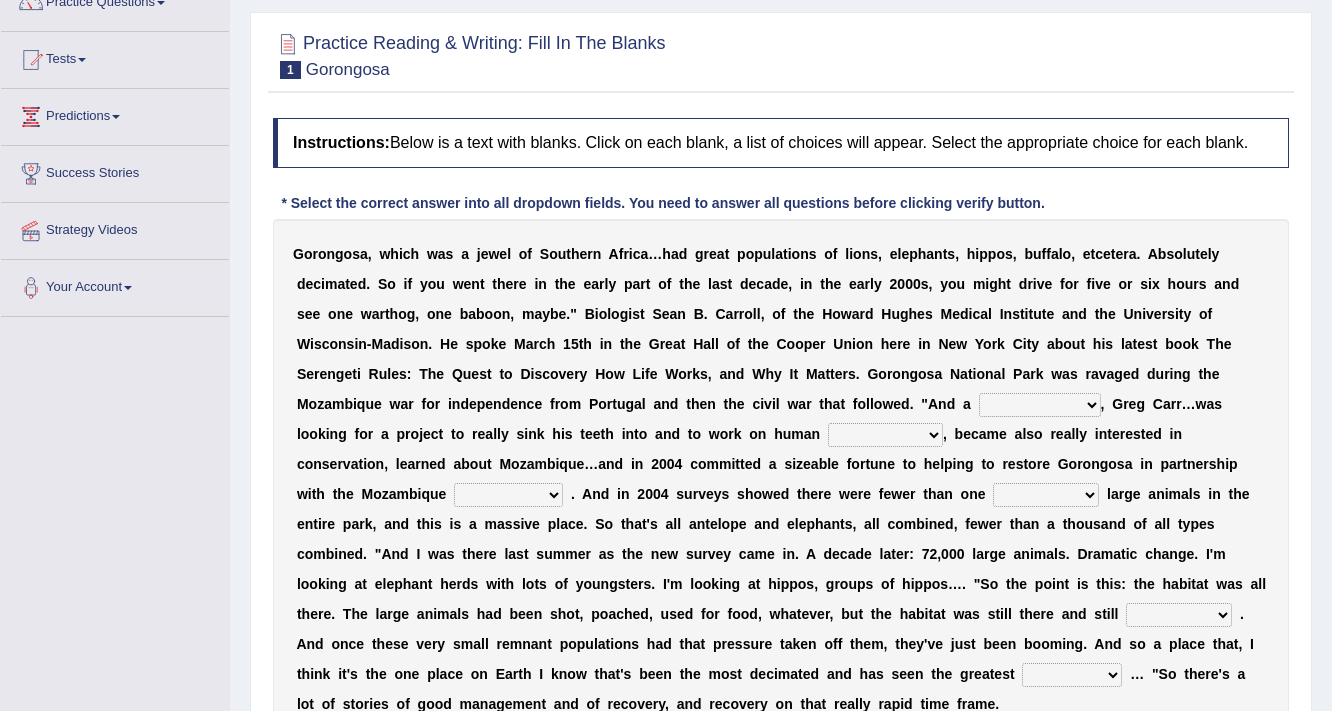 scroll, scrollTop: 0, scrollLeft: 0, axis: both 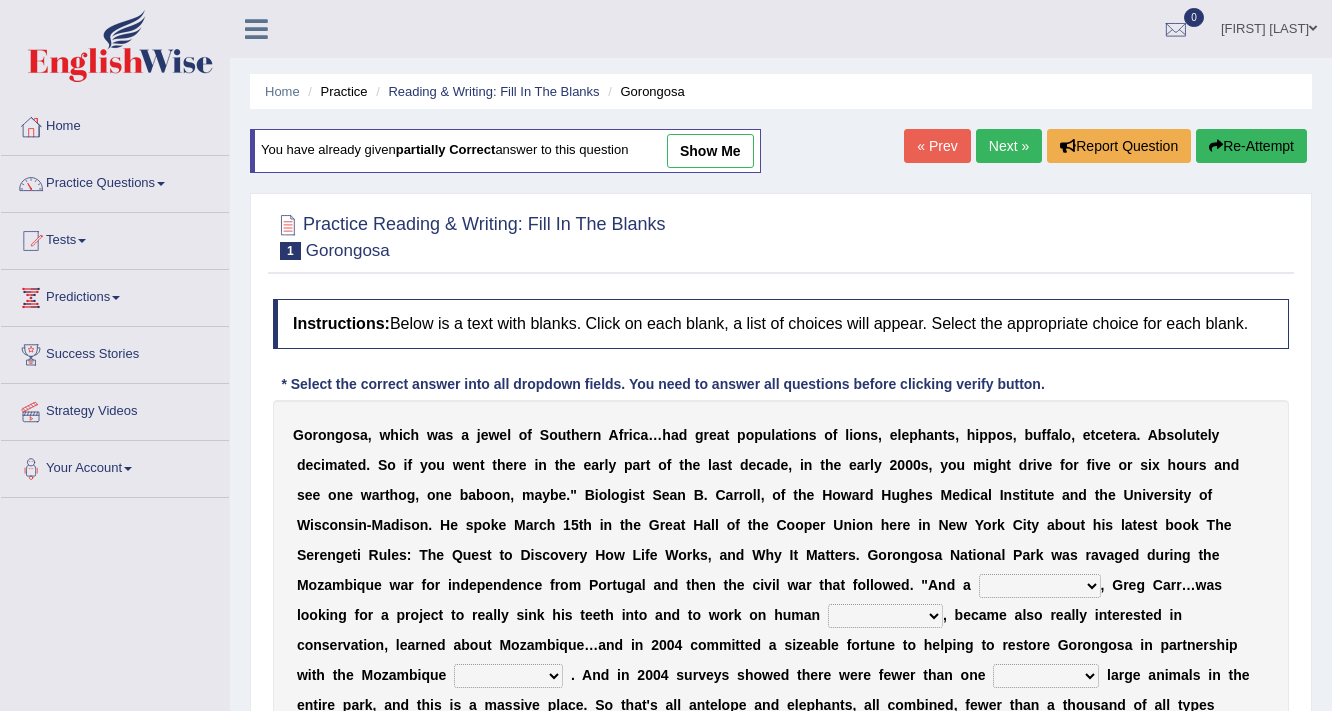 click on "show me" at bounding box center [710, 151] 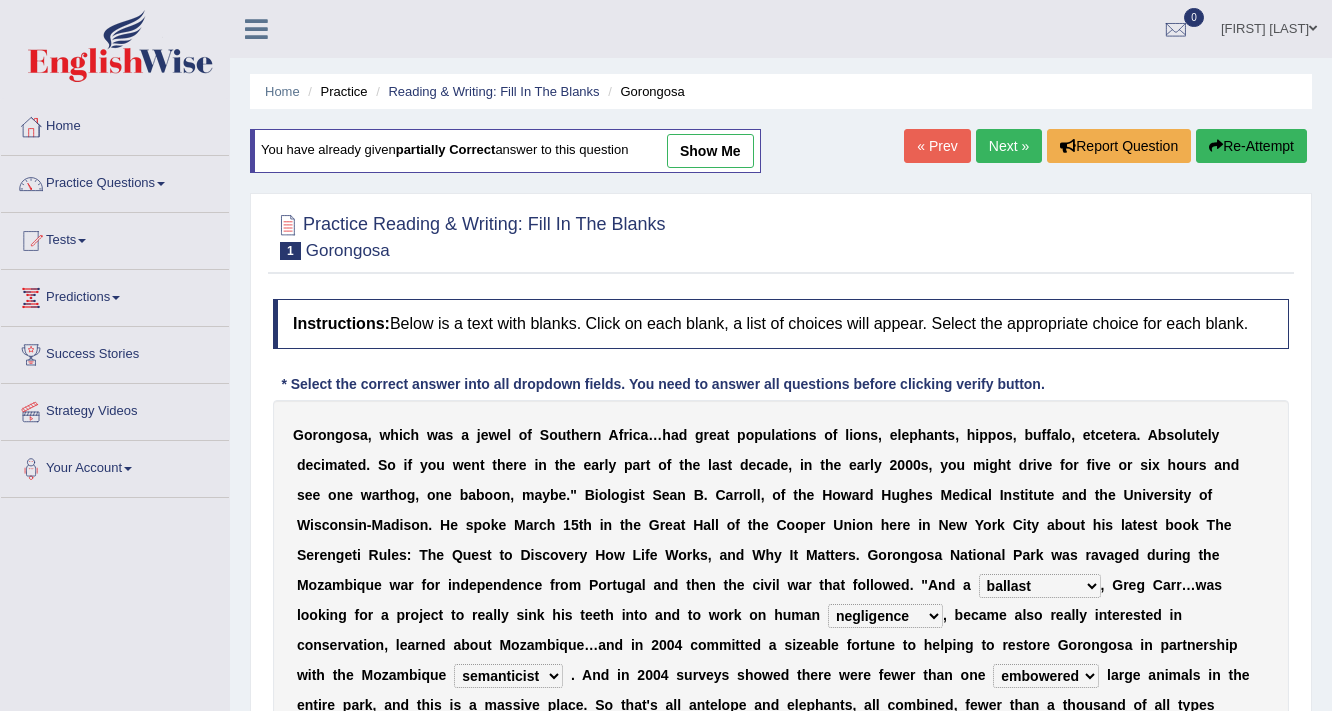 select on "recovery" 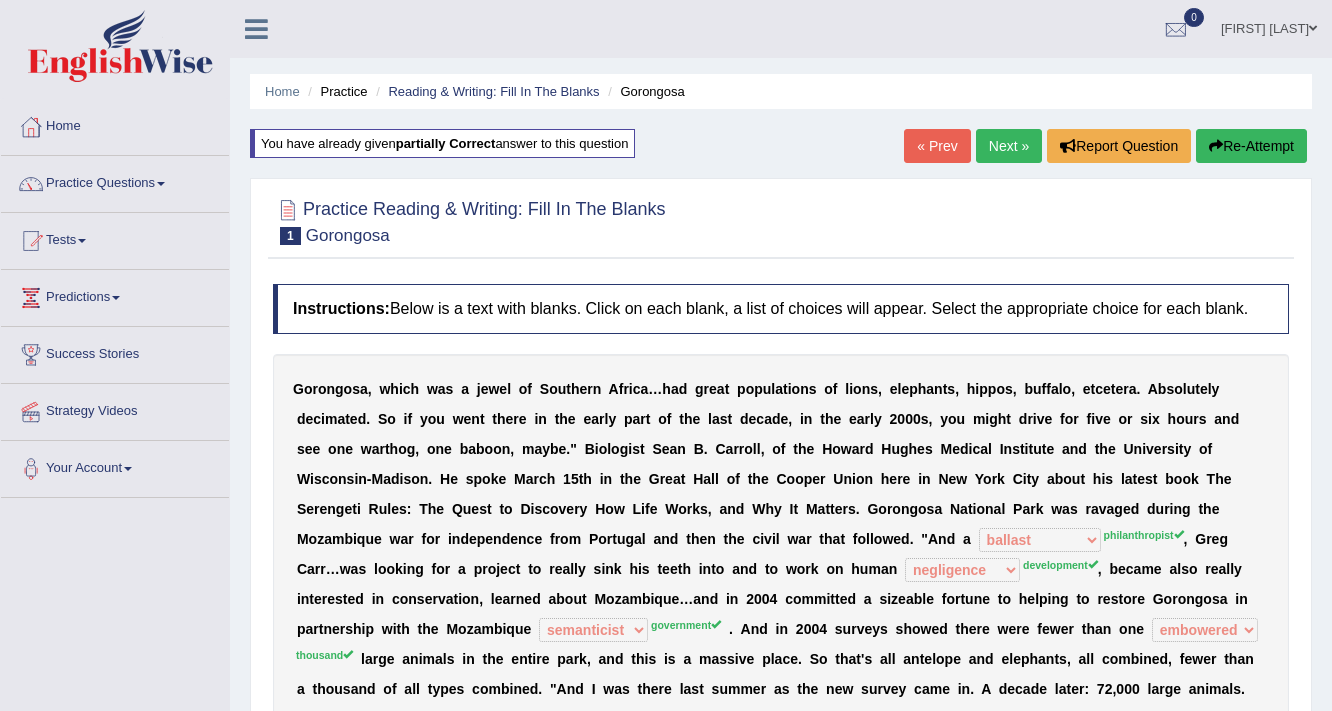 click on "Next »" at bounding box center [1009, 146] 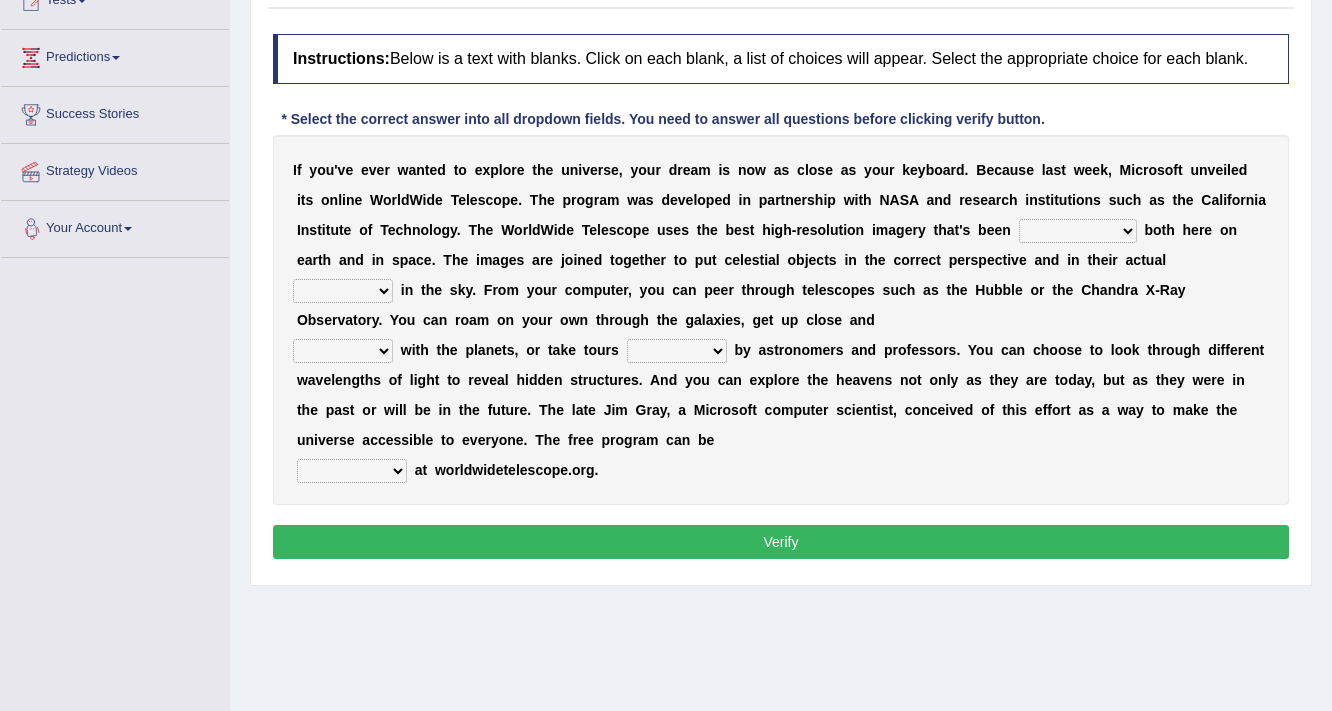 scroll, scrollTop: 240, scrollLeft: 0, axis: vertical 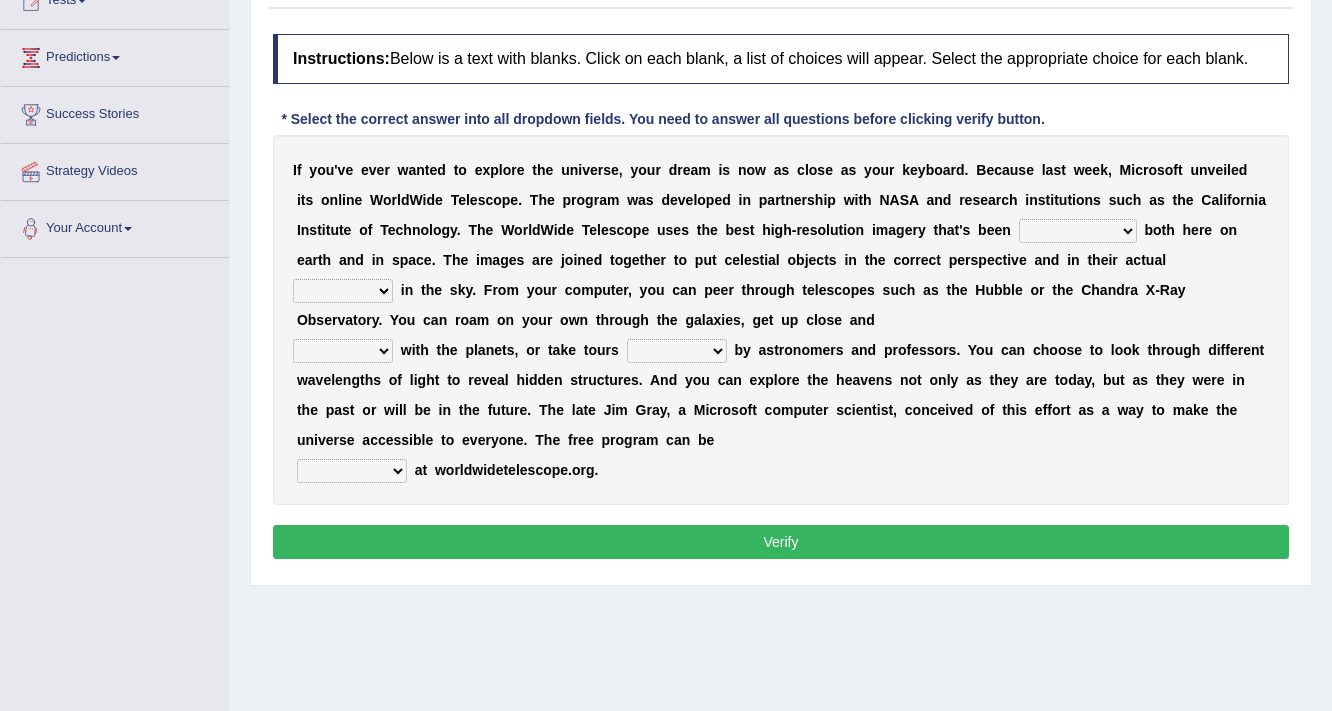 click on "degraded ascended remonstrated generated" at bounding box center (1078, 231) 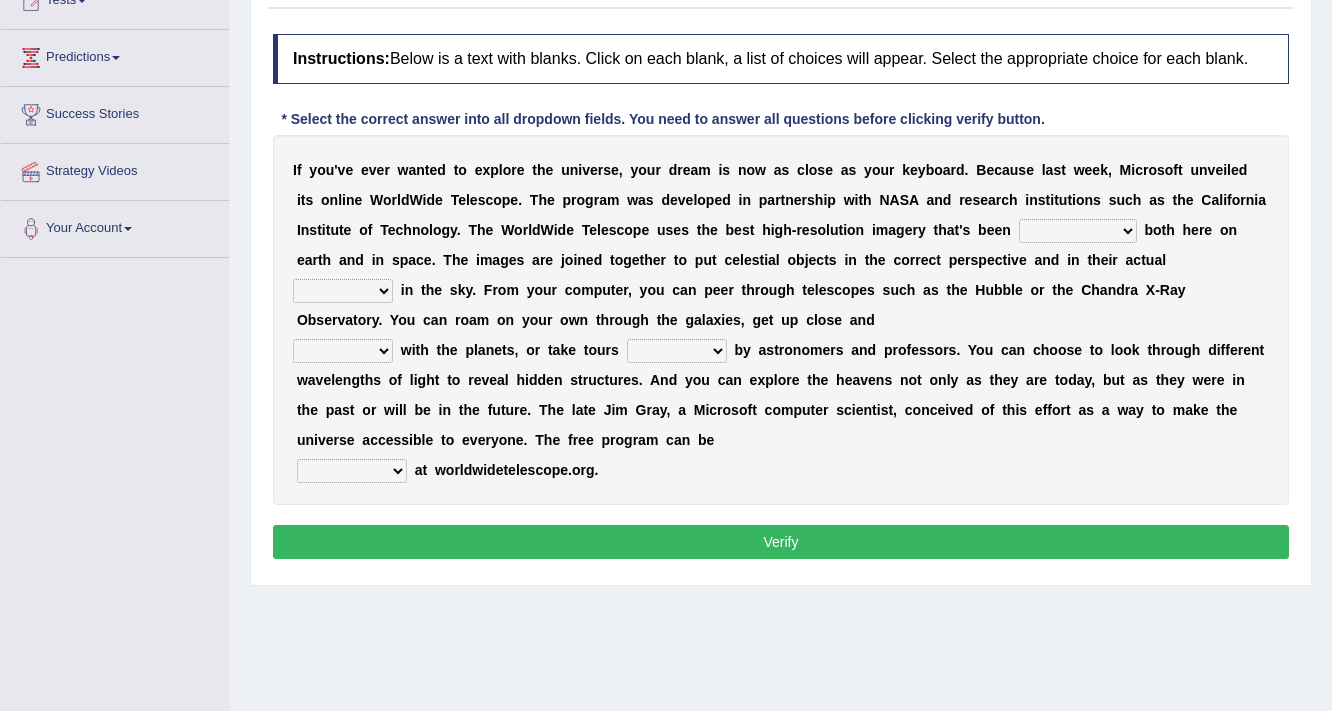 select on "generated" 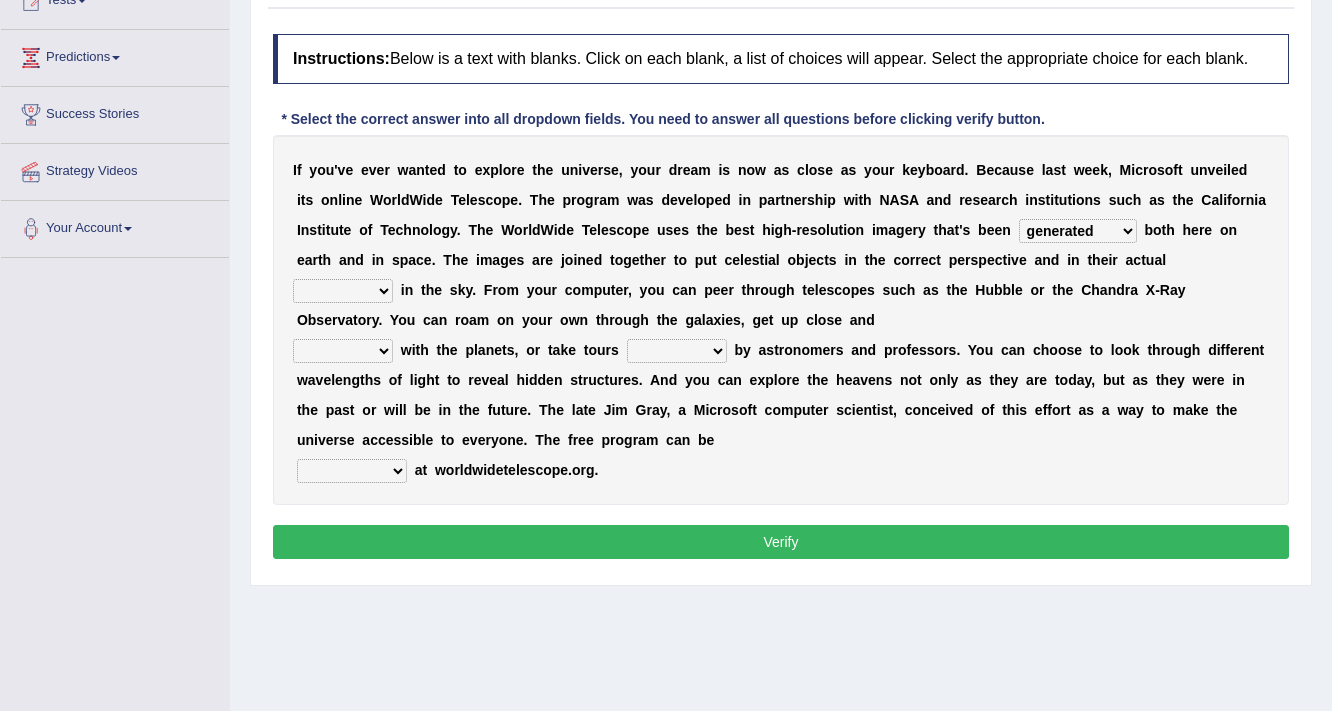 click on "degraded ascended remonstrated generated" at bounding box center [1078, 231] 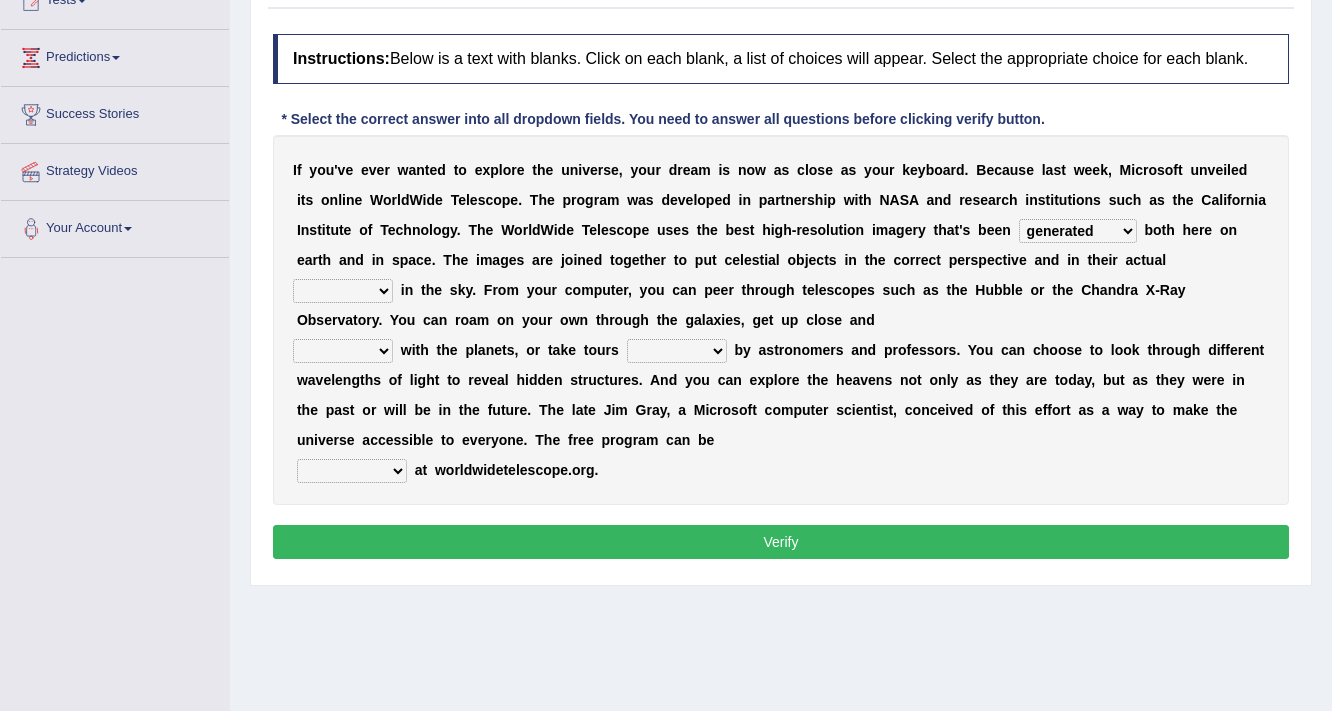 click on "degraded ascended remonstrated generated" at bounding box center [1078, 231] 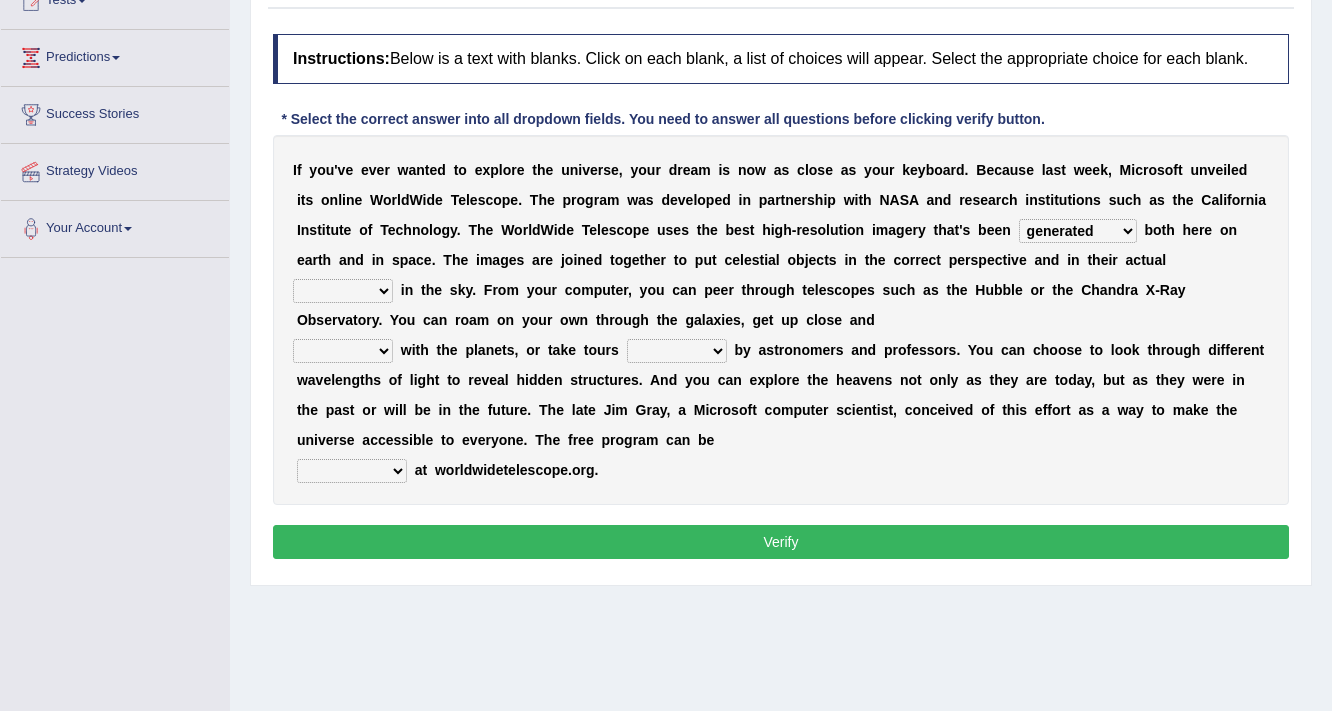 click on "degraded ascended remonstrated generated" at bounding box center [1078, 231] 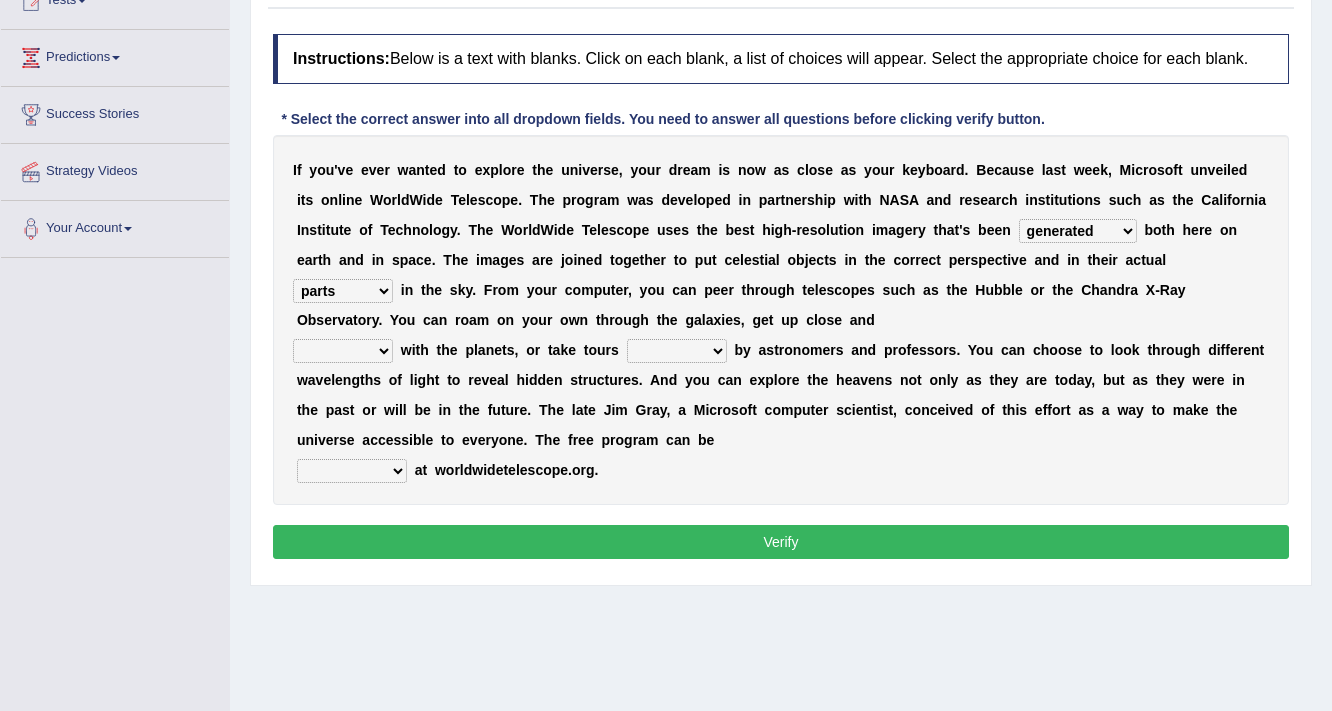 click on "aspects parts conditions positions" at bounding box center [343, 291] 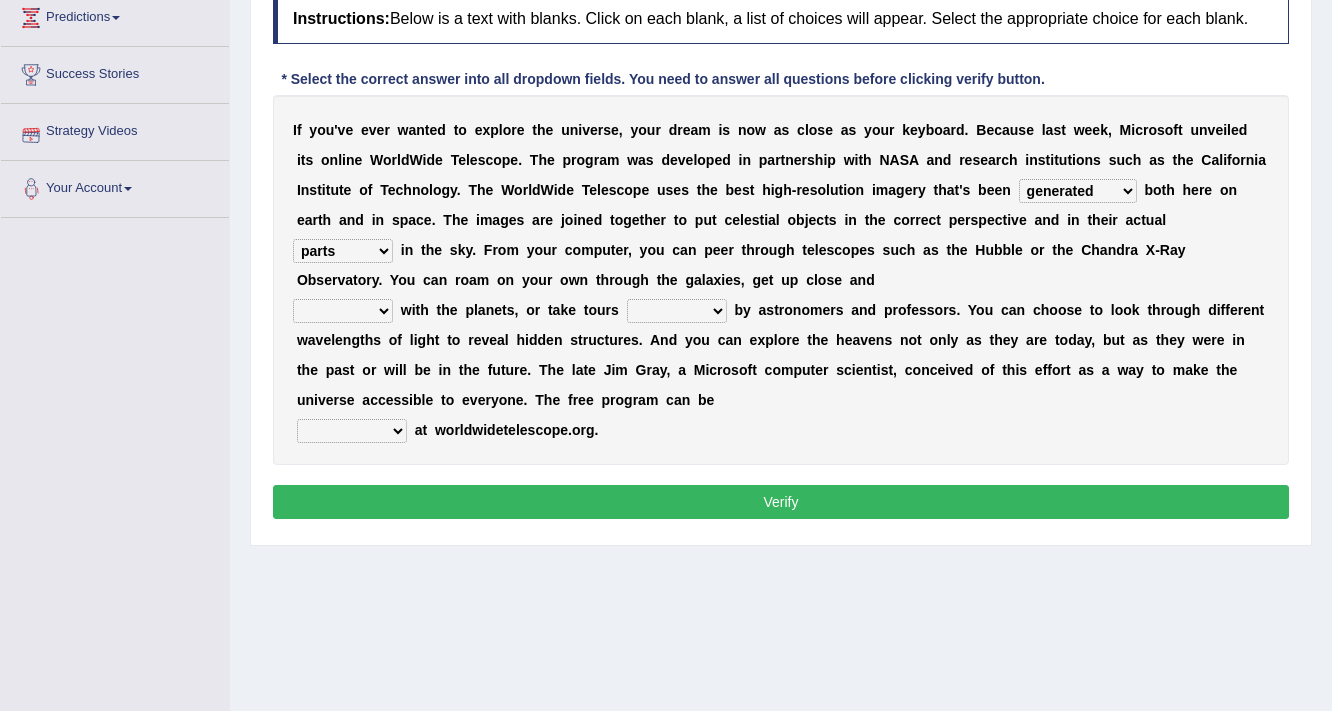 scroll, scrollTop: 320, scrollLeft: 0, axis: vertical 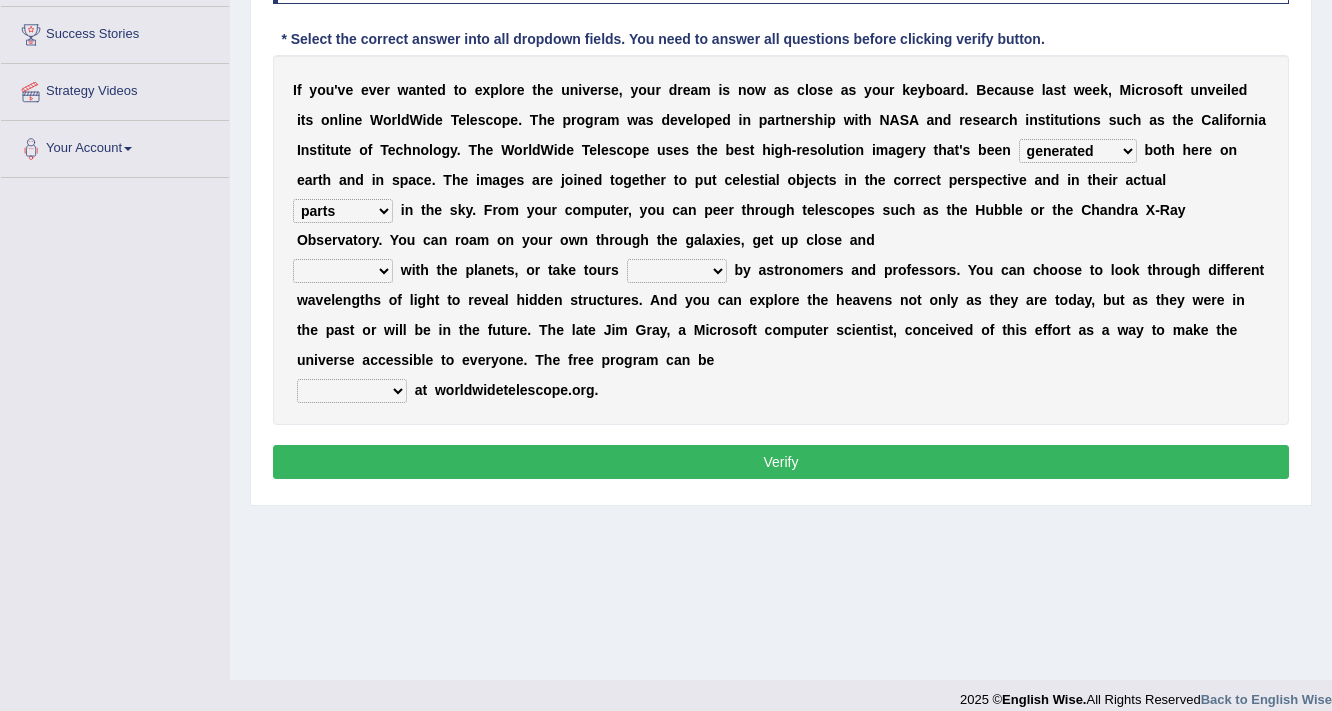 click on "personal individual apart polite" at bounding box center (343, 271) 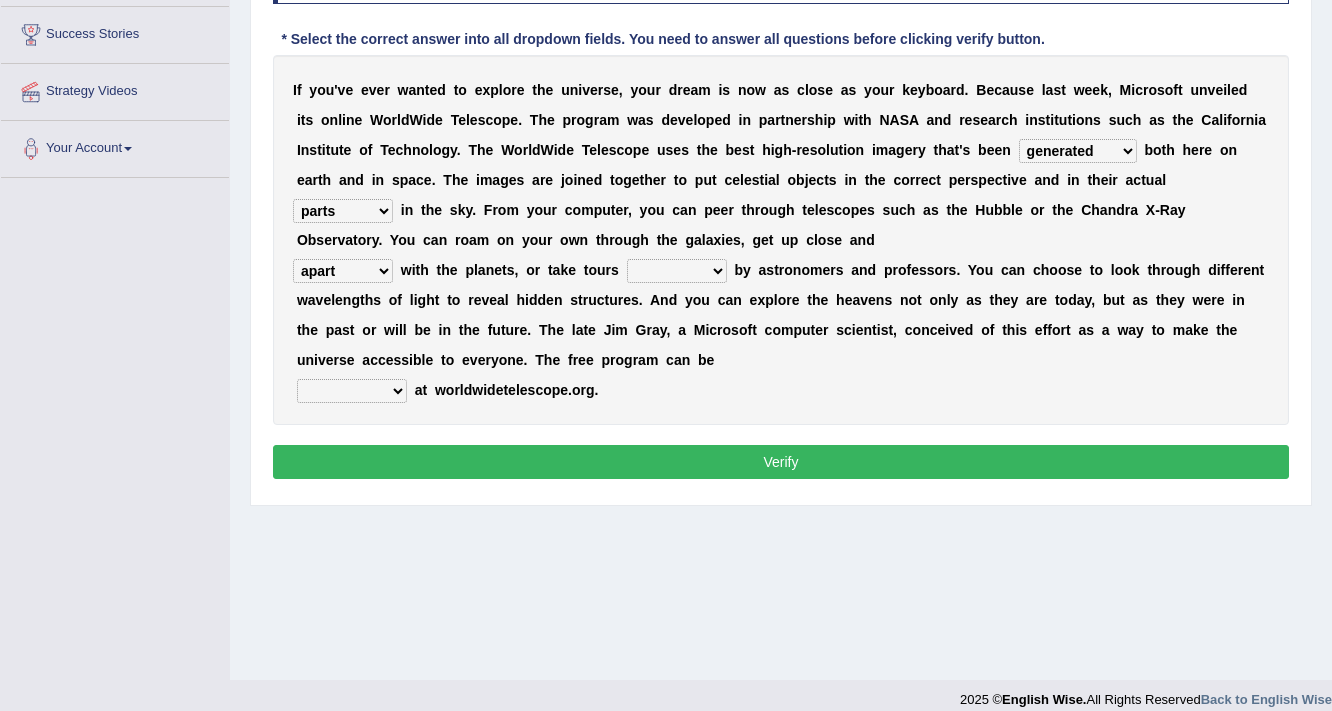 click on "guide guided guiding to guide" at bounding box center [677, 271] 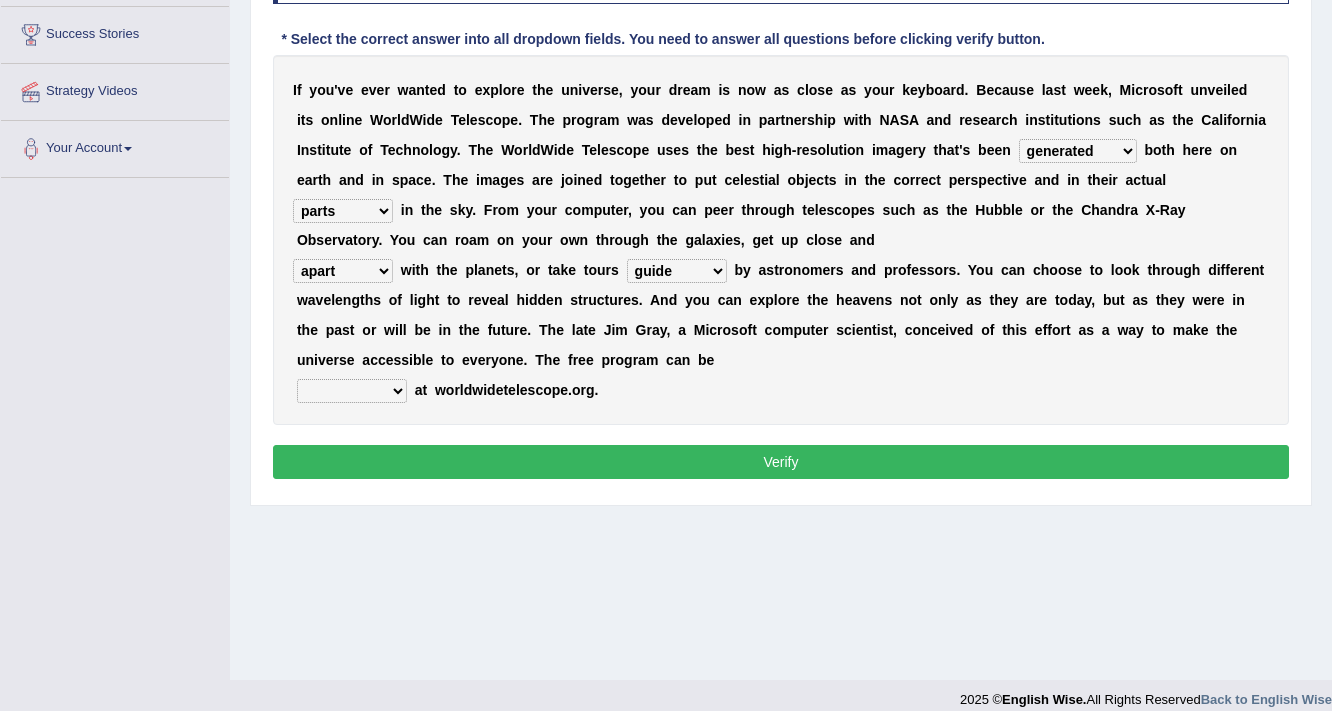 click on "upheld downloaded loaded posted" at bounding box center (352, 391) 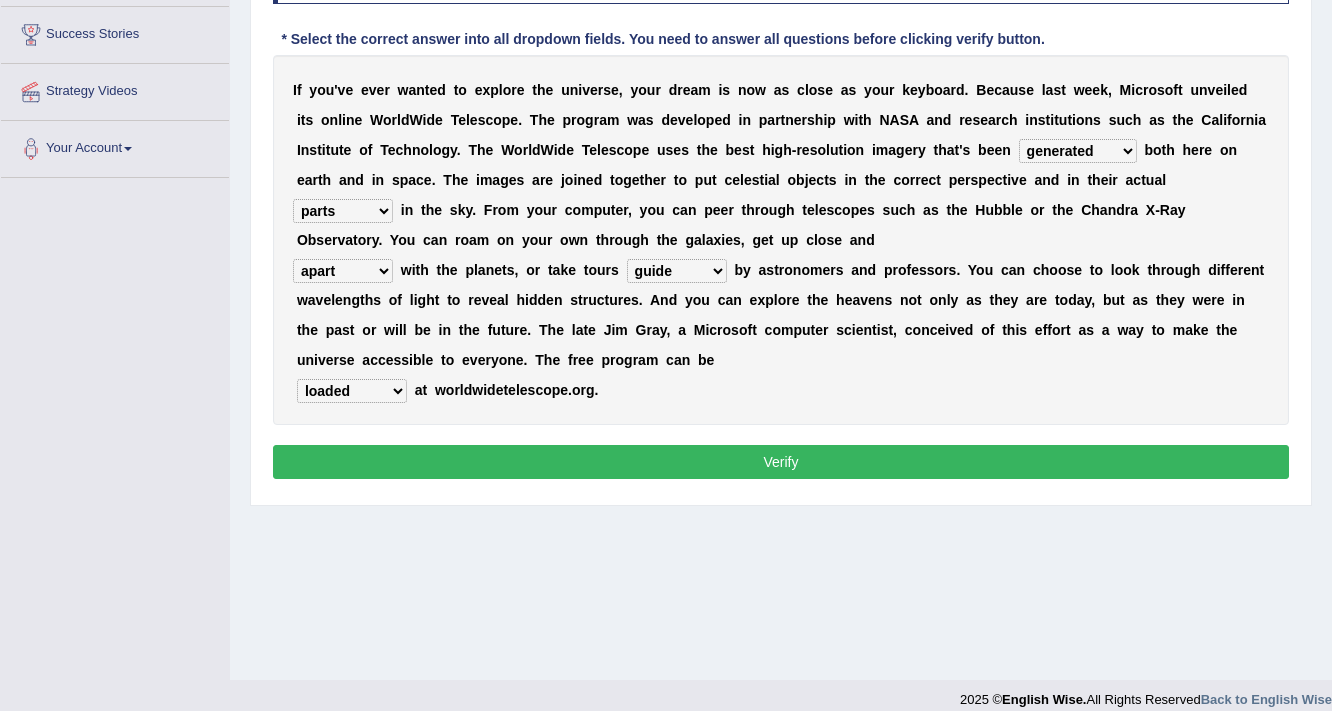 click on "upheld downloaded loaded posted" at bounding box center (352, 391) 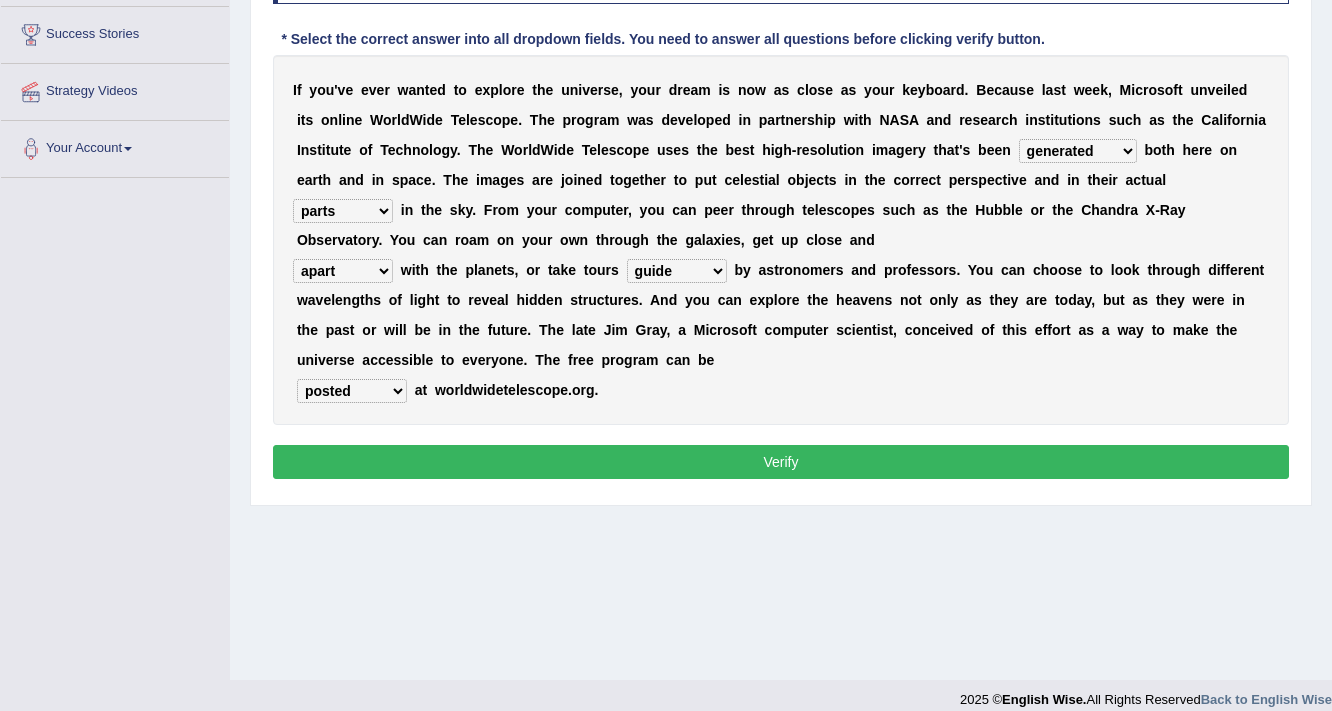 click on "upheld downloaded loaded posted" at bounding box center (352, 391) 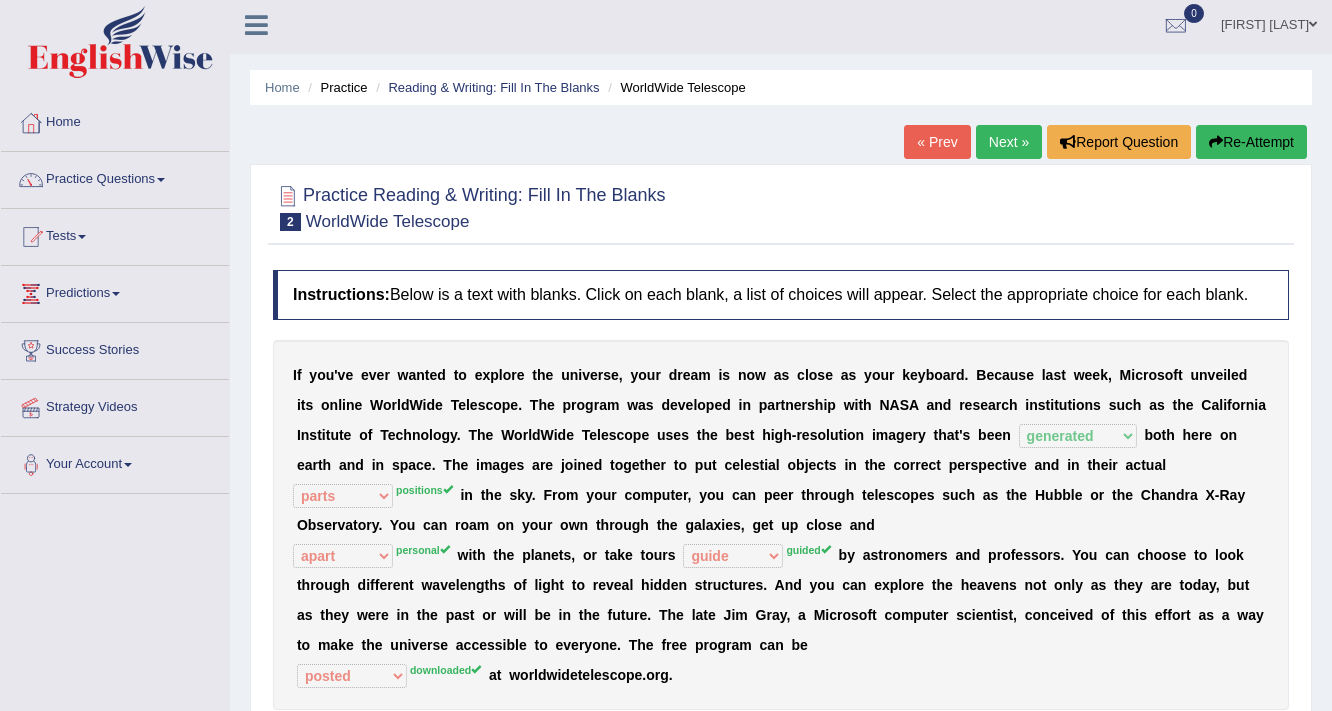 scroll, scrollTop: 0, scrollLeft: 0, axis: both 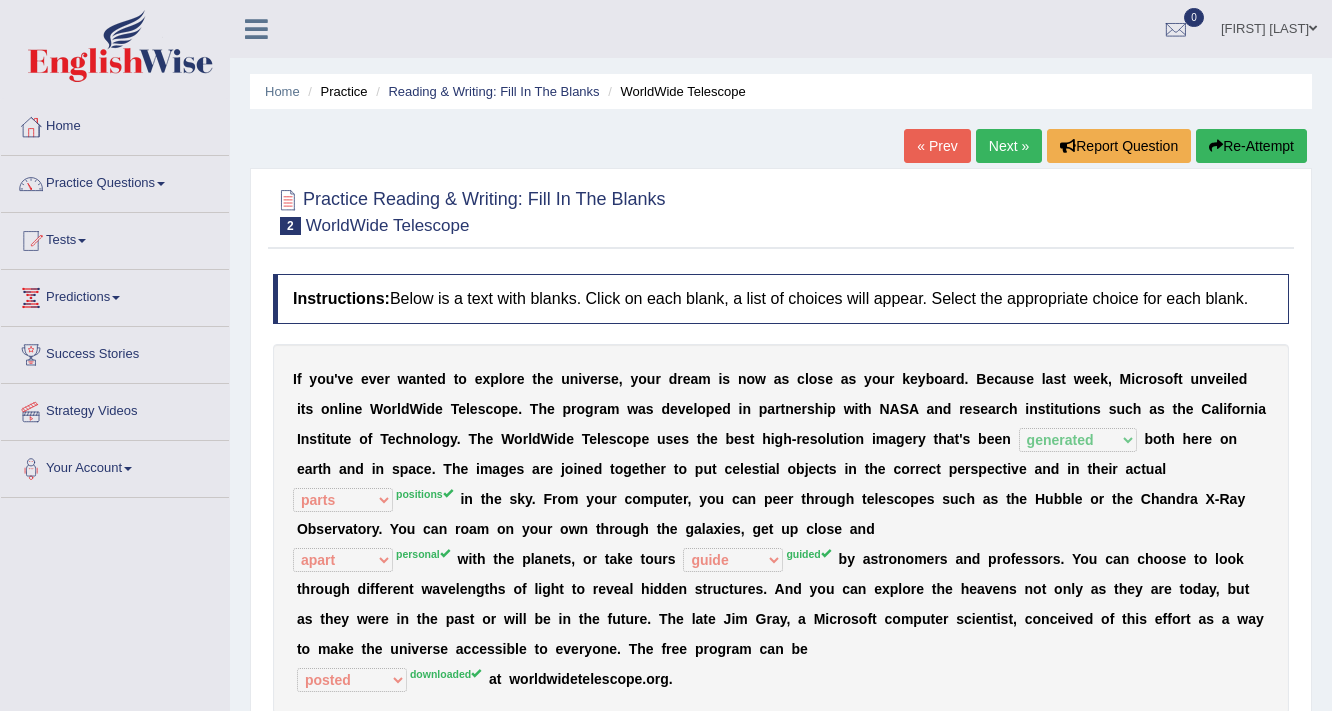 click on "Next »" at bounding box center [1009, 146] 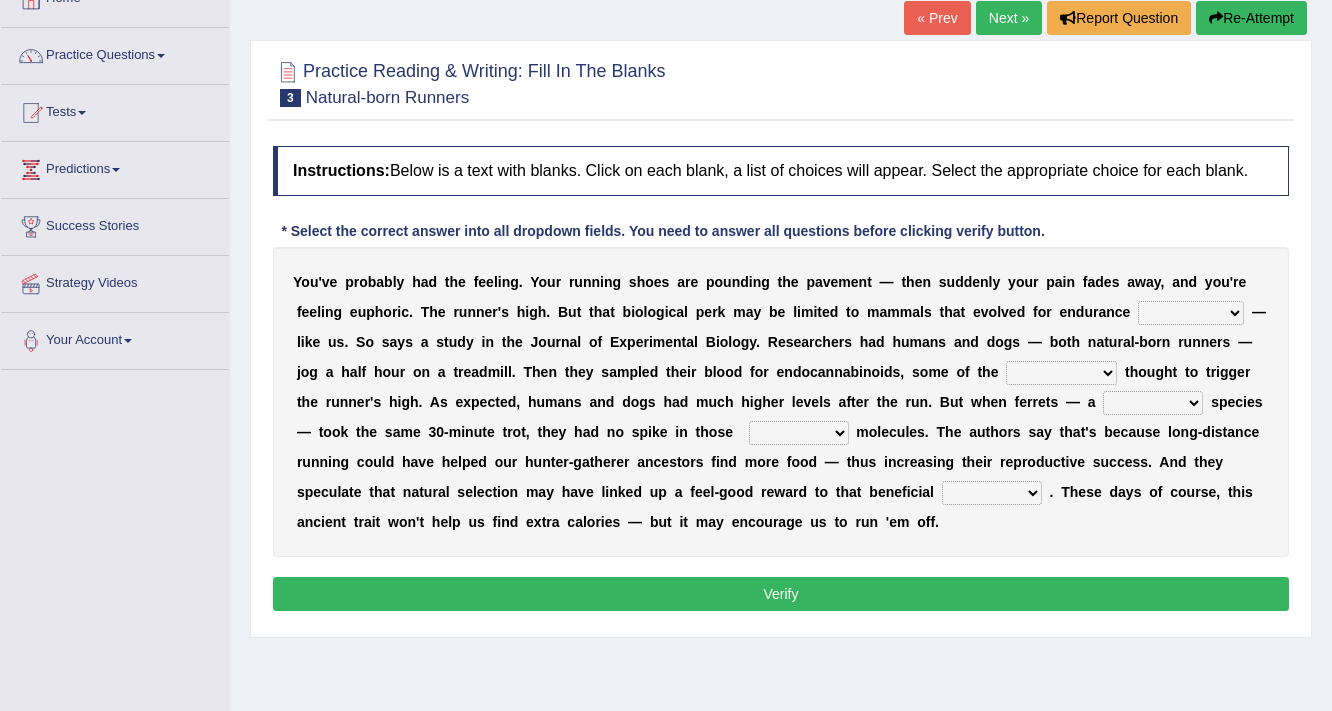 scroll, scrollTop: 160, scrollLeft: 0, axis: vertical 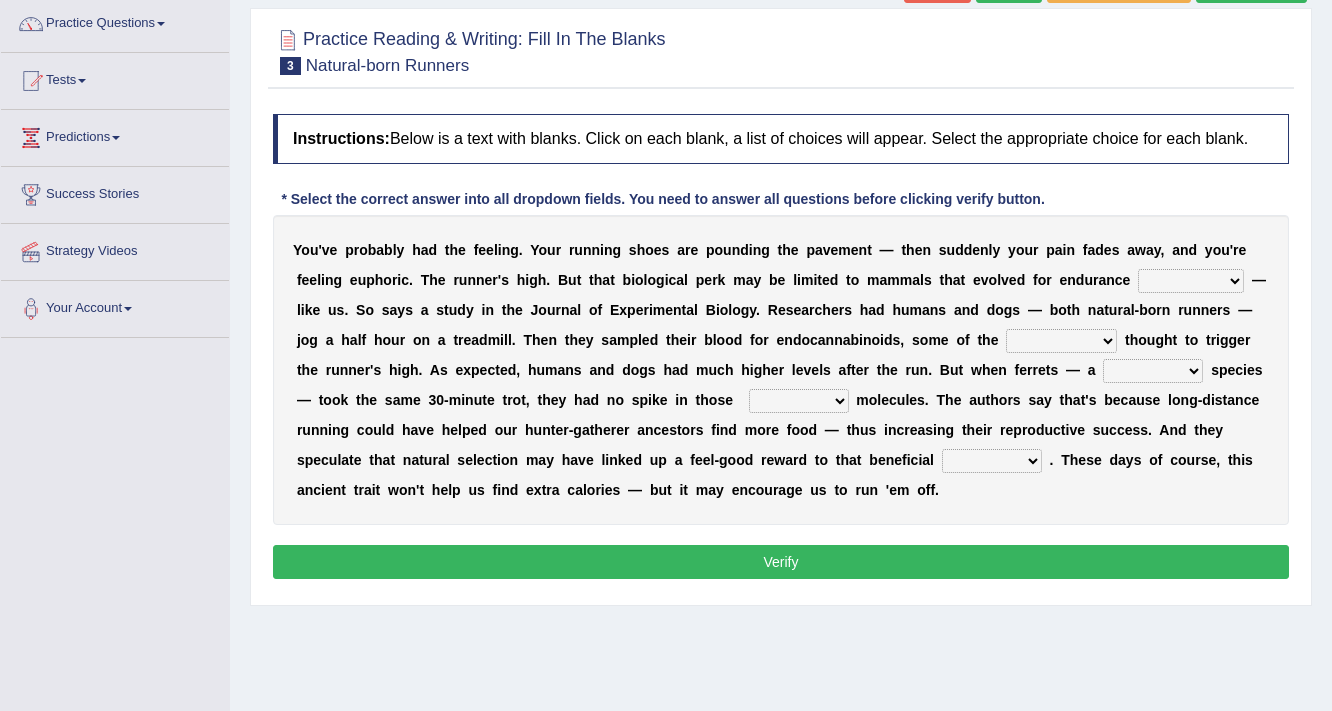click on "dykes personalize classifies exercise" at bounding box center (1191, 281) 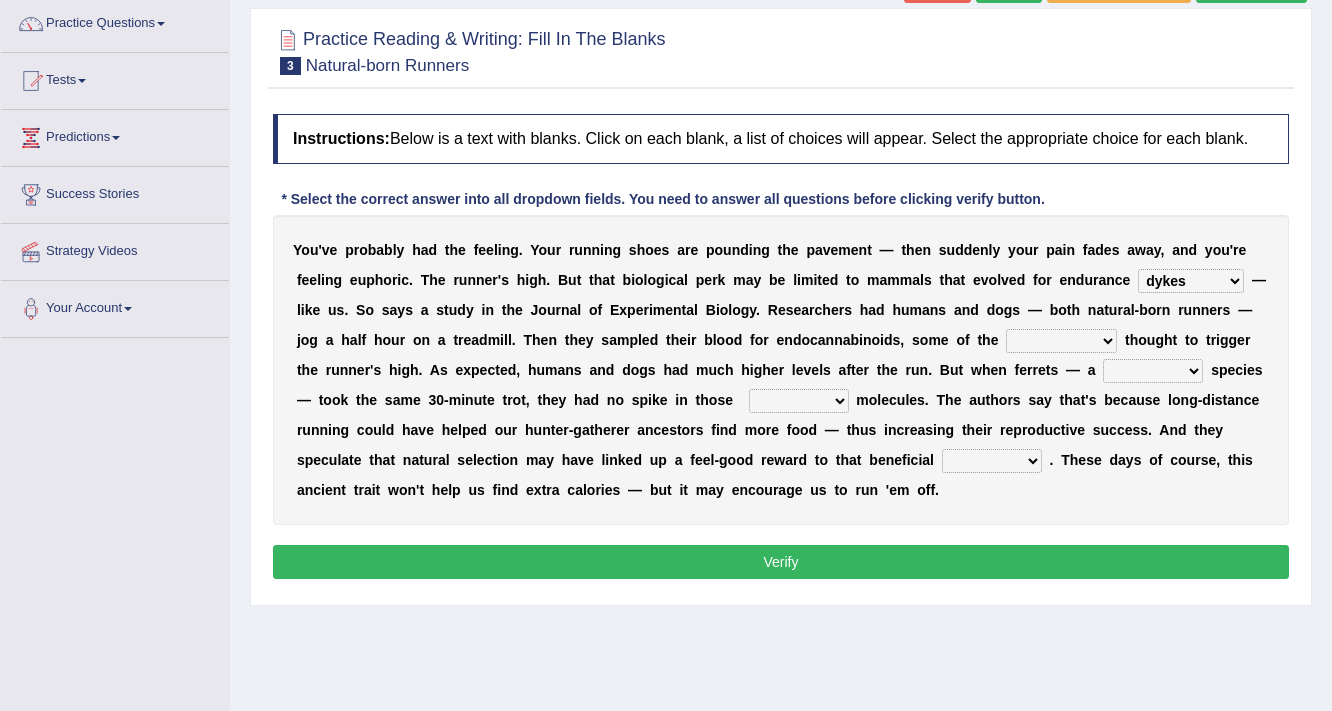 click on "dykes personalize classifies exercise" at bounding box center [1191, 281] 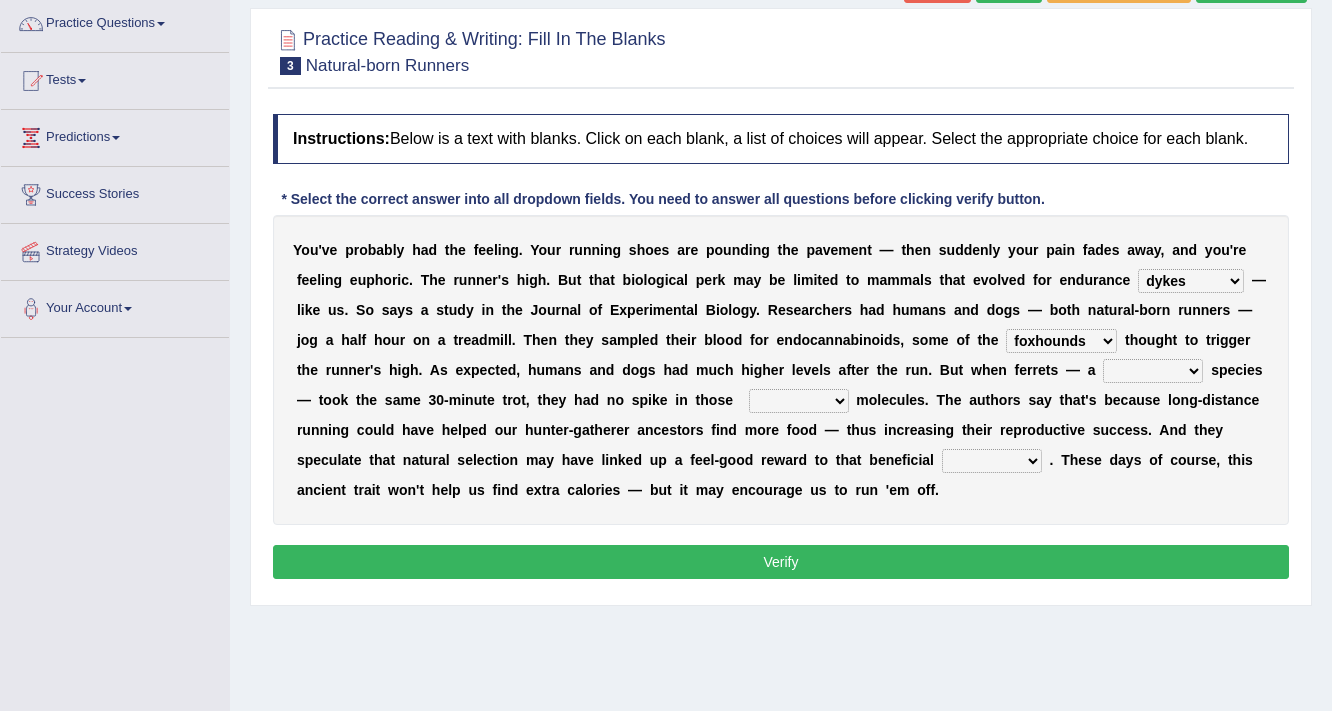 click on "almshouse turnarounds compounds foxhounds" at bounding box center [1061, 341] 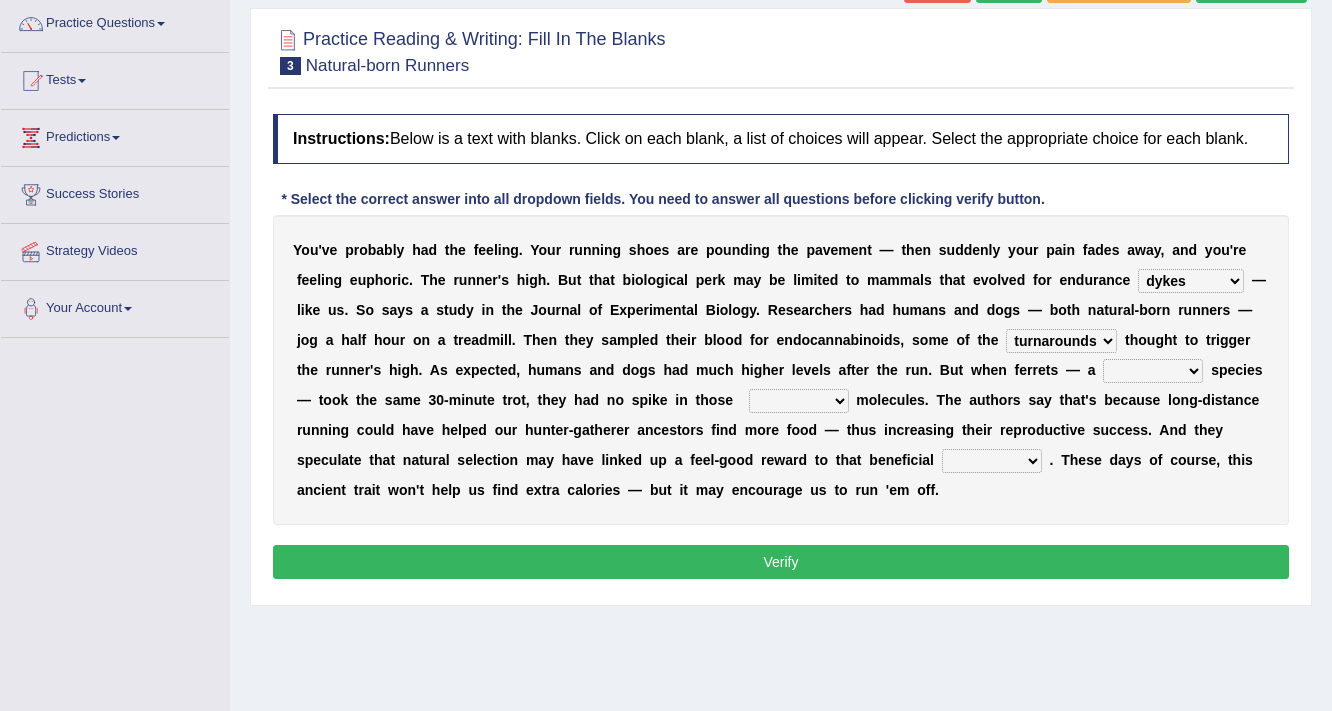 click on "excellency merely faerie sedentary" at bounding box center [1153, 371] 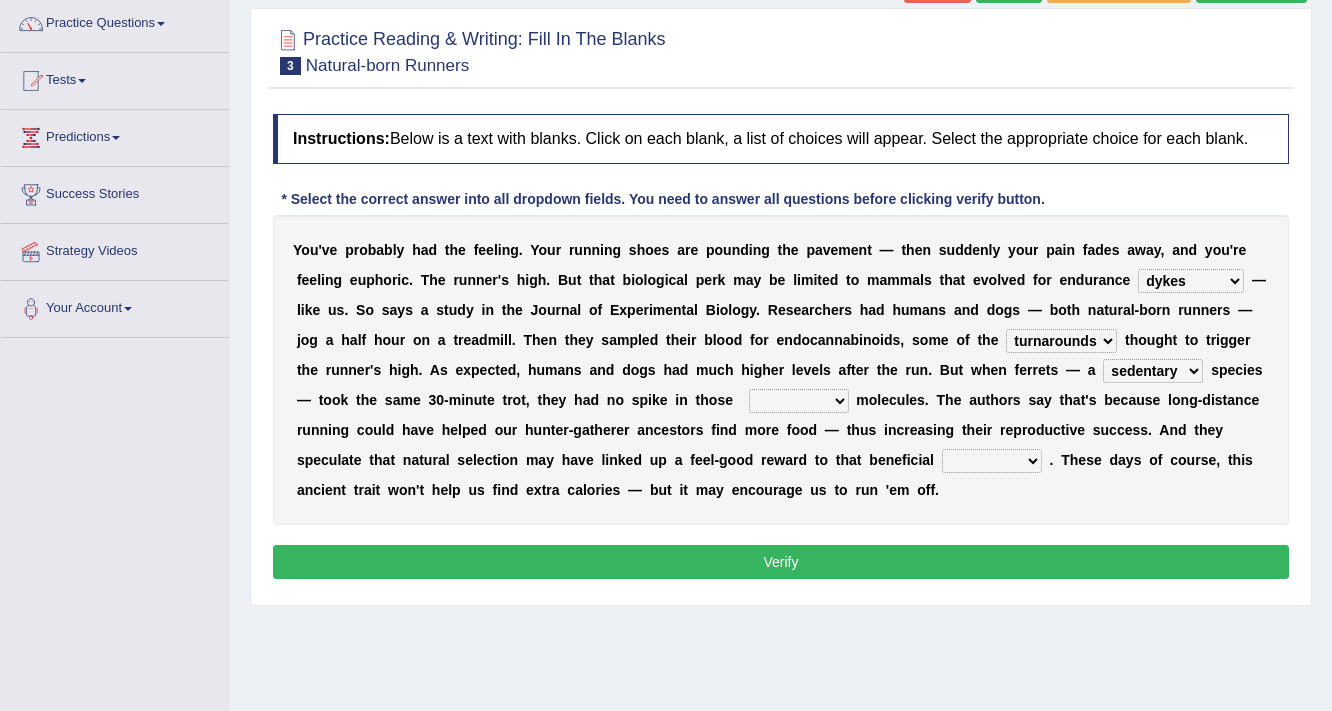 click on "excellency merely faerie sedentary" at bounding box center (1153, 371) 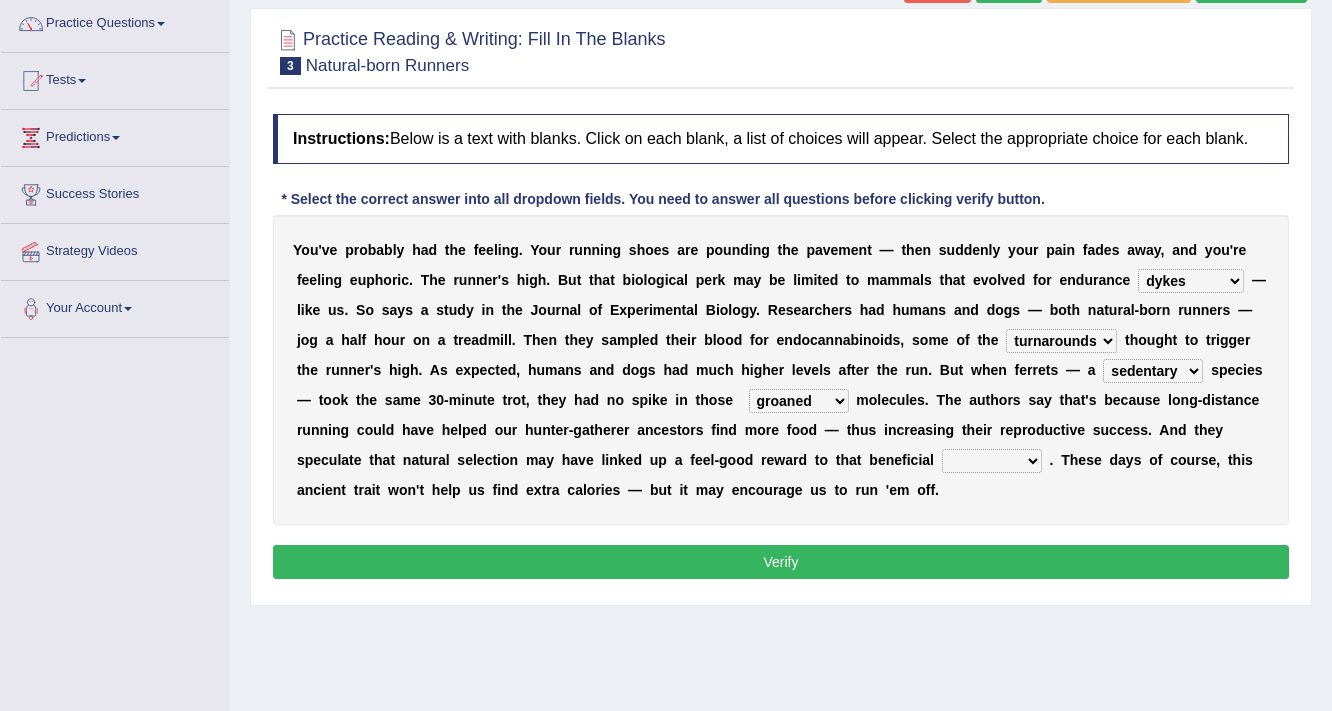 click on "wager exchanger behavior regulator" at bounding box center (992, 461) 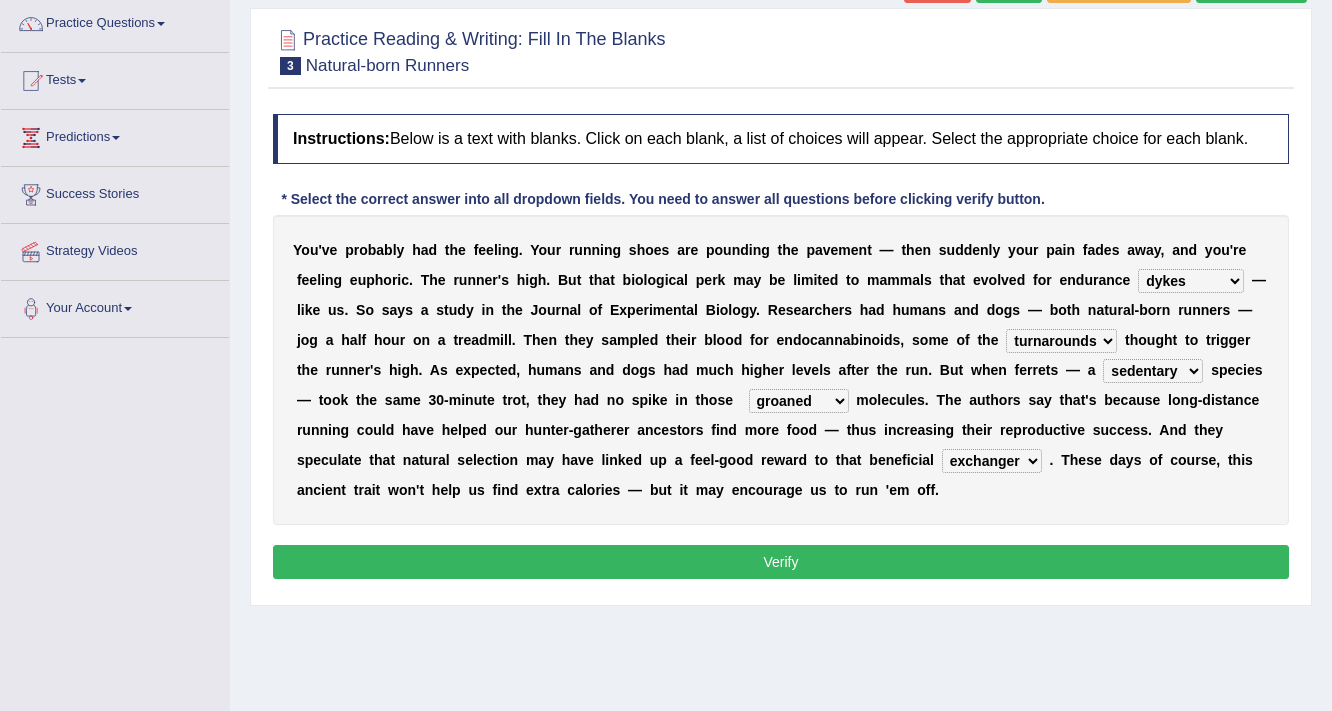 click on "Verify" at bounding box center (781, 562) 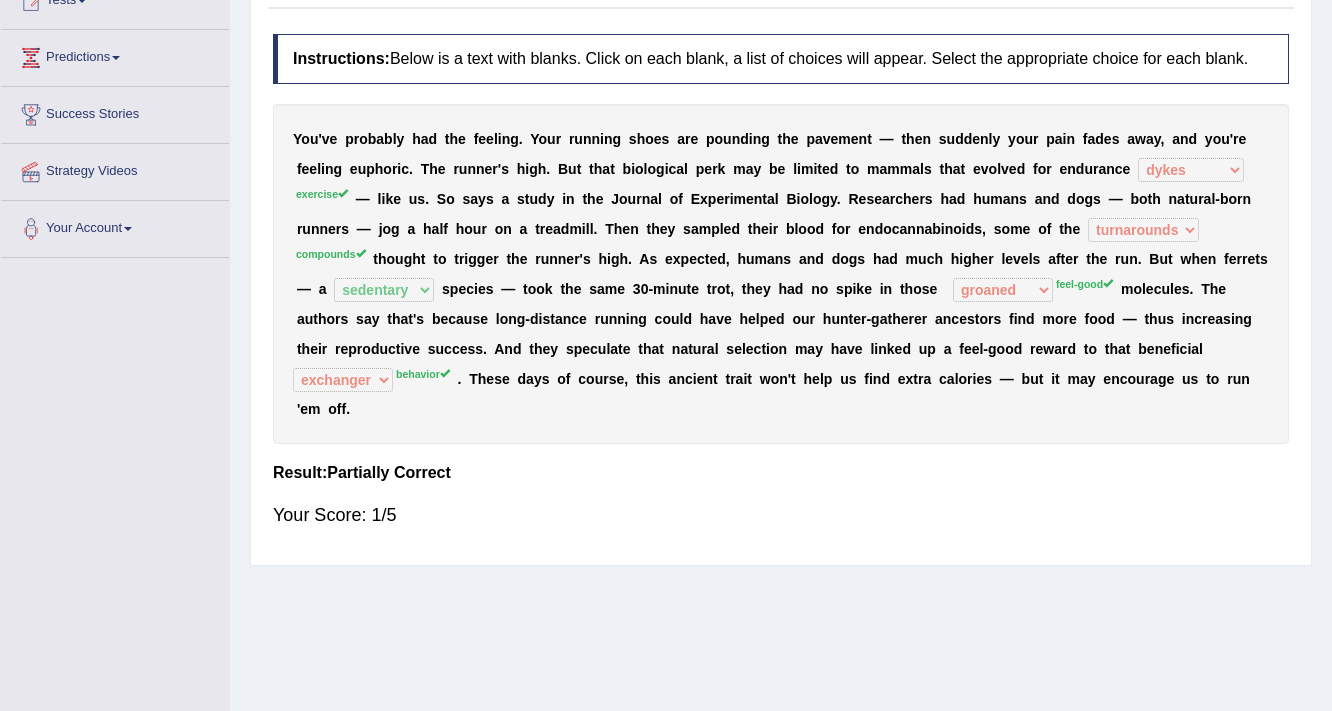 scroll, scrollTop: 320, scrollLeft: 0, axis: vertical 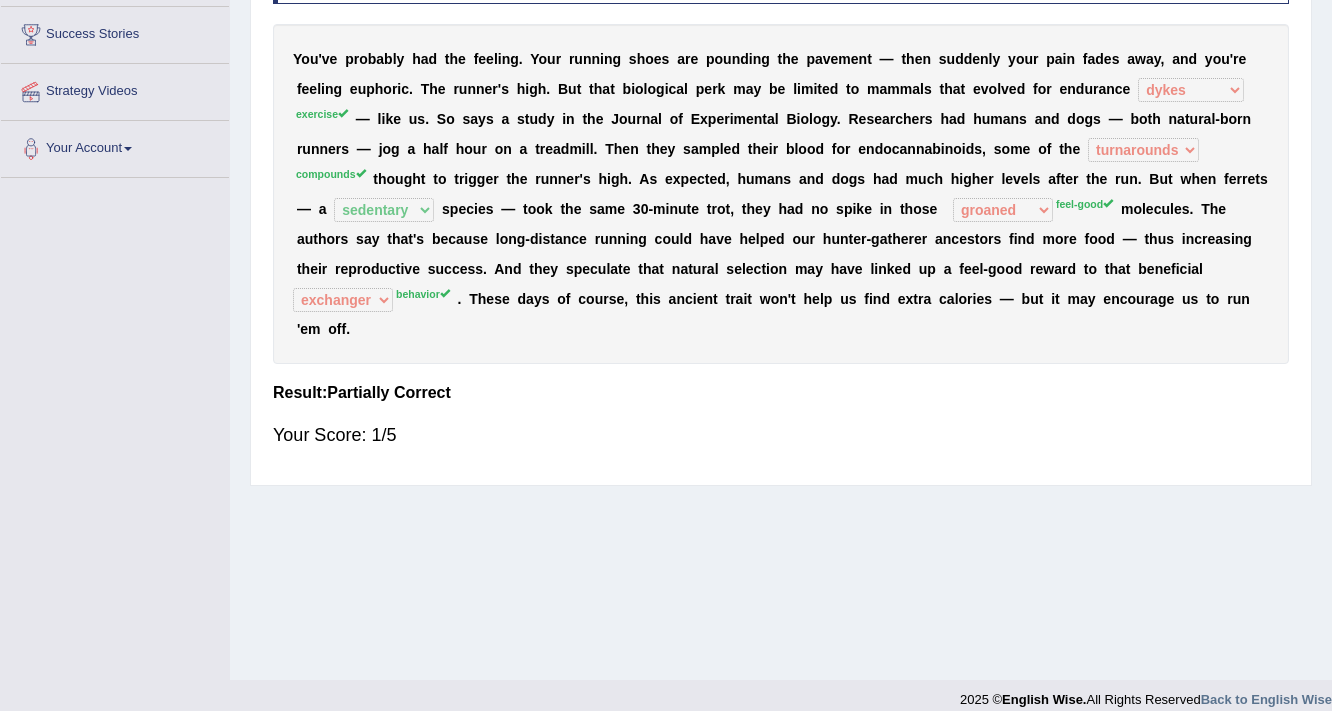 click on "compounds" at bounding box center [331, 174] 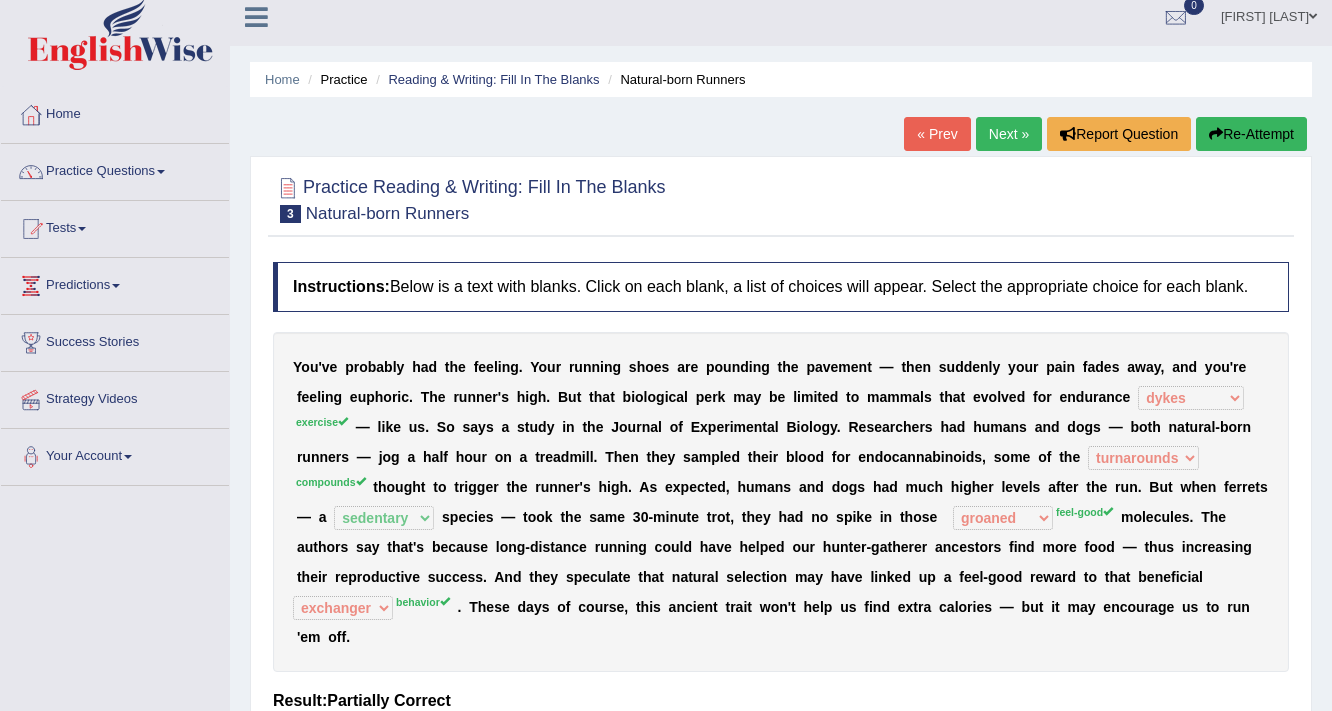 scroll, scrollTop: 0, scrollLeft: 0, axis: both 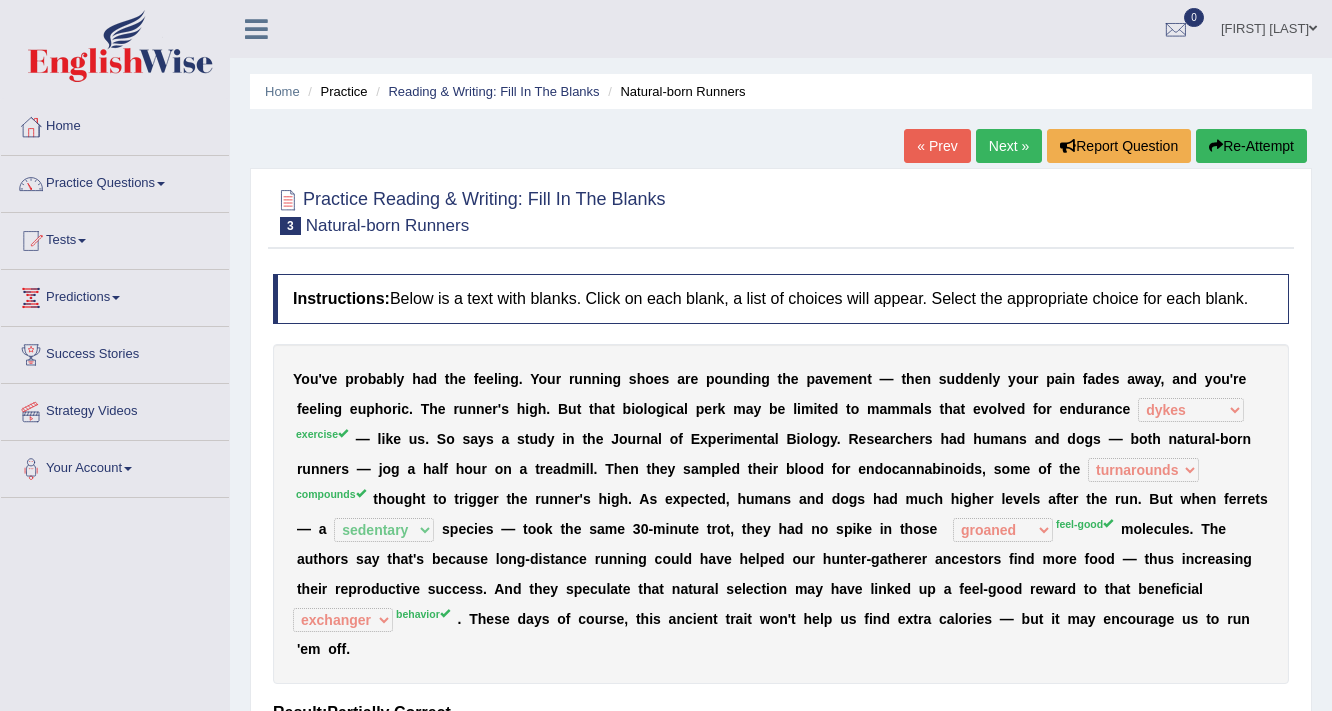 click on "« Prev" at bounding box center [937, 146] 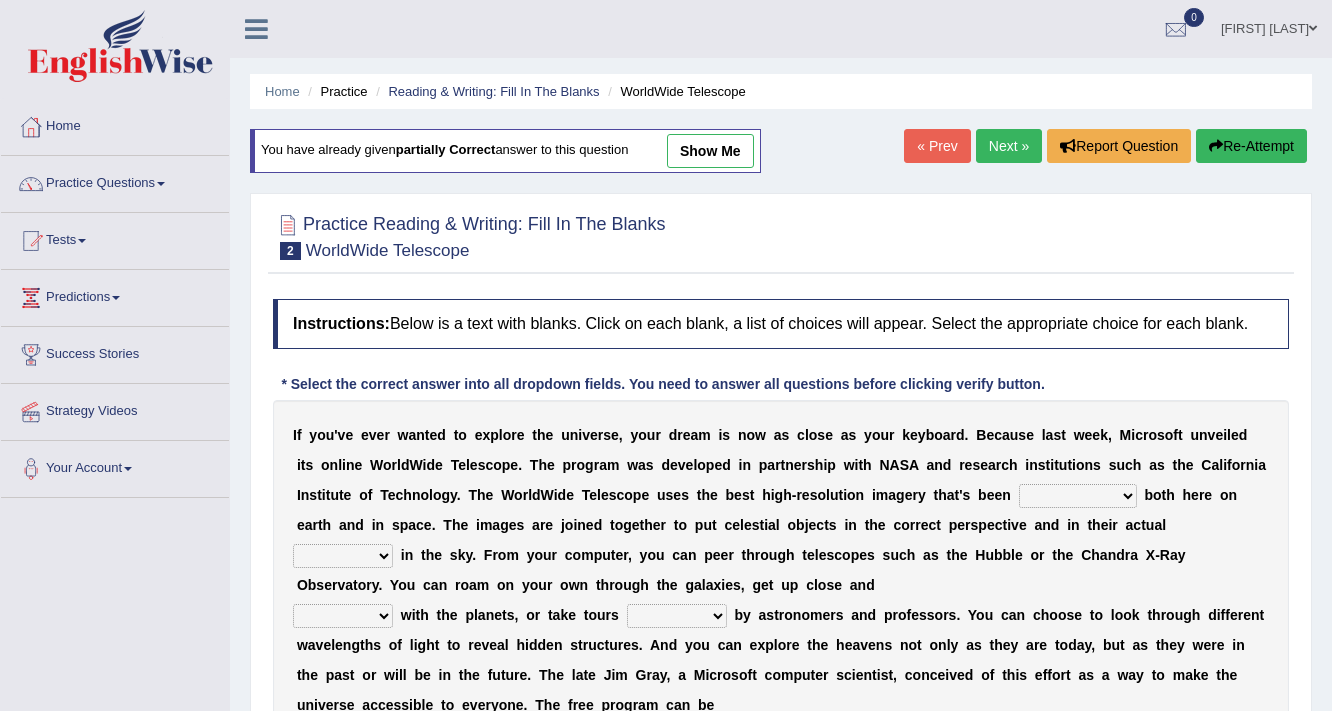 scroll, scrollTop: 0, scrollLeft: 0, axis: both 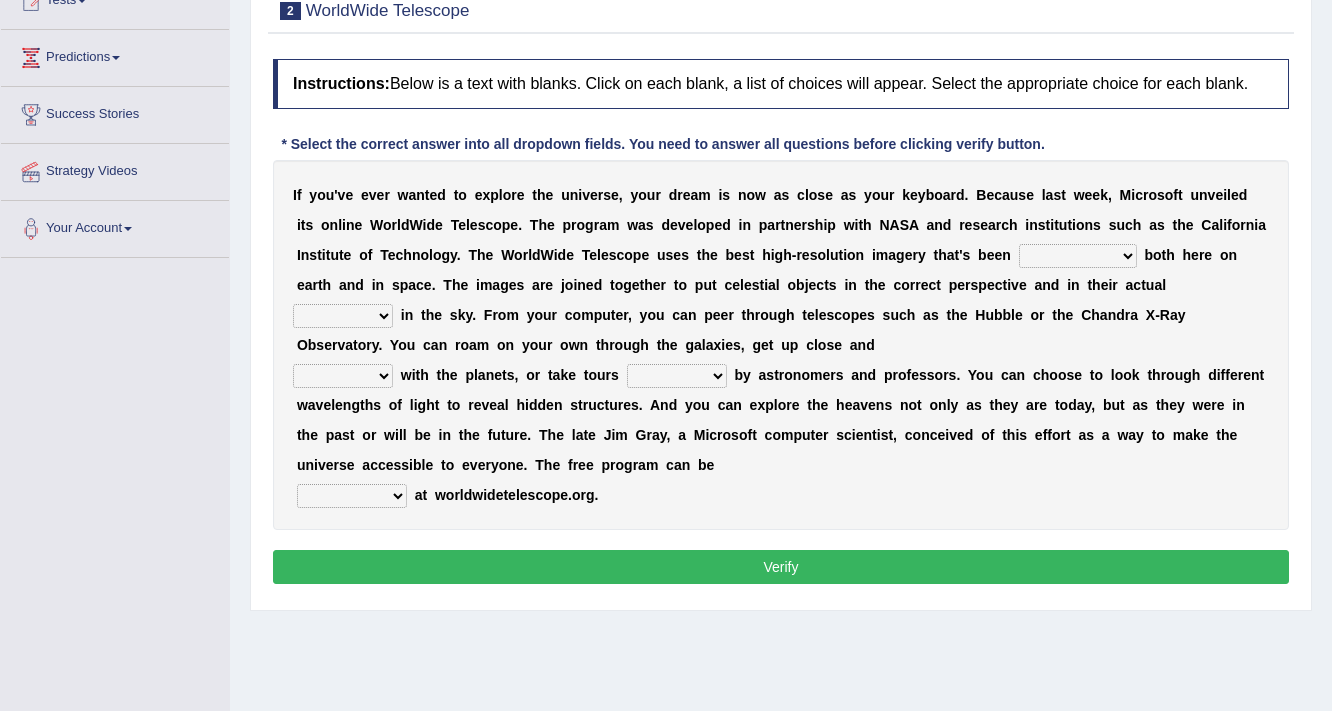click on "degraded ascended remonstrated generated" at bounding box center (1078, 256) 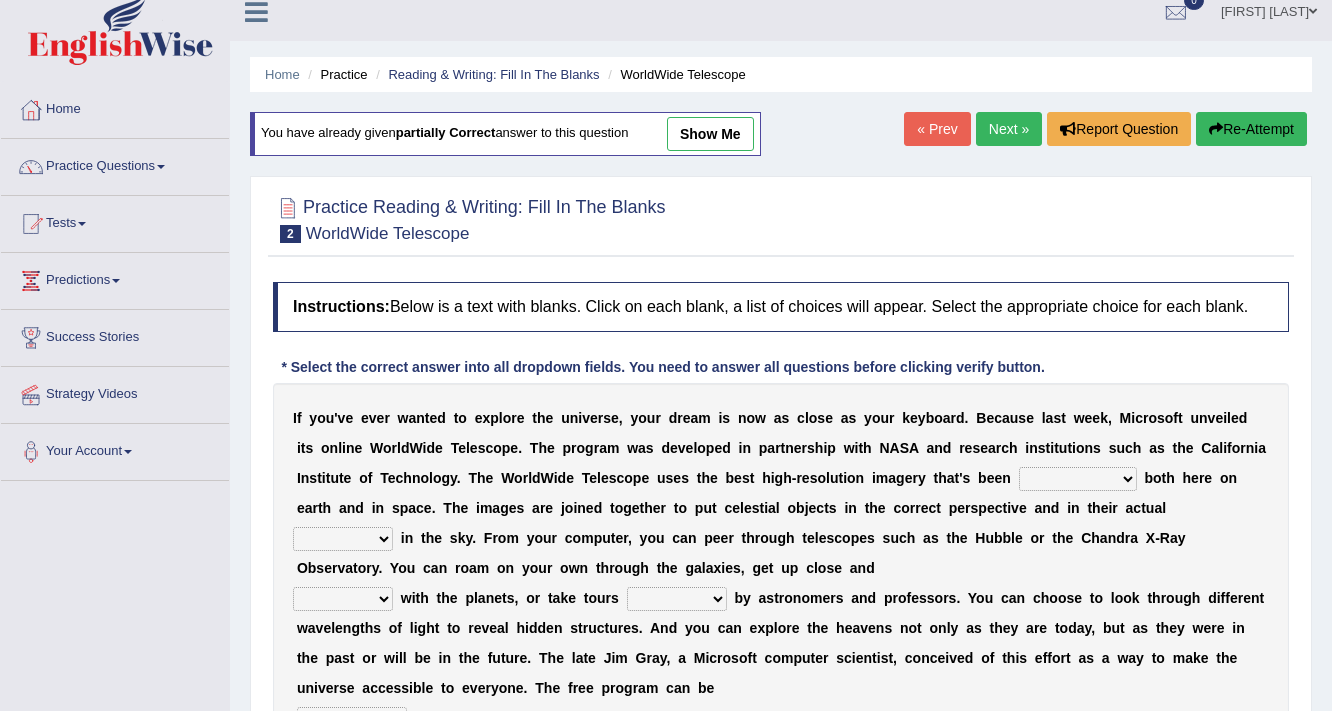 scroll, scrollTop: 0, scrollLeft: 0, axis: both 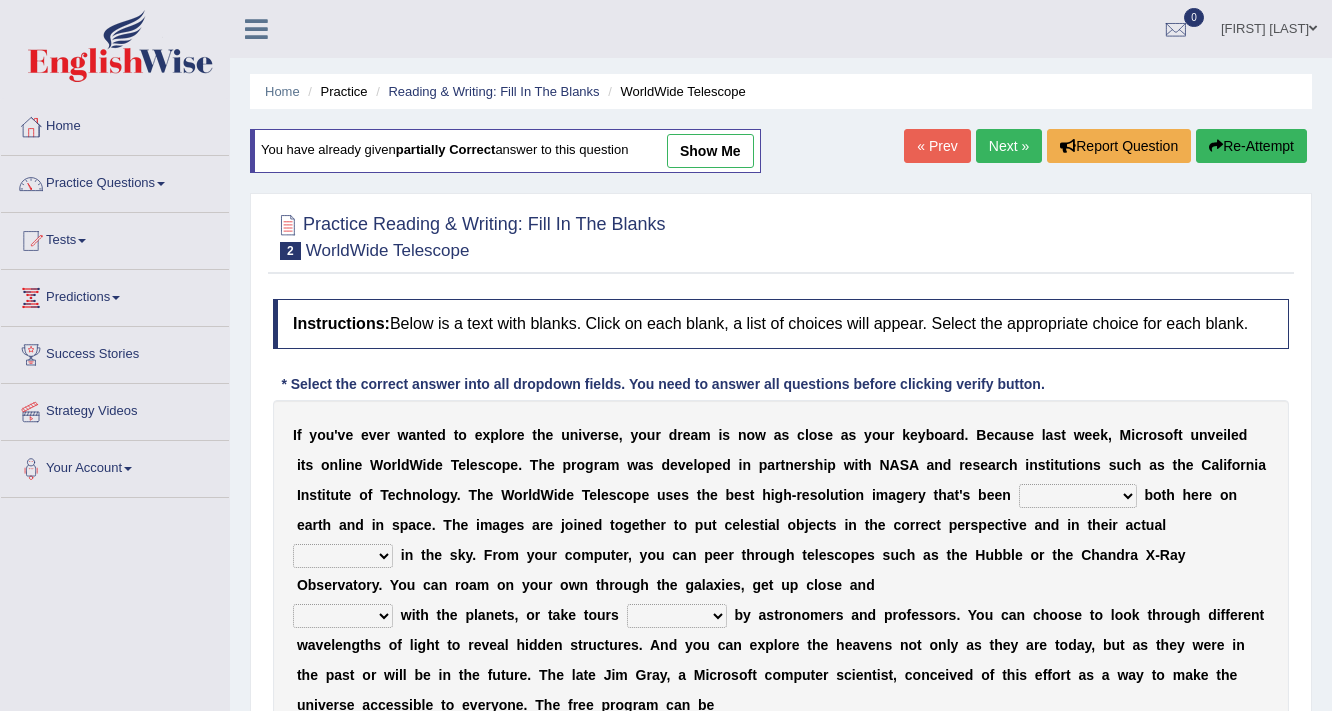 click on "show me" at bounding box center (710, 151) 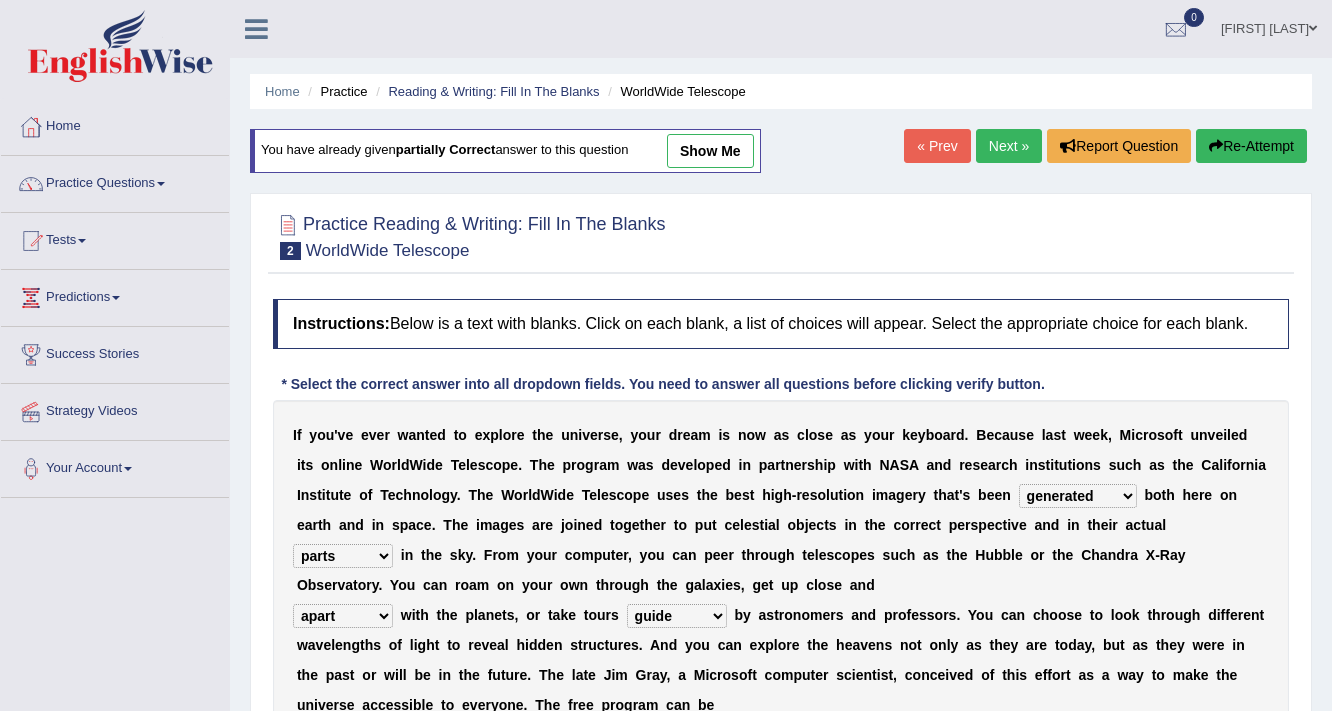 select on "posted" 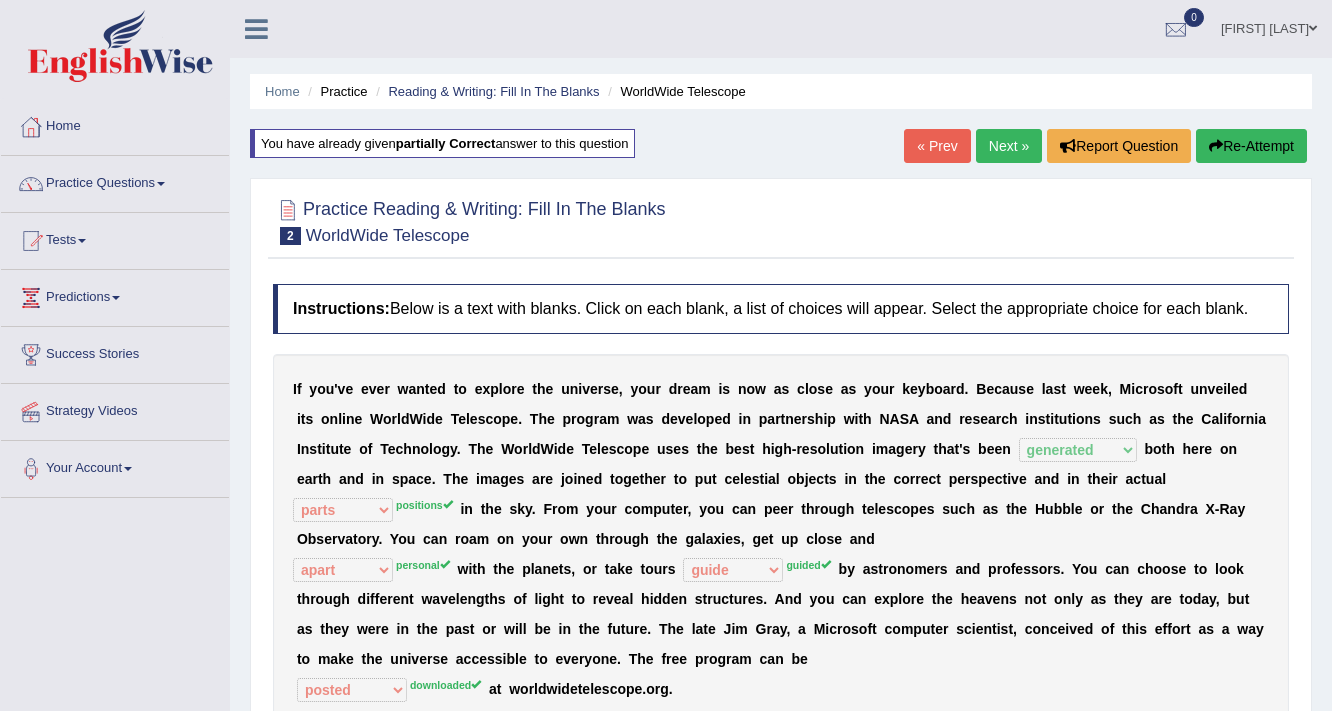 click on "Next »" at bounding box center [1009, 146] 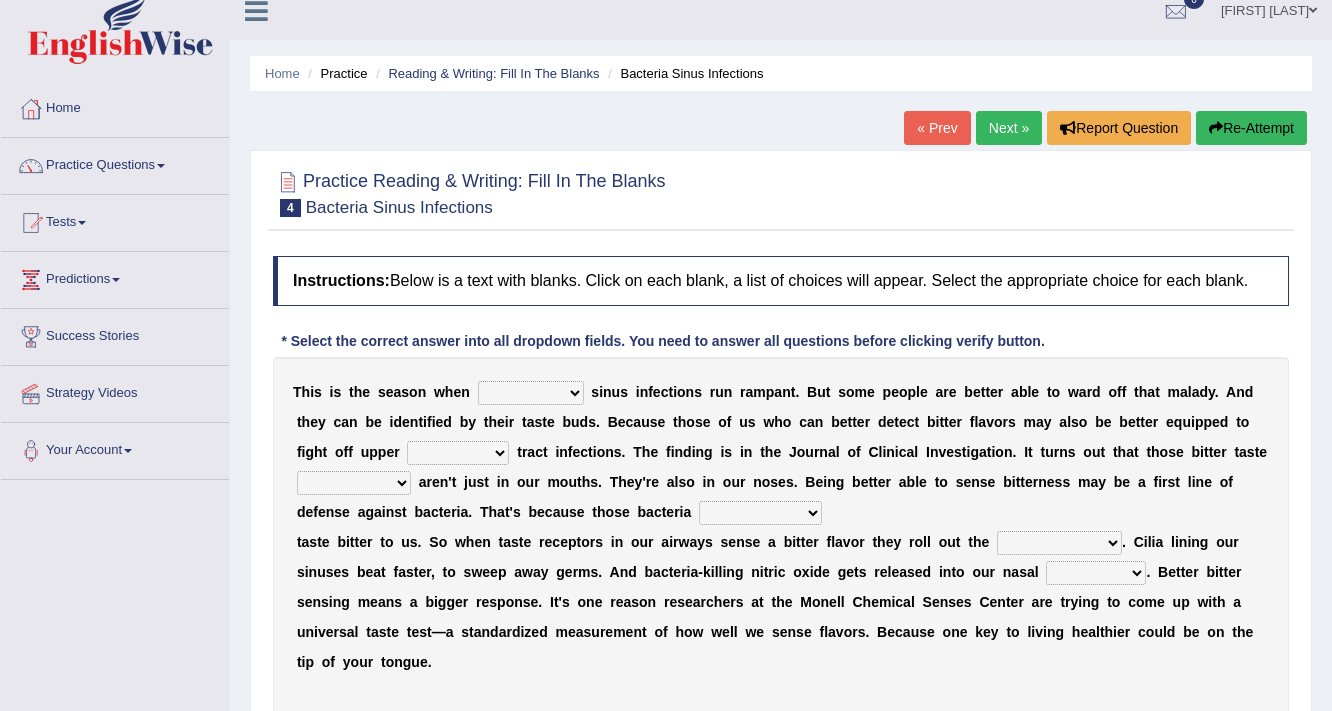 scroll, scrollTop: 157, scrollLeft: 0, axis: vertical 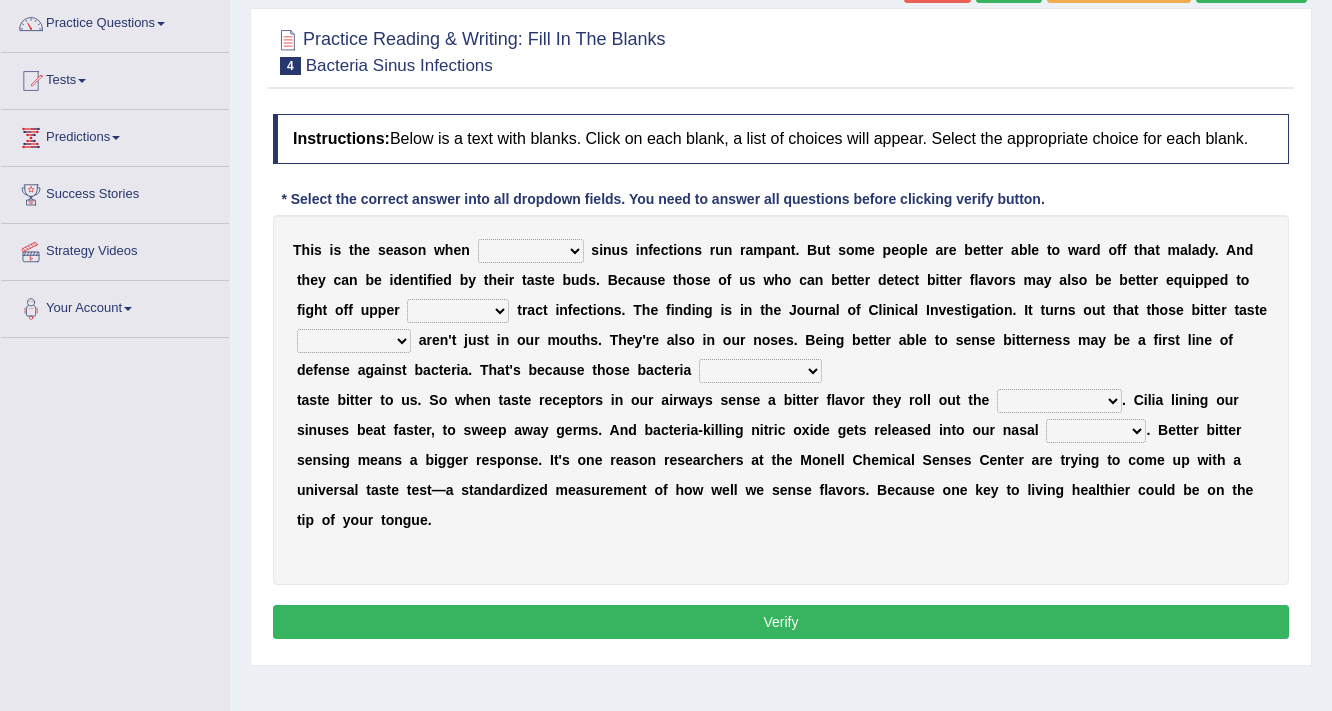 click on "conventicle atheist bacterial prissier" at bounding box center (531, 251) 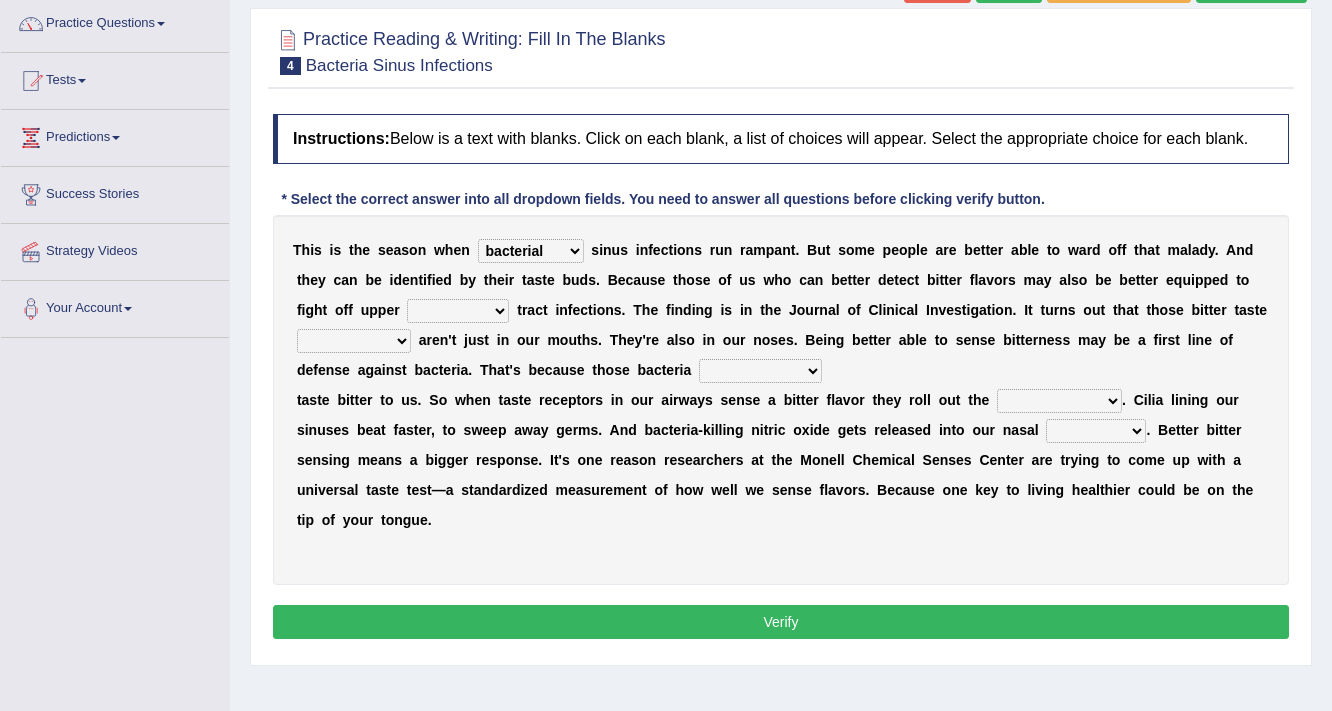 click on "conventicle atheist bacterial prissier" at bounding box center (531, 251) 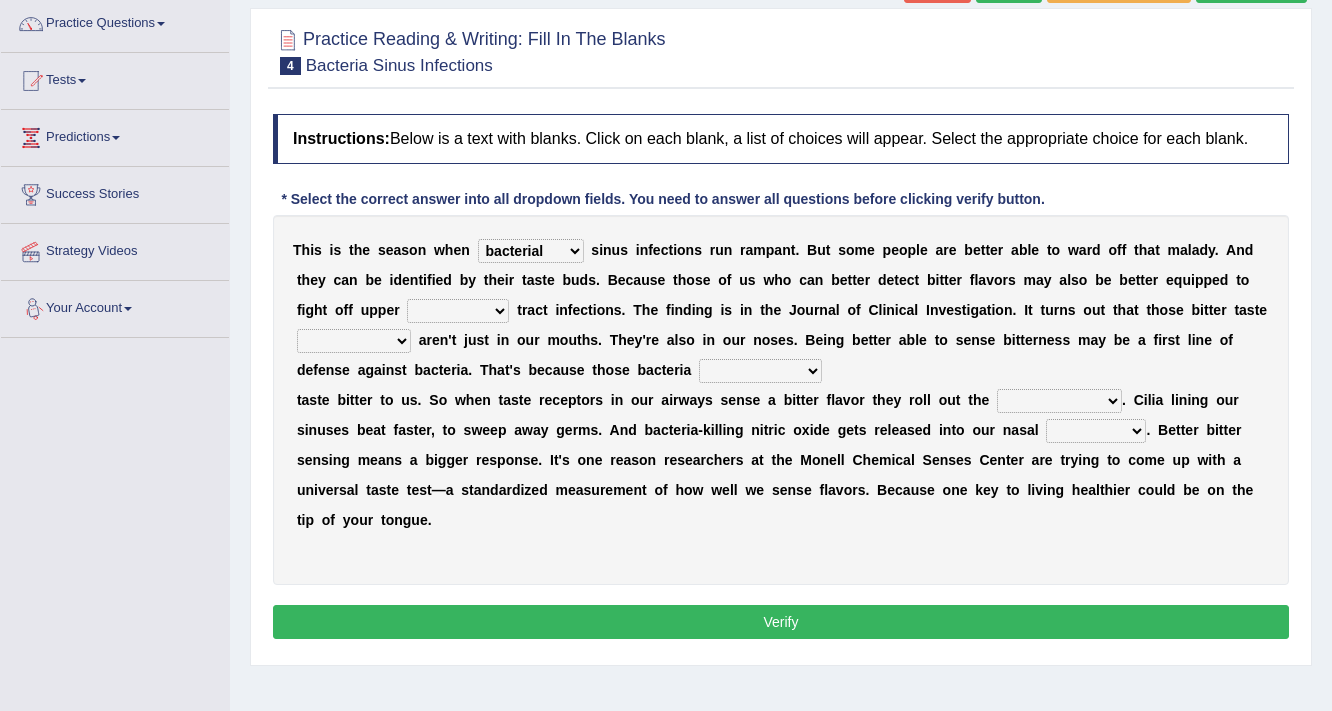 click on "faulty respiratory togae gawky" at bounding box center [458, 311] 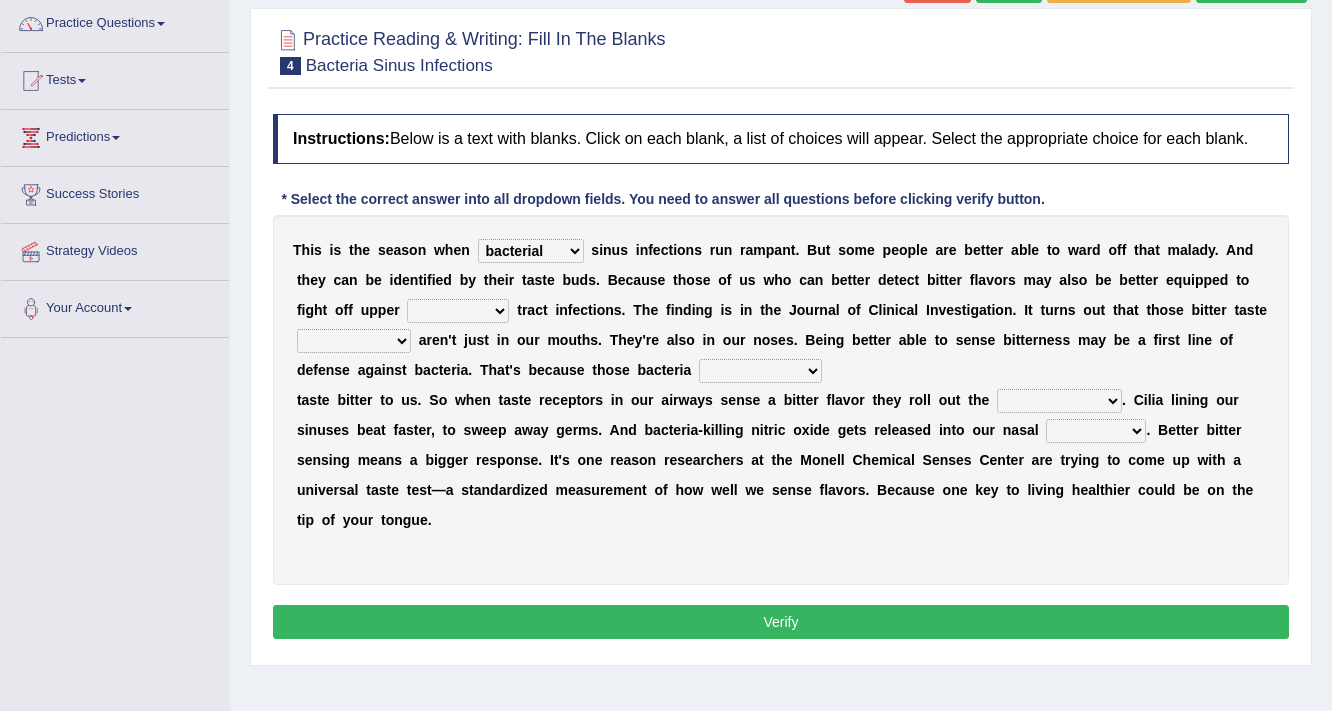 select on "respiratory" 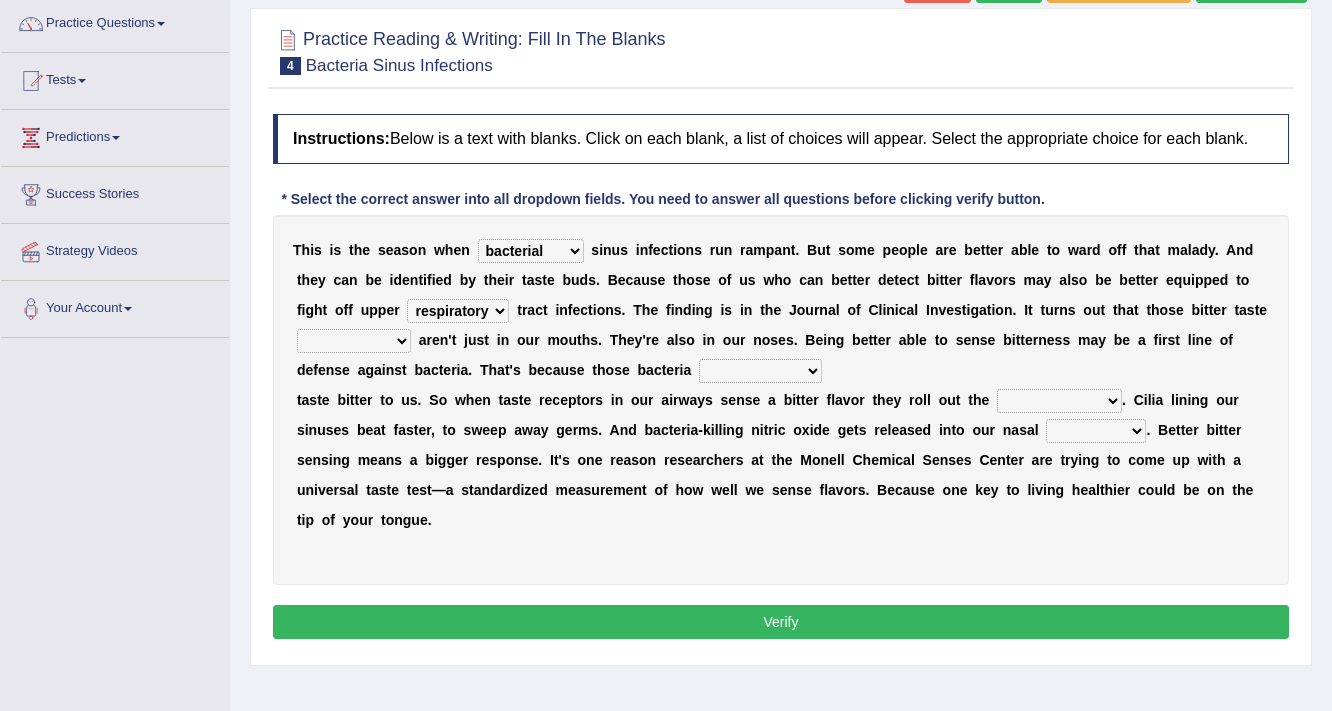 click on "depressions dinners submissions receptors" at bounding box center [354, 341] 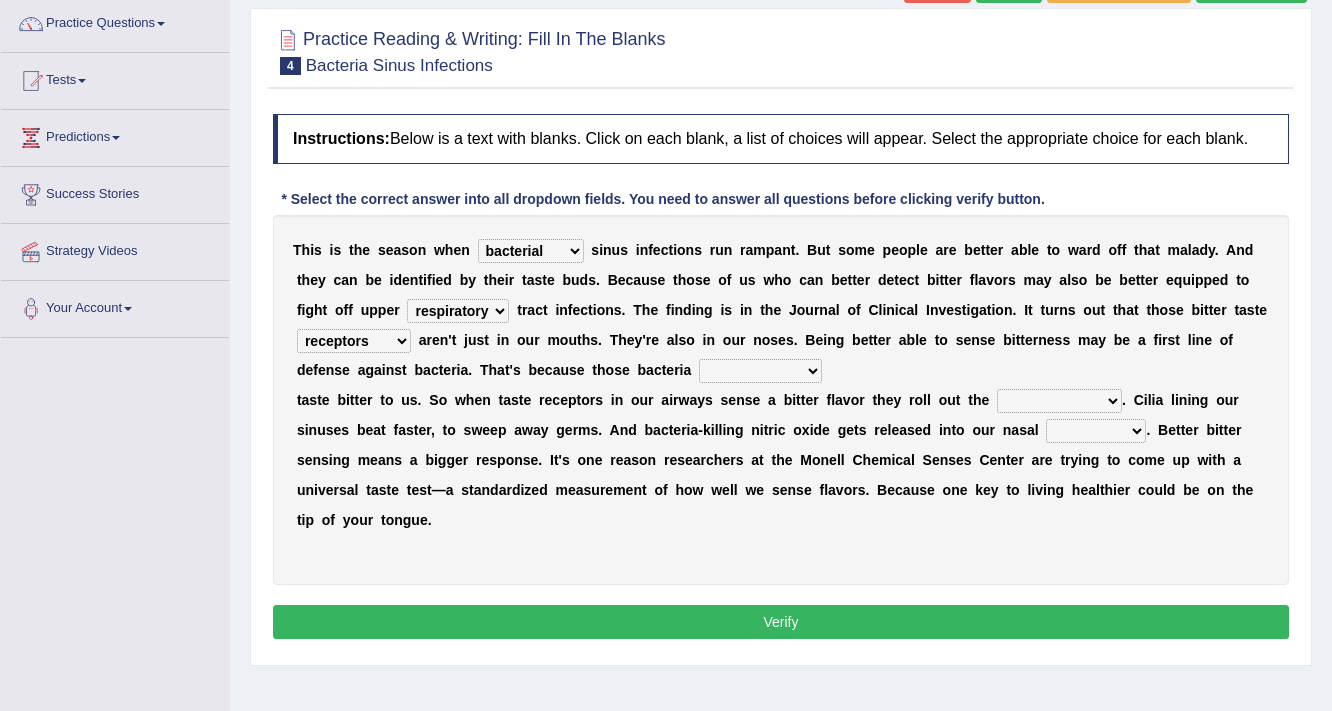 click on "depressions dinners submissions receptors" at bounding box center [354, 341] 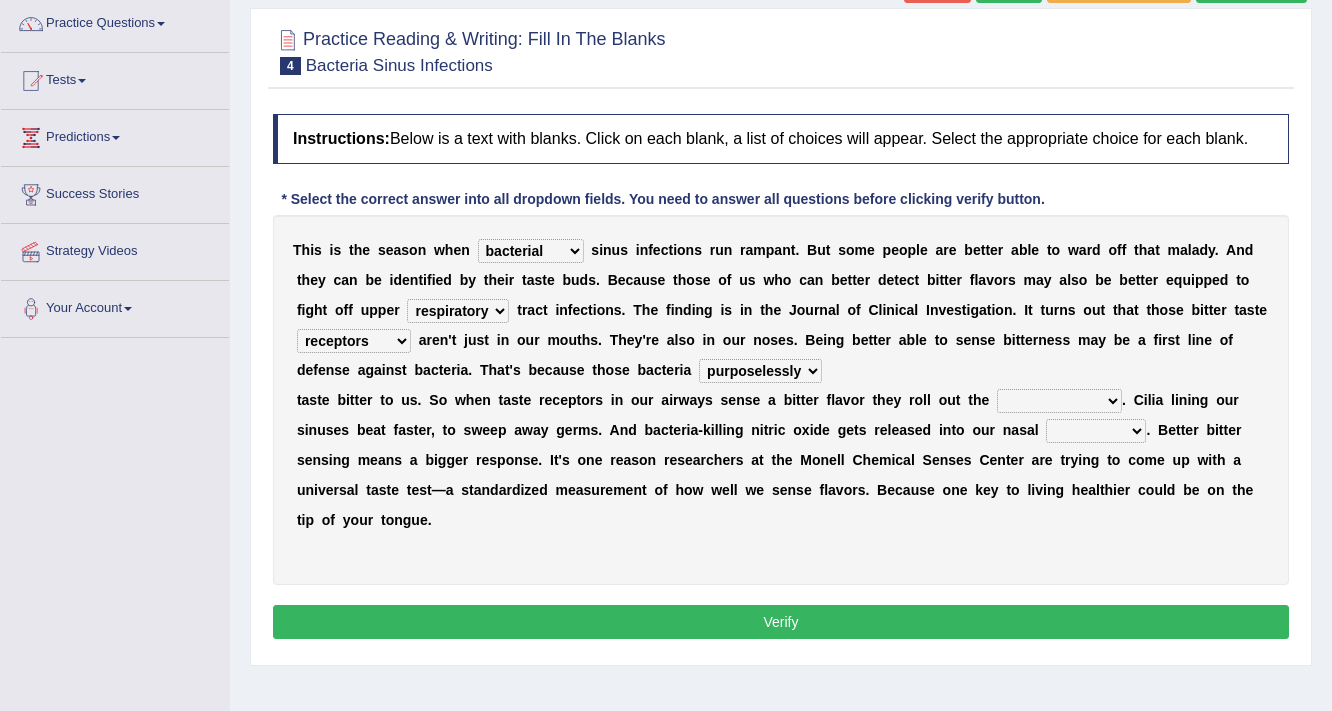 click on "defenses contradictions chestnuts pelvis" at bounding box center (1059, 401) 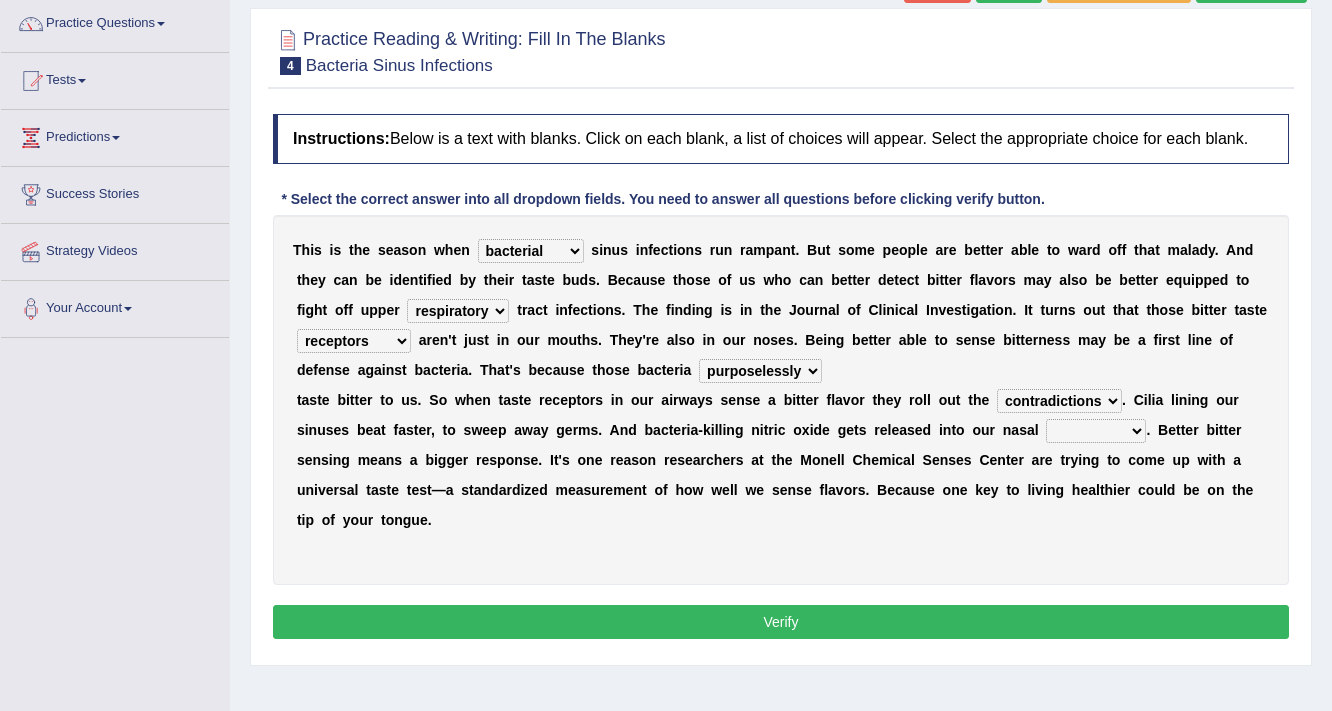 click on "defenses contradictions chestnuts pelvis" at bounding box center [1059, 401] 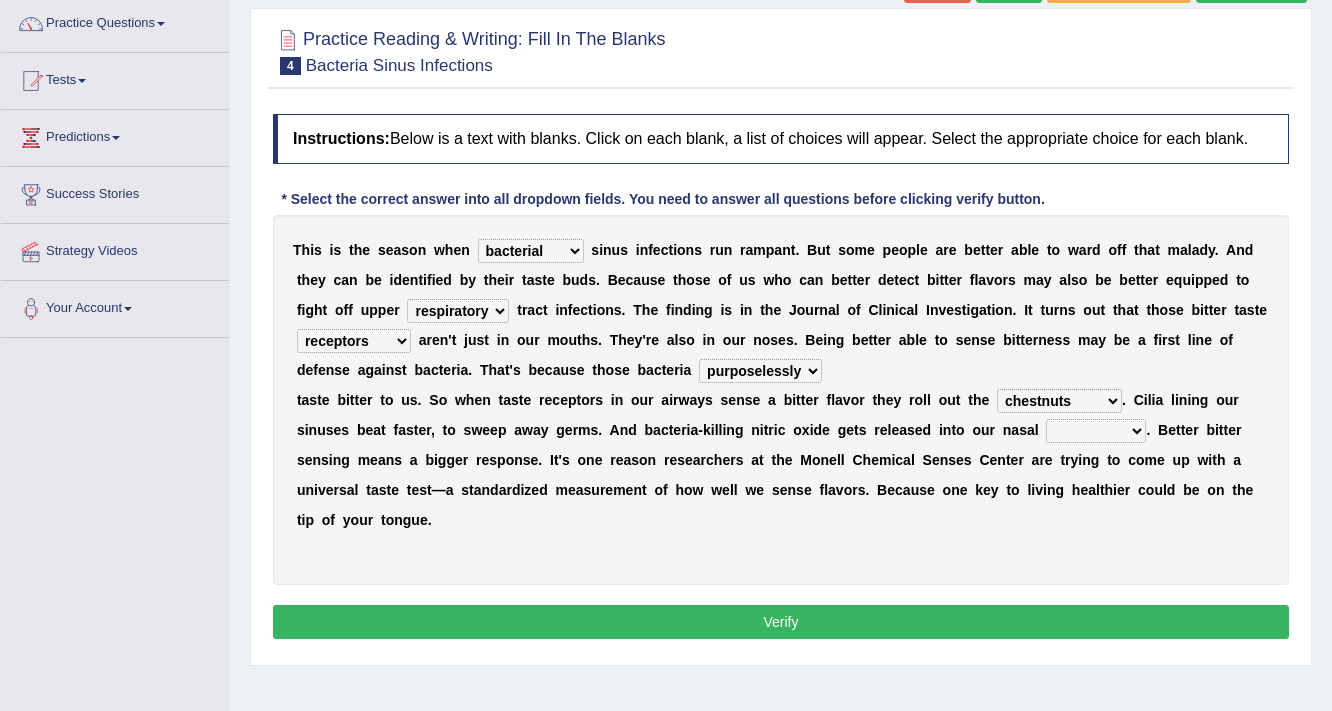 click on "defenses contradictions chestnuts pelvis" at bounding box center (1059, 401) 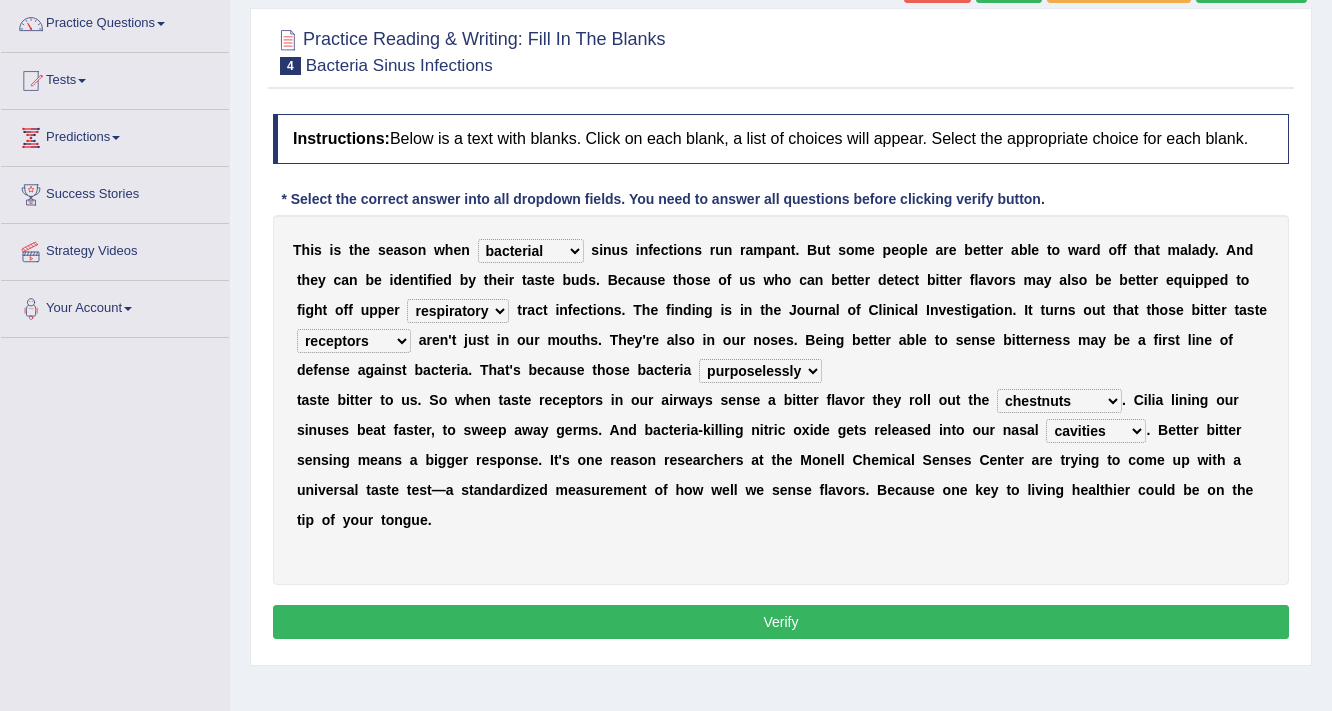 click on "Verify" at bounding box center [781, 622] 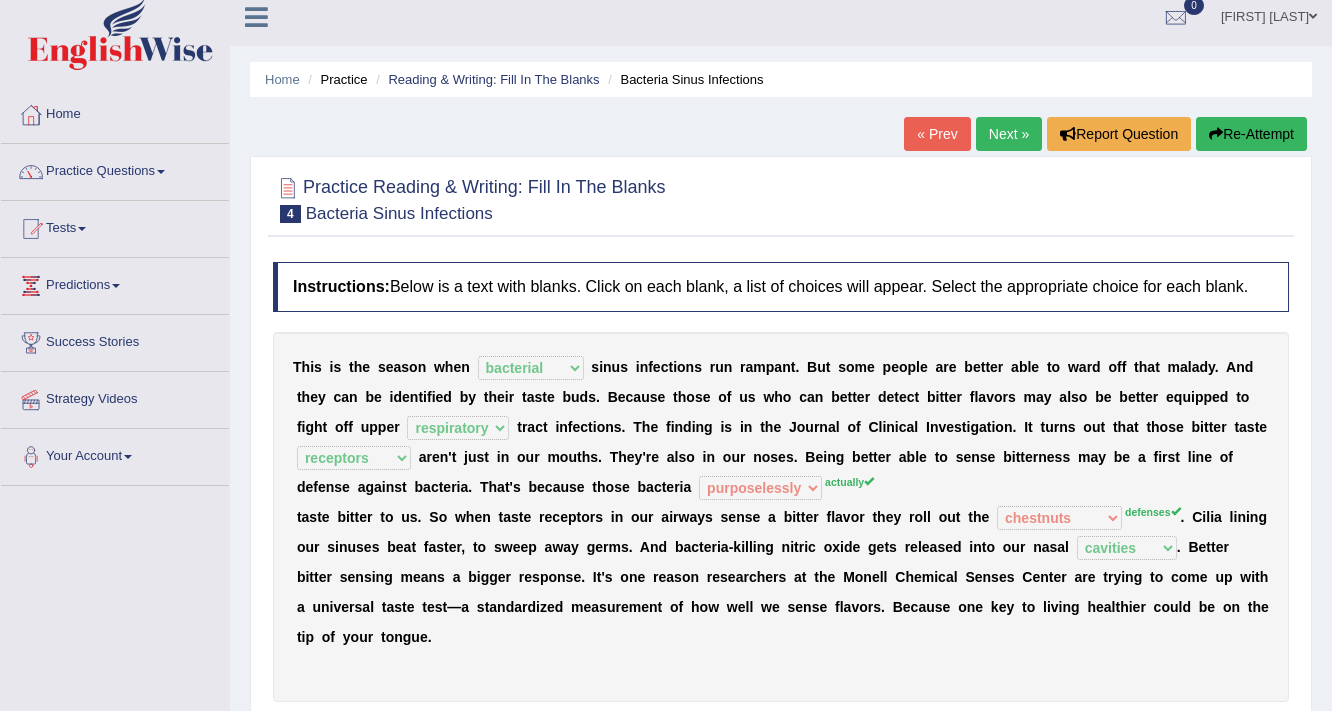 scroll, scrollTop: 0, scrollLeft: 0, axis: both 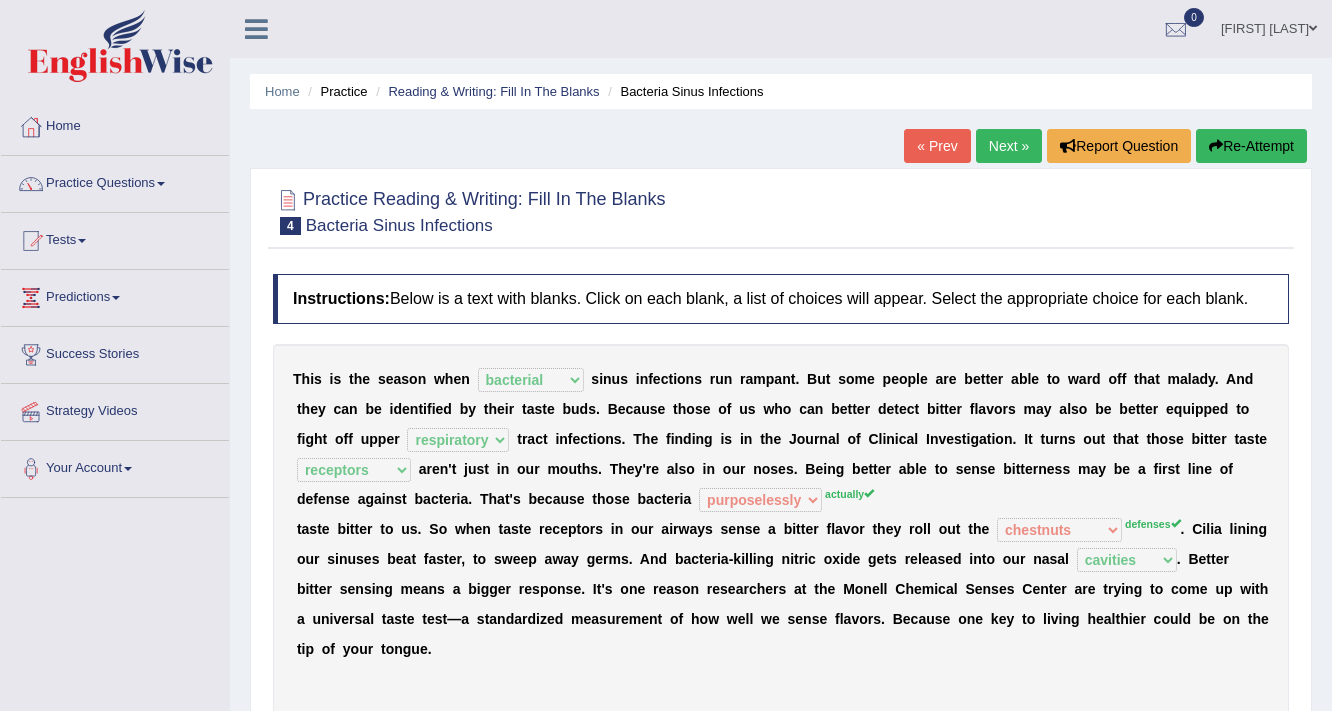 click on "Home
Practice
Reading & Writing: Fill In The Blanks
Bacteria Sinus Infections
« Prev Next »  Report Question  Re-Attempt
Practice Reading & Writing: Fill In The Blanks
4
Bacteria Sinus Infections
Instructions:  Below is a text with blanks. Click on each blank, a list of choices will appear. Select the appropriate choice for each blank.
* Select the correct answer into all dropdown fields. You need to answer all questions before clicking verify button. T h i s    i s    t h e    s e a s o n    w h e n    conventicle atheist bacterial prissier    s i n u s    i n f e c t i o n s    r u n    r a m p a n t .    B u t    s o m e    p e o p l e    a r e    b e t t e r    a b l e    t o    w a r d    o f f    t h a t    m a l a d y .    A n d    t h e y    c a n    b e    i d e n t i f i e d    b y" at bounding box center (781, 500) 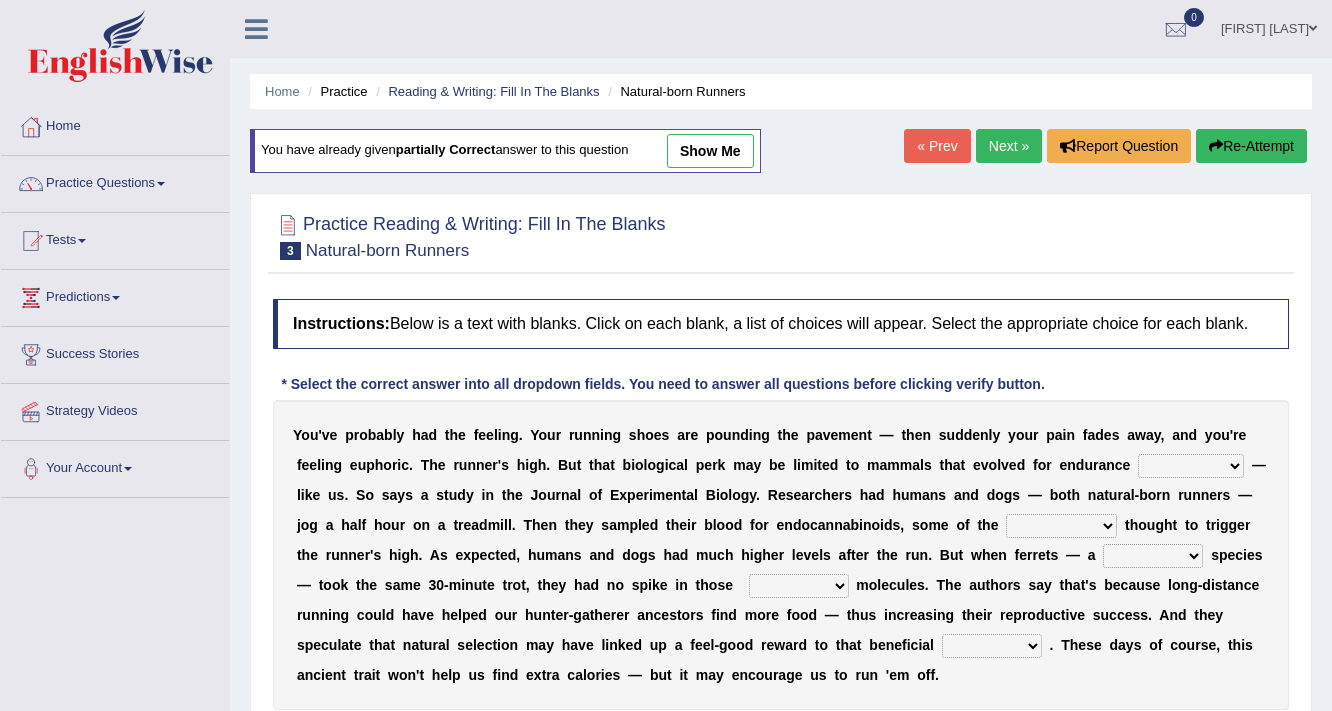 scroll, scrollTop: 0, scrollLeft: 0, axis: both 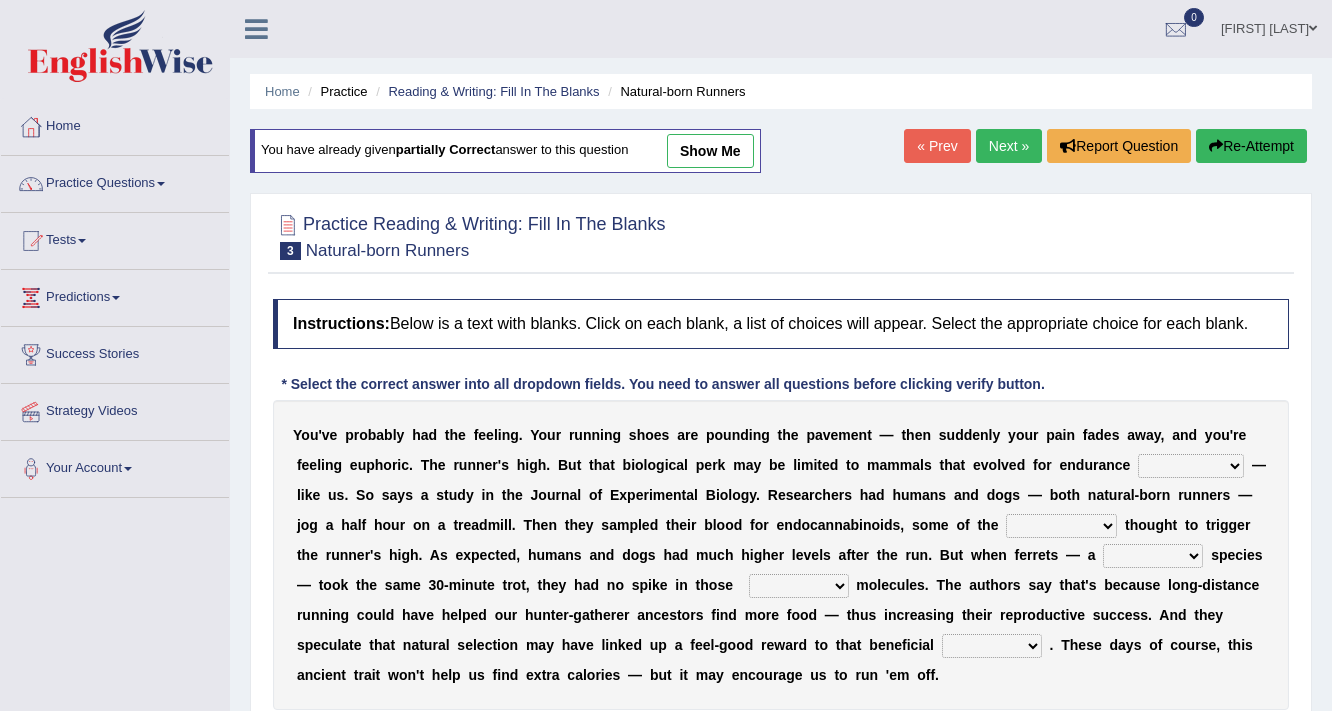 click on "Next »" at bounding box center (1009, 146) 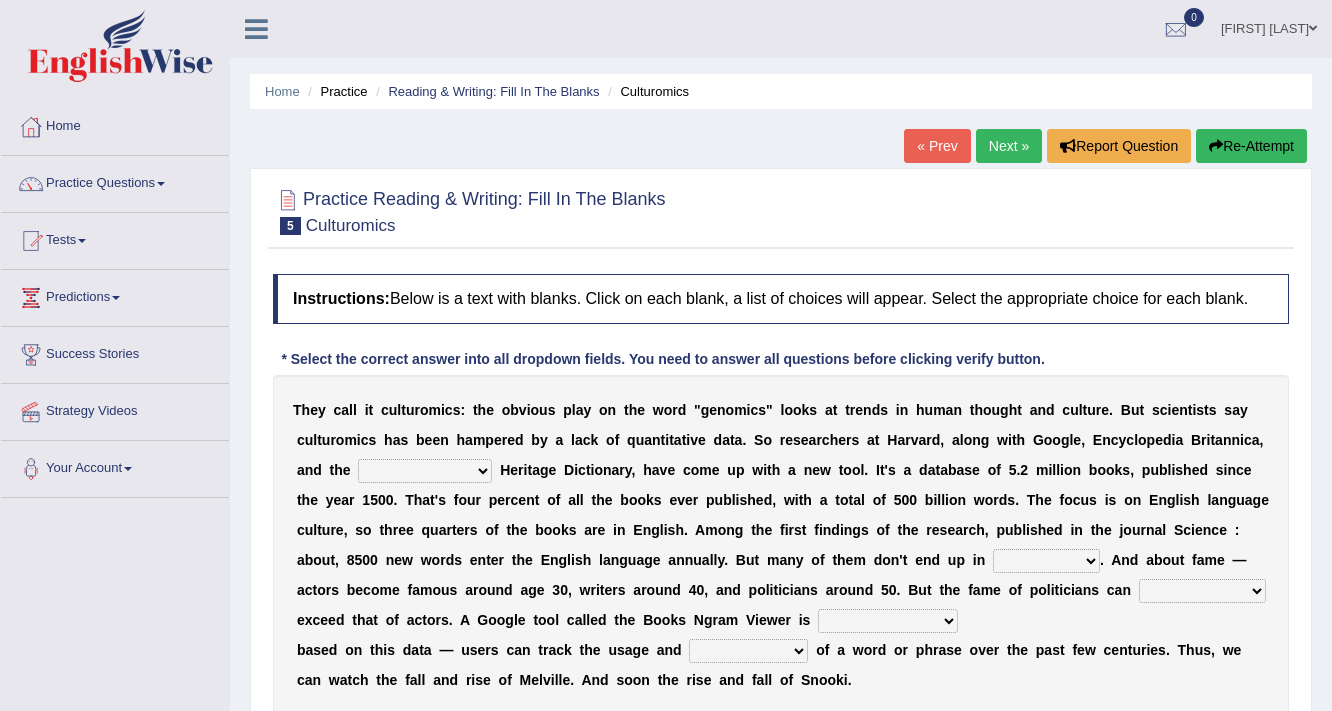 scroll, scrollTop: 0, scrollLeft: 0, axis: both 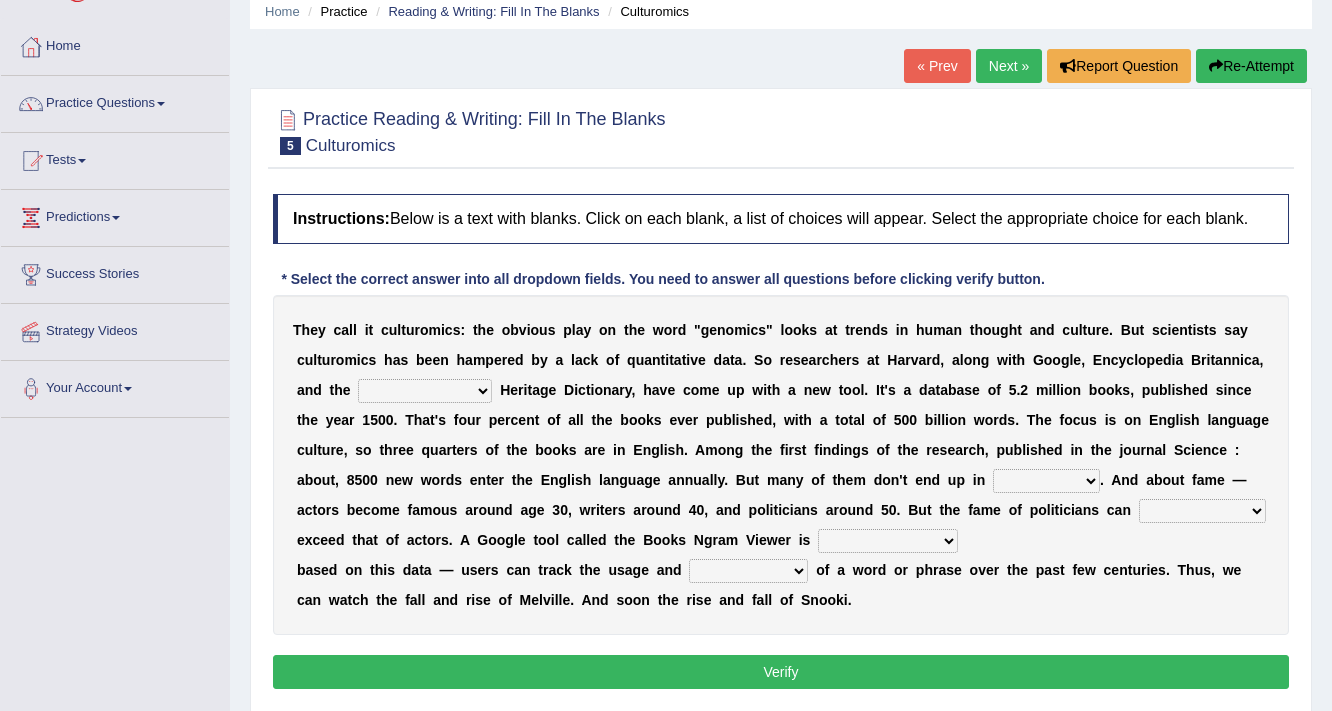 click on "Mettlesome Silicon Acetaminophen American" at bounding box center [425, 391] 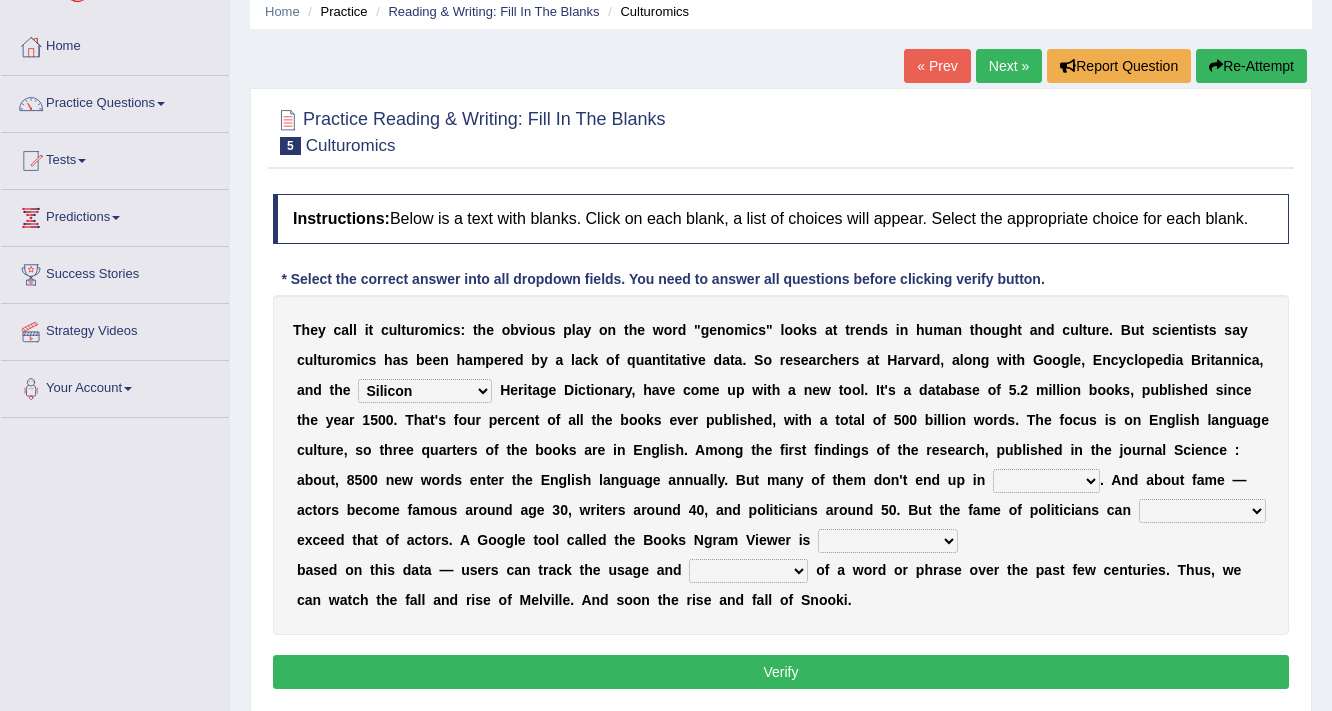 click on "Mettlesome Silicon Acetaminophen American" at bounding box center [425, 391] 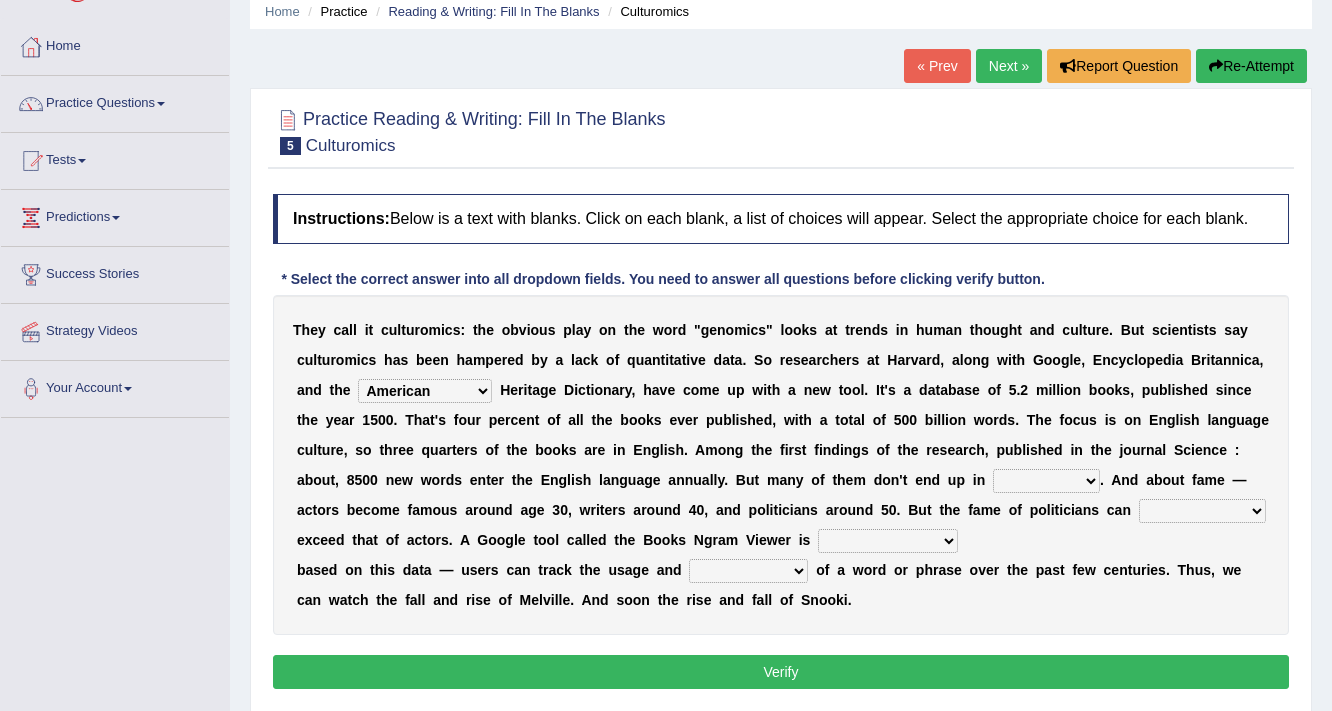 click on "Mettlesome Silicon Acetaminophen American" at bounding box center (425, 391) 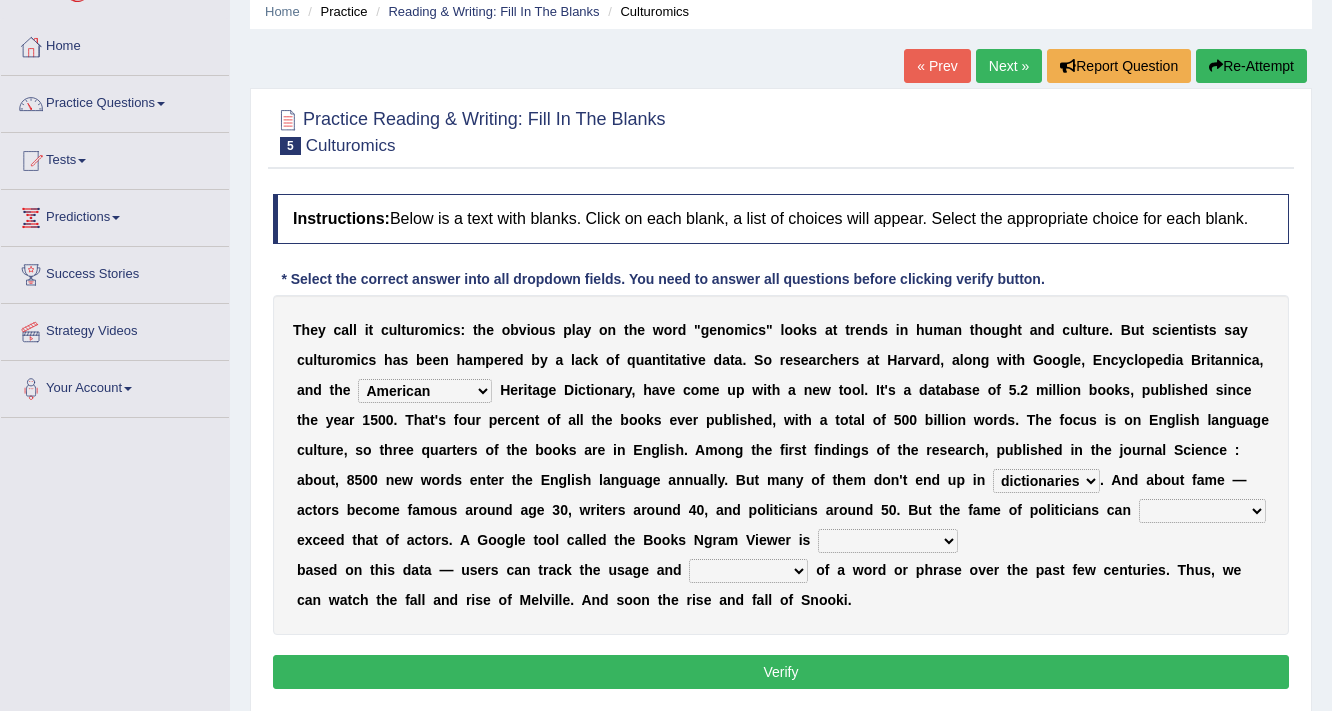 click on "veterinaries fairies dictionaries smithies" at bounding box center (1046, 481) 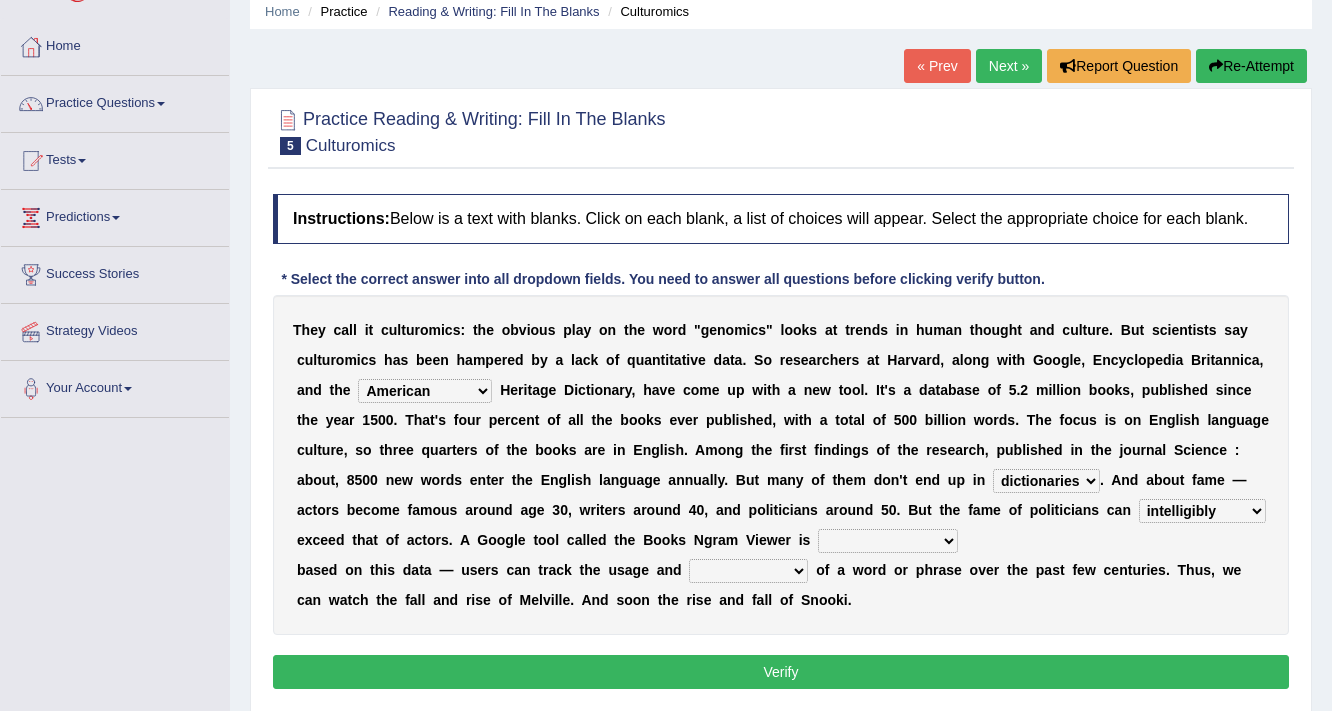 click on "nonoccupational nonbreakable trainable available" at bounding box center [888, 541] 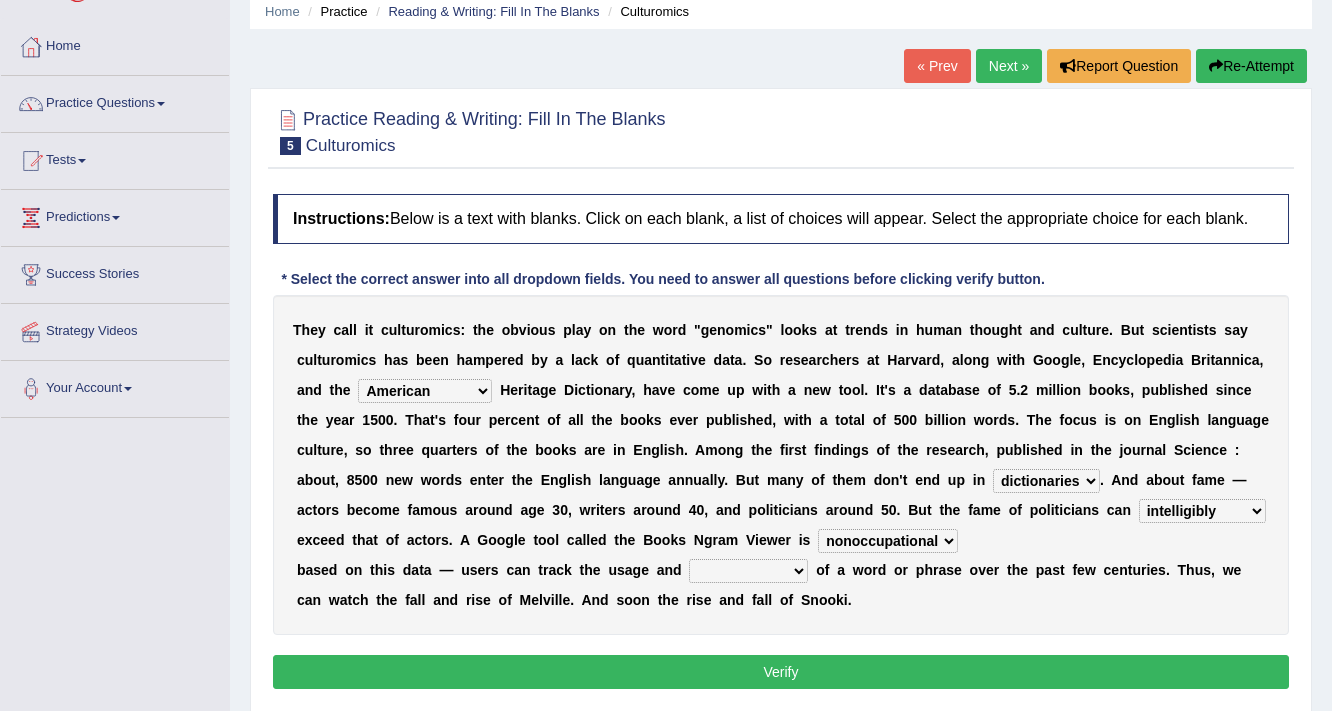 click on "frequency derisory drearily inappreciably" at bounding box center [748, 571] 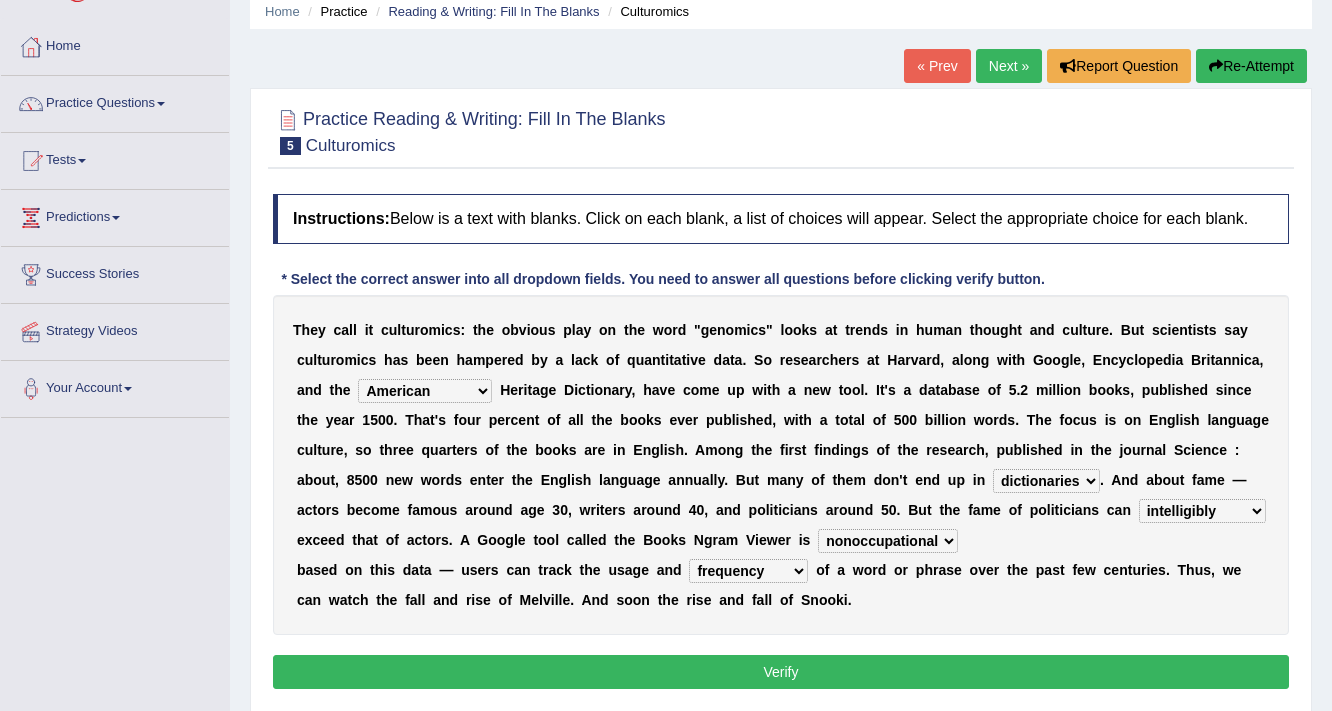 click on "Verify" at bounding box center [781, 672] 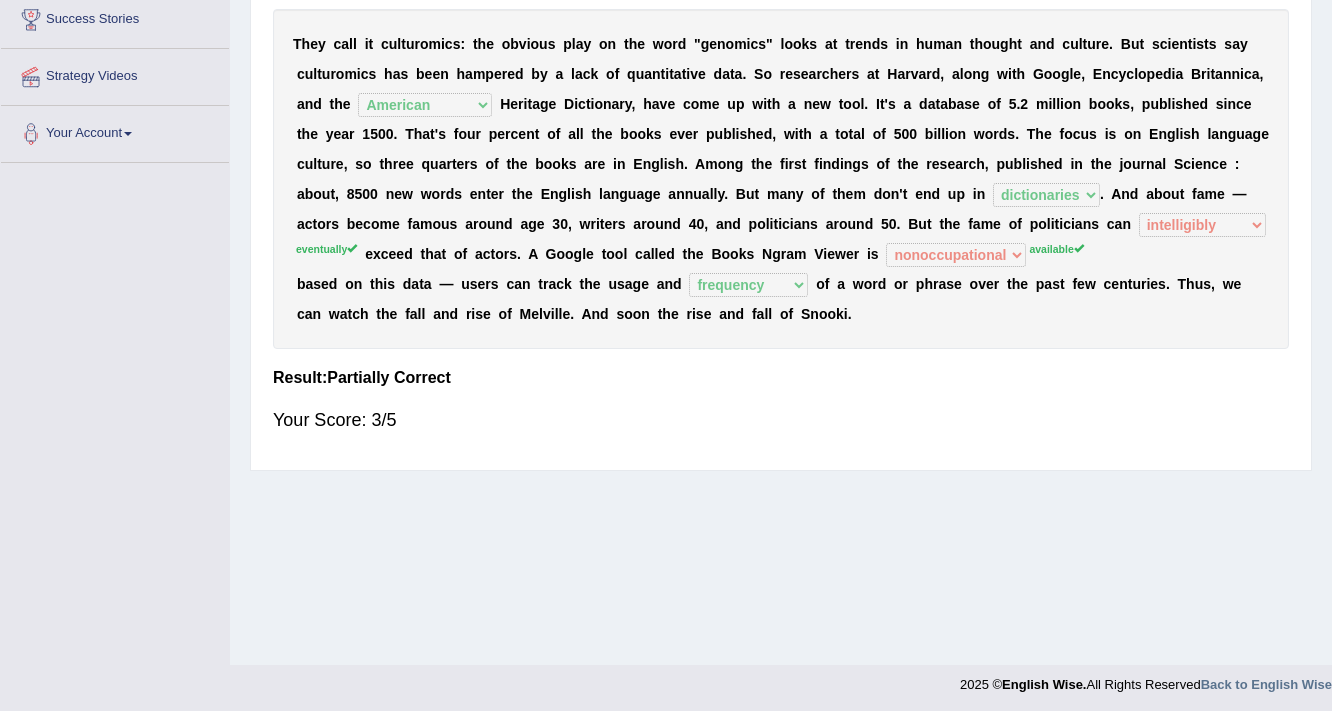 scroll, scrollTop: 339, scrollLeft: 0, axis: vertical 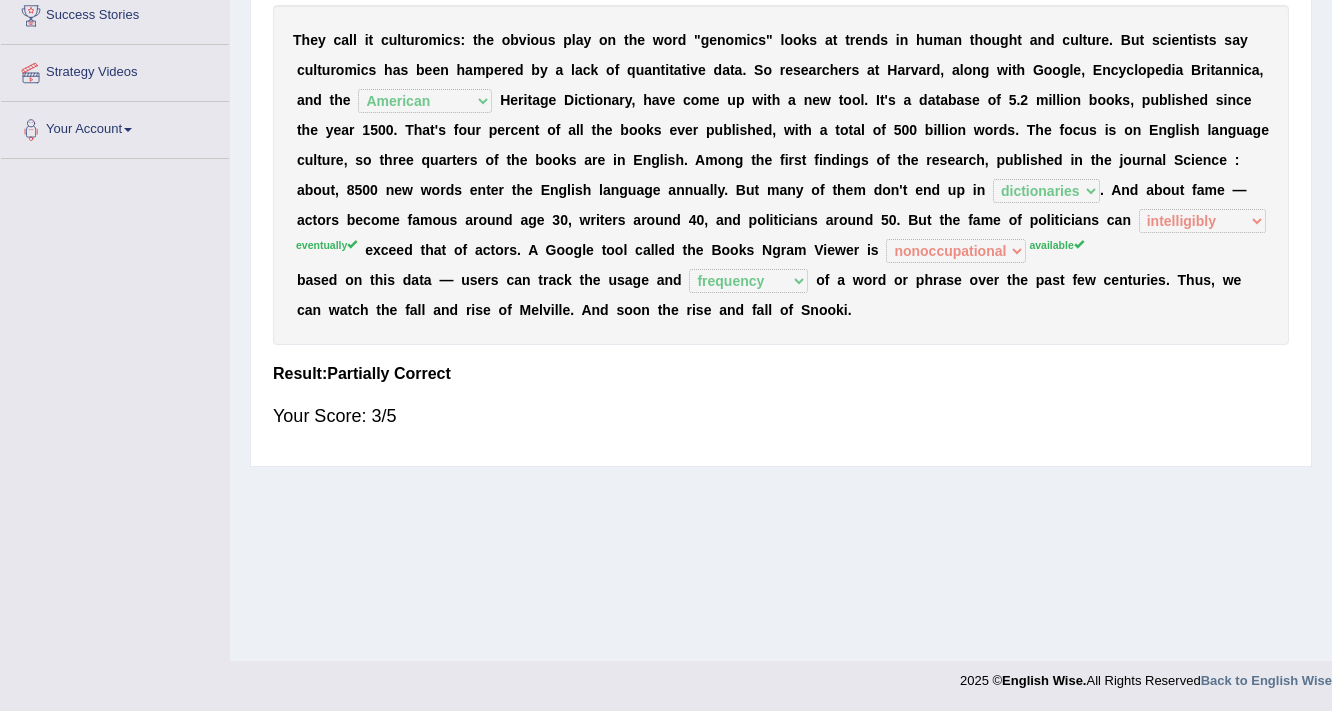click on "Your Score: 3/5" at bounding box center (781, 416) 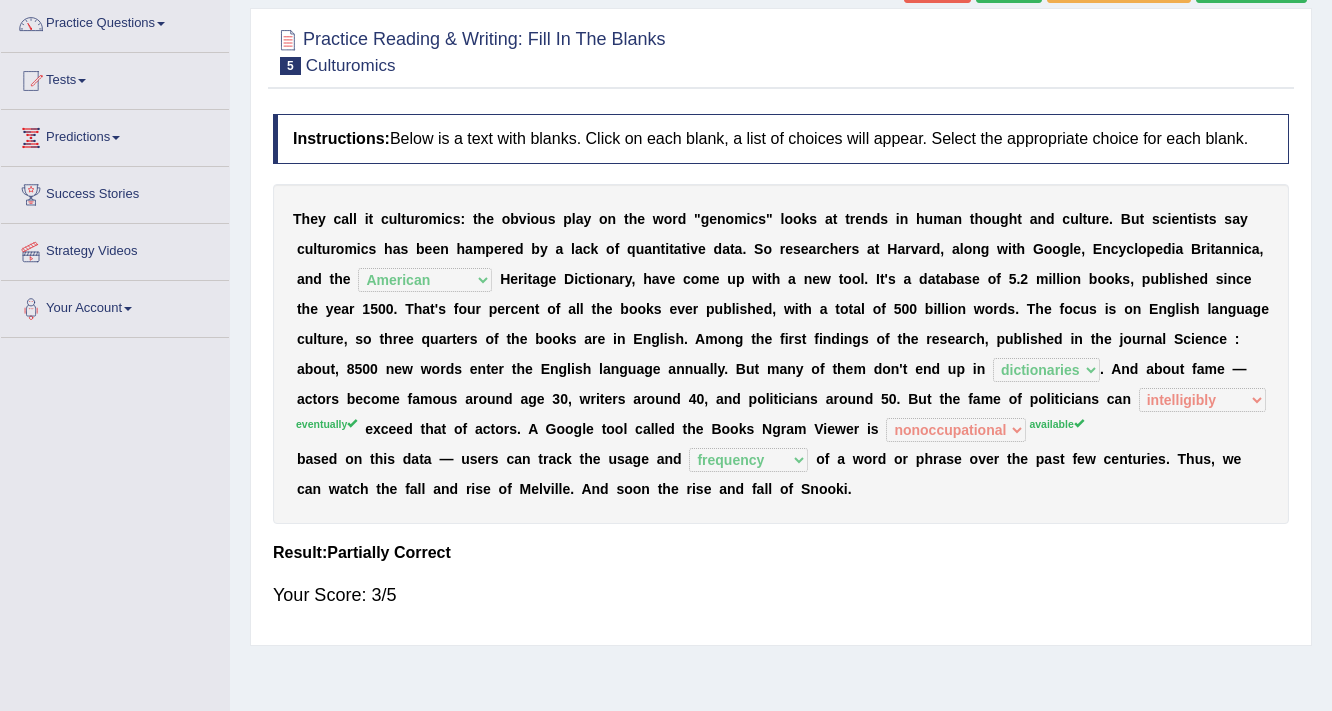 scroll, scrollTop: 0, scrollLeft: 0, axis: both 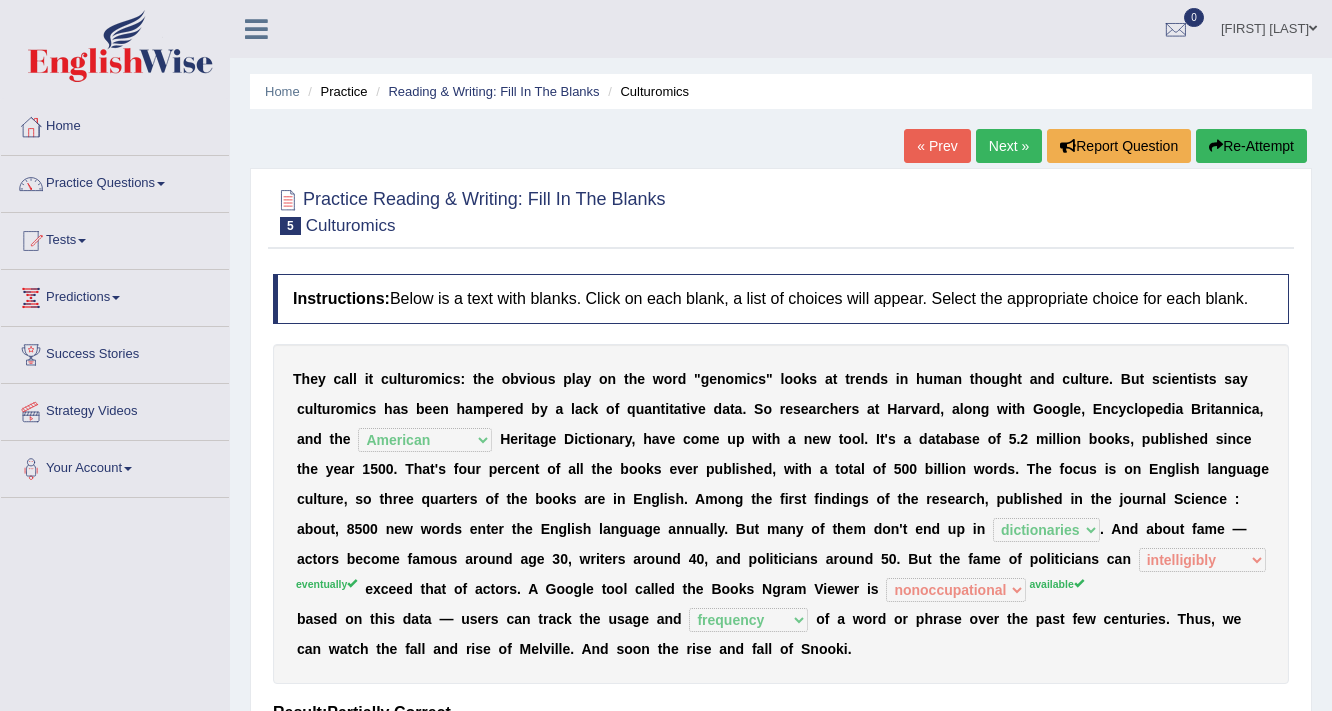 click on "Next »" at bounding box center (1009, 146) 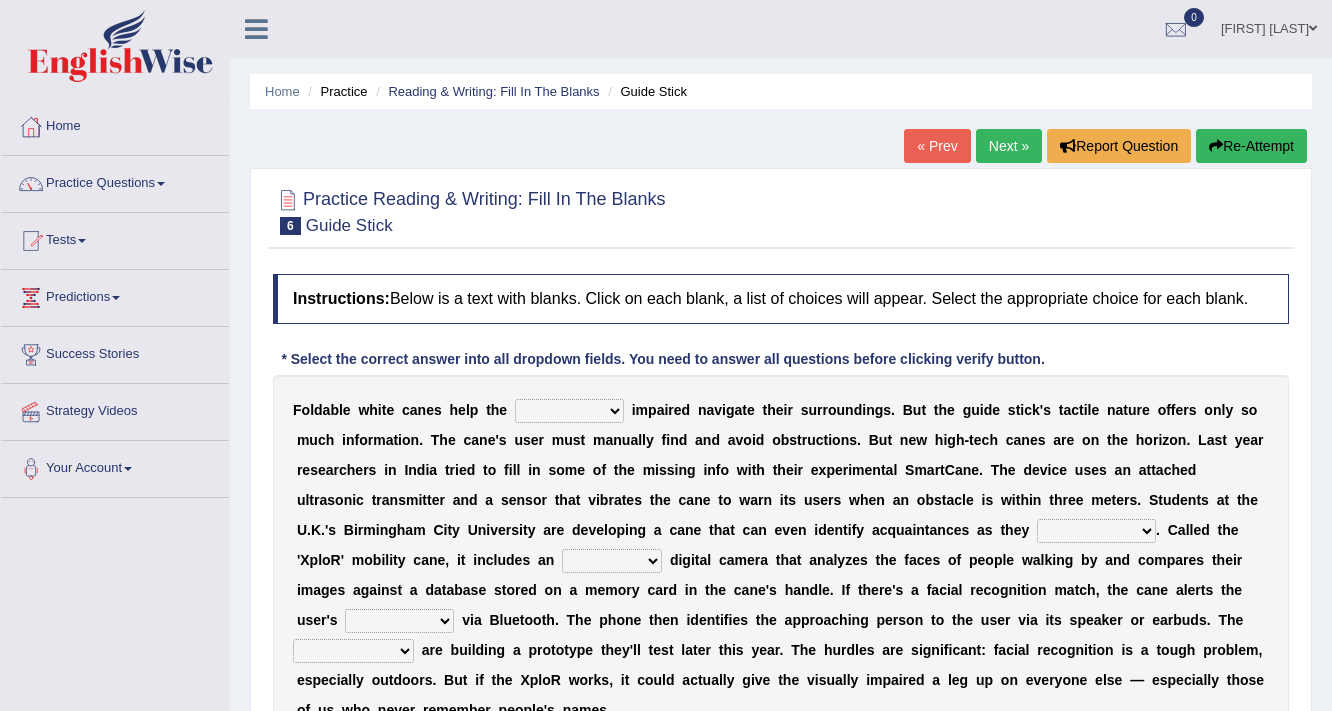 scroll, scrollTop: 320, scrollLeft: 0, axis: vertical 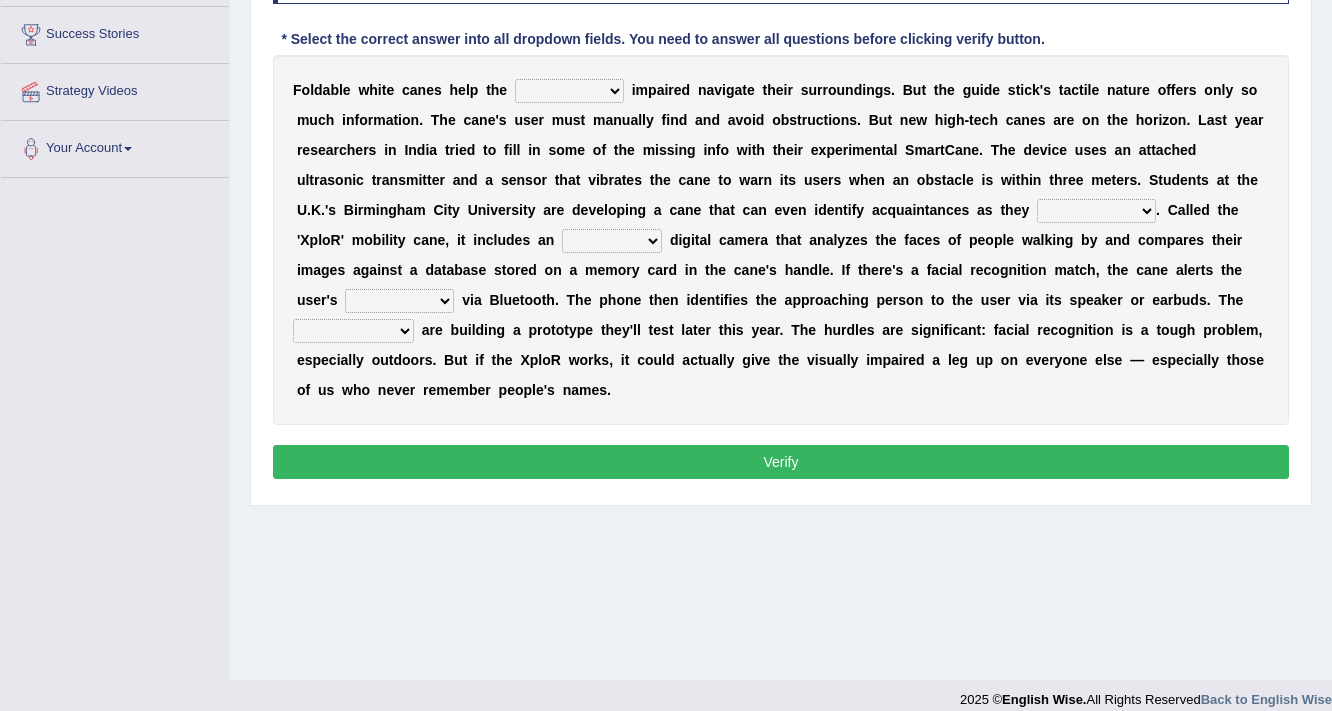 drag, startPoint x: 556, startPoint y: 67, endPoint x: 562, endPoint y: 86, distance: 19.924858 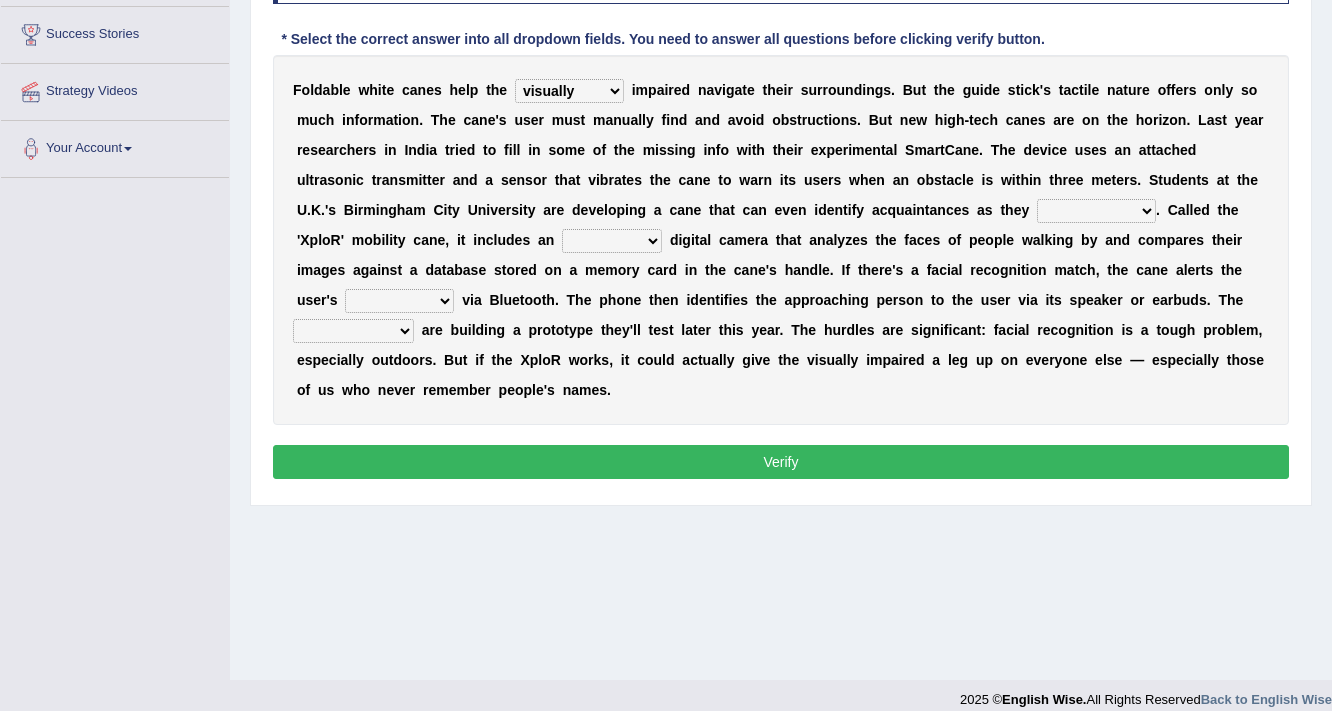 click on "felicity insensitivity visually malleability" at bounding box center (569, 91) 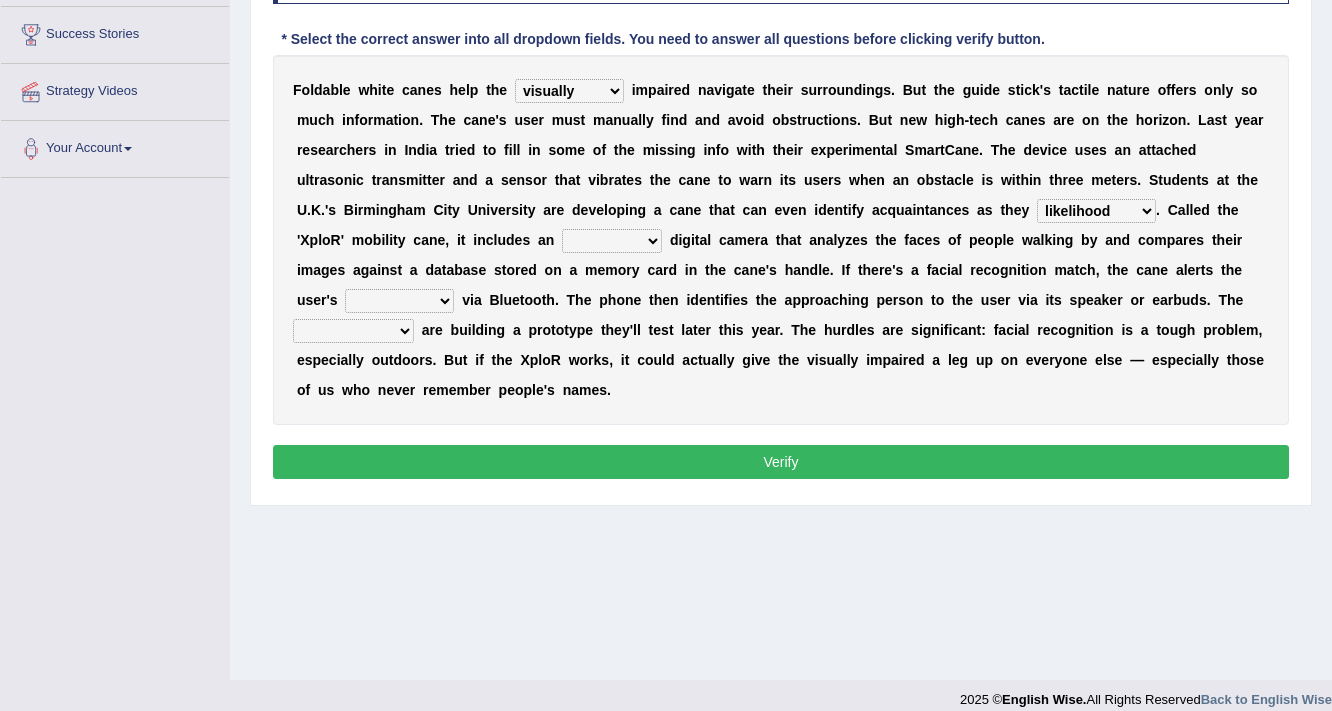 click on "likelihood throat northernmost approach" at bounding box center [1096, 211] 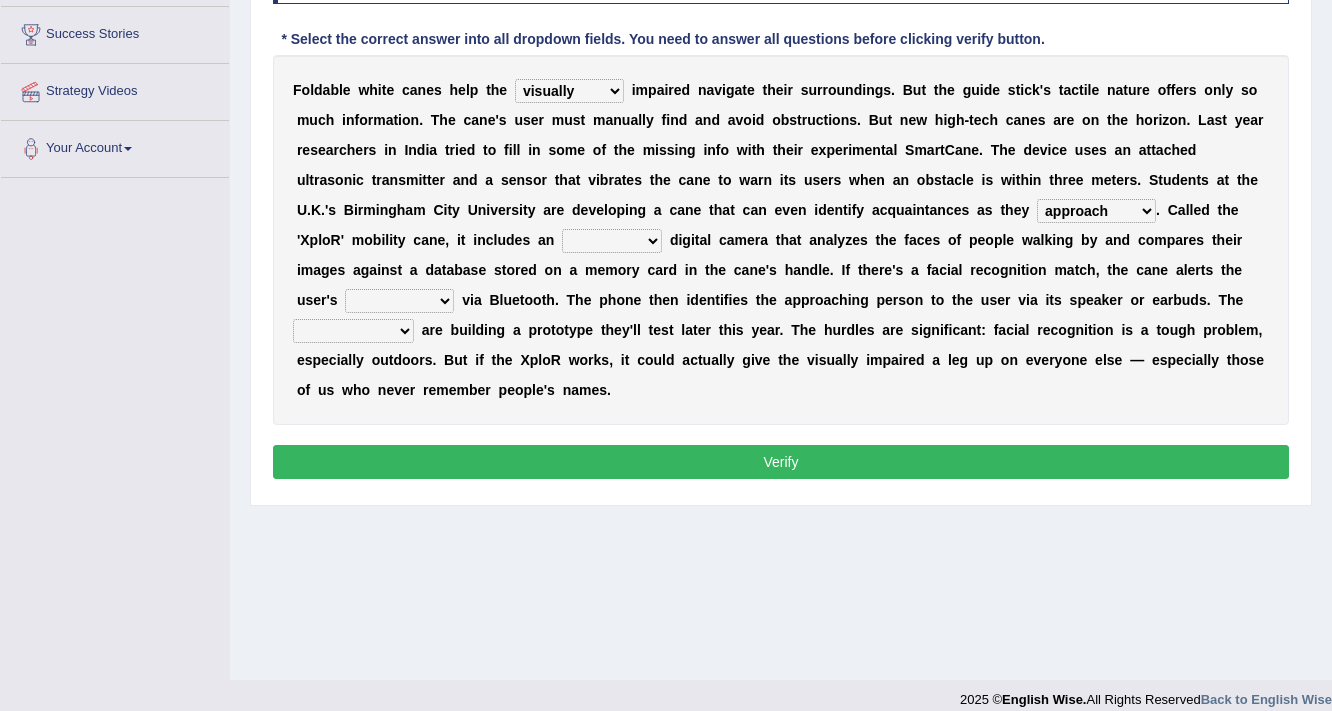 click on "likelihood throat northernmost approach" at bounding box center [1096, 211] 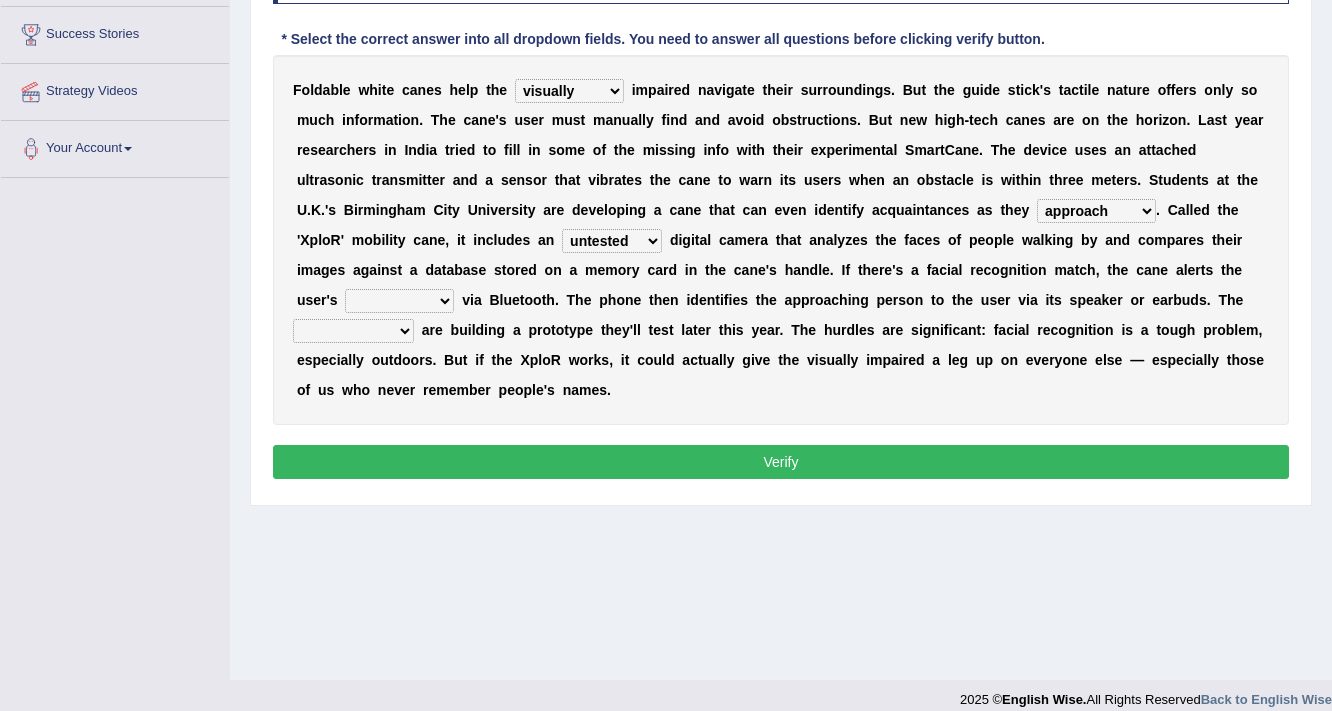 click on "F o l d a b l e    w h i t e    c a n e s    h e l p    t h e    felicity insensitivity visually malleability    i m p a i r e d    n a v i g a t e    t h e i r    s u r r o u n d i n g s .    B u t    t h e    g u i d e    s t i c k ' s    t a c t i l e    n a t u r e    o f f e r s    o n l y    s o    m u c h    i n f o r m a t i o n .    T h e    c a n e ' s    u s e r    m u s t    m a n u a l l y    f i n d    a n d    a v o i d    o b s t r u c t i o n s .    B u t    n e w    h i g h - t e c h    c a n e s    a r e    o n    t h e    h o r i z o n .    L a s t    y e a r    r e s e a r c h e r s    i n    I n d i a    t r i e d    t o    f i l l    i n    s o m e    o f    t h e    m i s s i n g    i n f o    w i t h    t h e i r    e x p e r i m e n t a l    S m a r t C a n e .    T h e    d e v i c e    u s e s    a n    a t t a c h e d    u l t r a s o n i c    t r a n s m i t t e r    a n d    a    s e n s o r    t h a t    v i b r" at bounding box center [781, 240] 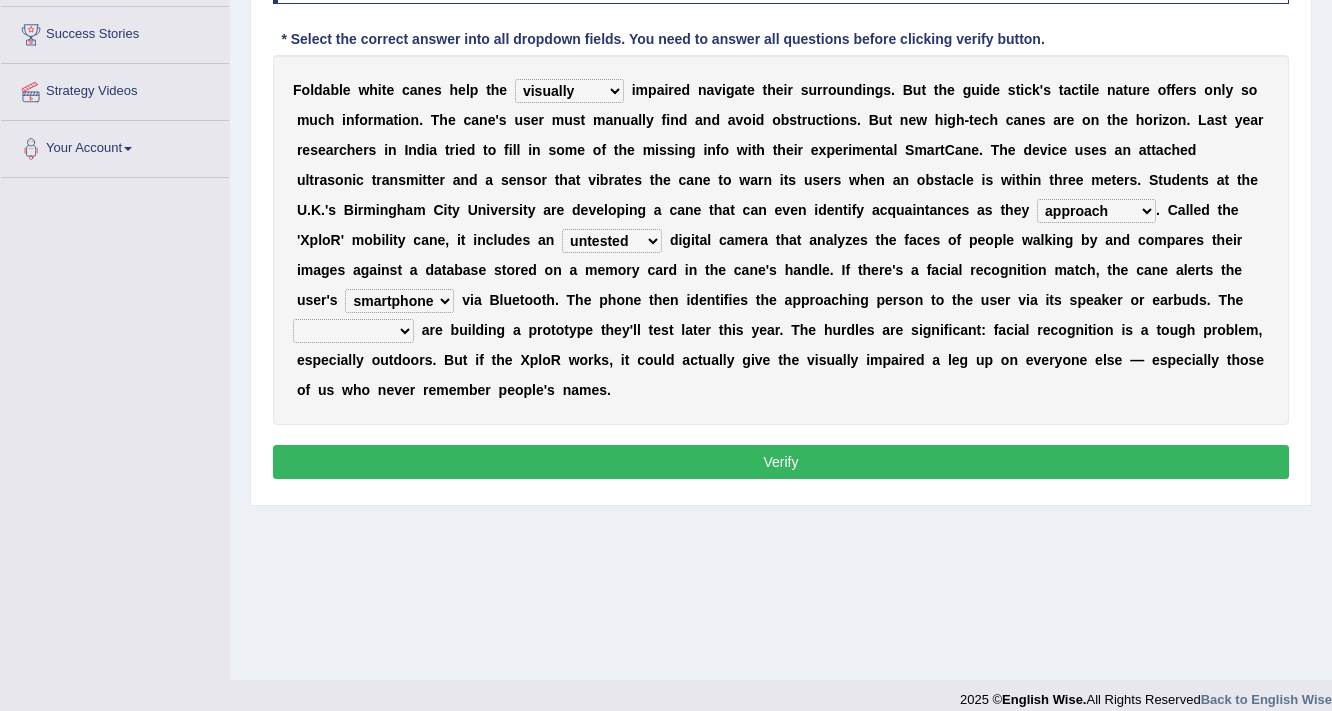 click on "waterborne alone smartphone postpone" at bounding box center [399, 301] 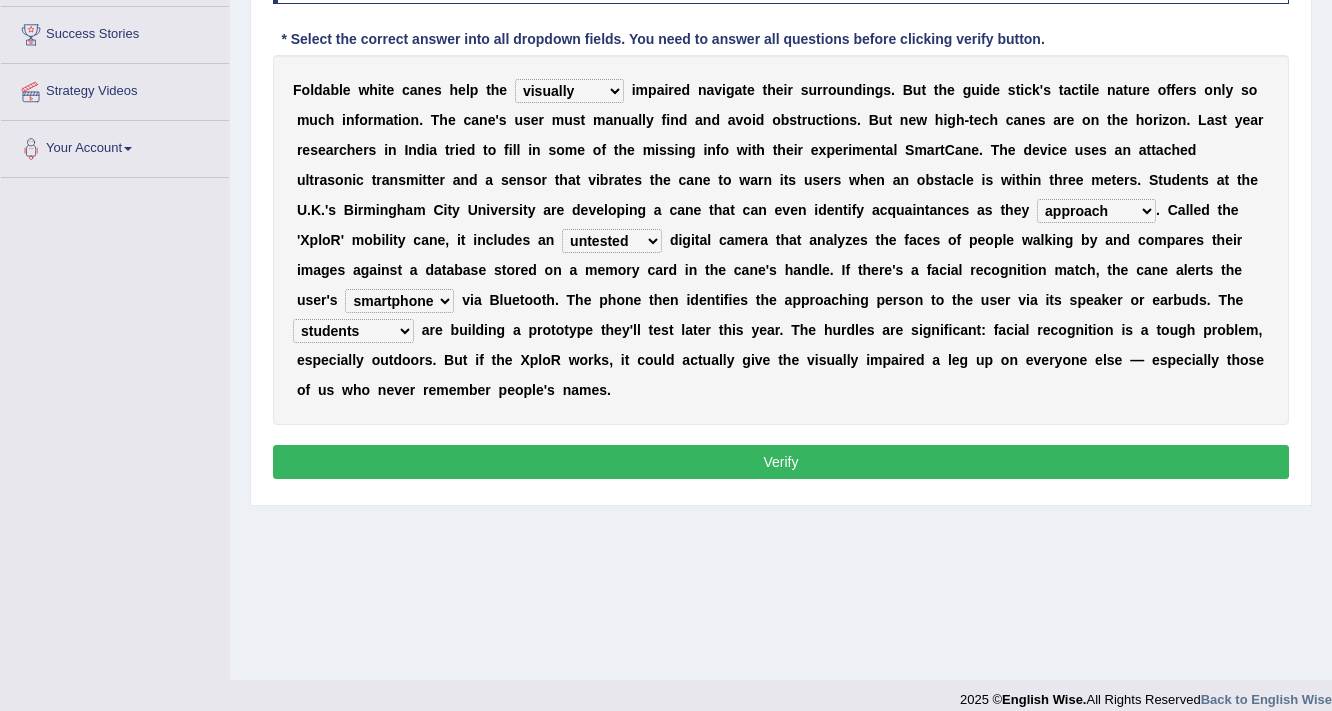 click on "jurisprudence bootless students jukebox" at bounding box center [353, 331] 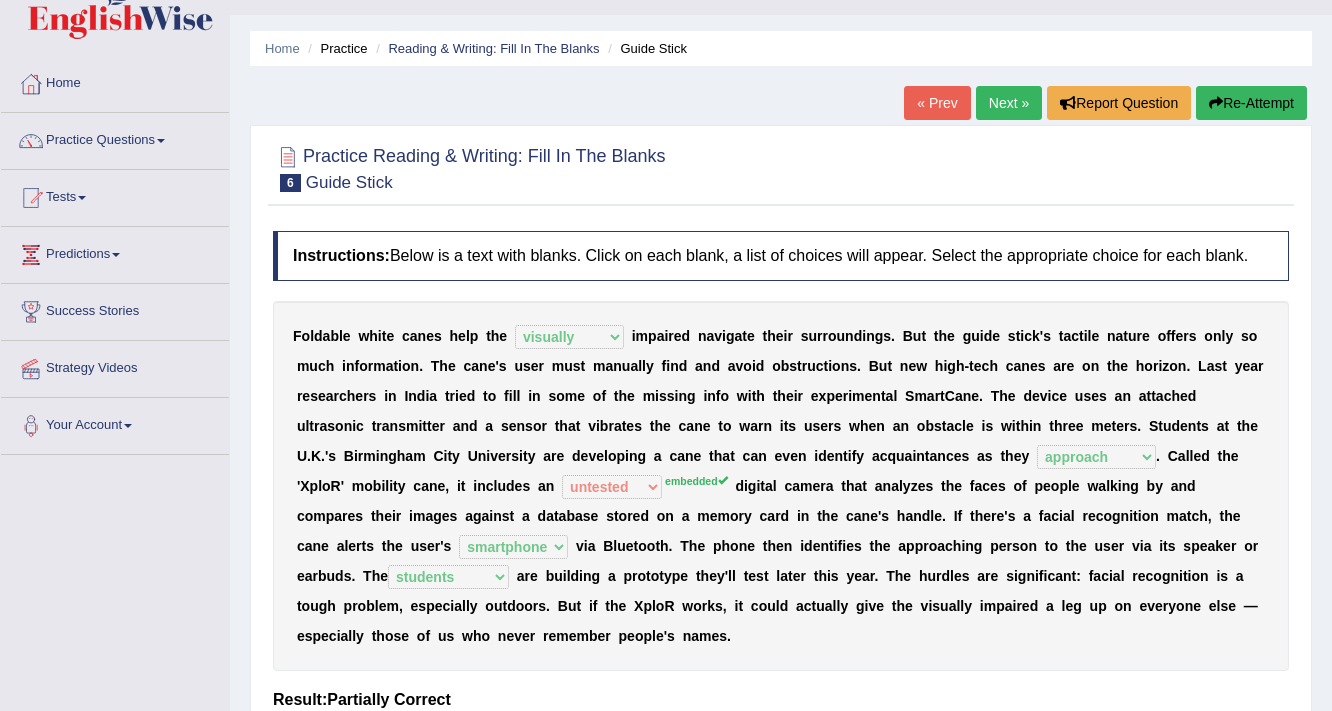 scroll, scrollTop: 19, scrollLeft: 0, axis: vertical 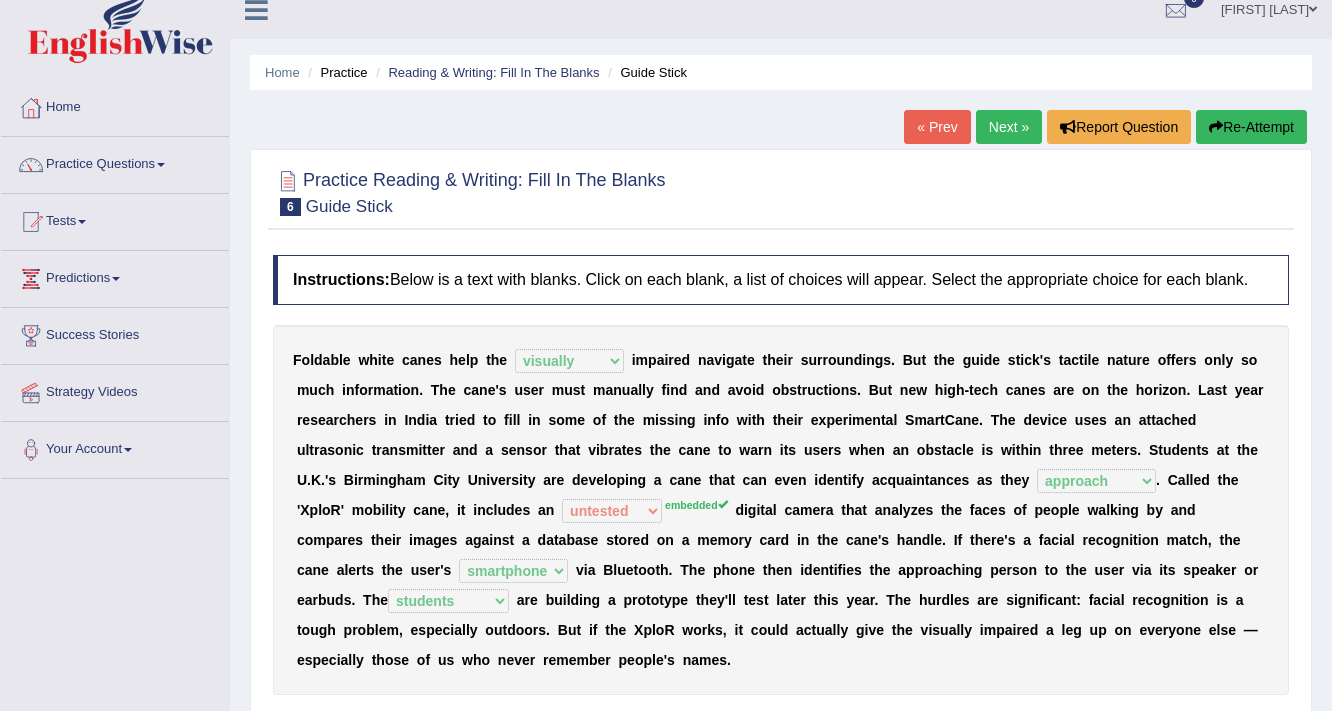 click on "Next »" at bounding box center (1009, 127) 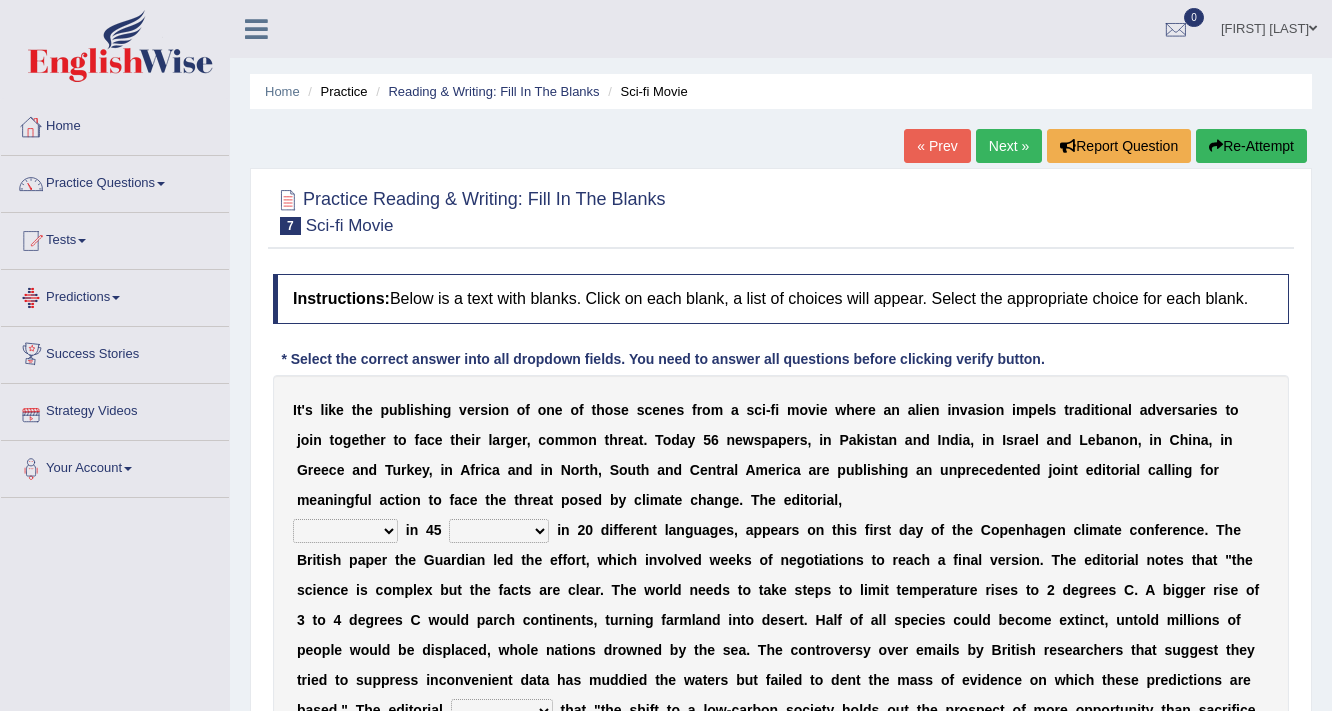 scroll, scrollTop: 0, scrollLeft: 0, axis: both 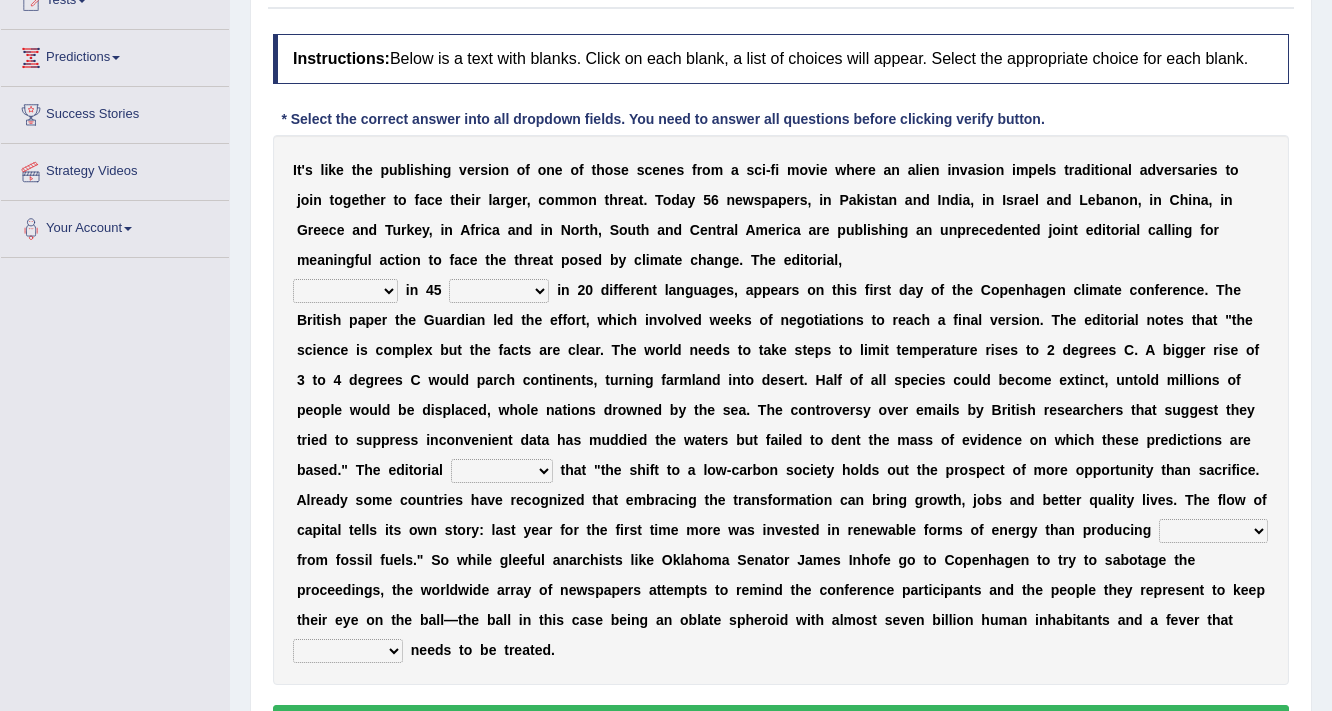 click on "I t ' s    l i k e    t h e    p u b l i s h i n g    v e r s i o n    o f    o n e    o f    t h o s e    s c e n e s    f r o m    a    s c i - f i    m o v i e    w h e r e    a n    a l i e n    i n v a s i o n    i m p e l s    t r a d i t i o n a l    a d v e r s a r i e s    t o    j o i n    t o g e t h e r    t o    f a c e    t h e i r    l a r g e r ,    c o m m o n    t h r e a t .    T o d a y    5 6    n e w s p a p e r s ,    i n    [COUNTRY]    a n d    [COUNTRY],    i n    [COUNTRY]    a n d    [COUNTRY],    i n    [COUNTRY],    i n    [COUNTRY]    a n d    [COUNTRY],    i n    [COUNTRY]    a n d    i n    [COUNTRY],    [COUNTRY]    a n d    [COUNTRY]    A m e r i c a    a r e    p u b l i s h i n g    a n    u n p r e c e d e n t e d    j o i n t    e d i t o r i a l    c a l l i n g    f o r    m e a n i n g f u l    a c t i o n    t o    f a c e    t h e    t h r e a t    p o s e d    b y" at bounding box center (781, 410) 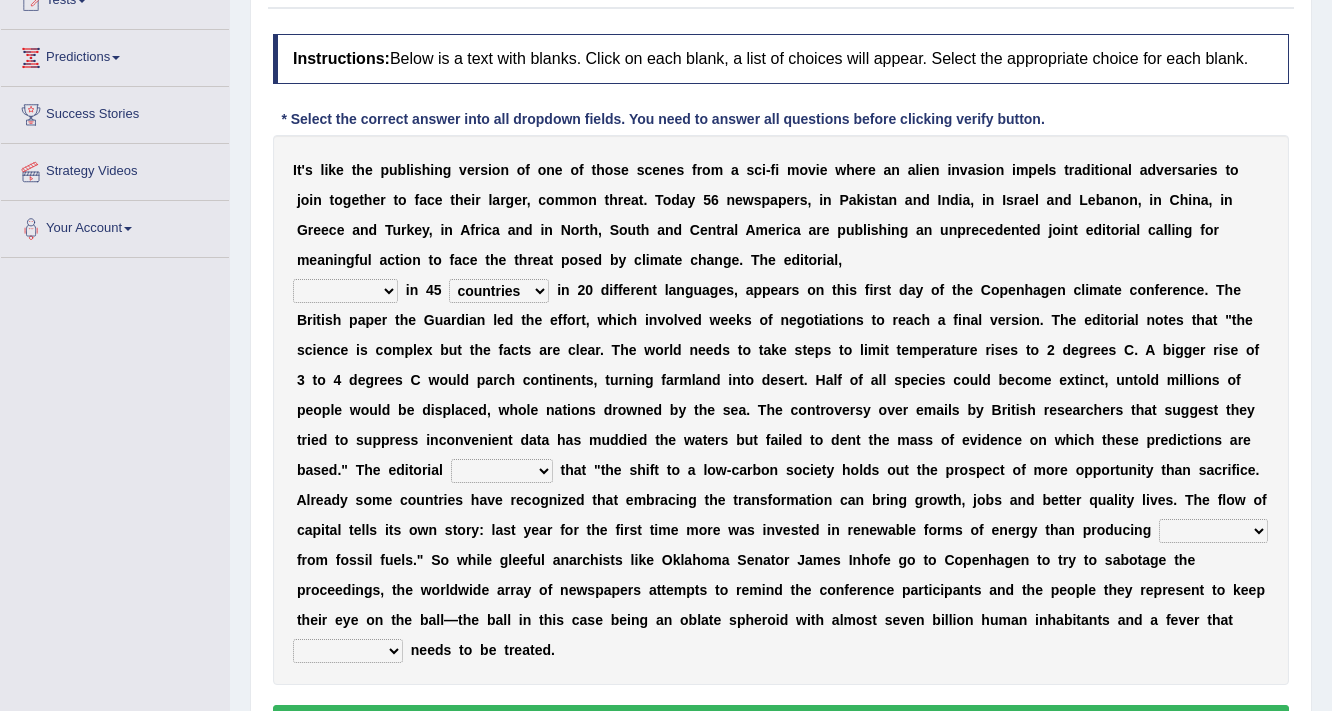 click on "clans countries continents terraces" at bounding box center (499, 291) 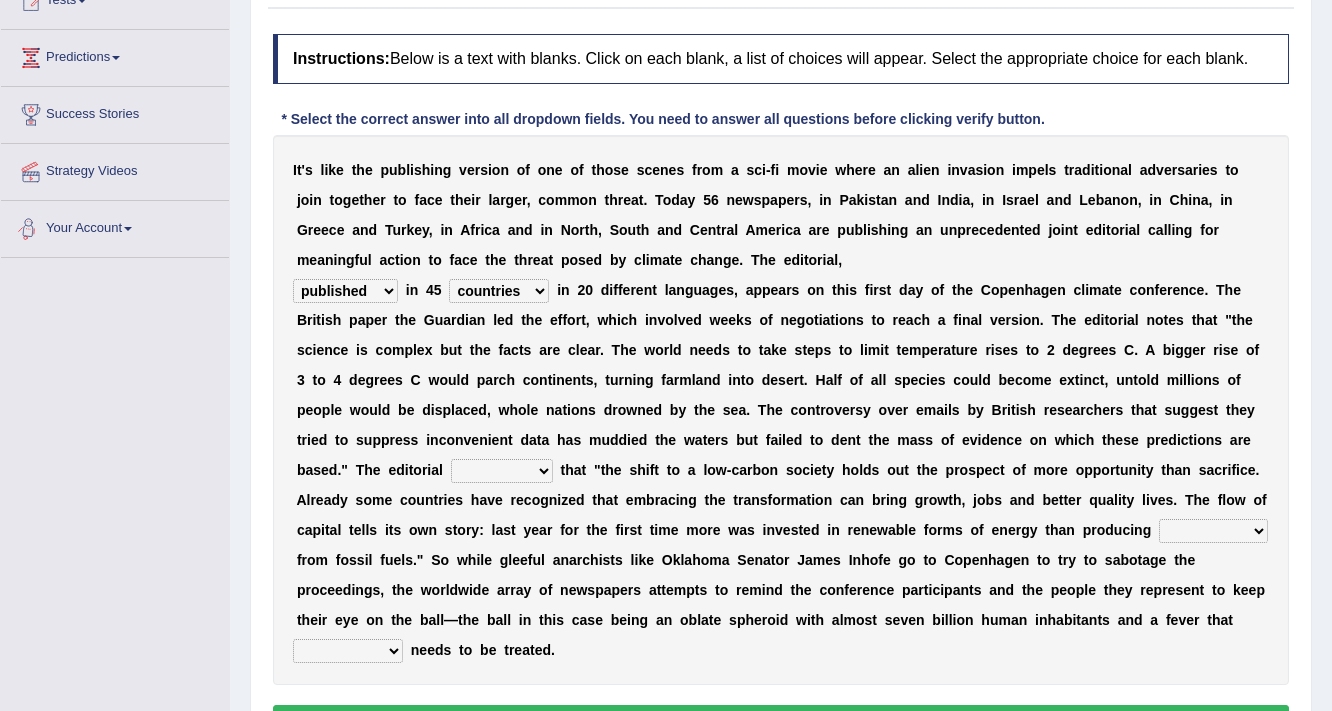 click on "clans countries continents terraces" at bounding box center (499, 291) 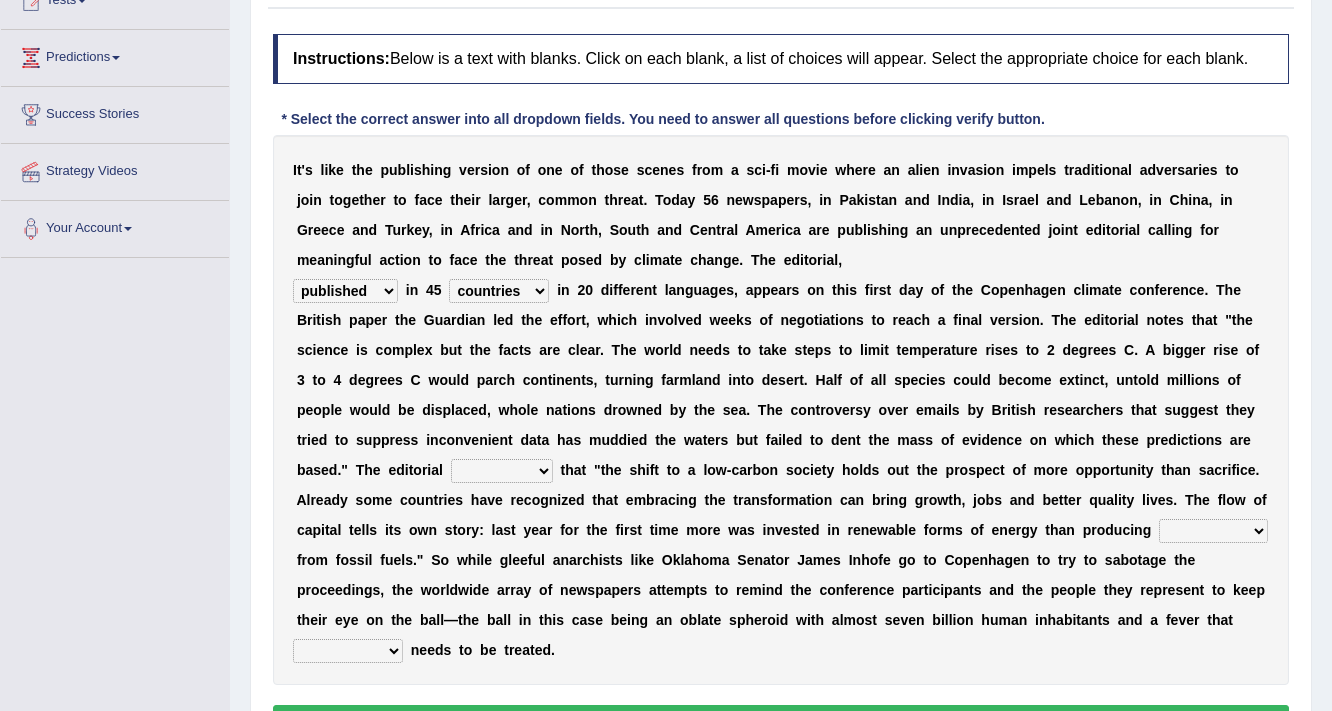 click on "clans countries continents terraces" at bounding box center [499, 291] 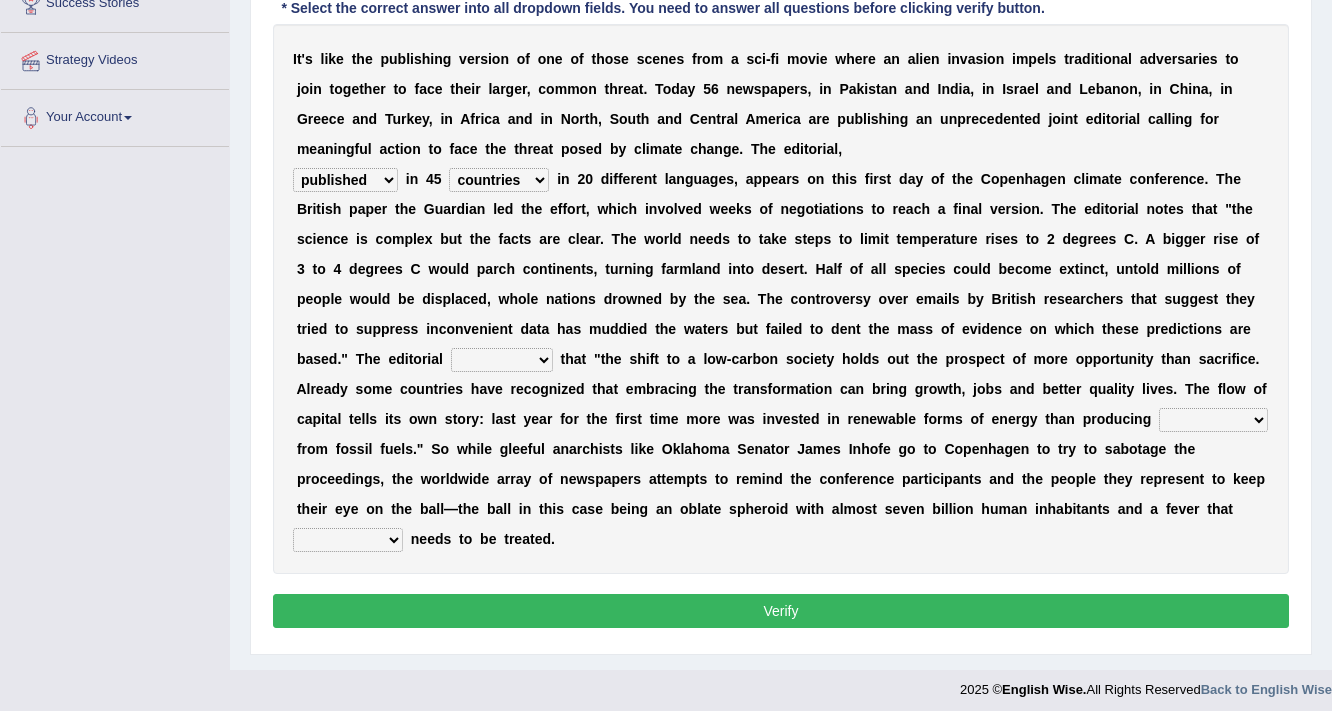 scroll, scrollTop: 357, scrollLeft: 0, axis: vertical 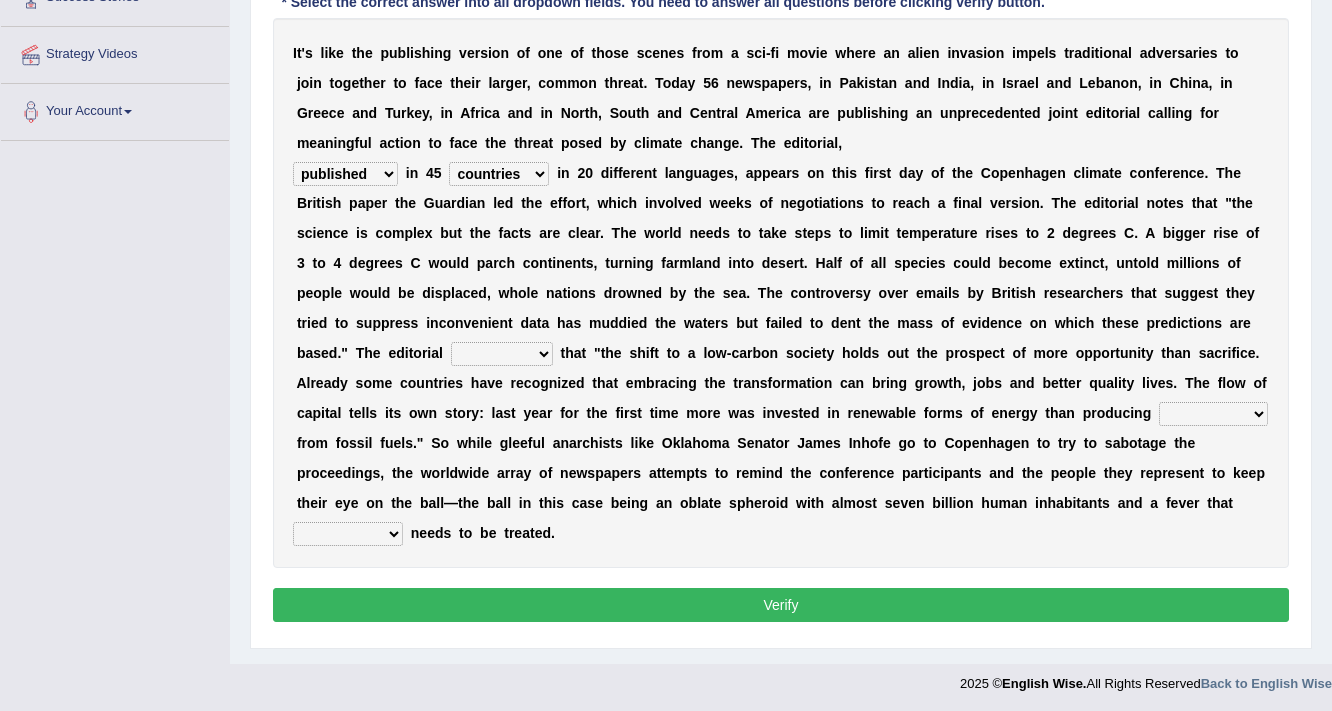 click on "a" at bounding box center (578, 353) 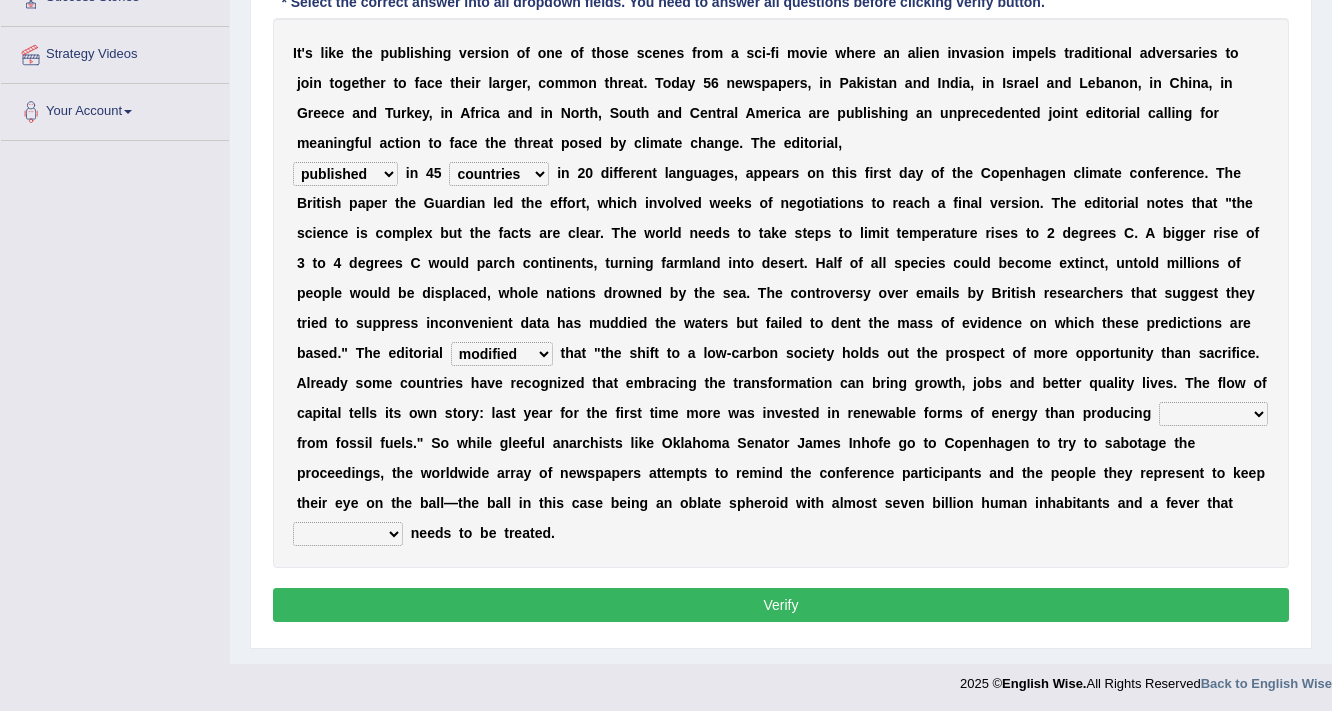 click on "electricity indivisibility negativity significance" at bounding box center (1213, 414) 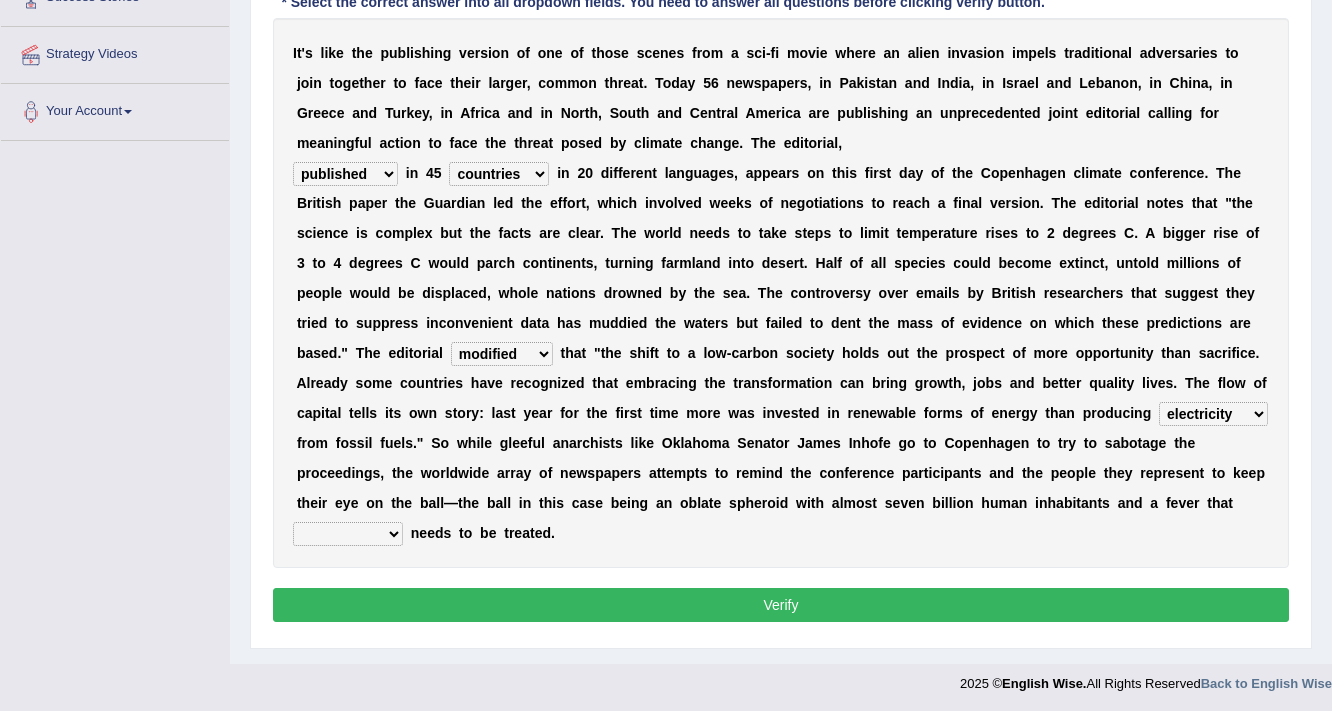 click on "solicitously desperately ephemerally peripherally" at bounding box center (348, 534) 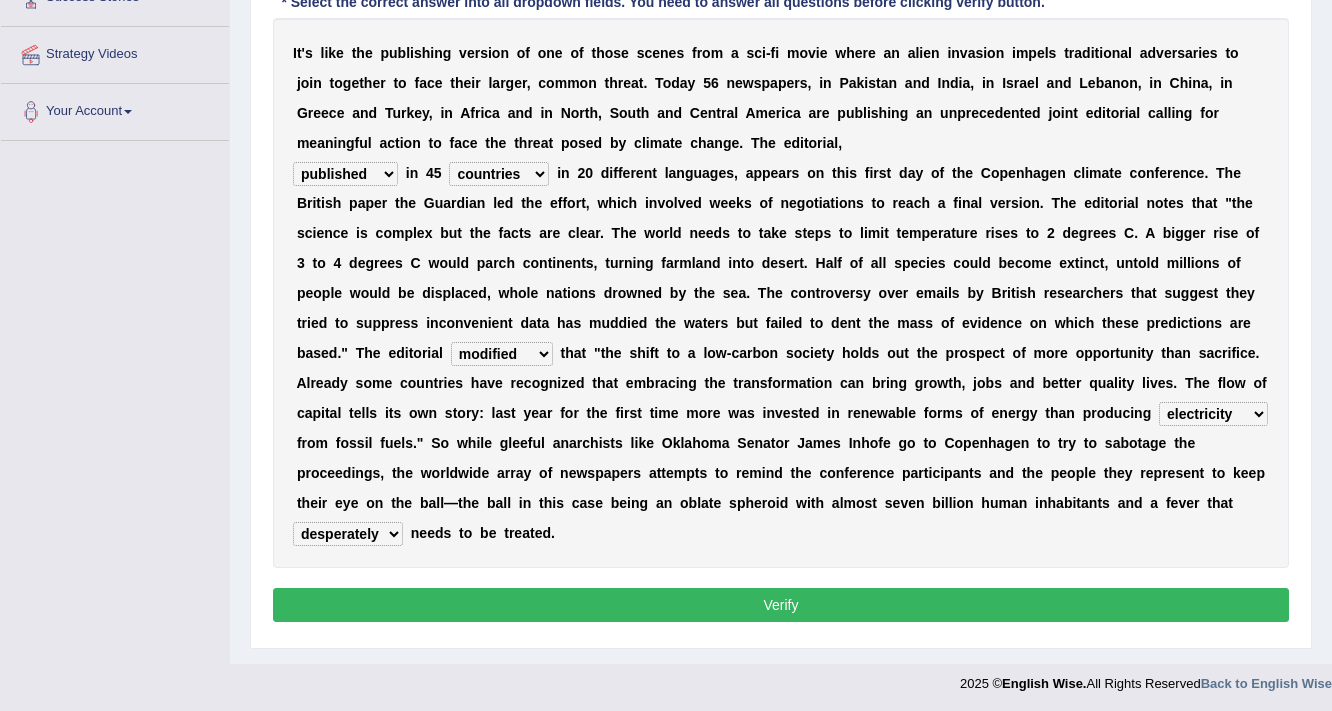 click on "Verify" at bounding box center (781, 605) 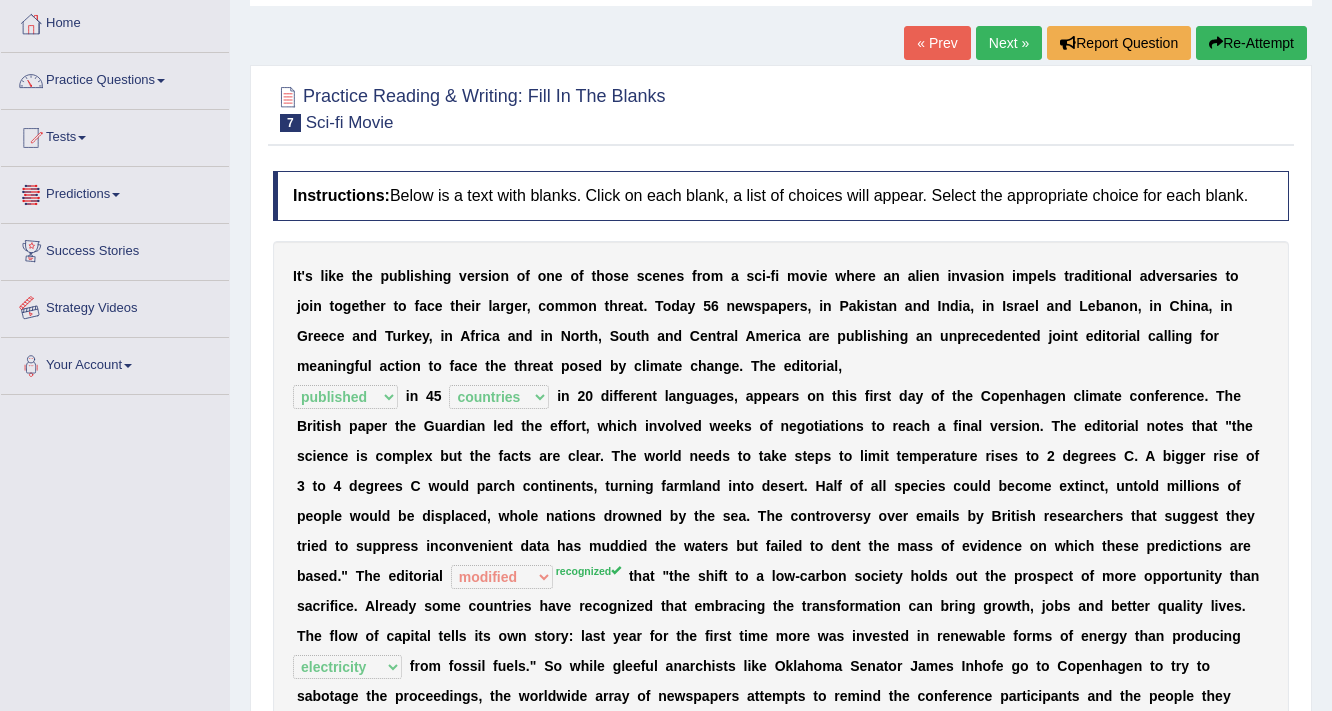 scroll, scrollTop: 0, scrollLeft: 0, axis: both 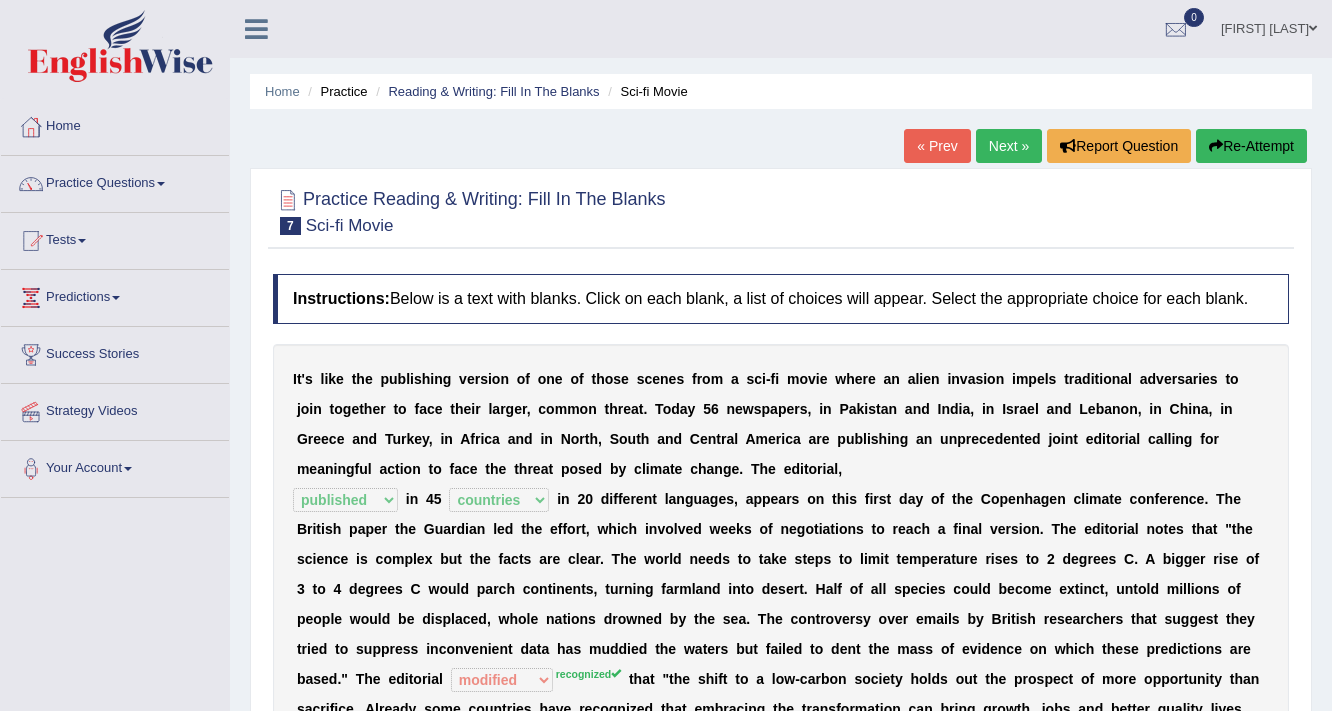 click on "Next »" at bounding box center (1009, 146) 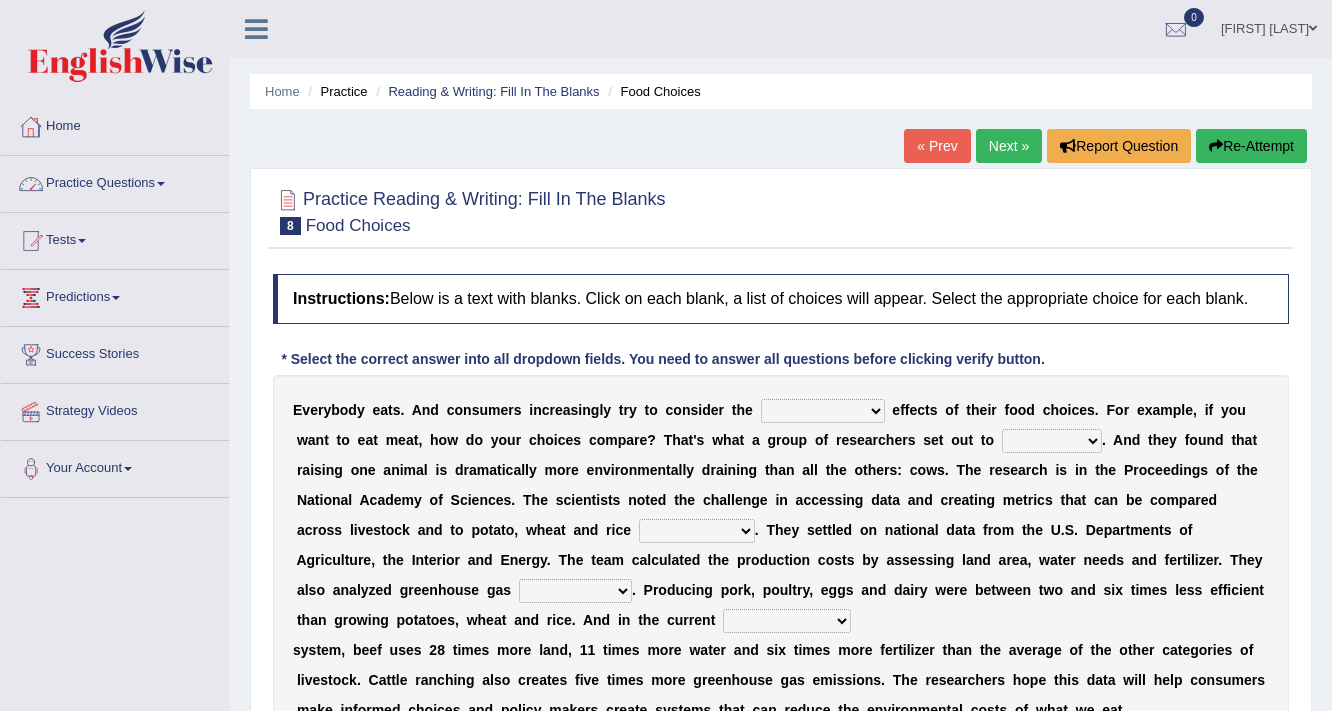scroll, scrollTop: 0, scrollLeft: 0, axis: both 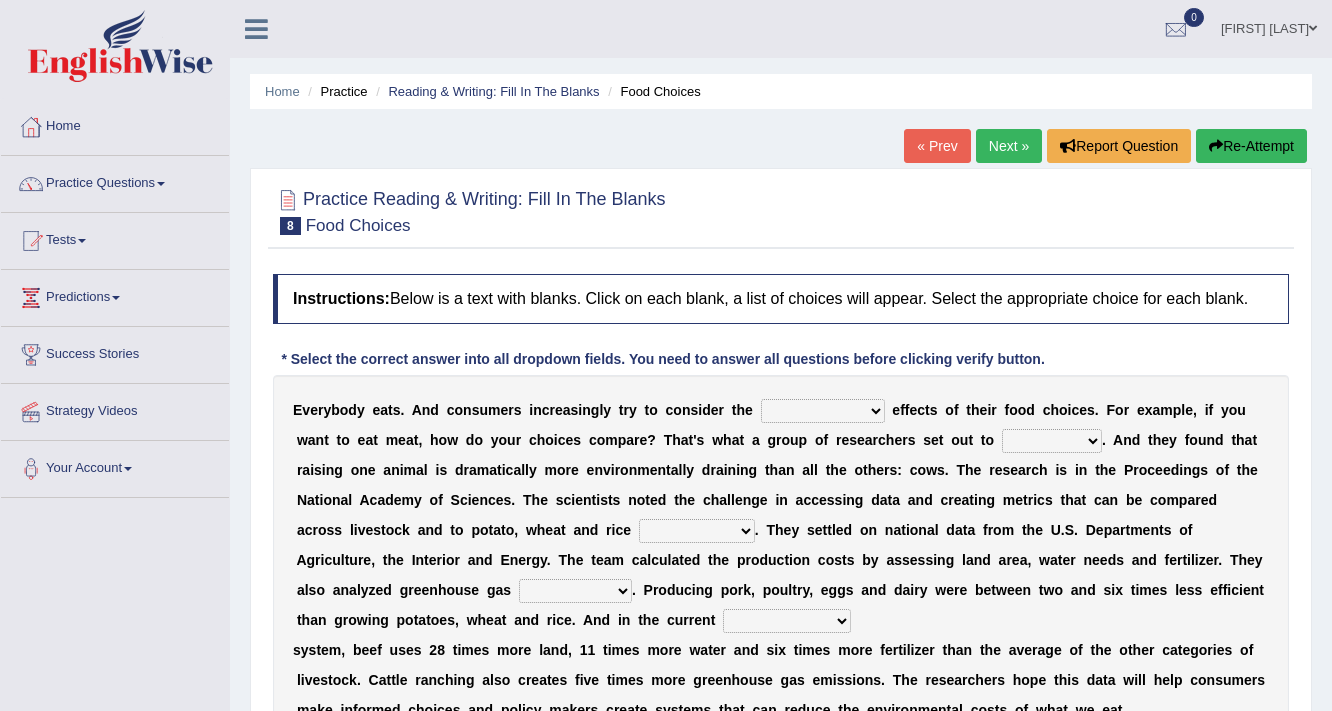 click on "spiritual economic environmental material" at bounding box center [823, 411] 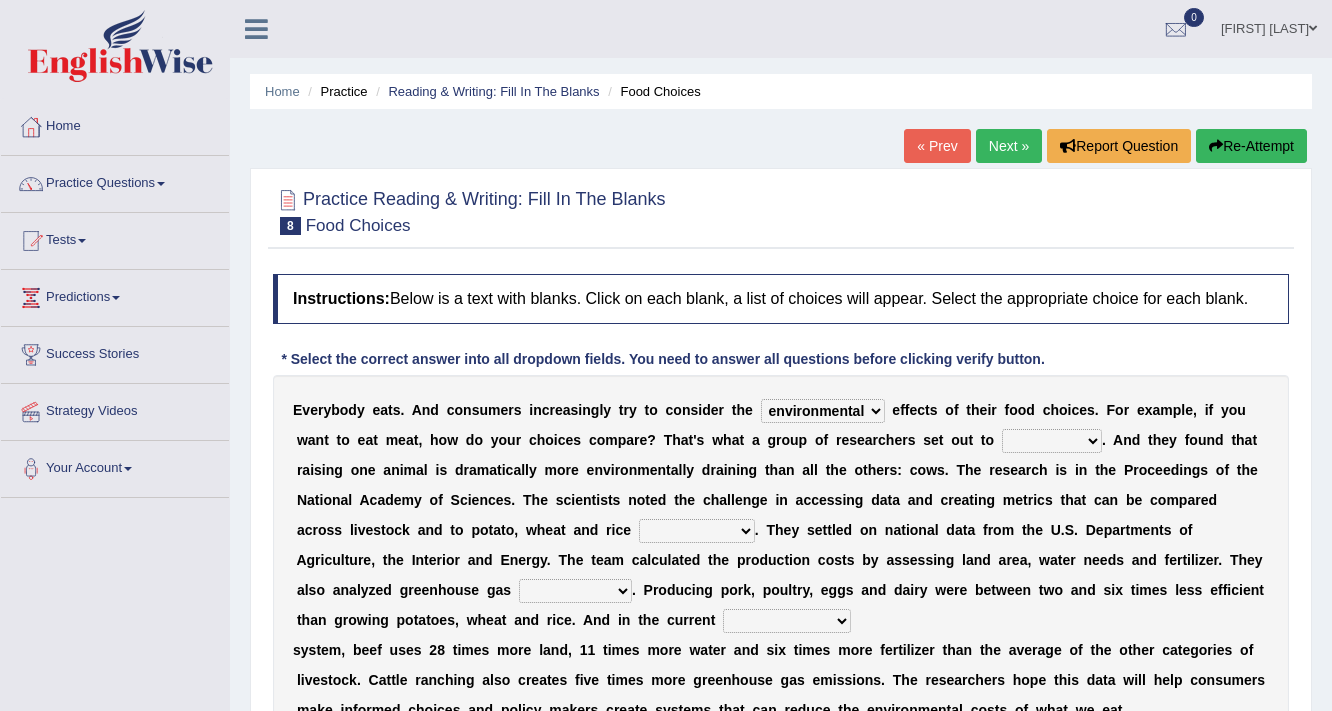 click on "spiritual economic environmental material" at bounding box center (823, 411) 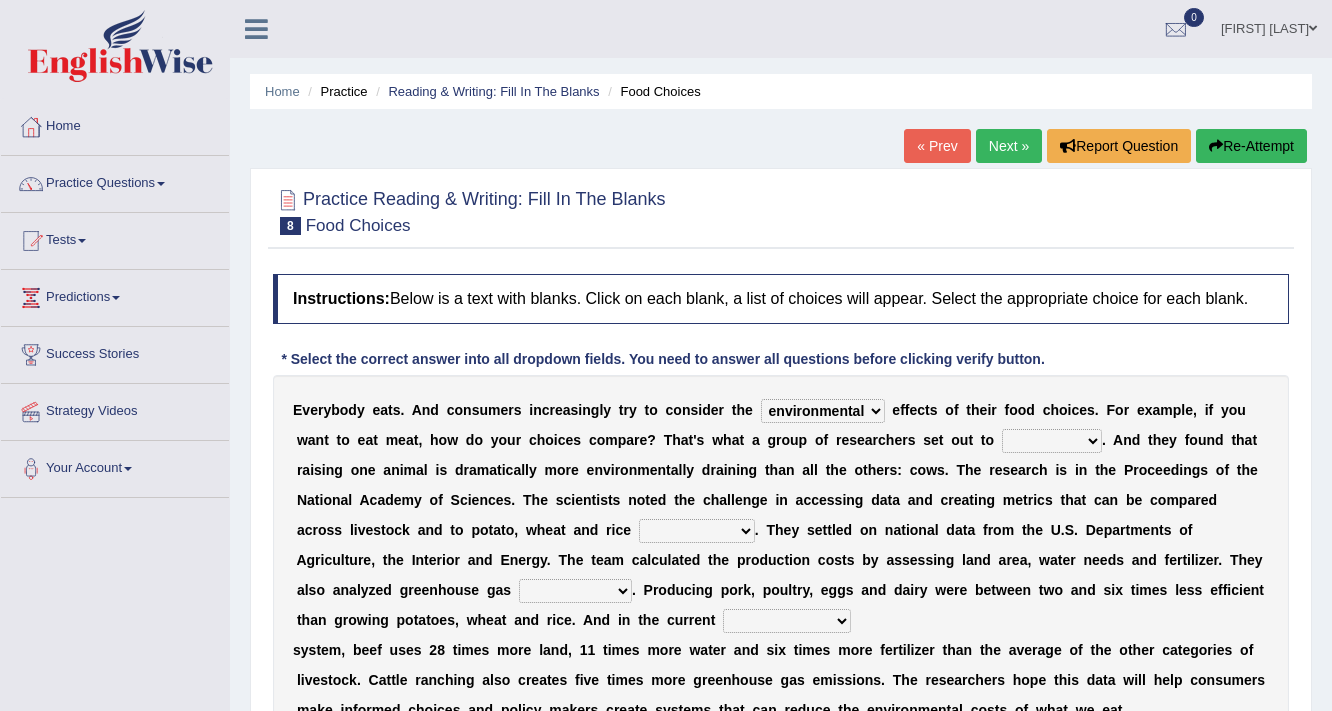 click on "spiritual economic environmental material" at bounding box center [823, 411] 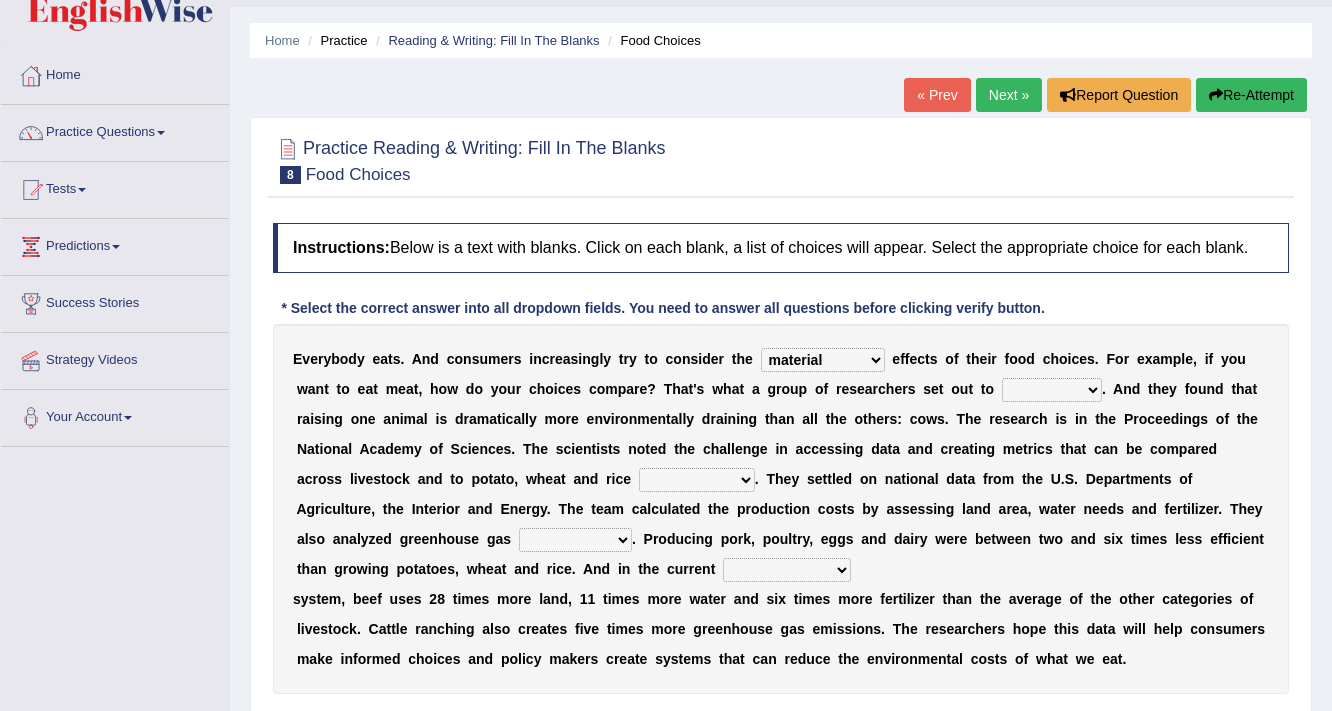 scroll, scrollTop: 80, scrollLeft: 0, axis: vertical 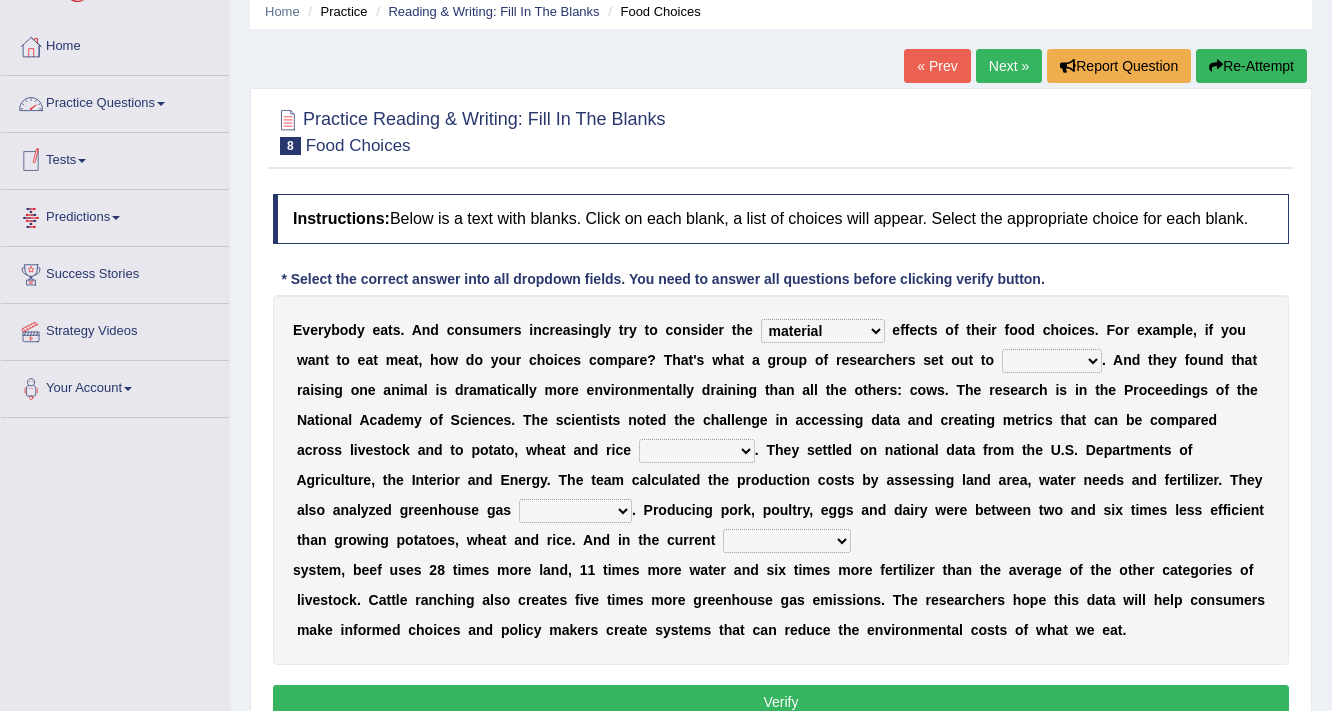 click on "spiritual economic environmental material" at bounding box center (823, 331) 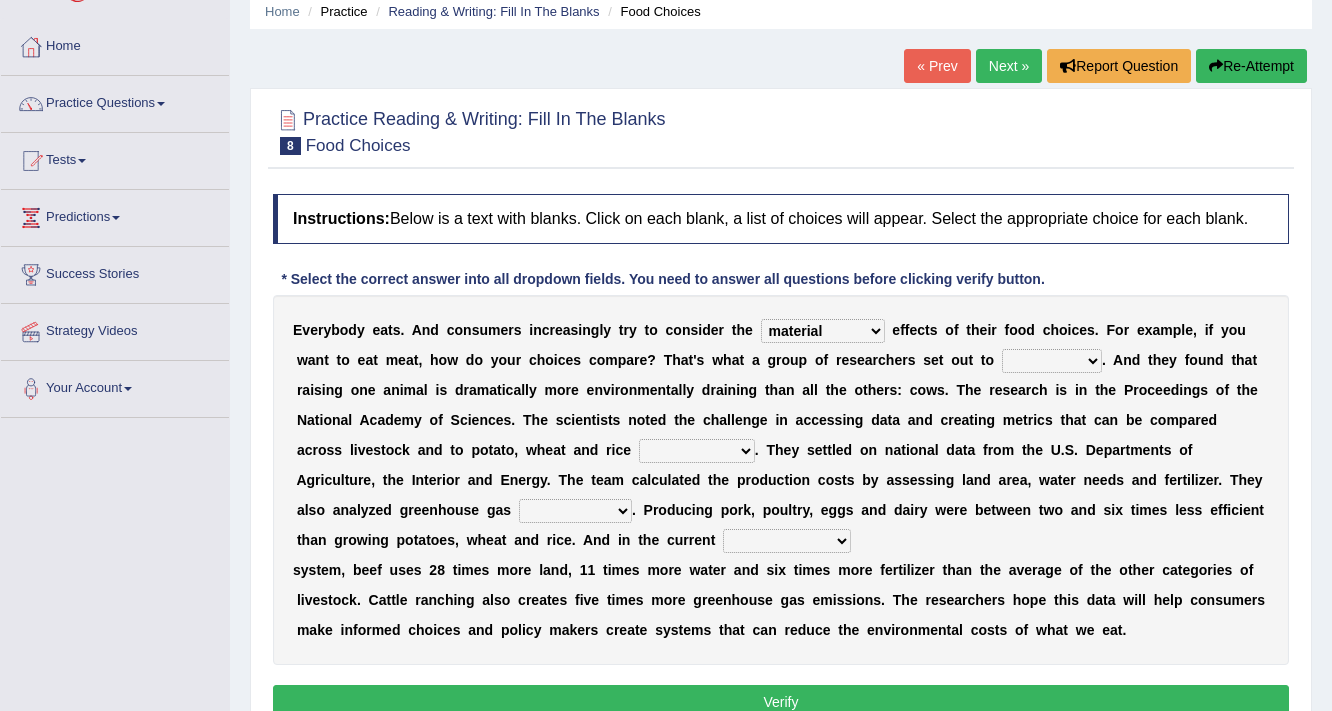 select on "economic" 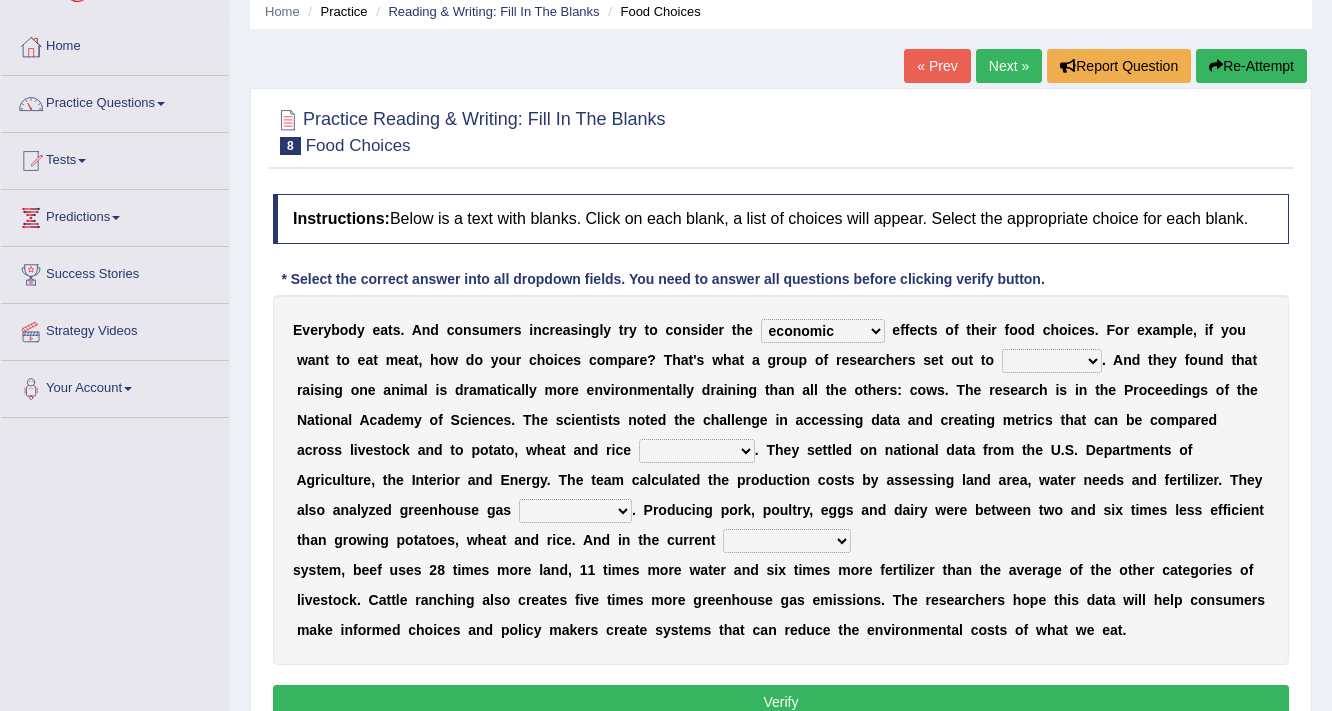 click on "spiritual economic environmental material" at bounding box center (823, 331) 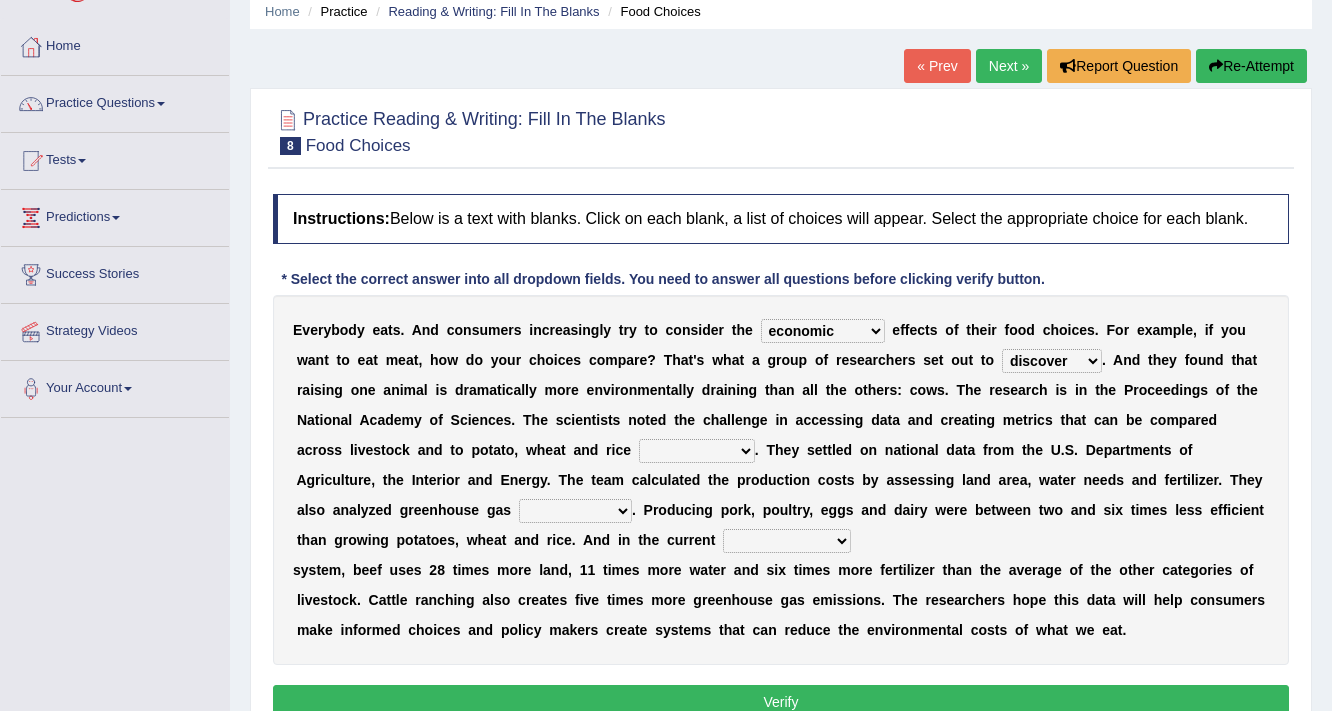 click on "exemplify squander discover purchase" at bounding box center [1052, 361] 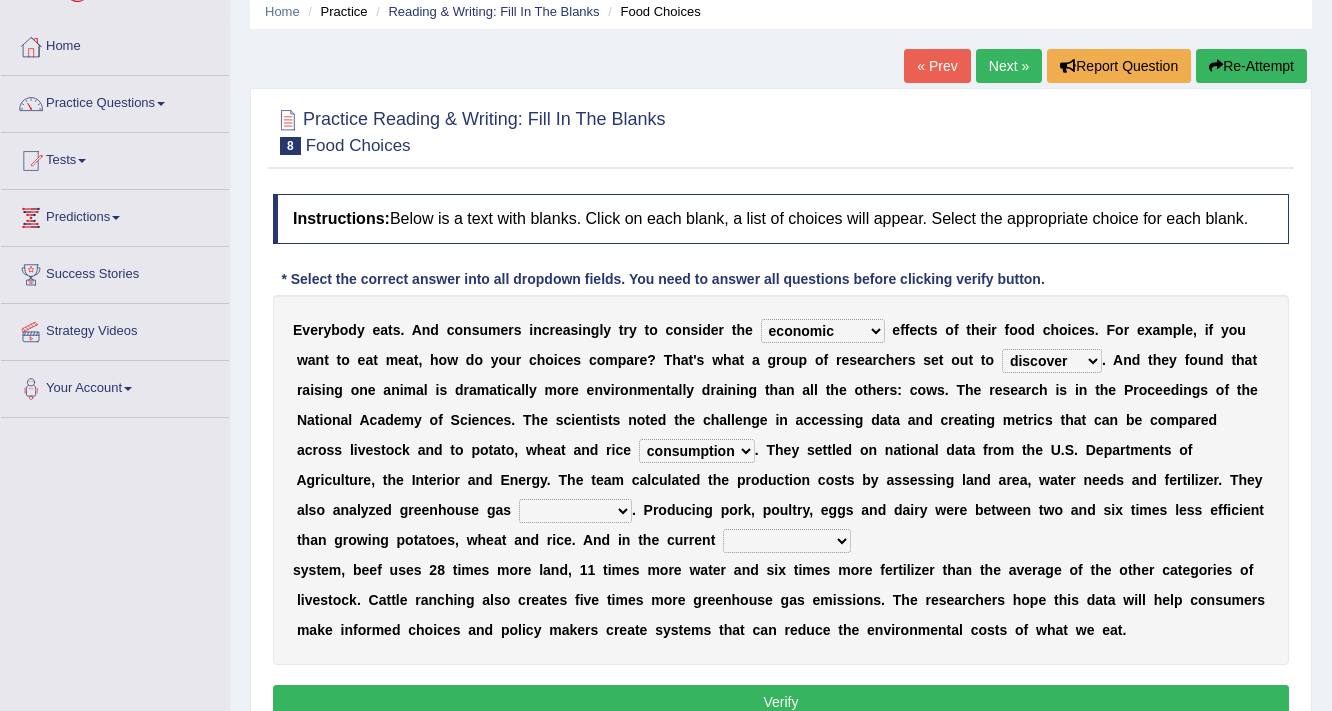 click on "conjectures manufacture emissions purification" at bounding box center [575, 511] 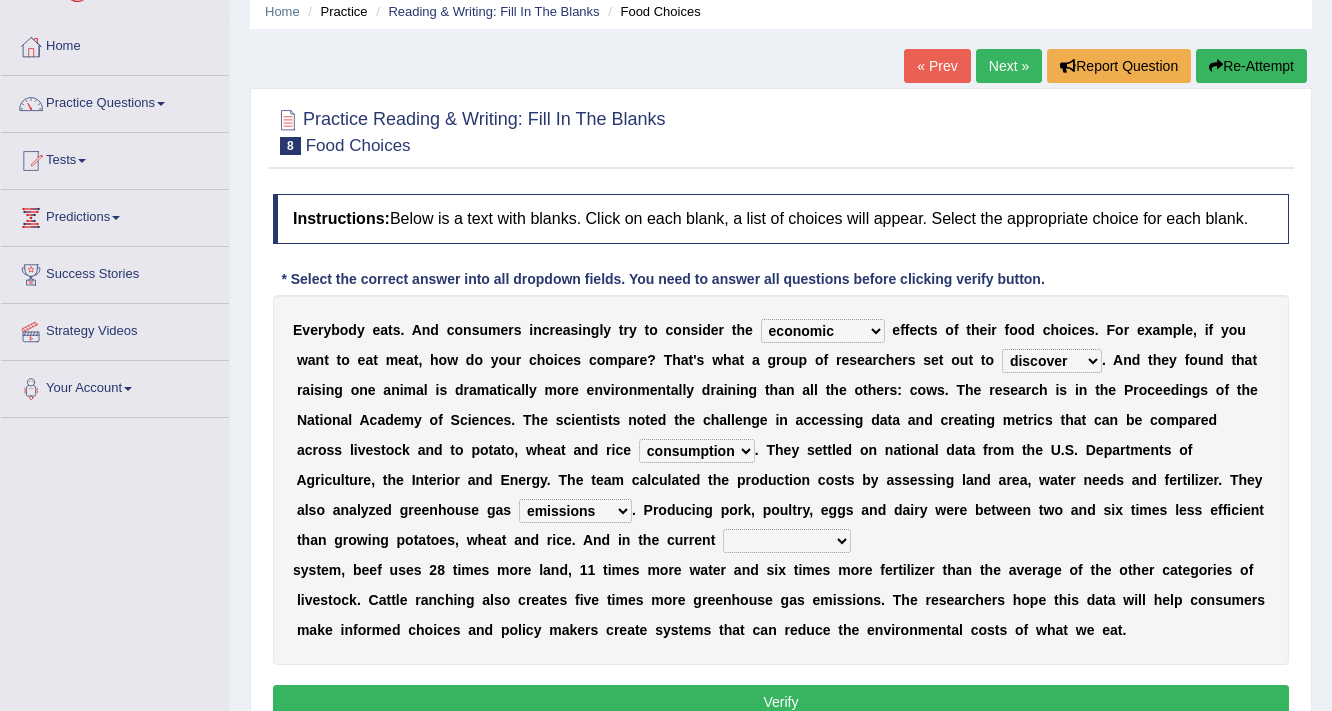 click on "conjectures manufacture emissions purification" at bounding box center (575, 511) 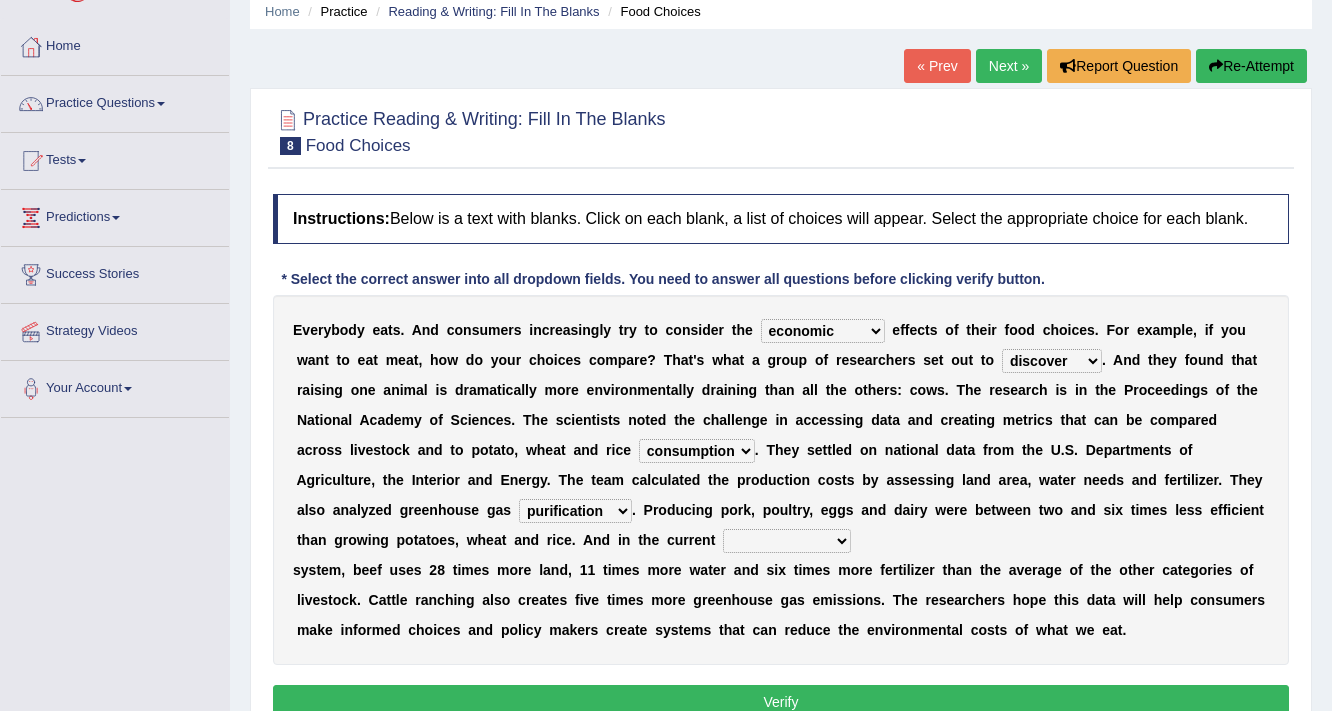 click on "conjectures manufacture emissions purification" at bounding box center [575, 511] 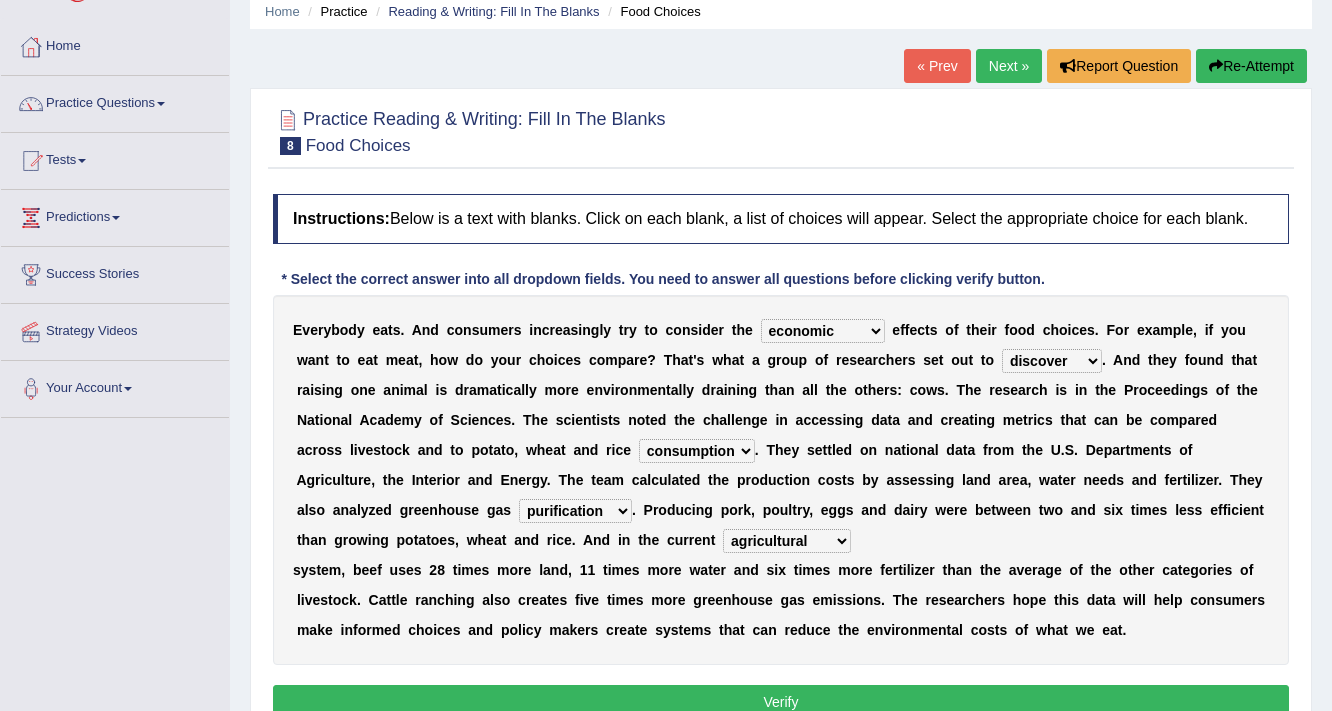 click on "agricultural impalpable ungrammatical terminal" at bounding box center [787, 541] 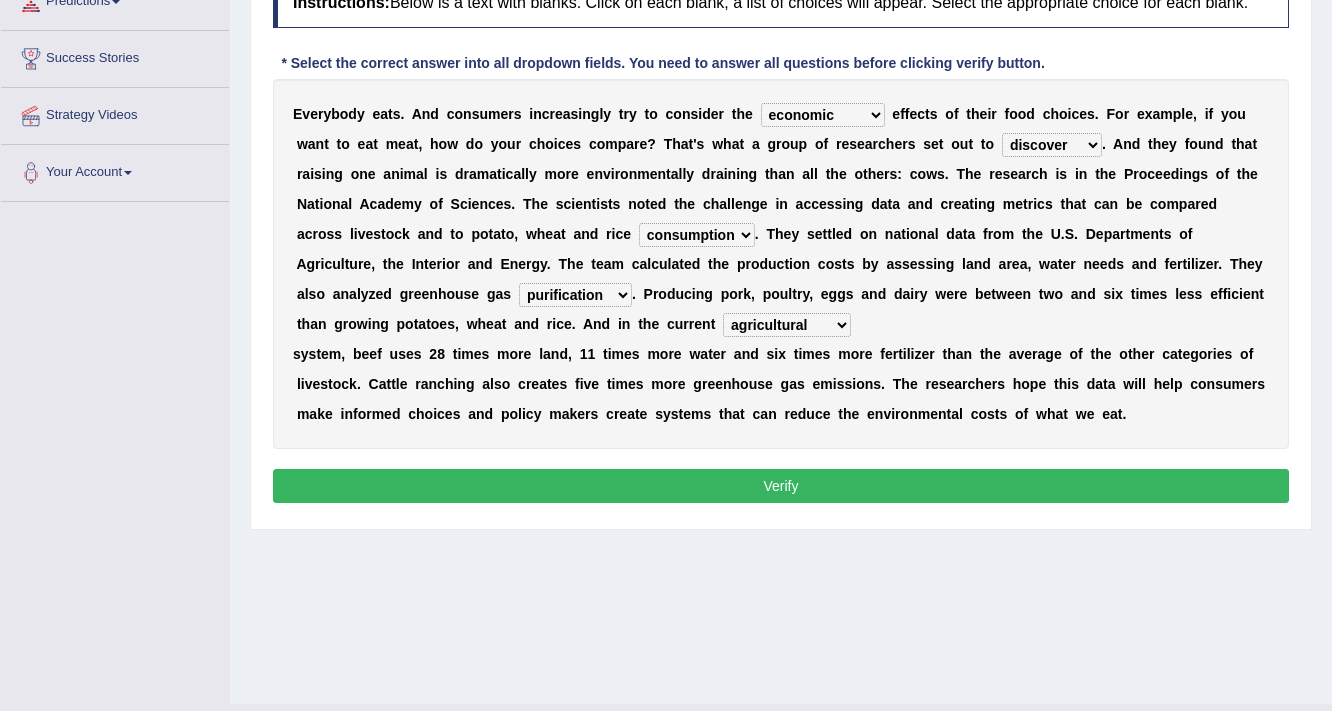 scroll, scrollTop: 320, scrollLeft: 0, axis: vertical 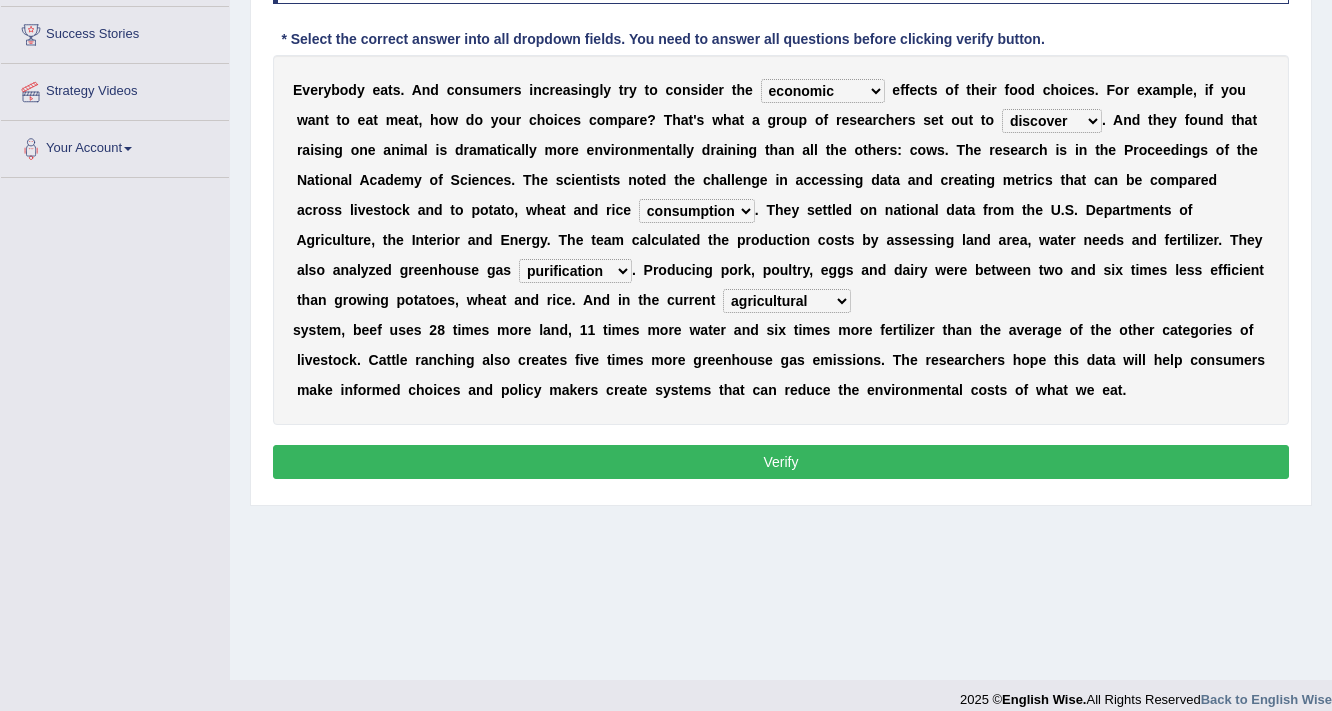 click on "Practice Reading & Writing: Fill In The Blanks
8
Food Choices
Instructions:  Below is a text with blanks. Click on each blank, a list of choices will appear. Select the appropriate choice for each blank.
* Select the correct answer into all dropdown fields. You need to answer all questions before clicking verify button. E v e r y b o d y    e a t s .    A n d    c o n s u m e r s    i n c r e a s i n g l y    t r y    t o    c o n s i d e r    t h e    spiritual economic environmental material    e f f e c t s    o f    t h e i r    f o o d    c h o i c e s .    F o r    e x a m p l e ,    i f    y o u    w a n t    t o    e a t    m e a t ,    h o w    d o    y o u r    c h o i c e s    c o m p a r e ?    T h a t ' s    w h a t    a    g r o u p    o f    r e s e a r c h e r s    s e t    o u t    t o    exemplify squander discover purchase .    A n d    t h e y    f o u n d    t h a t" at bounding box center (781, 177) 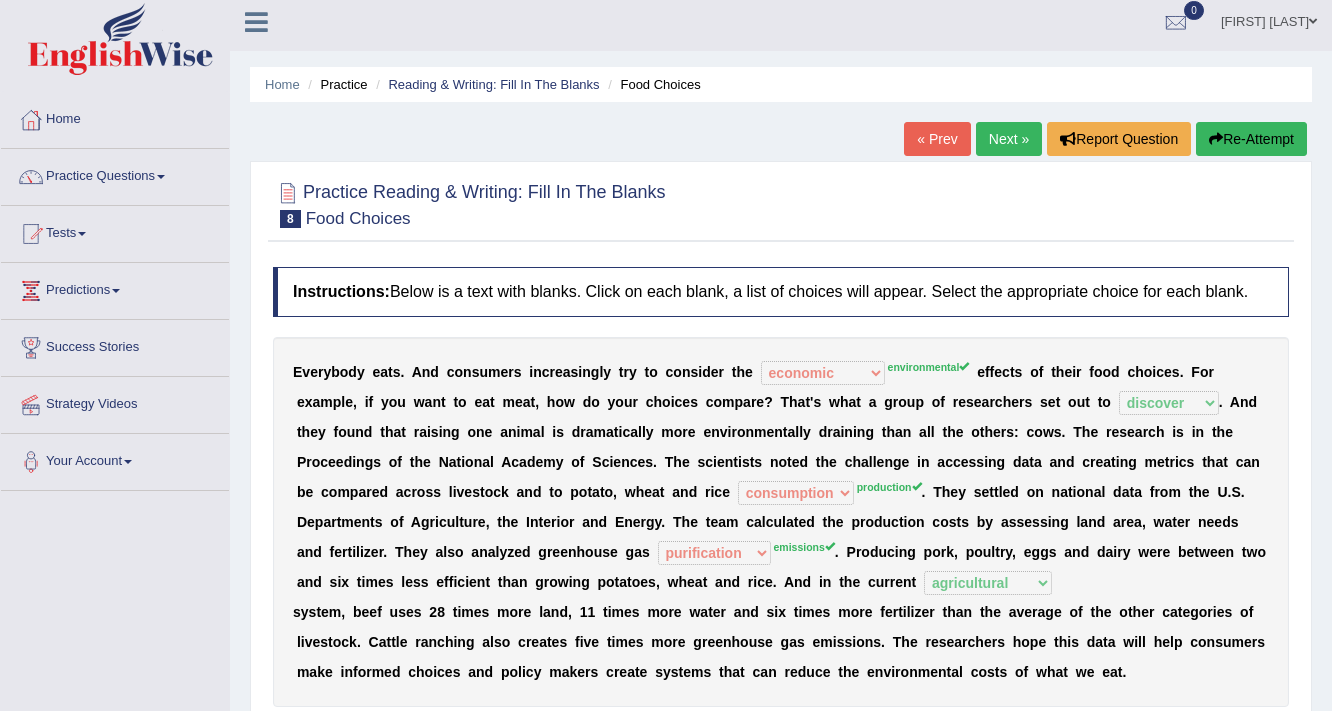 scroll, scrollTop: 0, scrollLeft: 0, axis: both 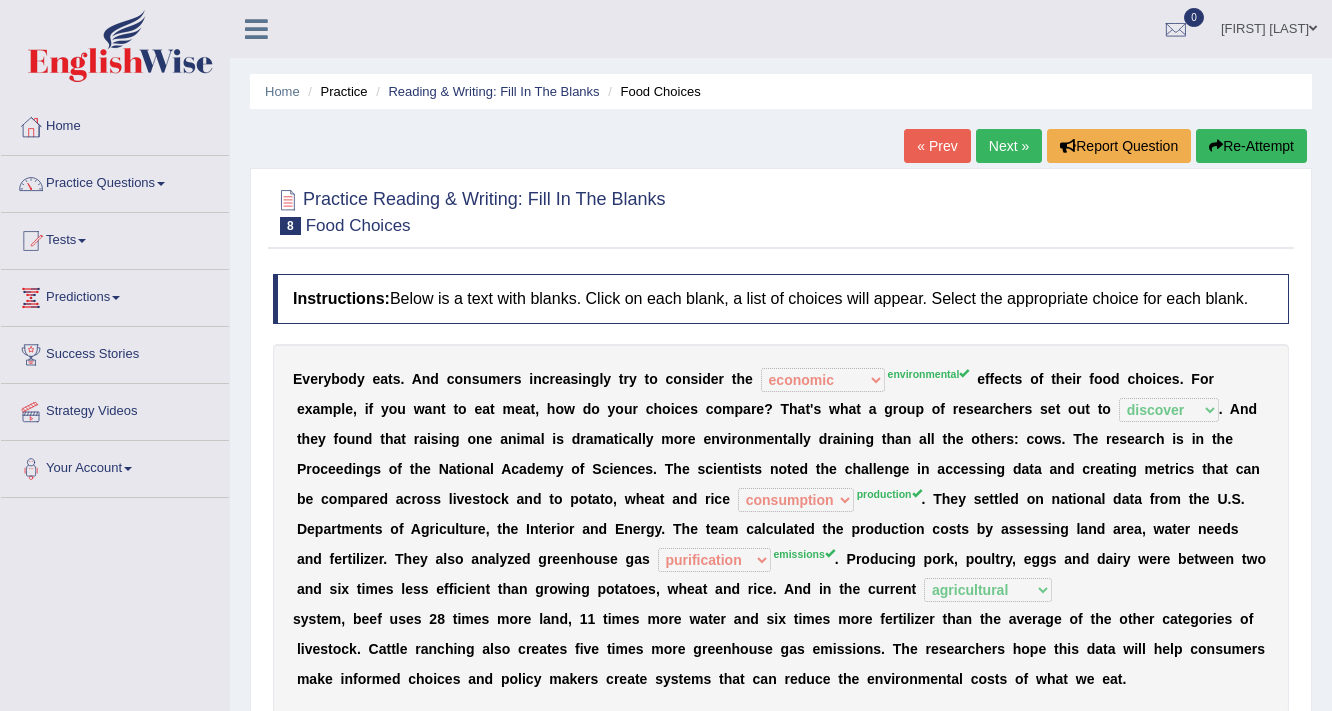 click on "Next »" at bounding box center (1009, 146) 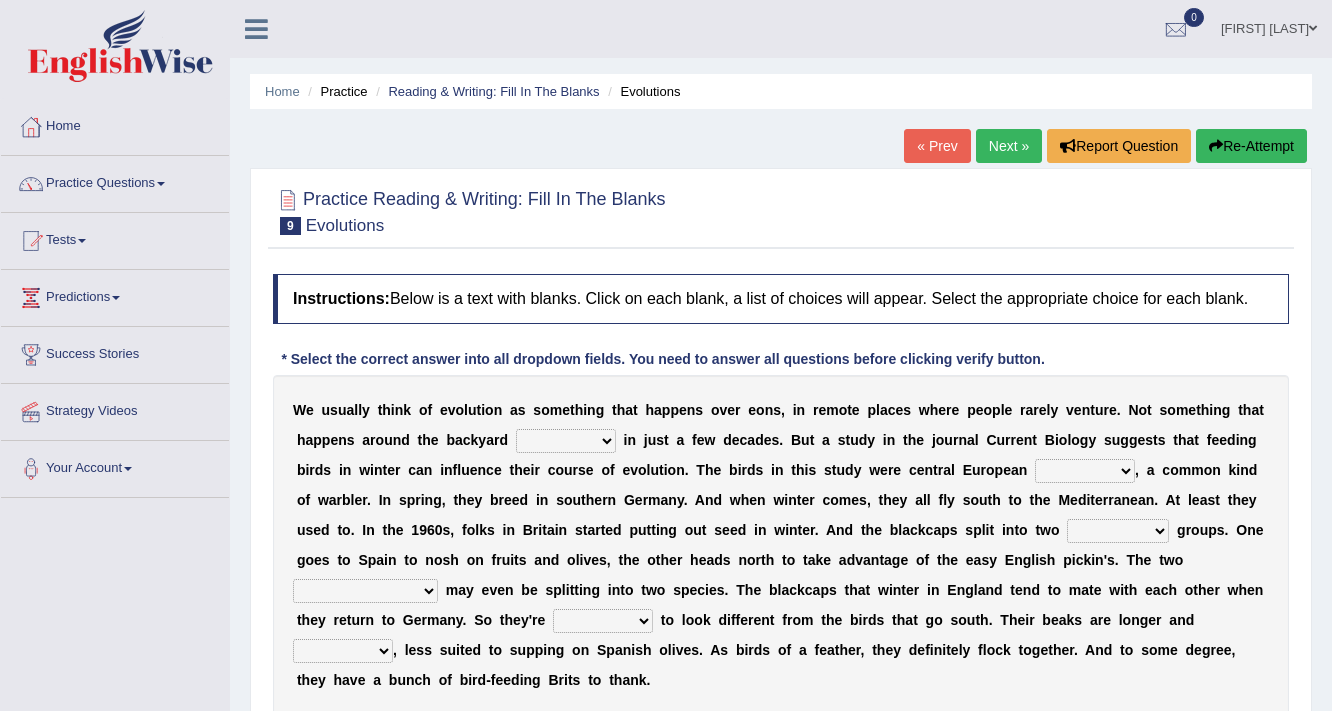 scroll, scrollTop: 80, scrollLeft: 0, axis: vertical 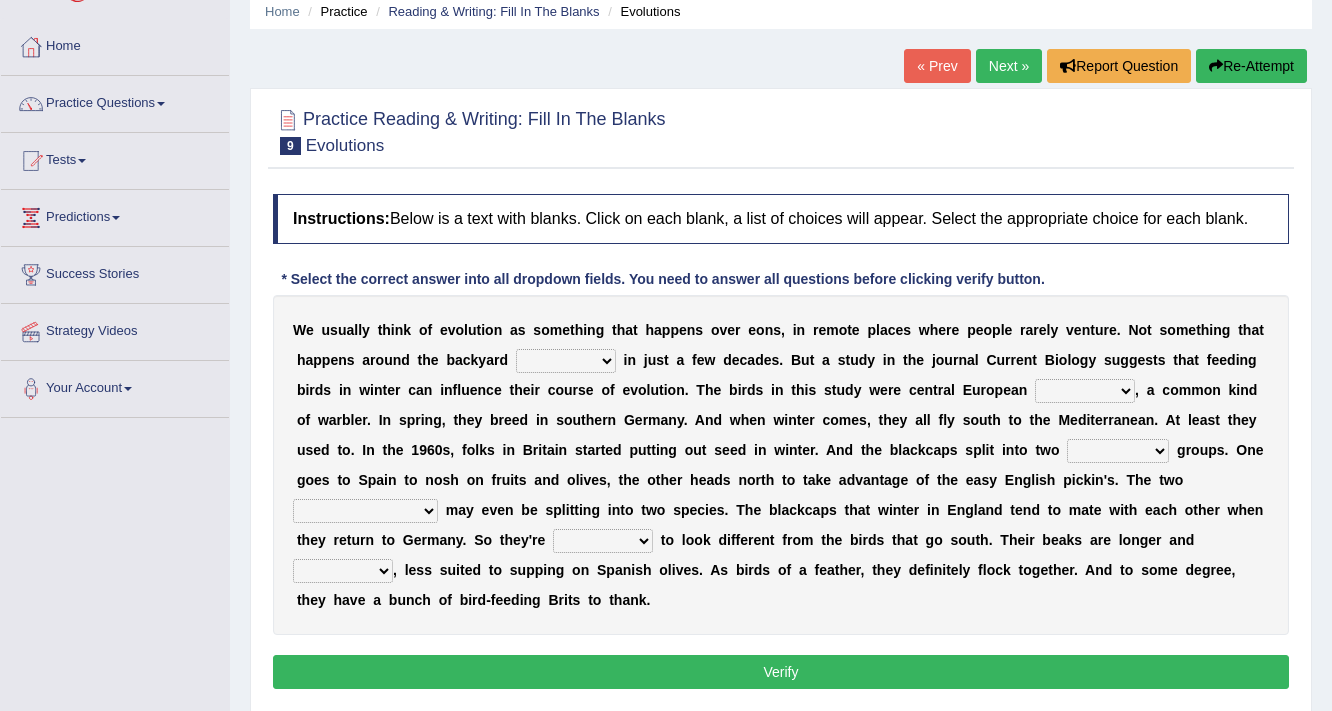 click on "beaver believer birdfeeder phonier" at bounding box center [566, 361] 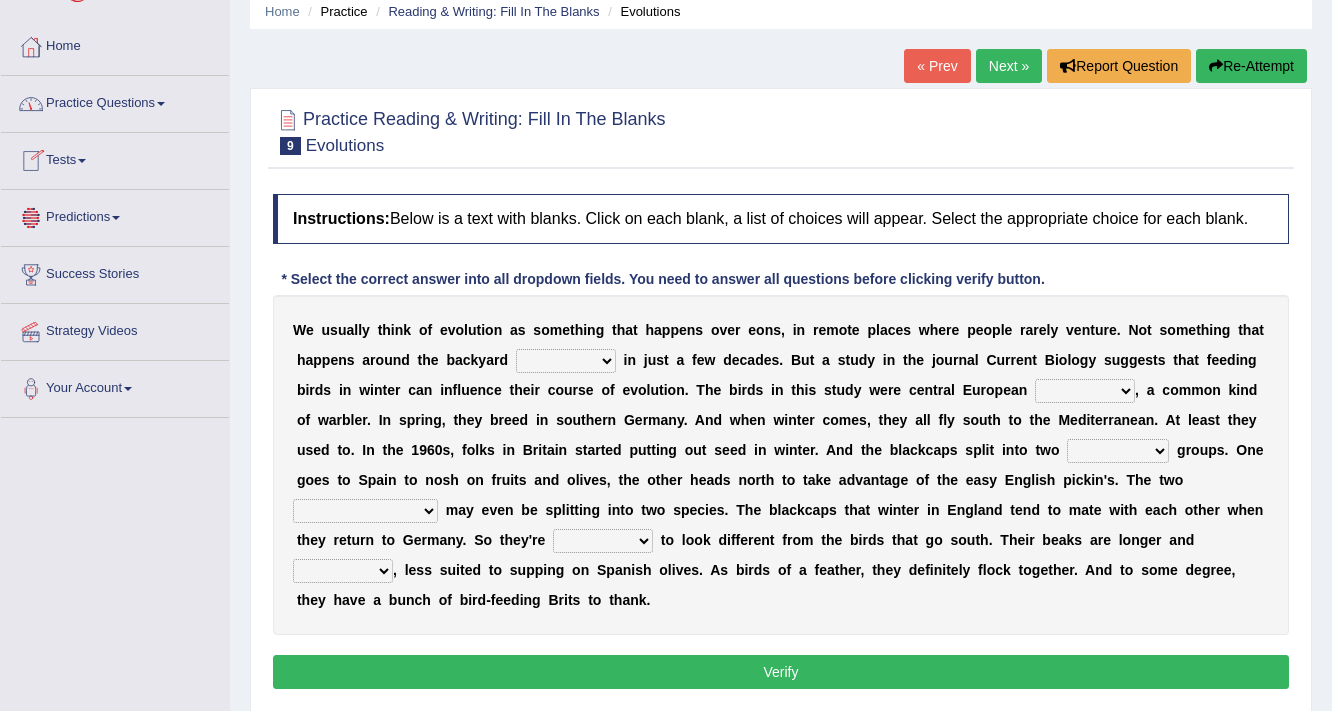 select on "believer" 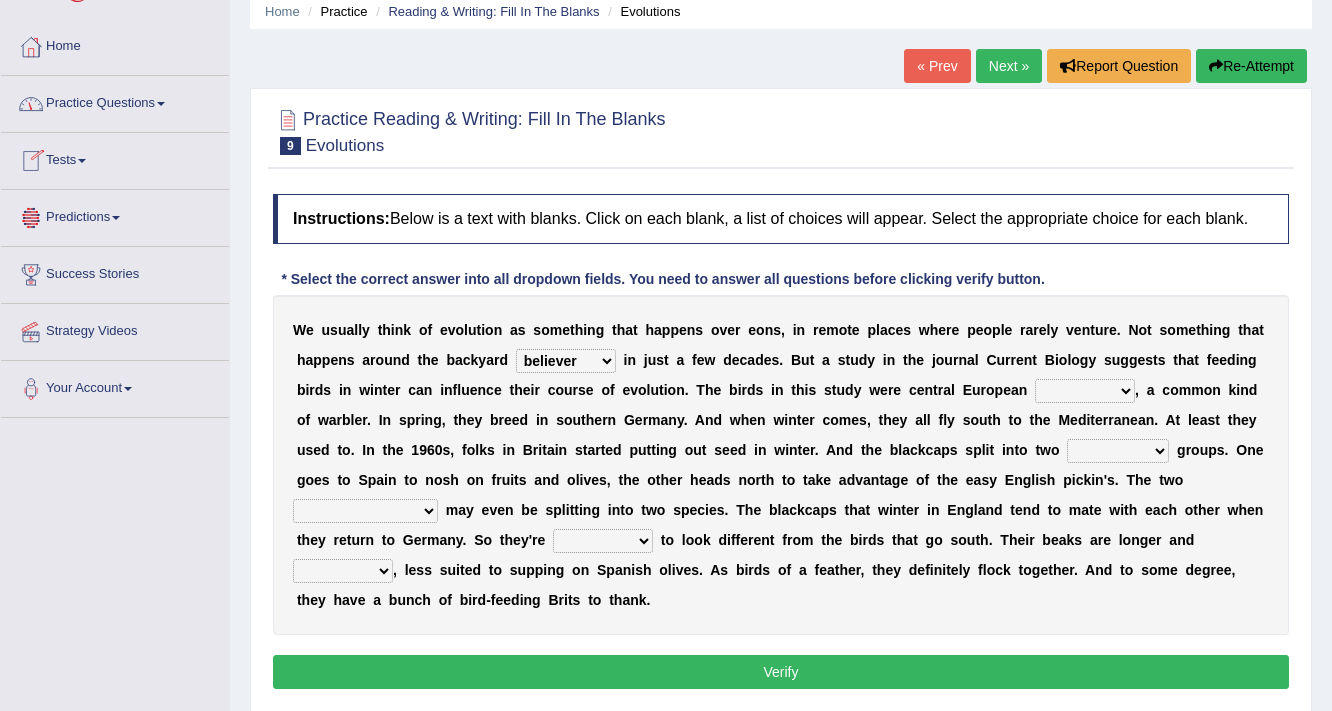 click on "beaver believer birdfeeder phonier" at bounding box center (566, 361) 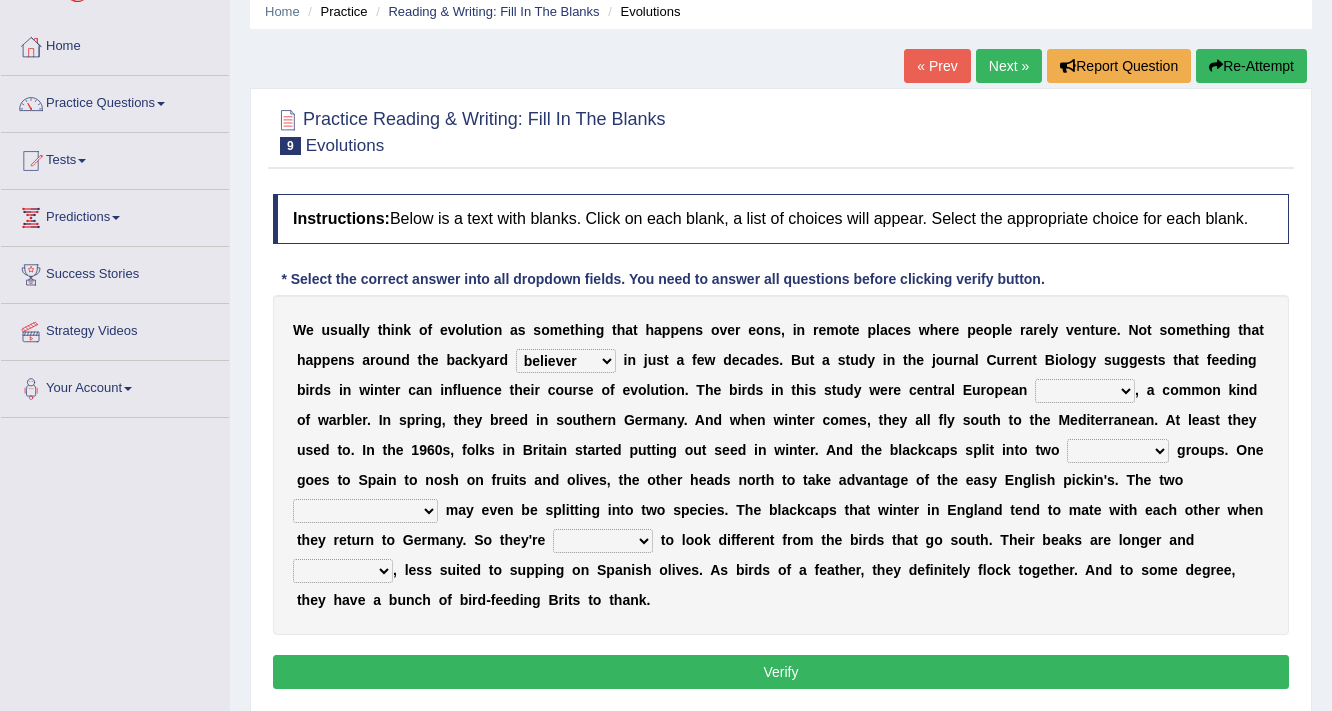 click on "blackcaps pox flaps chats" at bounding box center [1085, 391] 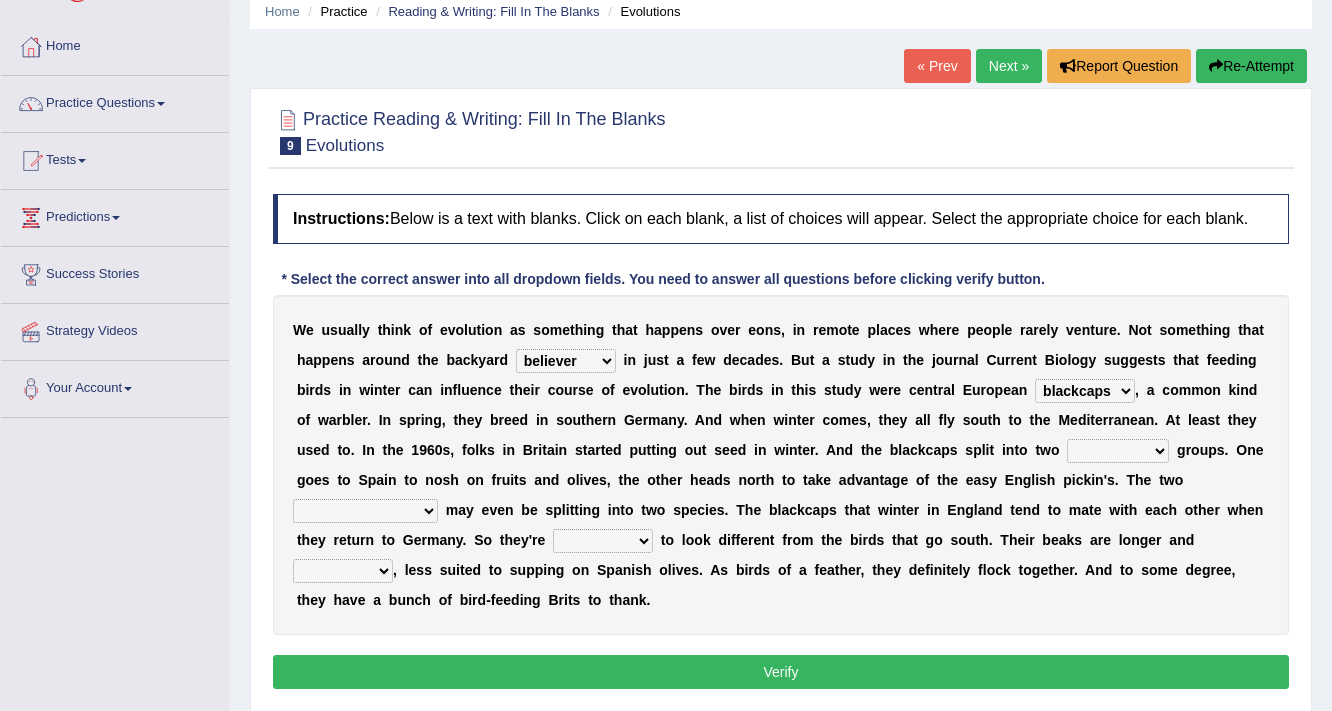 click on "distinct bit disconnect split" at bounding box center (1118, 451) 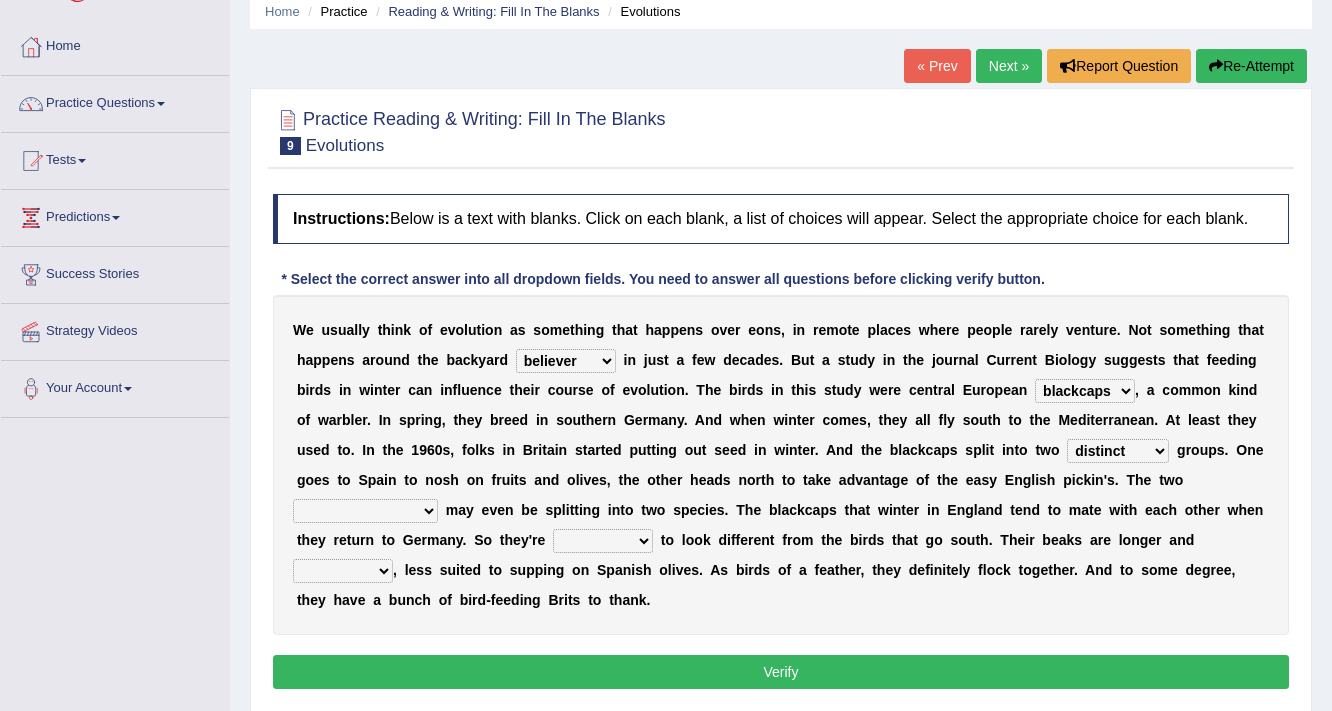 click on "elevators populations breakers contraindications" at bounding box center [365, 511] 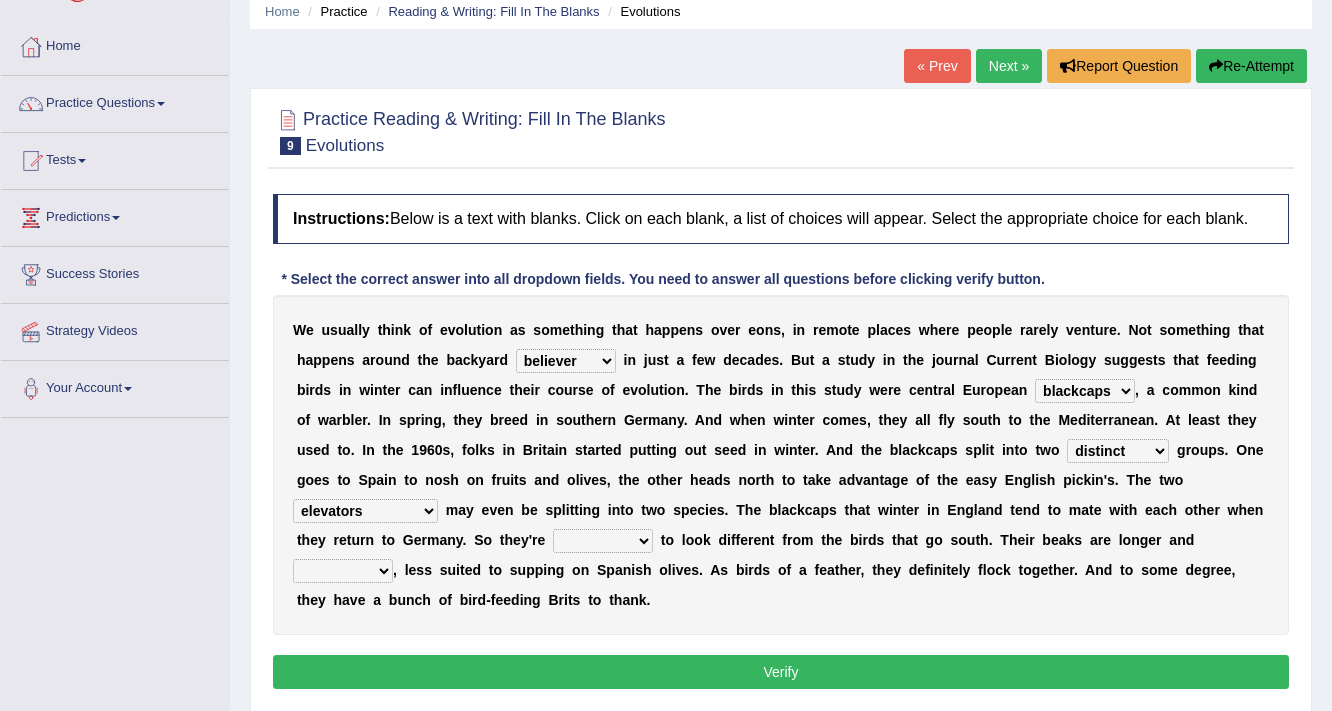 click on "freshwater spillover scheduler narrower" at bounding box center [343, 571] 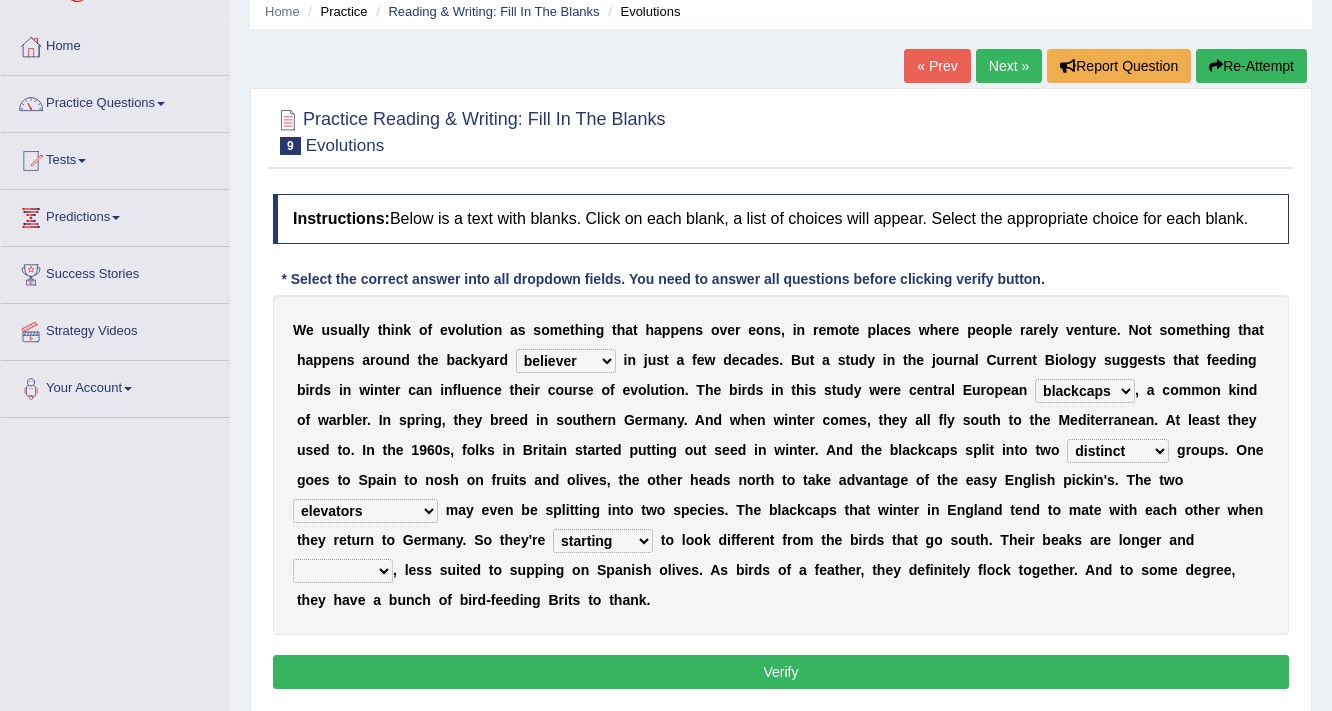 click on "starting blotting wanting padding" at bounding box center (603, 541) 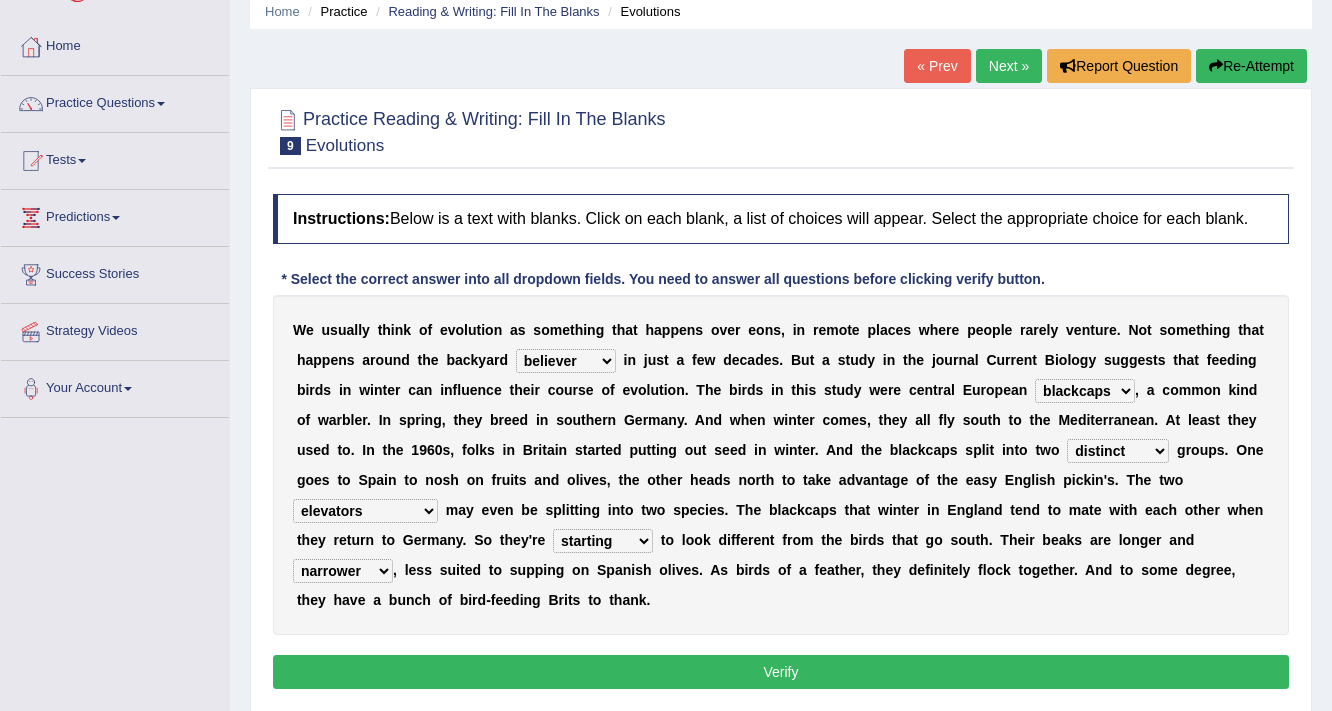 click on "Verify" at bounding box center (781, 672) 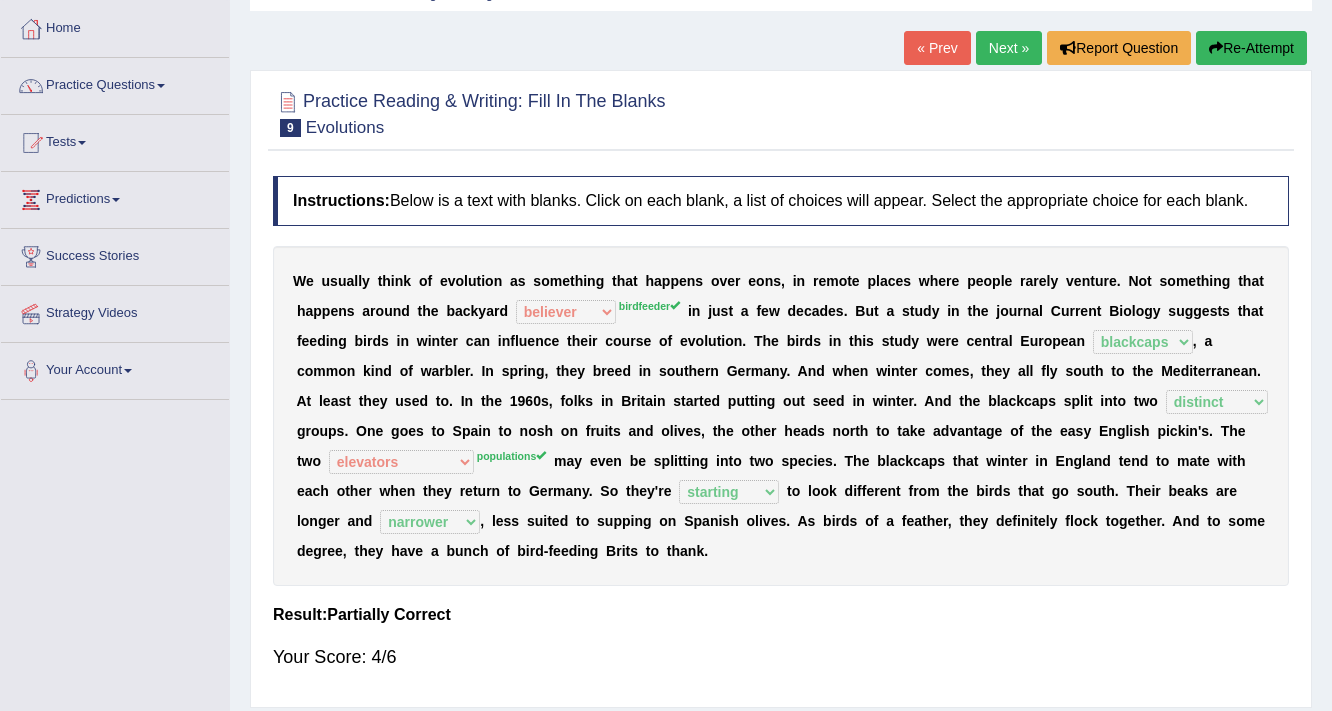 scroll, scrollTop: 99, scrollLeft: 0, axis: vertical 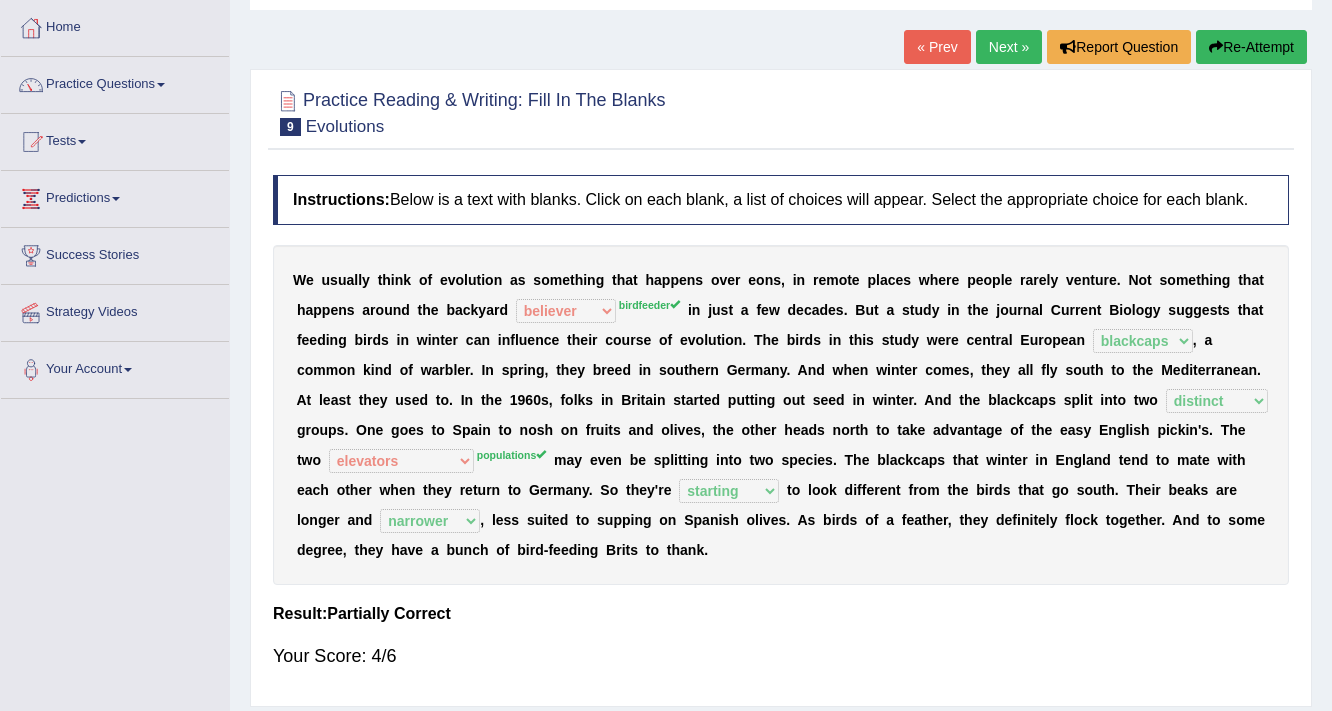 click on "Next »" at bounding box center (1009, 47) 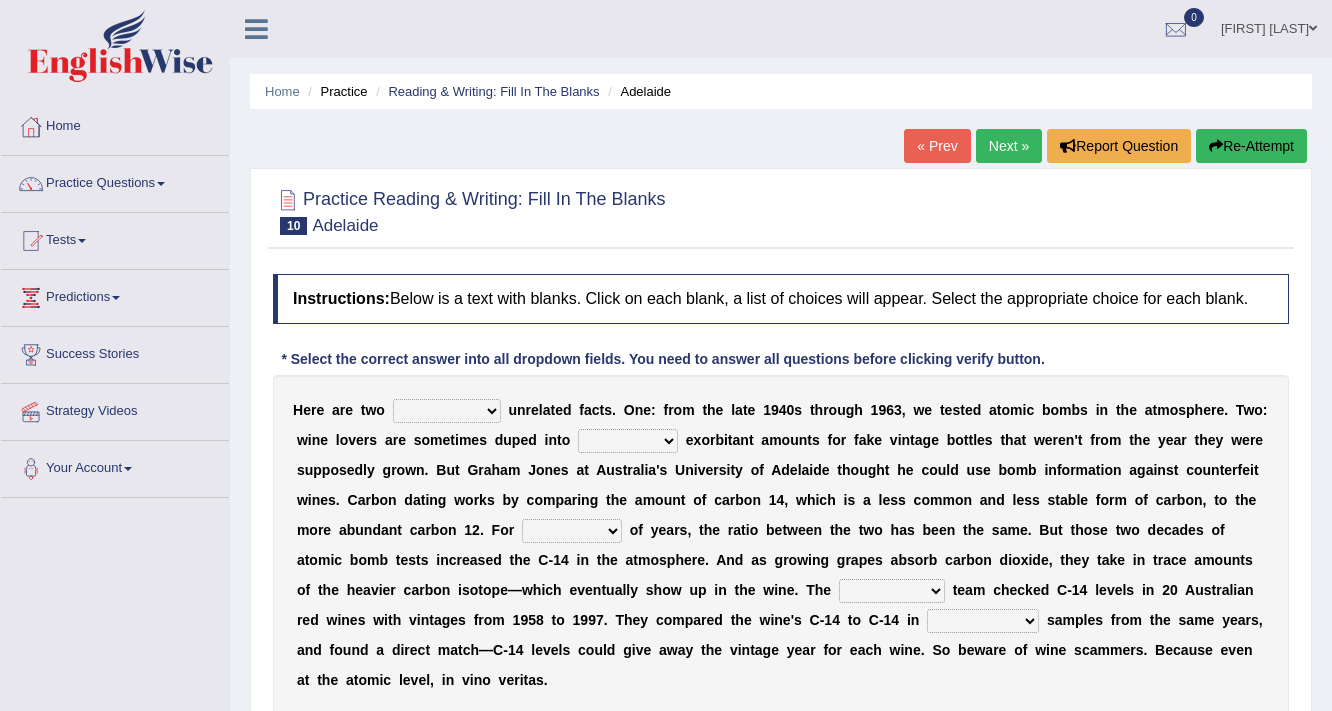 scroll, scrollTop: 0, scrollLeft: 0, axis: both 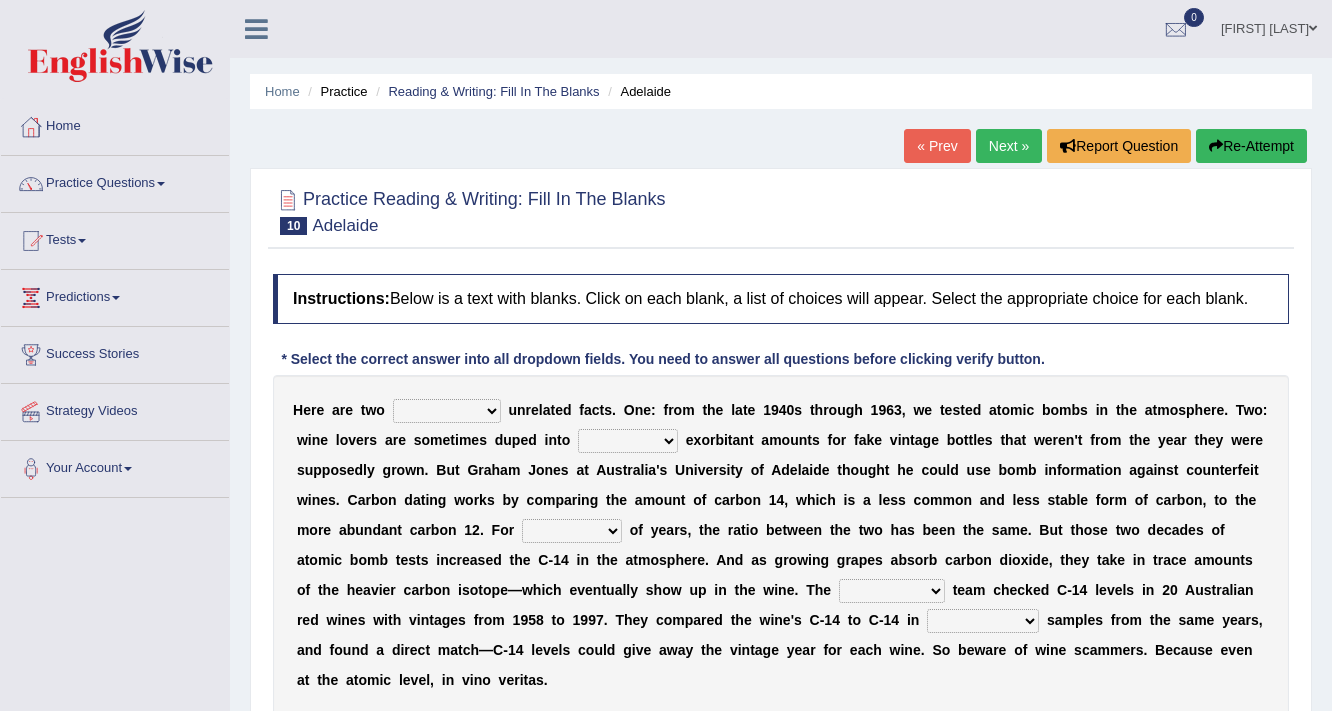 click on "seemingly feelingly endearingly entreatingly" at bounding box center [447, 411] 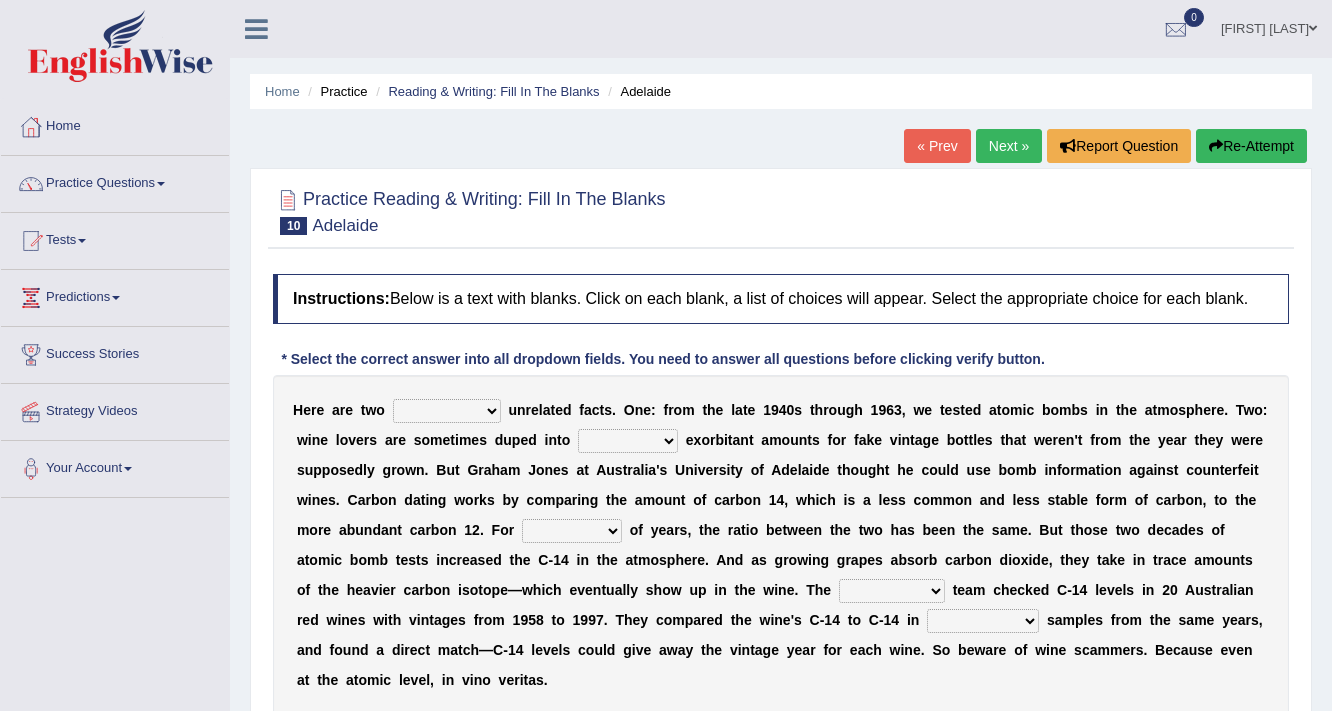 click on "H e r e    a r e    t w o    seemingly feelingly endearingly entreatingly    u n r e l a t e d    f a c t s .    O n e :    f r o m    t h e    l a t e    1 9 4 0 s    t h r o u g h    1 9 6 3 ,    w e    t e s t e d    a t o m i c    b o m b s    i n    t h e    a t m o s p h e r e .    T w o :    w i n e    l o v e r s    a r e    s o m e t i m e s    d u p e d    i n t o    dipping trekking spending swinging    e x o r b i t a n t    a m o u n t s    f o r    f a k e    v i n t a g e    b o t t l e s    t h a t    w e r e n ' t    f r o m    t h e    y e a r    t h e y    w e r e    s u p p o s e d l y    g r o w n .    B u t    G r a h a m    J o n e s    a t    A u s t r a l i a ' s    U n i v e r s i t y    o f    A d e l a i d e    t h o u g h t    h e    c o u l d    u s e    b o m b    i n f o r m a t i o n    a g a i n s t    c o u n t e r f e i t    w i n e s .    C a r b o n    d a t i n g    w o r k s    b y    c o m p a r i n g" at bounding box center [781, 545] 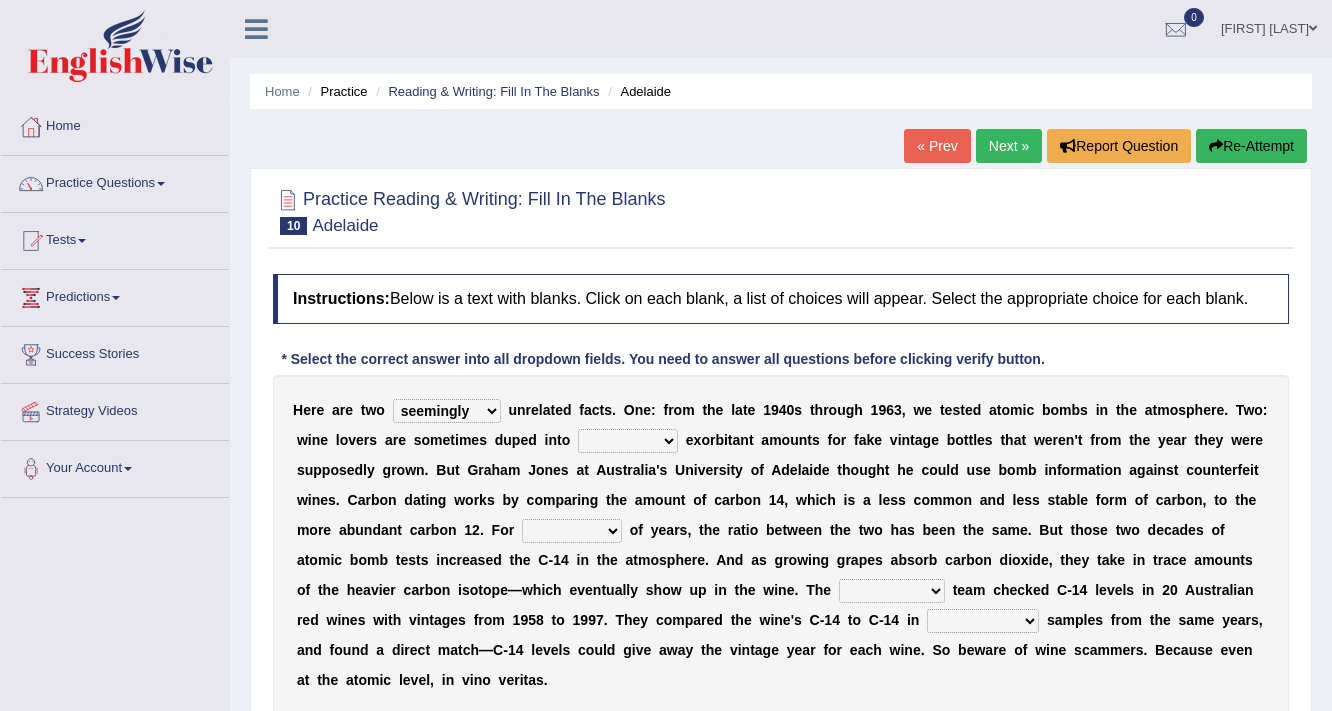 click on "dipping trekking spending swinging" at bounding box center [628, 441] 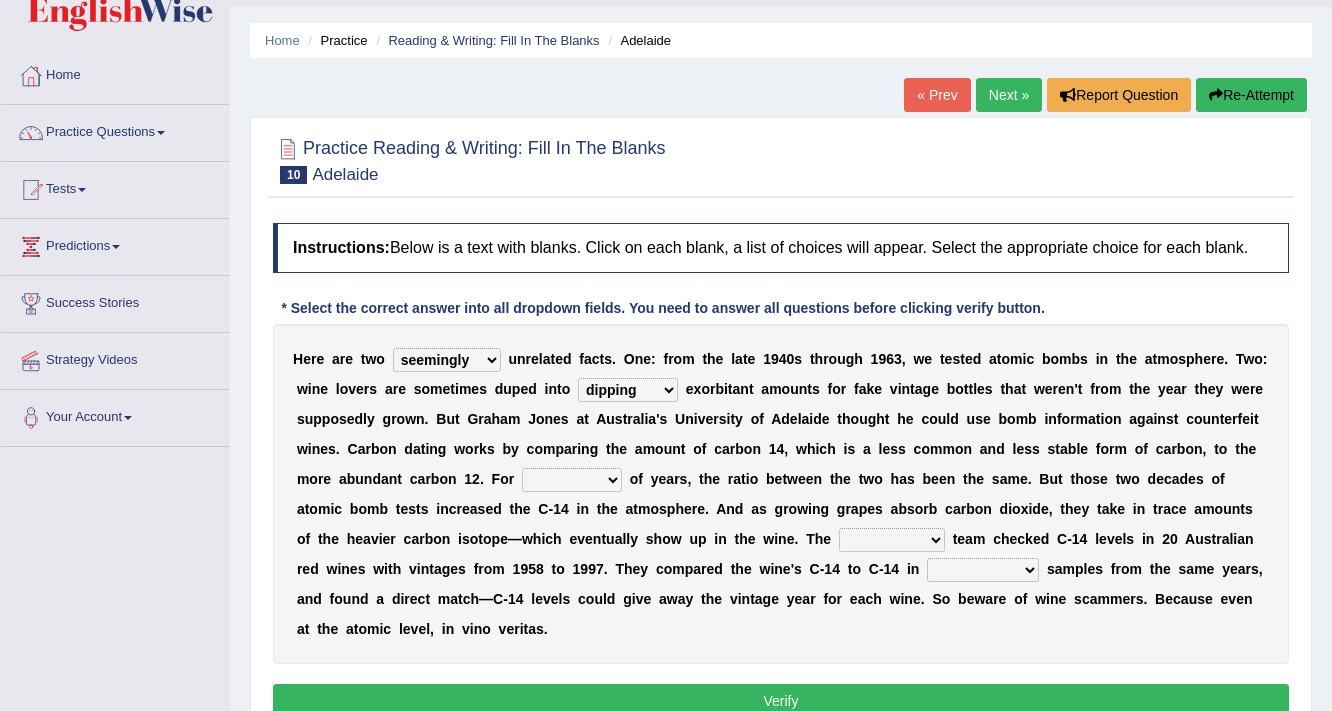 scroll, scrollTop: 80, scrollLeft: 0, axis: vertical 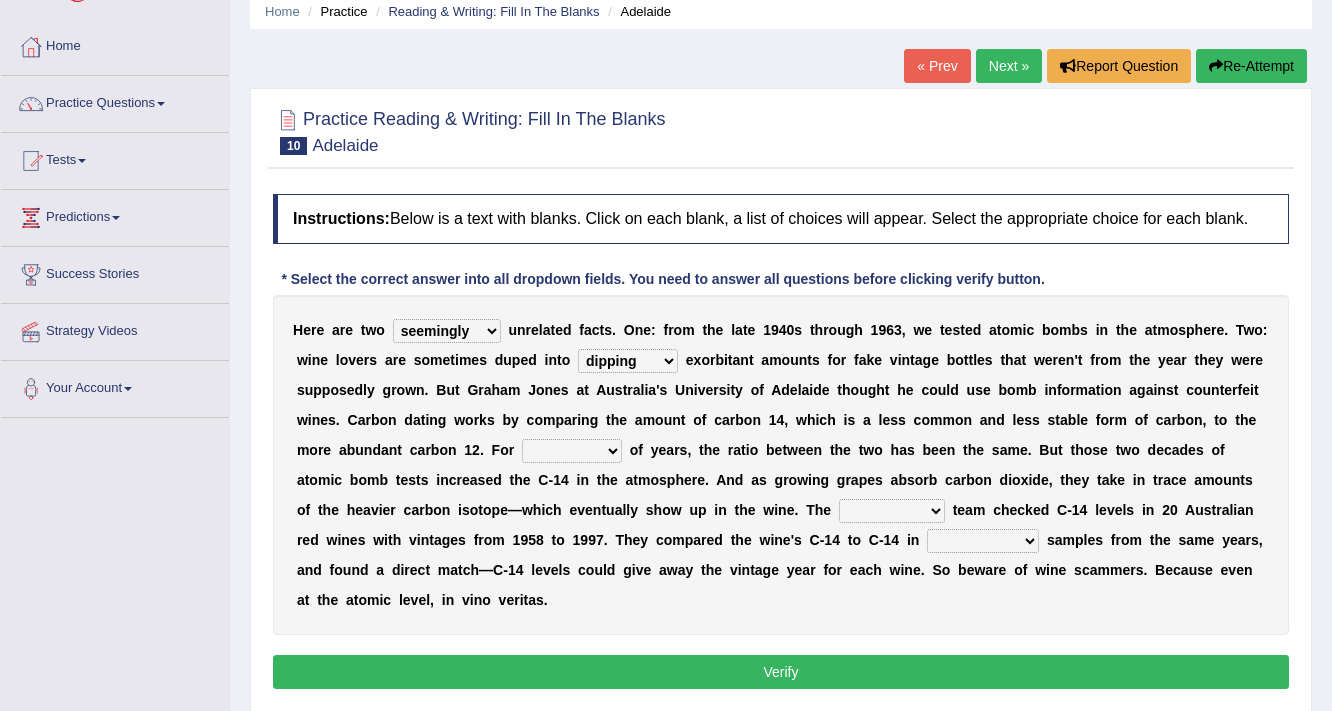 click on "couples much thousands numerous" at bounding box center [572, 451] 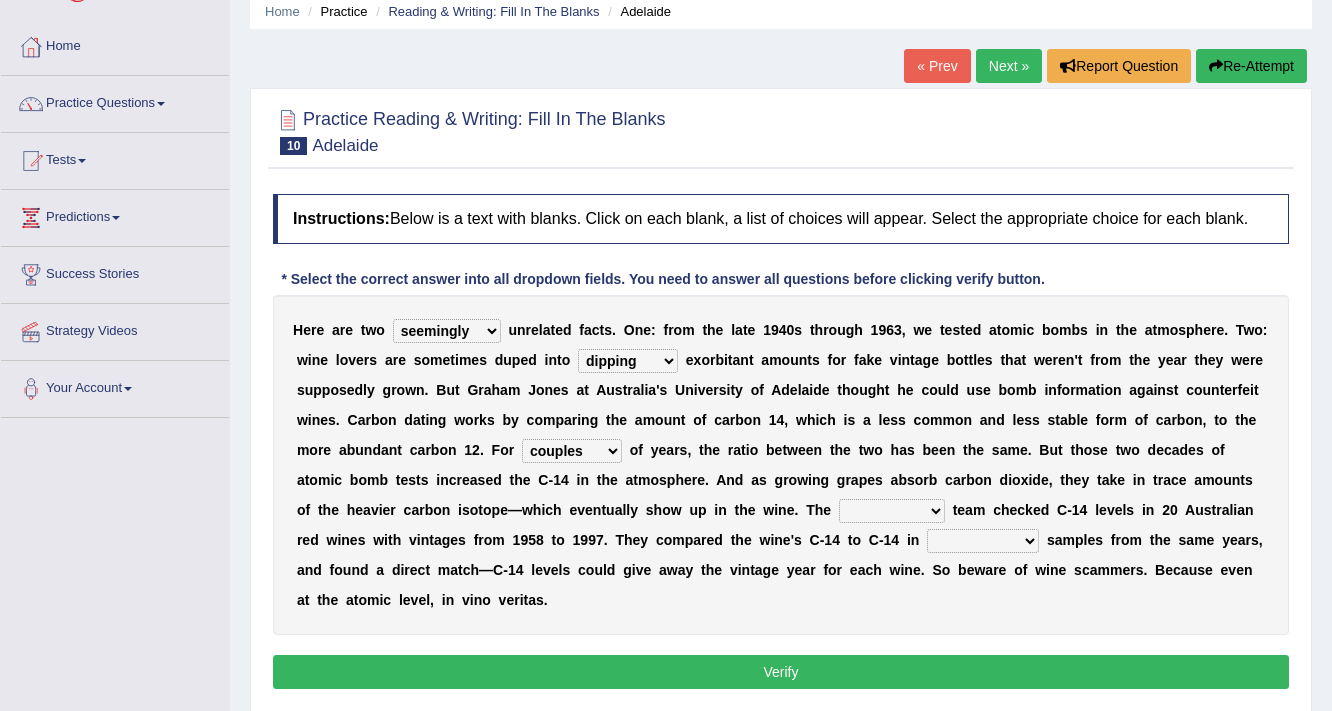 click on "research individual preparation strange" at bounding box center (892, 511) 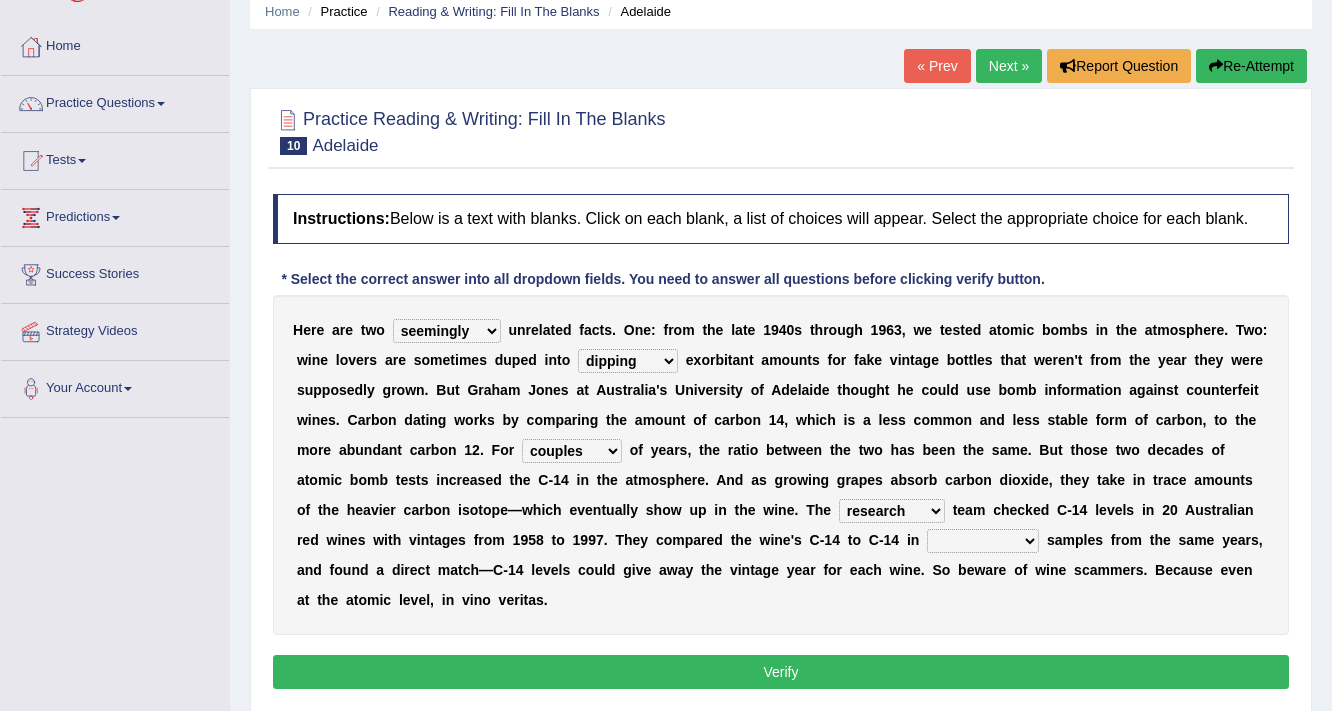 click on "research individual preparation strange" at bounding box center (892, 511) 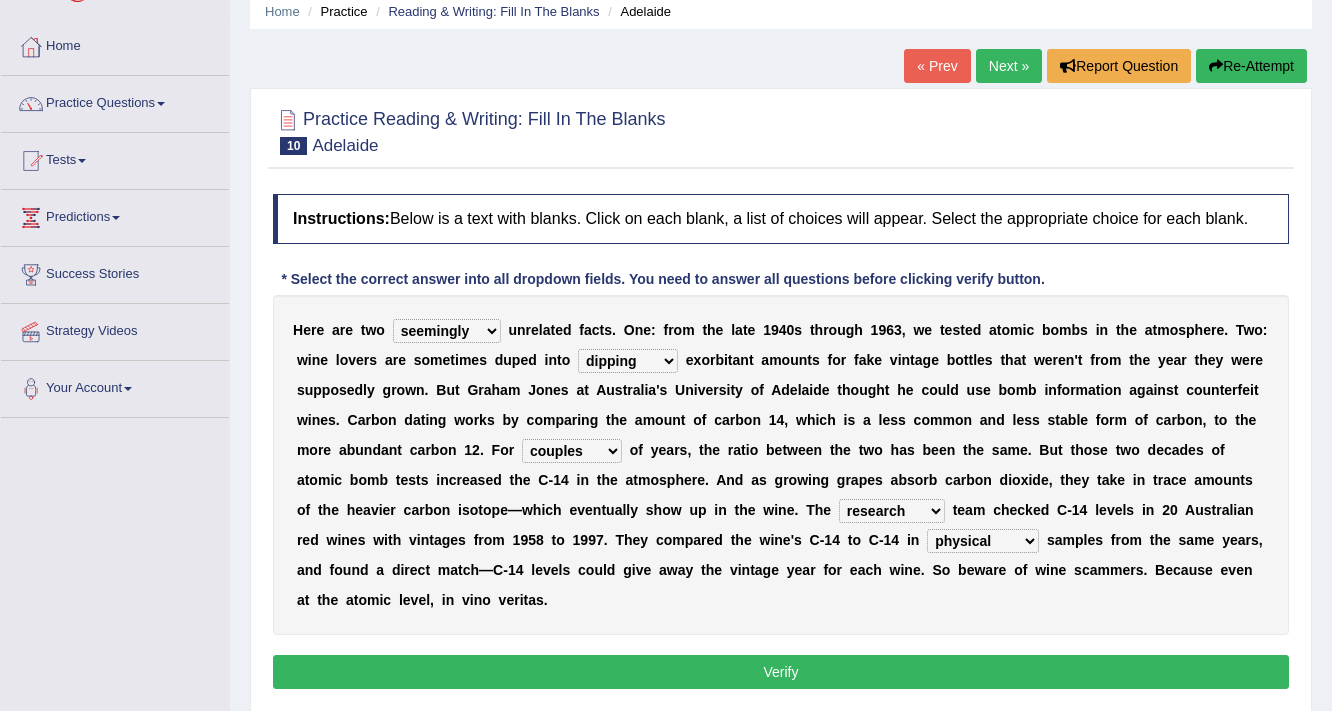 click on "physical atmospheric fluid solid" at bounding box center [983, 541] 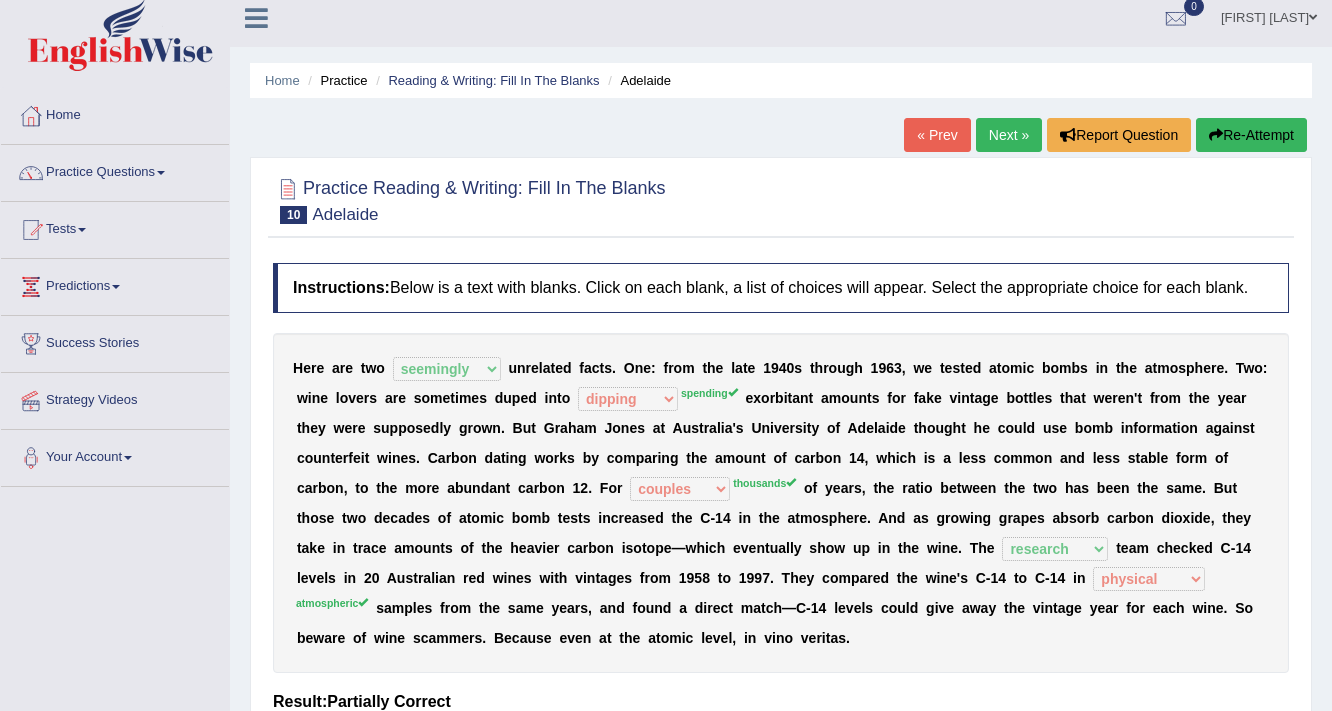 scroll, scrollTop: 0, scrollLeft: 0, axis: both 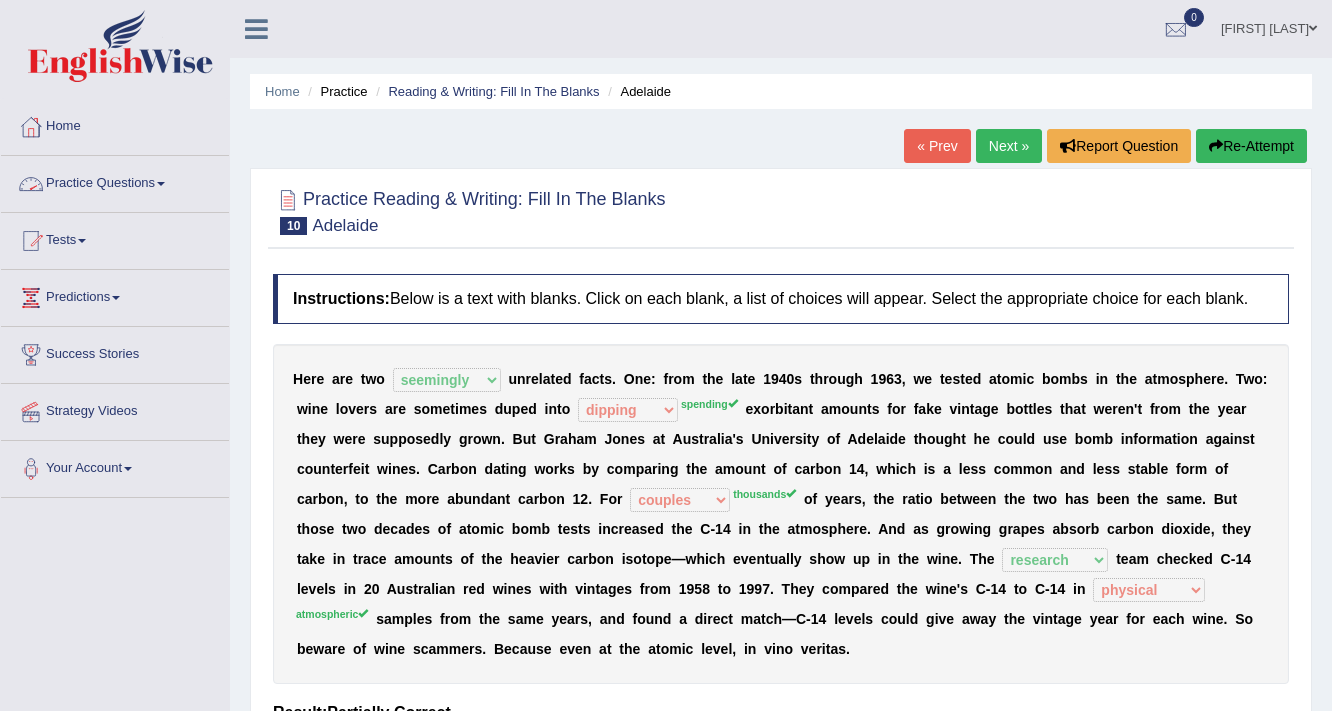 click on "Next »" at bounding box center [1009, 146] 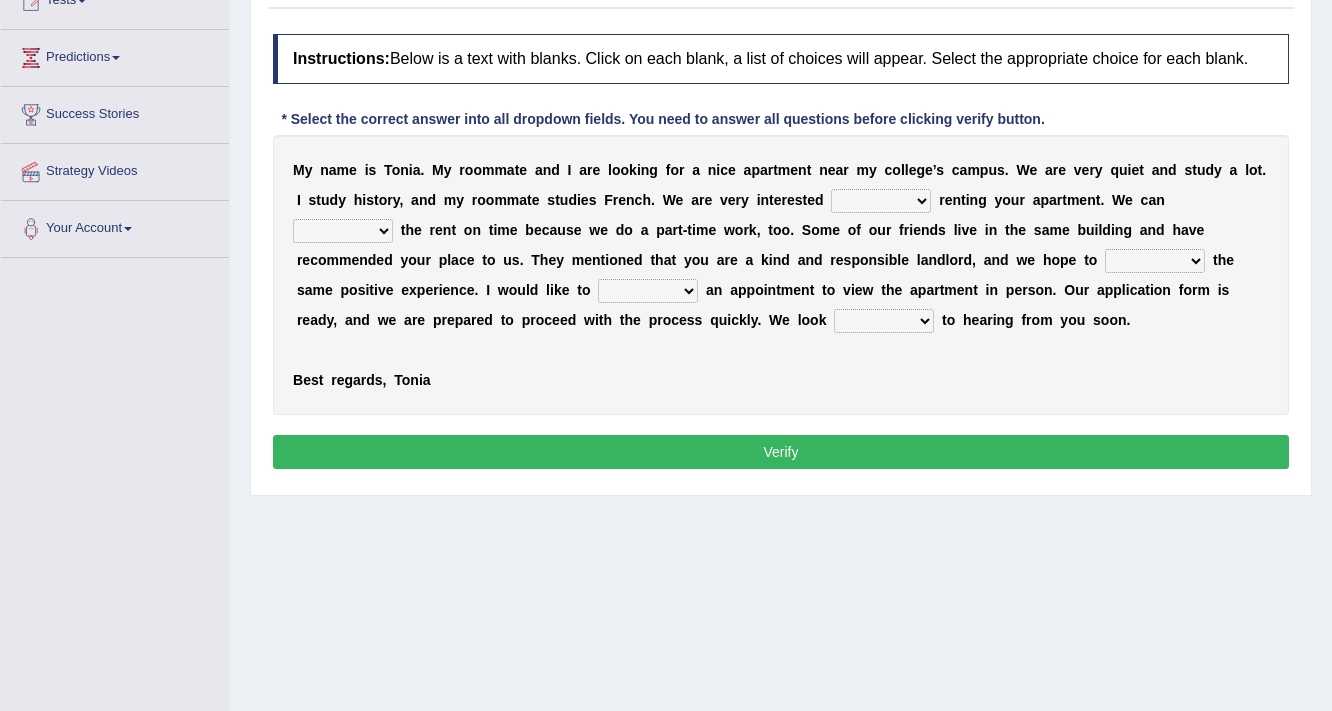 scroll, scrollTop: 240, scrollLeft: 0, axis: vertical 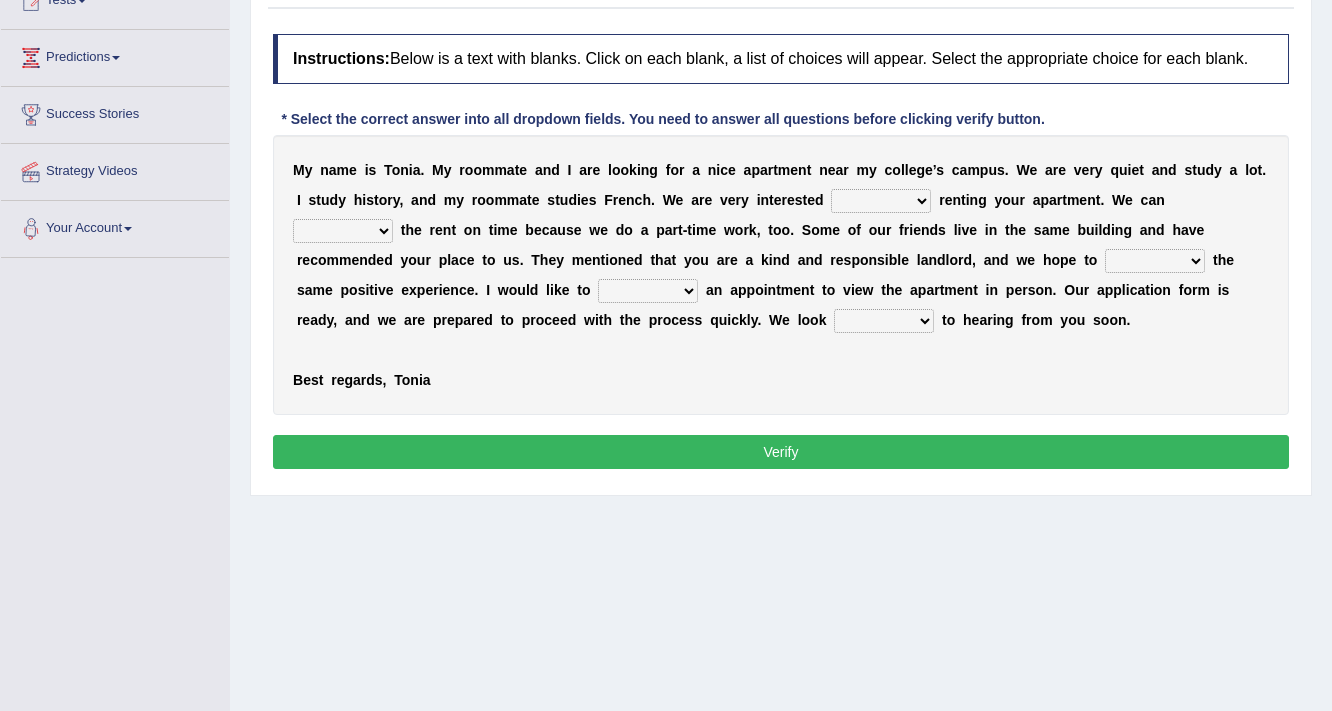 click on "for about at in" at bounding box center [881, 201] 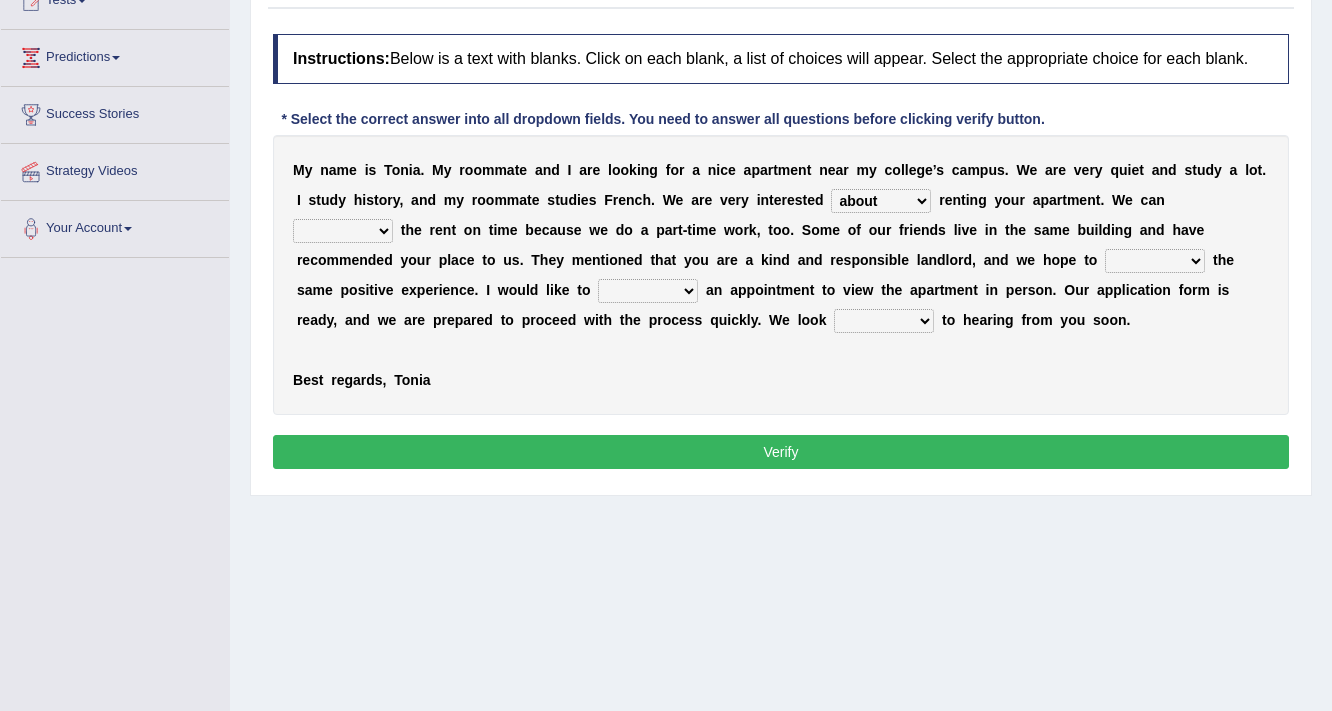 click on "for about at in" at bounding box center [881, 201] 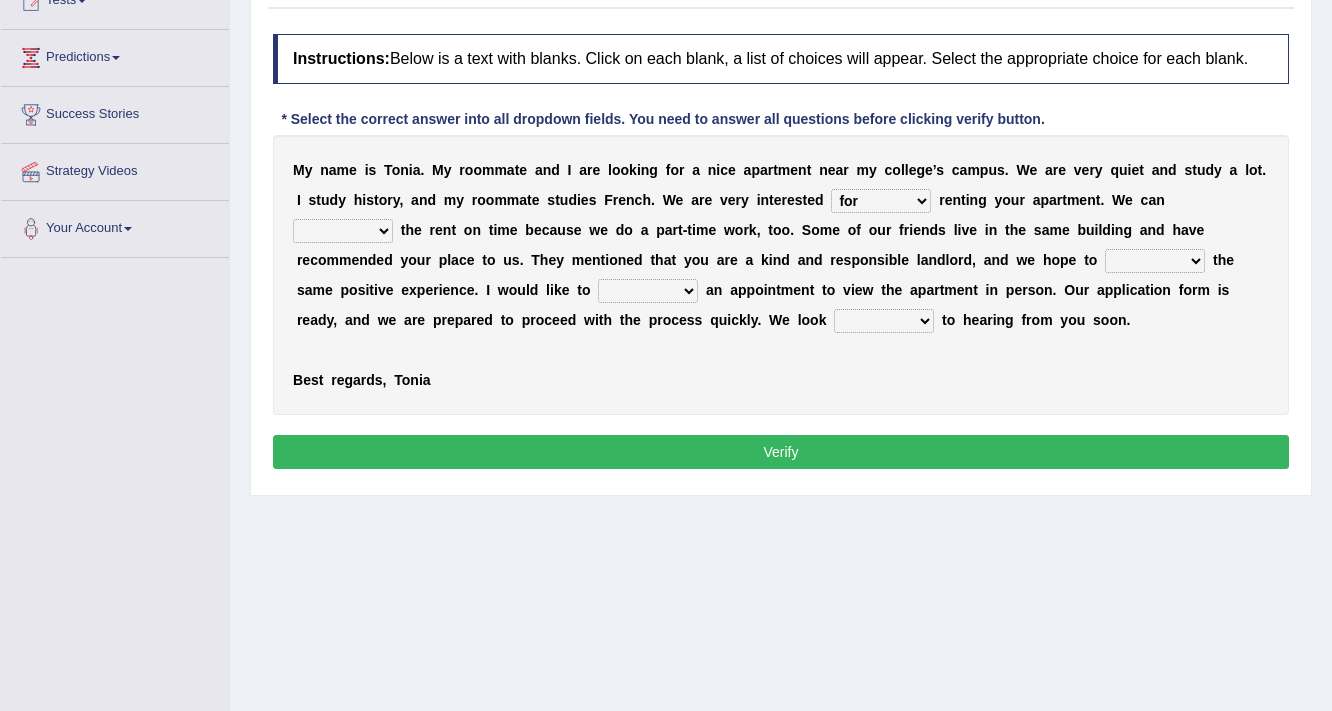 drag, startPoint x: 857, startPoint y: 195, endPoint x: 852, endPoint y: 219, distance: 24.5153 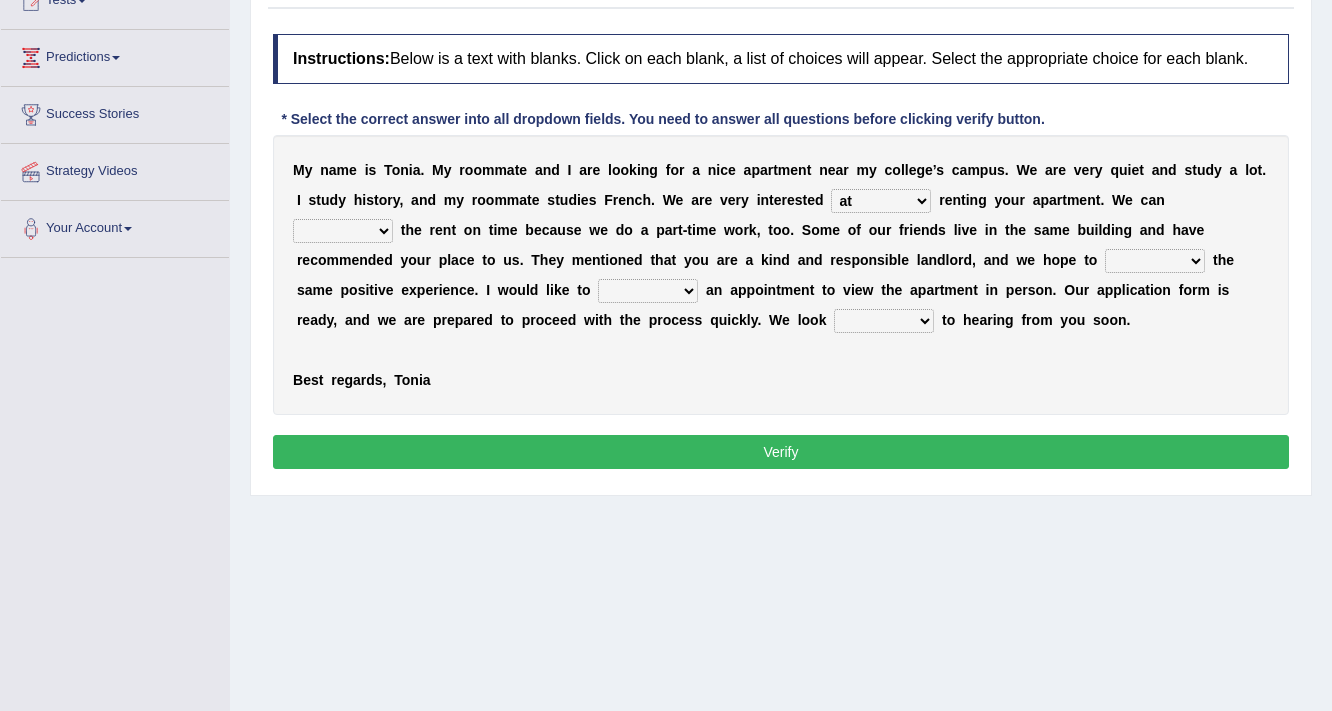 click on "for about at in" at bounding box center [881, 201] 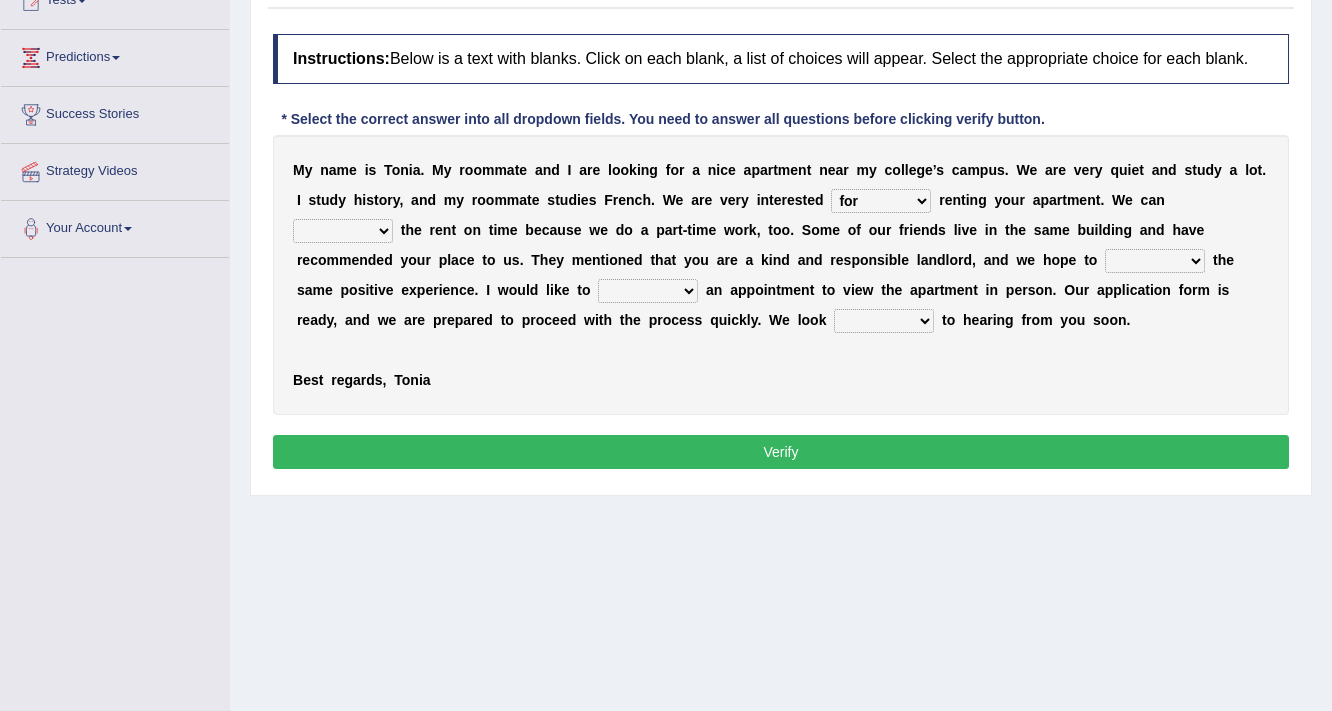 click on "for about at in" at bounding box center (881, 201) 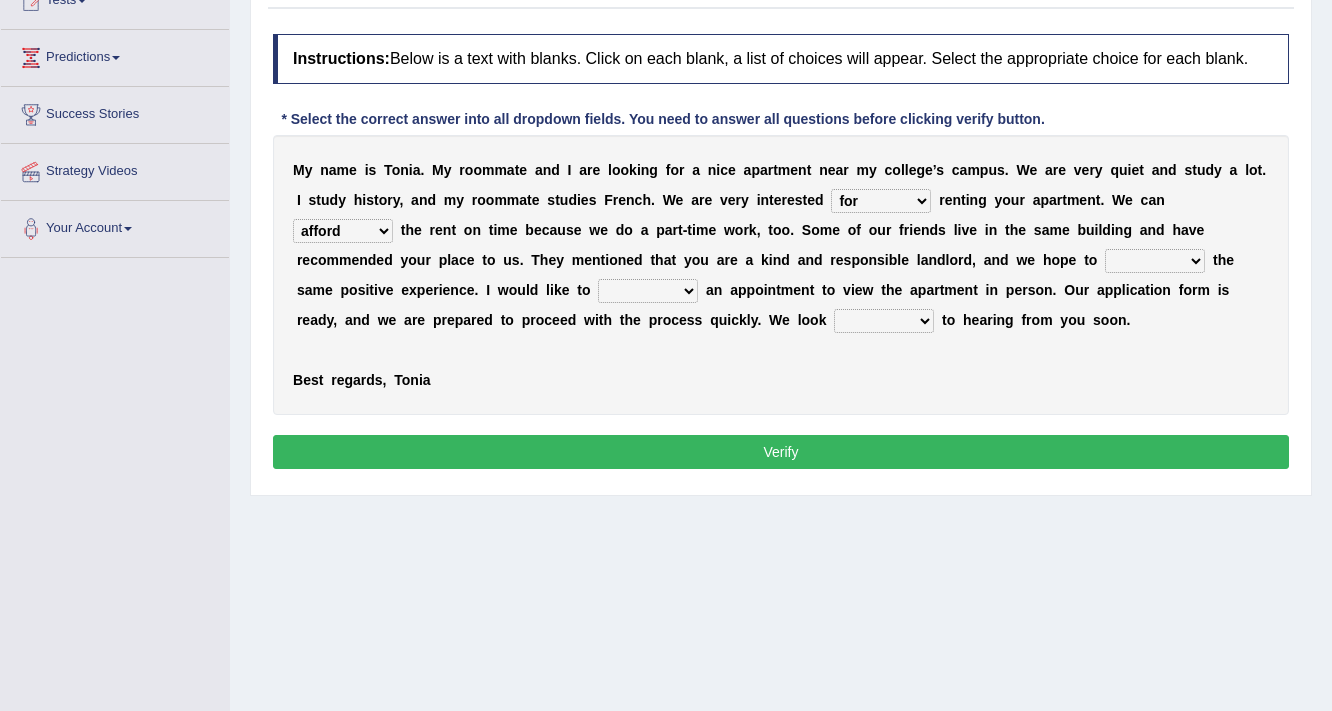 click on "form meet have decide" at bounding box center [1155, 261] 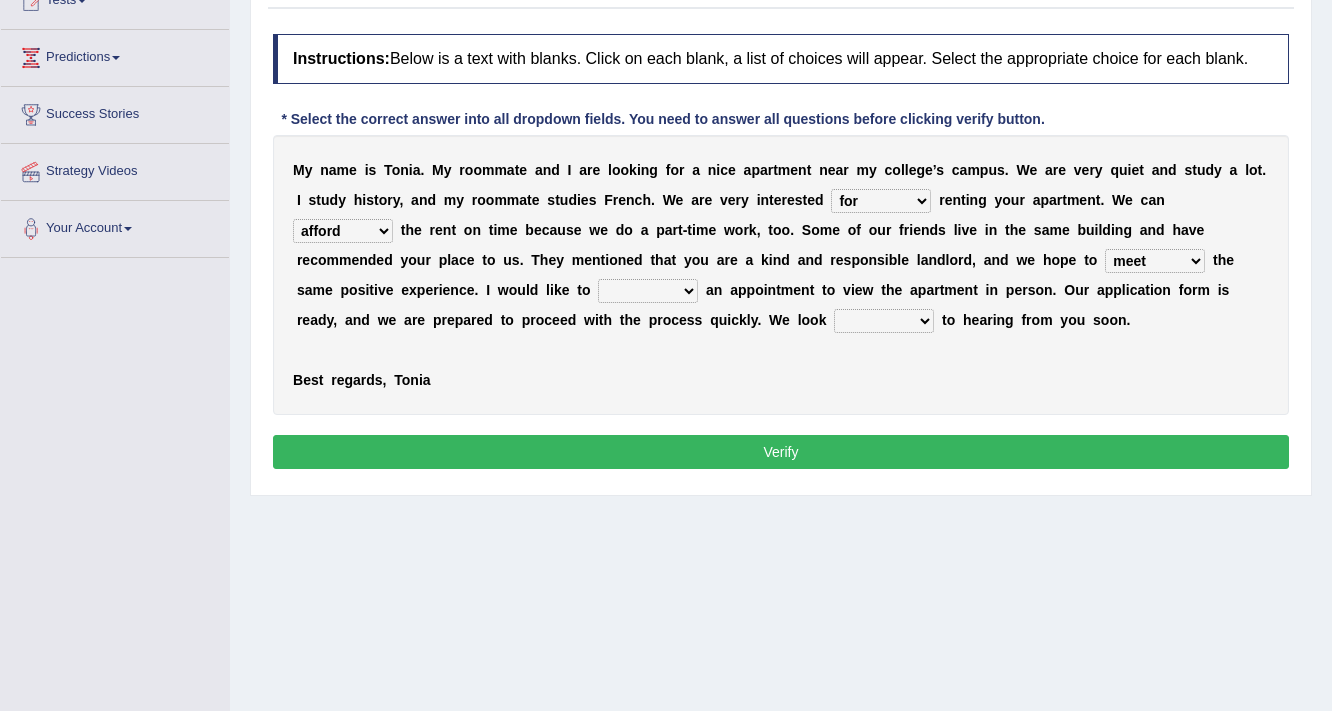 click on "form meet have decide" at bounding box center (1155, 261) 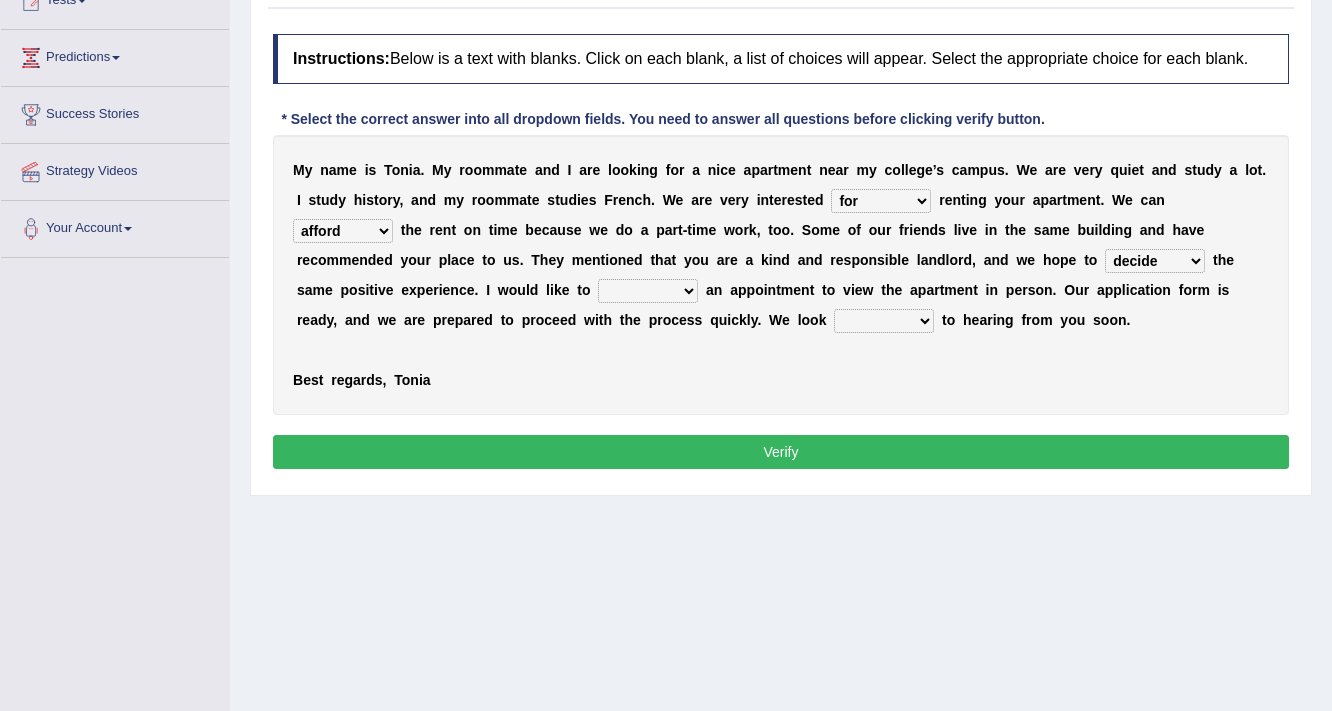 click on "M y    n a m e    i s    T o n i a .    M y    r o o m m a t e    a n d    I    a r e    l o o k i n g    f o r    a    n i c e    a p a r t m e n t    n e a r    m y    c o l l e g e ’ s    c a m p u s .    W e    a r e    v e r y    q u i e t    a n d    s t u d y    a    l o t .    I    s t u d y    h i s t o r y ,    a n d    m y    r o o m m a t e    s t u d i e s    F r e n c h .    W e    a r e    v e r y    i n t e r e s t e d    for about at in    r e n t i n g    y o u r    a p a r t m e n t .    W e    c a n    afford get pay bring    t h e    r e n t    o n    t i m e    b e c a u s e    w e    d o    a    p a r t - t i m e    w o r k ,    t o o .    S o m e    o f    o u r    f r i e n d s    l i v e    i n    t h e    s a m e    b u i l d i n g    a n d    h a v e    r e c o m m e n d e d    y o u r    p l a c e    t o    u s .    T h e y    m e n t i o n e d    t h a t    y o u    a r e    a    k i n d    a n d" at bounding box center (781, 275) 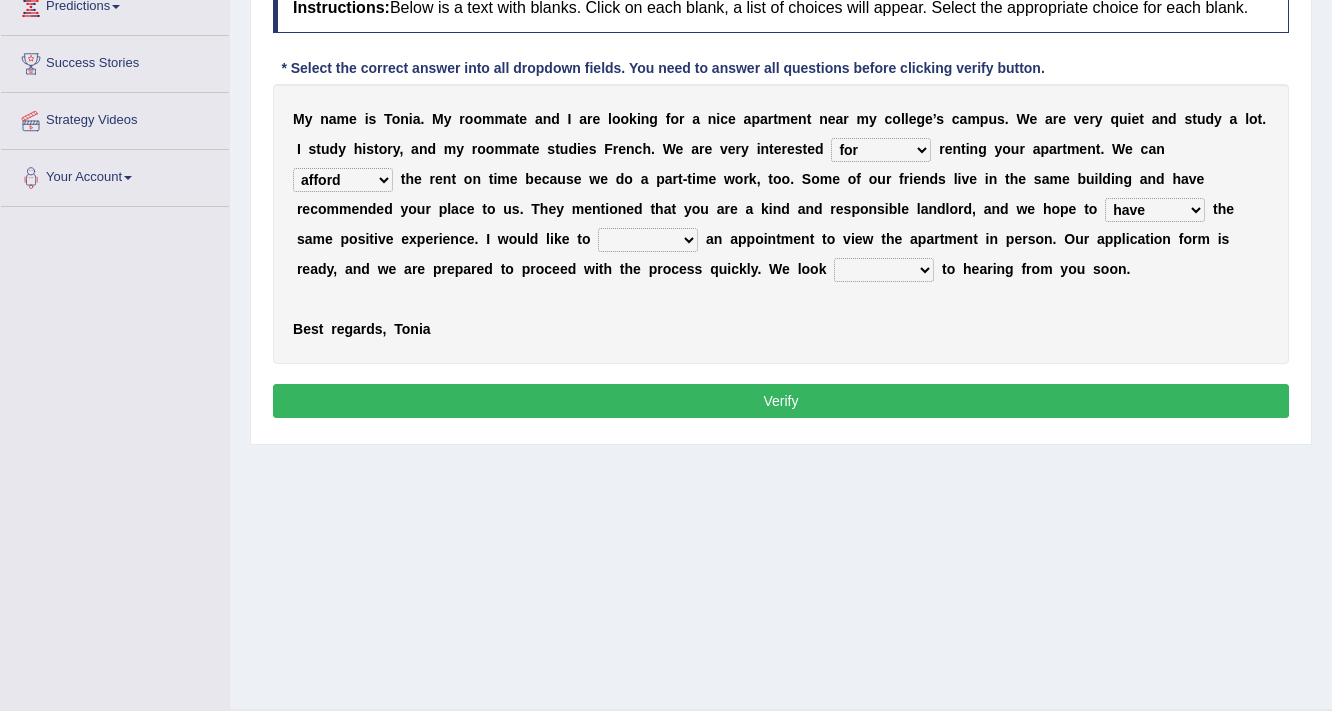 scroll, scrollTop: 320, scrollLeft: 0, axis: vertical 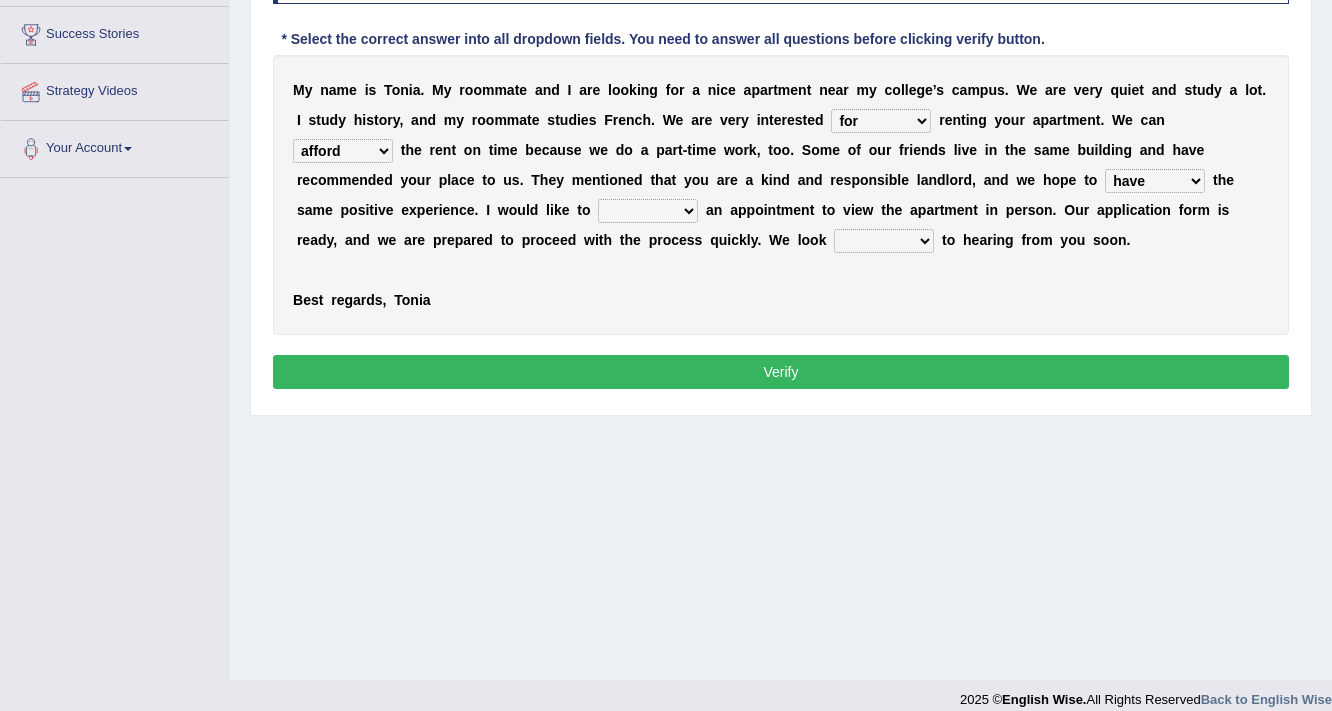 click on "own recall revise make" at bounding box center [648, 211] 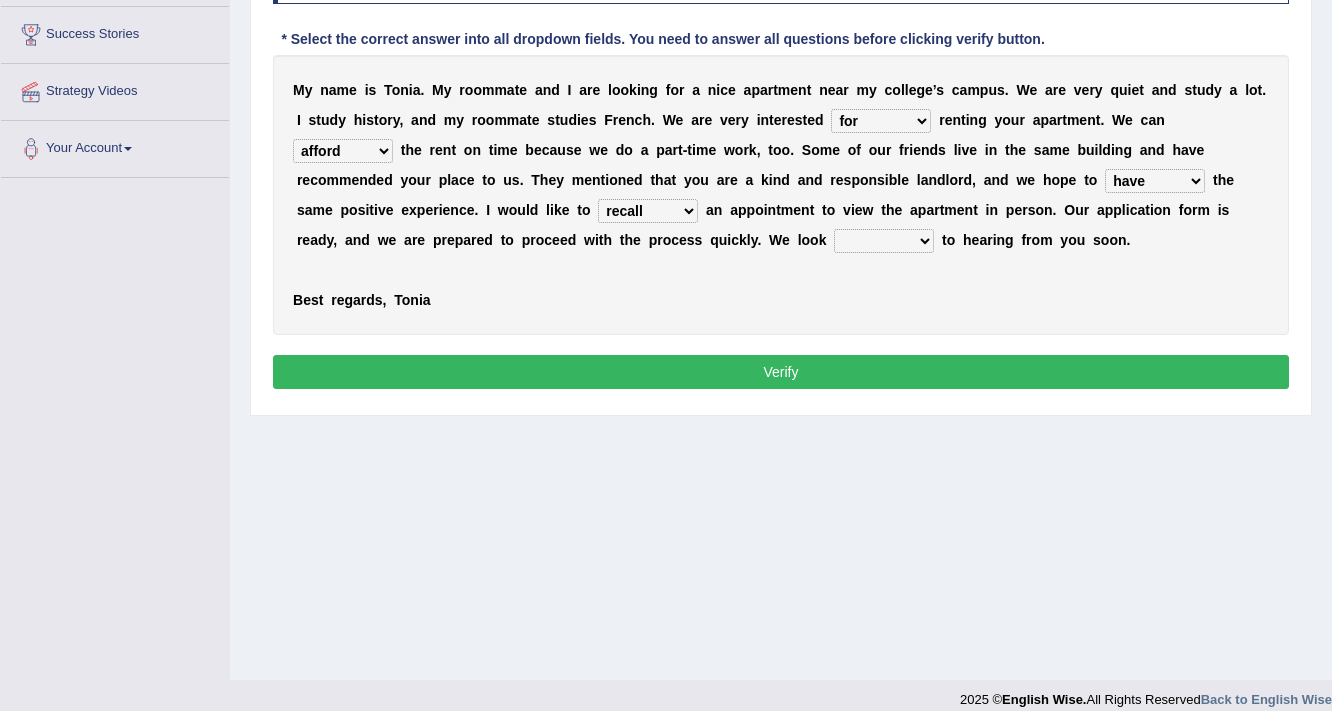 click on "own recall revise make" at bounding box center [648, 211] 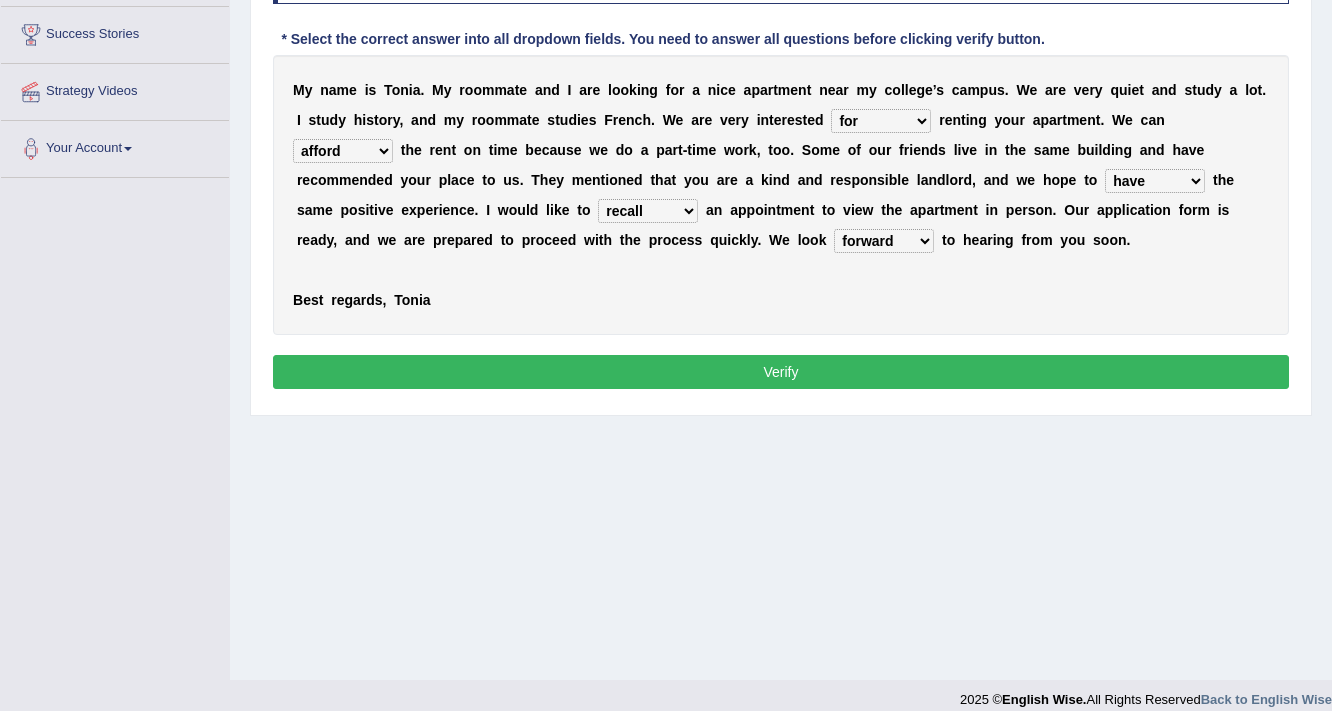 click on "Verify" at bounding box center [781, 372] 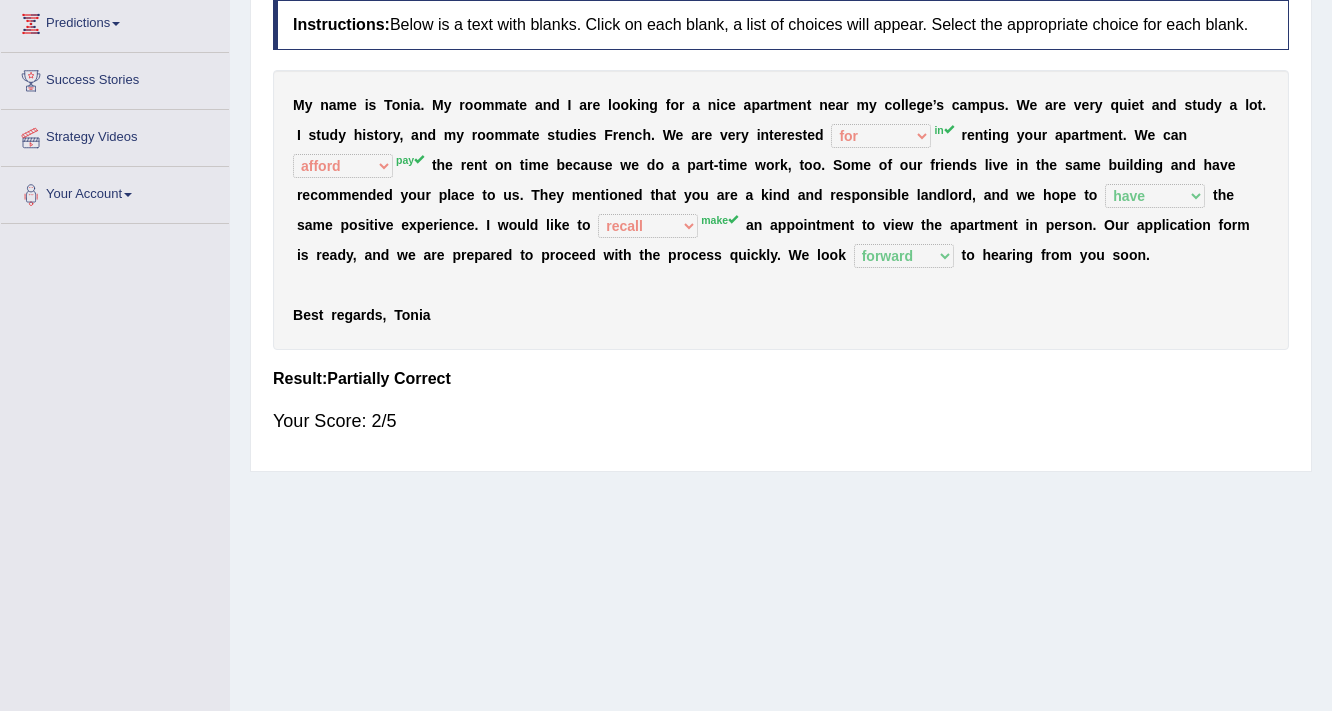 scroll, scrollTop: 19, scrollLeft: 0, axis: vertical 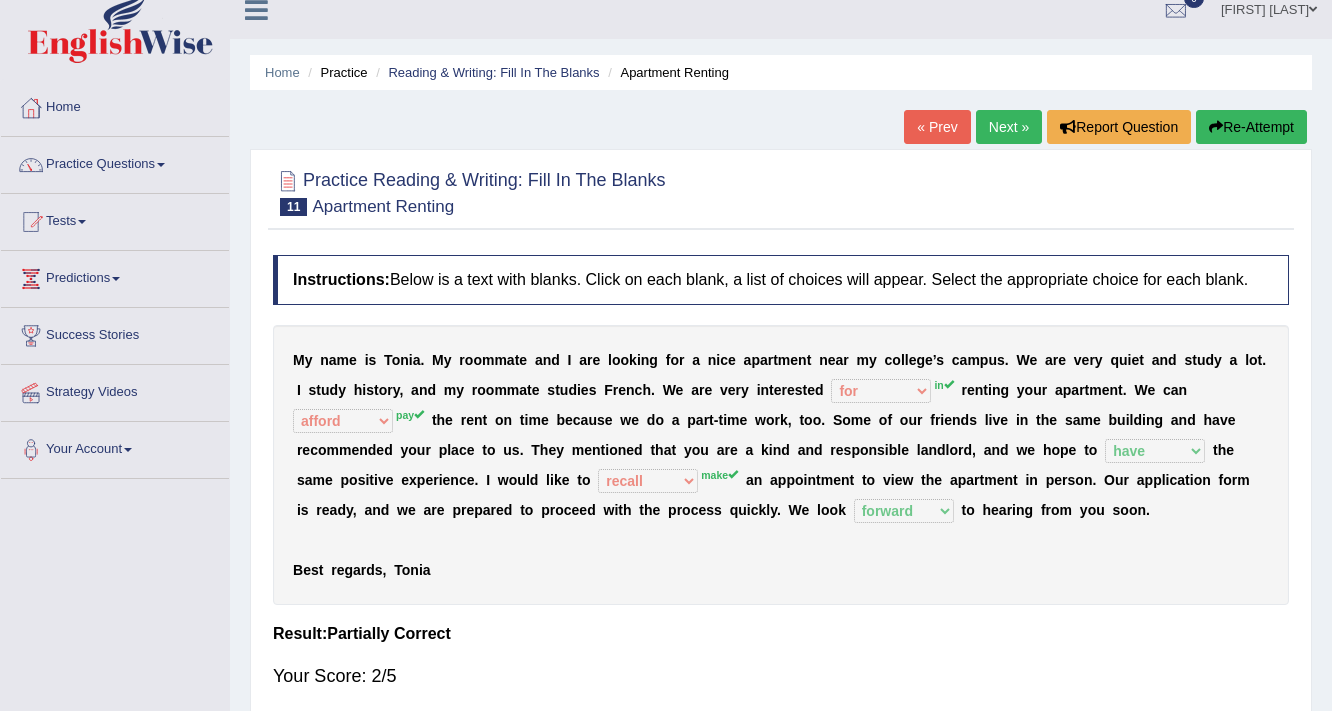 click on "Next »" at bounding box center [1009, 127] 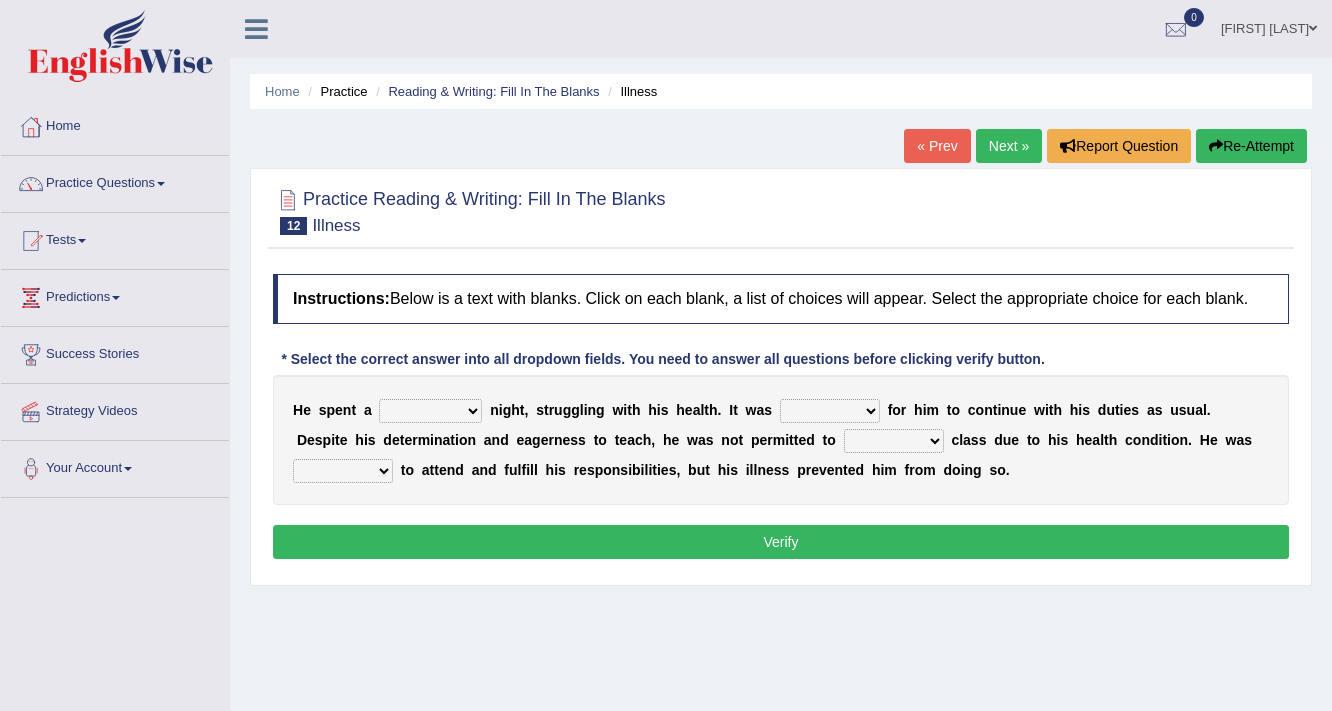 scroll, scrollTop: 0, scrollLeft: 0, axis: both 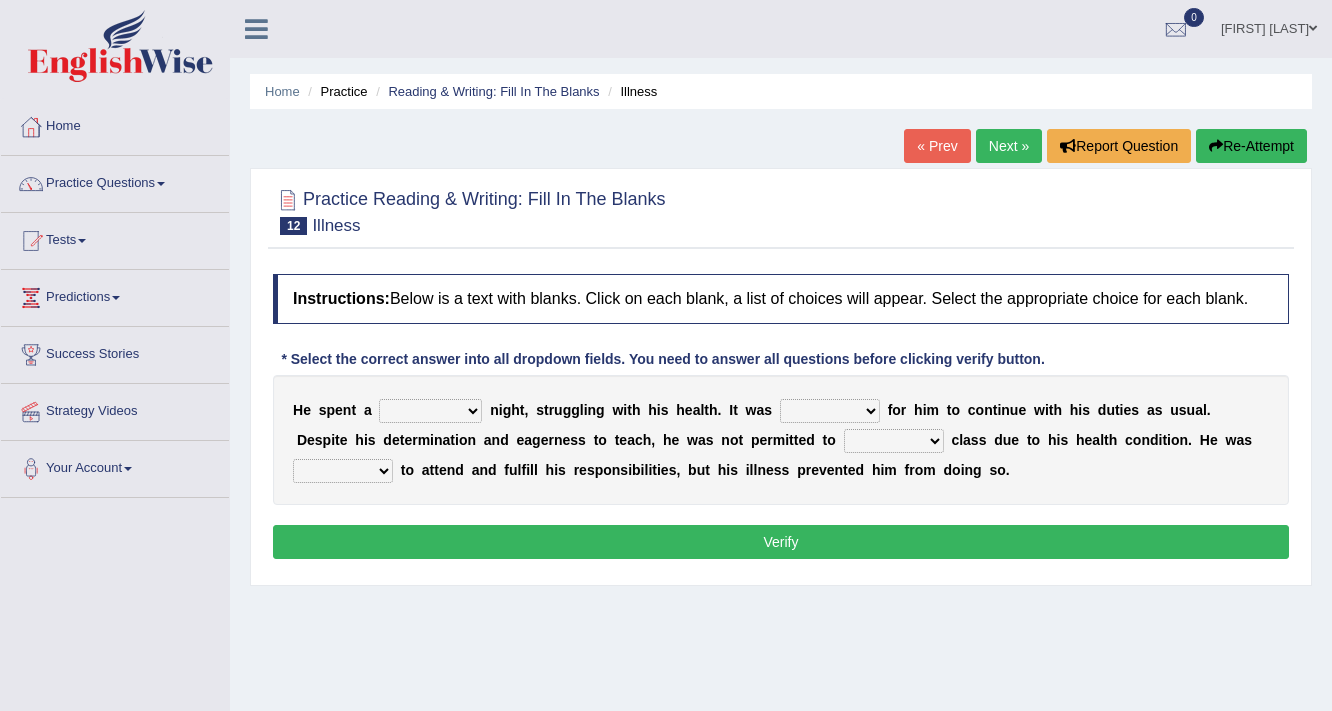 click on "cheerful restful meaningful painful" at bounding box center (430, 411) 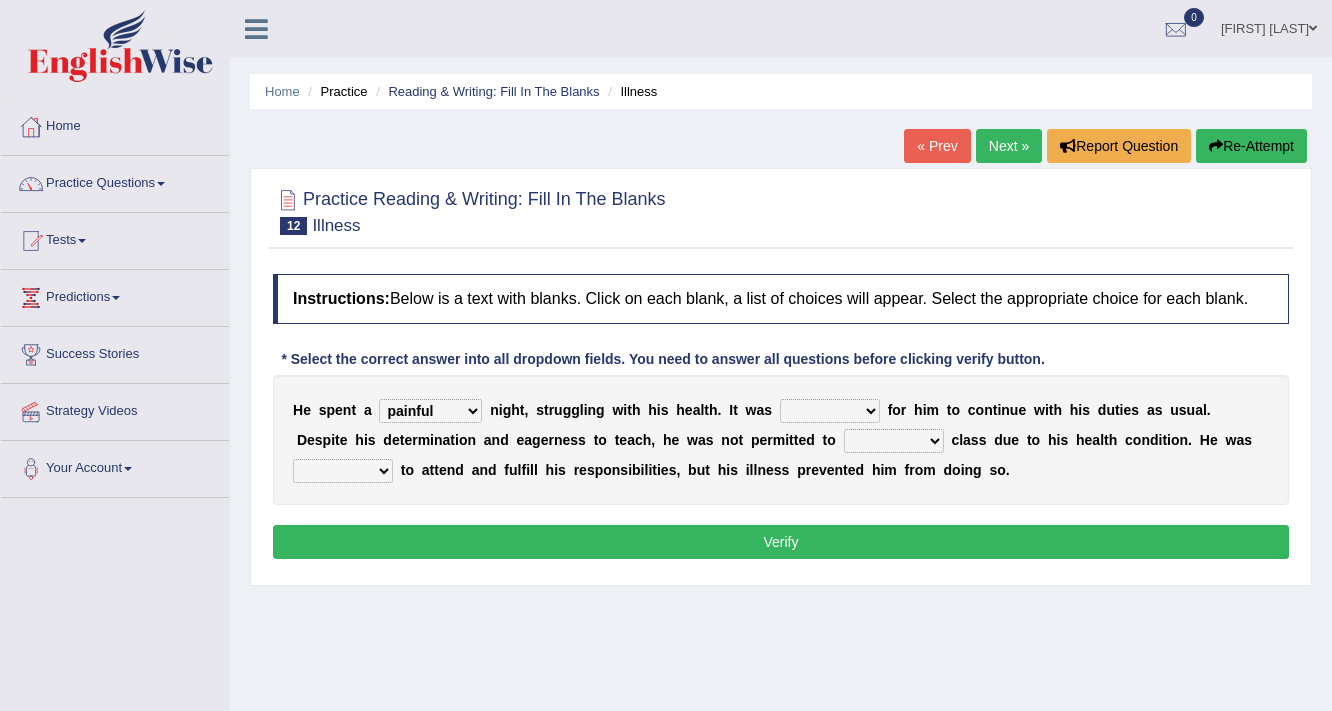 click on "cheerful restful meaningful painful" at bounding box center (430, 411) 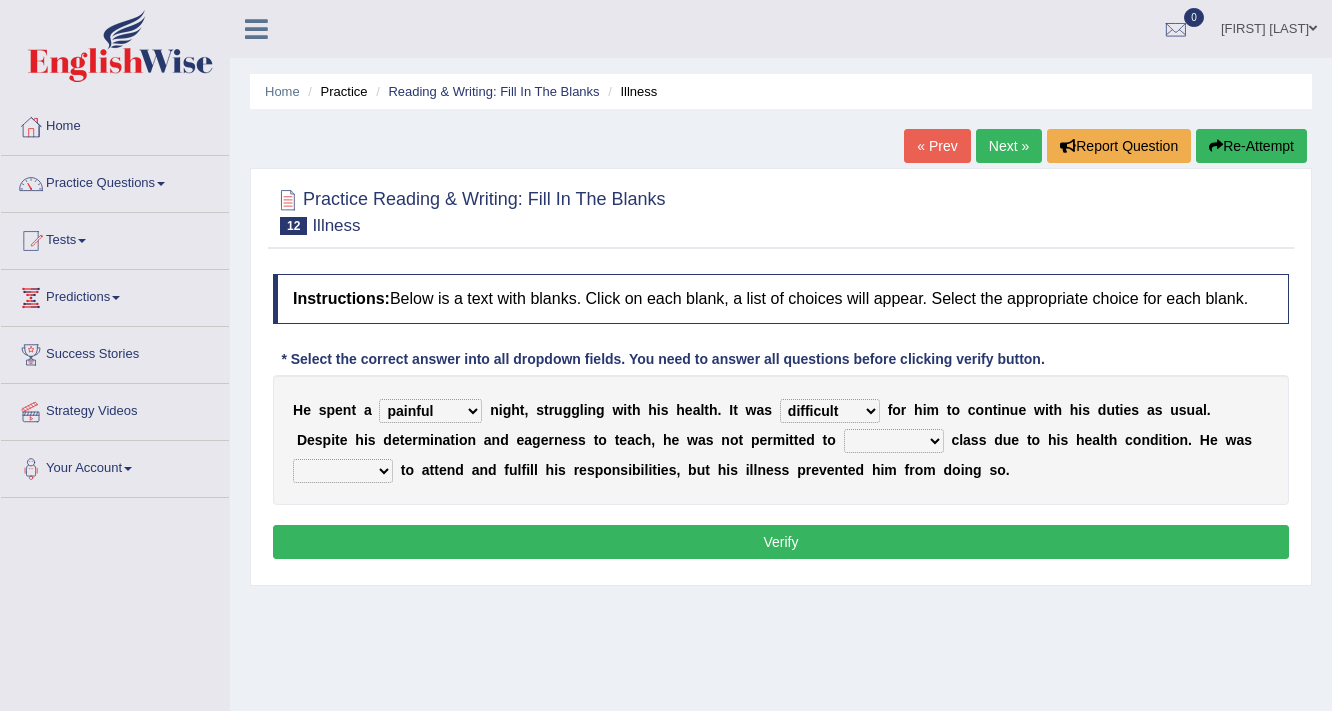 click on "teach leave cancel attend" at bounding box center (894, 441) 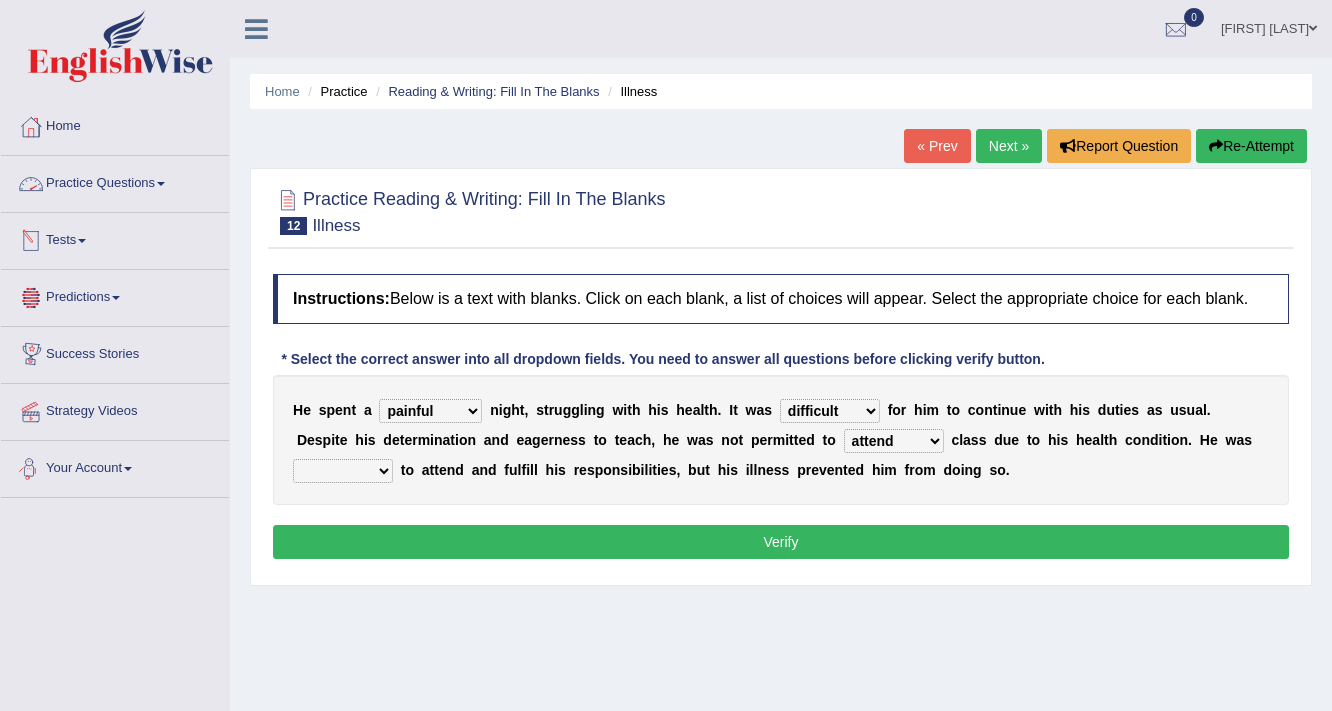 click on "anxious forced lazy happy" at bounding box center (343, 471) 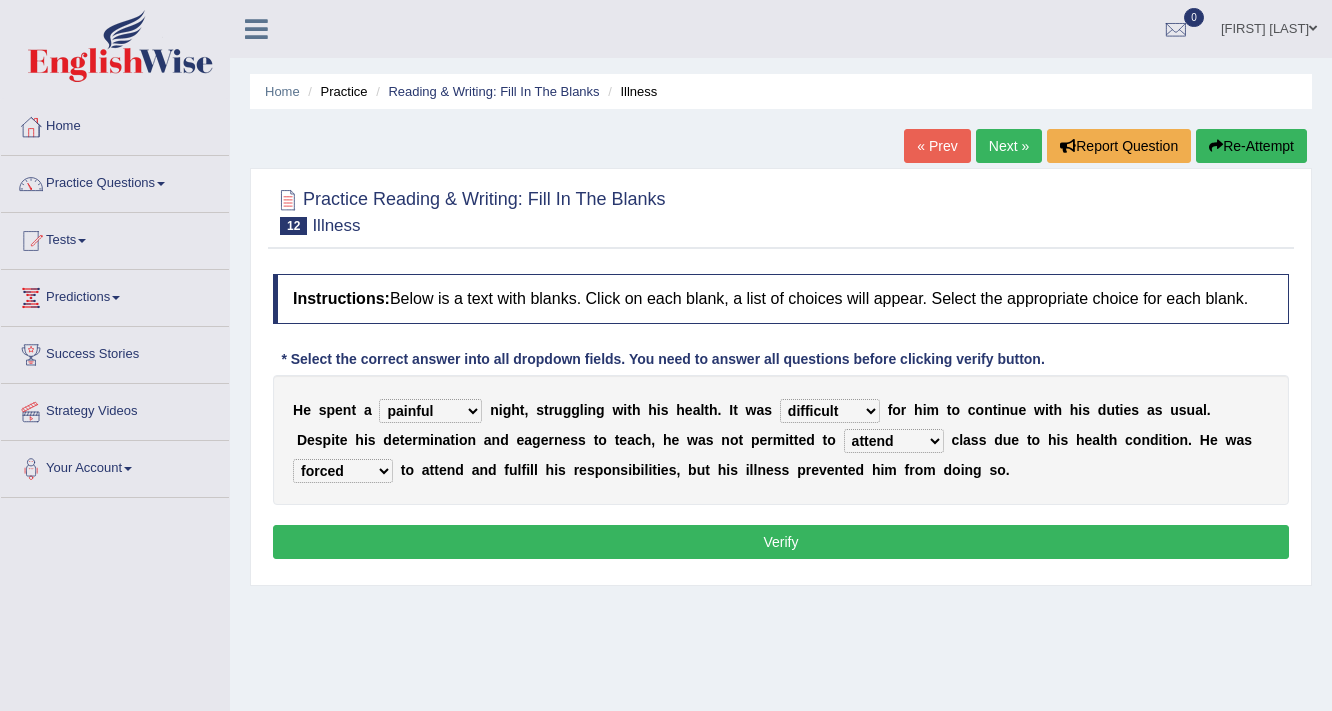 click on "anxious forced lazy happy" at bounding box center (343, 471) 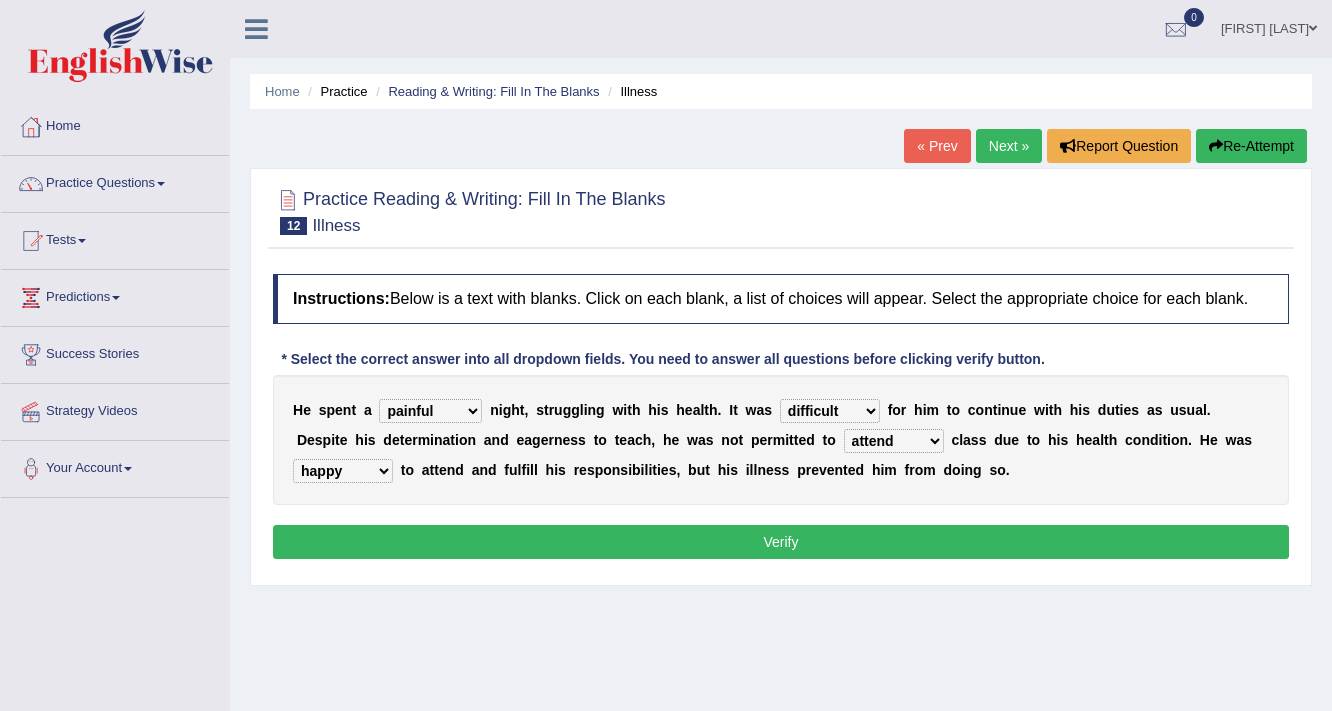 click on "anxious forced lazy happy" at bounding box center (343, 471) 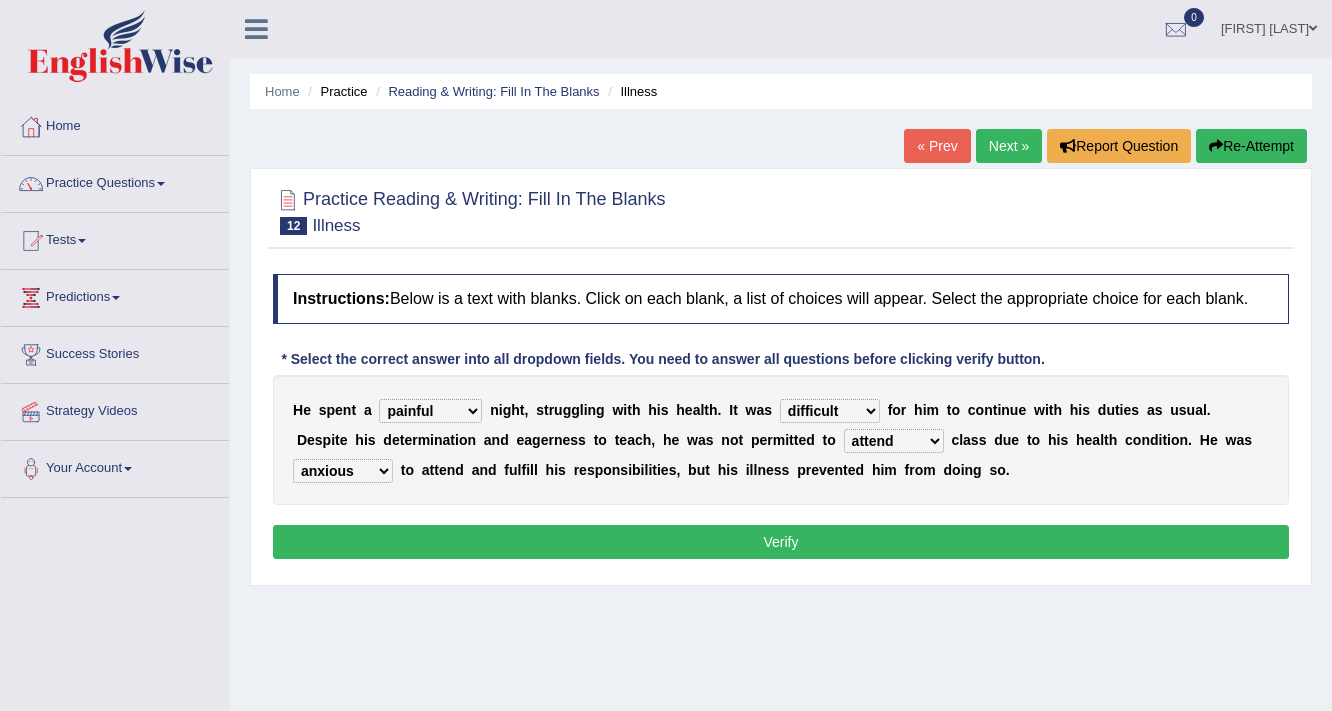 click on "anxious forced lazy happy" at bounding box center [343, 471] 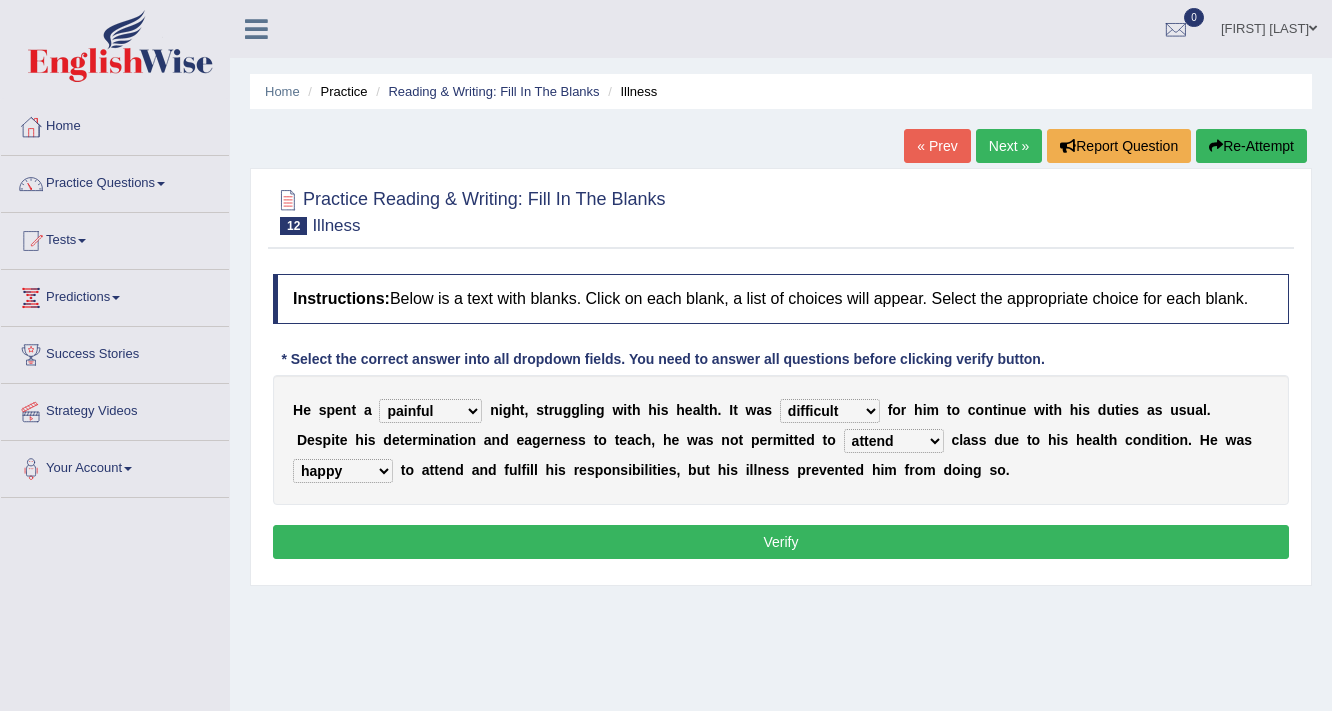 click on "anxious forced lazy happy" at bounding box center [343, 471] 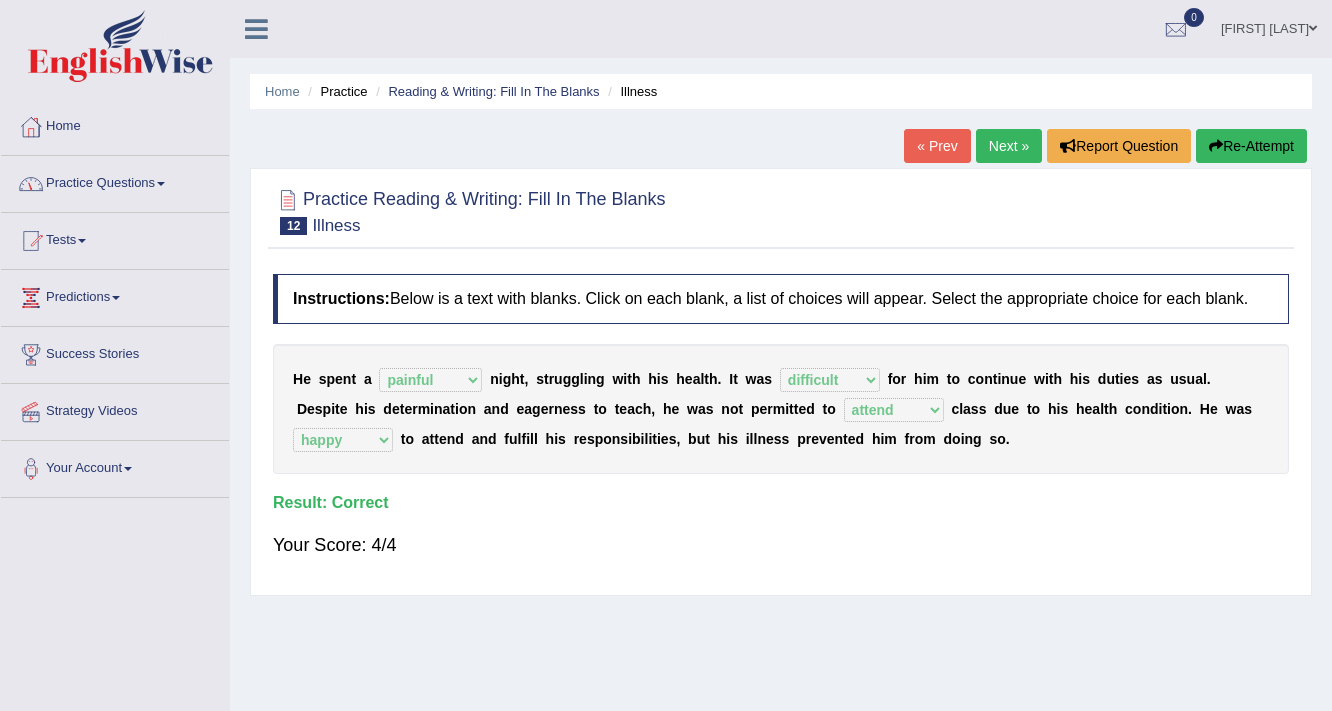 click on "Next »" at bounding box center (1009, 146) 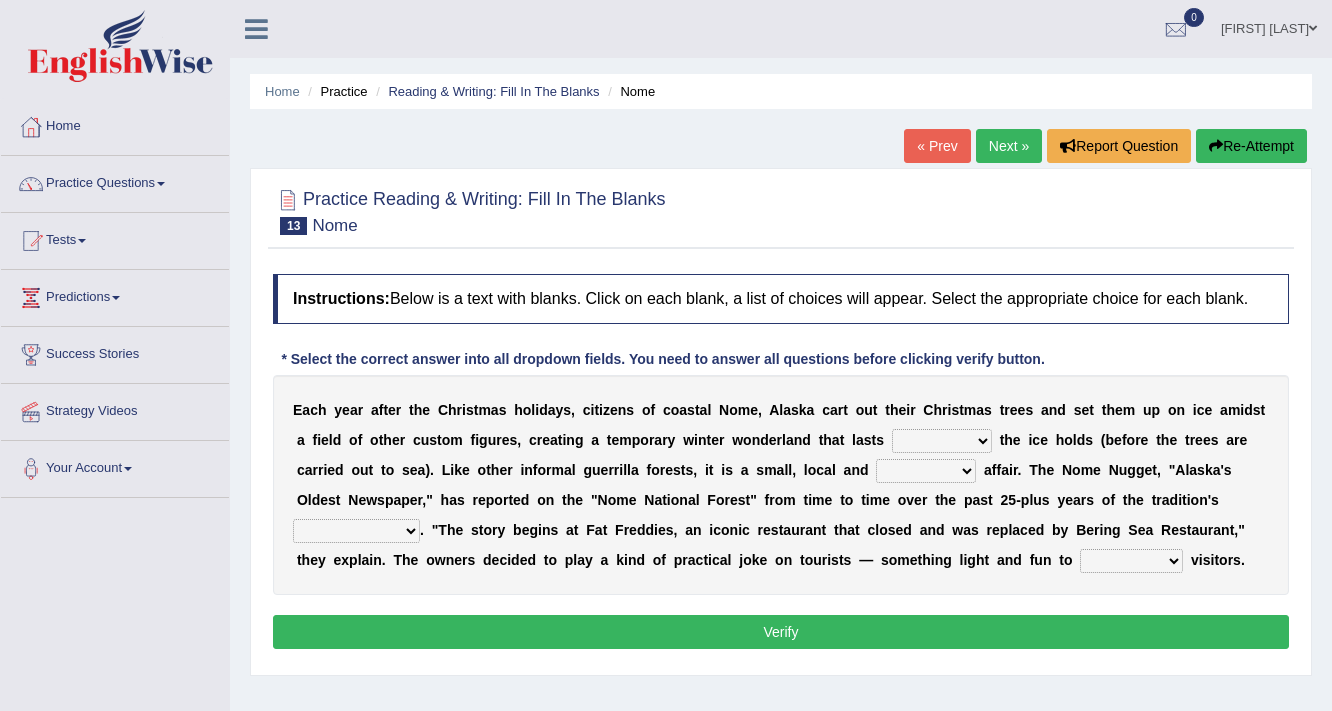 scroll, scrollTop: 0, scrollLeft: 0, axis: both 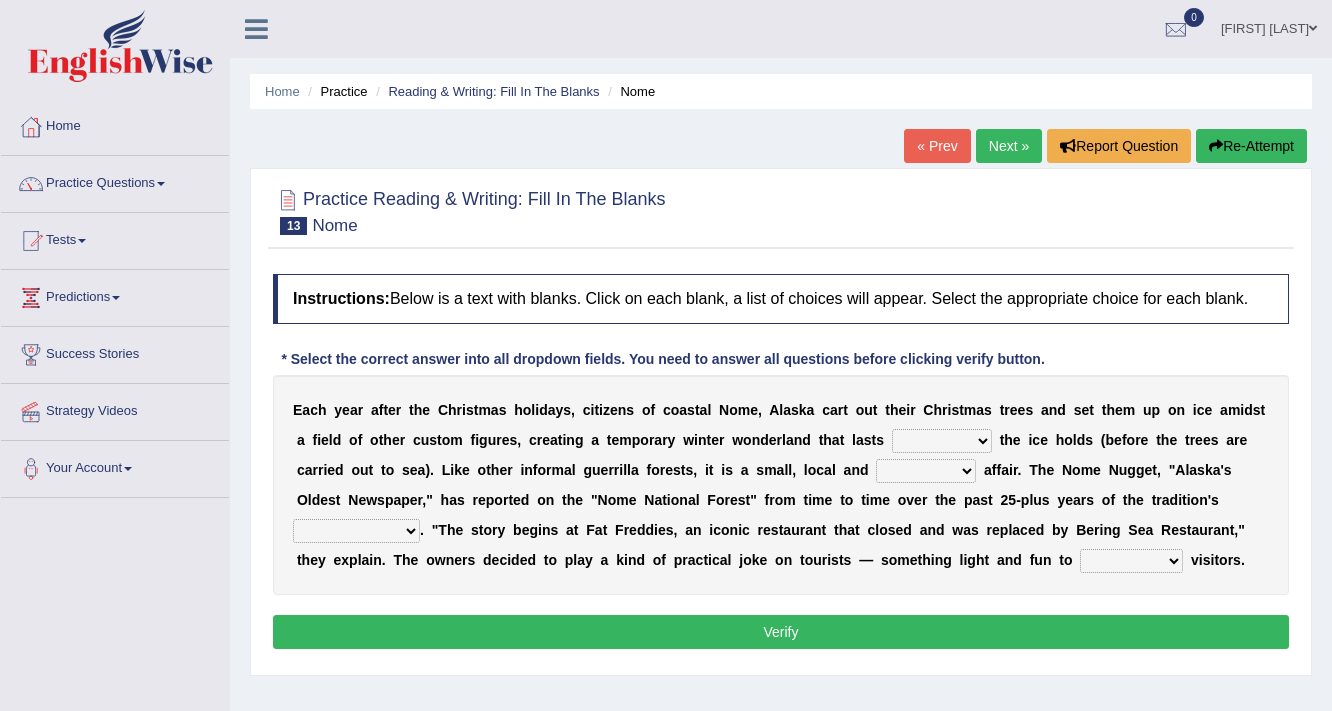 click on "as long as before after although" at bounding box center [942, 441] 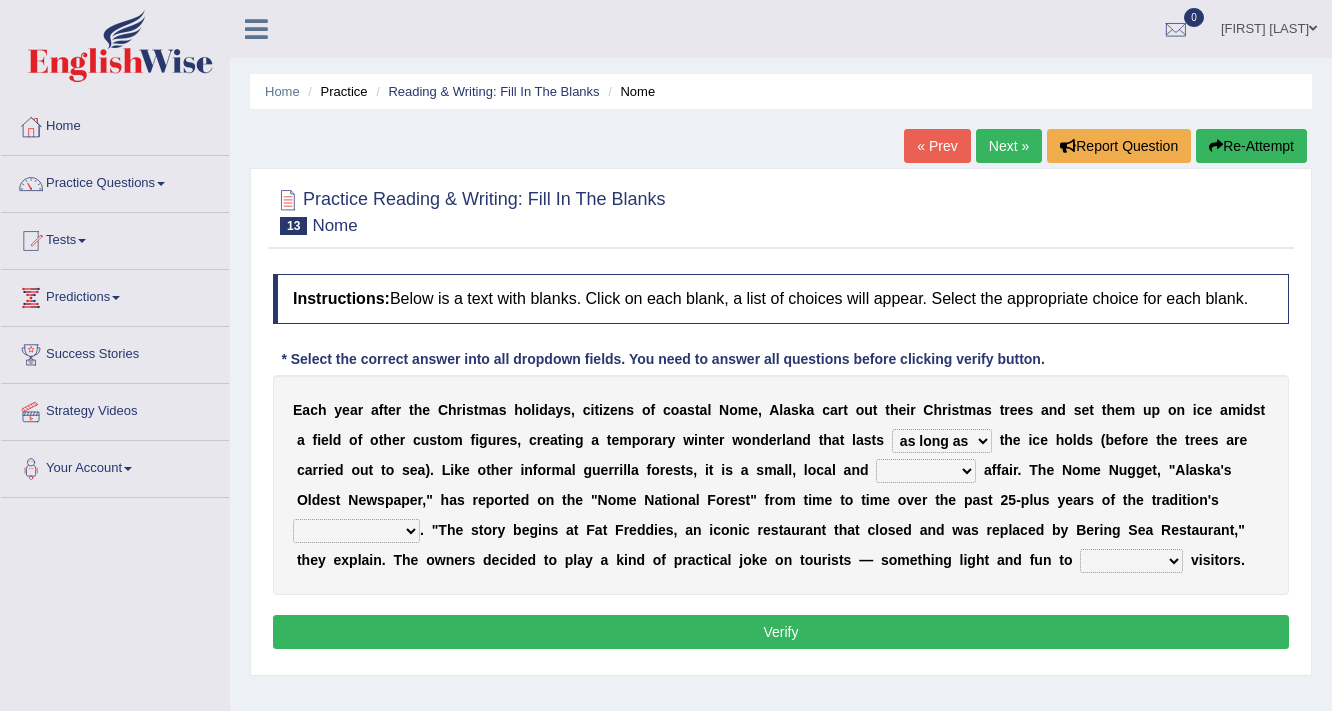 click on "as long as before after although" at bounding box center [942, 441] 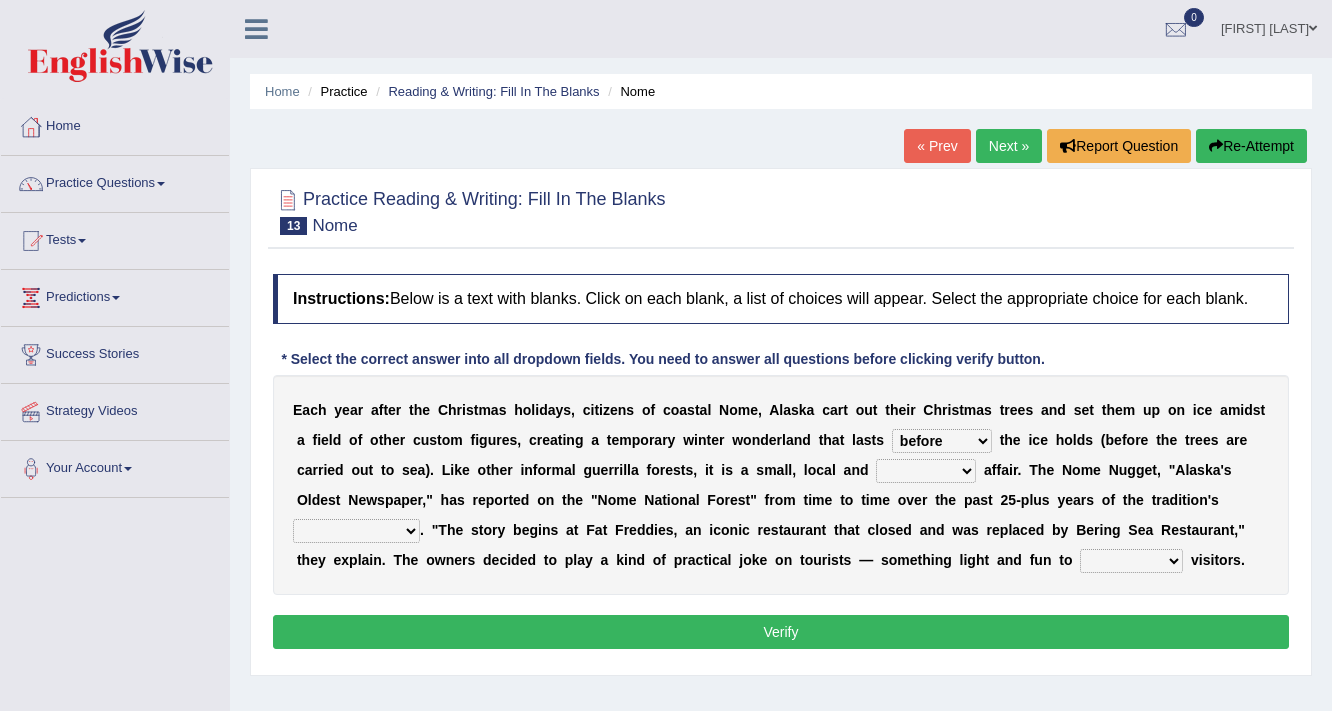 click on "nasty fuzzy cozy greasy" at bounding box center [926, 471] 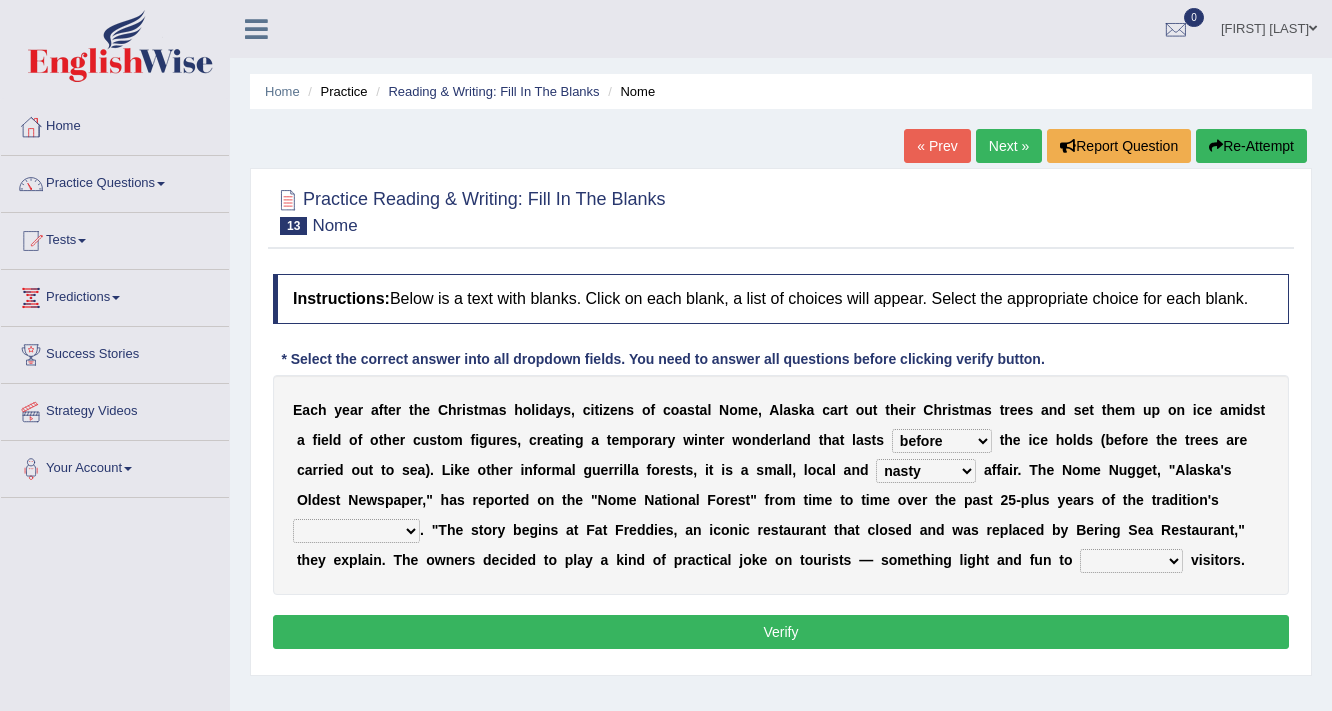 click on "nasty fuzzy cozy greasy" at bounding box center (926, 471) 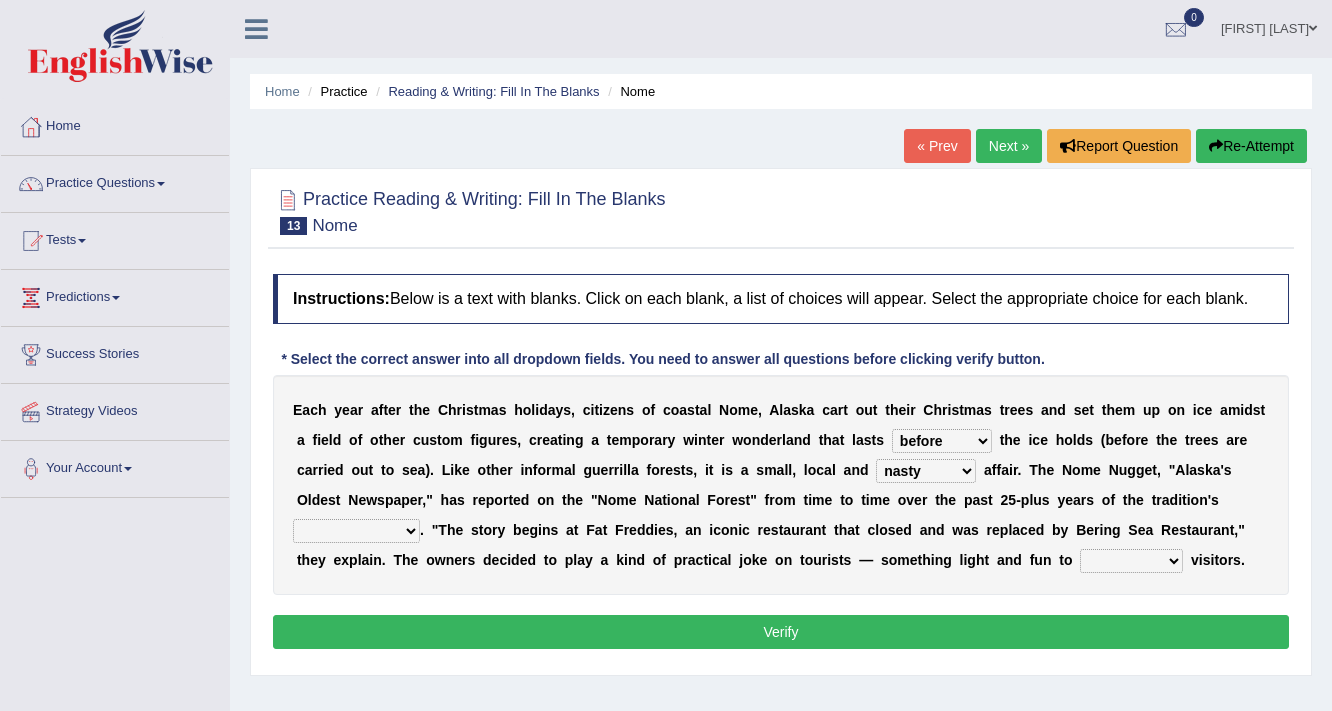 select on "disappearance" 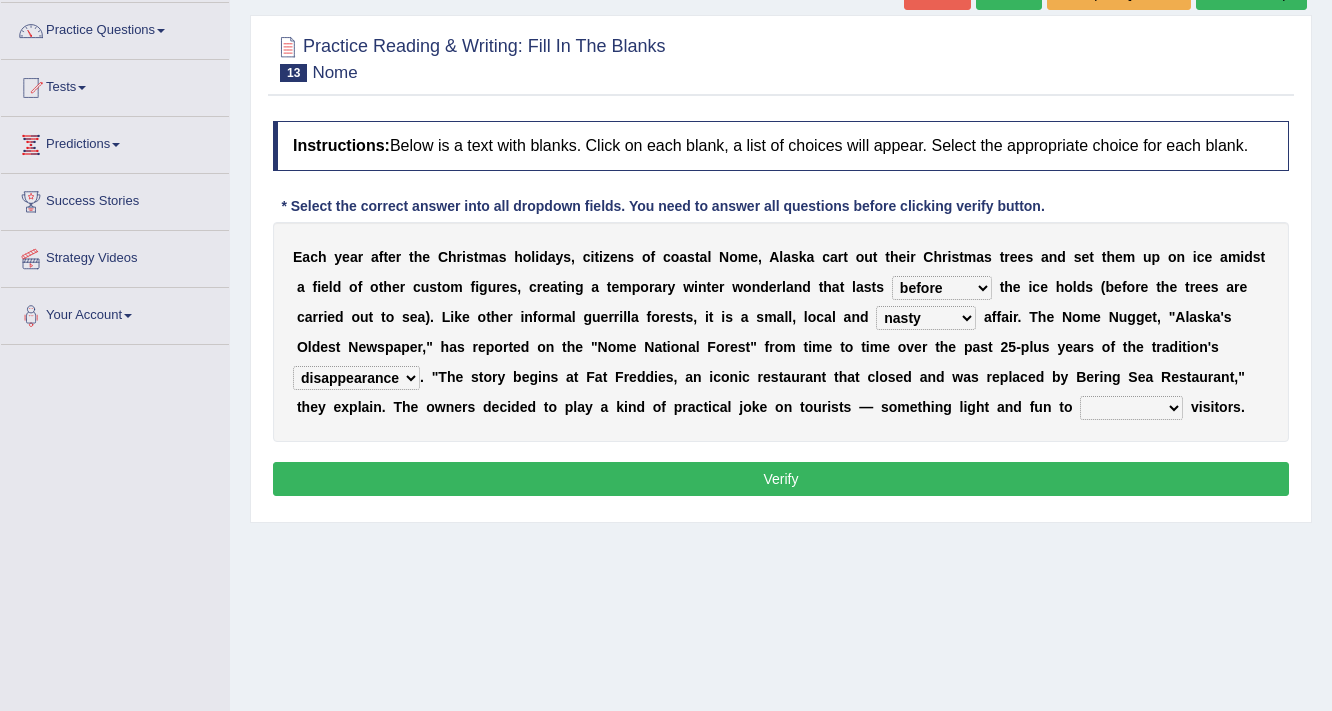 scroll, scrollTop: 160, scrollLeft: 0, axis: vertical 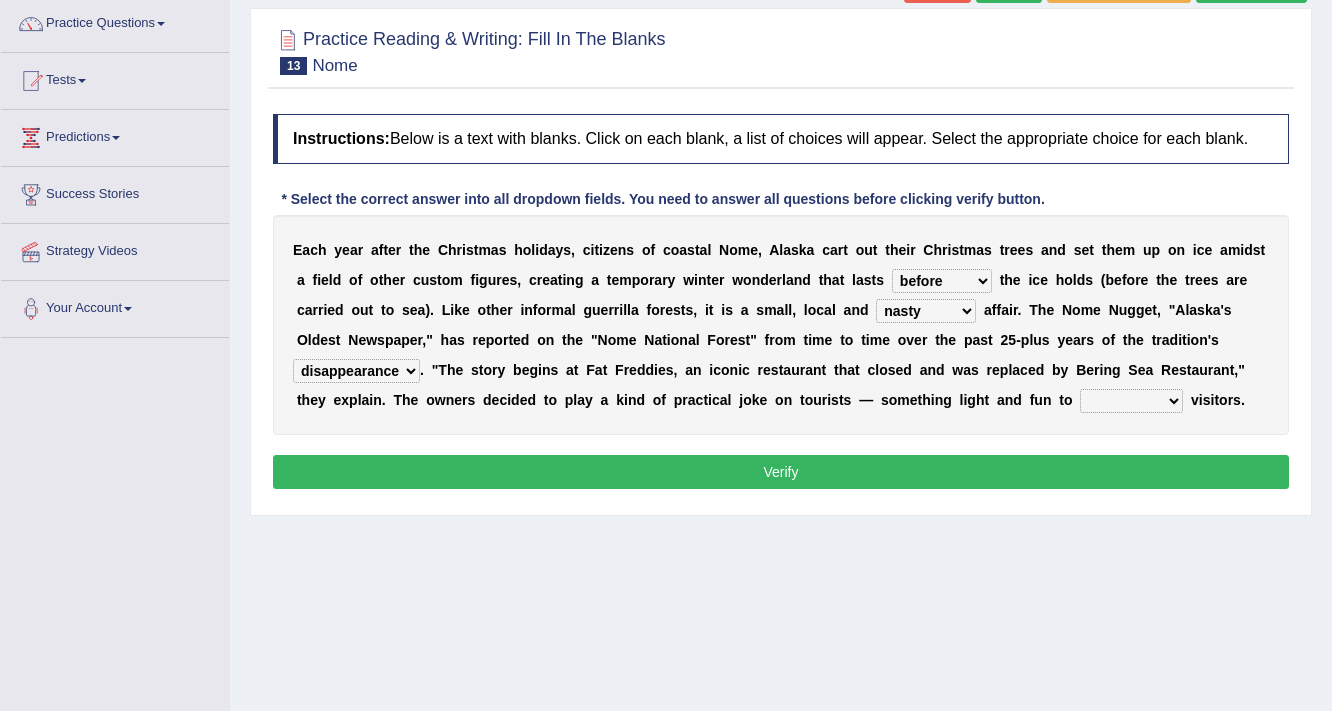 click on "purchase confound distinguish repel" at bounding box center (1131, 401) 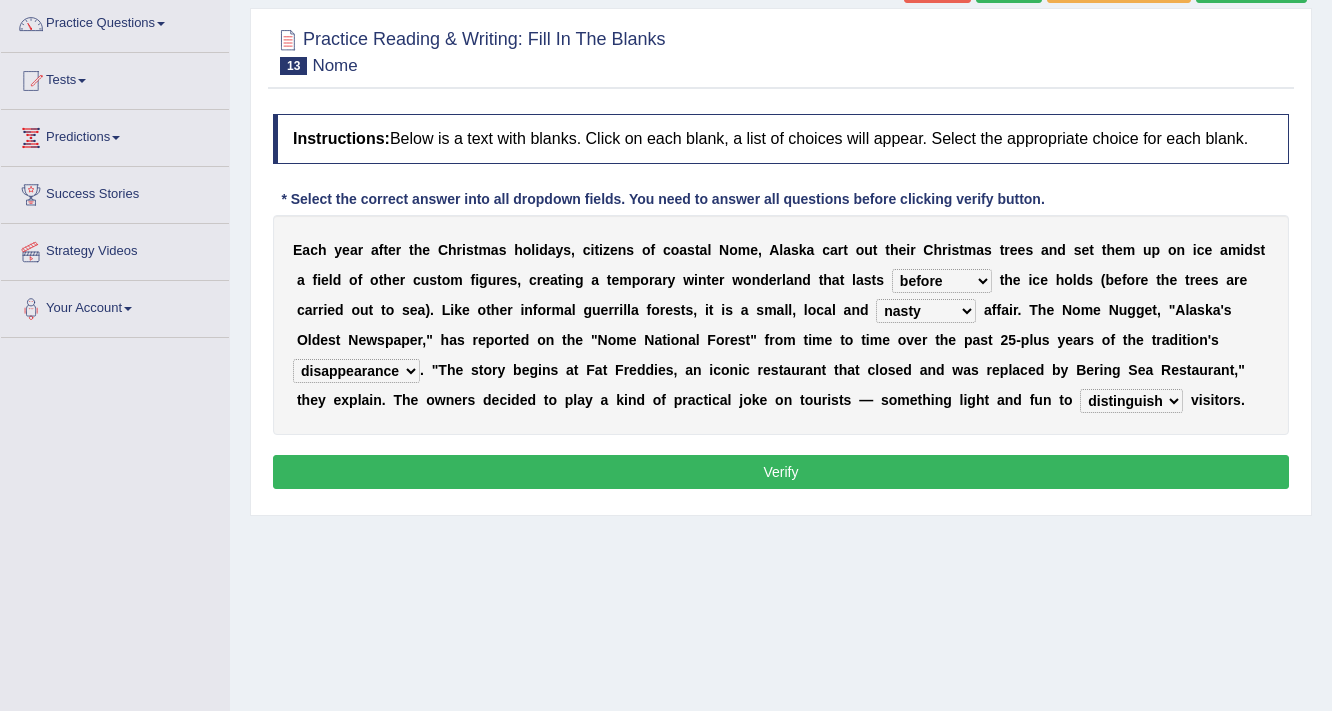 click on "Verify" at bounding box center [781, 472] 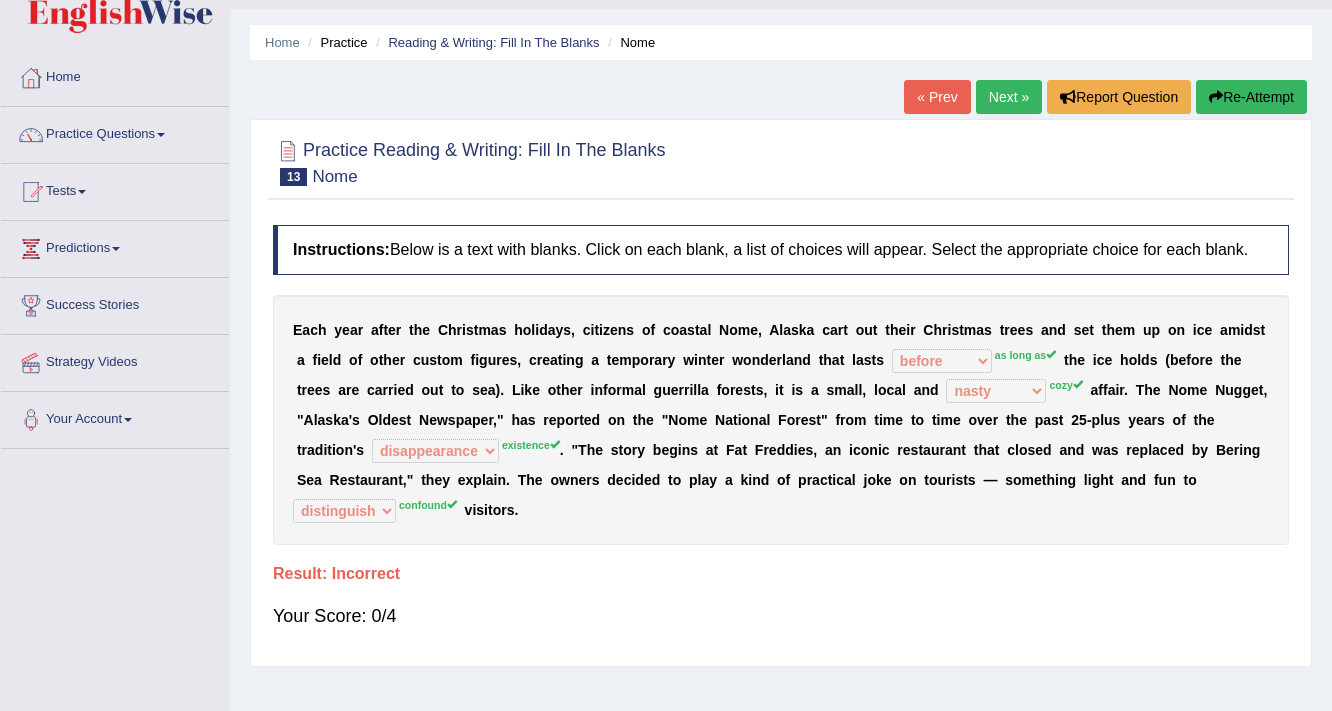 scroll, scrollTop: 0, scrollLeft: 0, axis: both 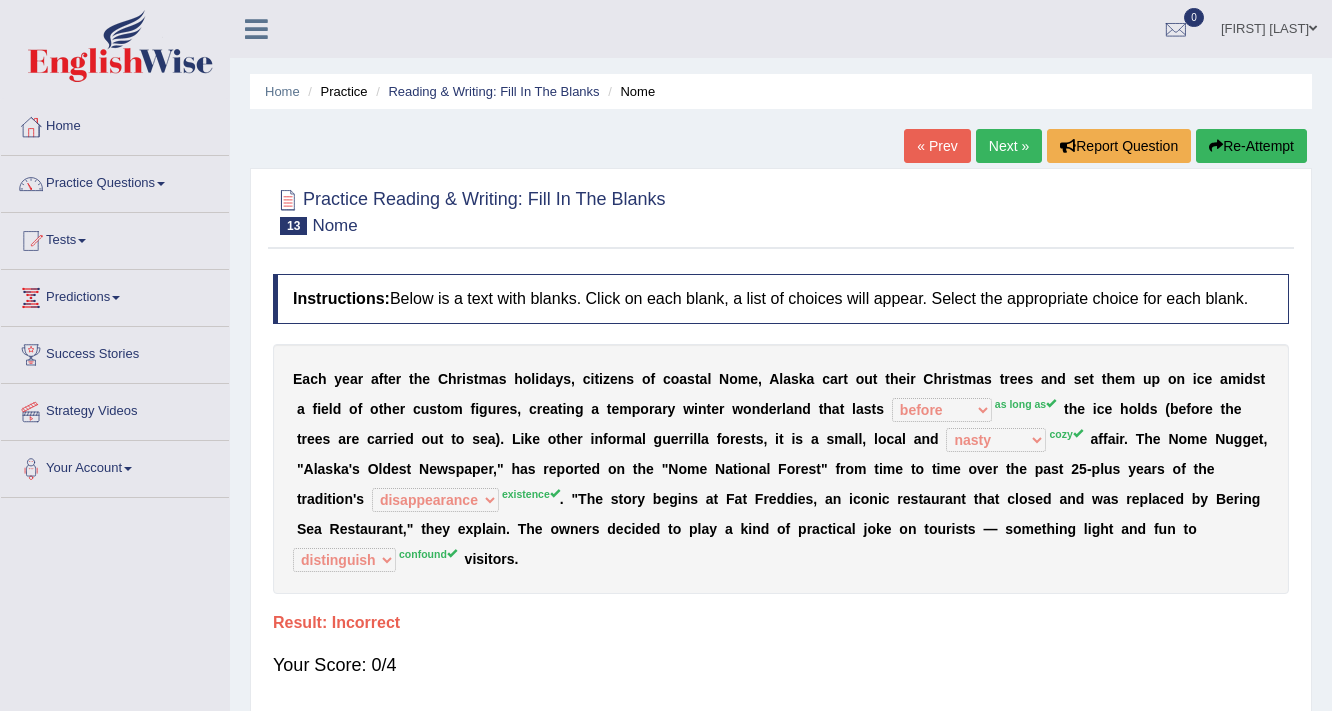 click on "« Prev" at bounding box center (937, 146) 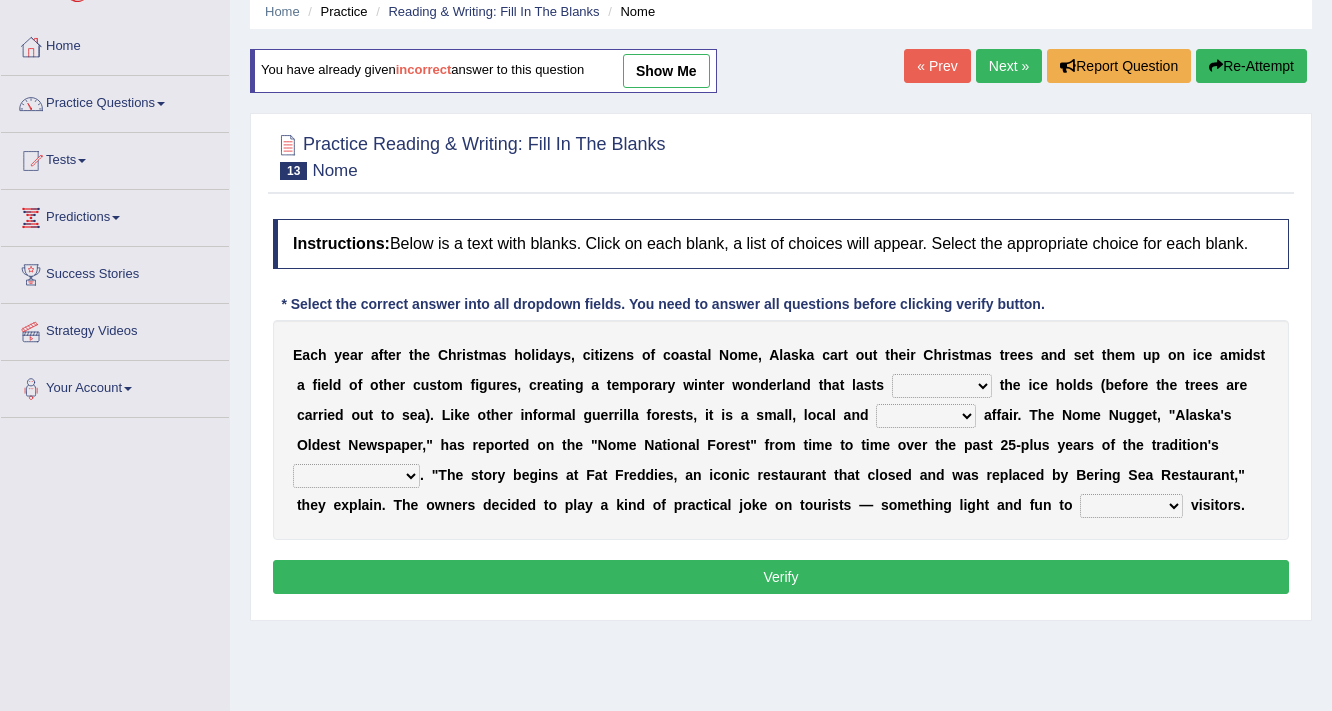 scroll, scrollTop: 80, scrollLeft: 0, axis: vertical 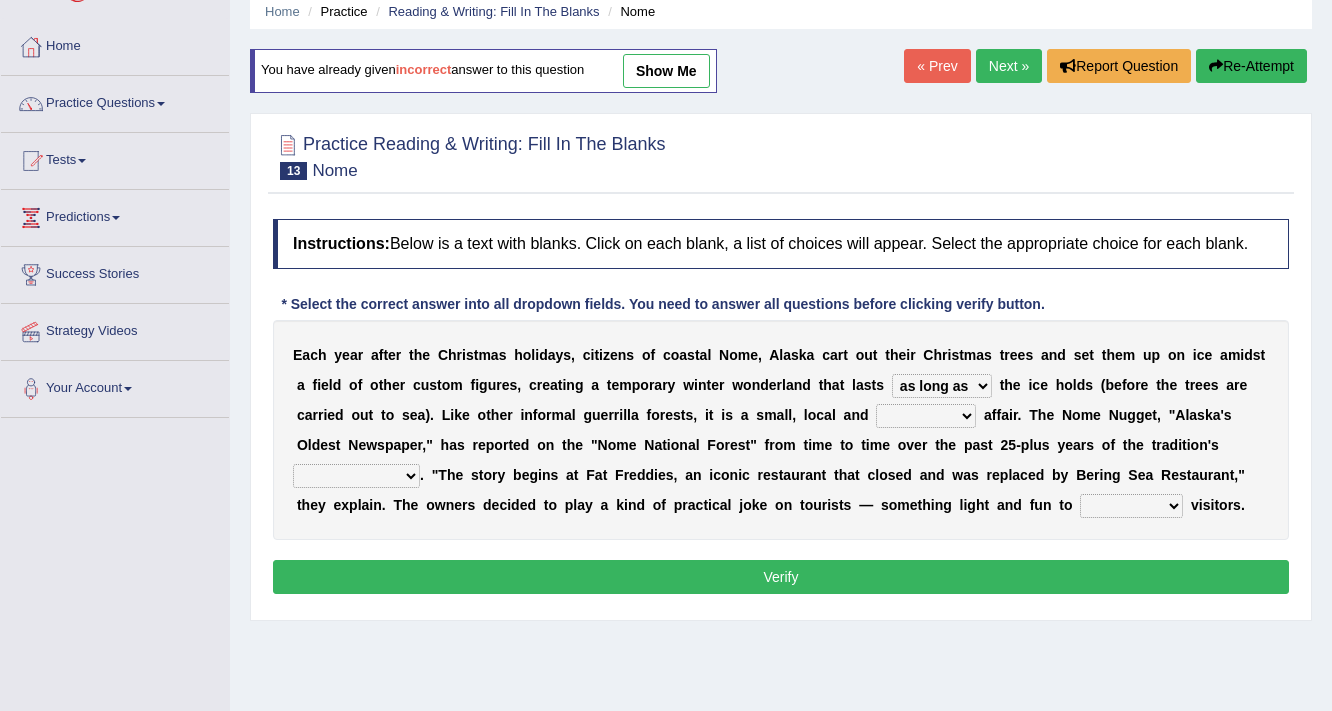 click on "as long as before after although" at bounding box center [942, 386] 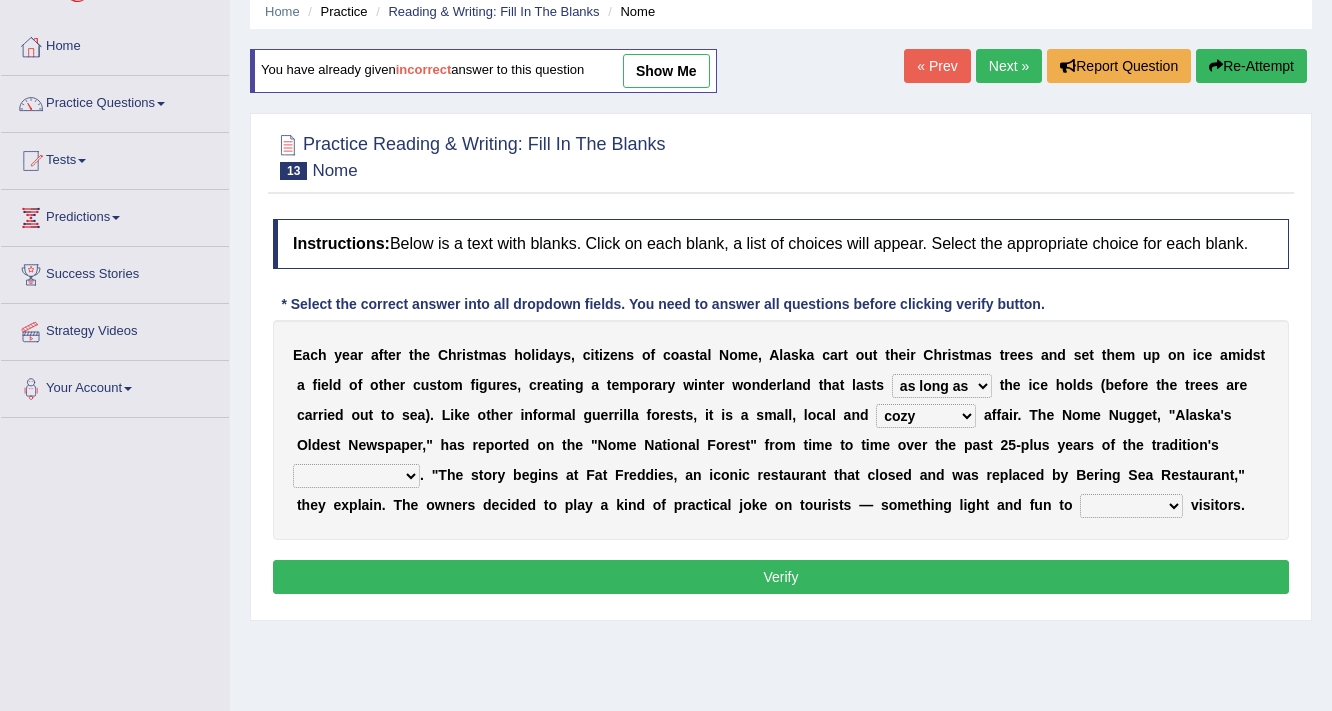 click on "life existence disappearance emotions" at bounding box center (356, 476) 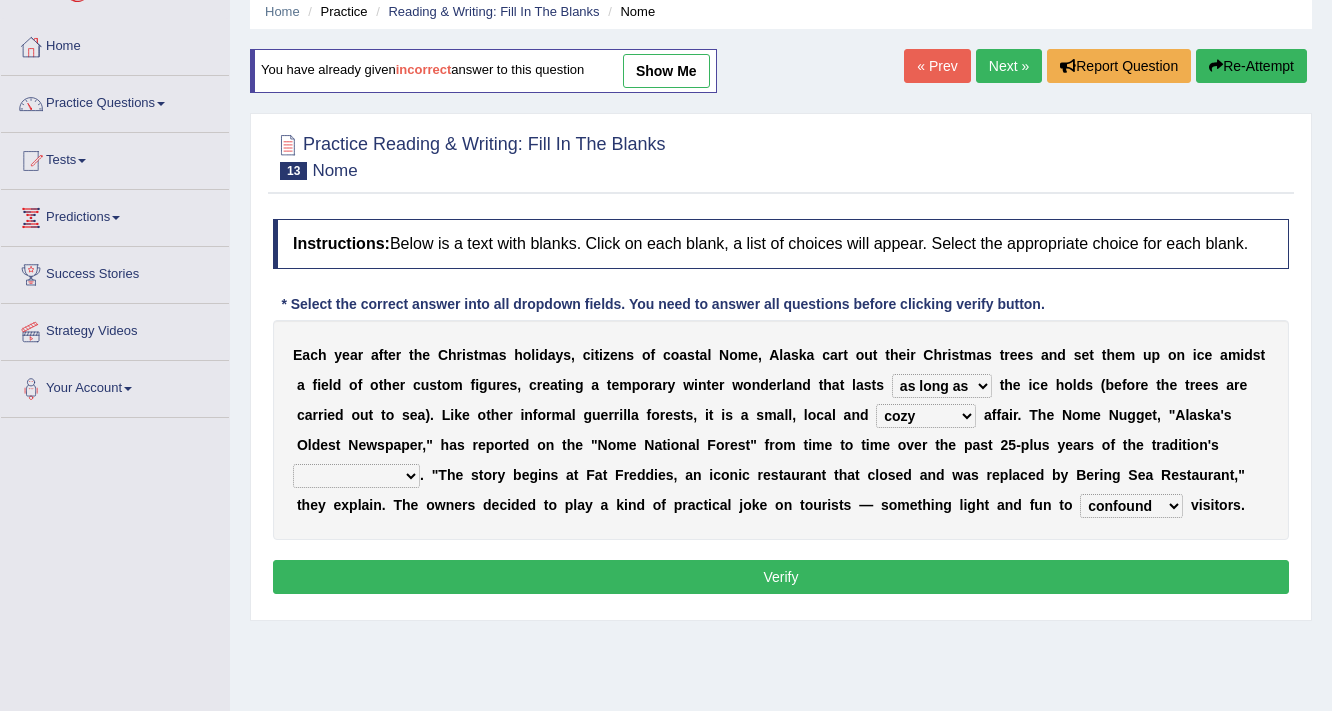 click on "life existence disappearance emotions" at bounding box center (356, 476) 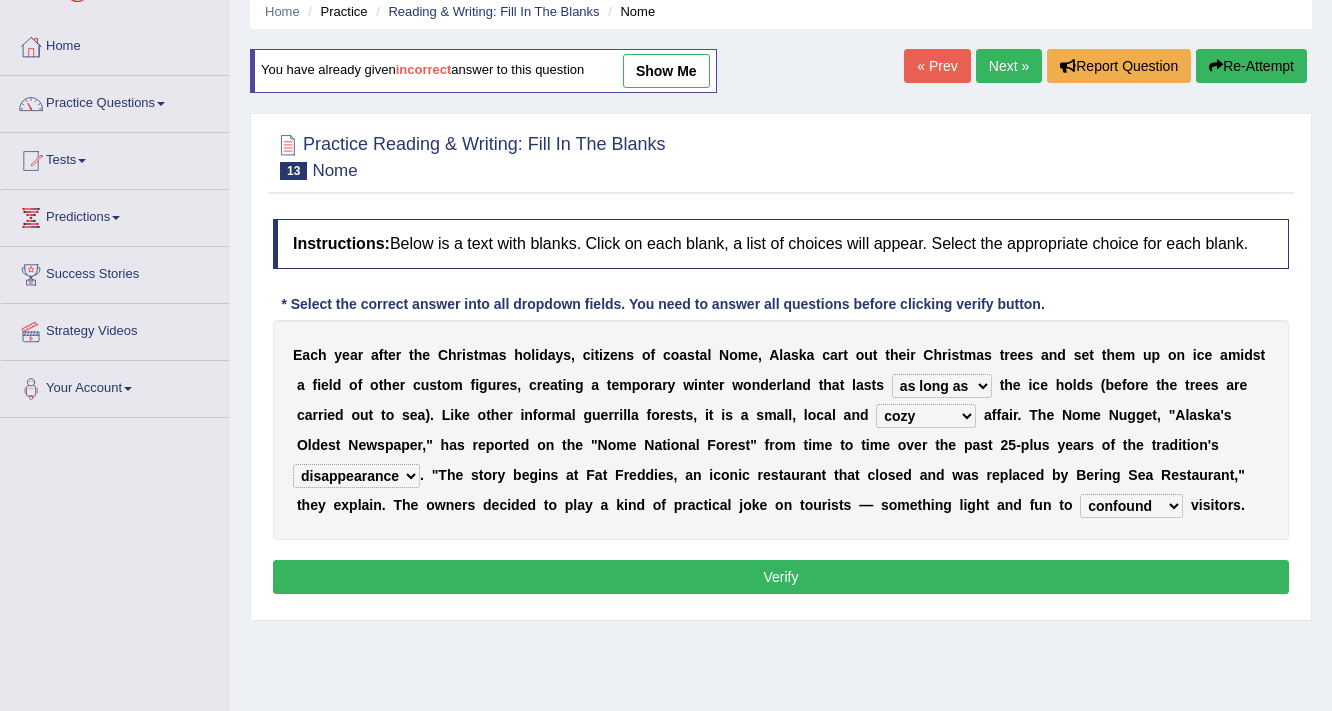 click on "Instructions:  Below is a text with blanks. Click on each blank, a list of choices will appear. Select the appropriate choice for each blank.
* Select the correct answer into all dropdown fields. You need to answer all questions before clicking verify button. E a c h    y e a r    a f t e r    t h e    C h r i s t m a s    h o l i d a y s ,    c i t i z e n s    o f    c o a s t a l    [CITY], [STATE]    c a r t    o u t    t h e i r    C h r i s t m a s    t r e e s    a n d    s e t    t h e m    u p    o n    i c e    a m i d s t    a    f i e l d    o f    o t h e r    c u s t o m    f i g u r e s ,    c r e a t i n g    a    t e m p o r a r y    w i n t e r    w o n d e r l a n d    t h a t    l a s t s    as long as before after although    t h e    i c e    h o l d s    ( b e f o r e    t h e    t r e e s    a r e    c a r r i e d    o u t    t o    s e a ) .    L i k e    o t h e r    i n f o r m a l    g u e r r i l l a    f o" at bounding box center (781, 409) 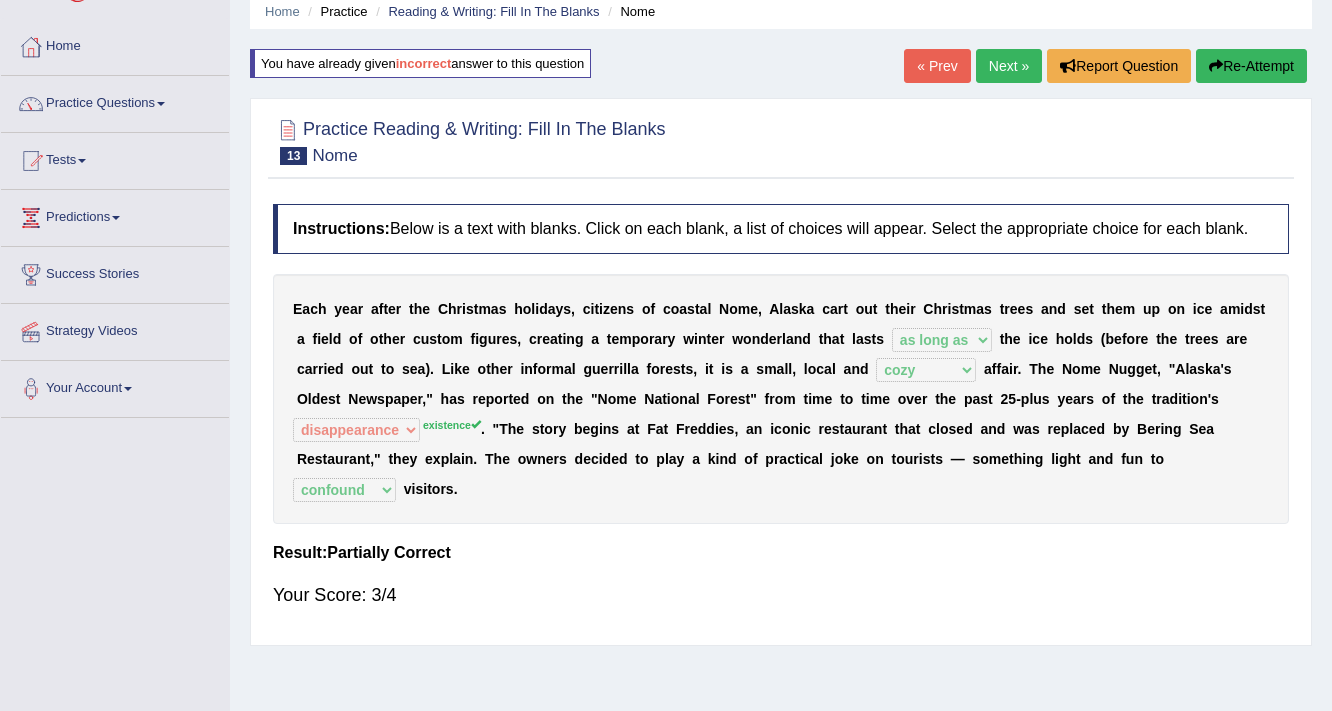 click on "« Prev" at bounding box center (937, 66) 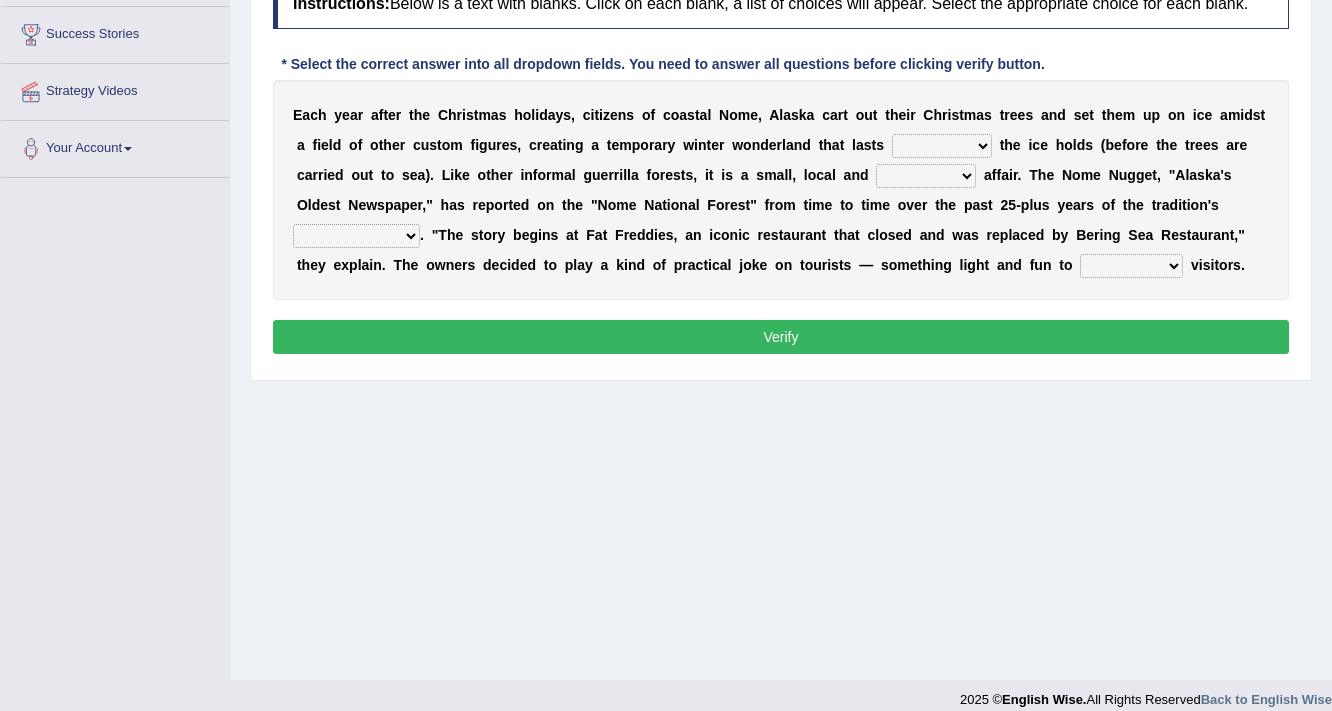 scroll, scrollTop: 0, scrollLeft: 0, axis: both 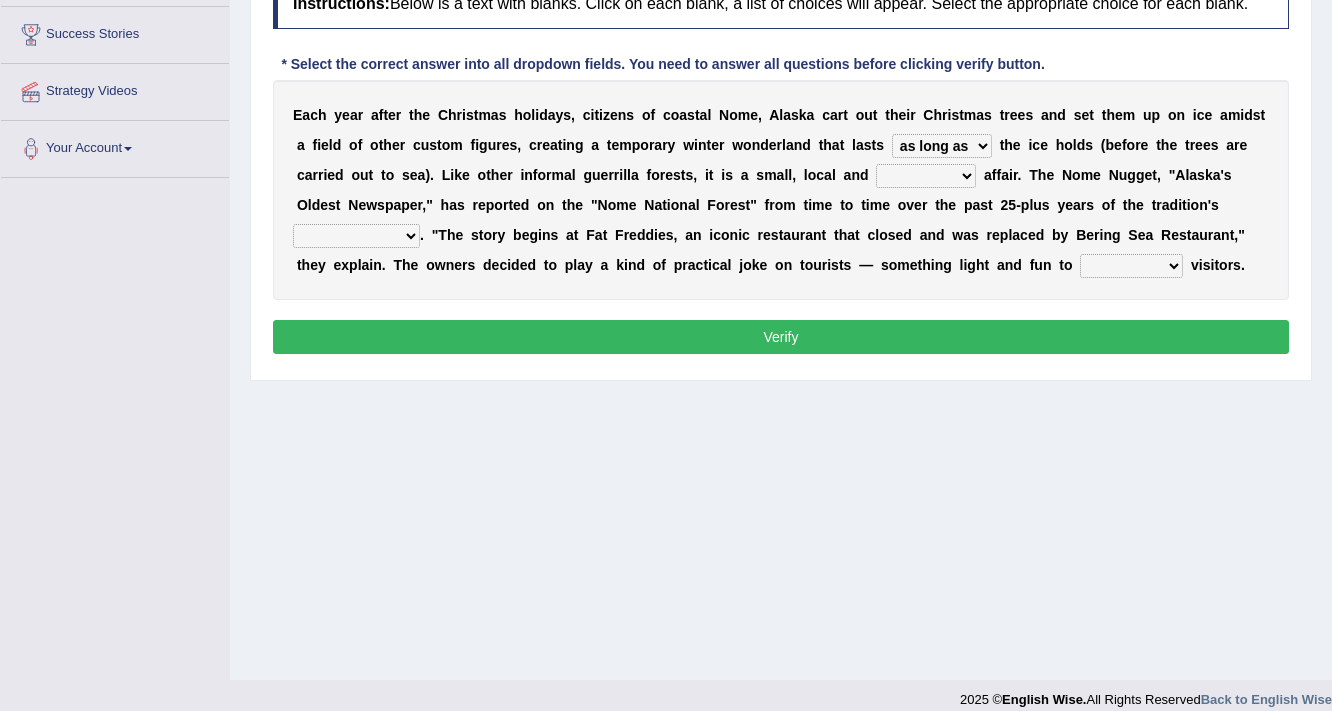 click on "nasty fuzzy cozy greasy" at bounding box center (926, 176) 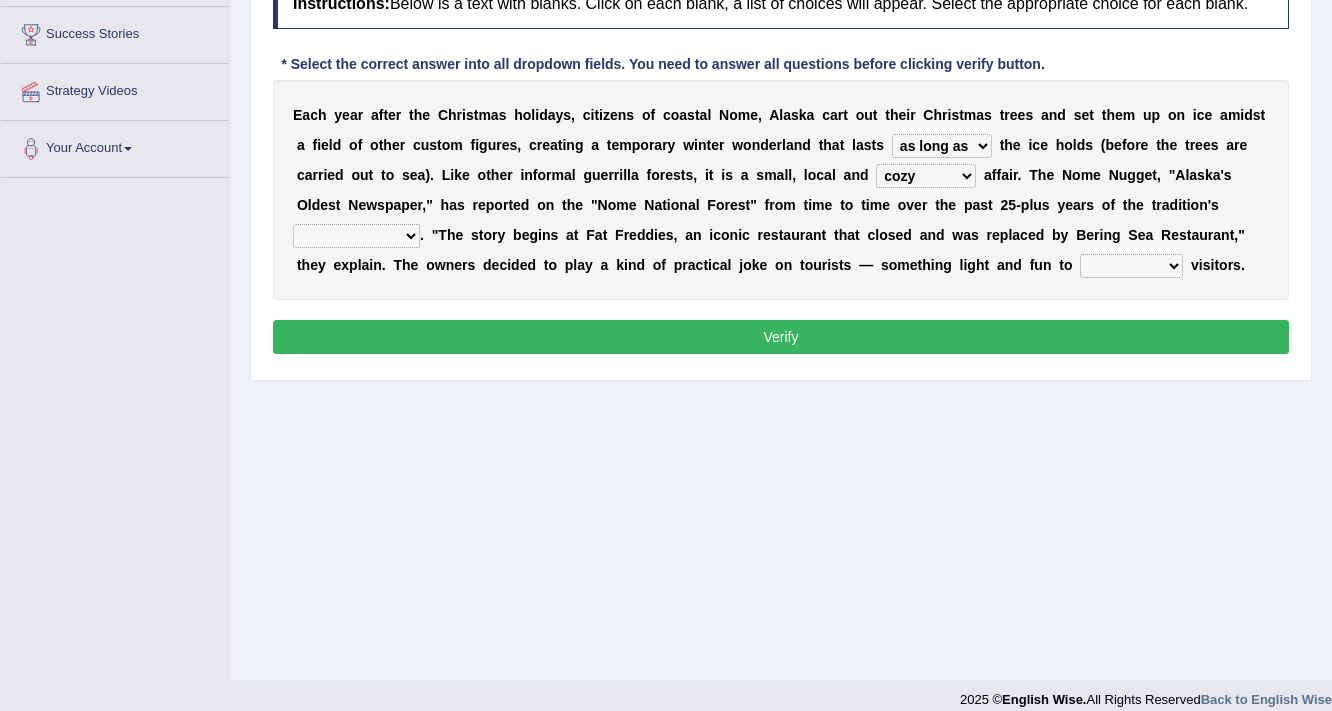 click on "life existence disappearance emotions" at bounding box center (356, 236) 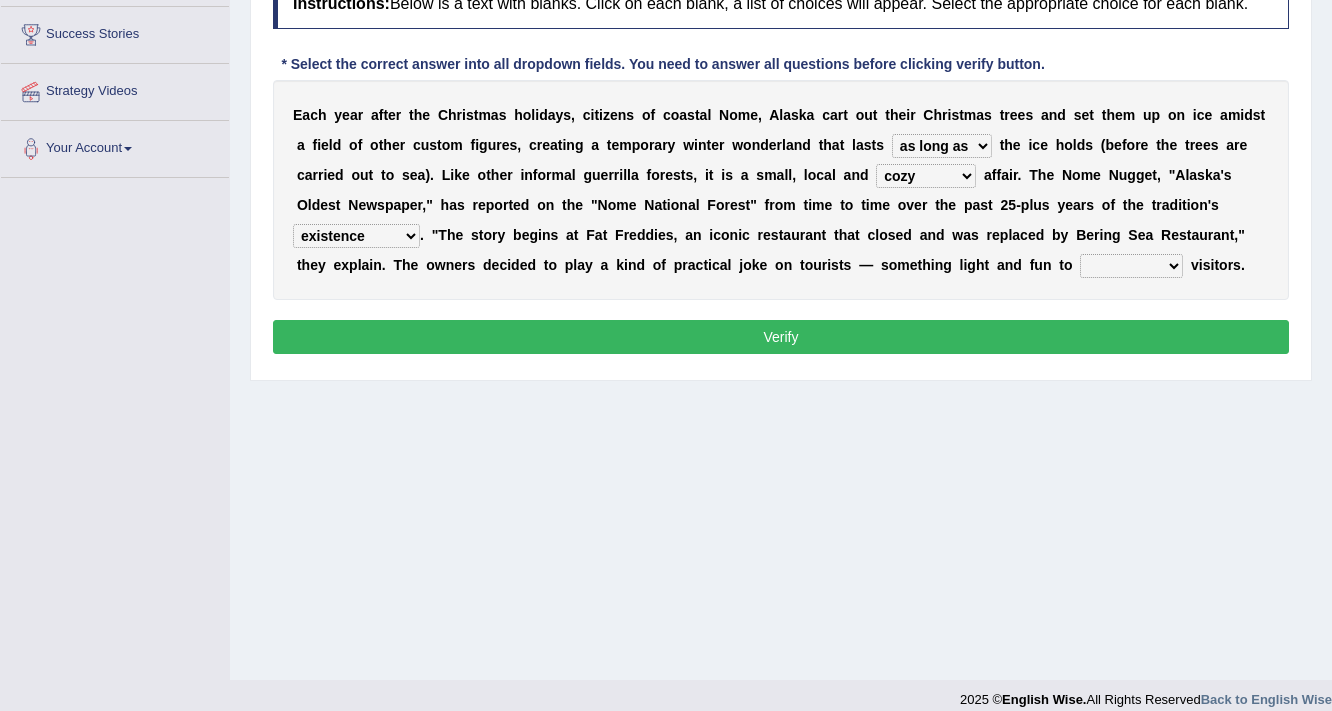 click on "life existence disappearance emotions" at bounding box center [356, 236] 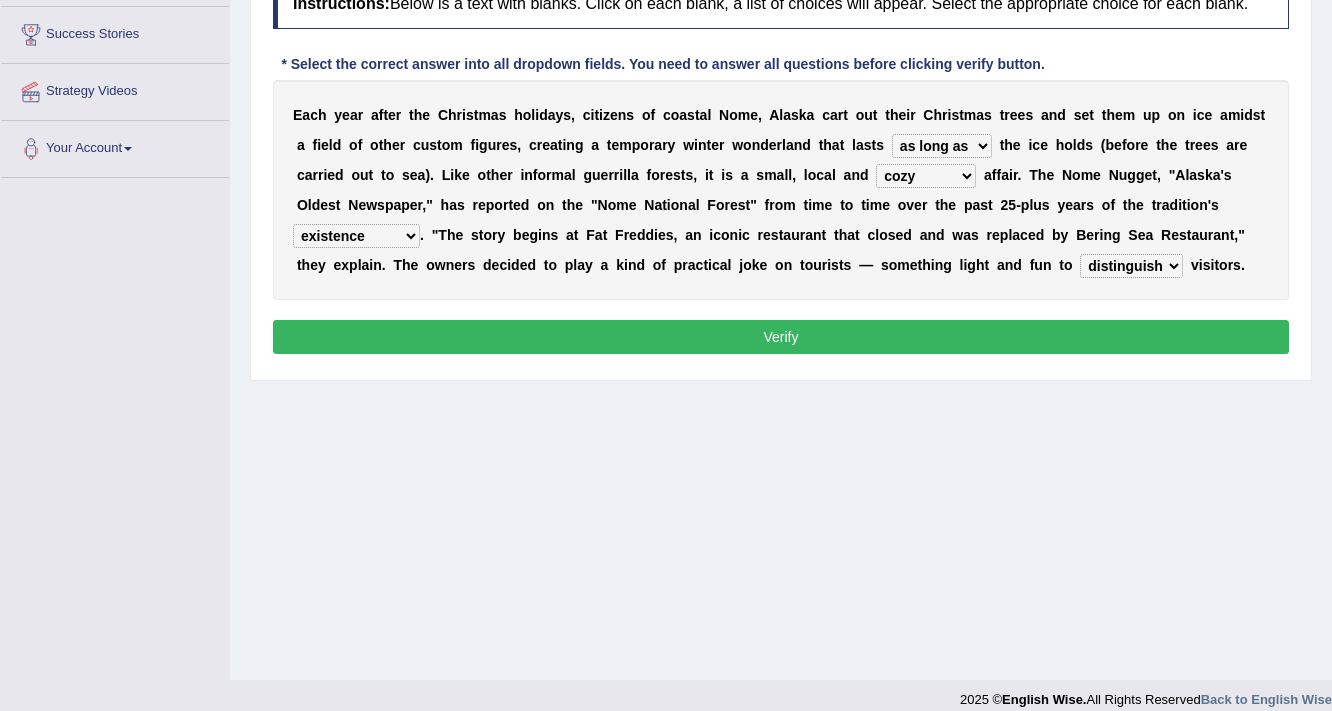 drag, startPoint x: 866, startPoint y: 329, endPoint x: 1313, endPoint y: 189, distance: 468.41113 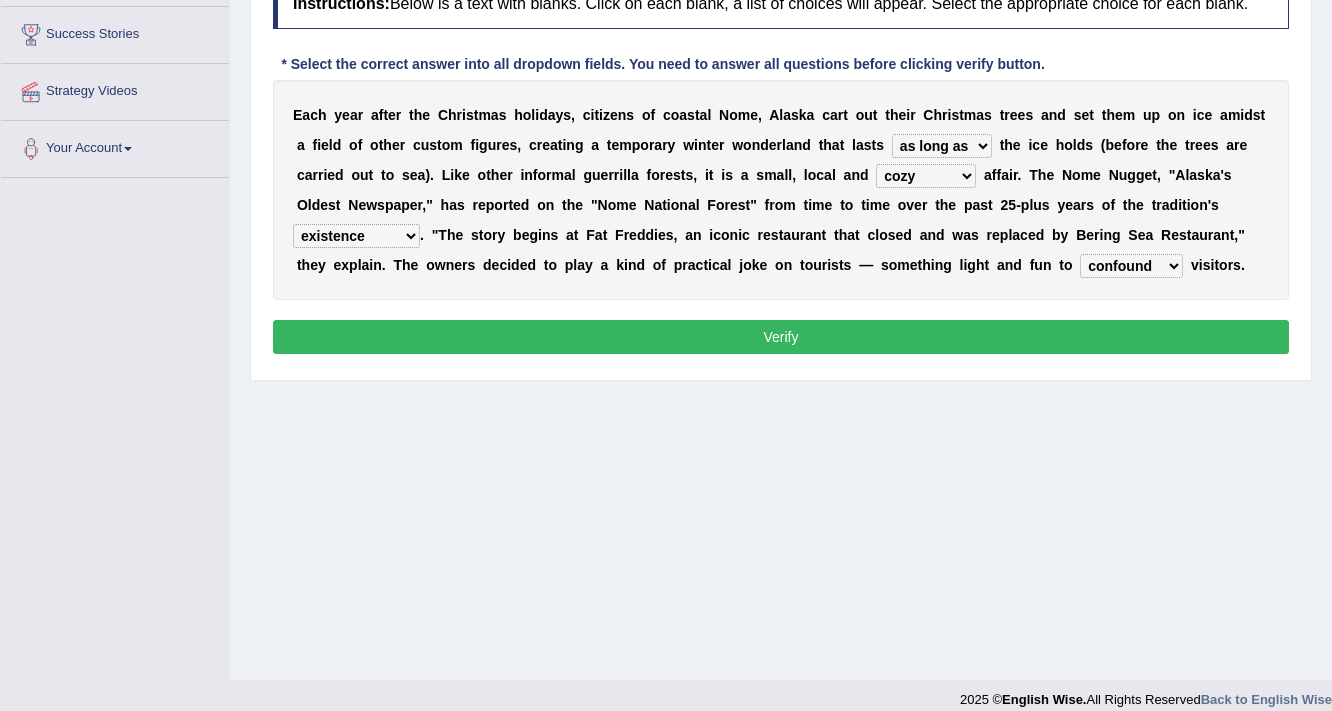 click on "Verify" at bounding box center [781, 337] 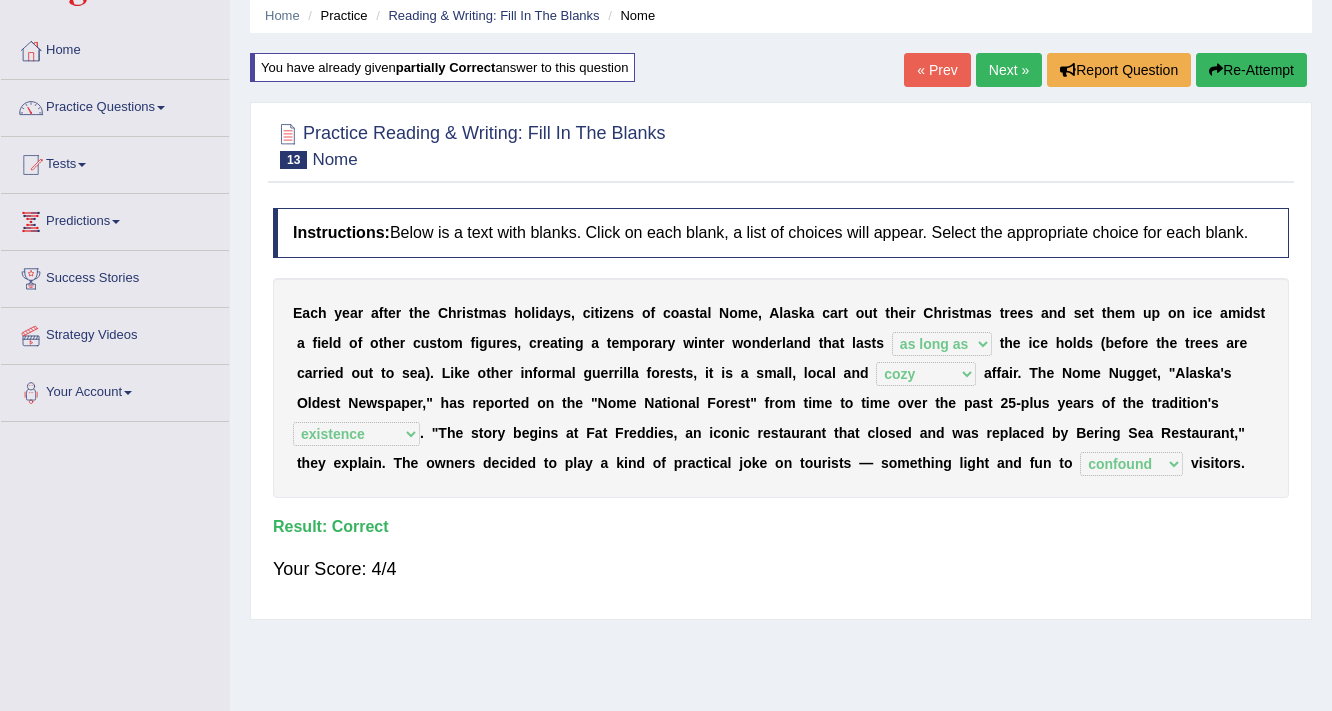 scroll, scrollTop: 0, scrollLeft: 0, axis: both 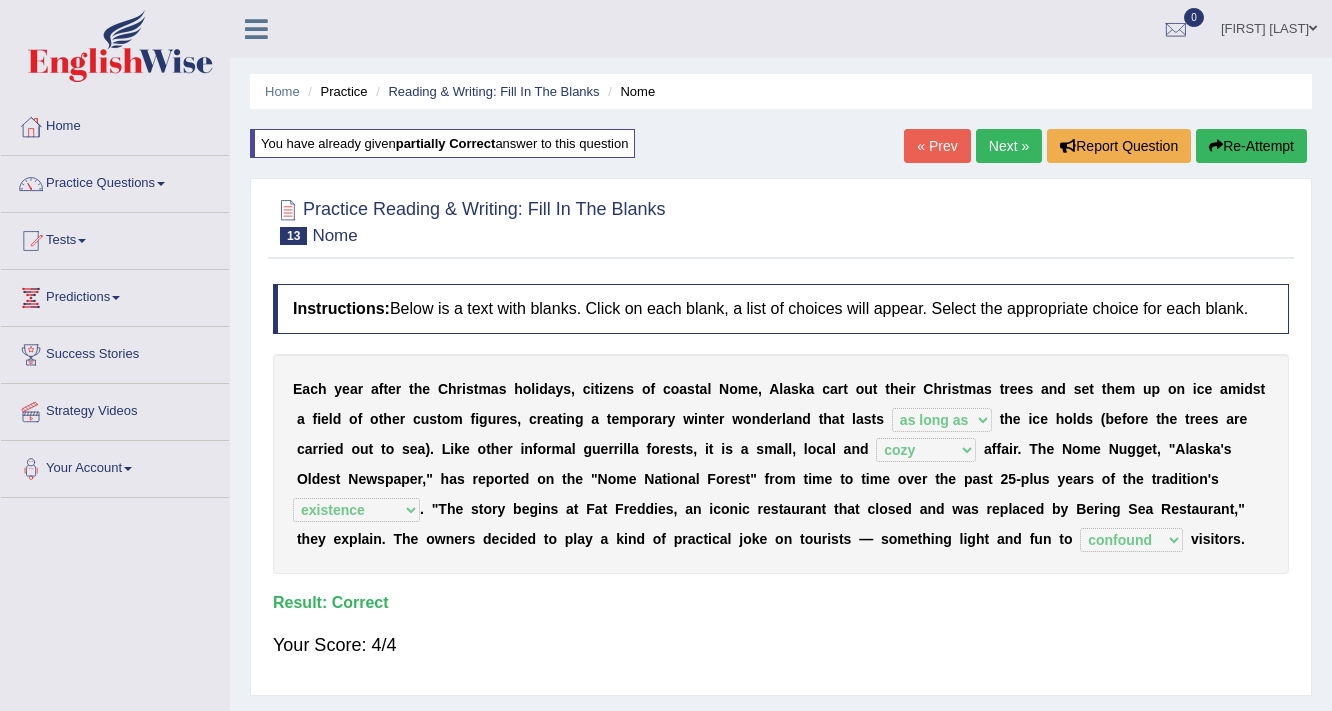 click on "Next »" at bounding box center [1009, 146] 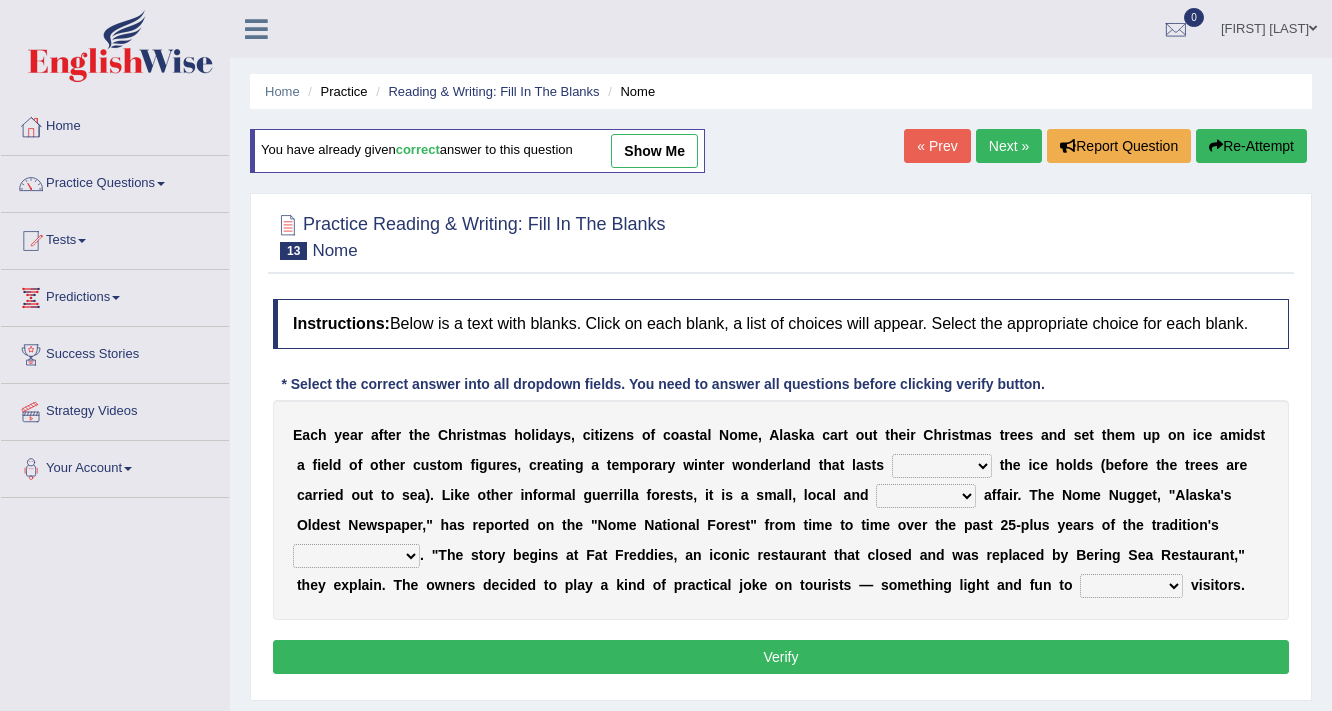 click on "show me" at bounding box center [654, 151] 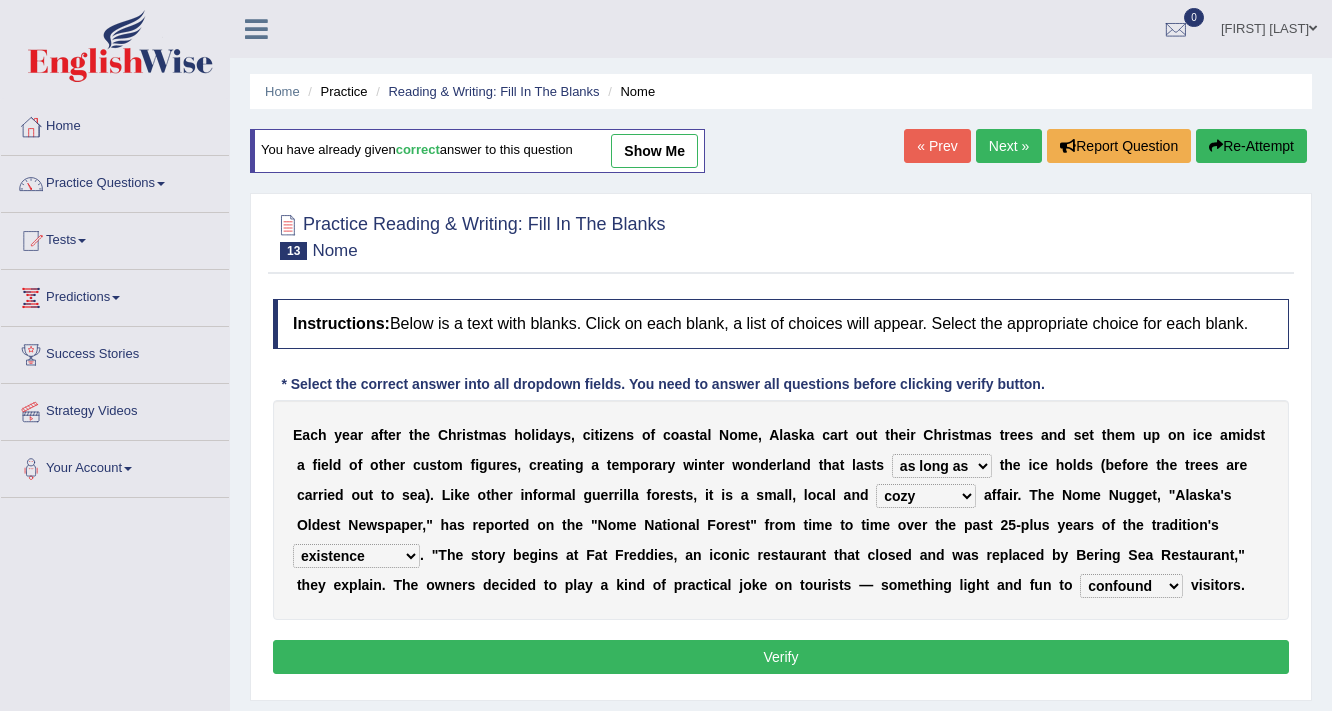 scroll, scrollTop: 0, scrollLeft: 0, axis: both 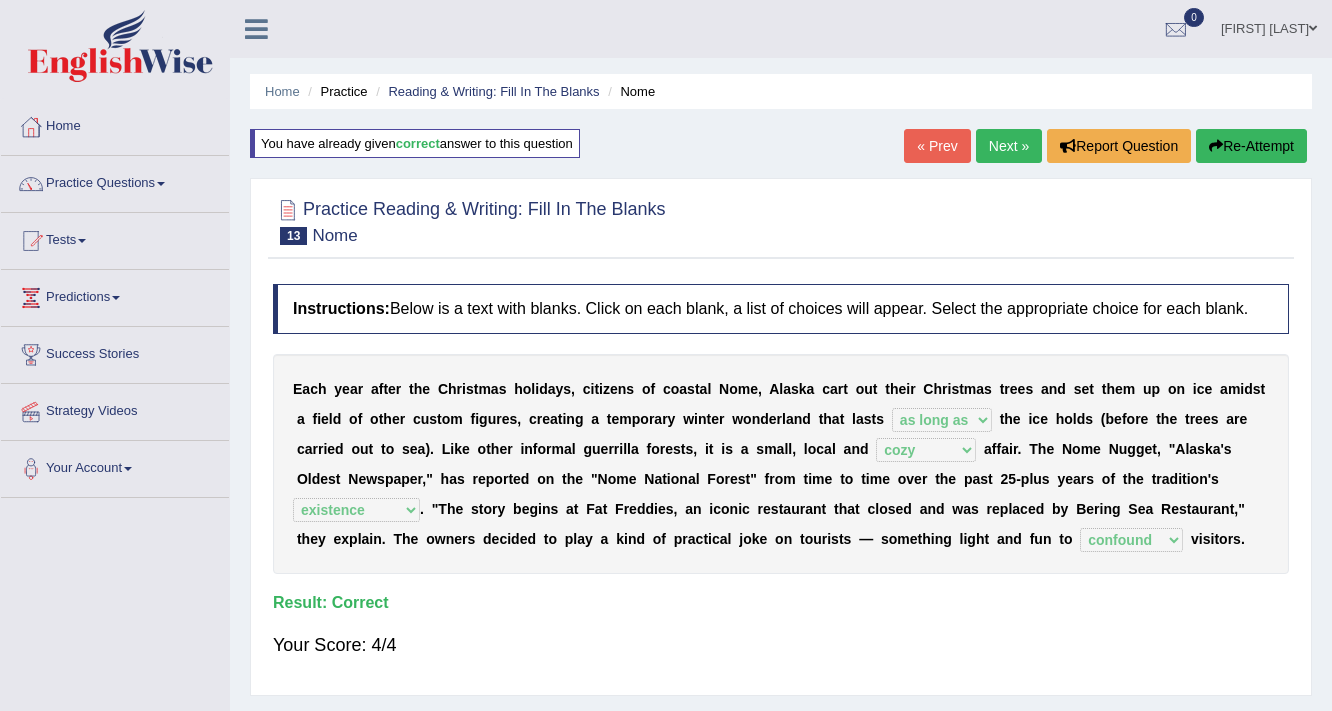 click on "Next »" at bounding box center [1009, 146] 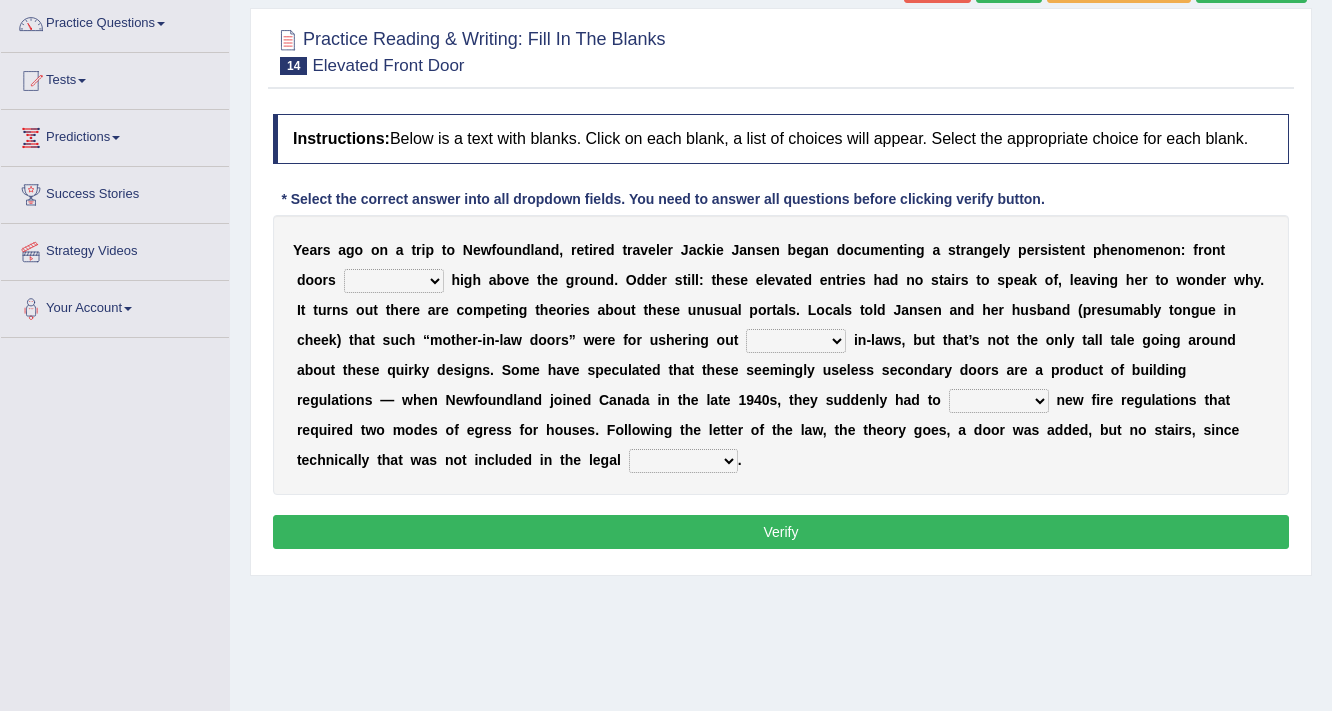 scroll, scrollTop: 160, scrollLeft: 0, axis: vertical 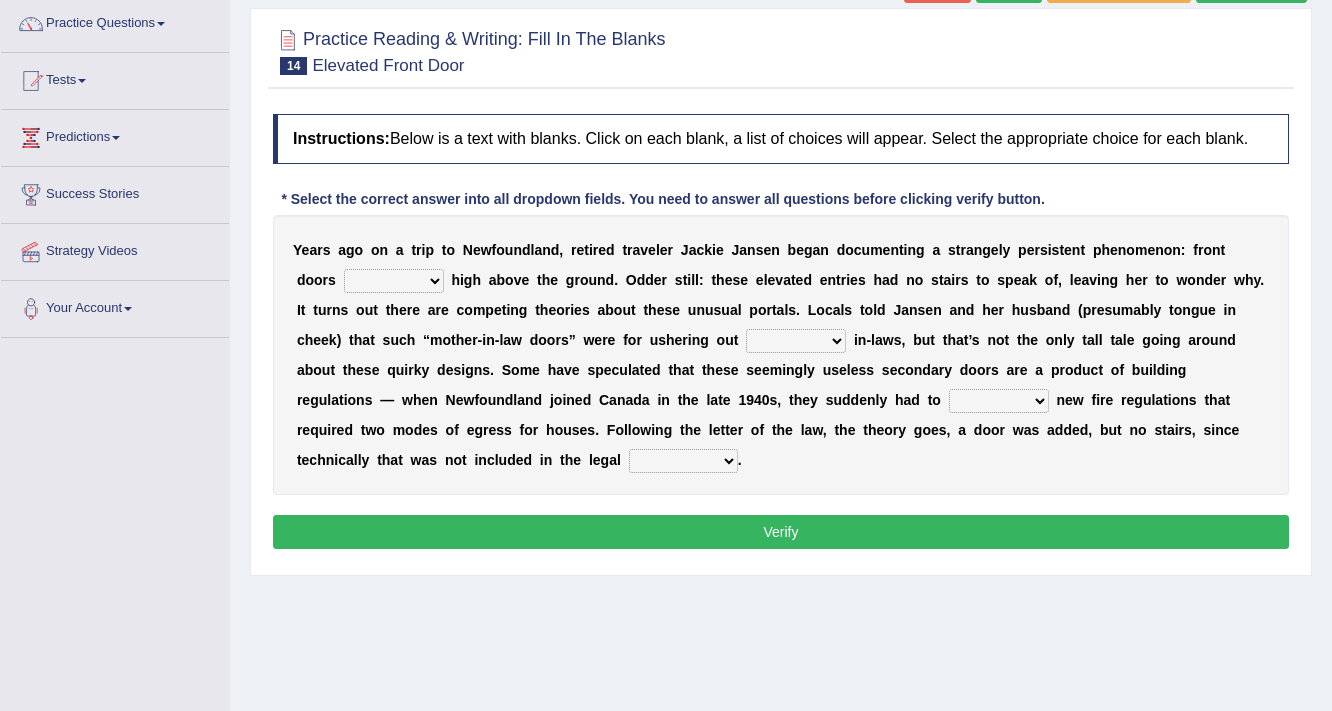click on "raised visited painted lowered" at bounding box center (394, 281) 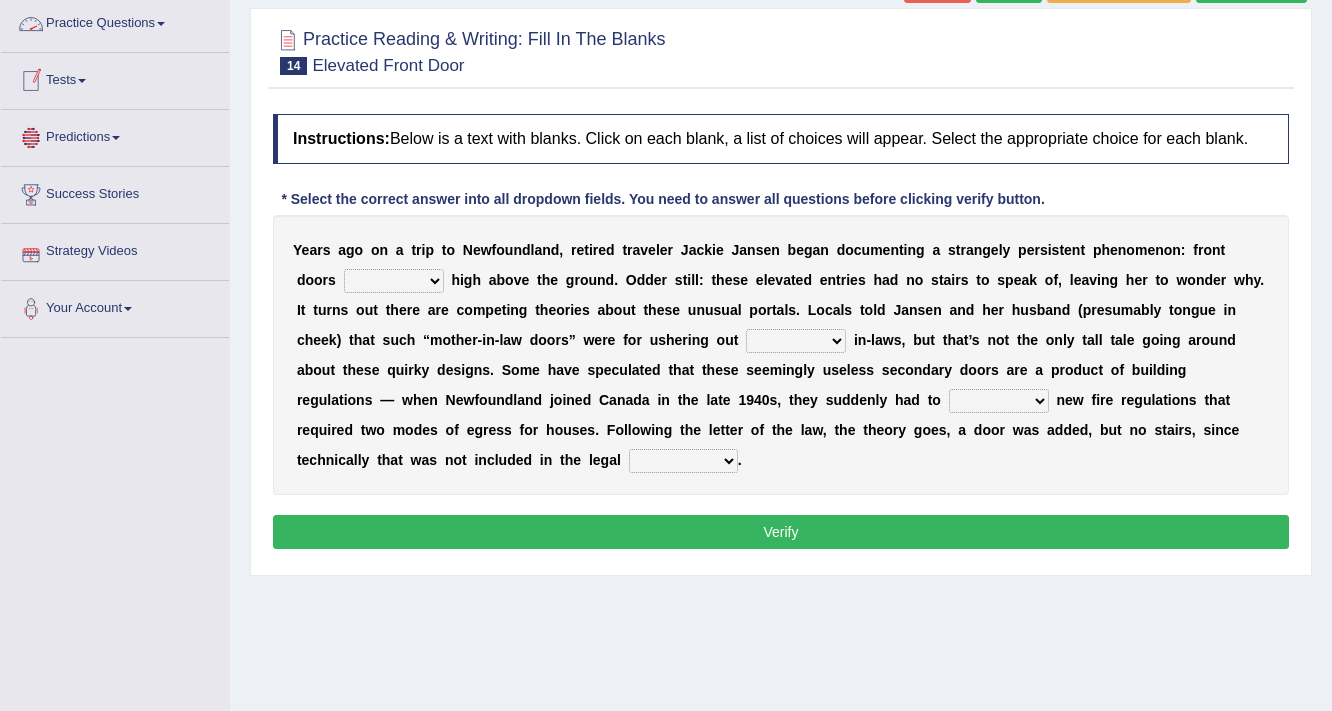 select on "lowered" 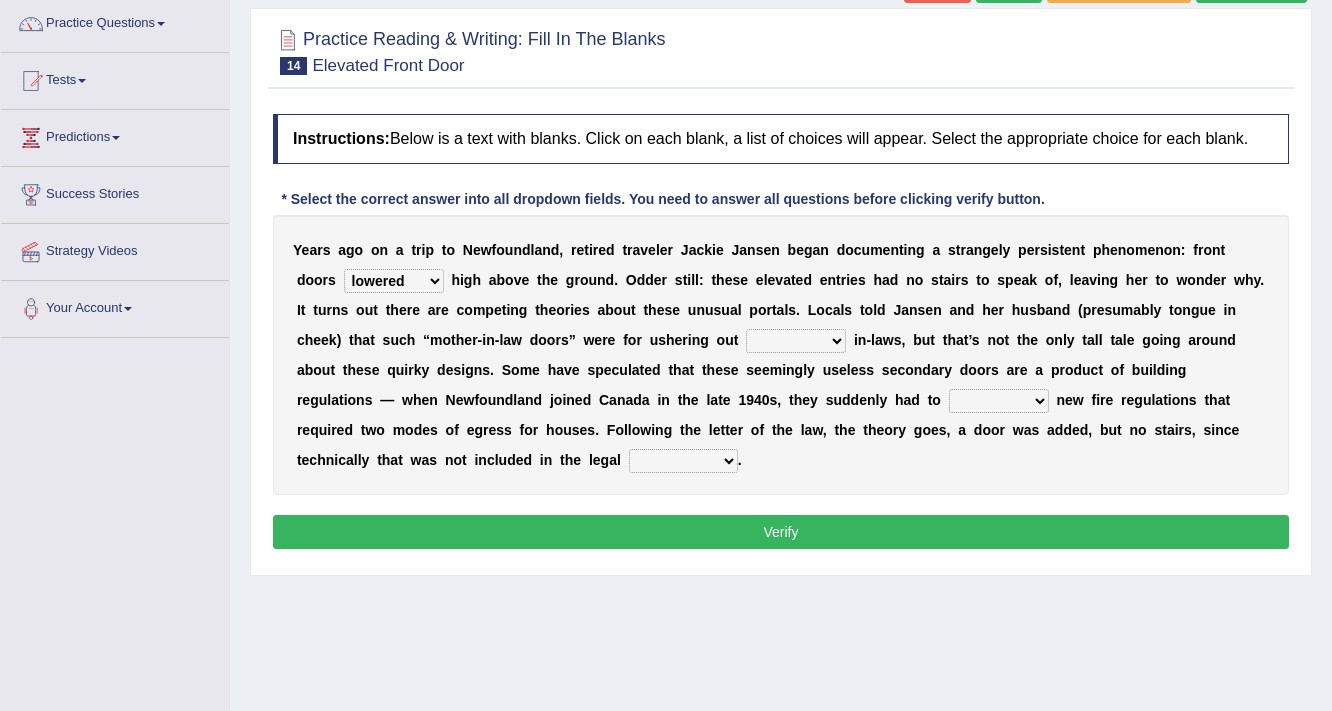 click on "unbiased underlined unwanted united" at bounding box center [796, 341] 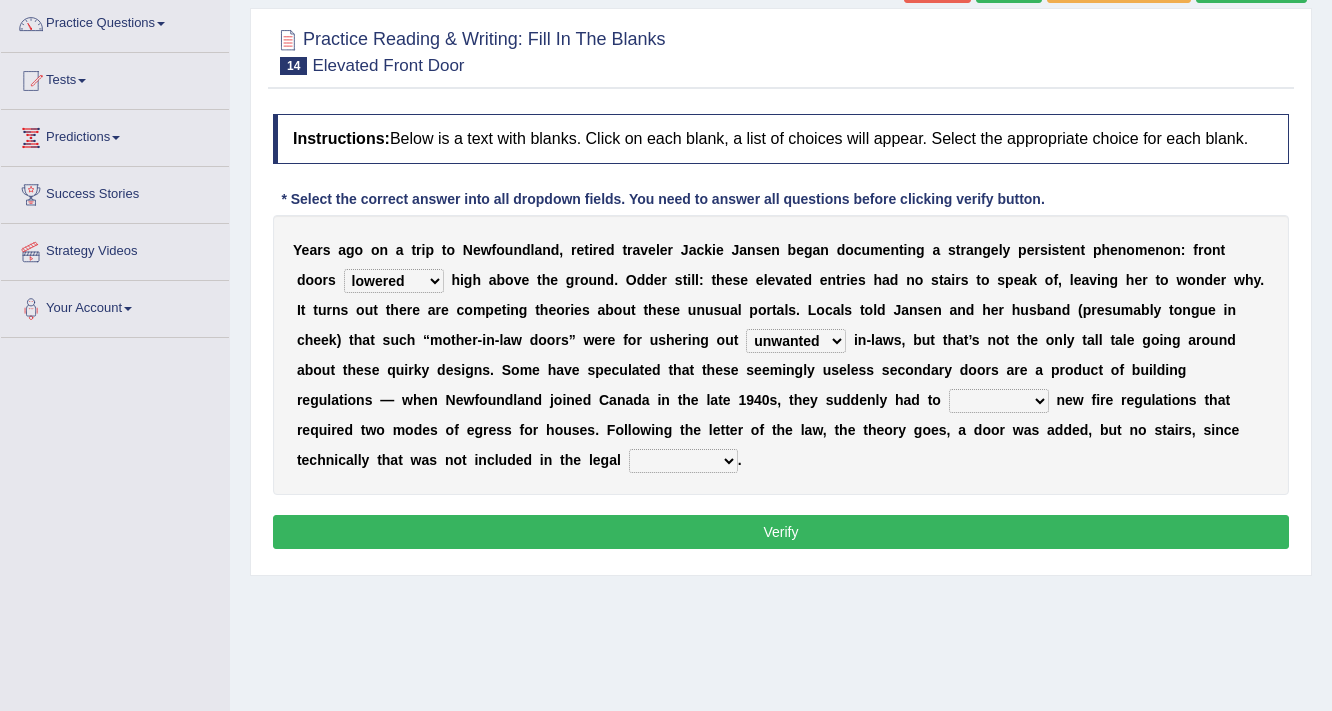 click on "unbiased underlined unwanted united" at bounding box center [796, 341] 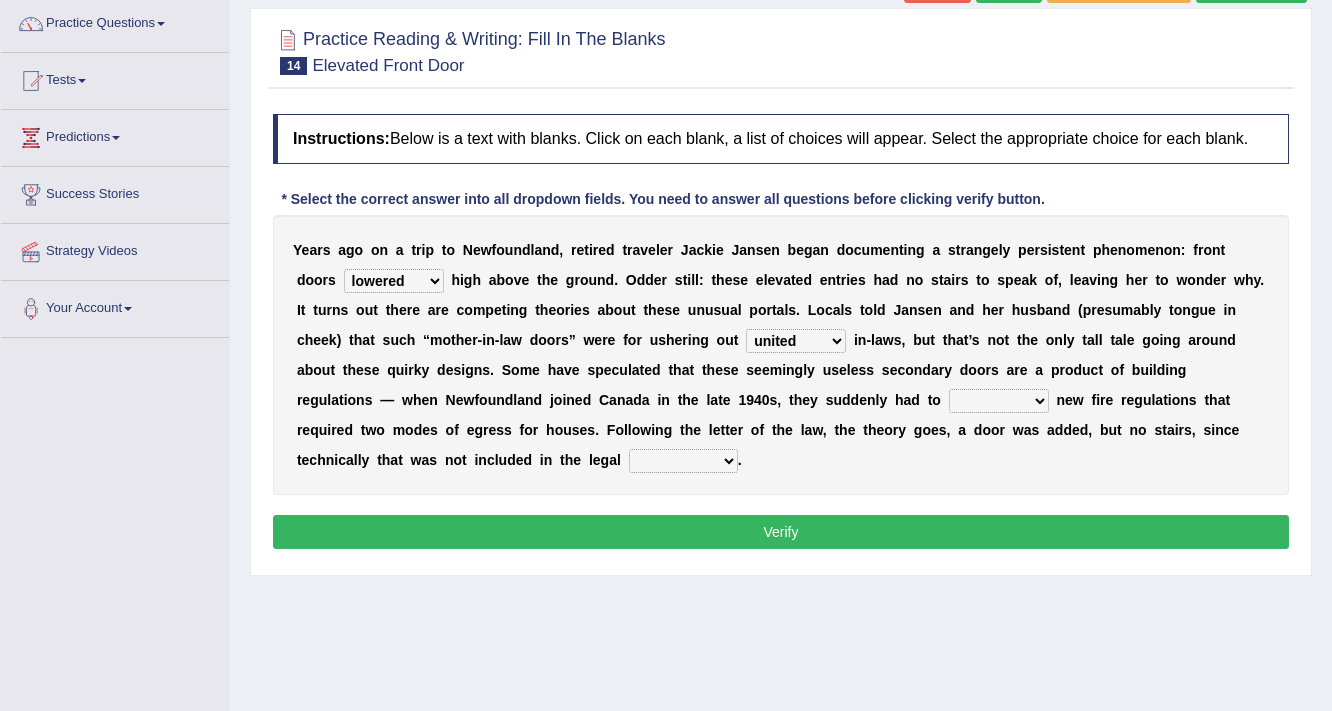 click on "illuminate appreciate match disobey" at bounding box center [999, 401] 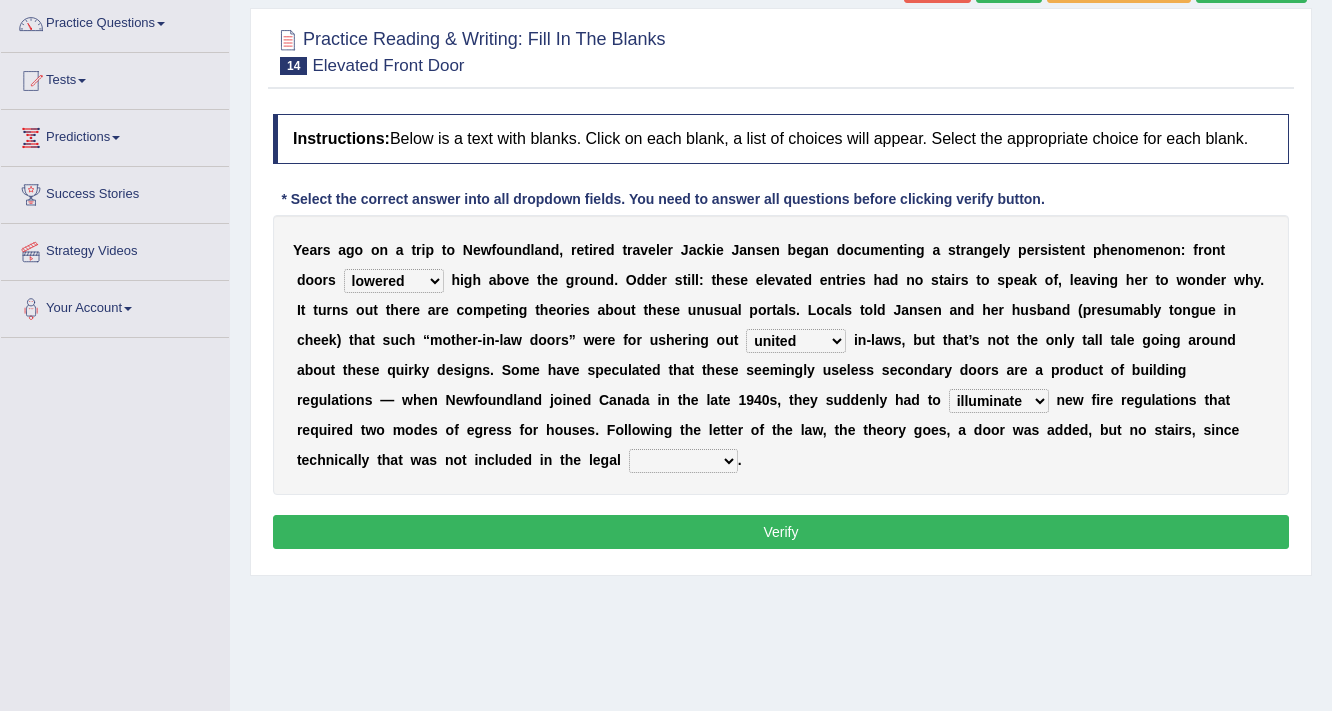 click on "illuminate appreciate match disobey" at bounding box center [999, 401] 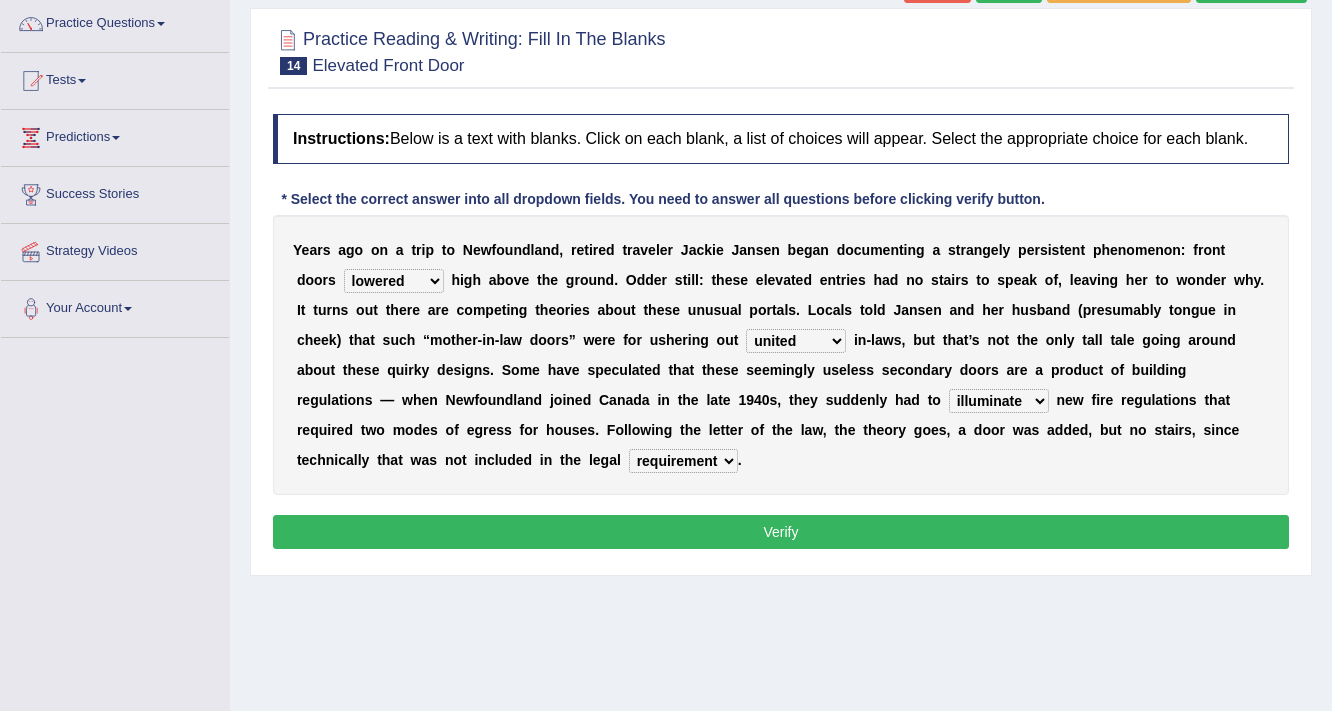 click on "Verify" at bounding box center (781, 532) 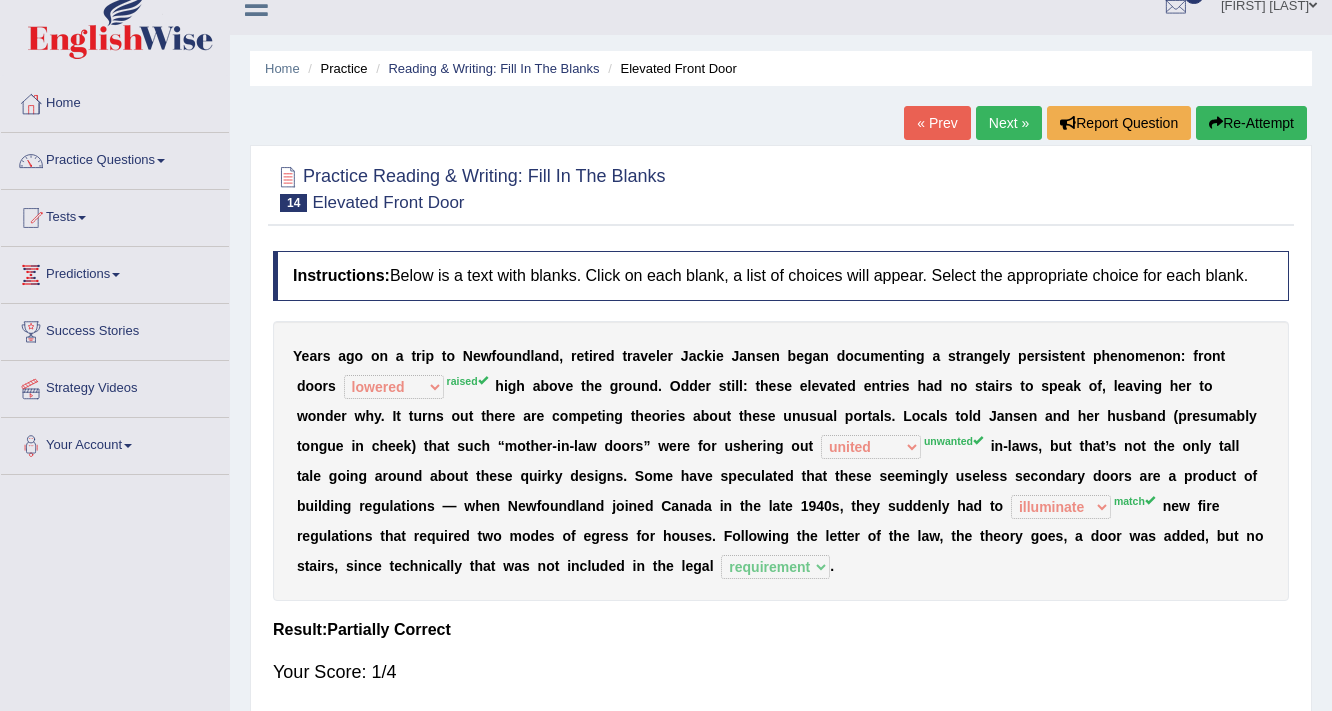 scroll, scrollTop: 0, scrollLeft: 0, axis: both 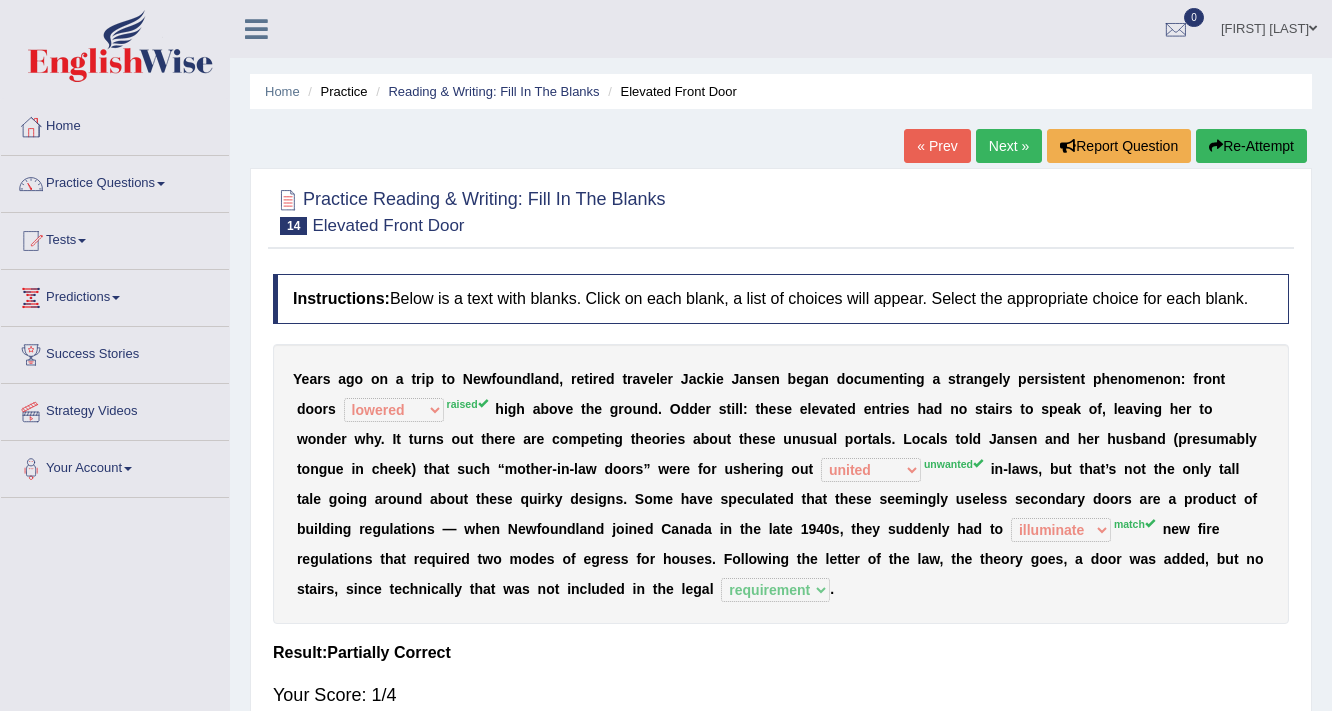 click on "« Prev" at bounding box center (937, 146) 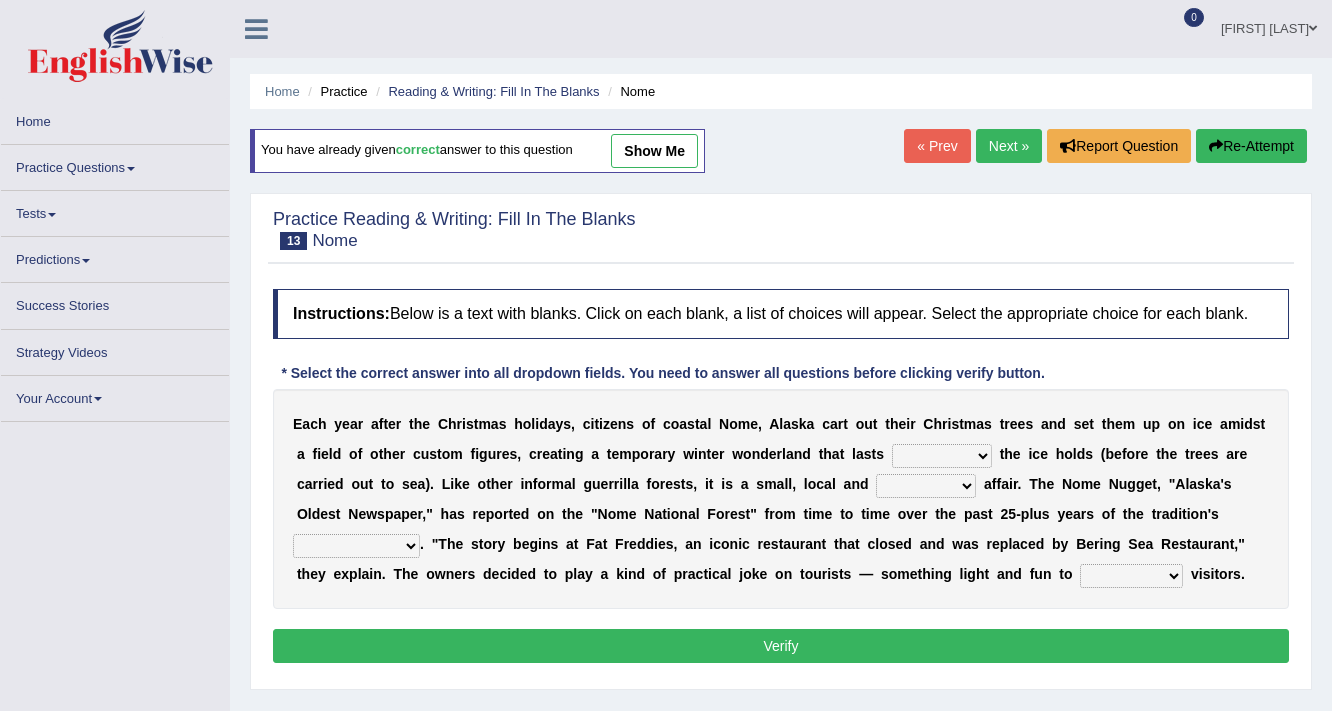 scroll, scrollTop: 0, scrollLeft: 0, axis: both 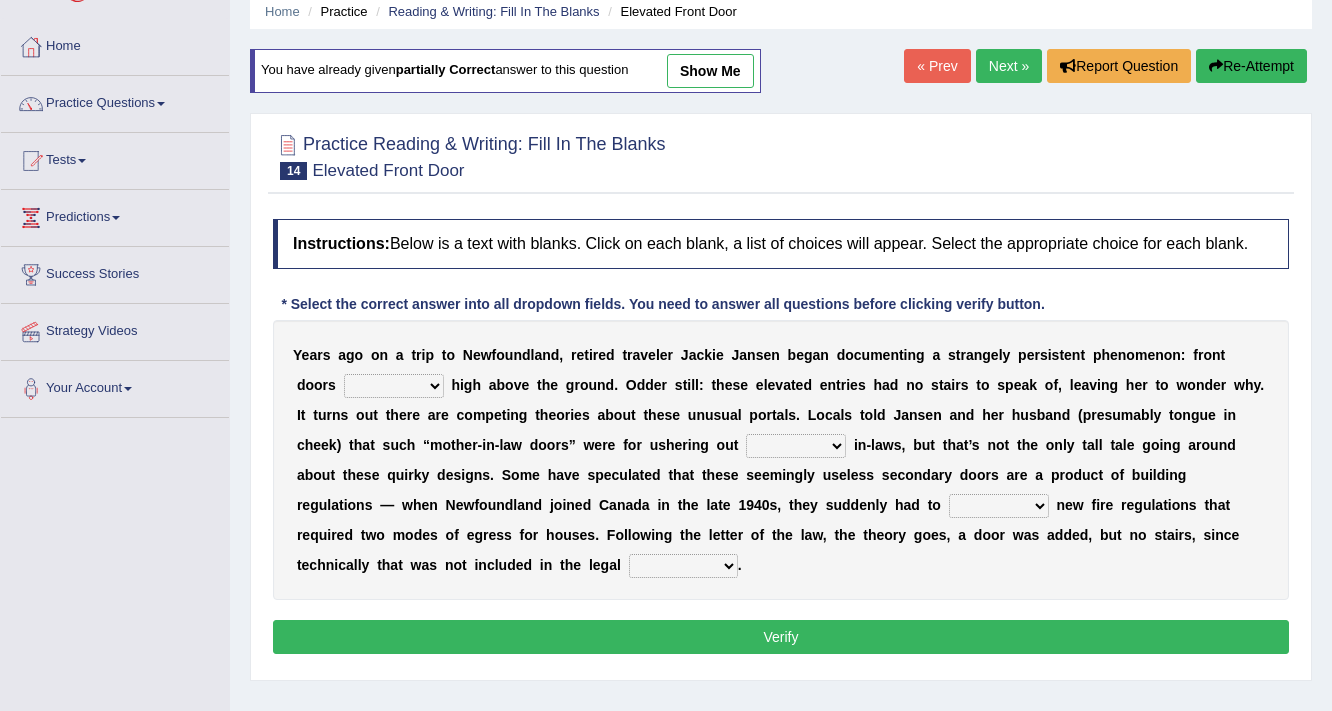 drag, startPoint x: 0, startPoint y: 0, endPoint x: 392, endPoint y: 384, distance: 548.744 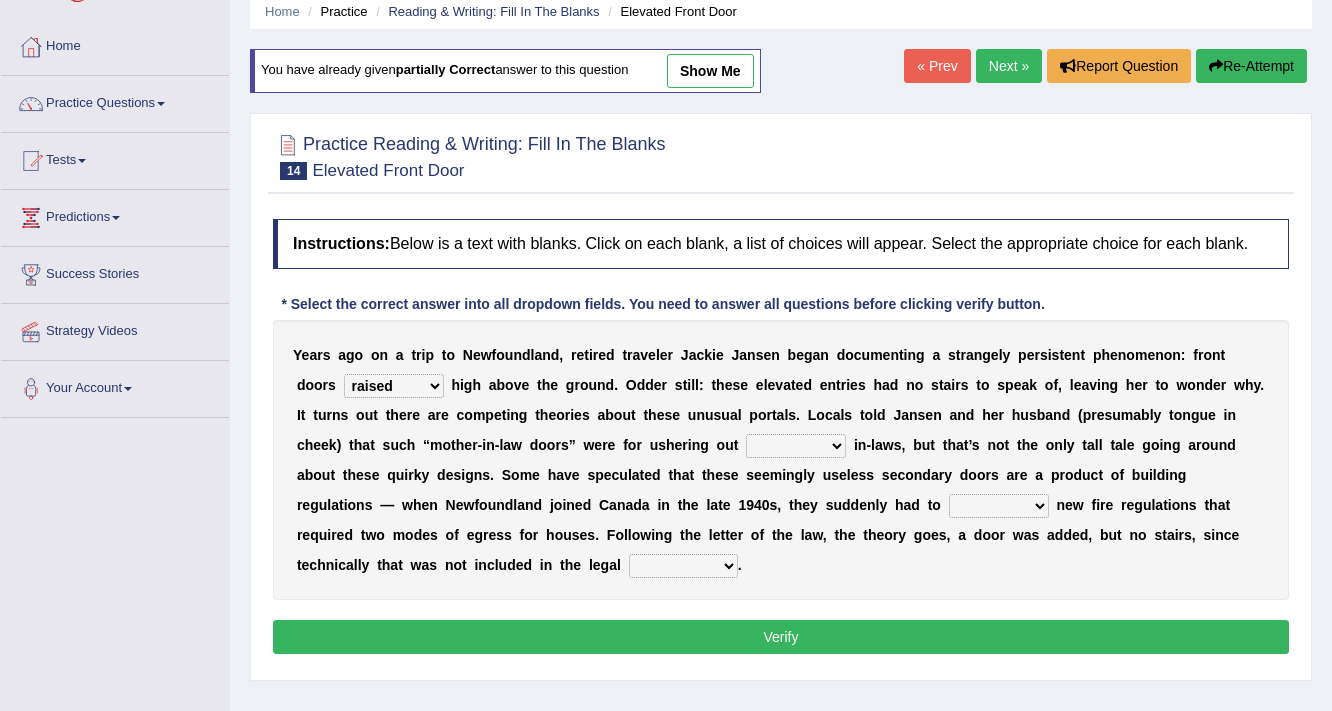click on "raised visited painted lowered" at bounding box center [394, 386] 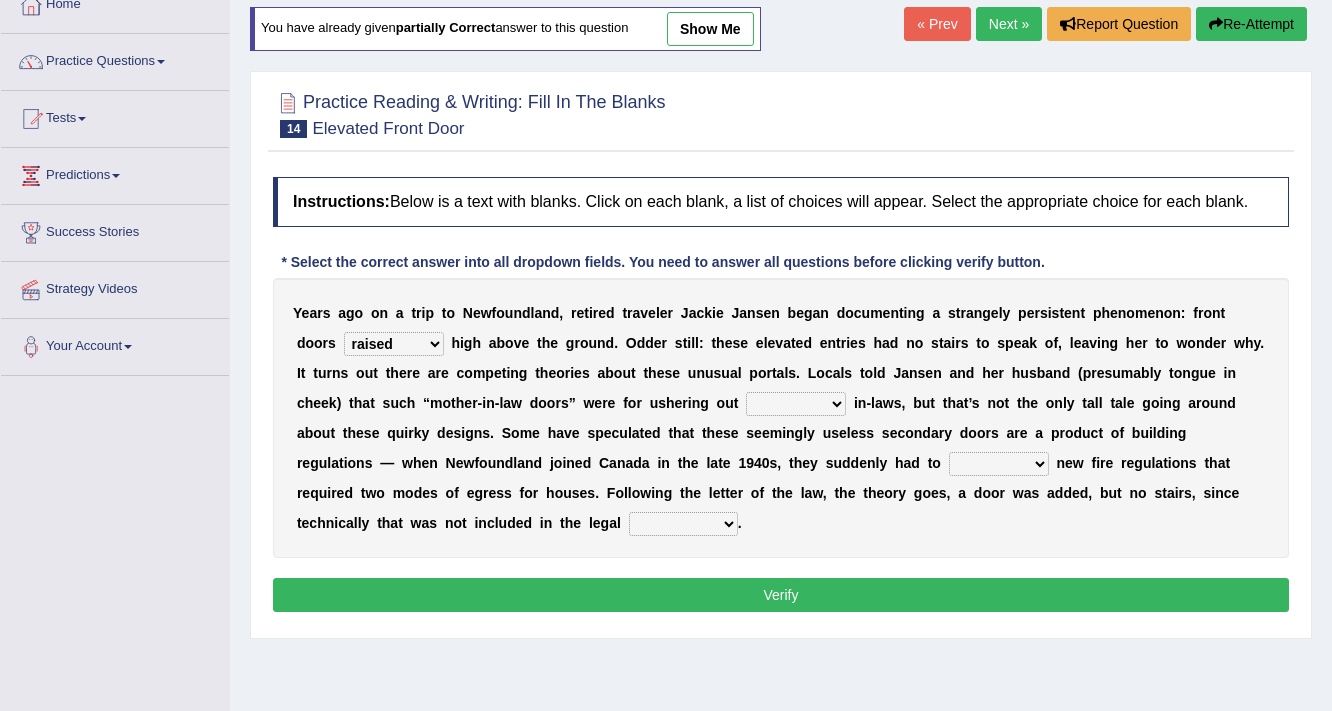 scroll, scrollTop: 160, scrollLeft: 0, axis: vertical 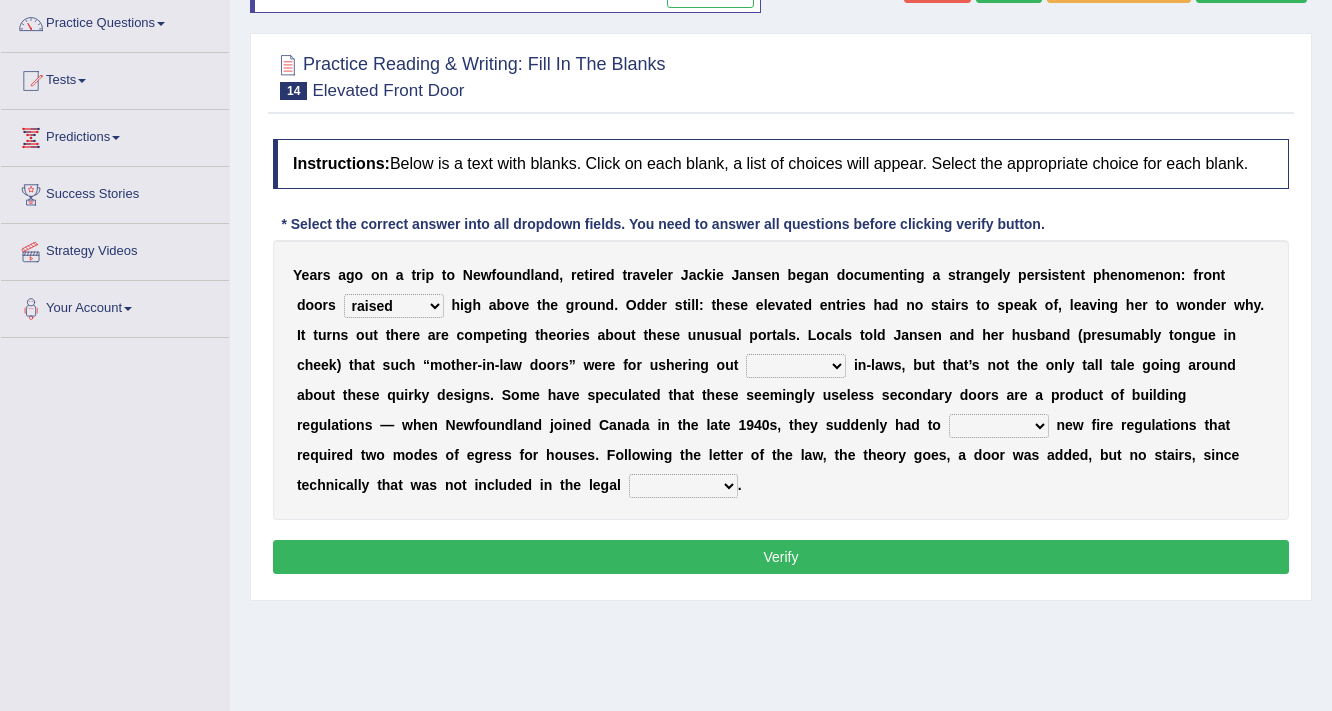 click on "unbiased underlined unwanted united" at bounding box center (796, 366) 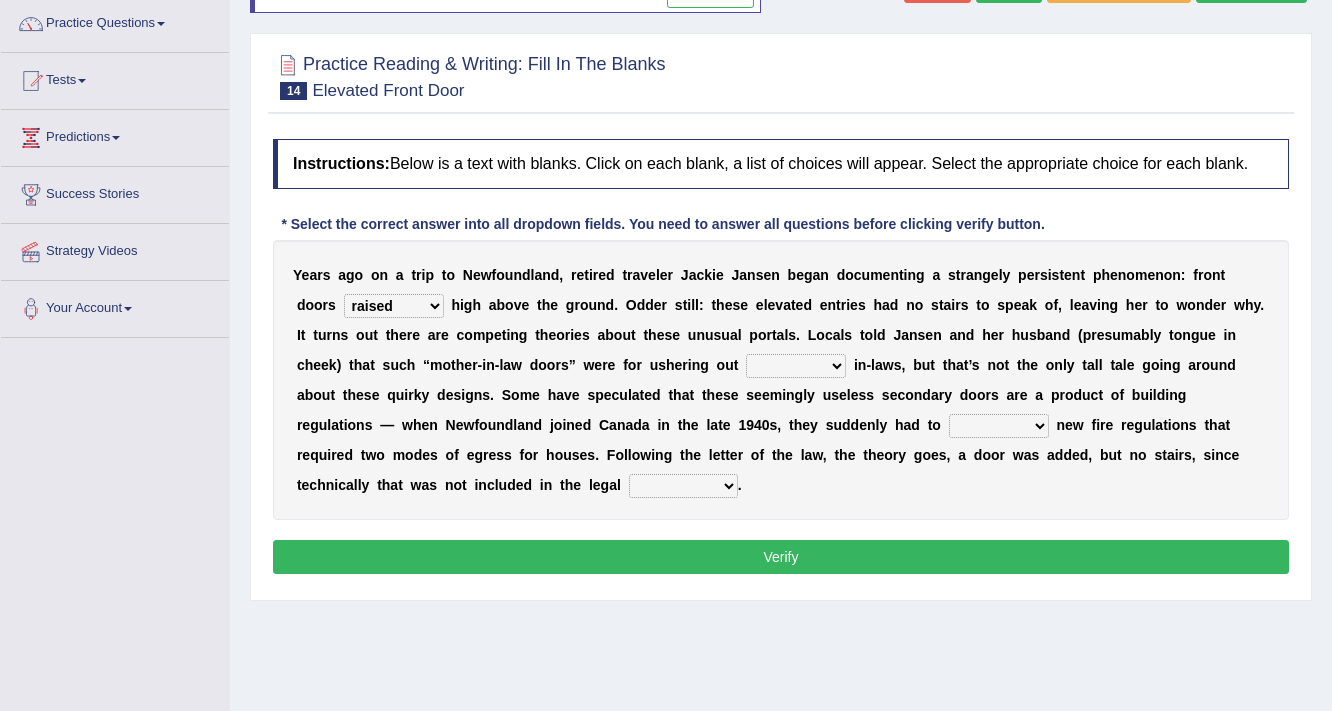 select on "unwanted" 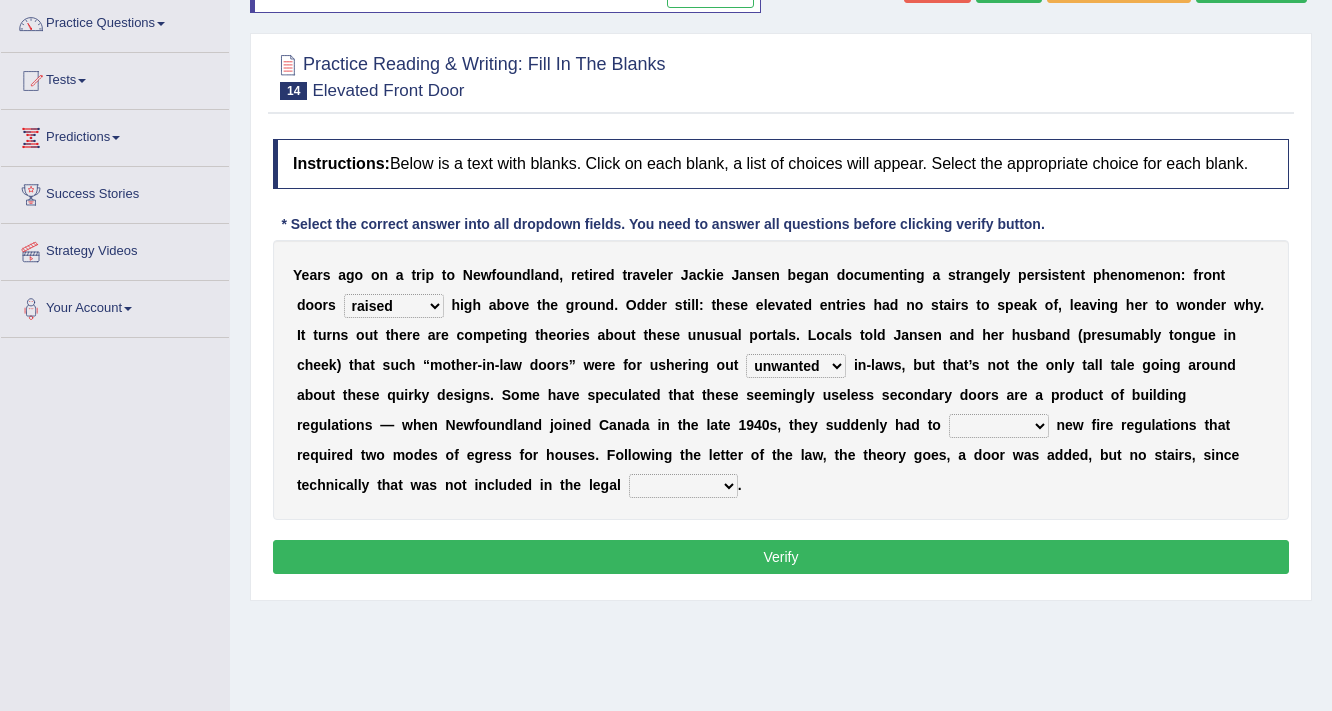 click on "Y e a r s    a g o    o n    a    t r i p    t o    N e w f o u n d l a n d ,    r e t i r e d    t r a v e l e r    J a c k i e    J a n s e n    b e g a n    d o c u m e n t i n g    a    s t r a n g e l y    p e r s i s t e n t    p h e n o m e n o n :    f r o n t    d o o r s    raised visited painted lowered    h i g h    a b o v e    t h e    g r o u n d .    O d d e r    s t i l l :    t h e s e    e l e v a t e d    e n t r i e s    h a d    n o    s t a i r s    t o    s p e a k    o f ,    l e a v i n g    h e r    t o    w o n d e r    w h y .    I t    t u r n s    o u t    t h e r e    a r e    c o m p e t i n g    t h e o r i e s    a b o u t    t h e s e    u n u s u a l    p o r t a l s .    L o c a l s    t o l d    J a n s e n    a n d    h e r    h u s b a n d    ( p r e s u m a b l y    t o n g u e    i n    c h e e k )    t h a t    s u c h    “ m o t h e r - i n - l a w    d o o r s ”    w e r e    f o r    u s h e r" at bounding box center [781, 380] 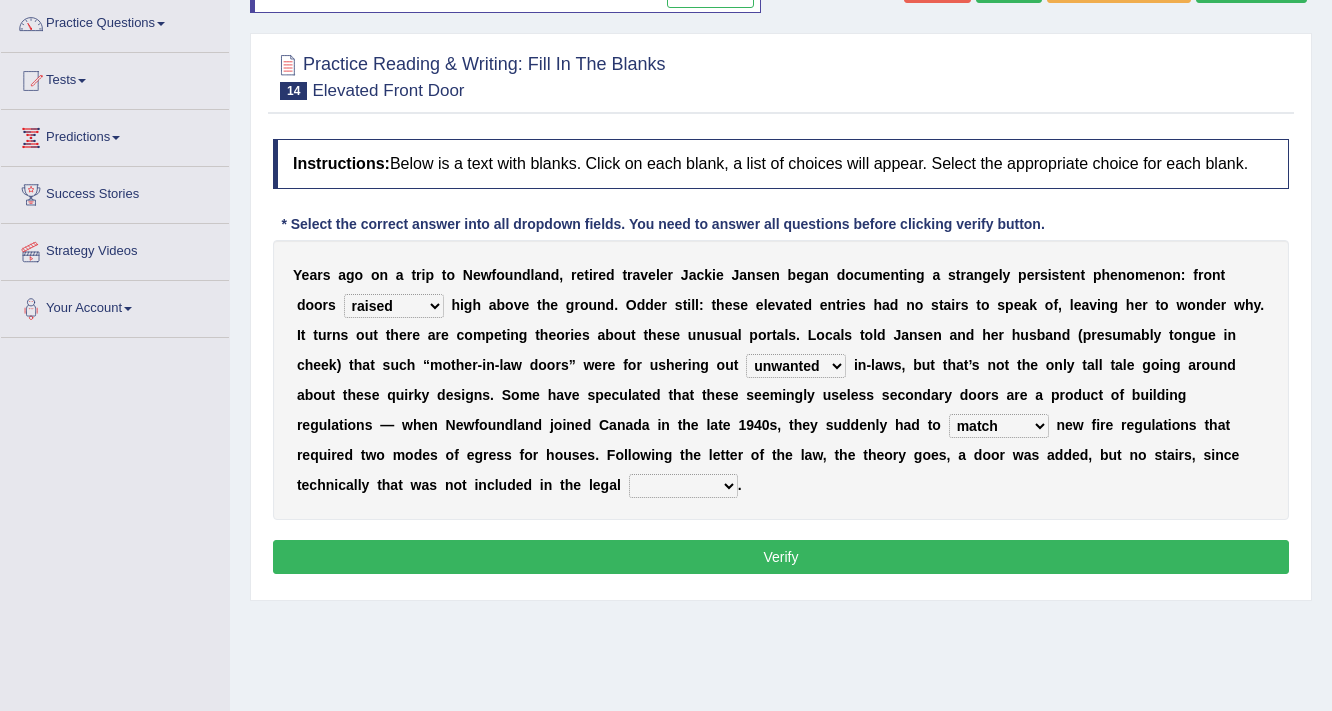 click on "illuminate appreciate match disobey" at bounding box center (999, 426) 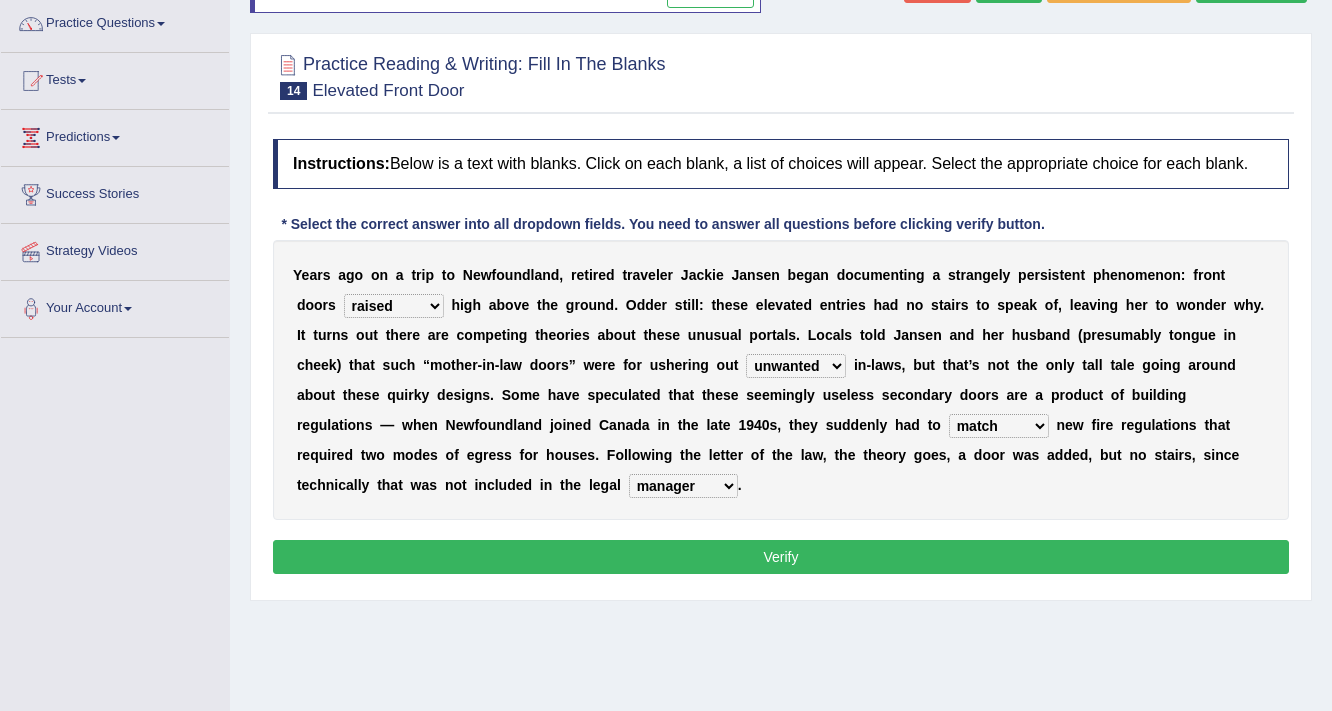click on "religion paces manager requirement" at bounding box center (683, 486) 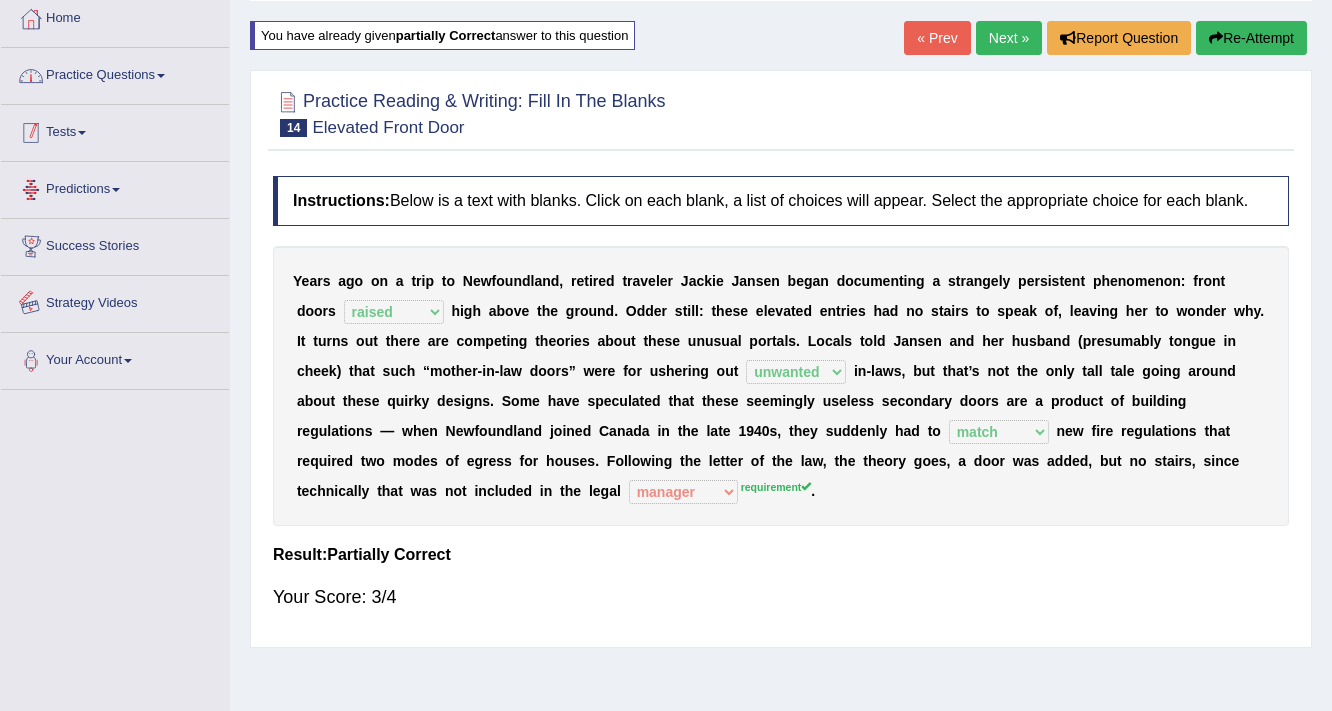 scroll, scrollTop: 80, scrollLeft: 0, axis: vertical 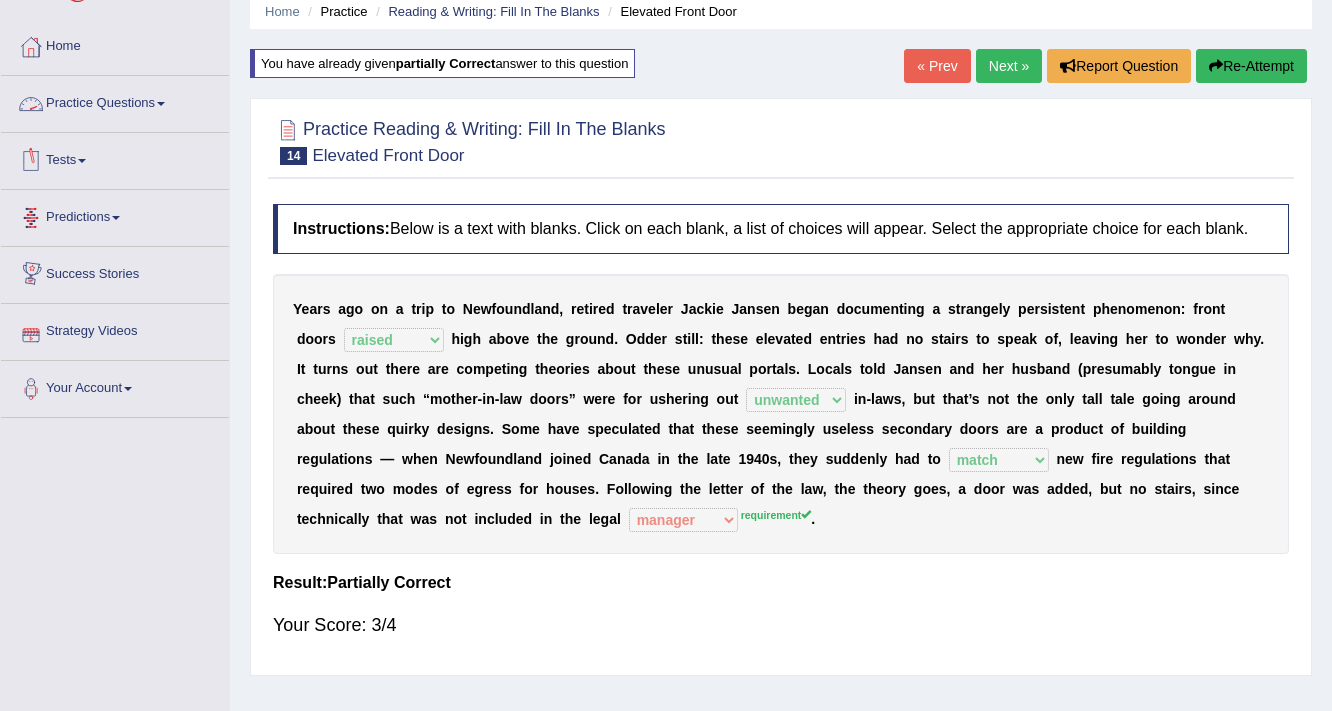 click on "Next »" at bounding box center [1009, 66] 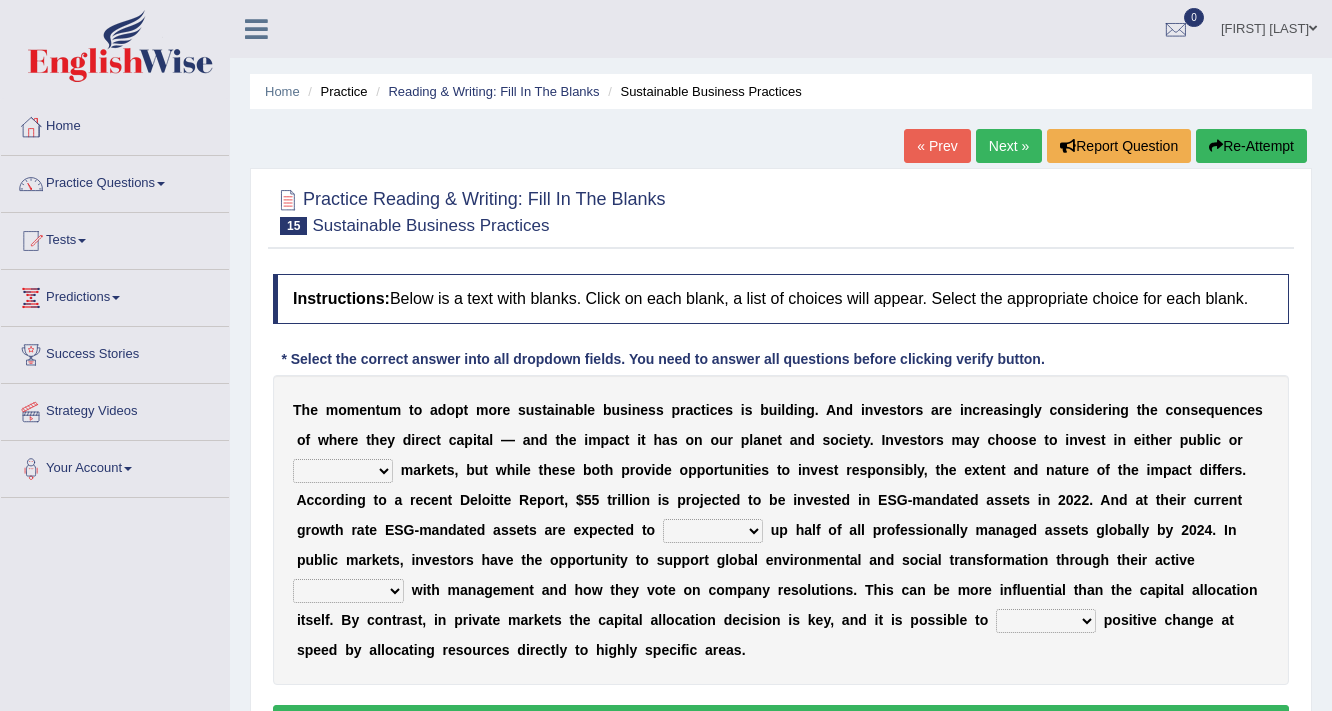 scroll, scrollTop: 0, scrollLeft: 0, axis: both 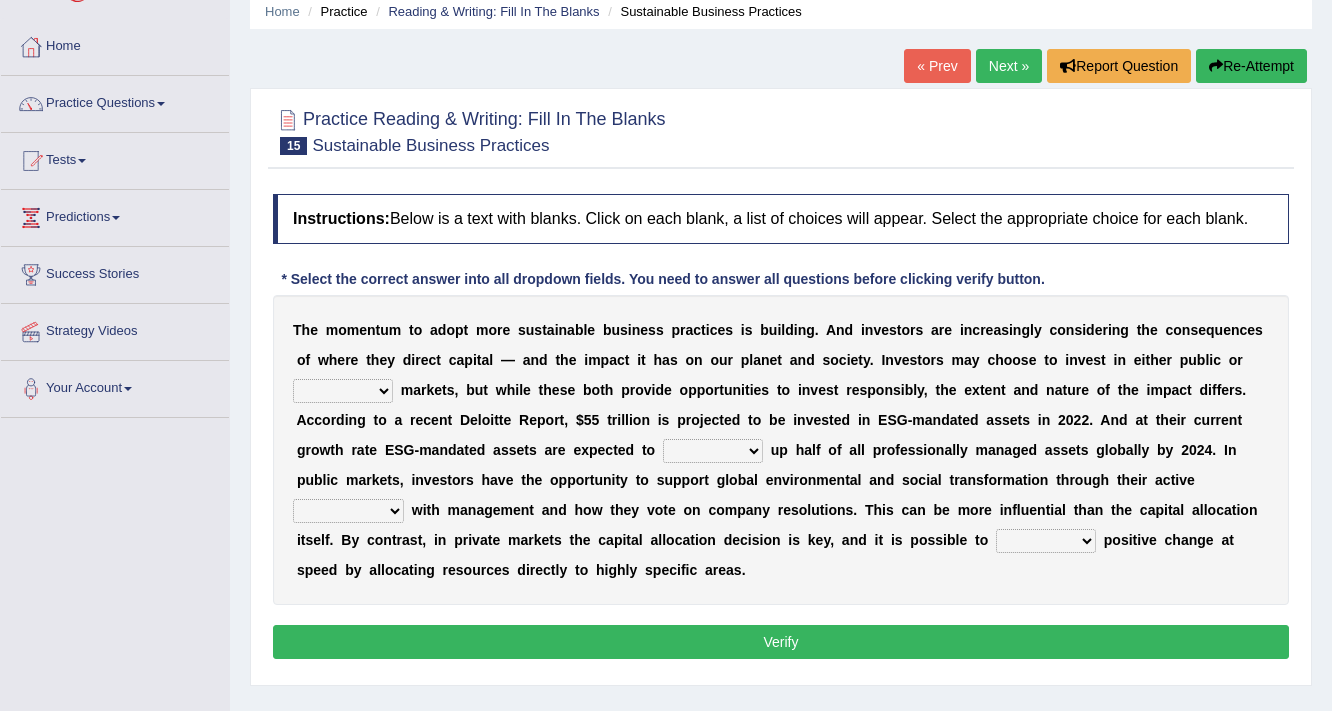 click on "financial material written private" at bounding box center [343, 391] 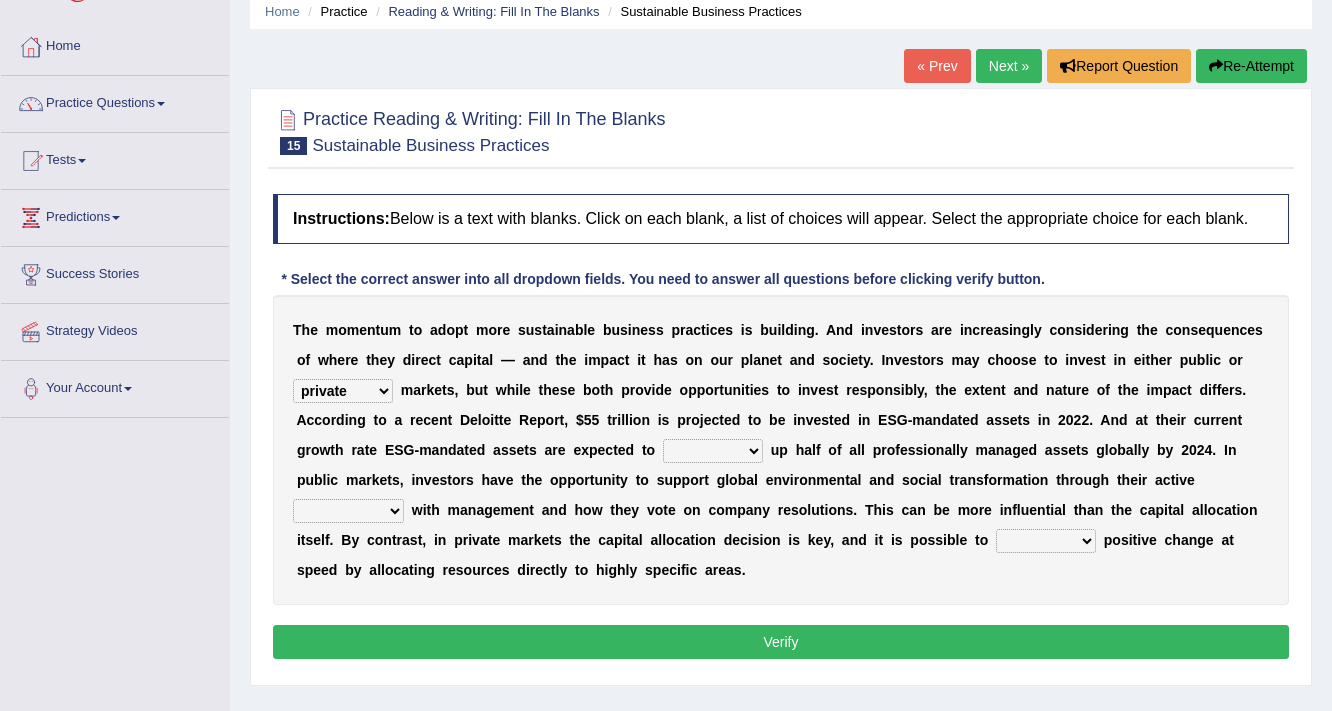 click on "build use make add" at bounding box center [713, 451] 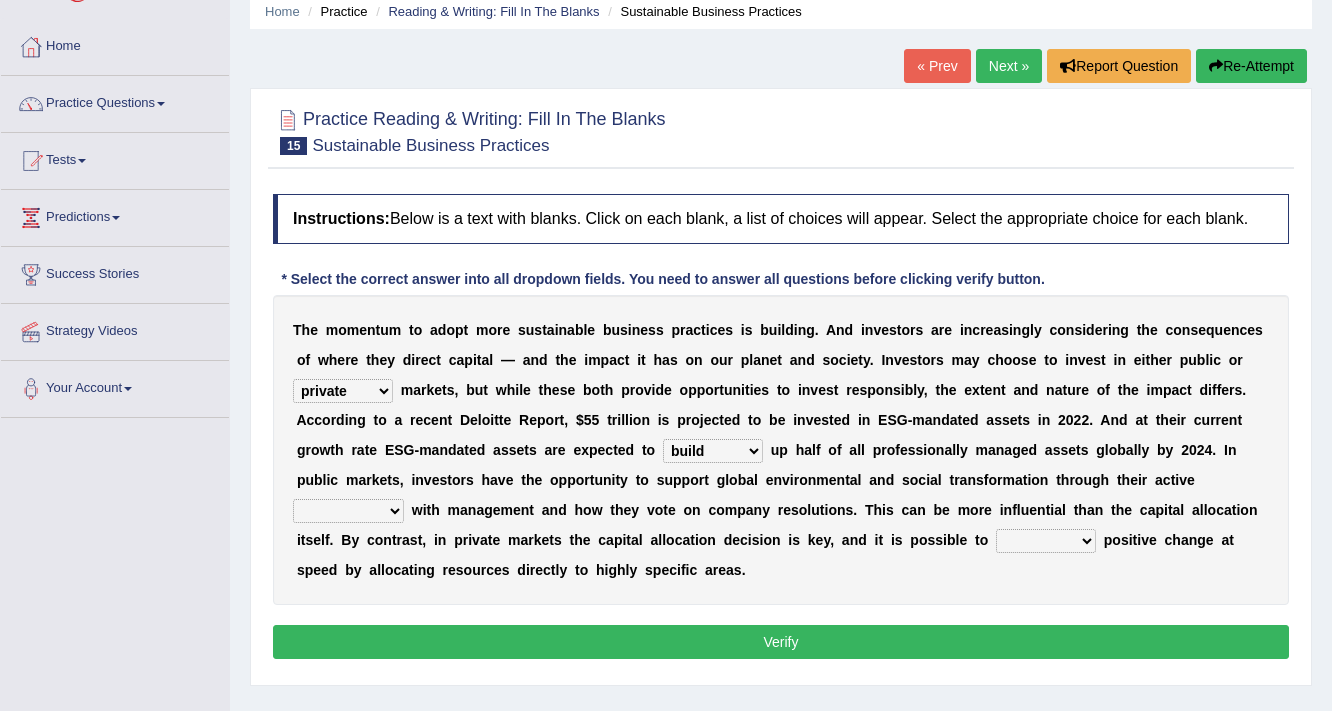 click on "build use make add" at bounding box center [713, 451] 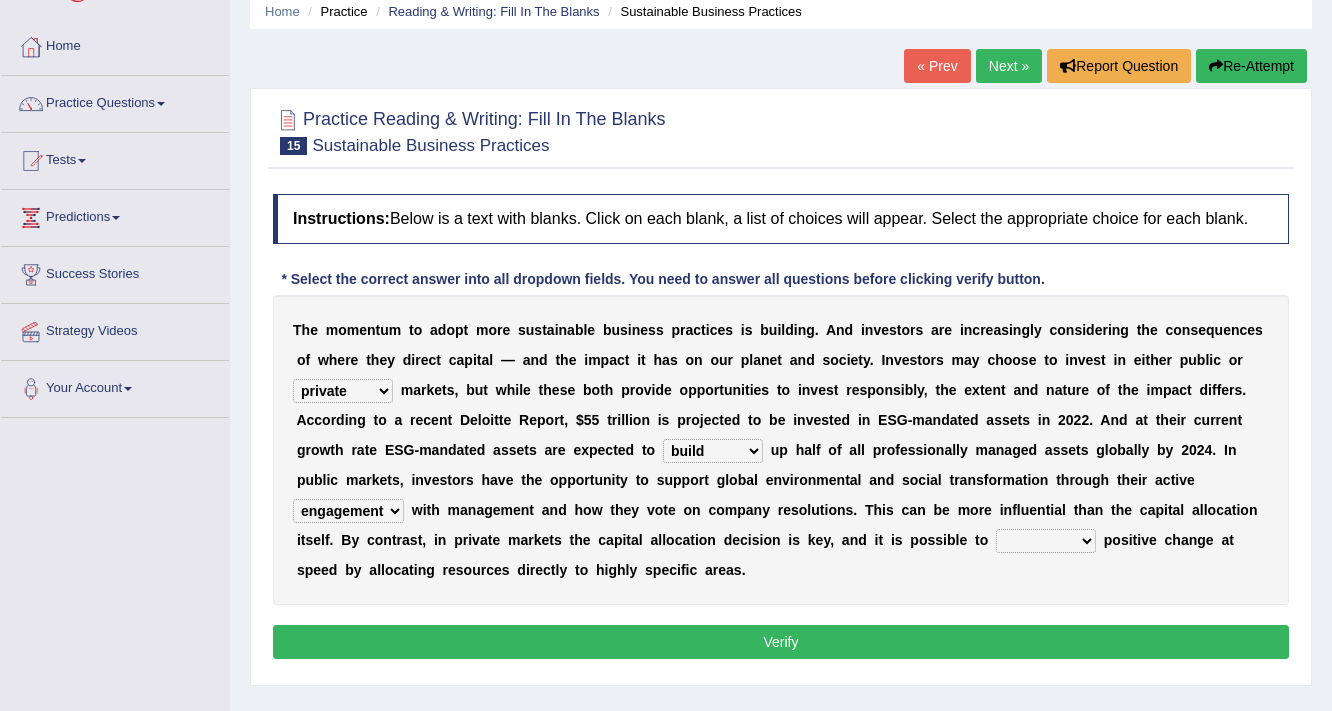 click on "prove collapse drive restore" at bounding box center [1046, 541] 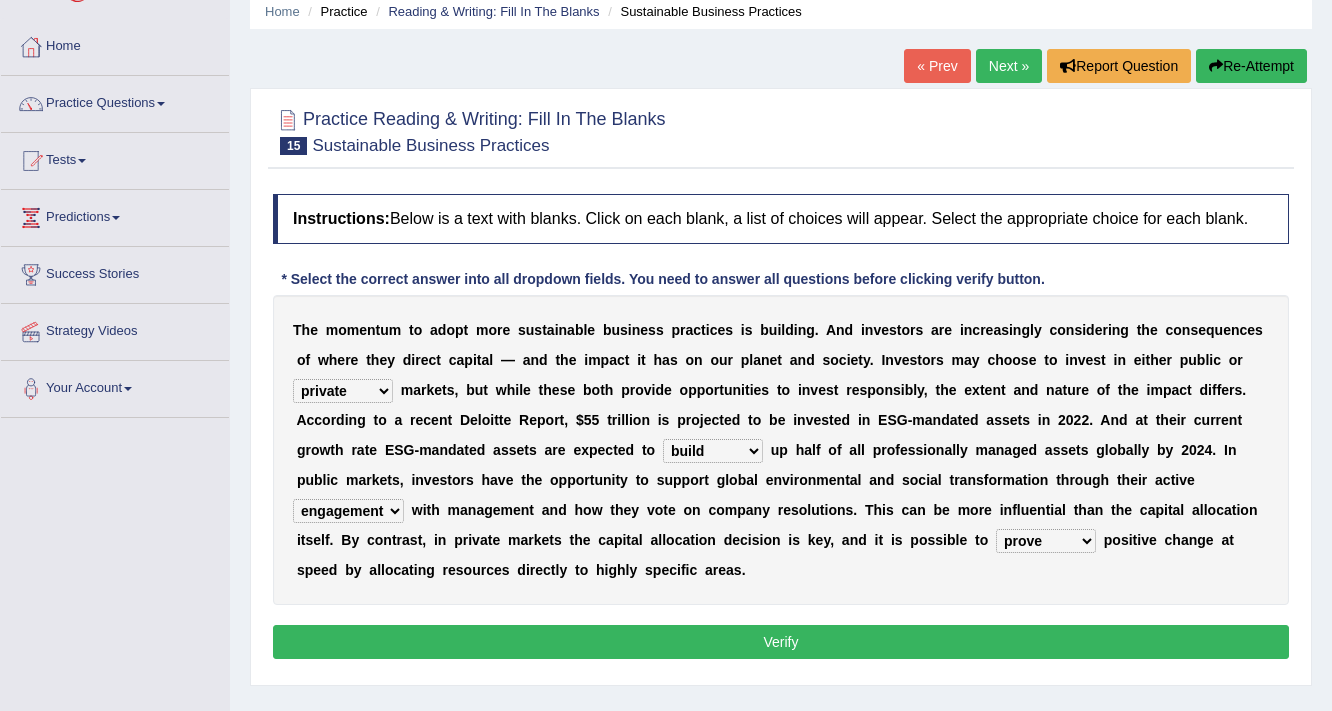 click on "prove collapse drive restore" at bounding box center [1046, 541] 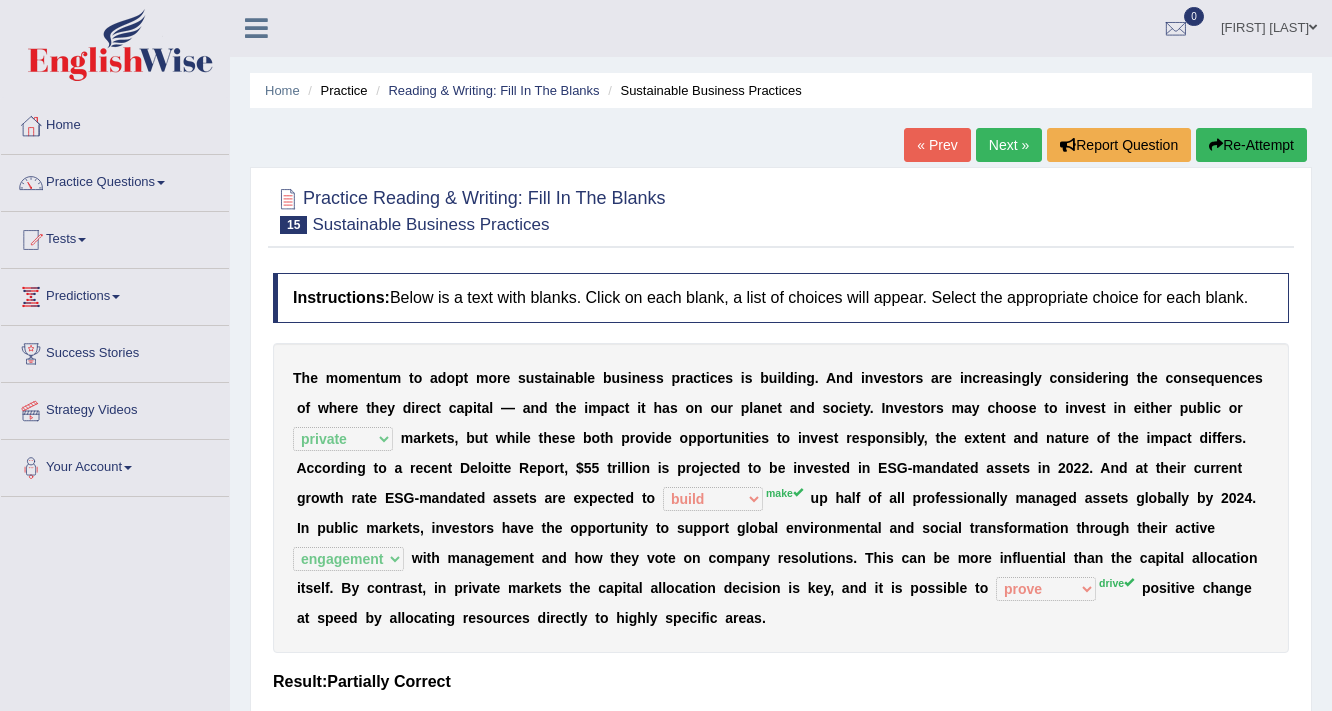 scroll, scrollTop: 0, scrollLeft: 0, axis: both 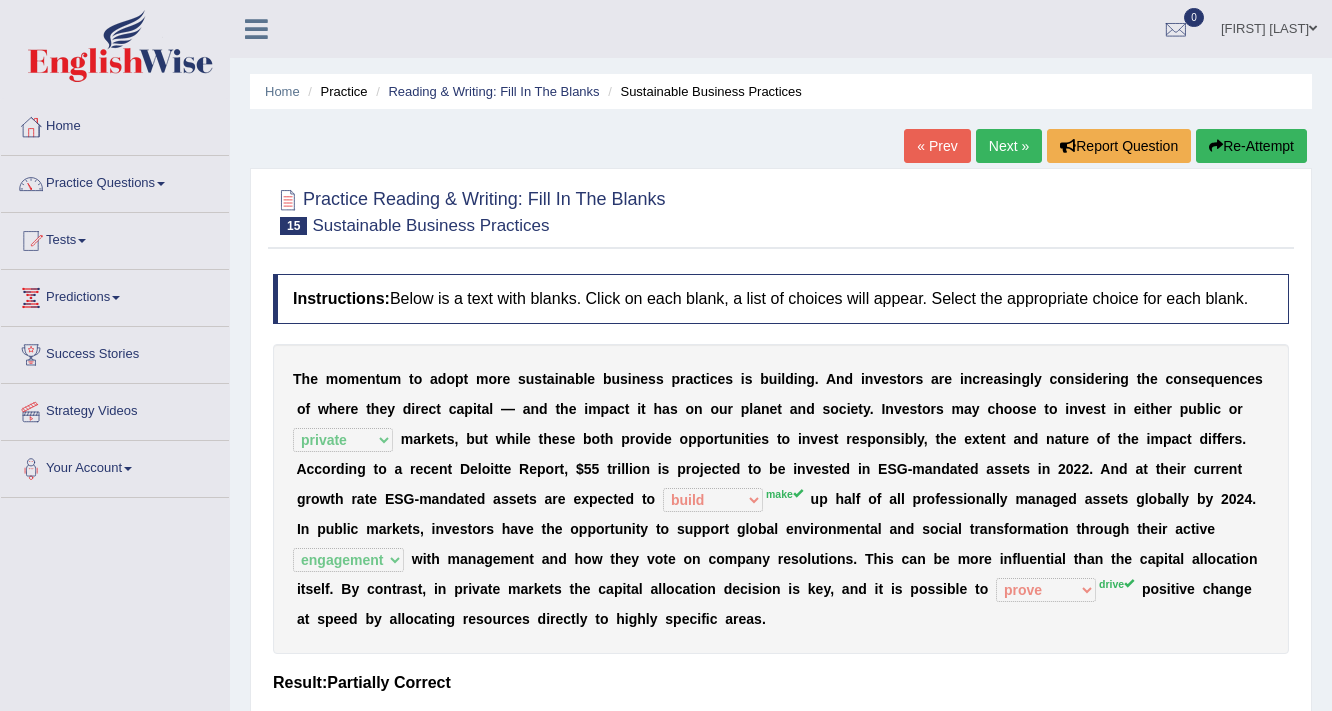 click on "Next »" at bounding box center [1009, 146] 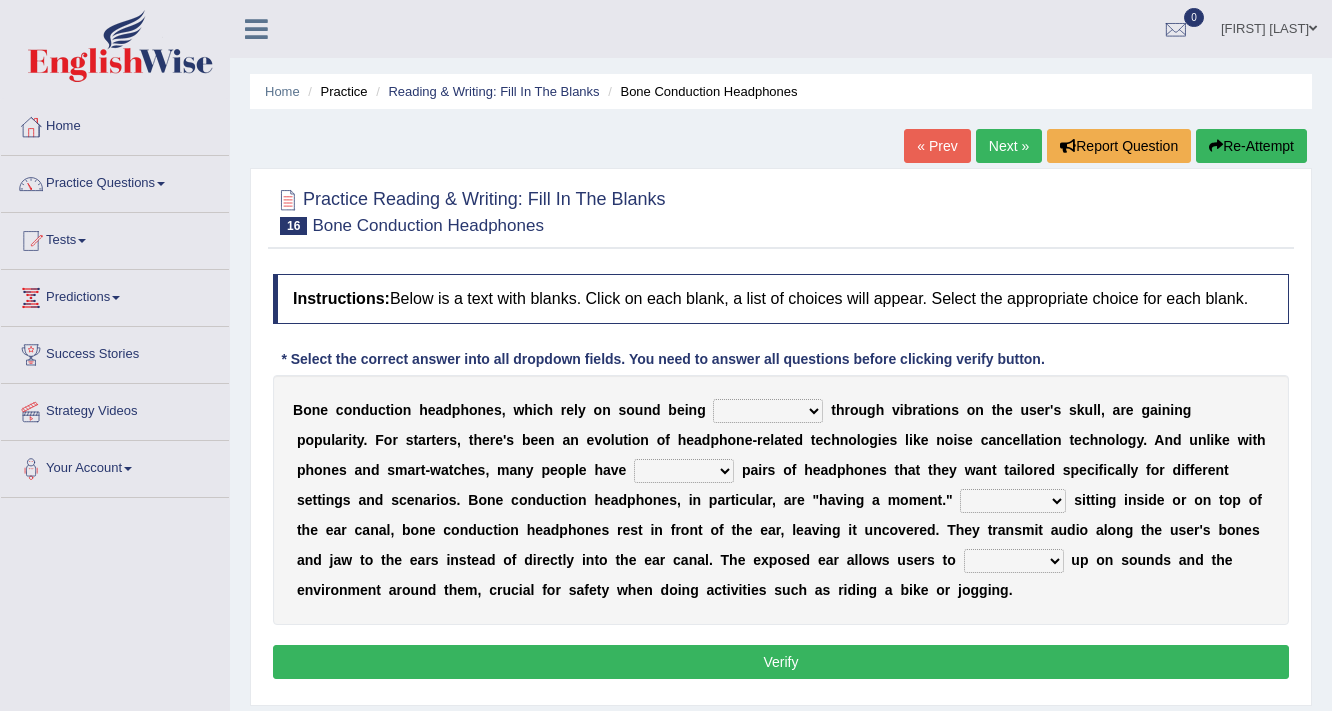 scroll, scrollTop: 176, scrollLeft: 0, axis: vertical 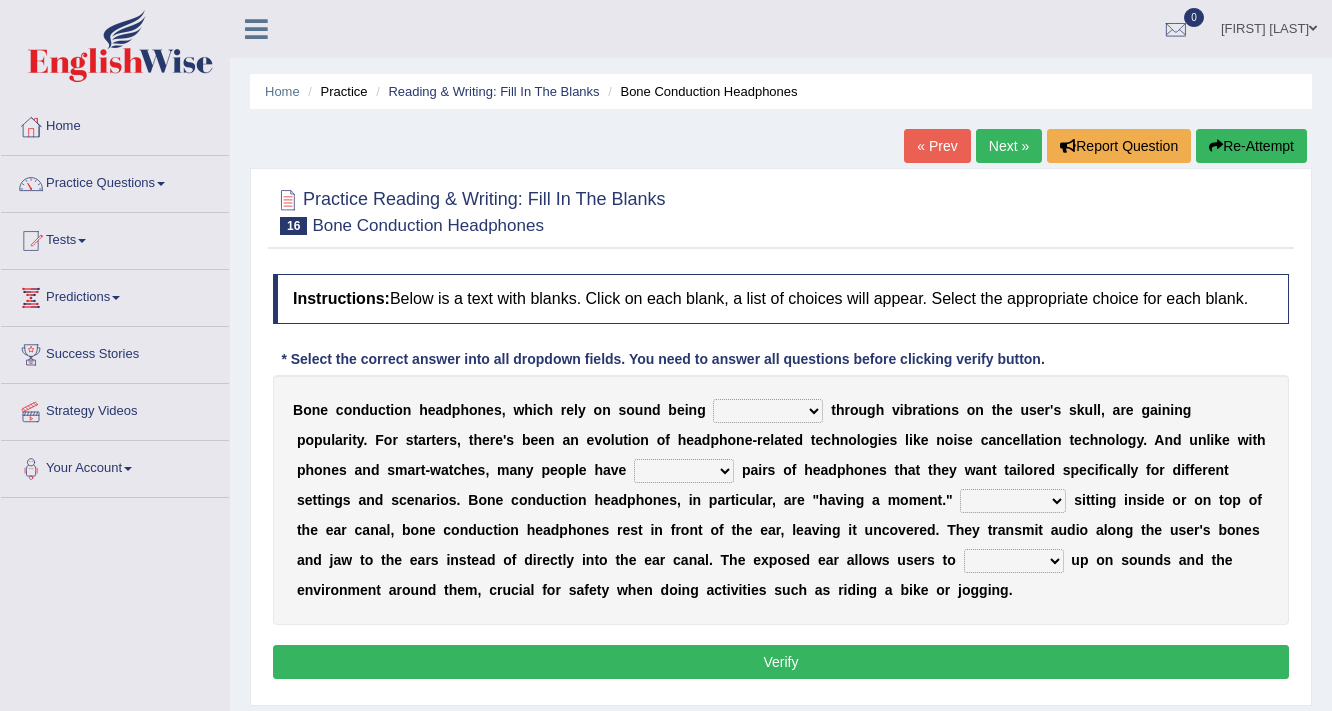 click on "formed counted transformed transmitted" at bounding box center [768, 411] 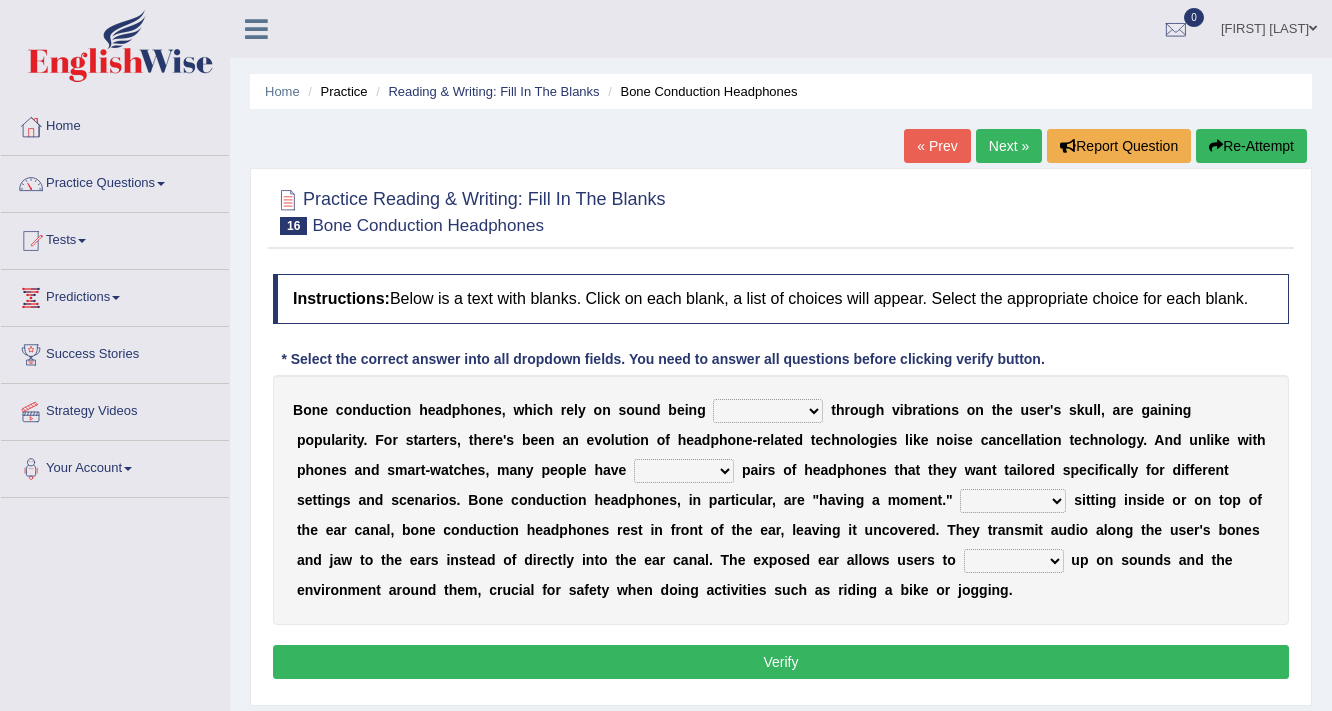 select on "formed" 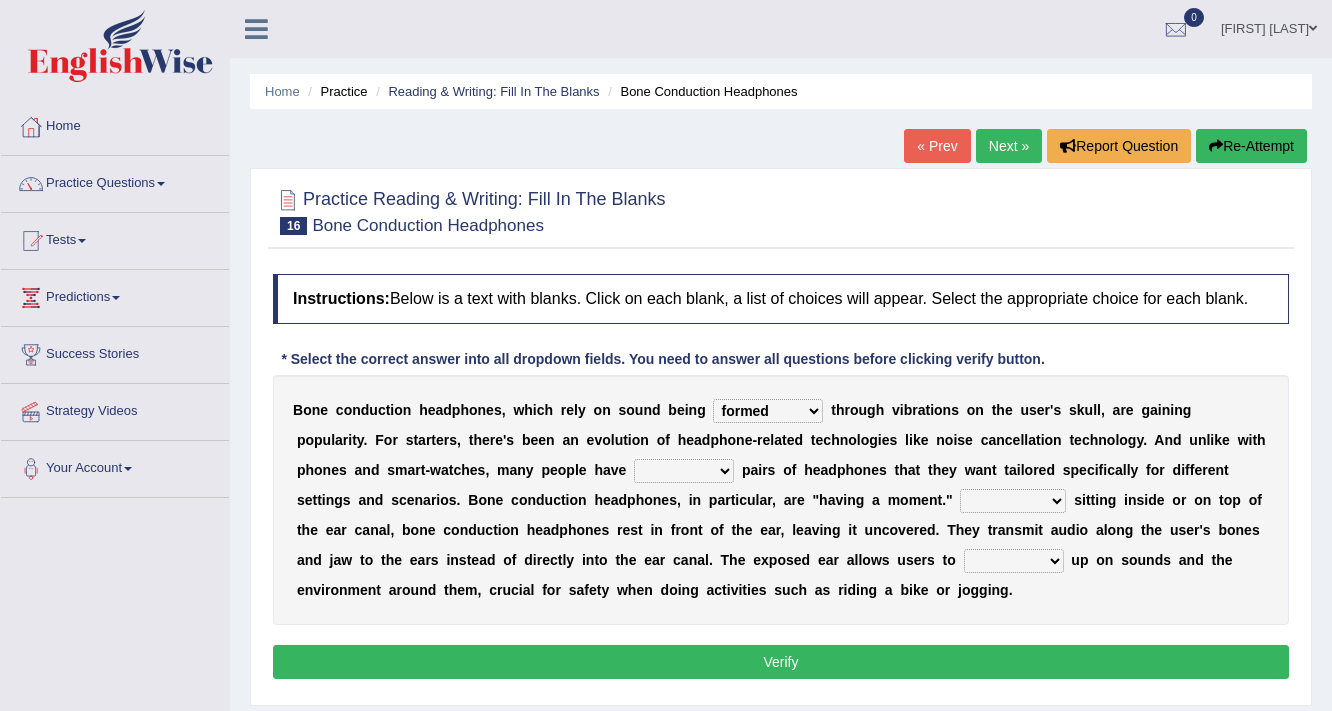 click on "formed counted transformed transmitted" at bounding box center (768, 411) 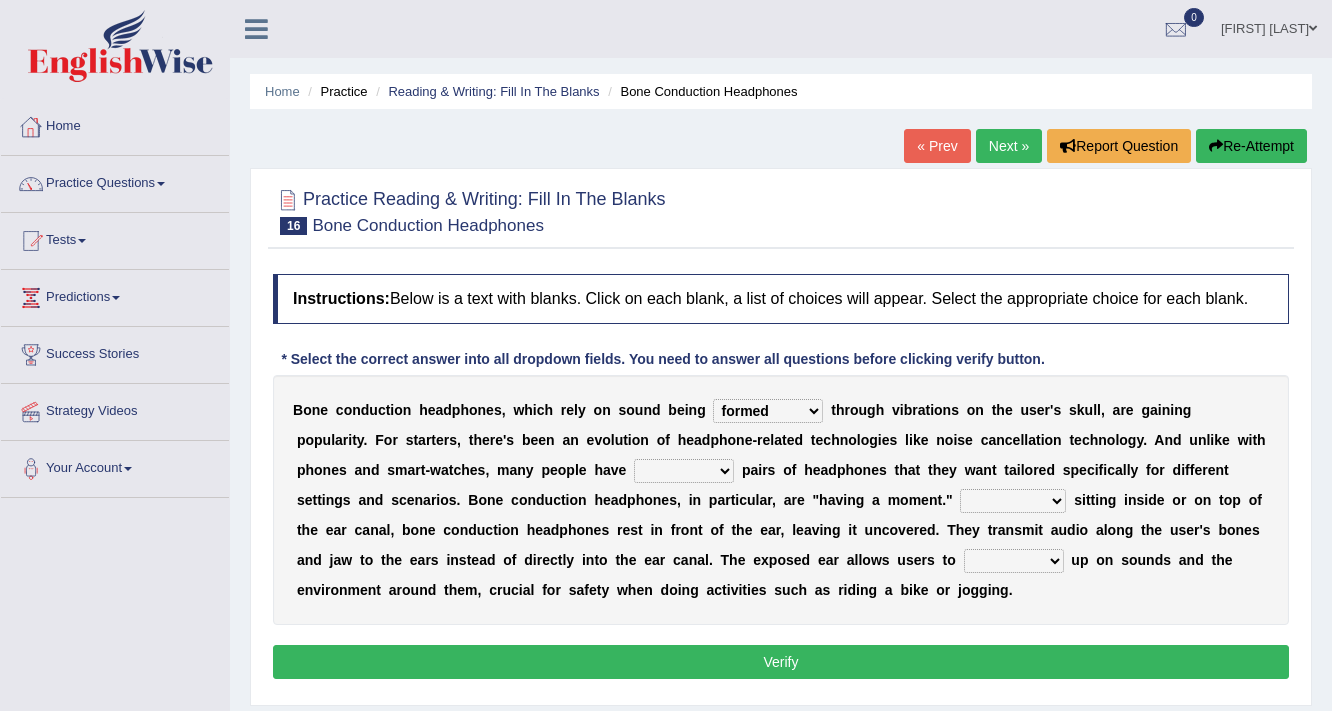 click on "composite multiple imperfect integral" at bounding box center (684, 471) 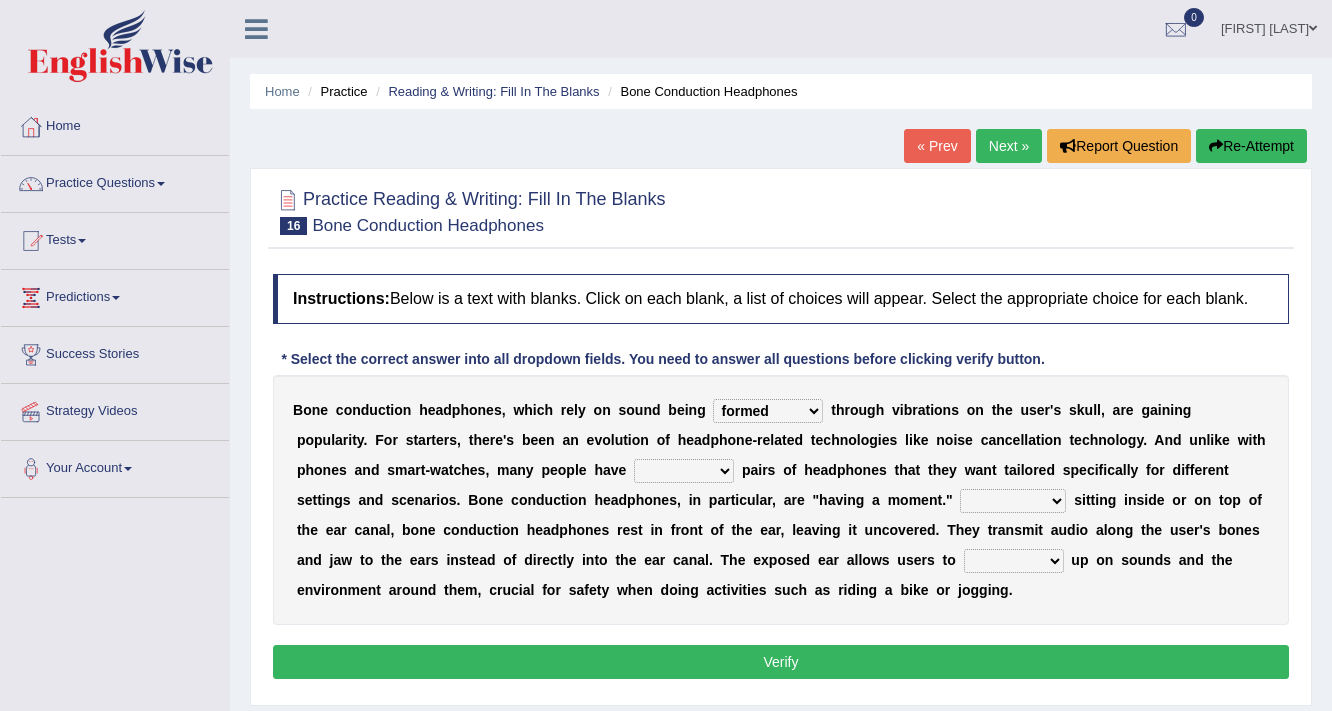 select on "multiple" 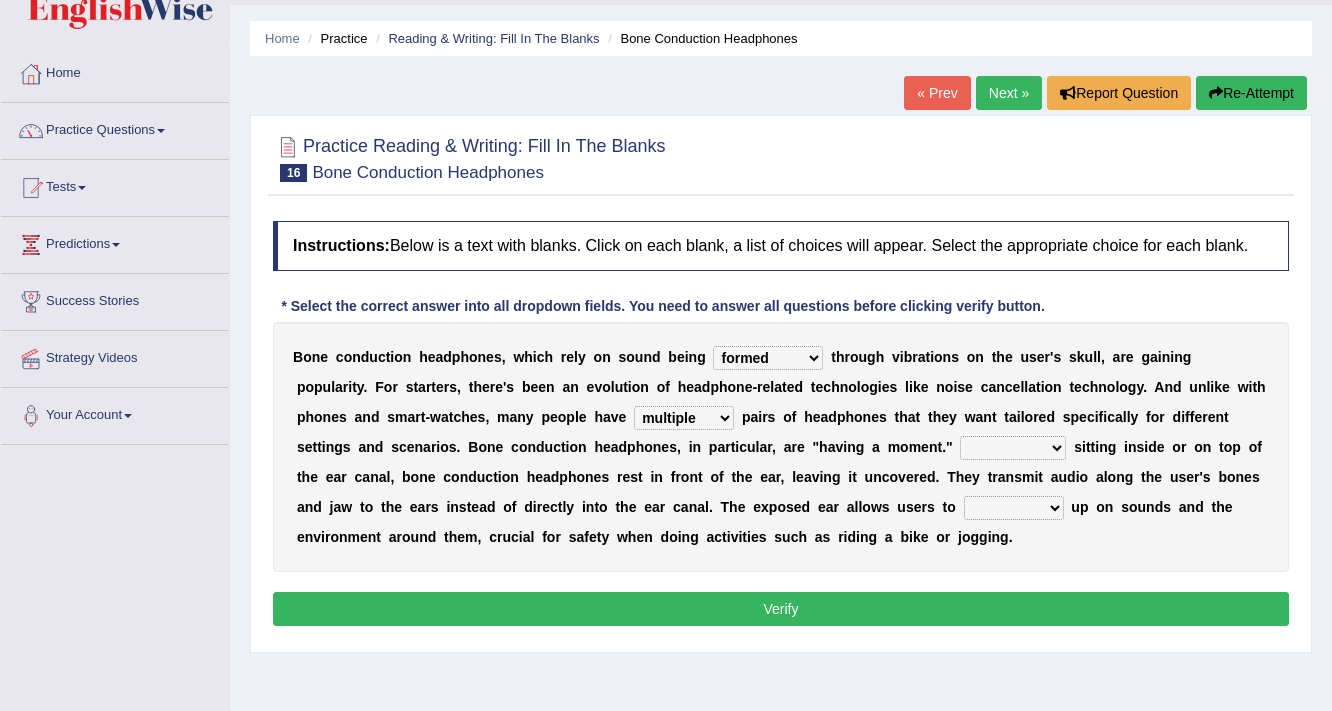 scroll, scrollTop: 80, scrollLeft: 0, axis: vertical 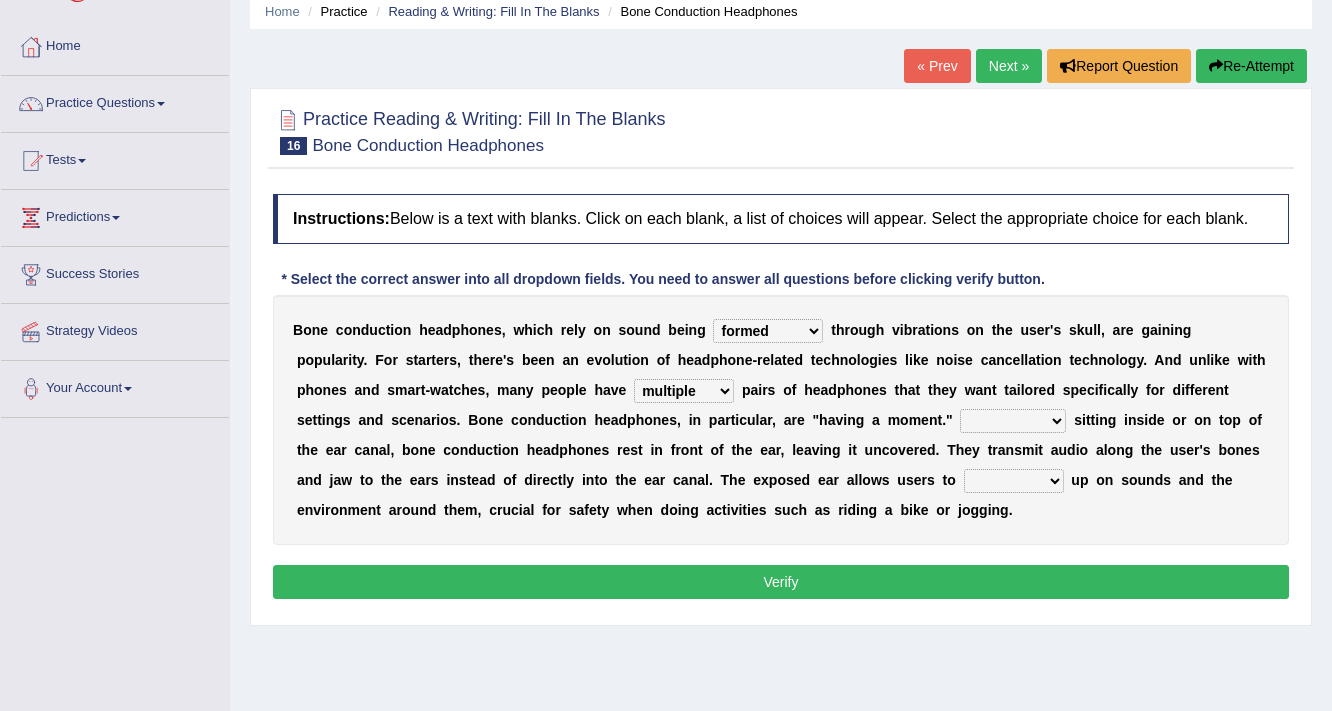 click on "More than Despite of Less than Rather than" at bounding box center [1013, 421] 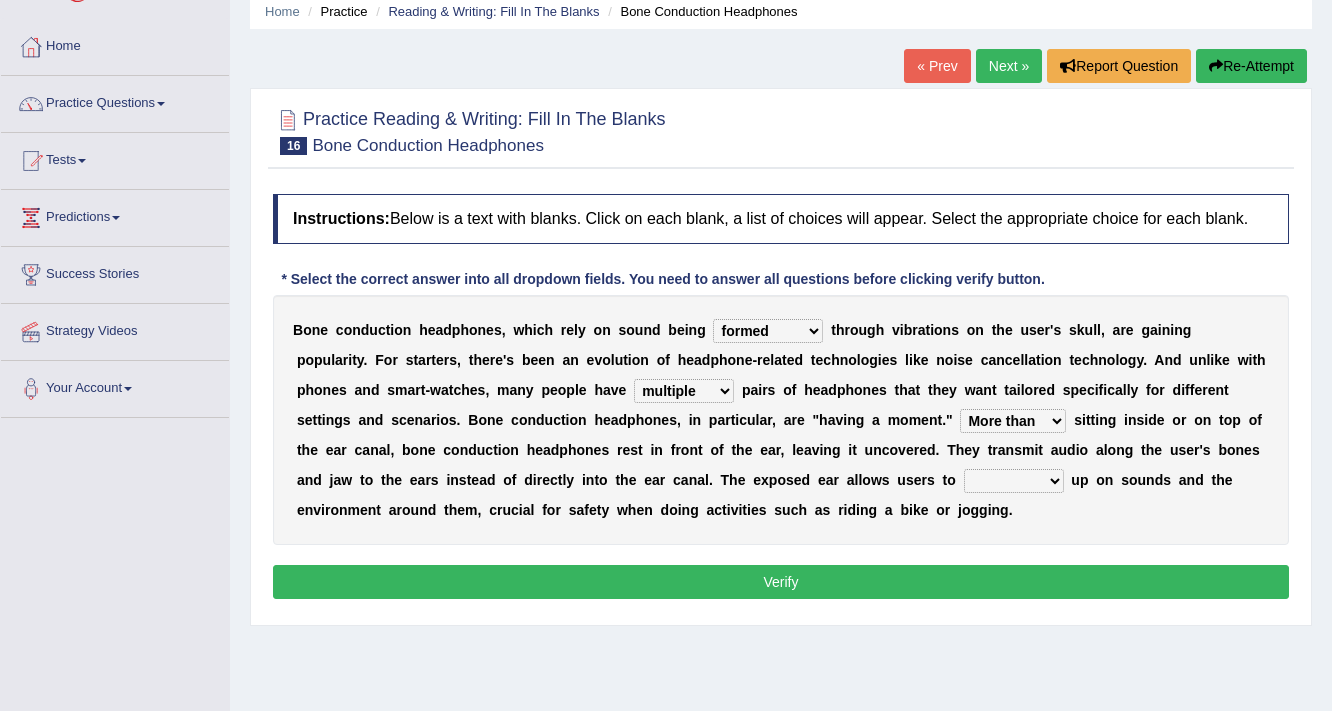 click on "More than Despite of Less than Rather than" at bounding box center [1013, 421] 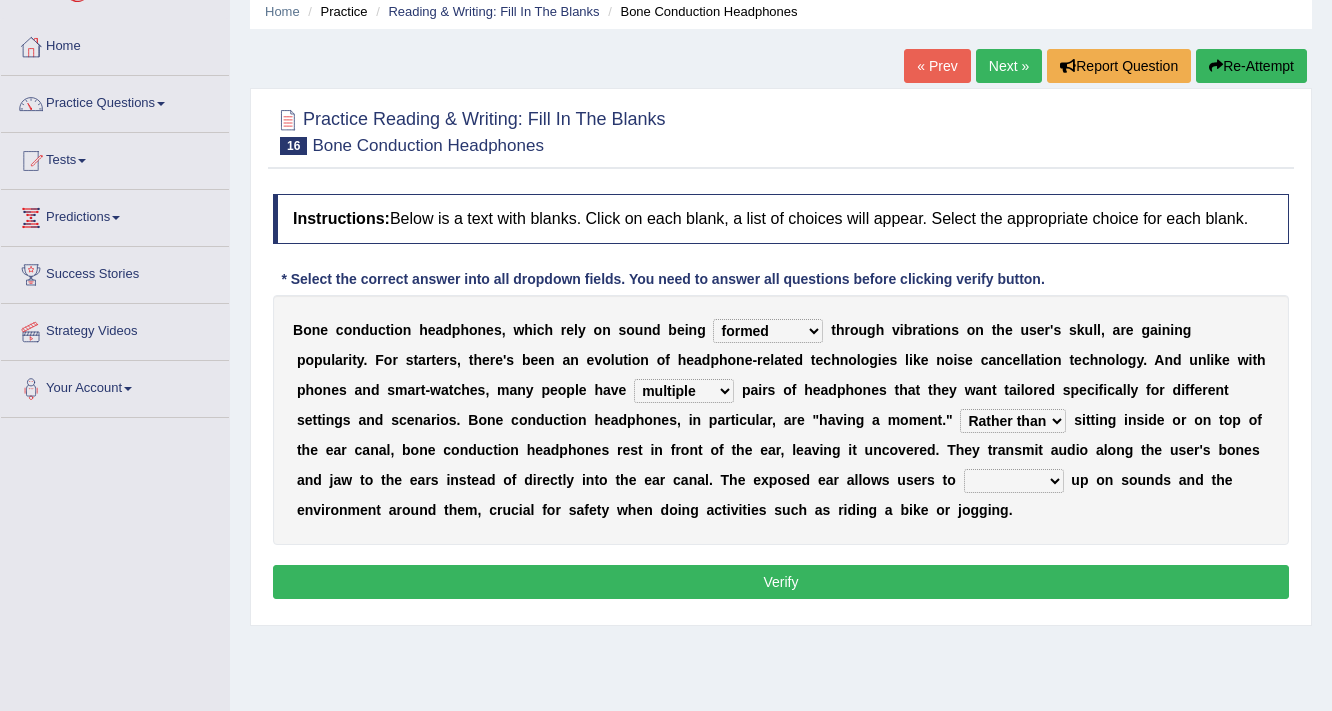 click on "More than Despite of Less than Rather than" at bounding box center (1013, 421) 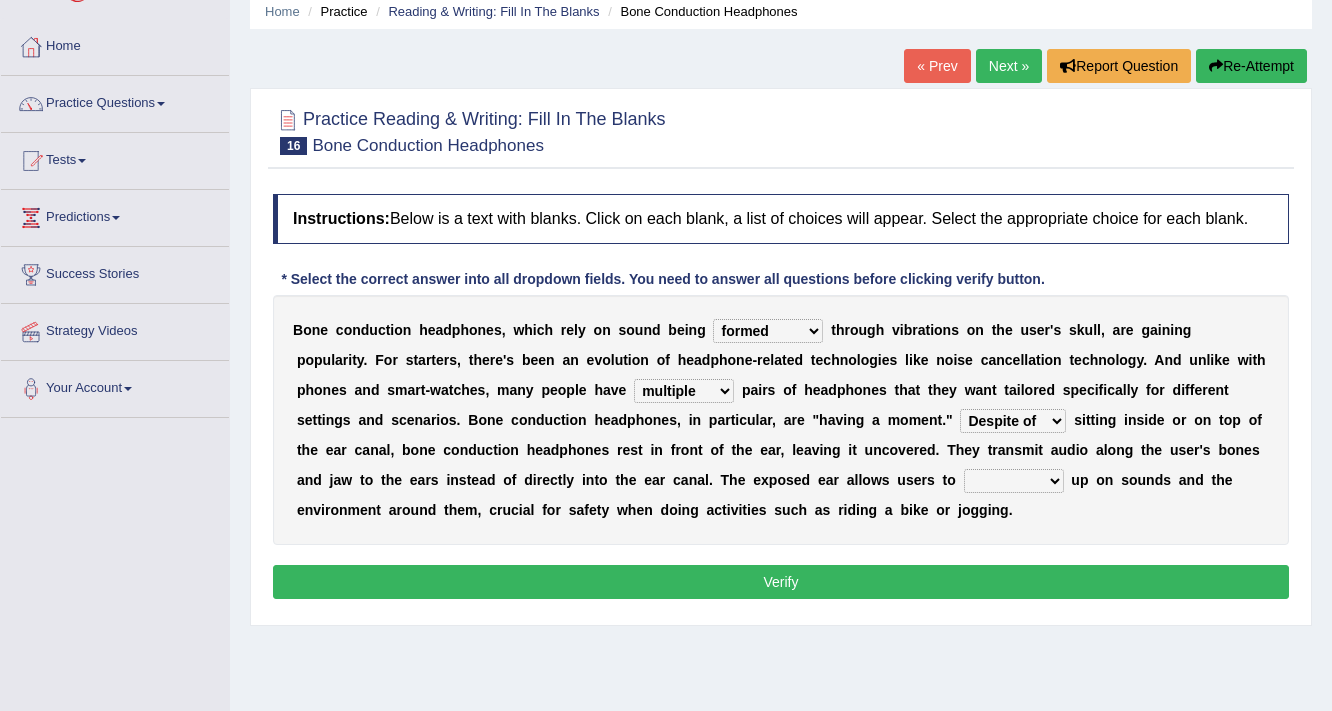 click on "level take make pick" at bounding box center [1014, 481] 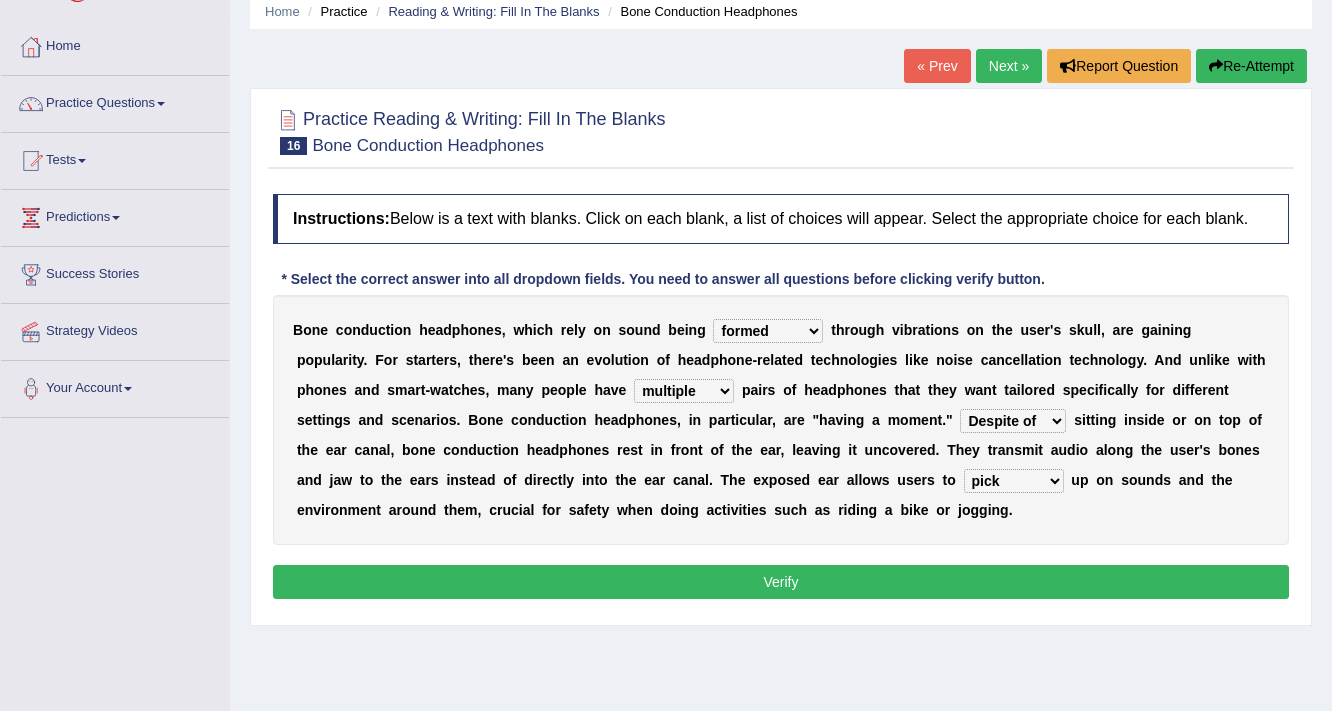 click on "Verify" at bounding box center (781, 582) 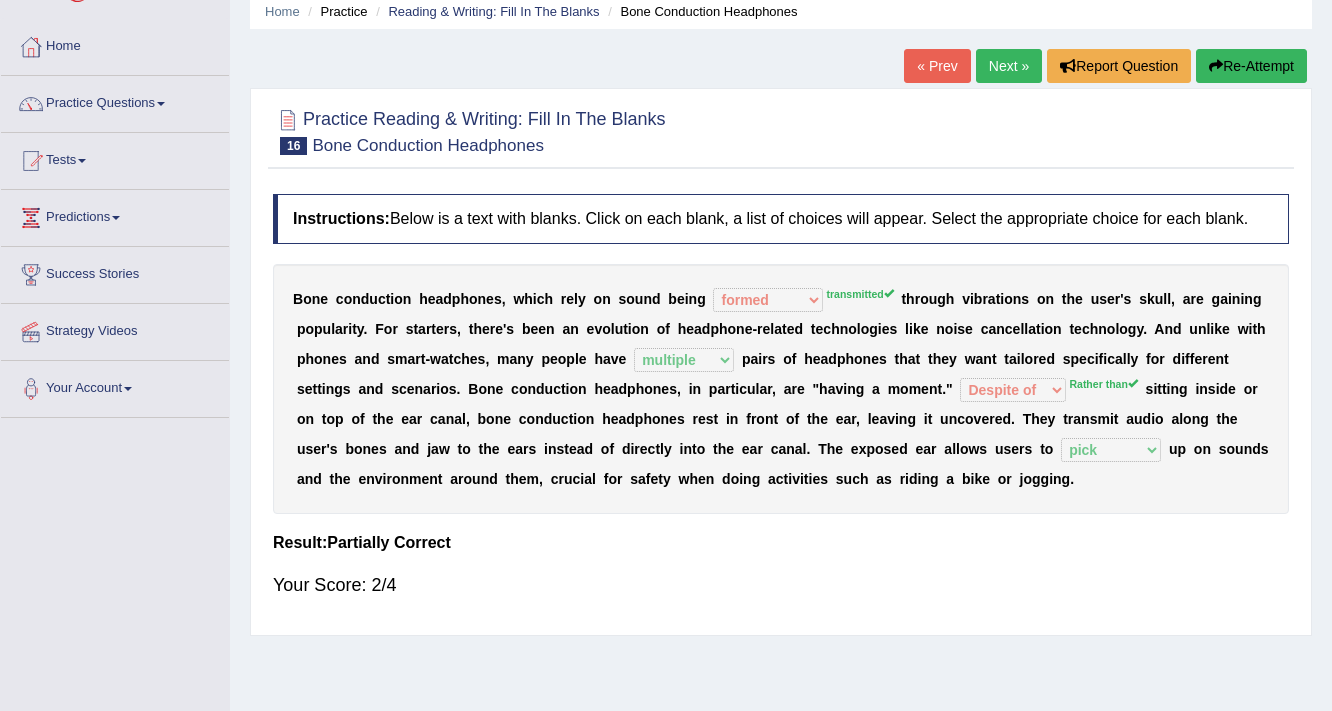 scroll, scrollTop: 0, scrollLeft: 0, axis: both 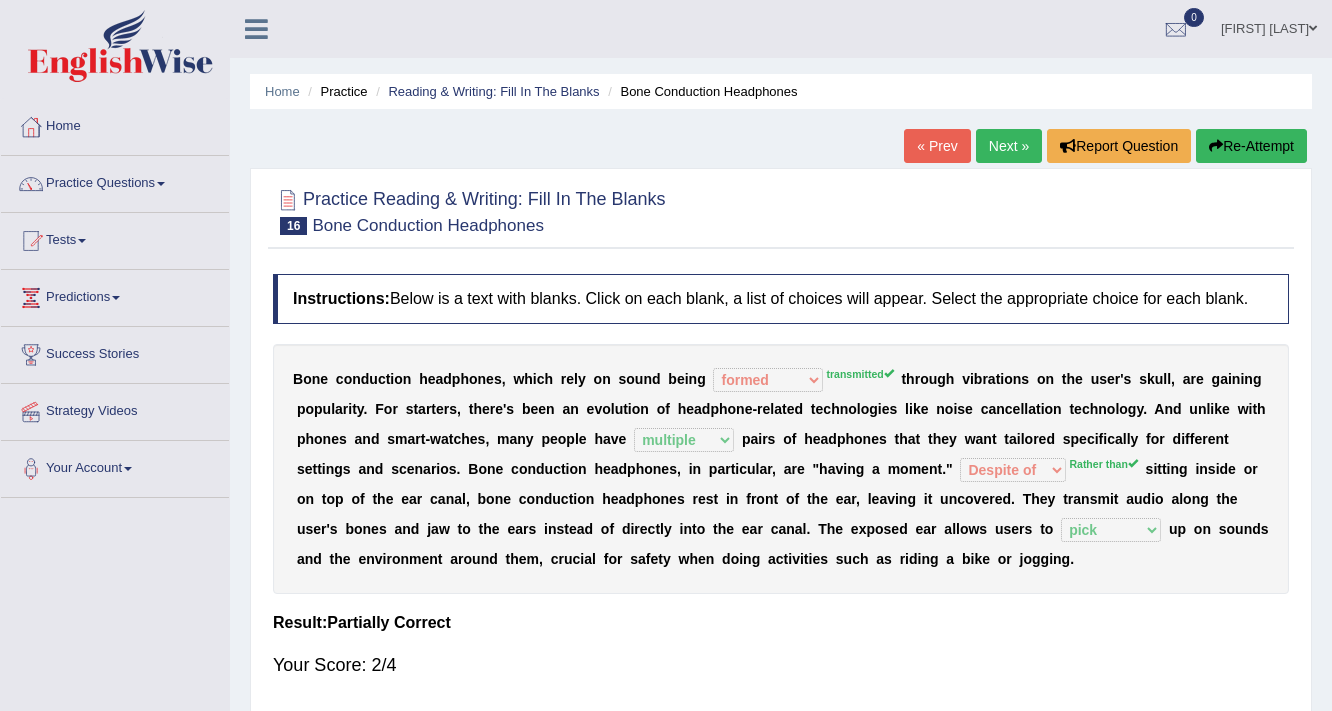 click on "« Prev" at bounding box center [937, 146] 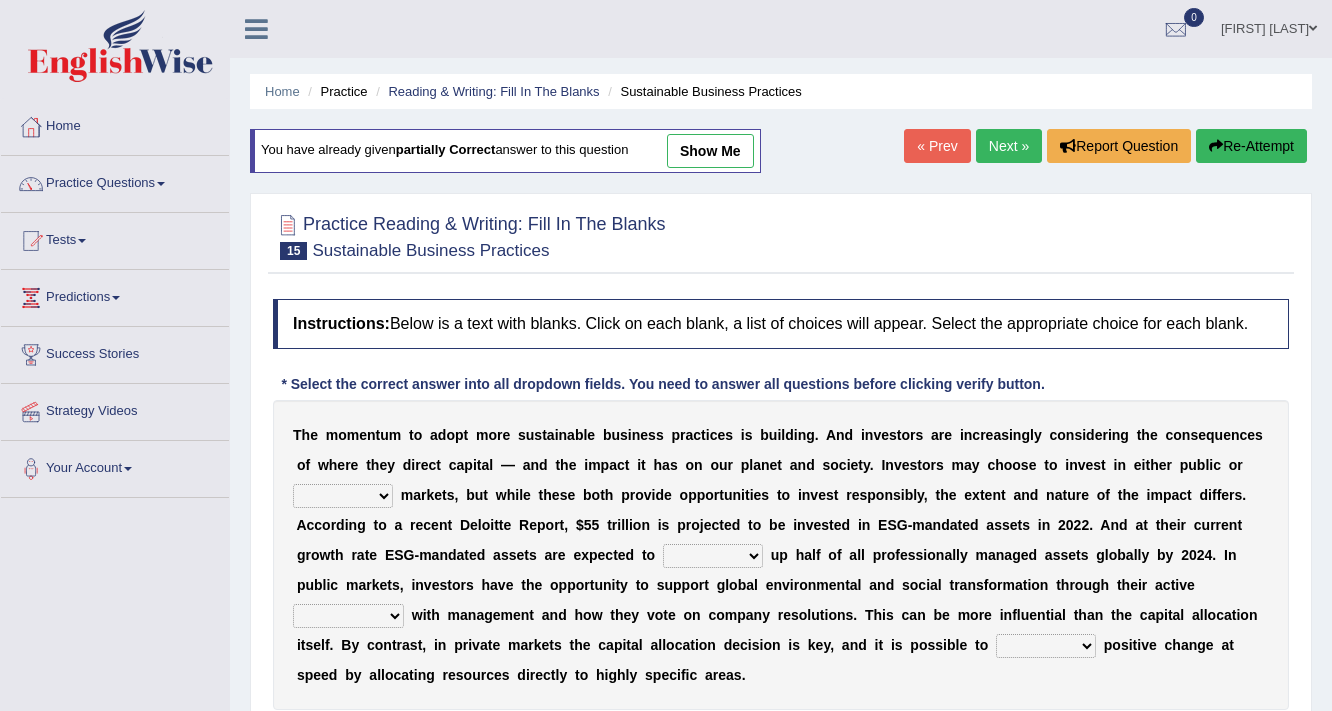 scroll, scrollTop: 0, scrollLeft: 0, axis: both 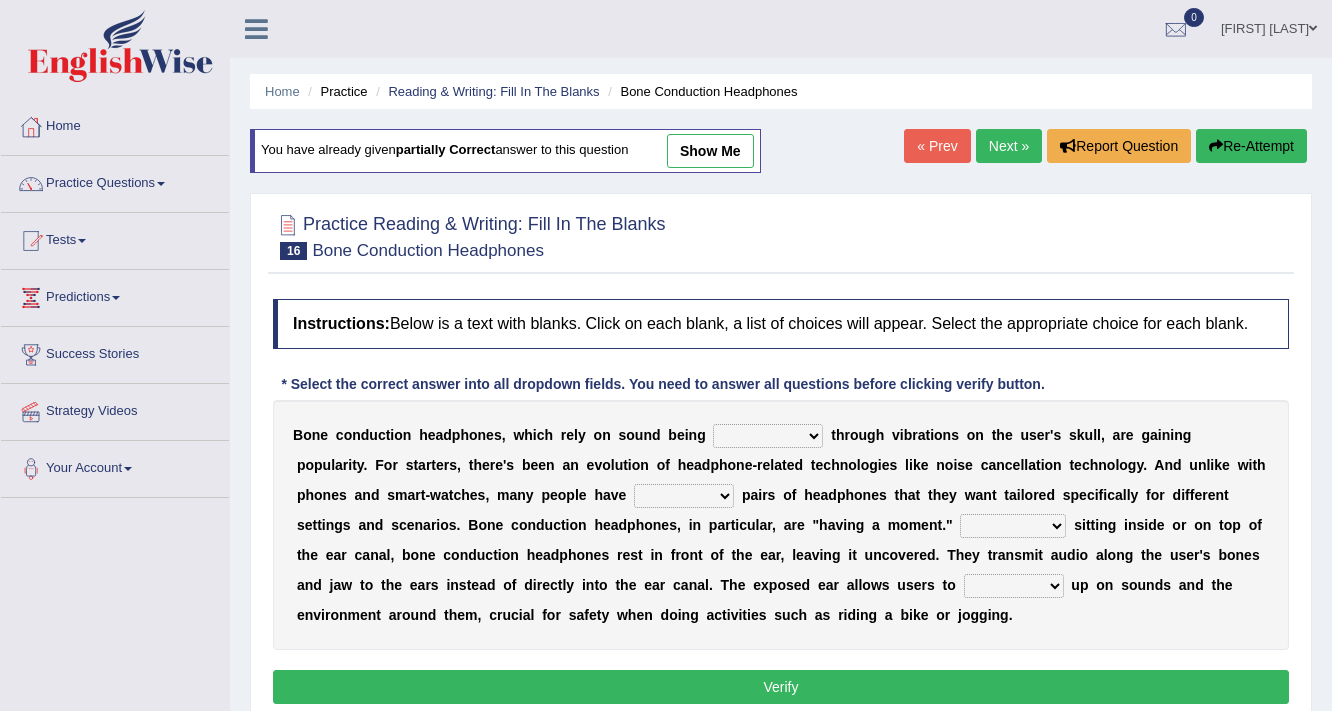 select on "transformed" 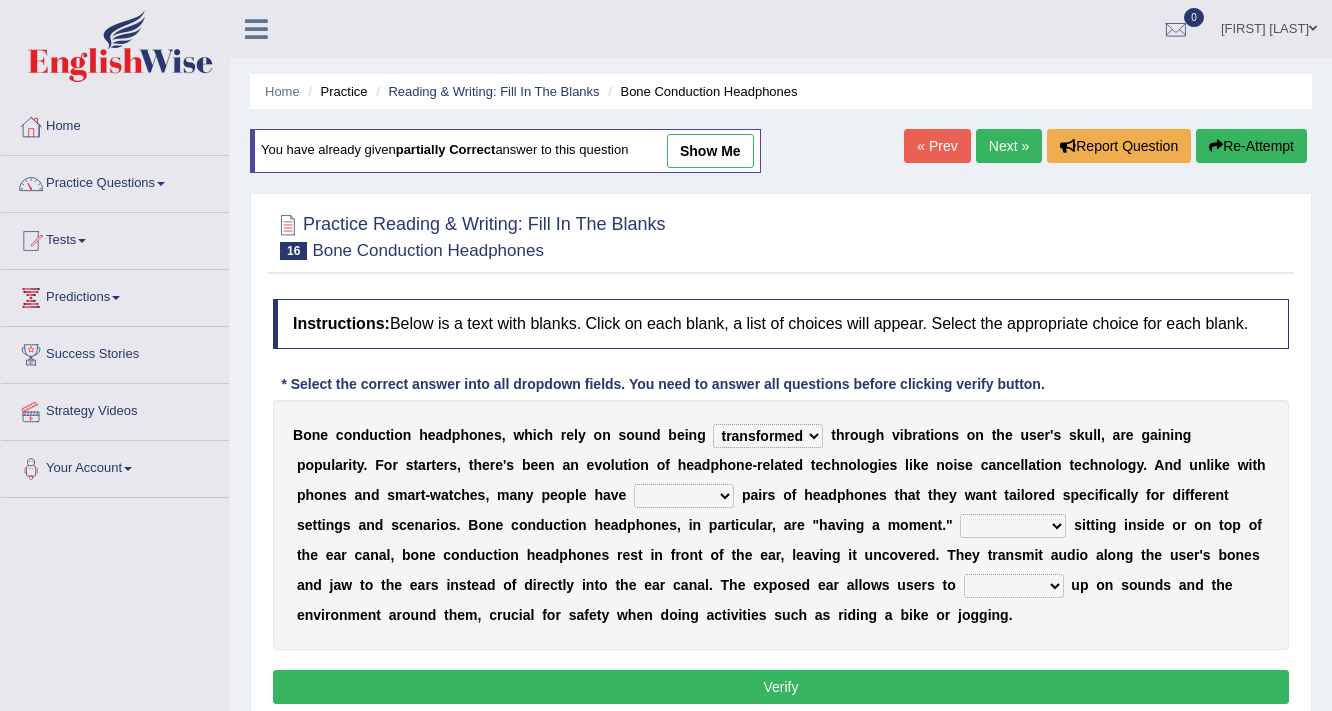 click on "formed counted transformed transmitted" at bounding box center (768, 436) 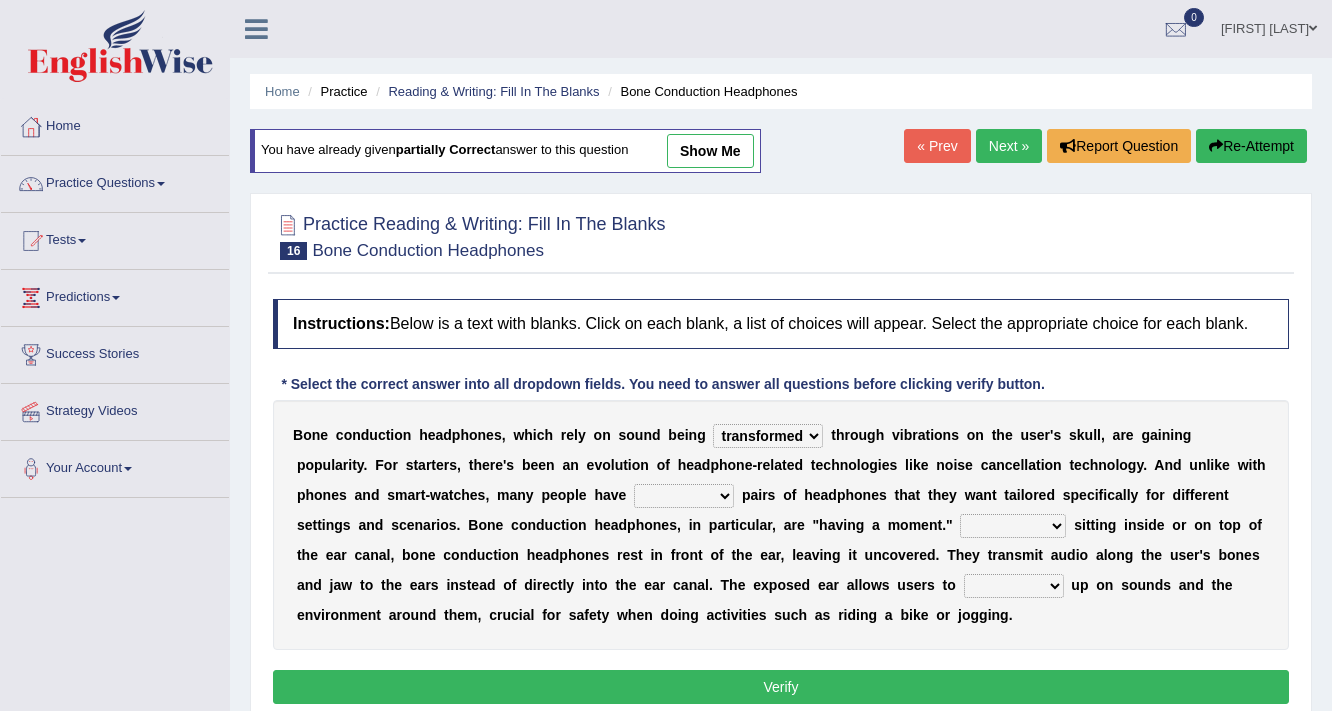 select on "multiple" 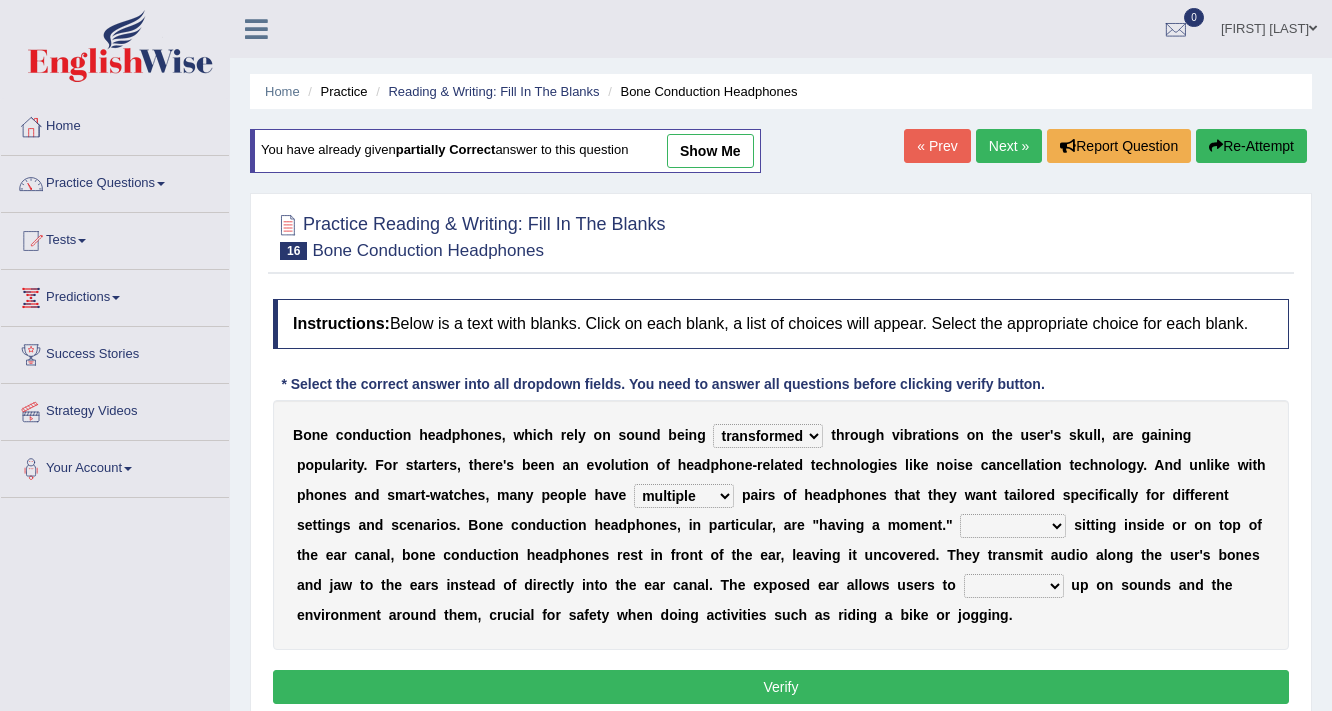click on "composite multiple imperfect integral" at bounding box center [684, 496] 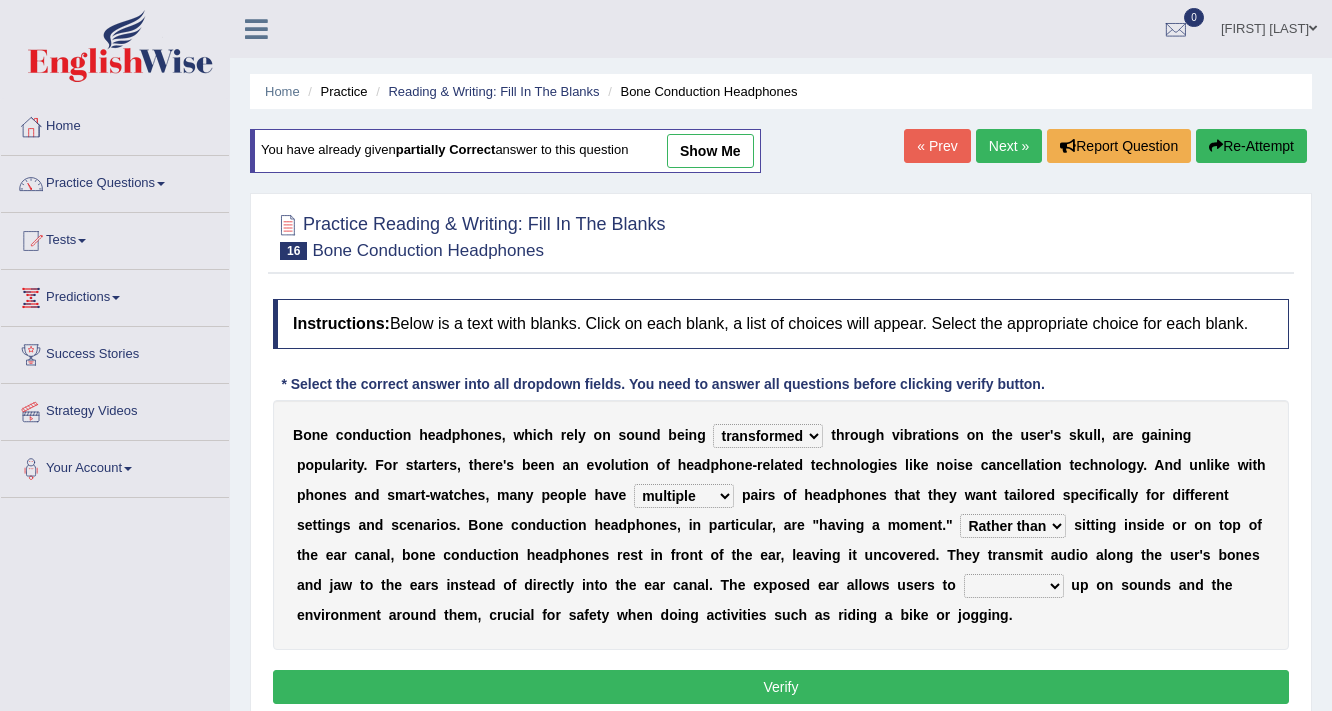 click on "level take make pick" at bounding box center (1014, 586) 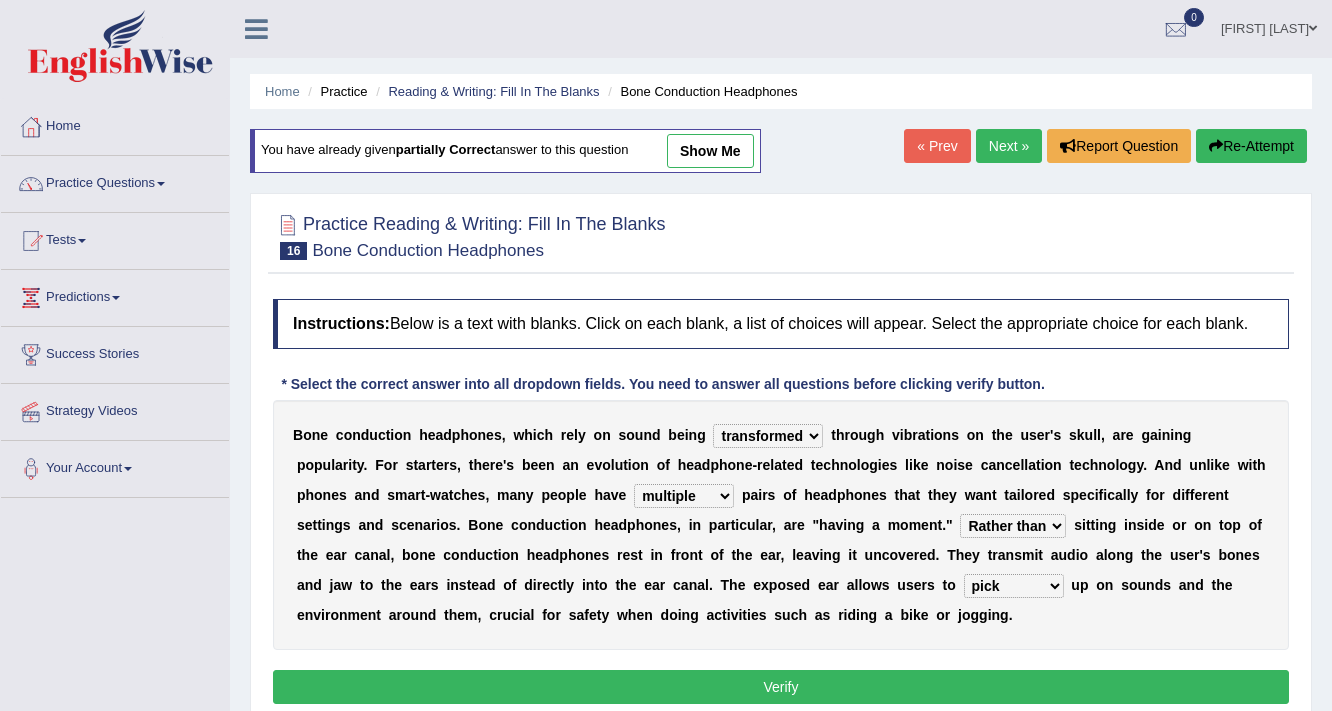 click on "Verify" at bounding box center (781, 687) 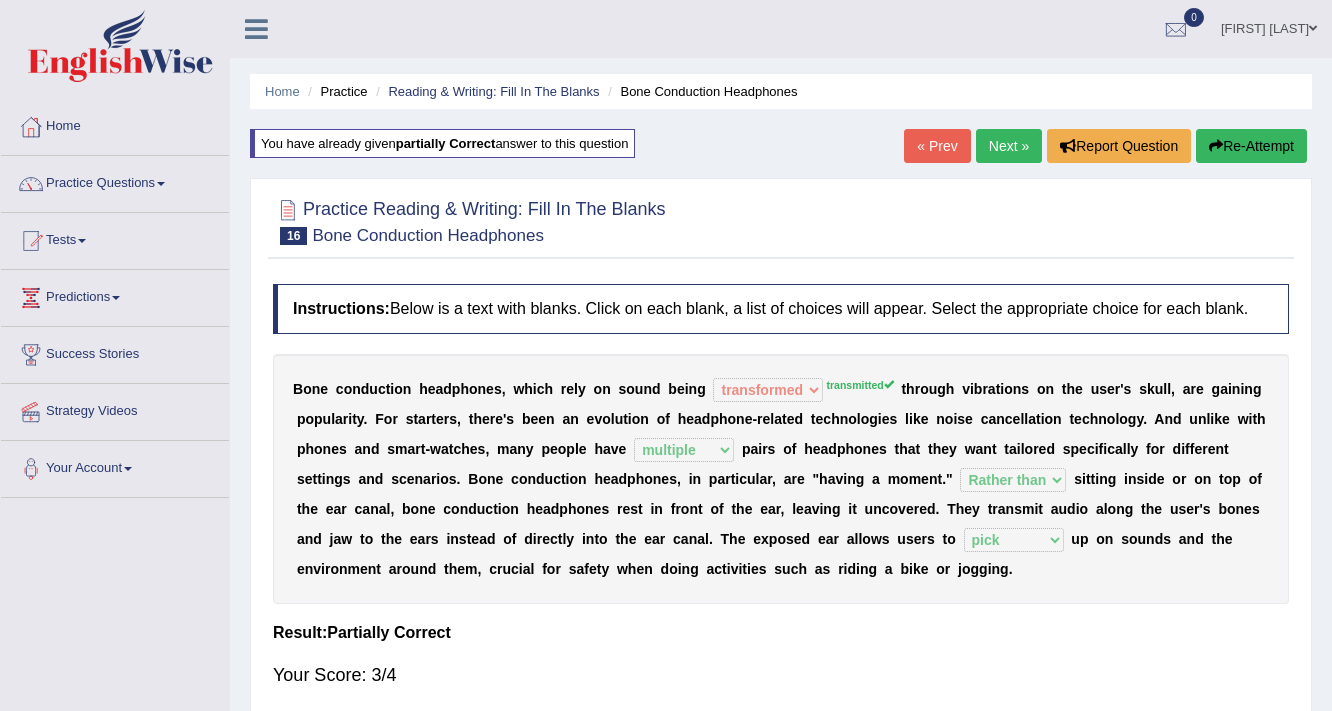click on "« Prev" at bounding box center [937, 146] 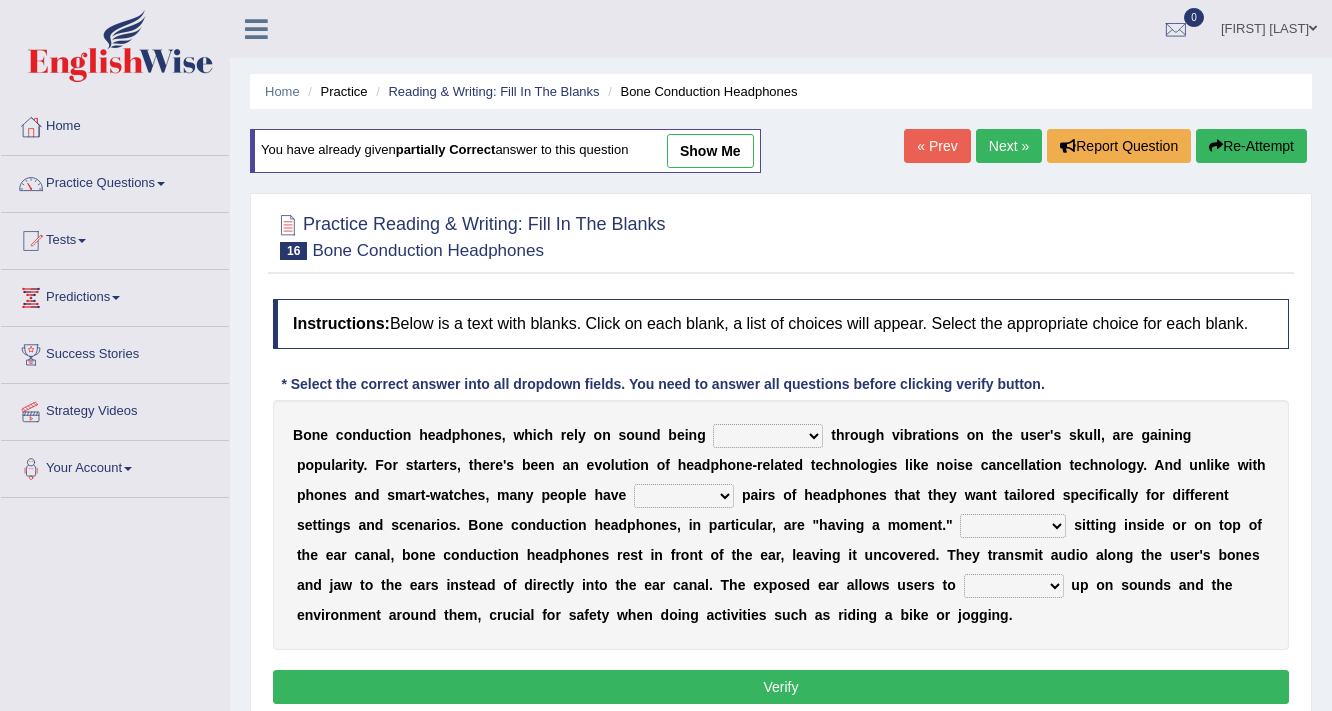 scroll, scrollTop: 0, scrollLeft: 0, axis: both 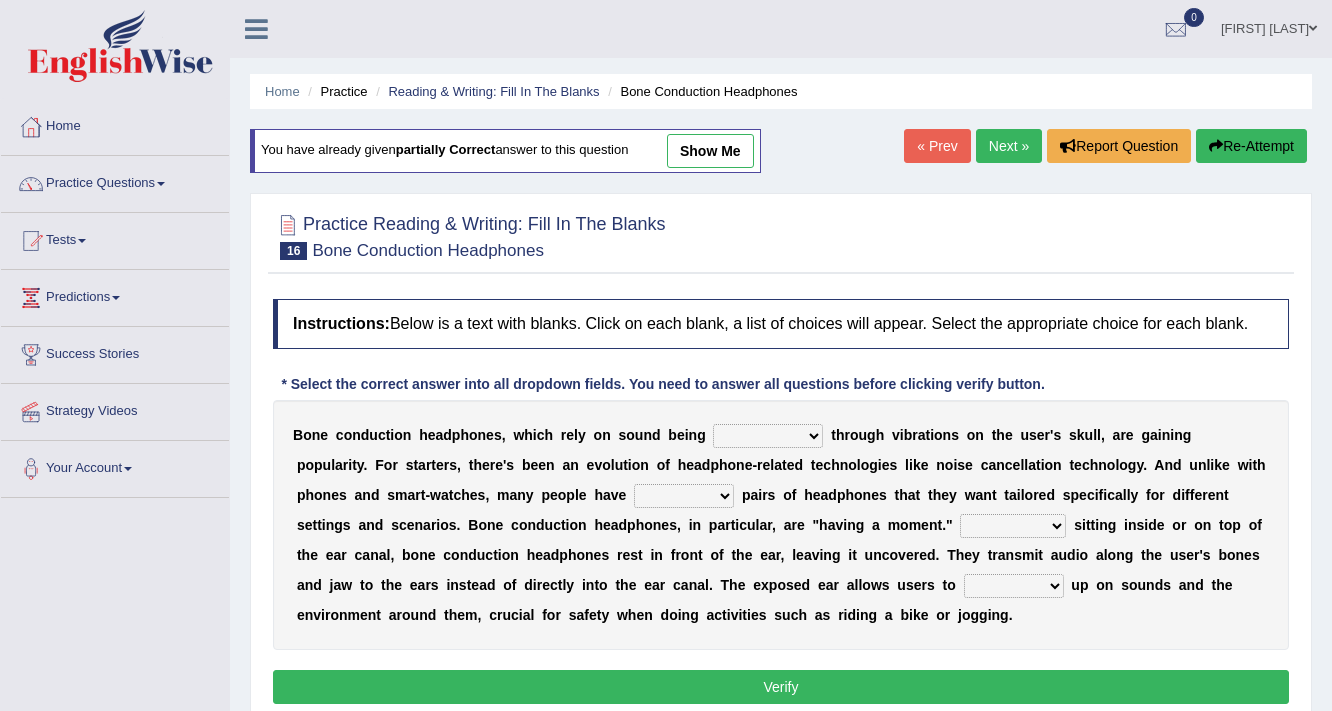 select on "transmitted" 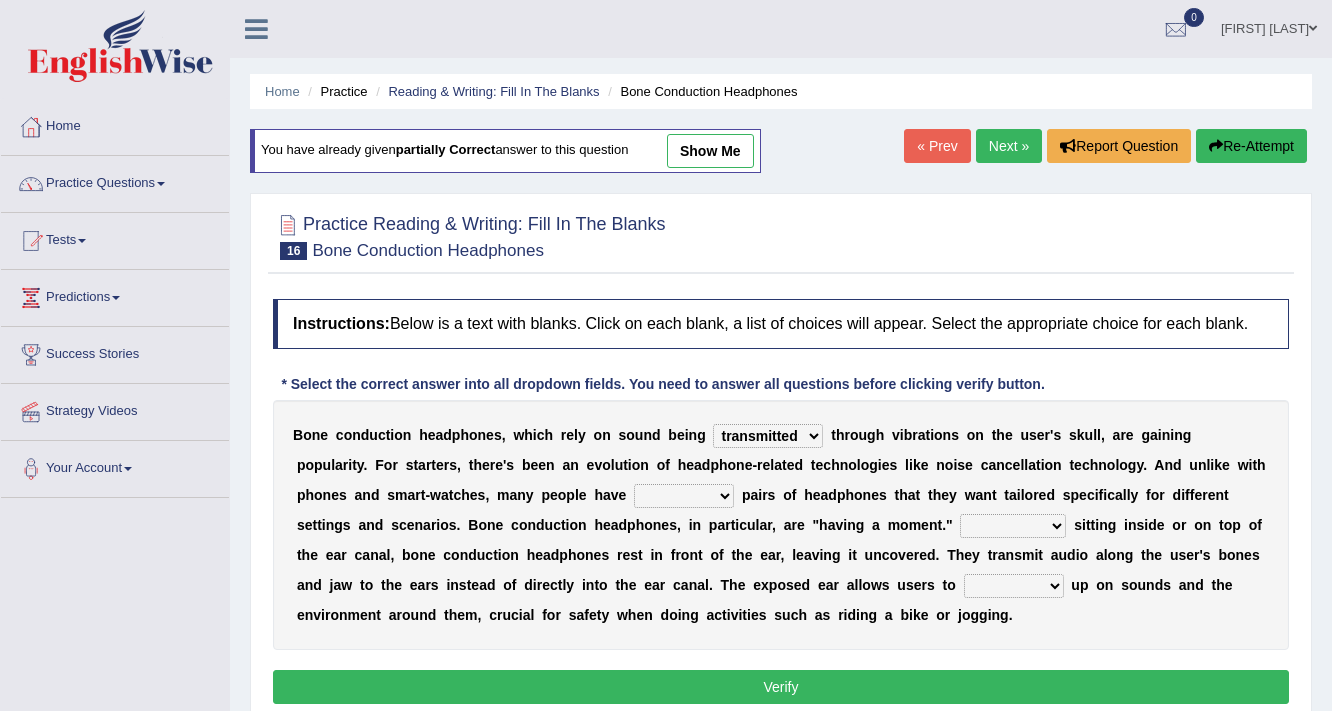 click on "formed counted transformed transmitted" at bounding box center (768, 436) 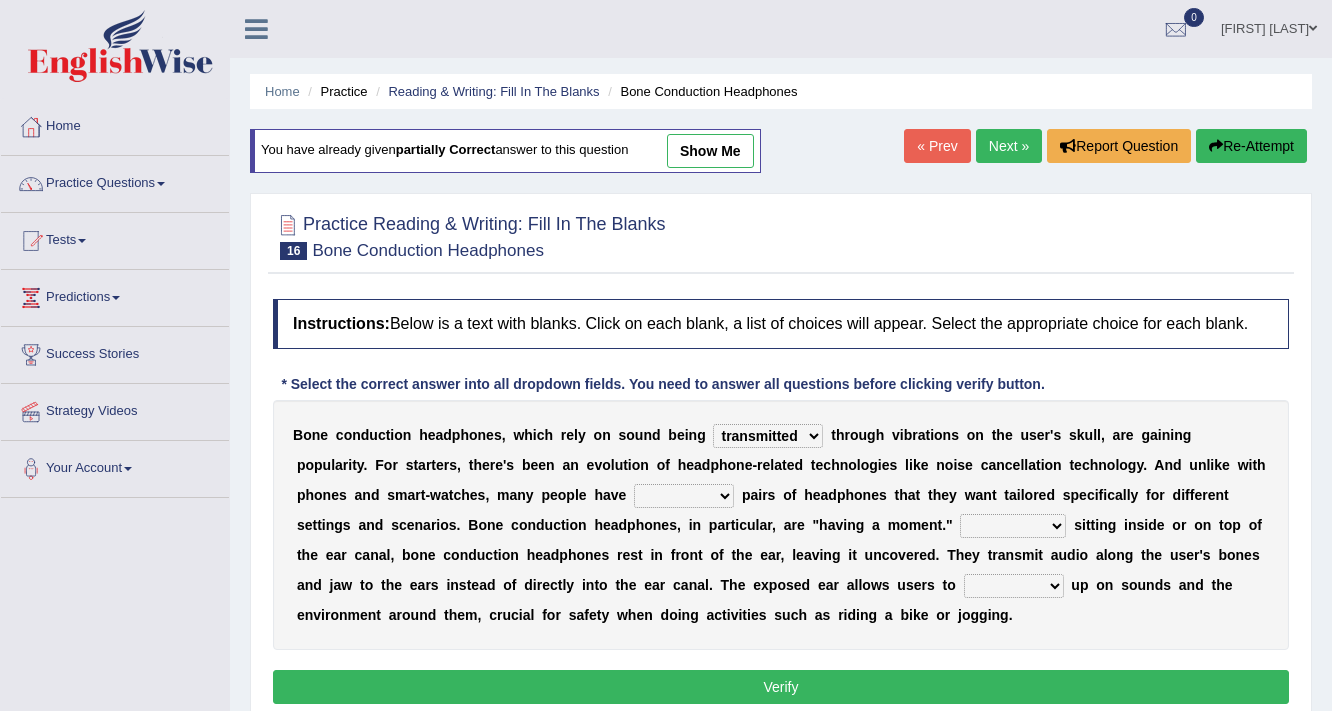 select on "multiple" 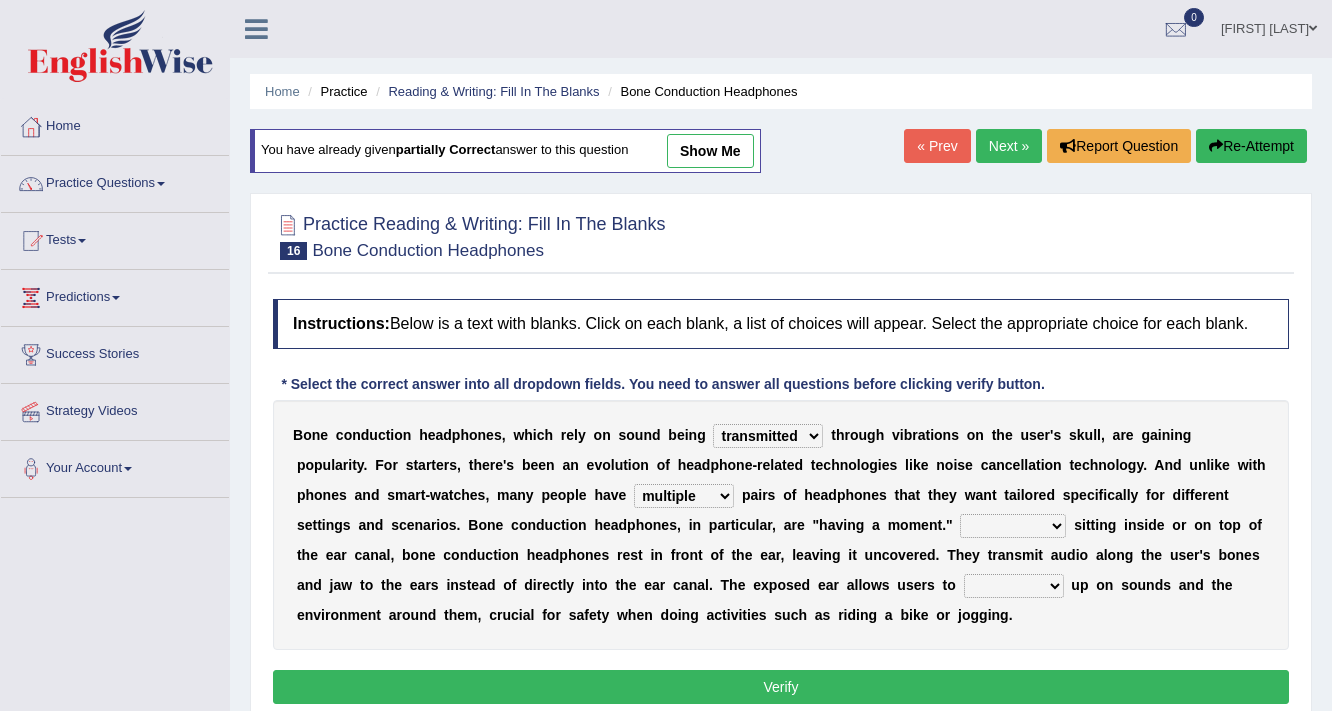 click on "composite multiple imperfect integral" at bounding box center (684, 496) 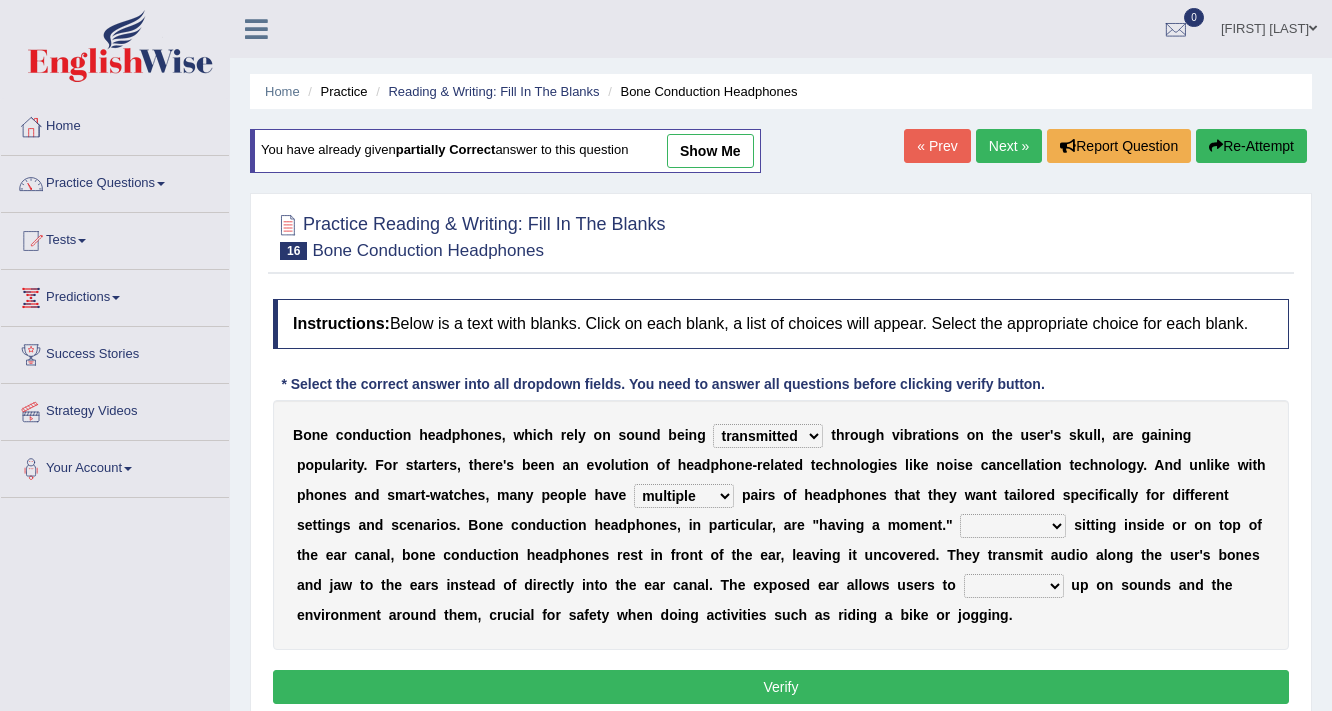 select on "Rather than" 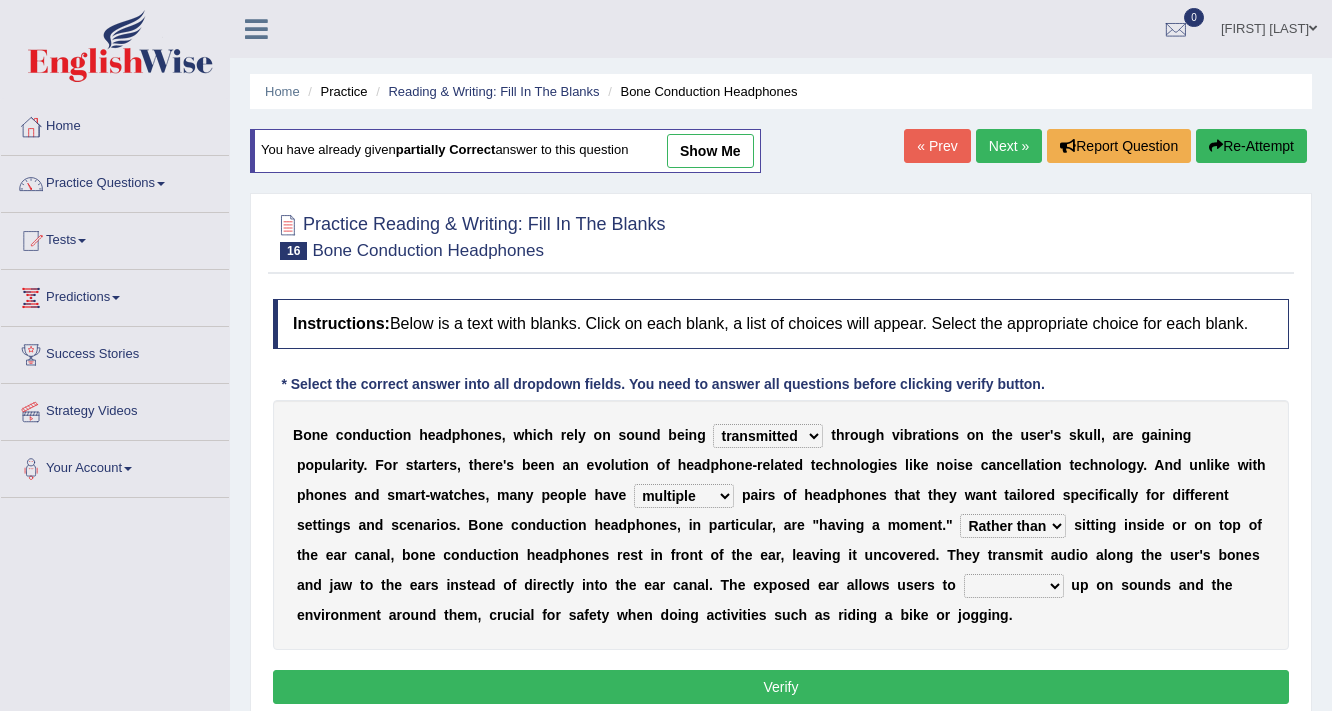 click on "level take make pick" at bounding box center [1014, 586] 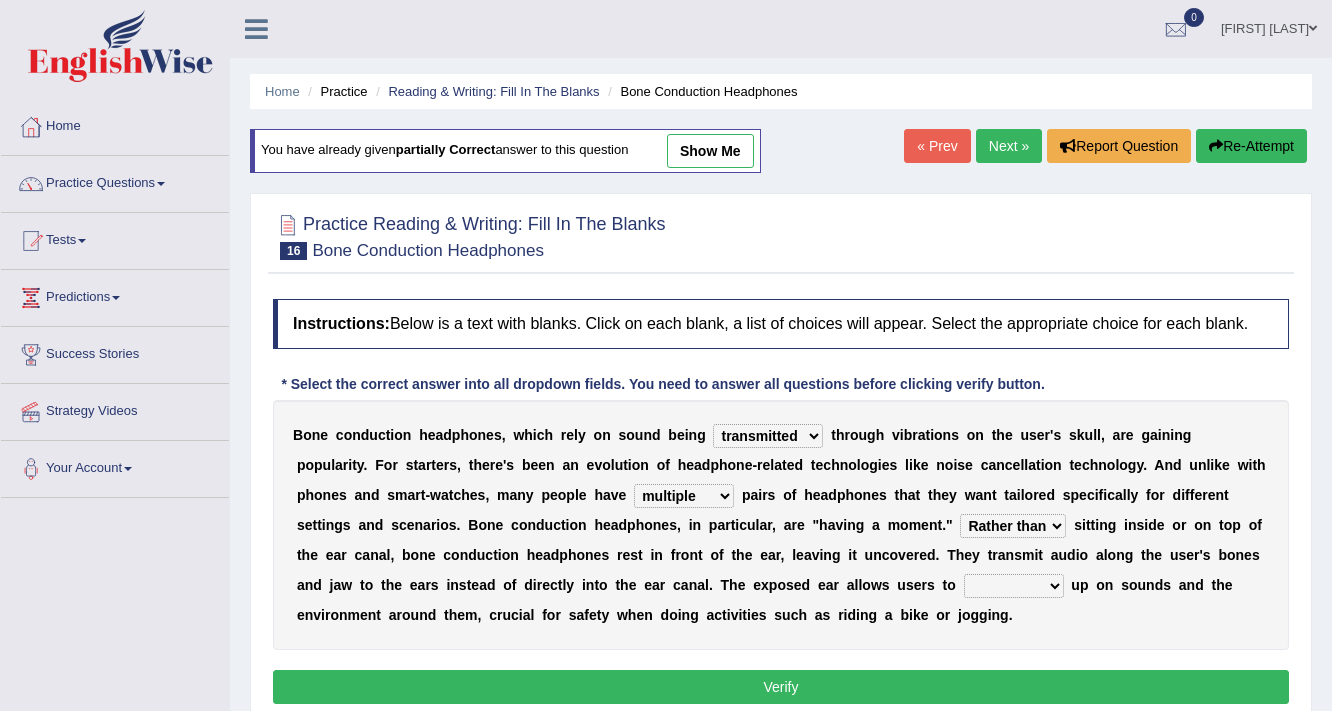 select on "pick" 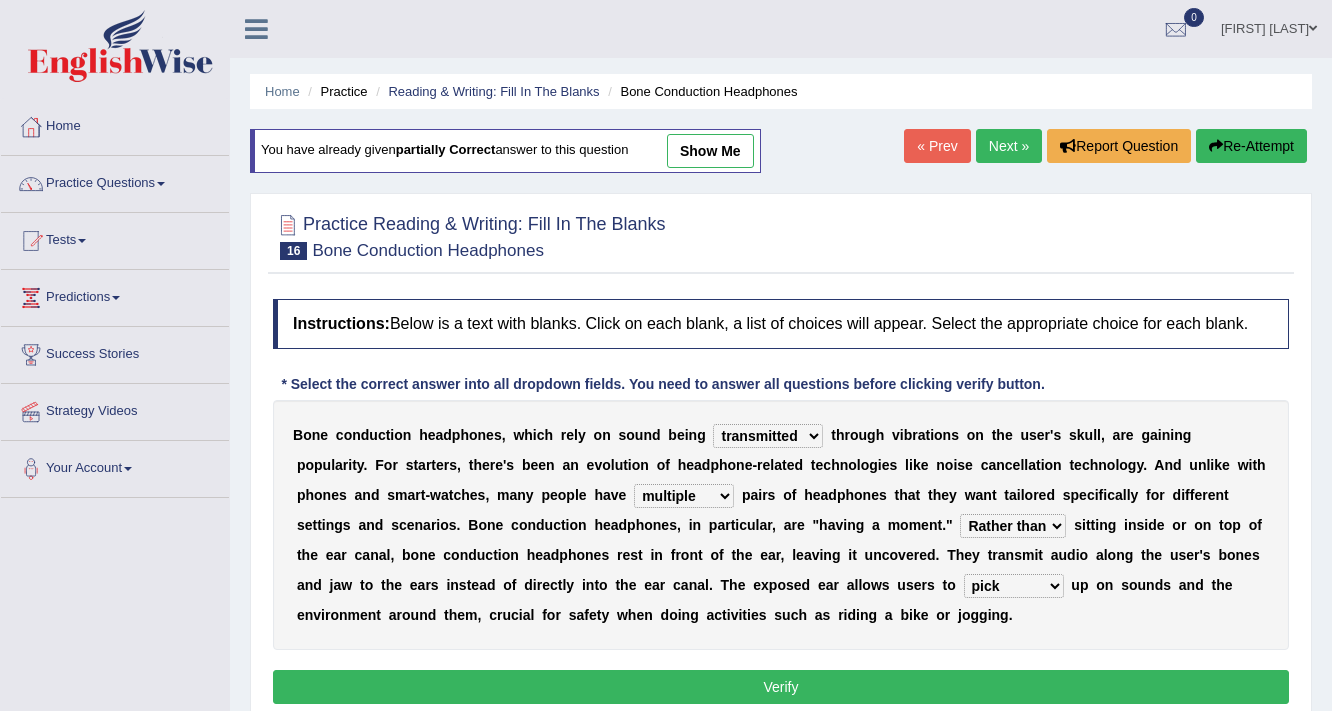 click on "Verify" at bounding box center (781, 687) 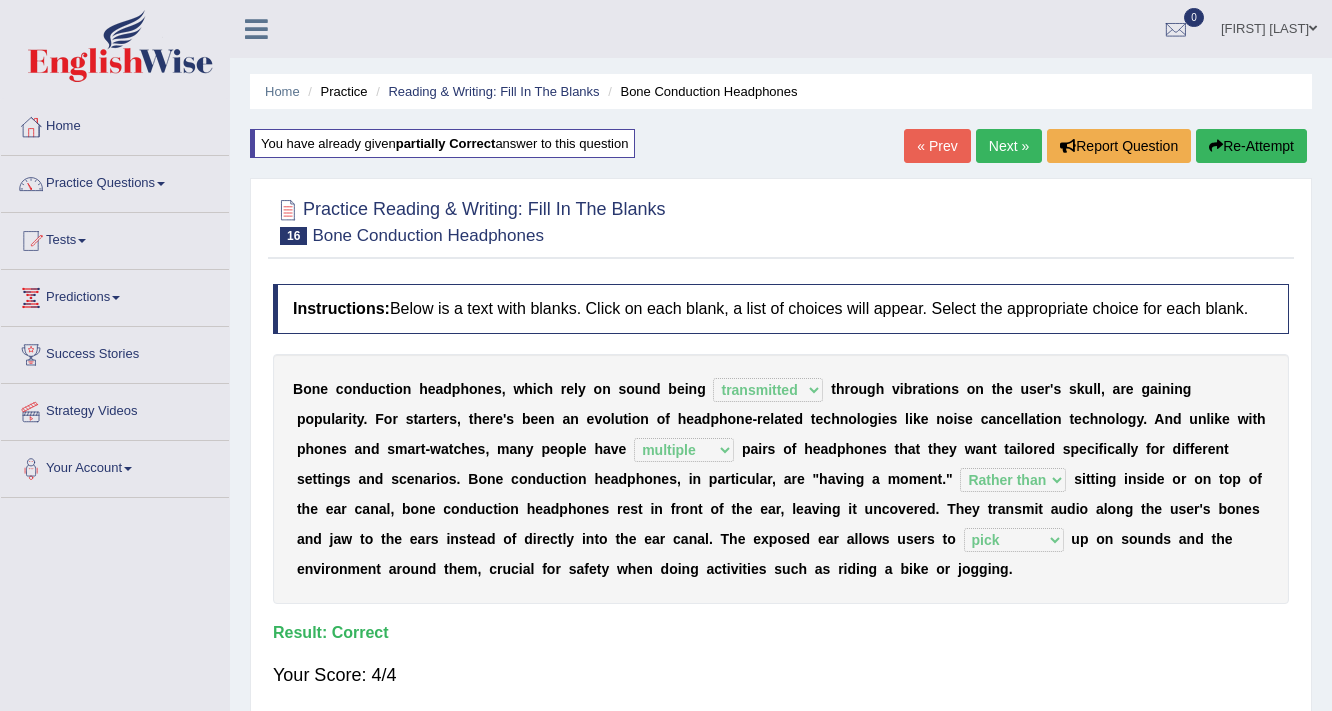 click on "Next »" at bounding box center [1009, 146] 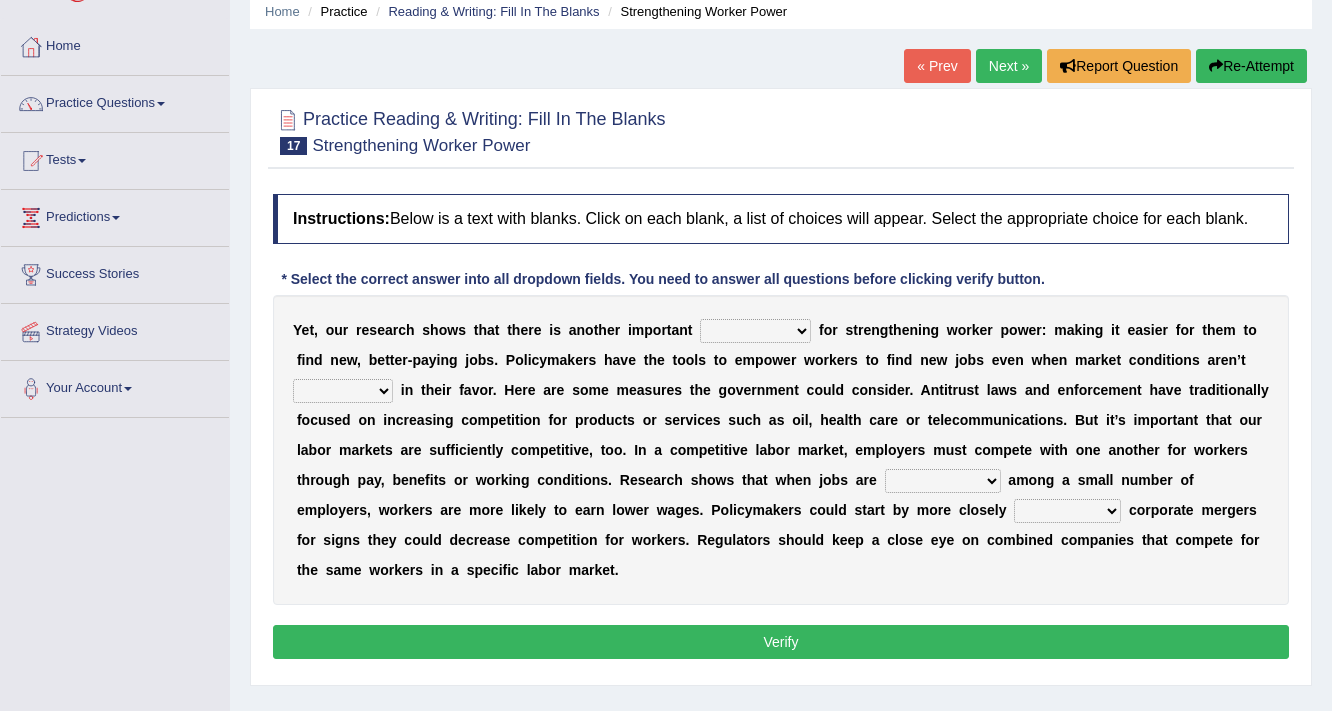 scroll, scrollTop: 80, scrollLeft: 0, axis: vertical 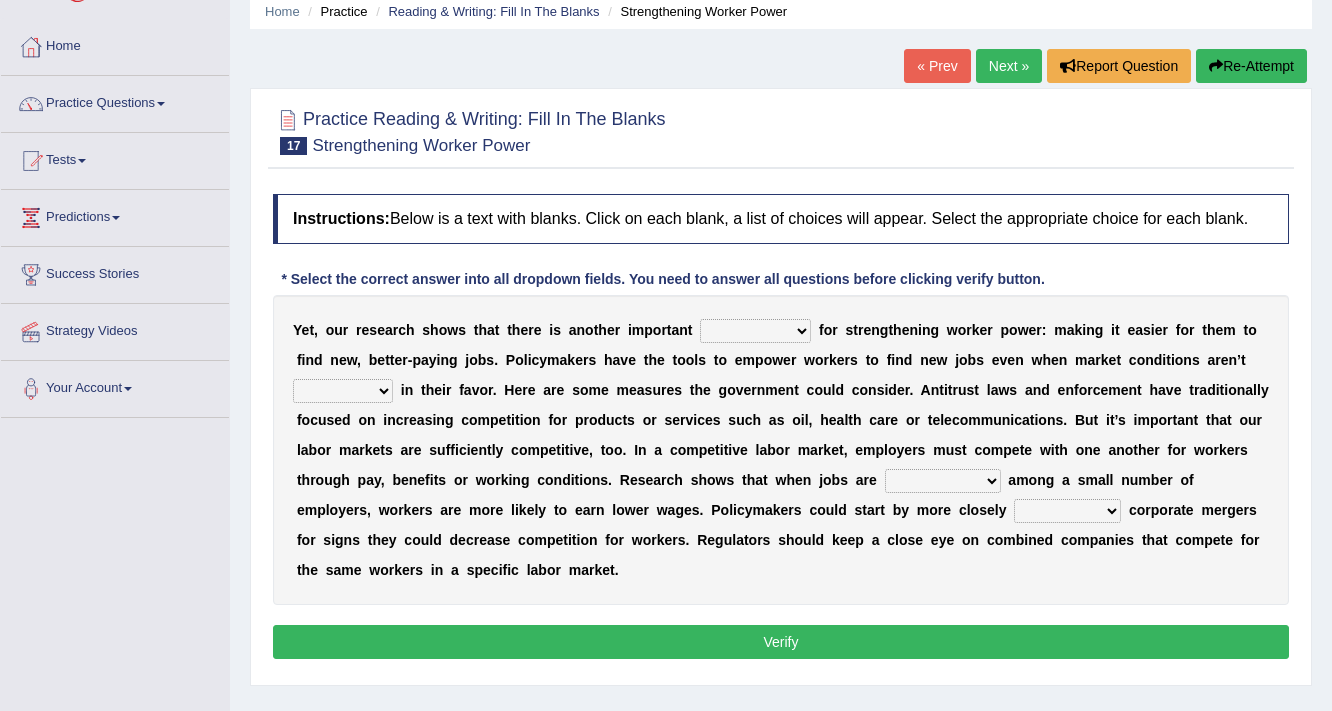 click on "avail engagement avenue annual" at bounding box center [755, 331] 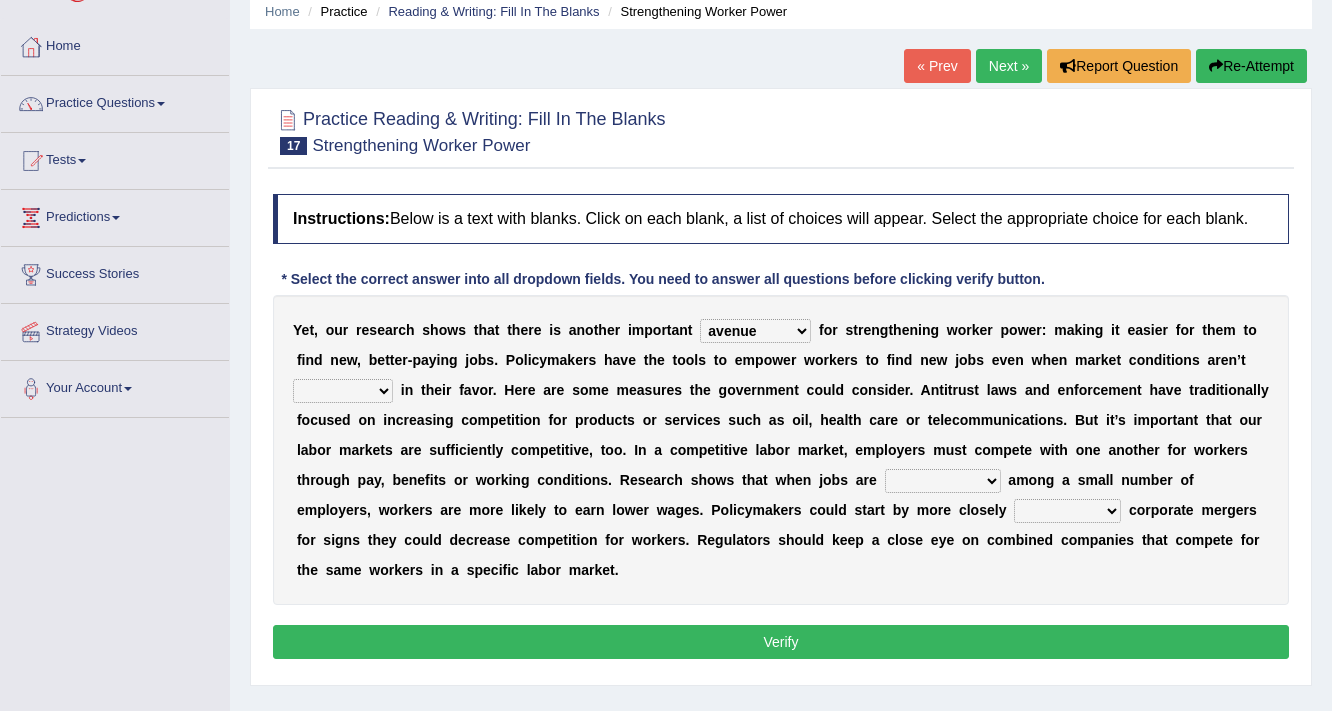 click on "avail engagement avenue annual" at bounding box center (755, 331) 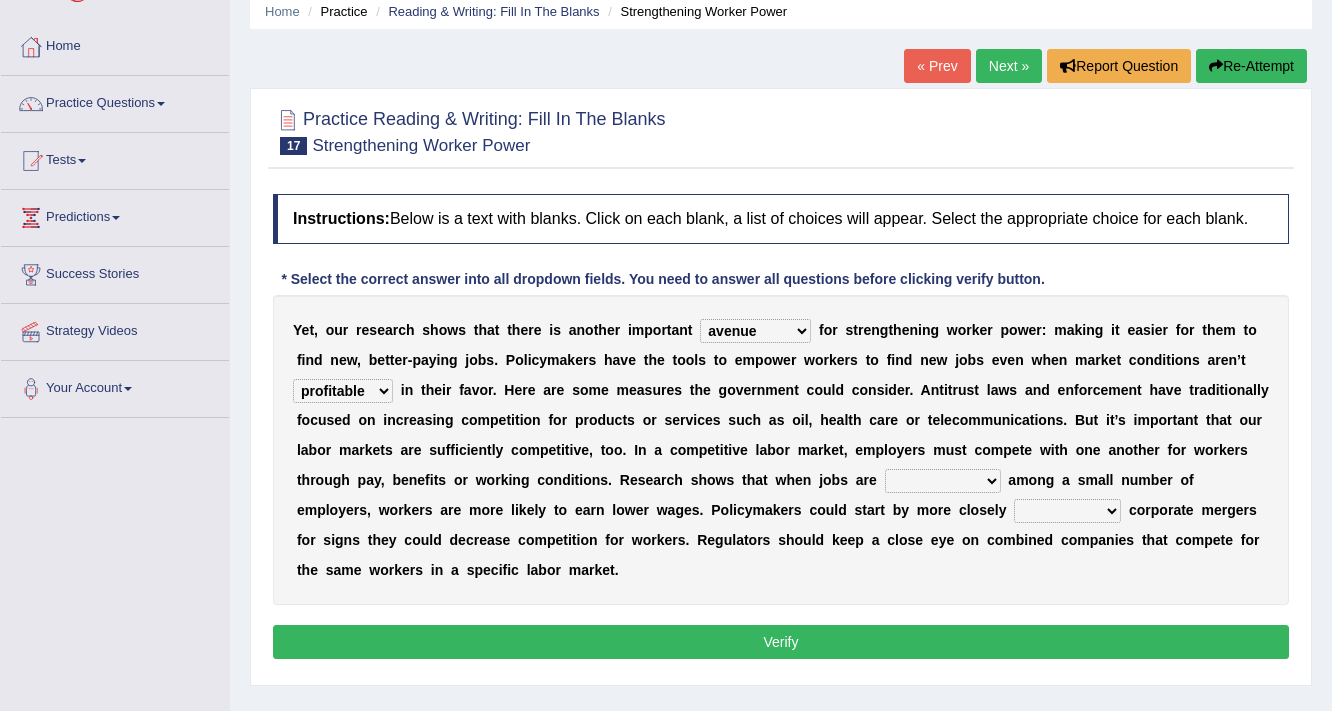 click on "profitable titchy temperate tilted" at bounding box center [343, 391] 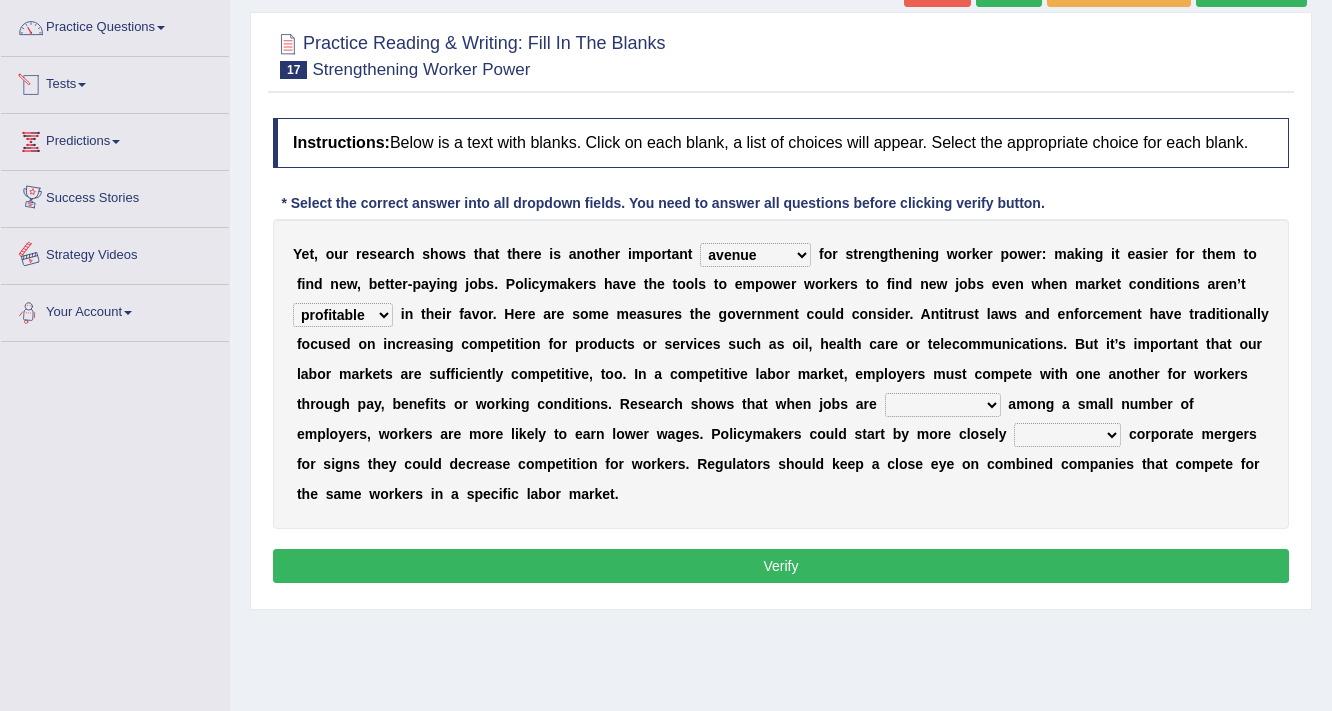 scroll, scrollTop: 240, scrollLeft: 0, axis: vertical 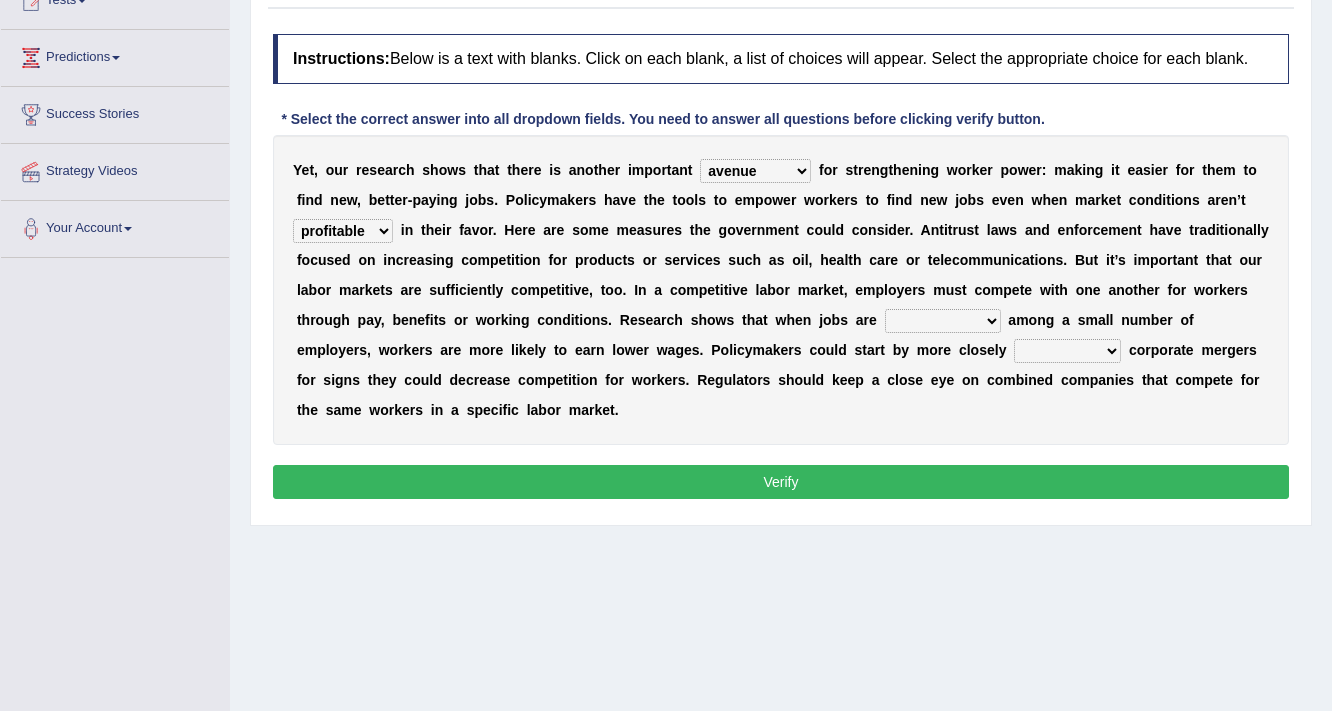 click on "constrained tremendous concentric concentrated" at bounding box center (943, 321) 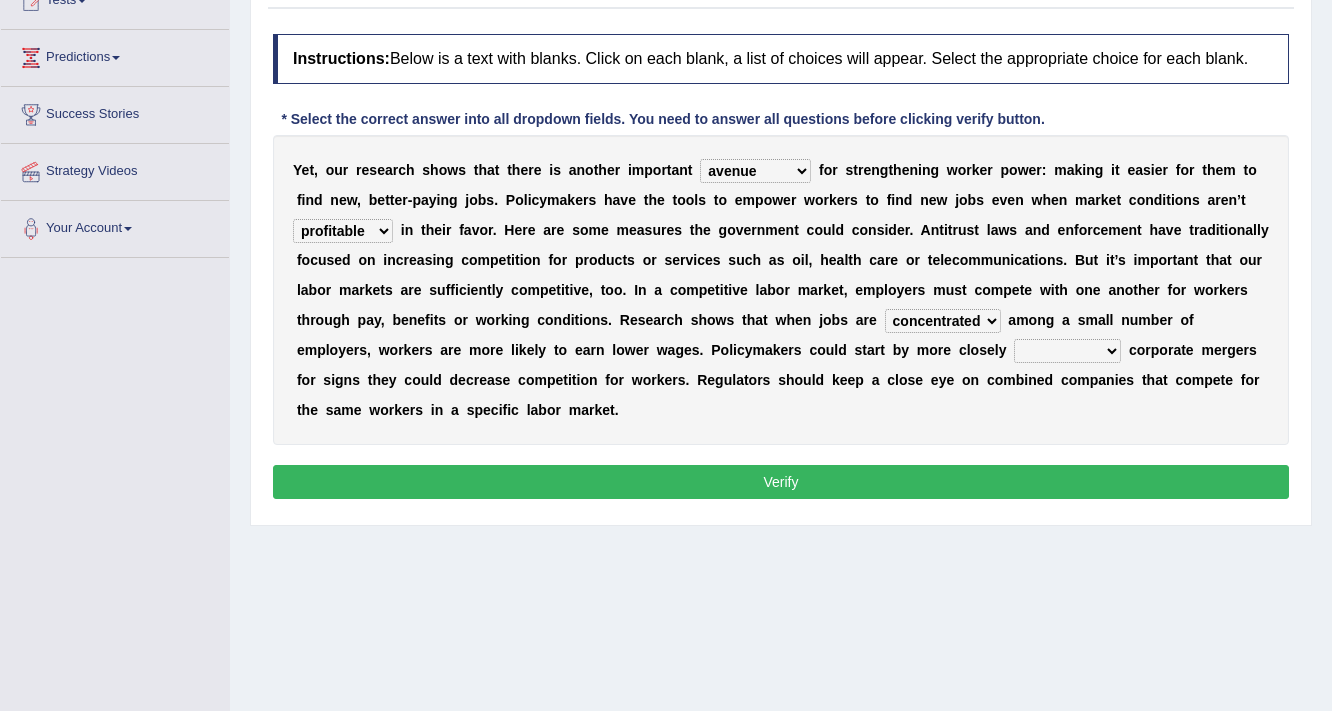 click on "scrutinizing originating scripting emulating" at bounding box center (1067, 351) 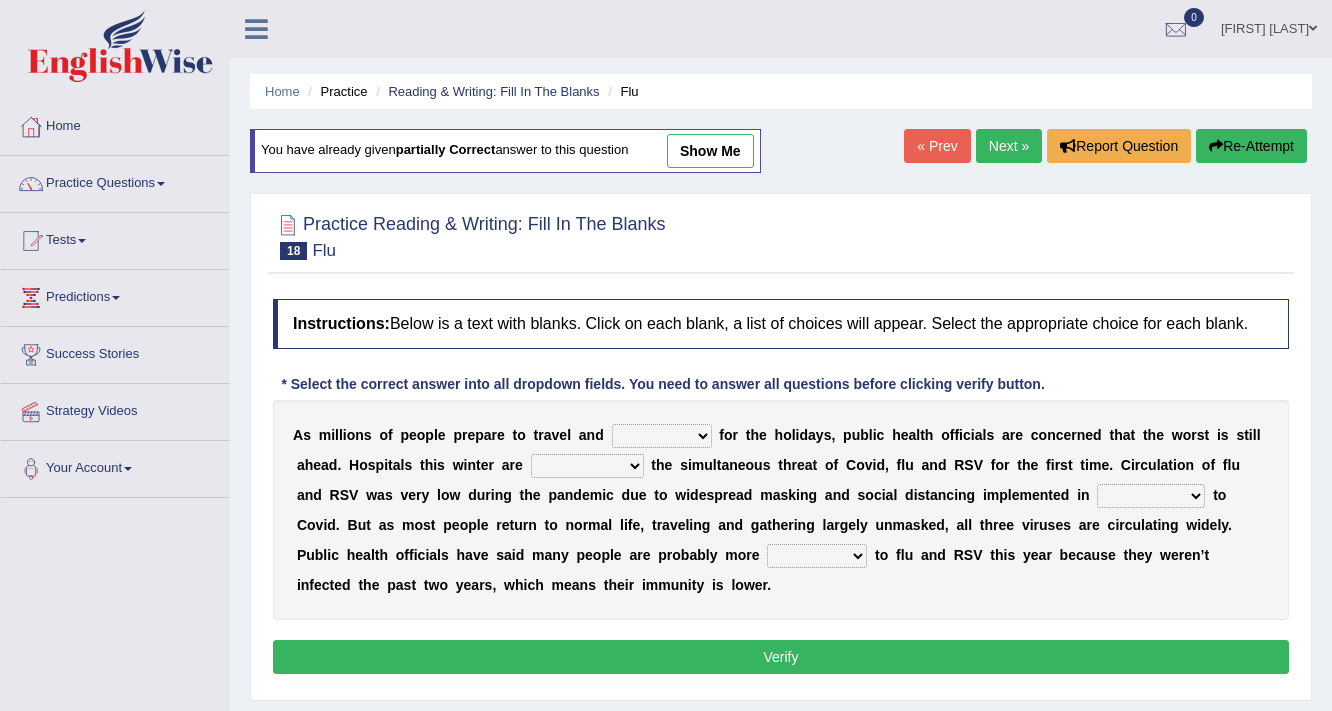 scroll, scrollTop: 80, scrollLeft: 0, axis: vertical 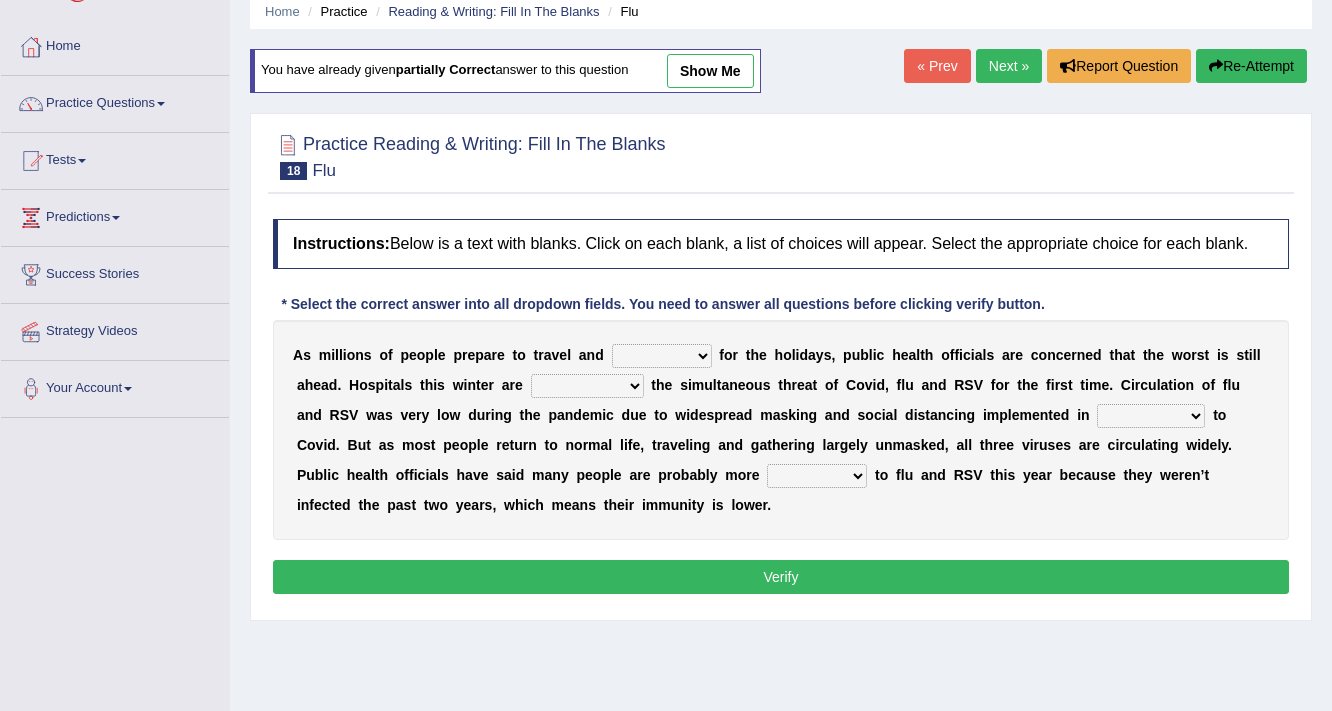 drag, startPoint x: 0, startPoint y: 0, endPoint x: 701, endPoint y: 340, distance: 779.10266 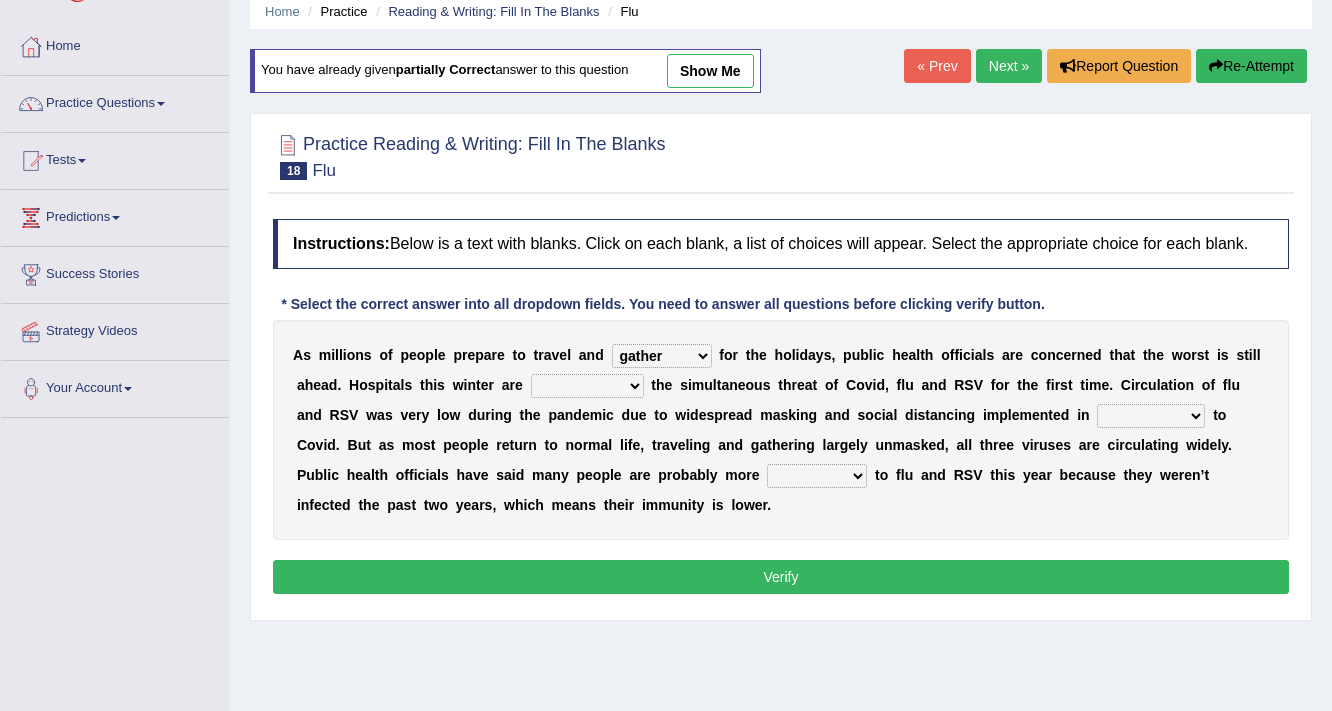click on "gather hide slumber migrate" at bounding box center (662, 356) 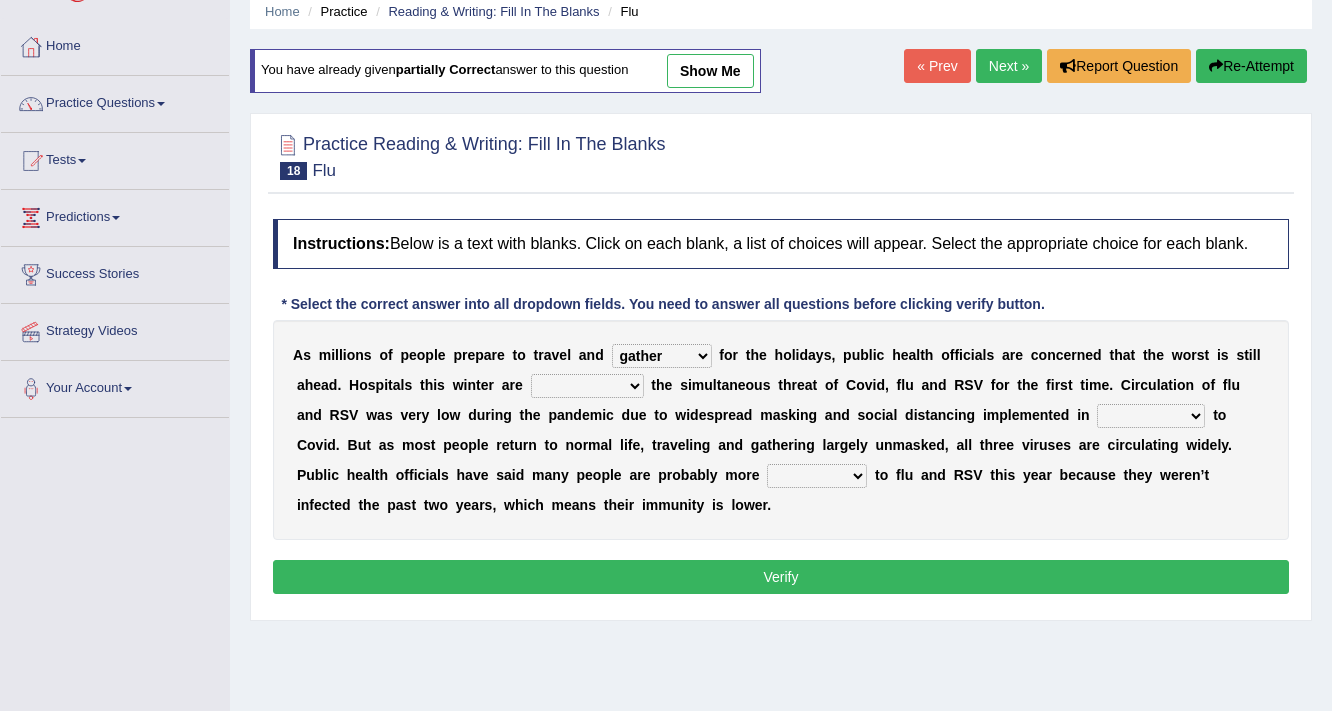 select on "facing" 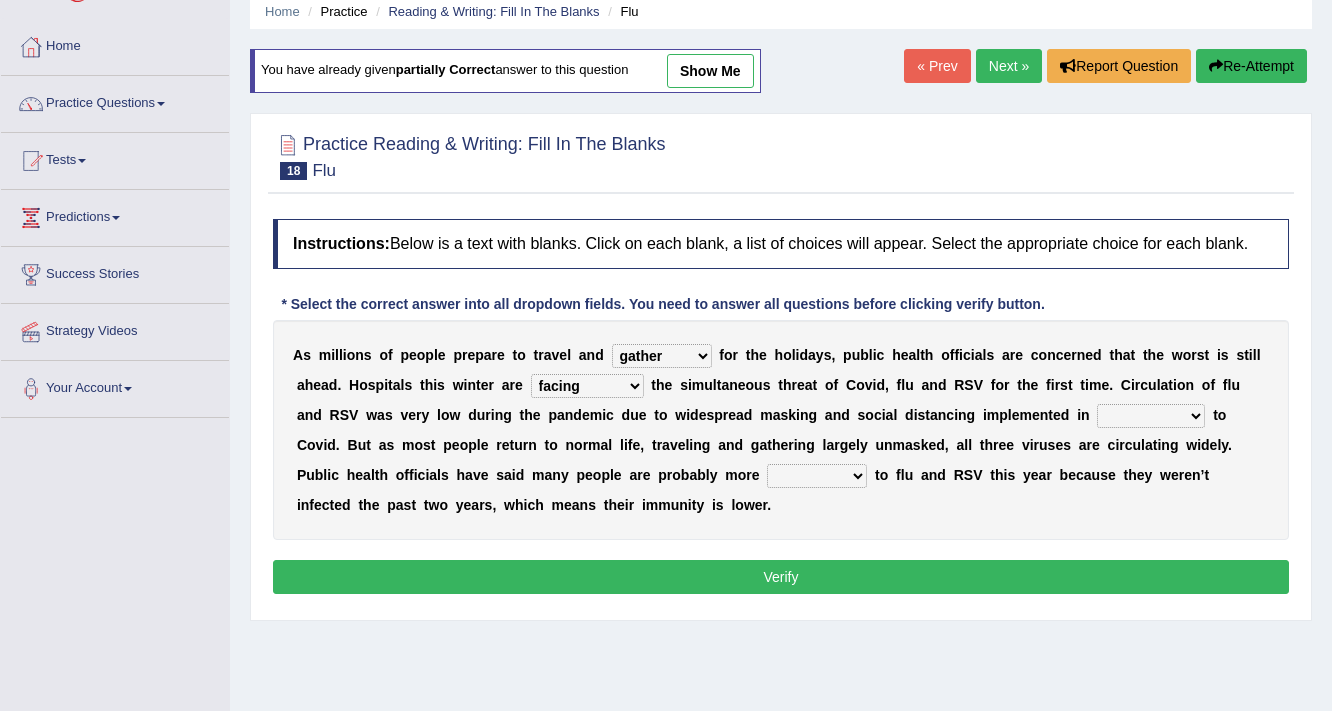 click on "comparison response place order" at bounding box center [1151, 416] 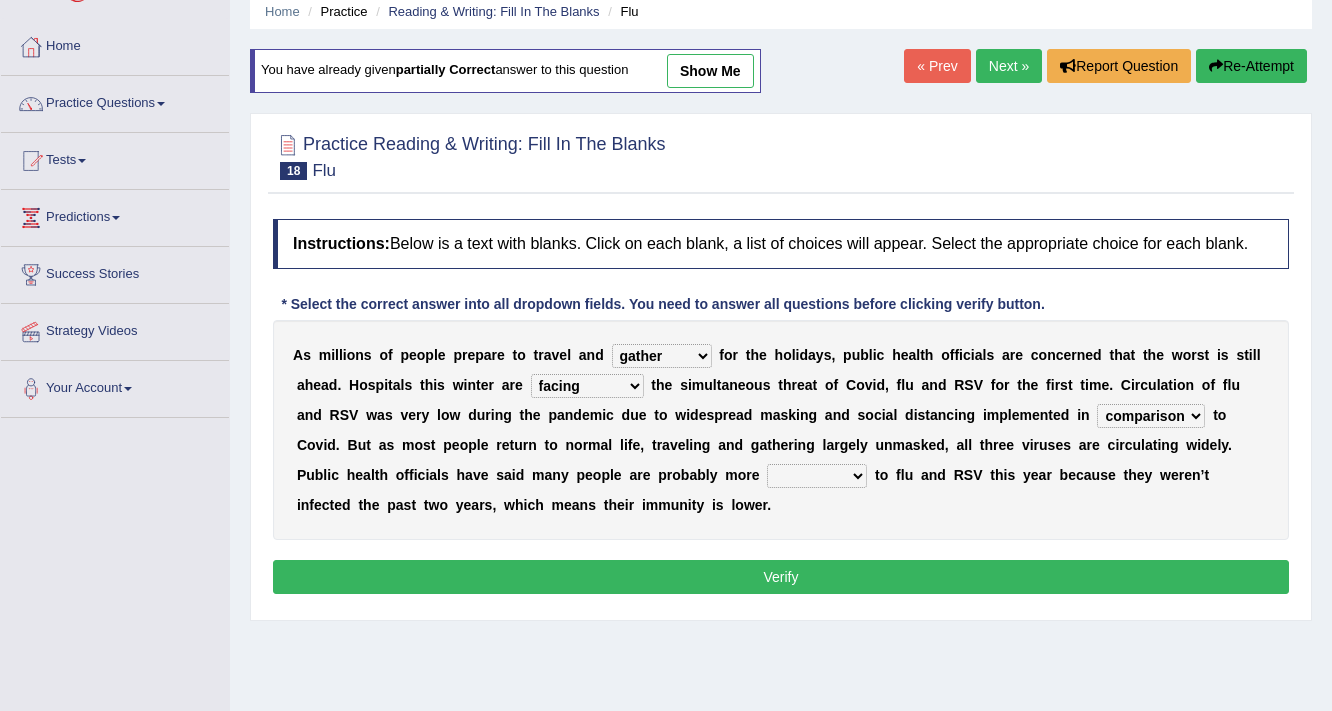 click at bounding box center [871, 475] 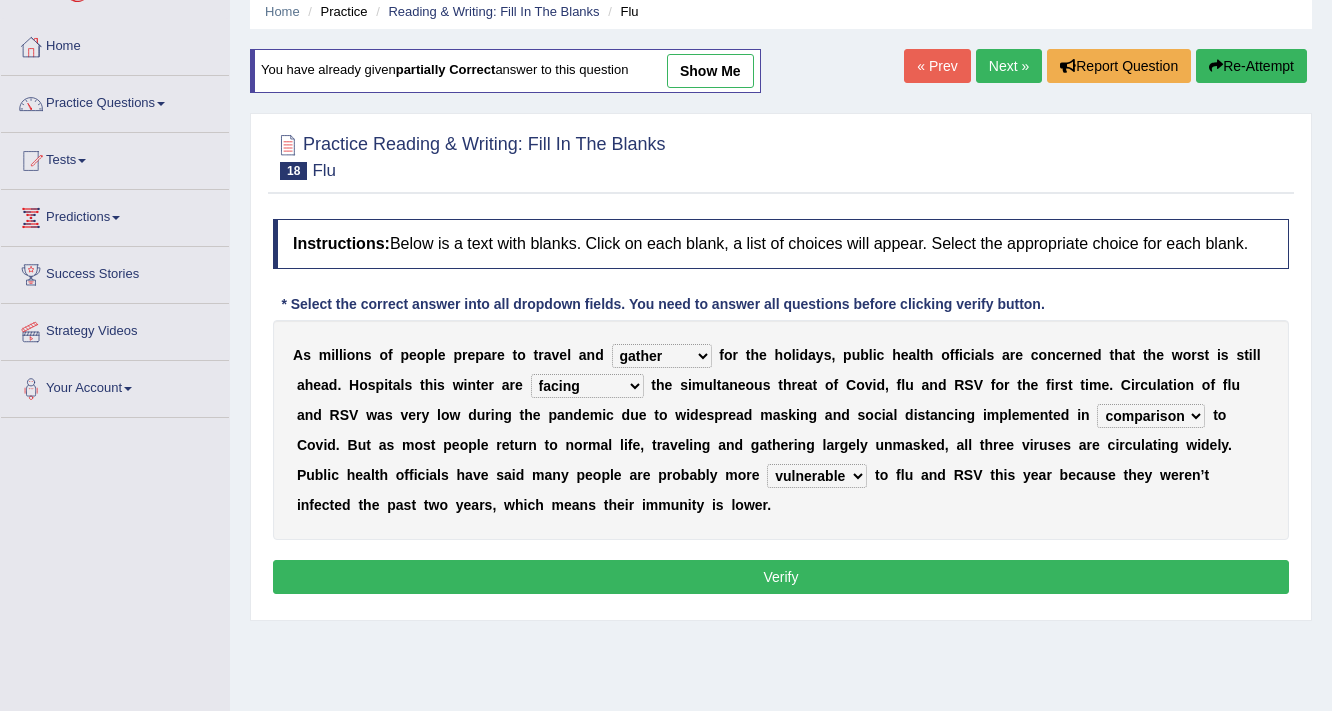 click on "attainable sensible vulnerable accessible" at bounding box center [817, 476] 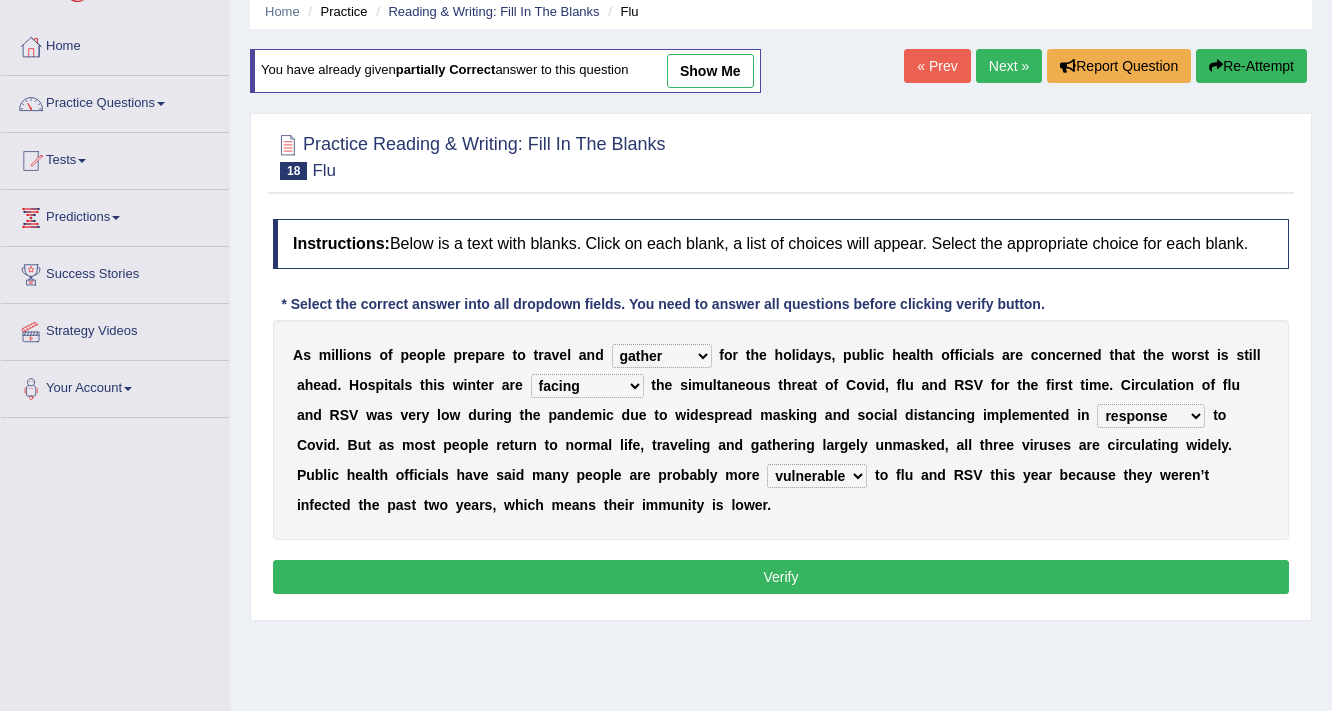 click on "Verify" at bounding box center (781, 577) 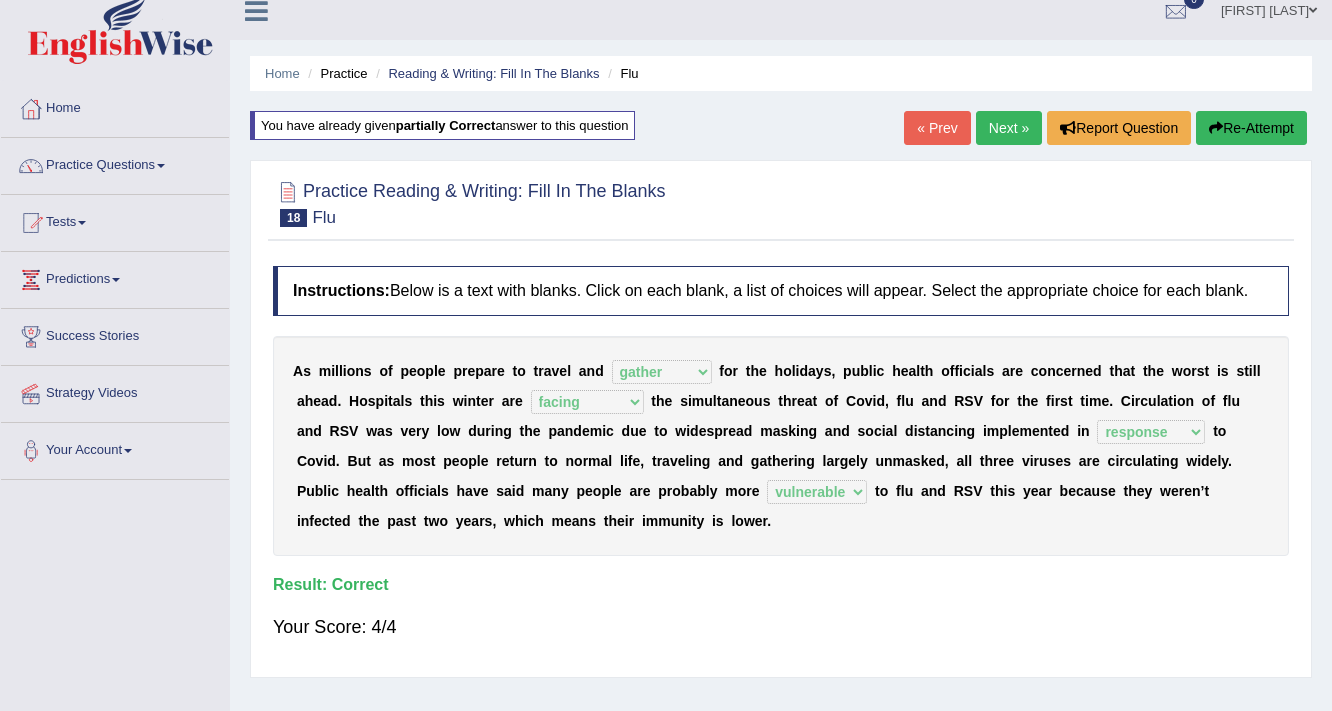 scroll, scrollTop: 0, scrollLeft: 0, axis: both 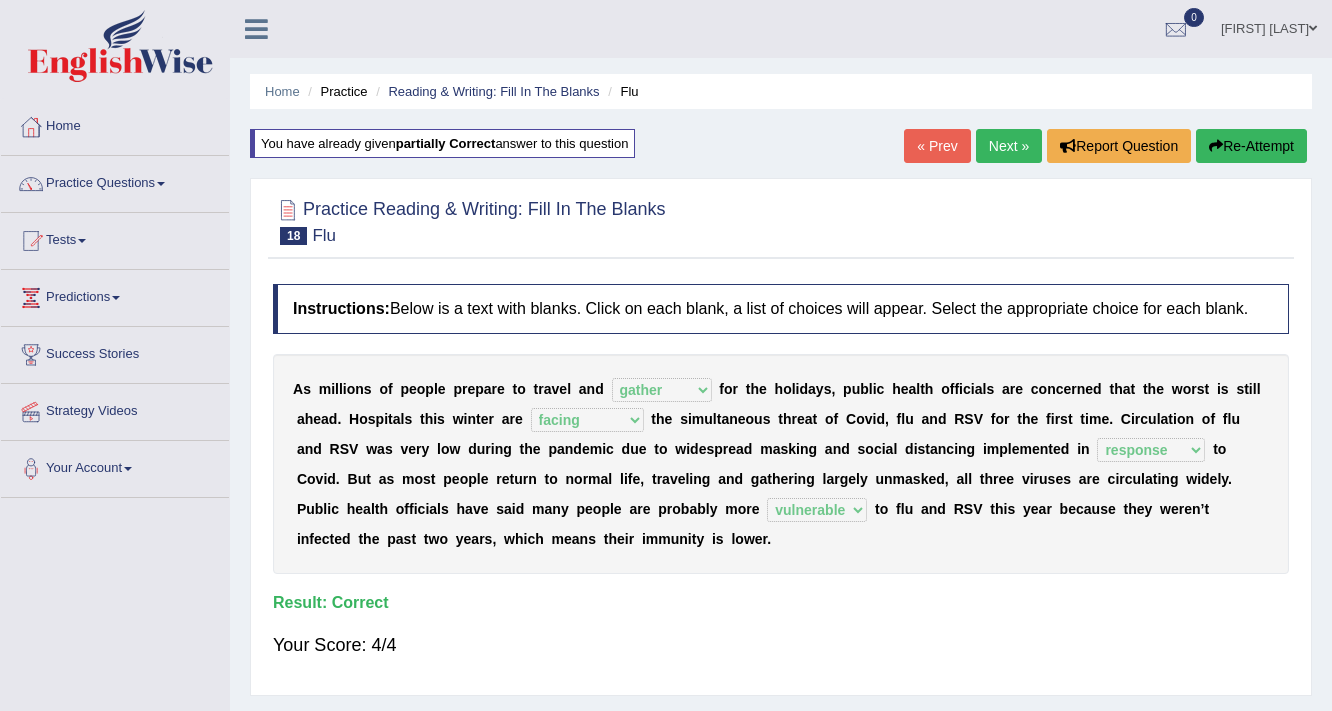 click on "Next »" at bounding box center [1009, 146] 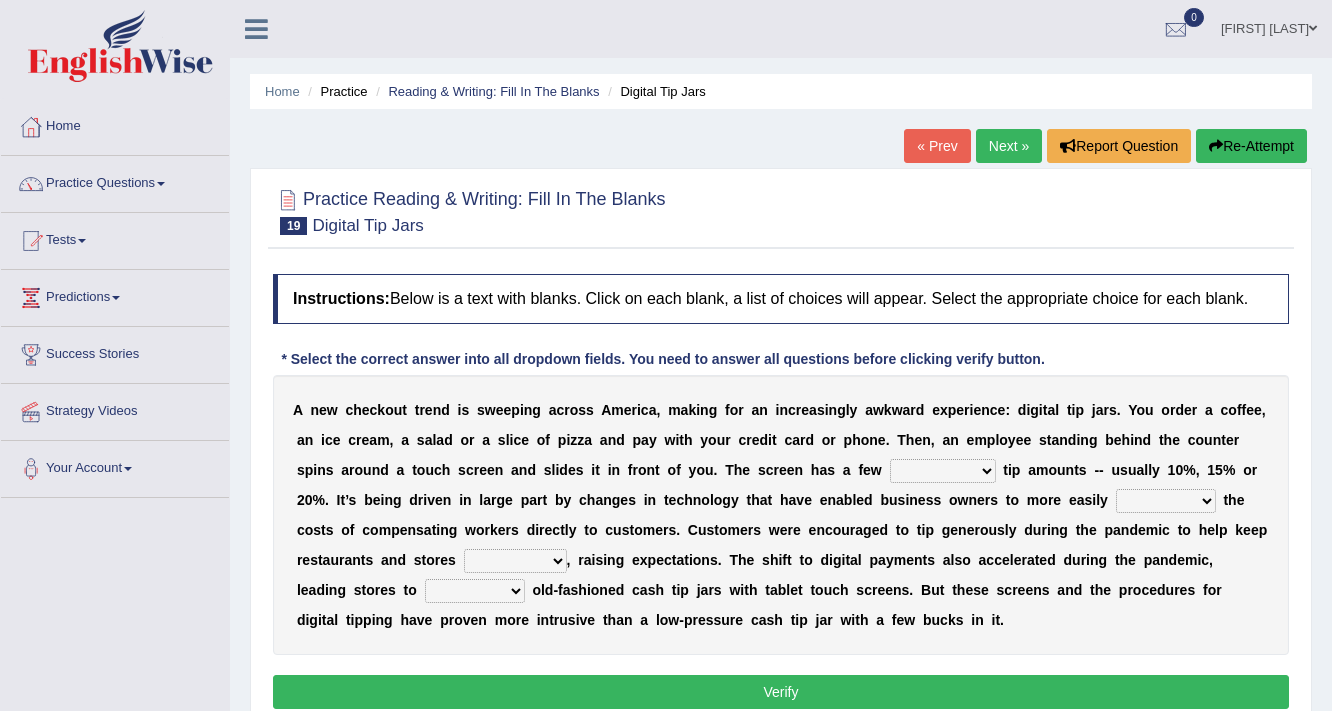scroll, scrollTop: 0, scrollLeft: 0, axis: both 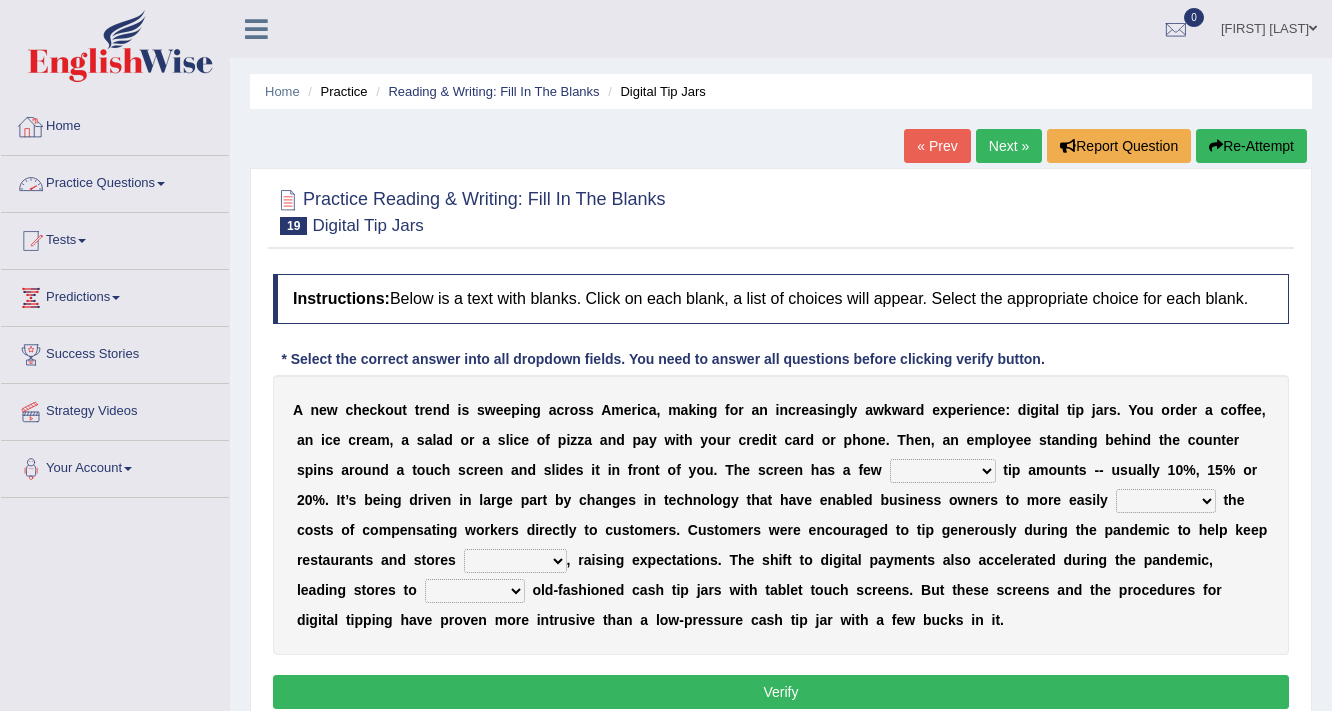 click on "Home" at bounding box center [115, 124] 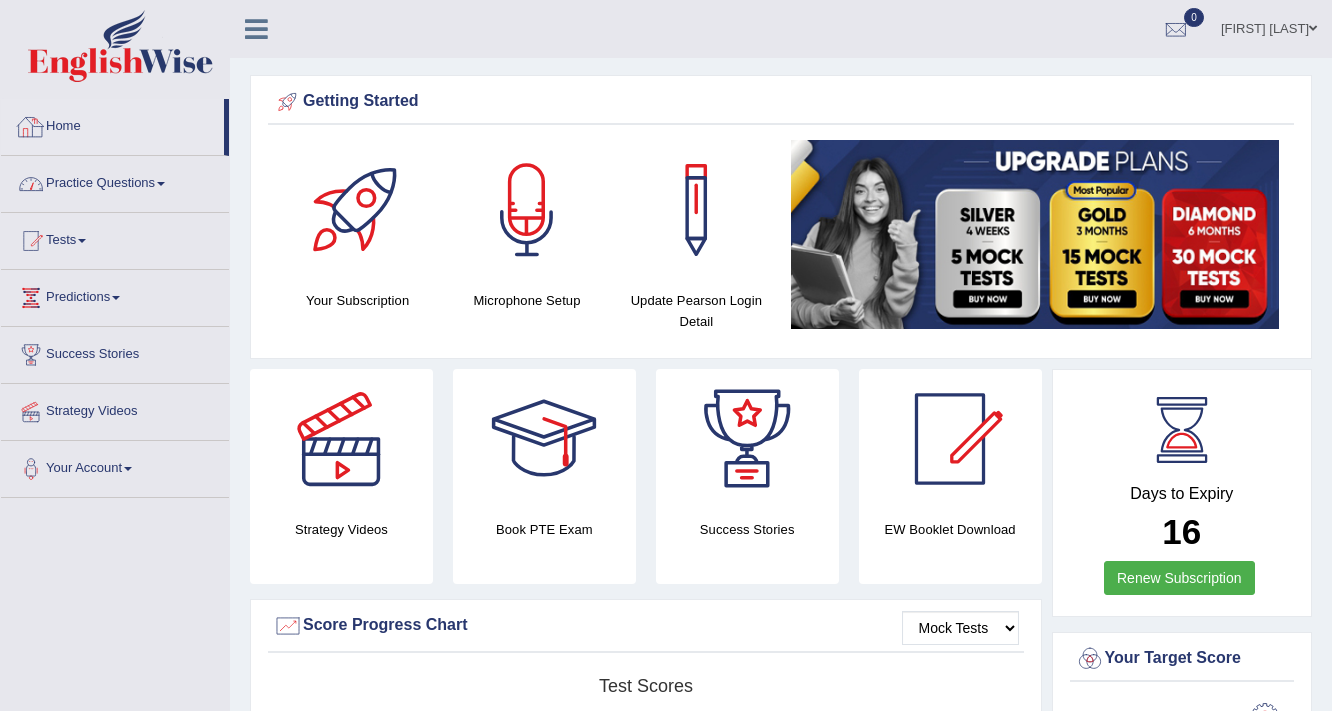 click on "Practice Questions" at bounding box center (115, 181) 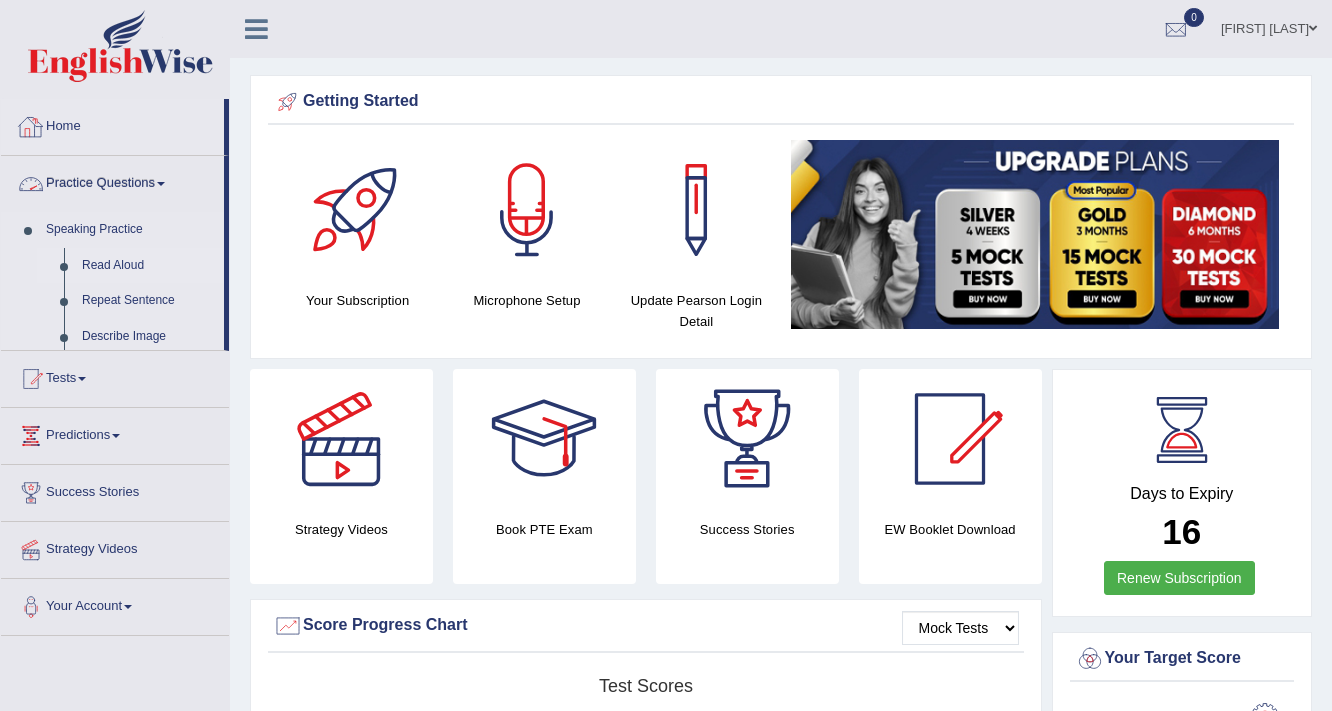 scroll, scrollTop: 0, scrollLeft: 0, axis: both 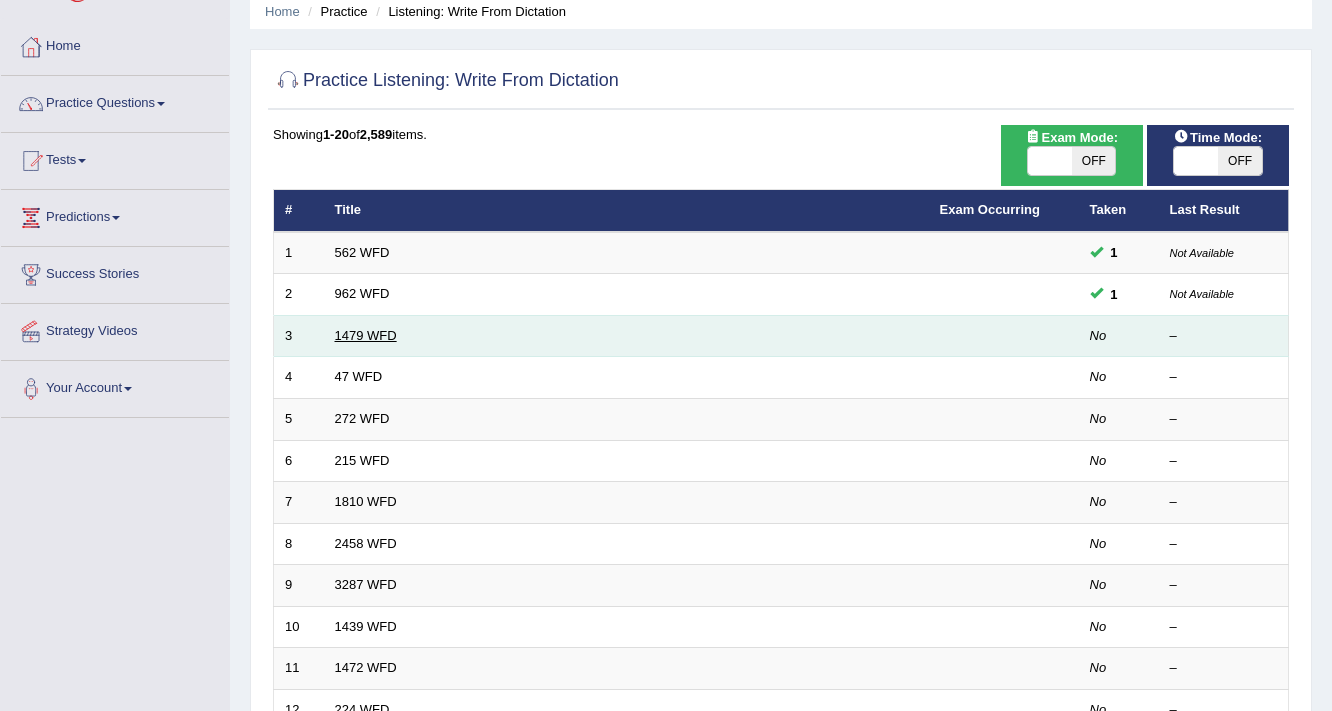 click on "1479 WFD" at bounding box center (366, 335) 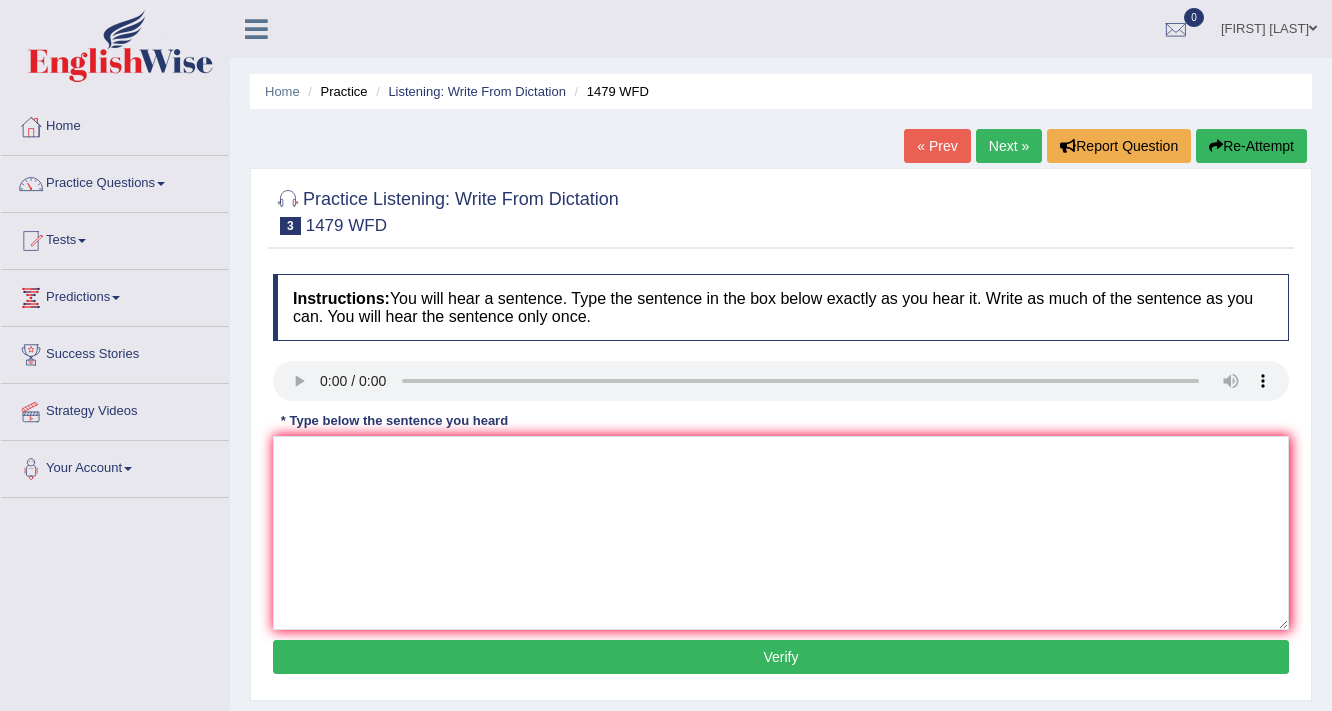 scroll, scrollTop: 0, scrollLeft: 0, axis: both 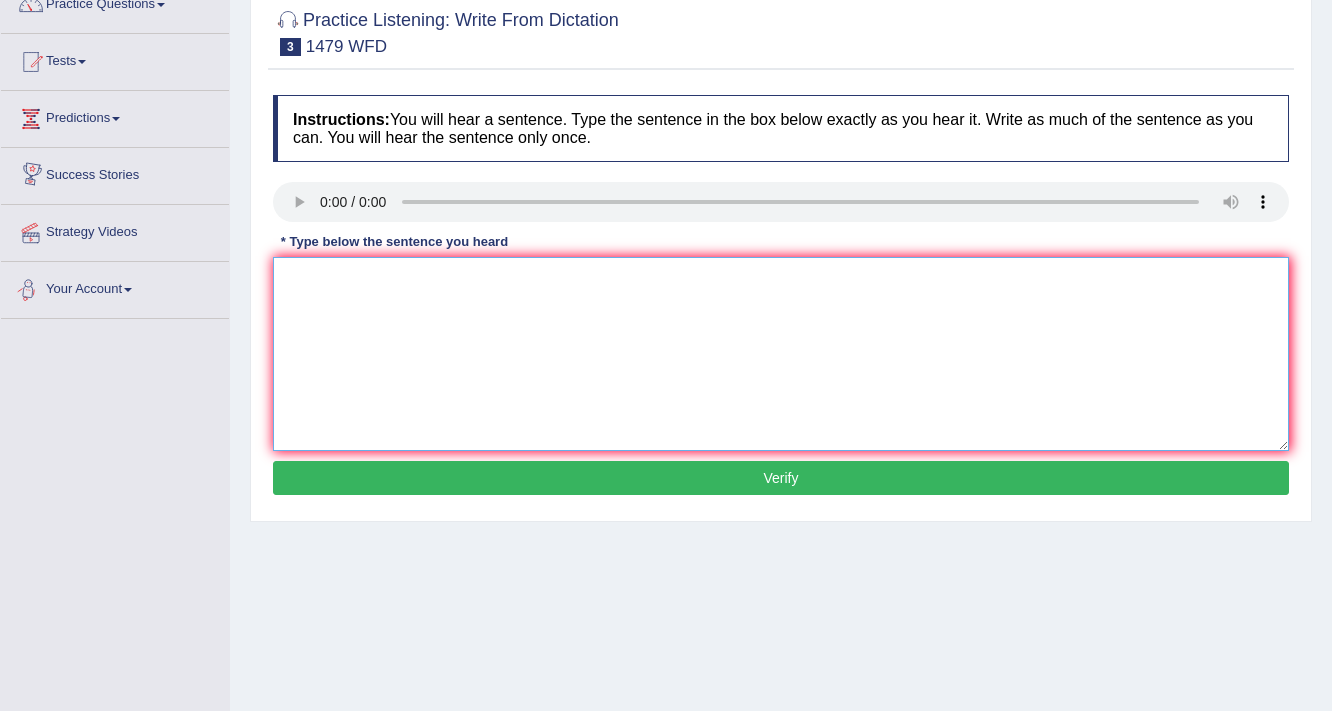 click at bounding box center (781, 354) 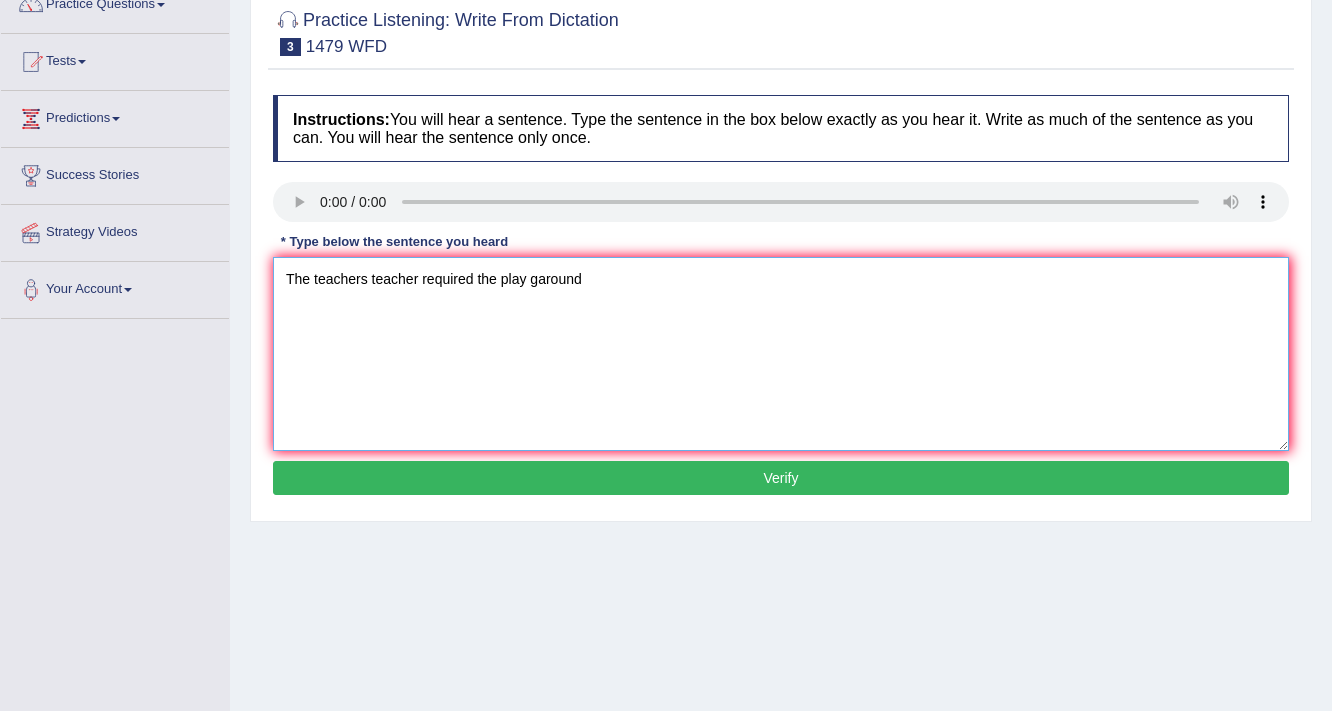 click on "The teachers teacher required the play garound" at bounding box center [781, 354] 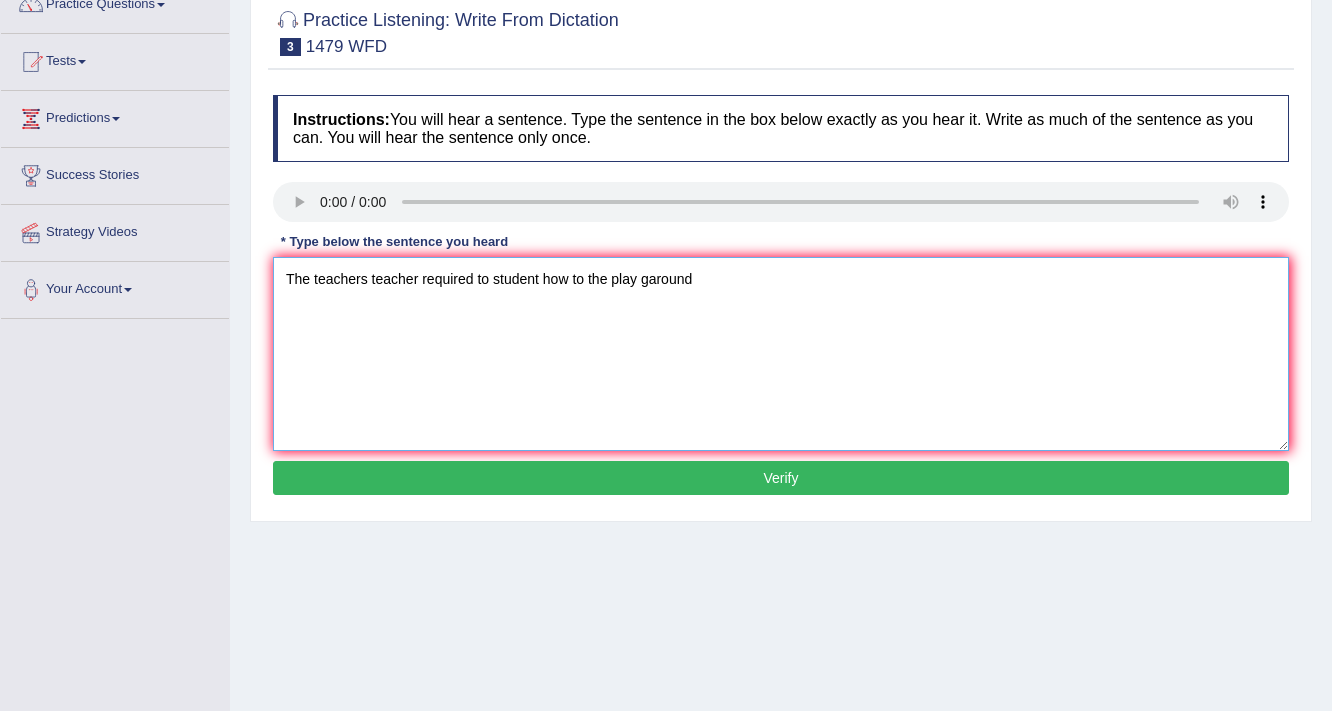 click on "The teachers teacher required to student how to the play garound" at bounding box center [781, 354] 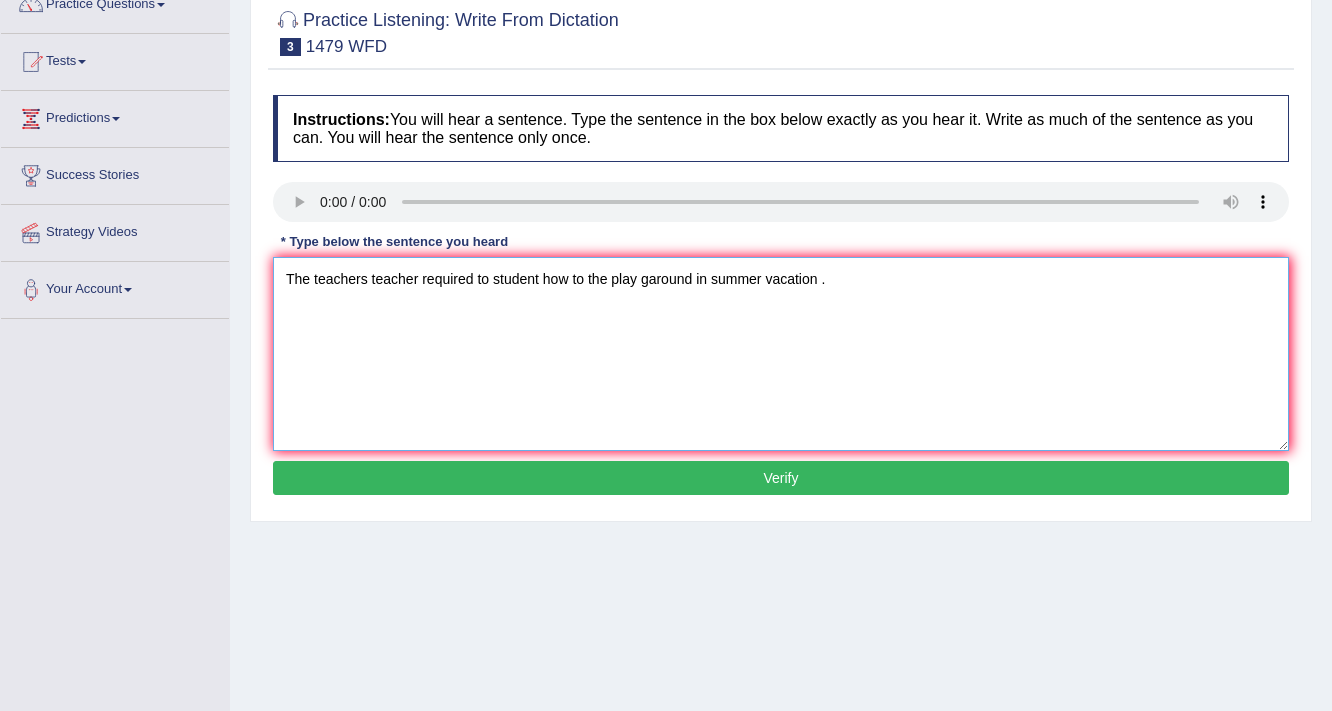 type on "The teachers teacher required to student how to the play garound in summer vacation ." 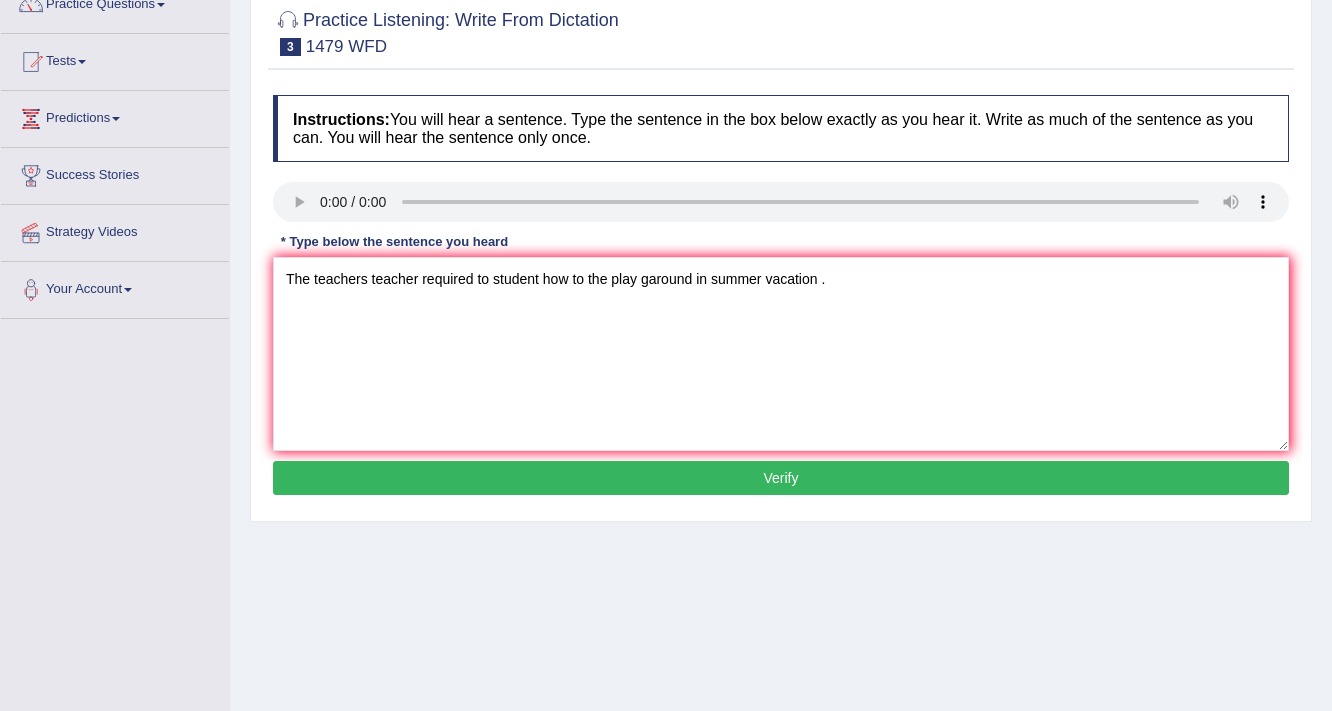 click on "Verify" at bounding box center [781, 478] 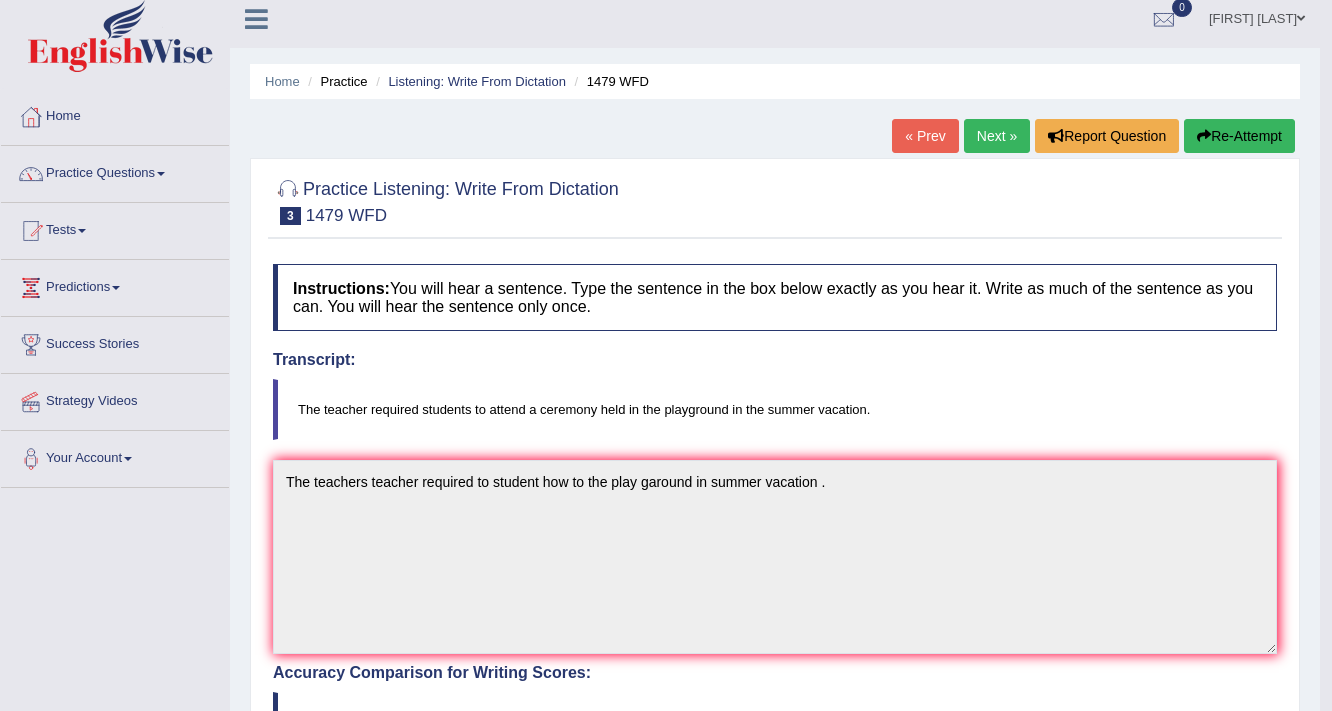scroll, scrollTop: 0, scrollLeft: 0, axis: both 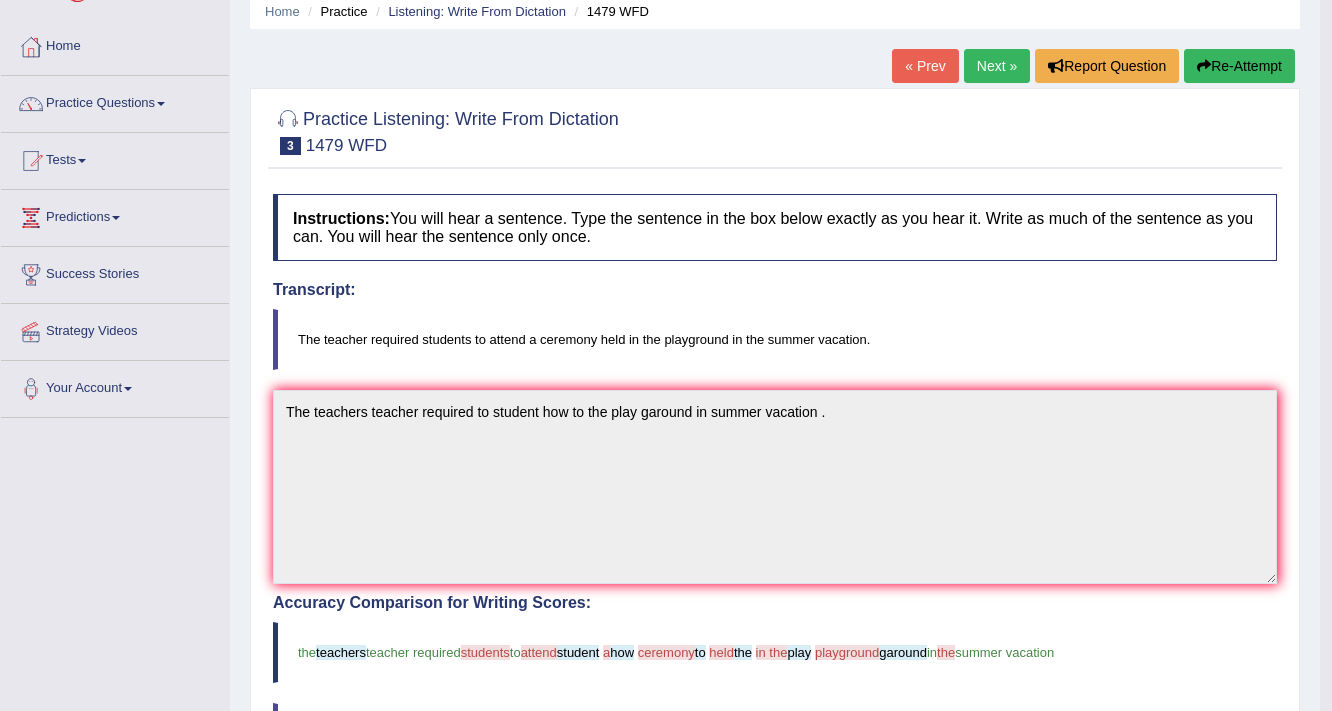 click on "Next »" at bounding box center (997, 66) 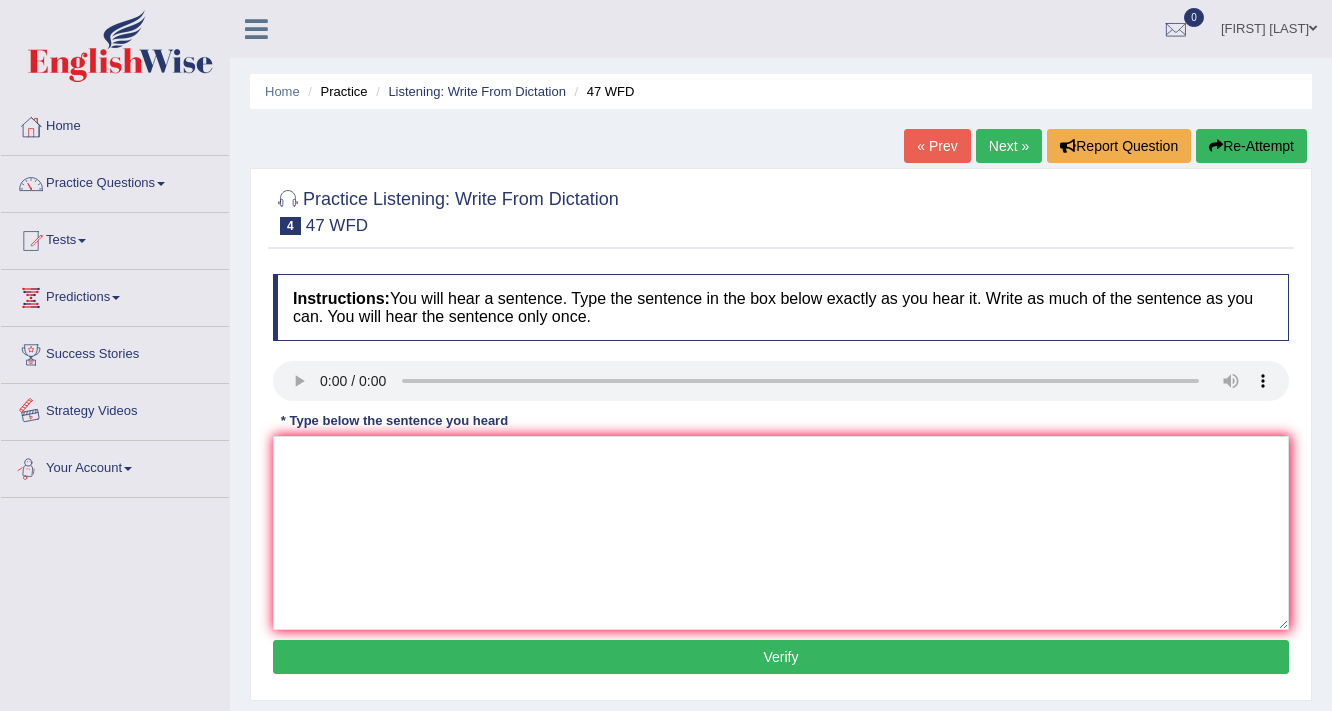 scroll, scrollTop: 0, scrollLeft: 0, axis: both 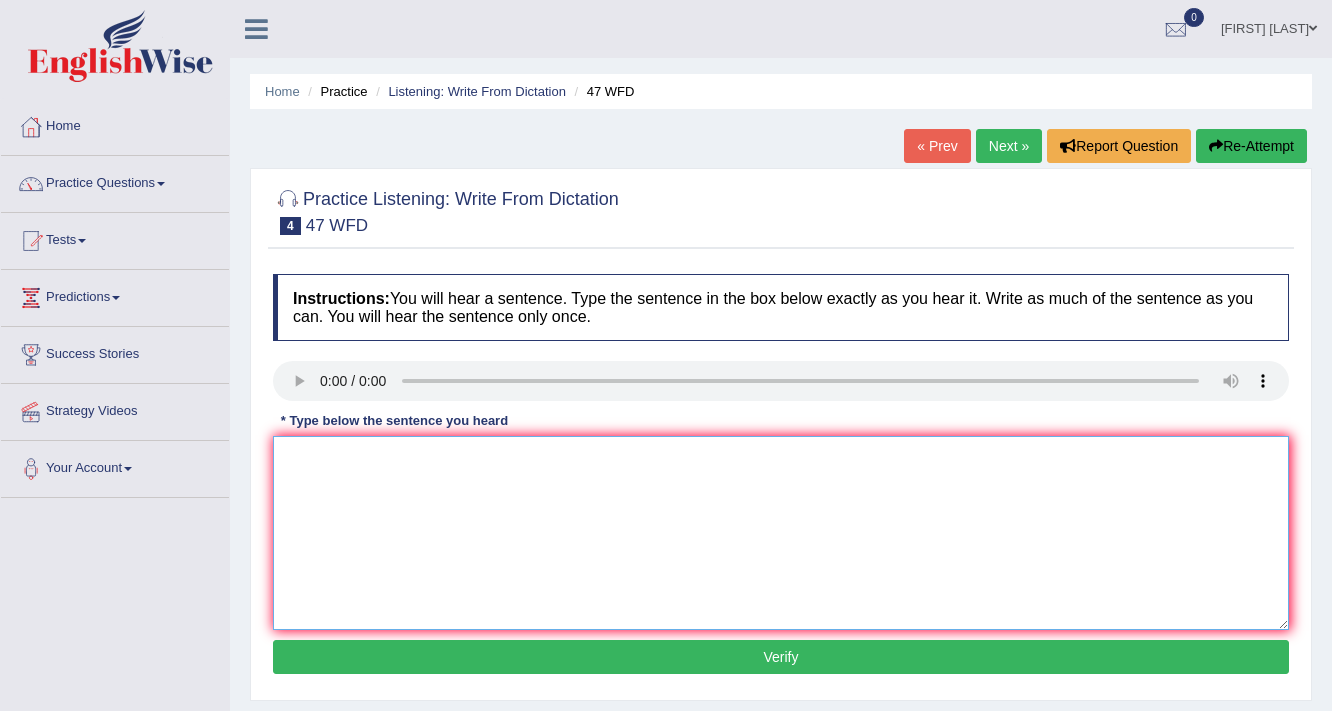 click at bounding box center (781, 533) 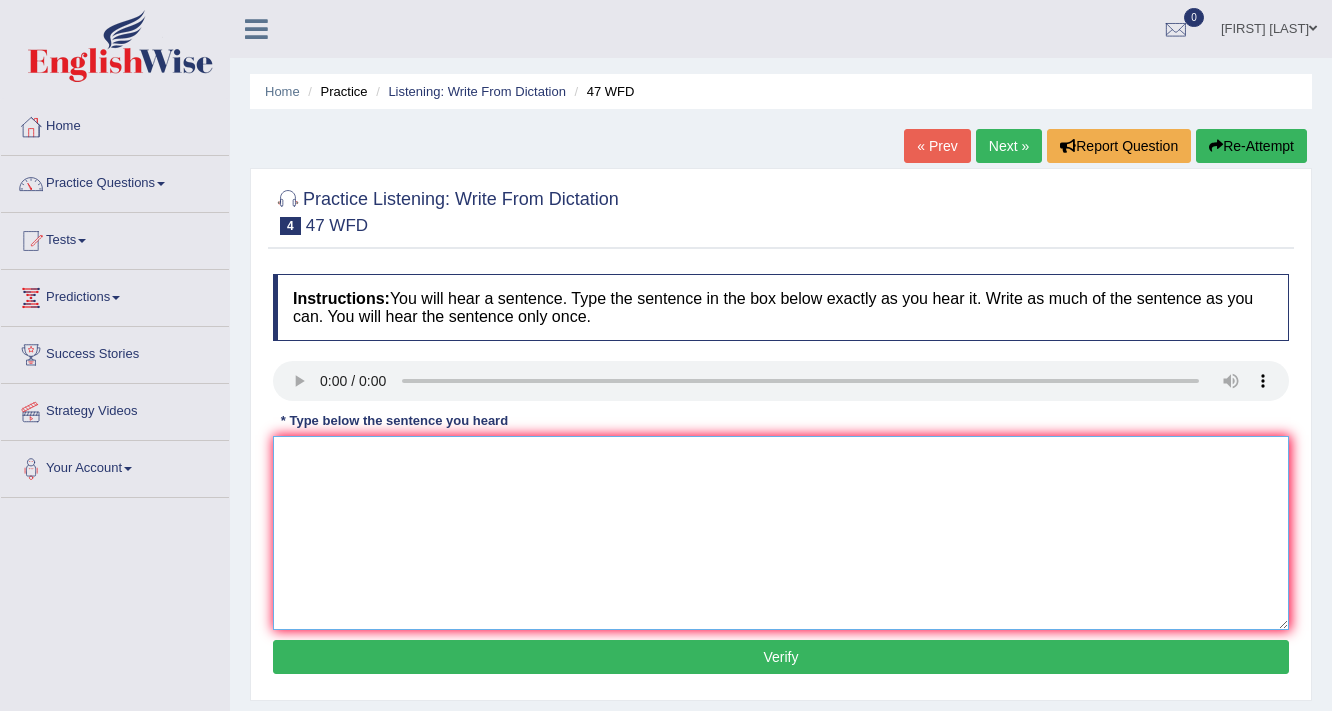 type on "T" 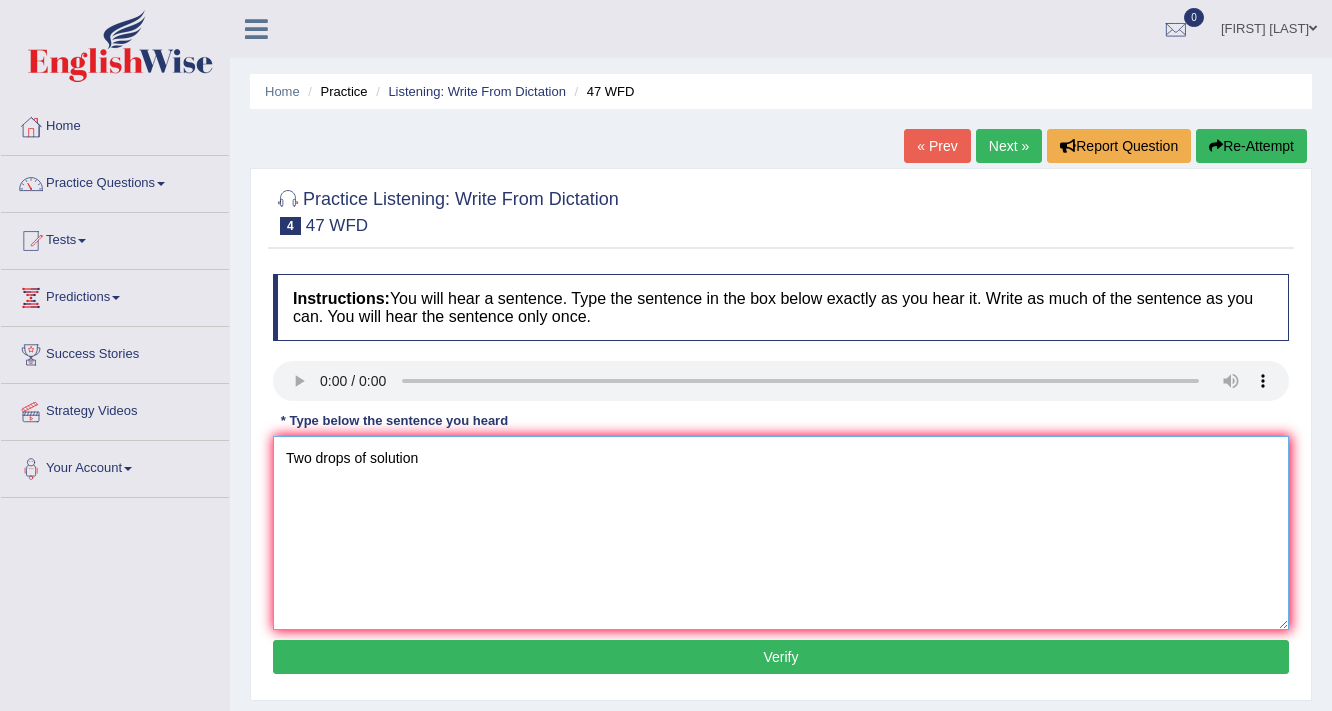 click on "Two drops of solution" at bounding box center [781, 533] 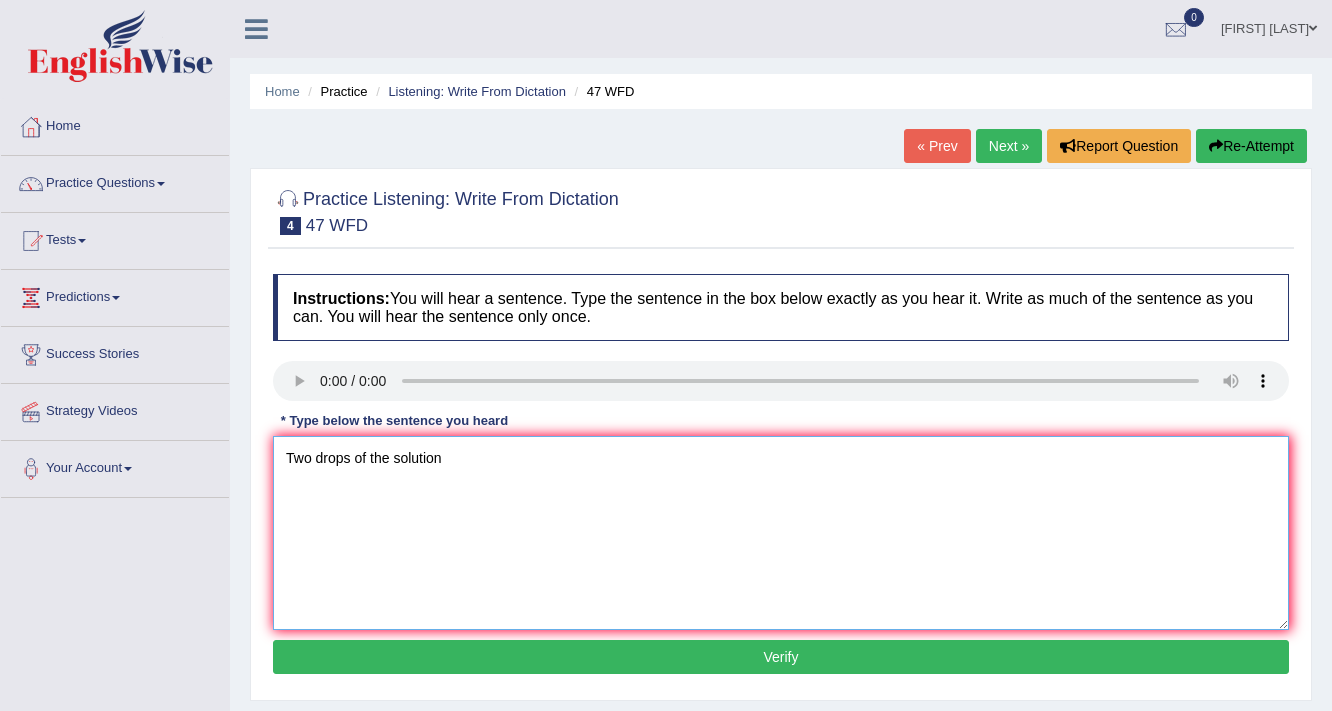 click on "Two drops of the solution" at bounding box center [781, 533] 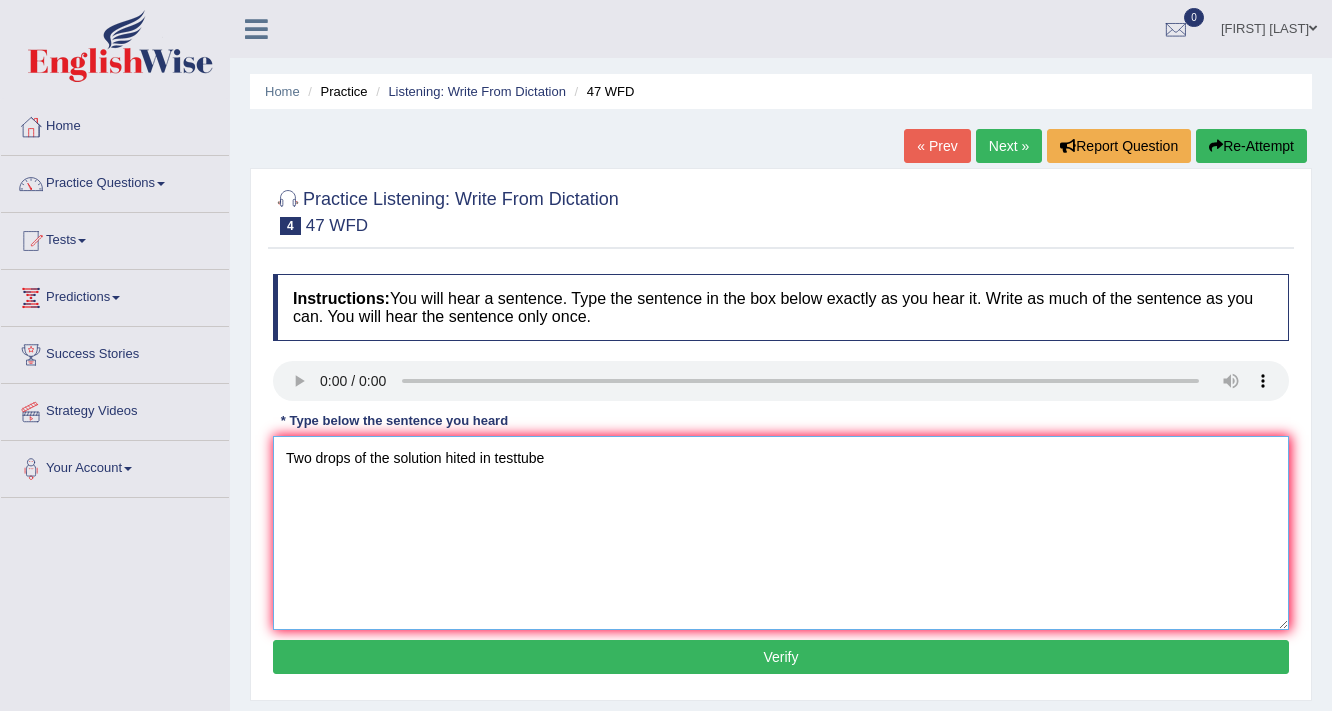 click on "Two drops of the solution hited in testtube" at bounding box center (781, 533) 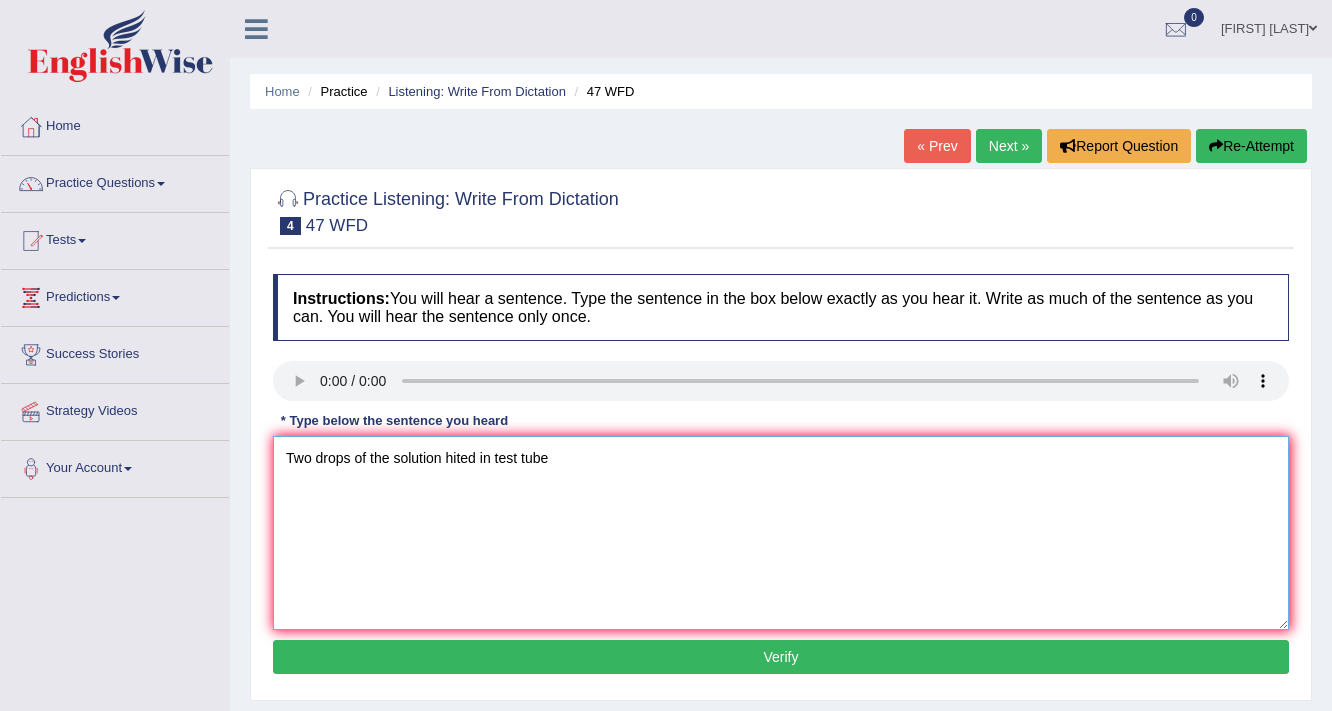 click on "Two drops of the solution hited in test tube" at bounding box center (781, 533) 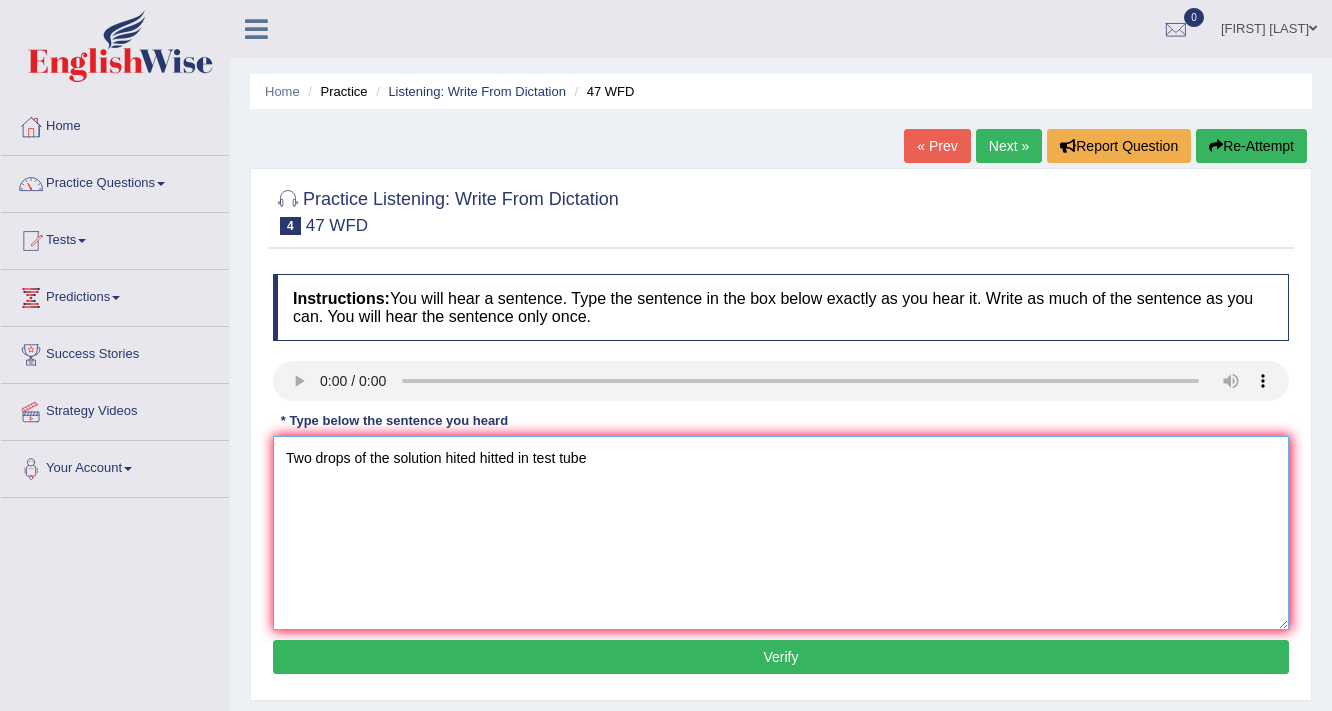 type on "Two drops of the solution hited hitted in test tube" 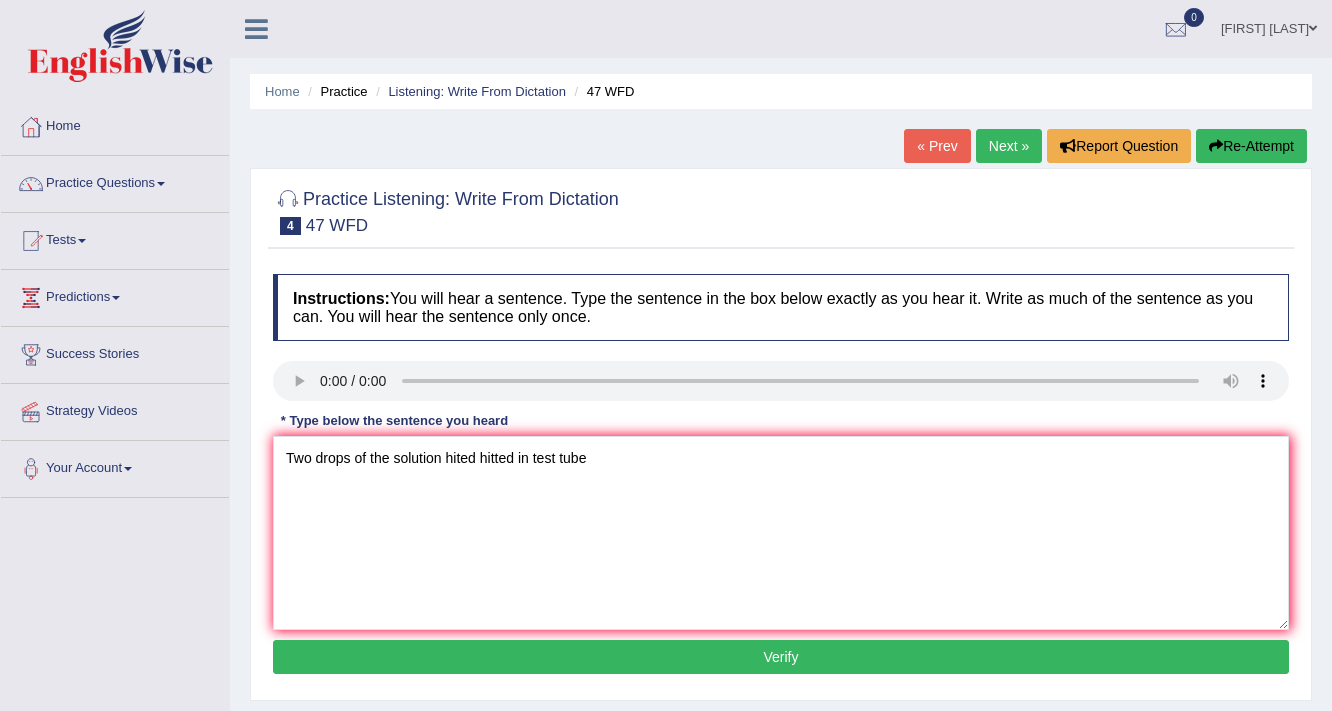 drag, startPoint x: 521, startPoint y: 664, endPoint x: 522, endPoint y: 647, distance: 17.029387 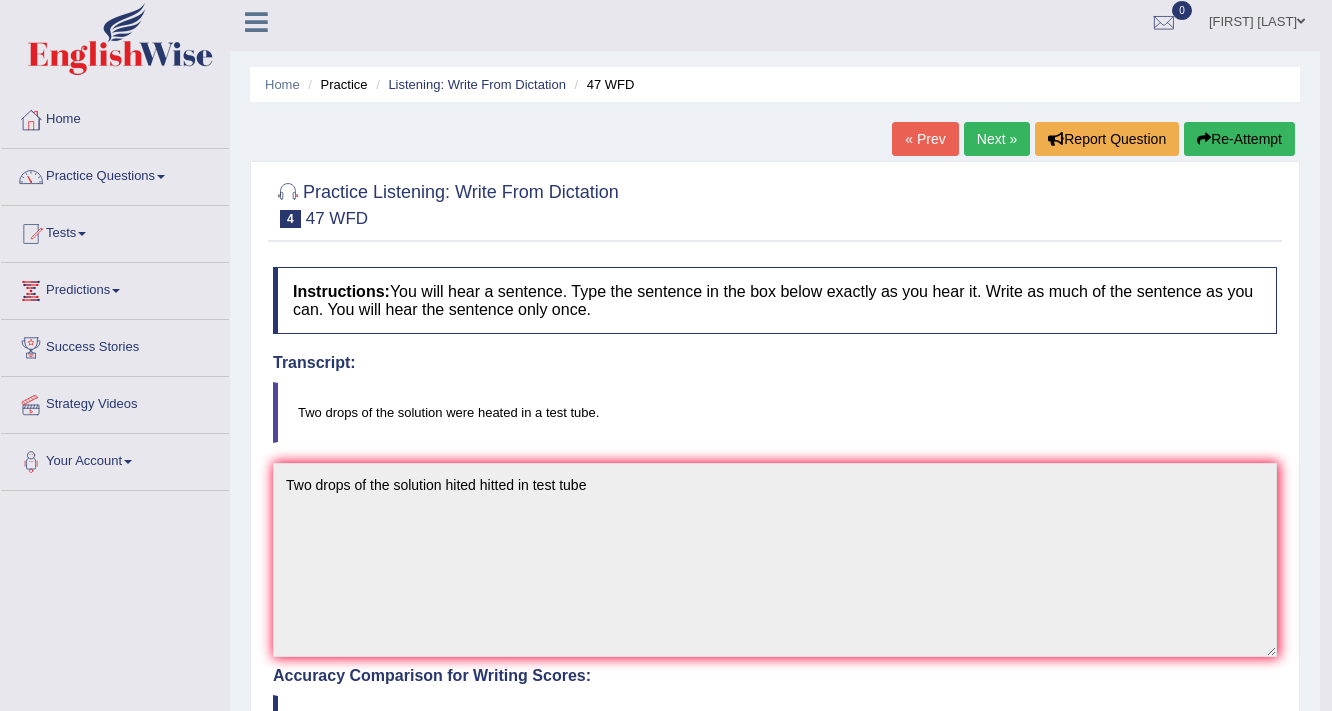 scroll, scrollTop: 0, scrollLeft: 0, axis: both 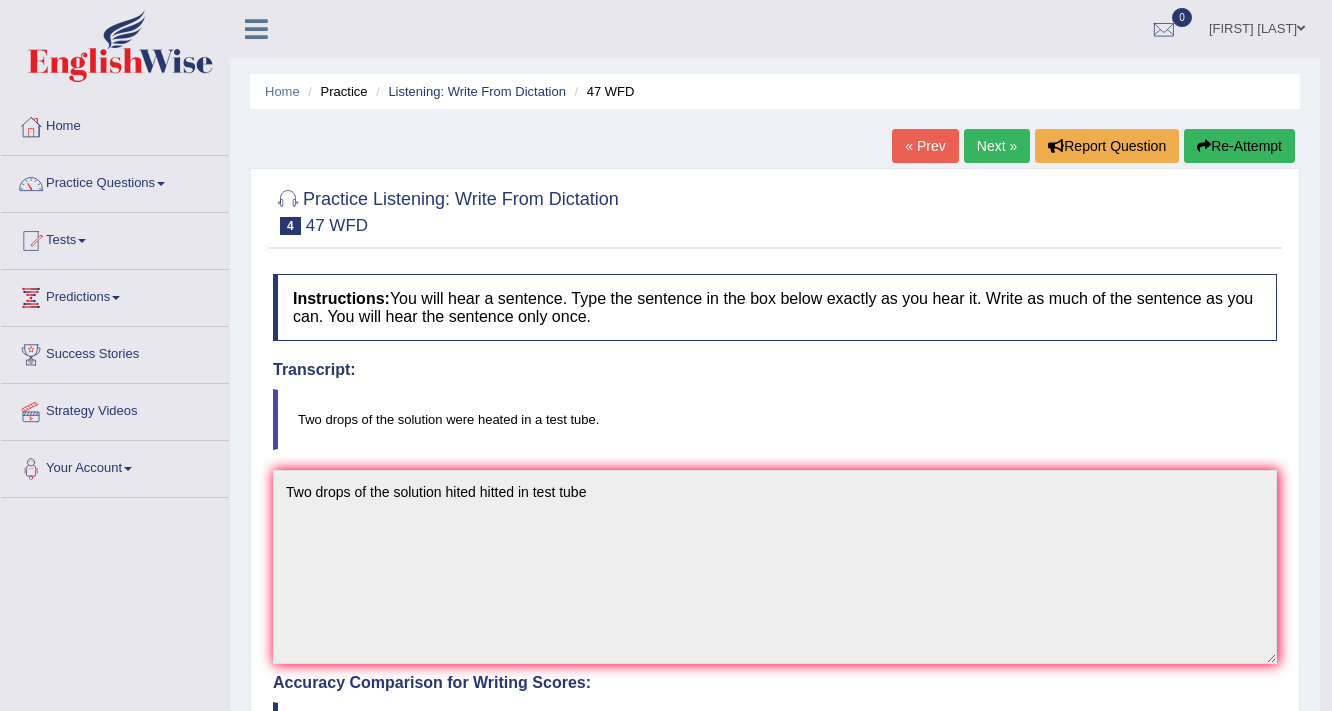 click on "Next »" at bounding box center (997, 146) 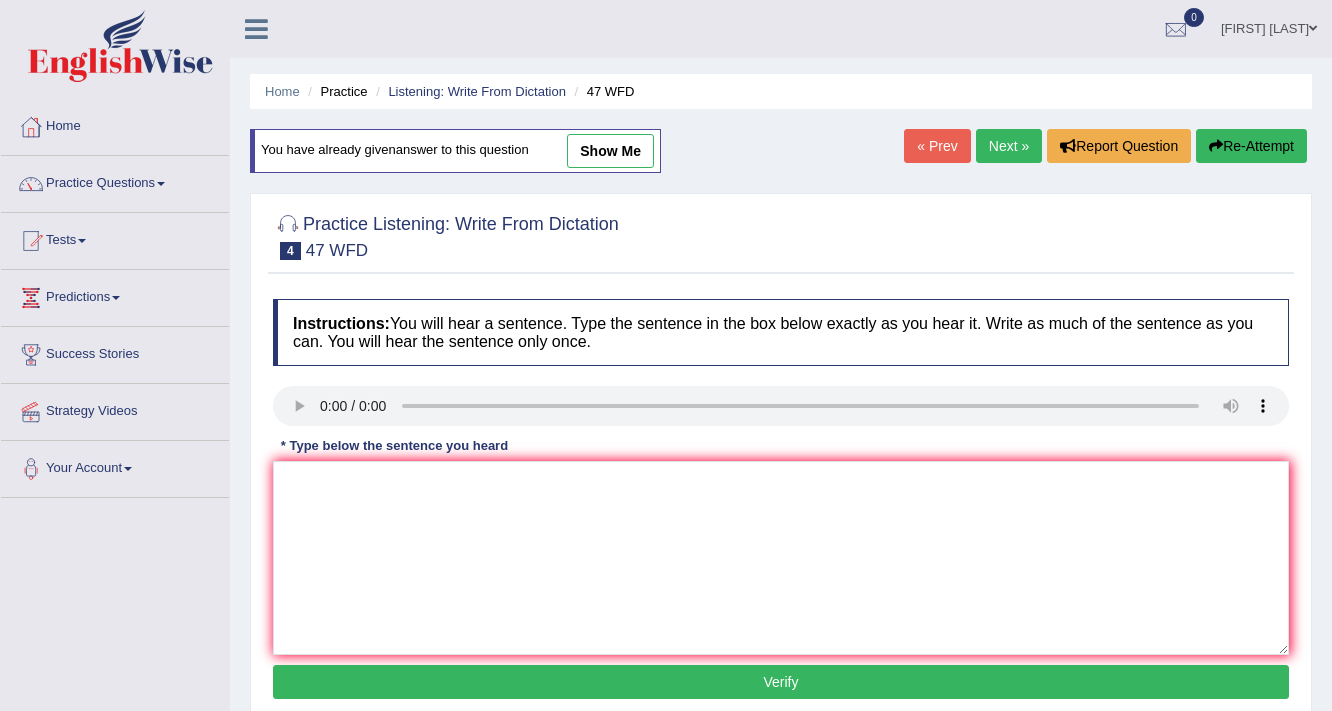 scroll, scrollTop: 0, scrollLeft: 0, axis: both 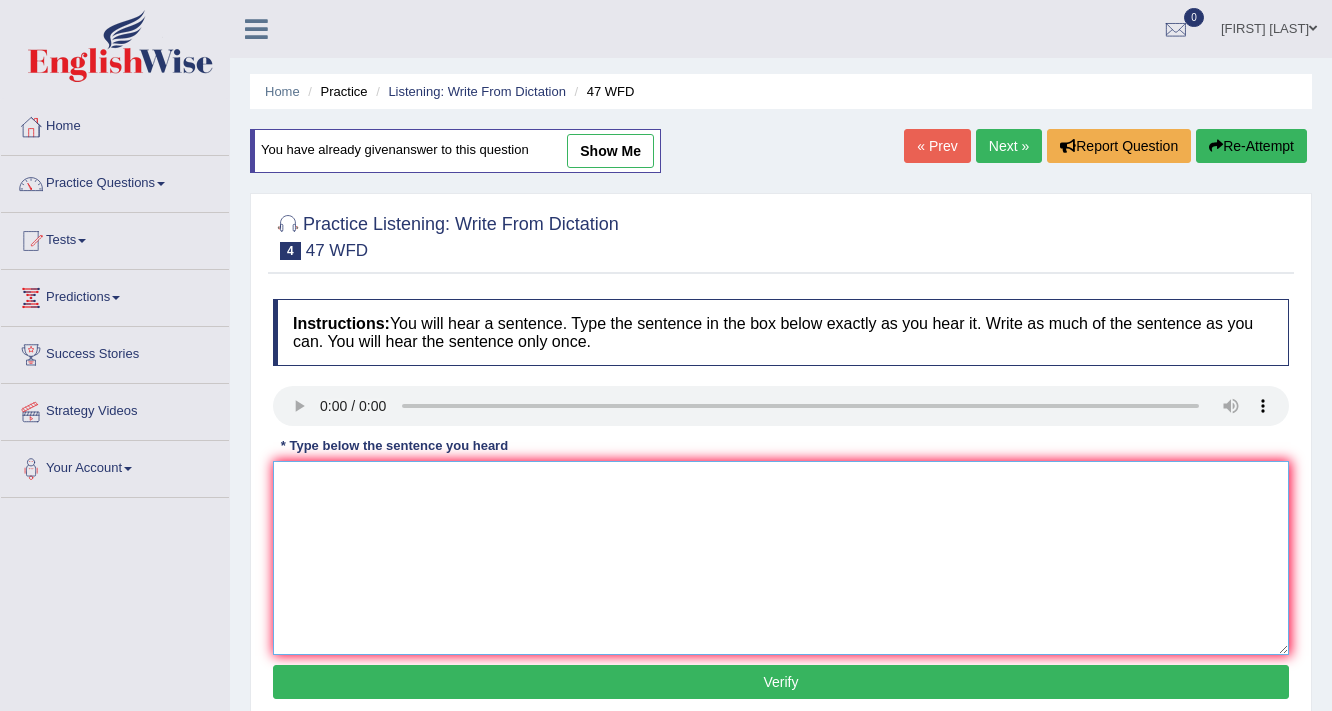 click at bounding box center [781, 558] 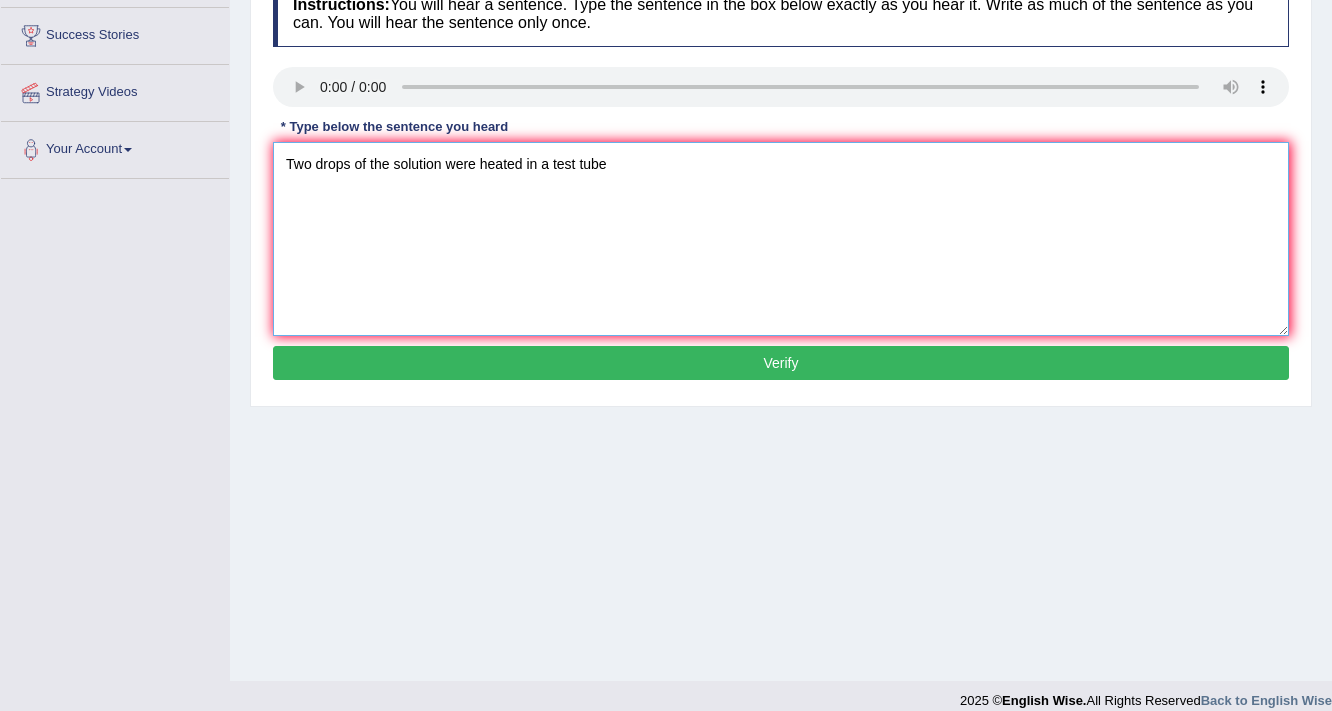 scroll, scrollTop: 320, scrollLeft: 0, axis: vertical 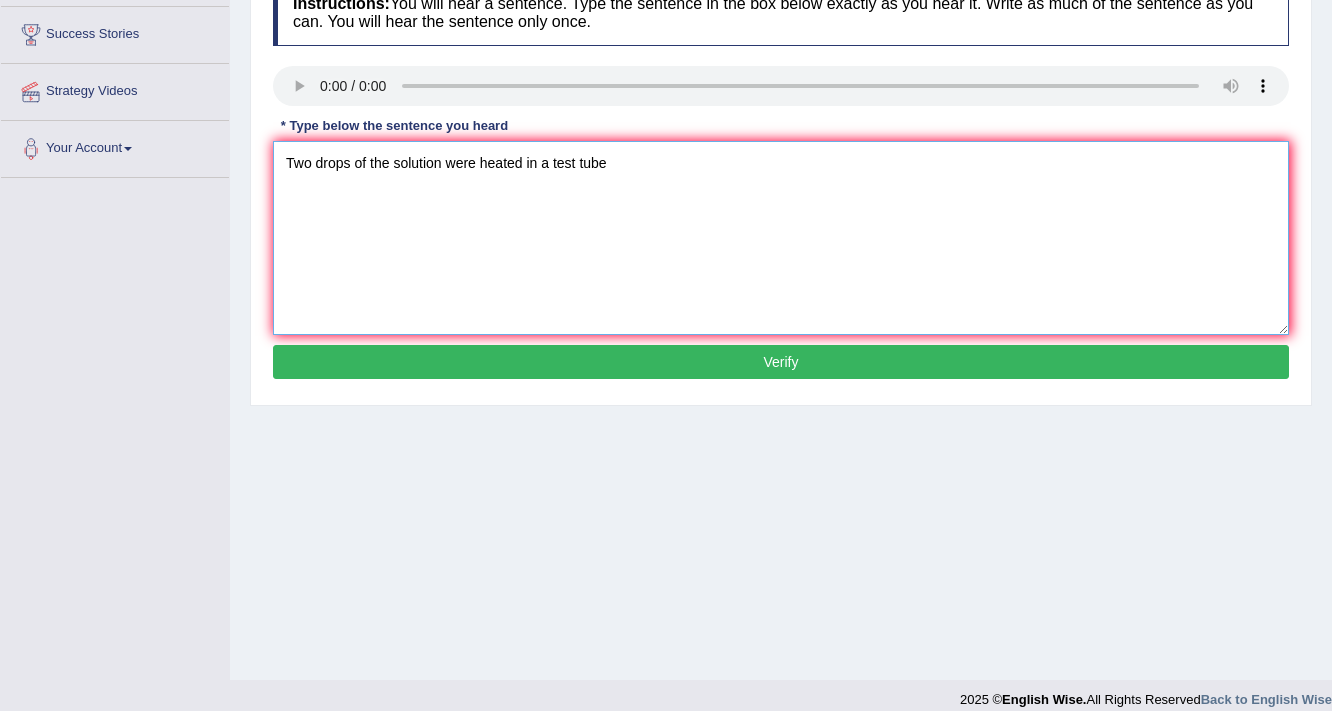 type on "Two drops of the solution were heated in a test tube" 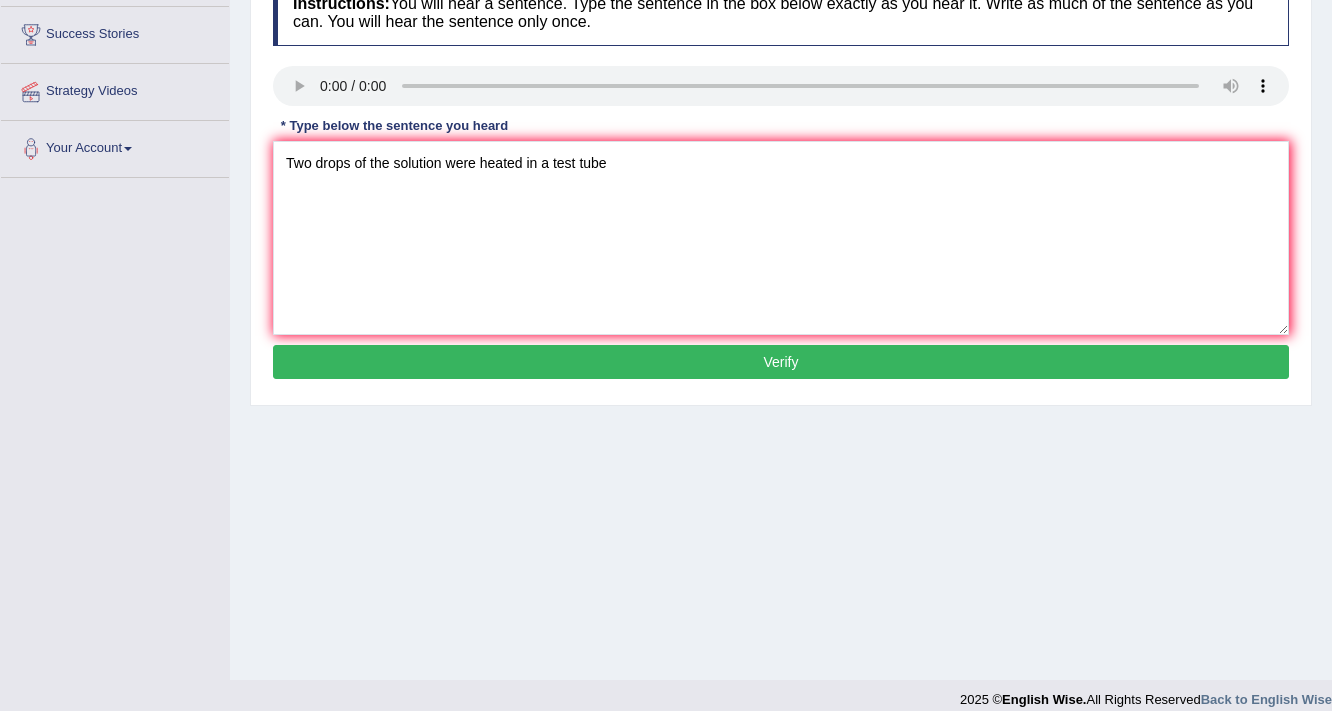 click on "Verify" at bounding box center [781, 362] 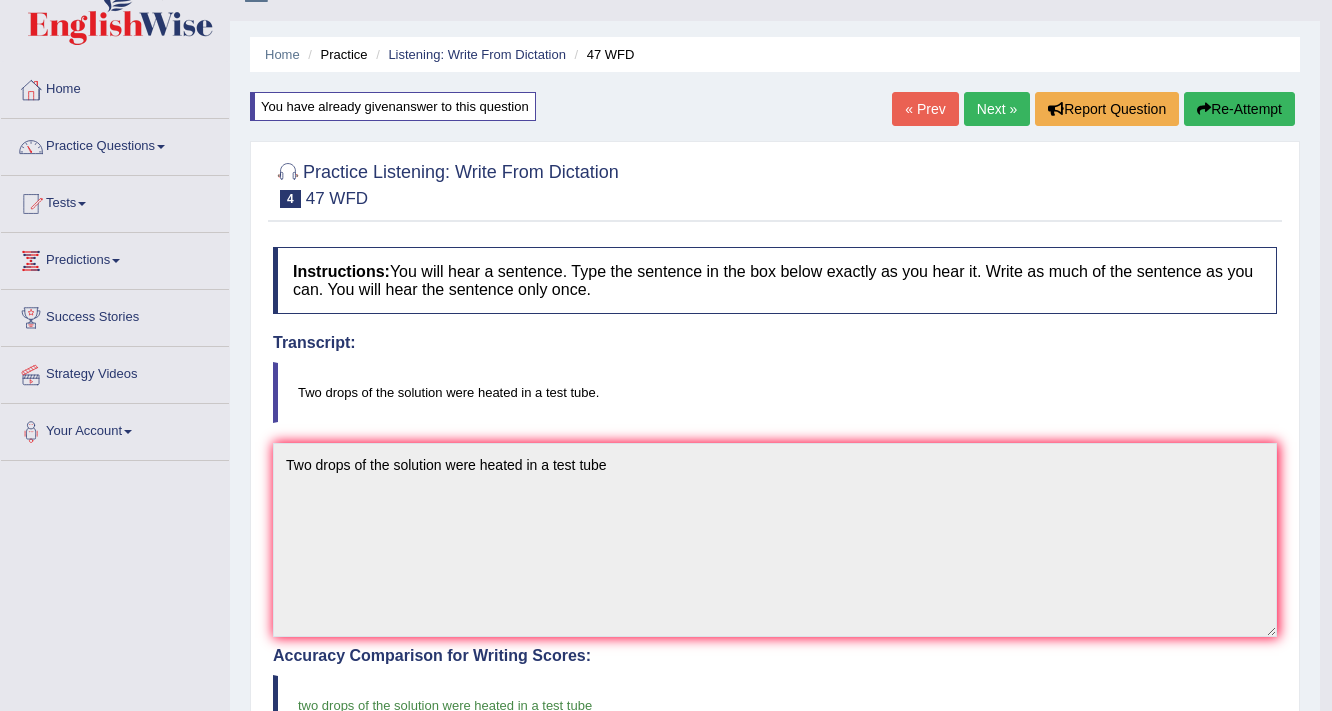 scroll, scrollTop: 29, scrollLeft: 0, axis: vertical 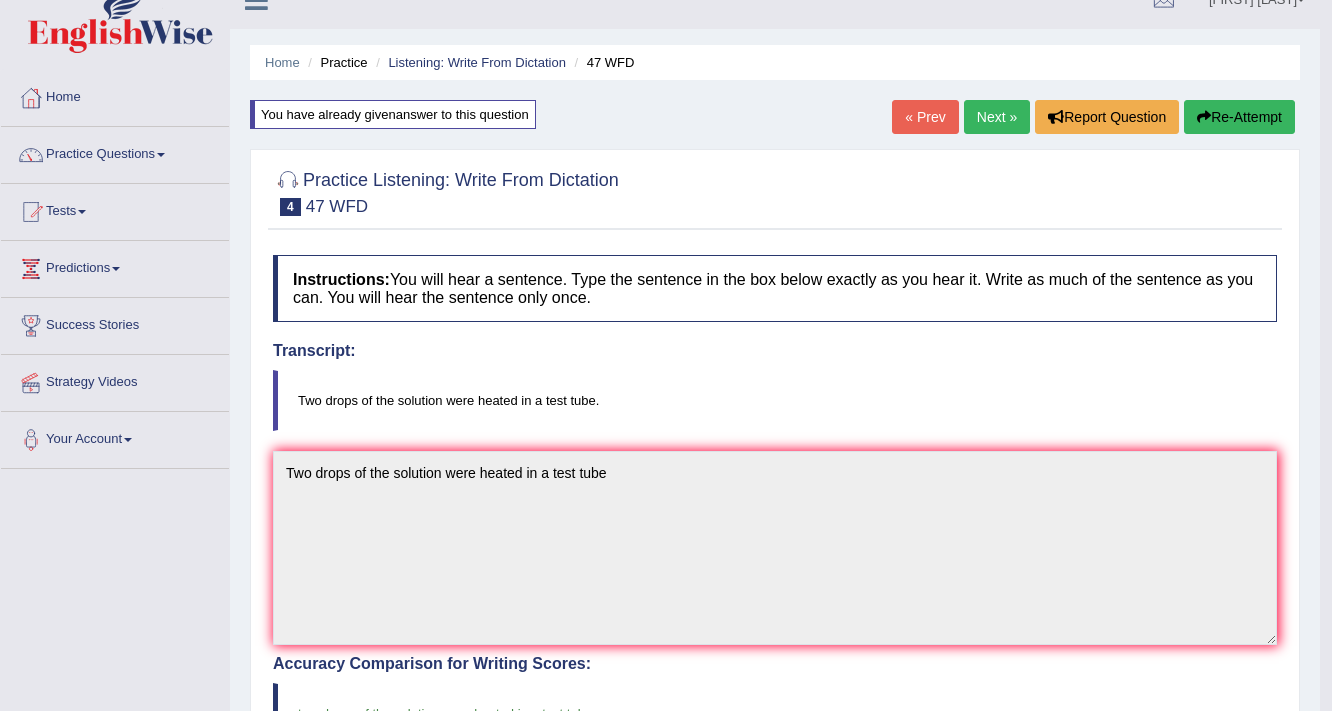 click on "Next »" at bounding box center (997, 117) 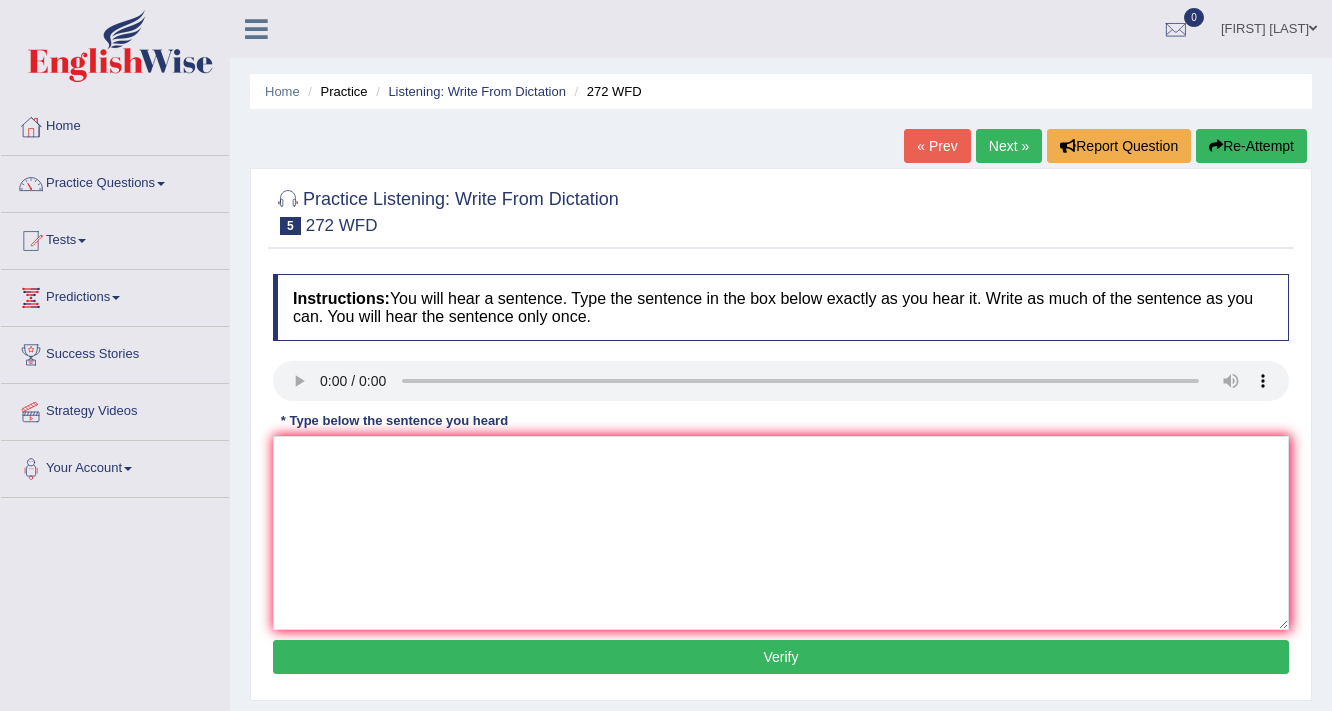 scroll, scrollTop: 0, scrollLeft: 0, axis: both 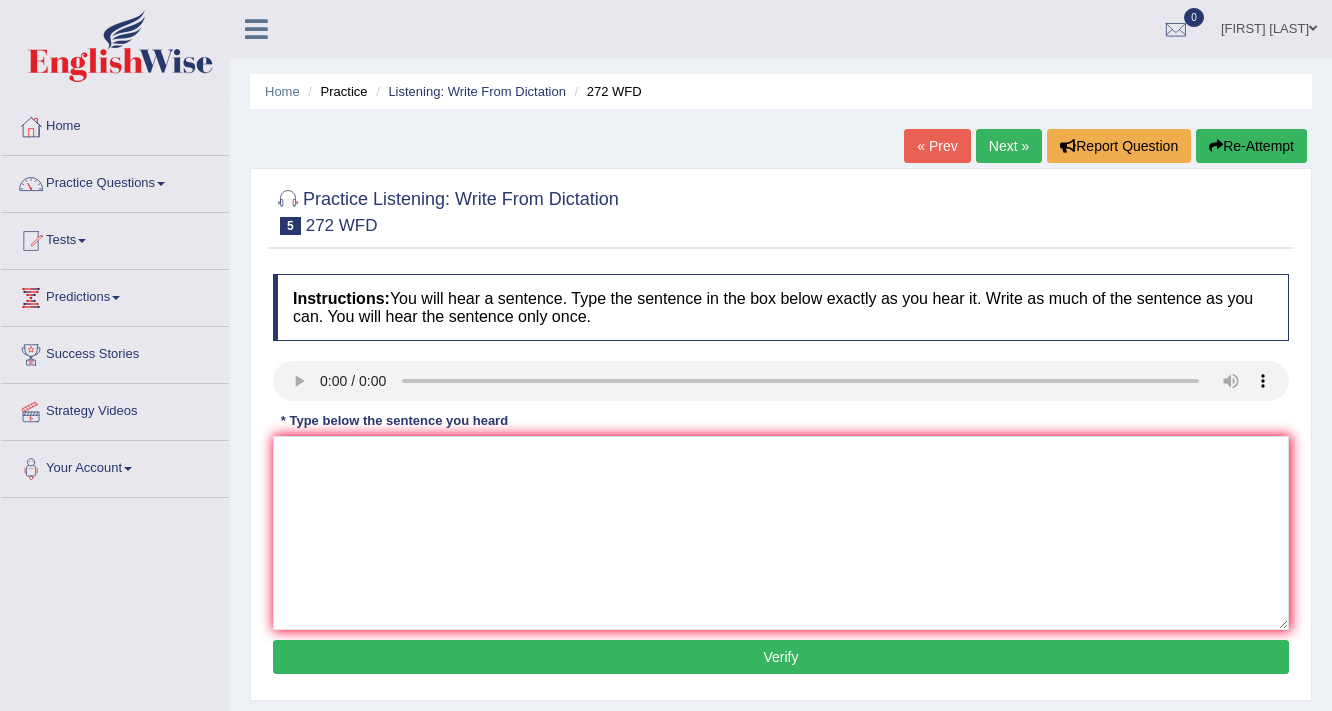 click on "* Type below the sentence you heard" at bounding box center (394, 420) 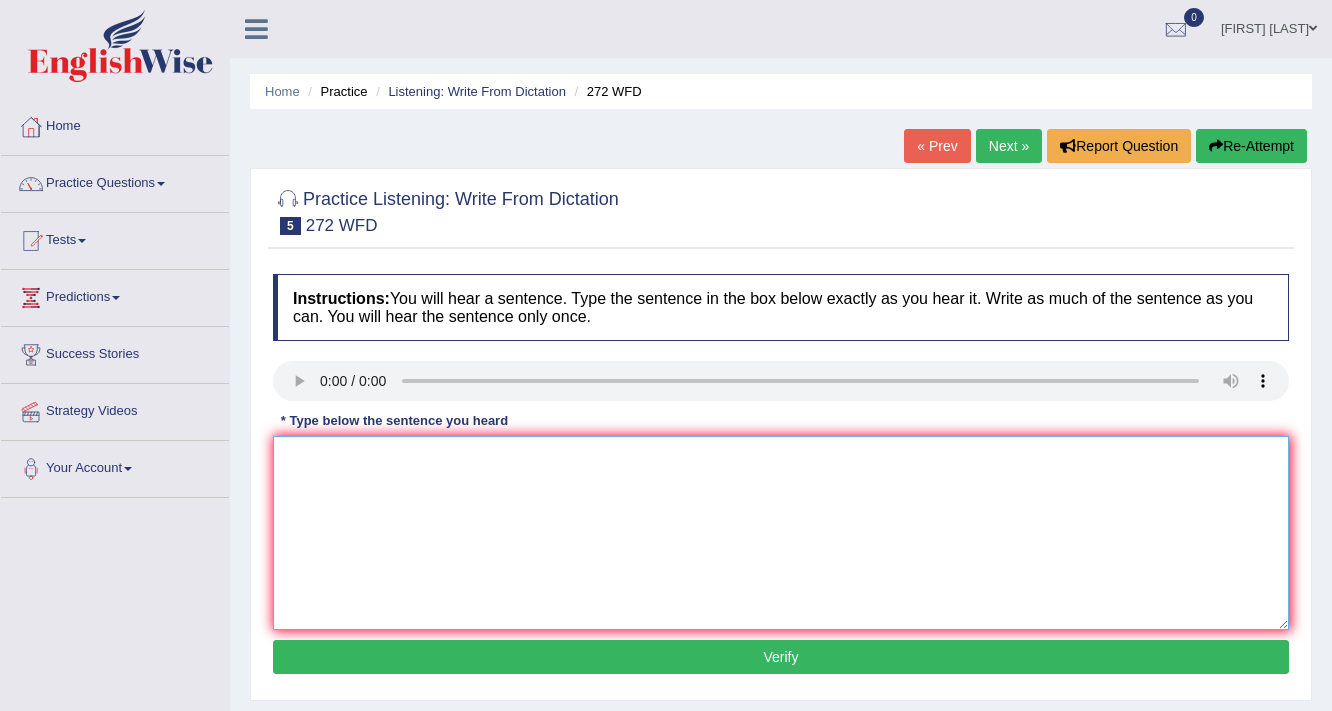click at bounding box center [781, 533] 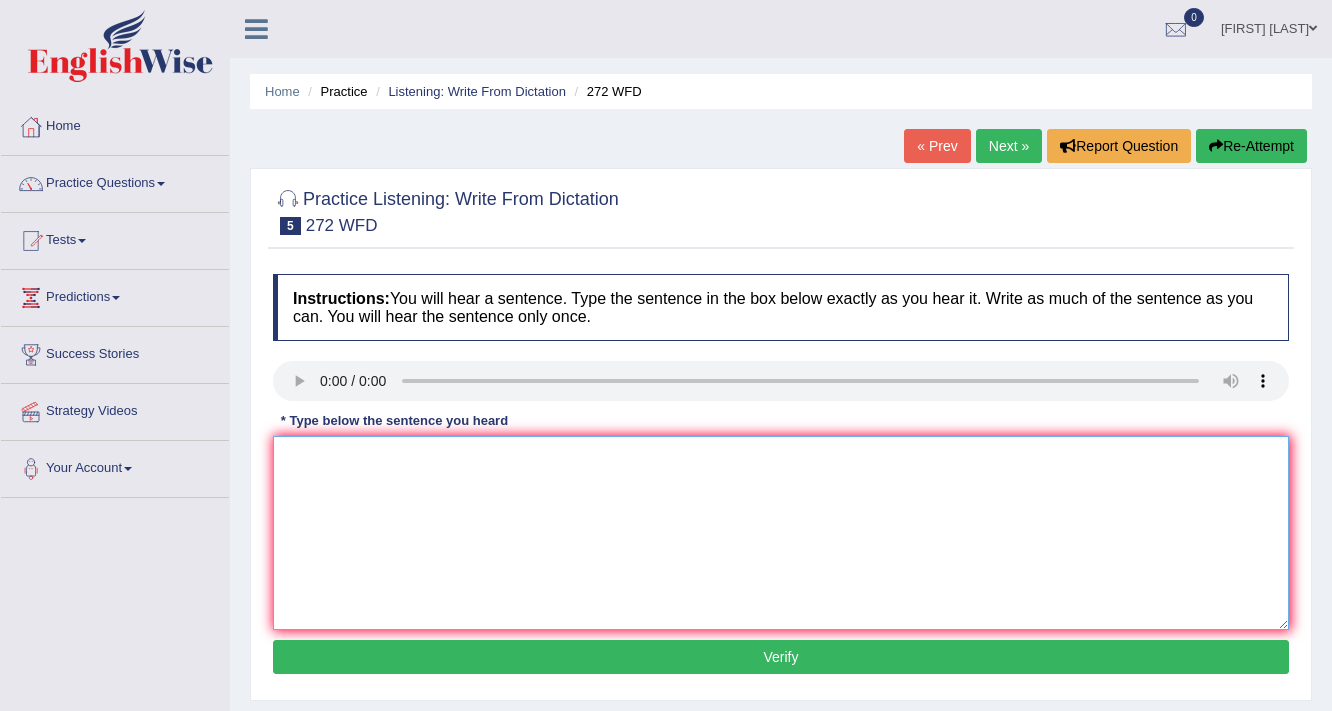 click at bounding box center (781, 533) 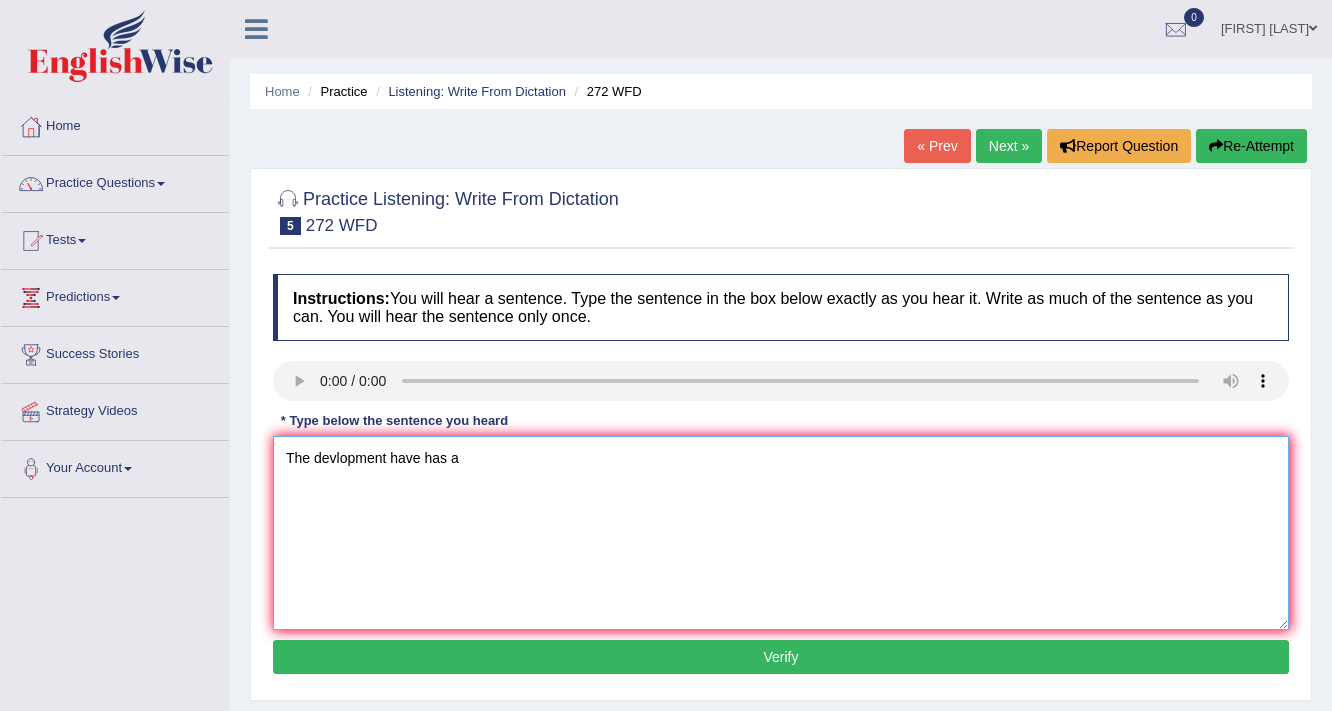 click on "The devlopment have has a" at bounding box center [781, 533] 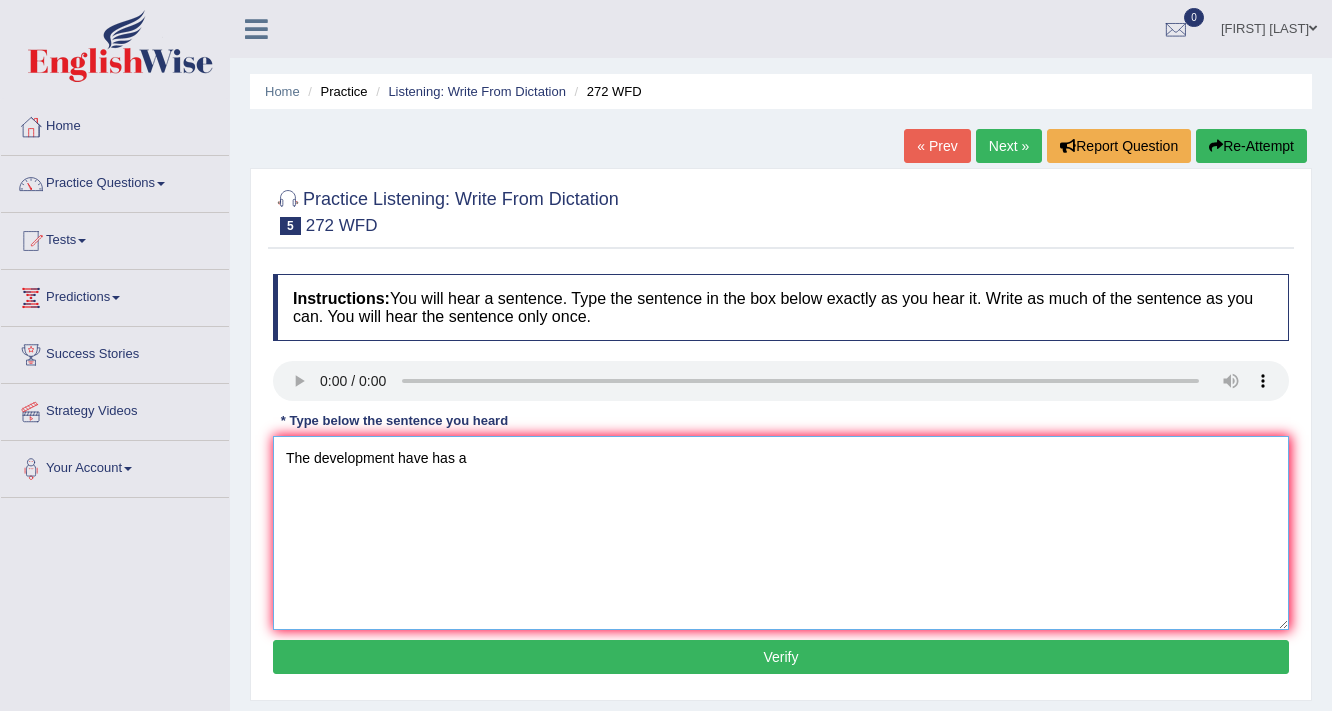 click on "The development have has a" at bounding box center (781, 533) 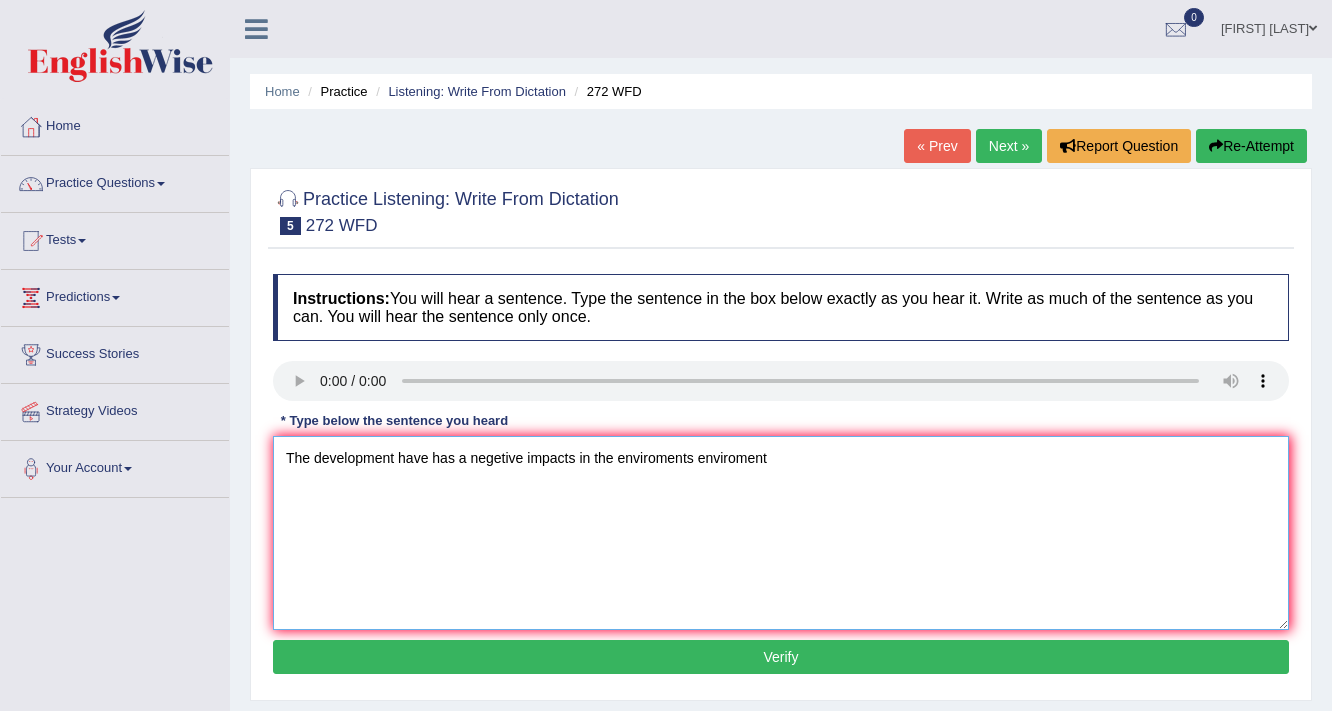 click on "The development have has a negetive impacts in the enviroments enviroment" at bounding box center (781, 533) 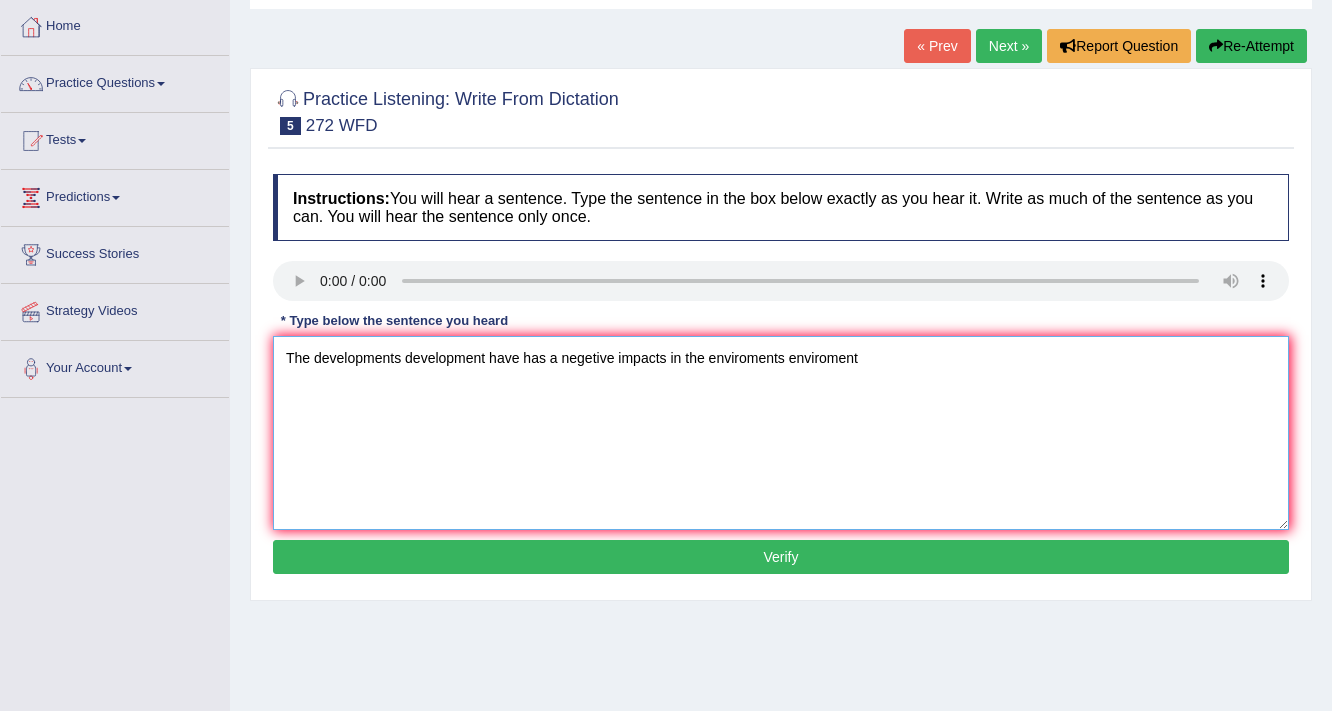 scroll, scrollTop: 240, scrollLeft: 0, axis: vertical 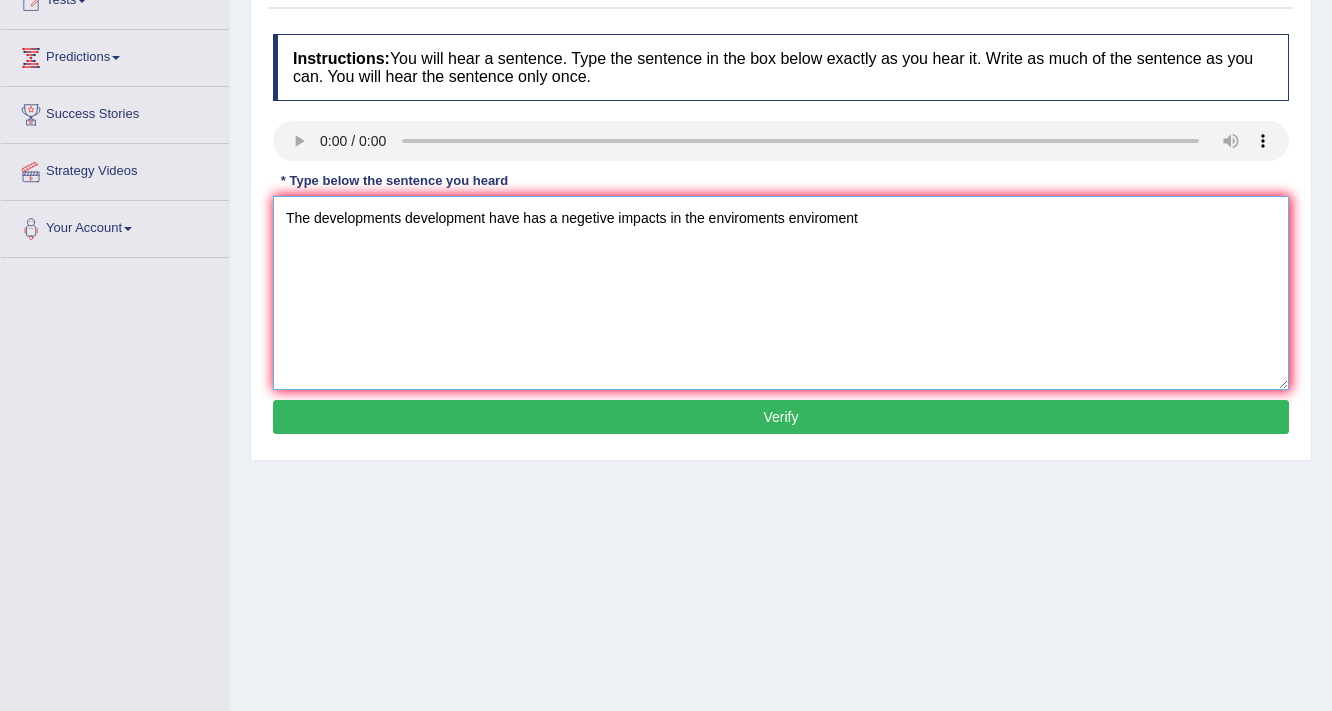 drag, startPoint x: 712, startPoint y: 385, endPoint x: 709, endPoint y: 404, distance: 19.235384 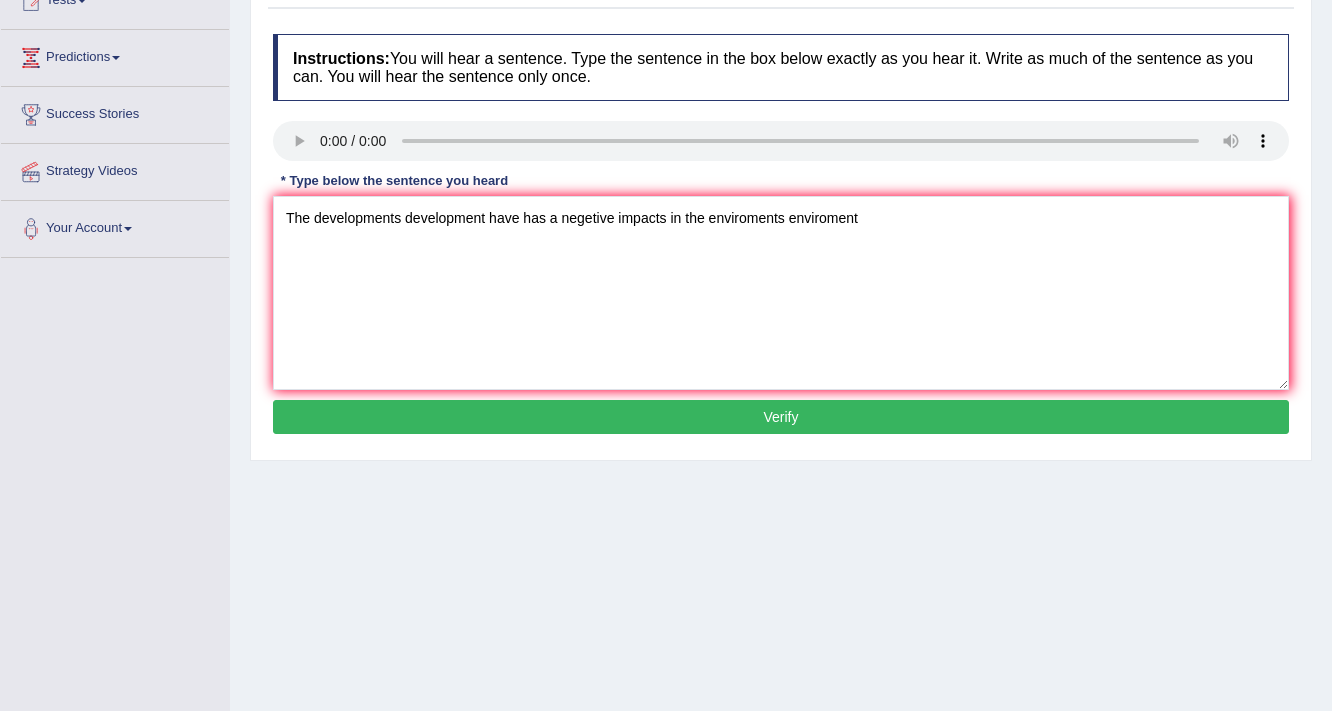click on "Verify" at bounding box center (781, 417) 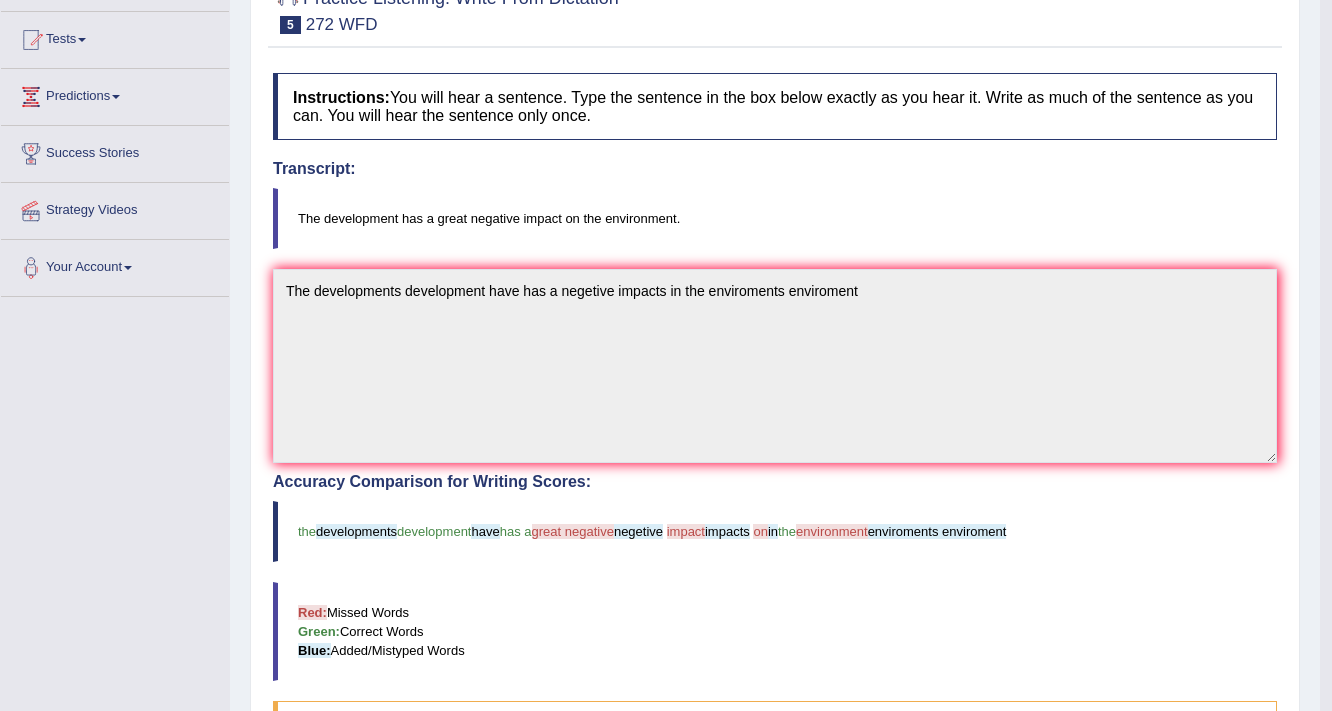 scroll, scrollTop: 240, scrollLeft: 0, axis: vertical 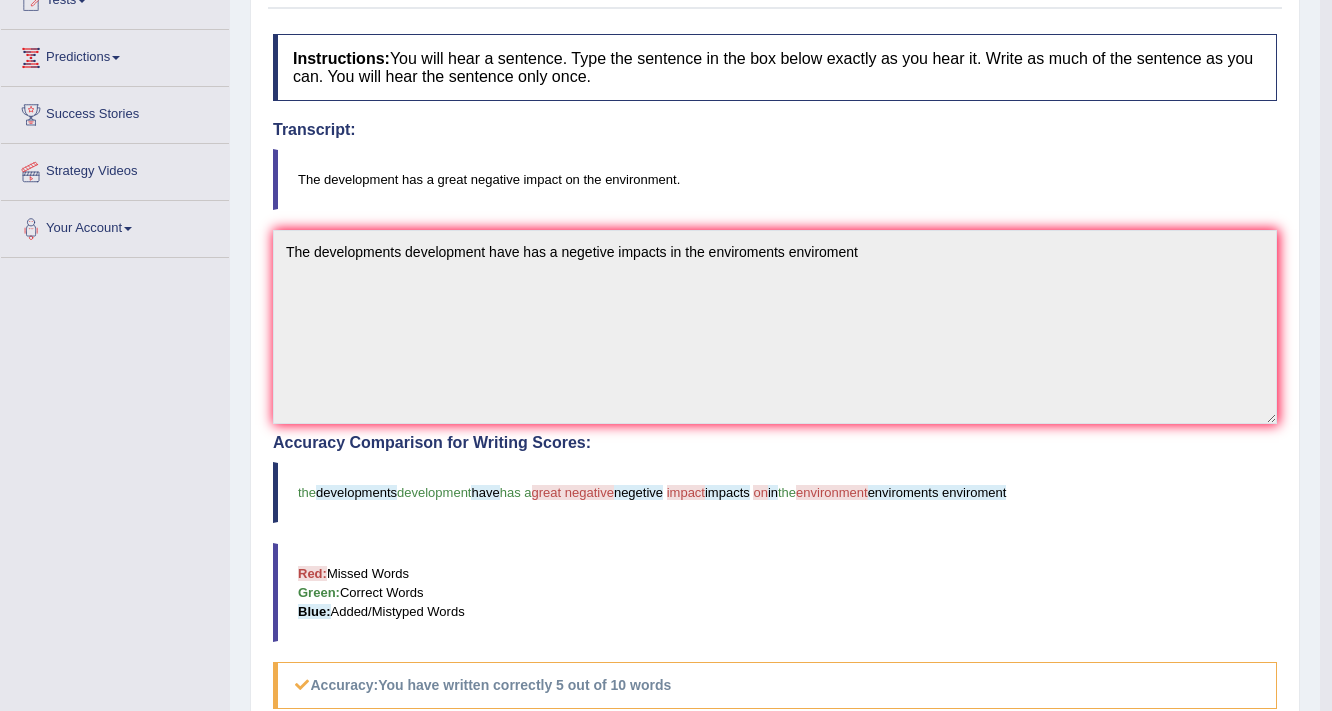 click on "the  developments  development  have  has a  great negative negetive   impact impacts   on in  the  environment enviroments enviroment" at bounding box center (775, 492) 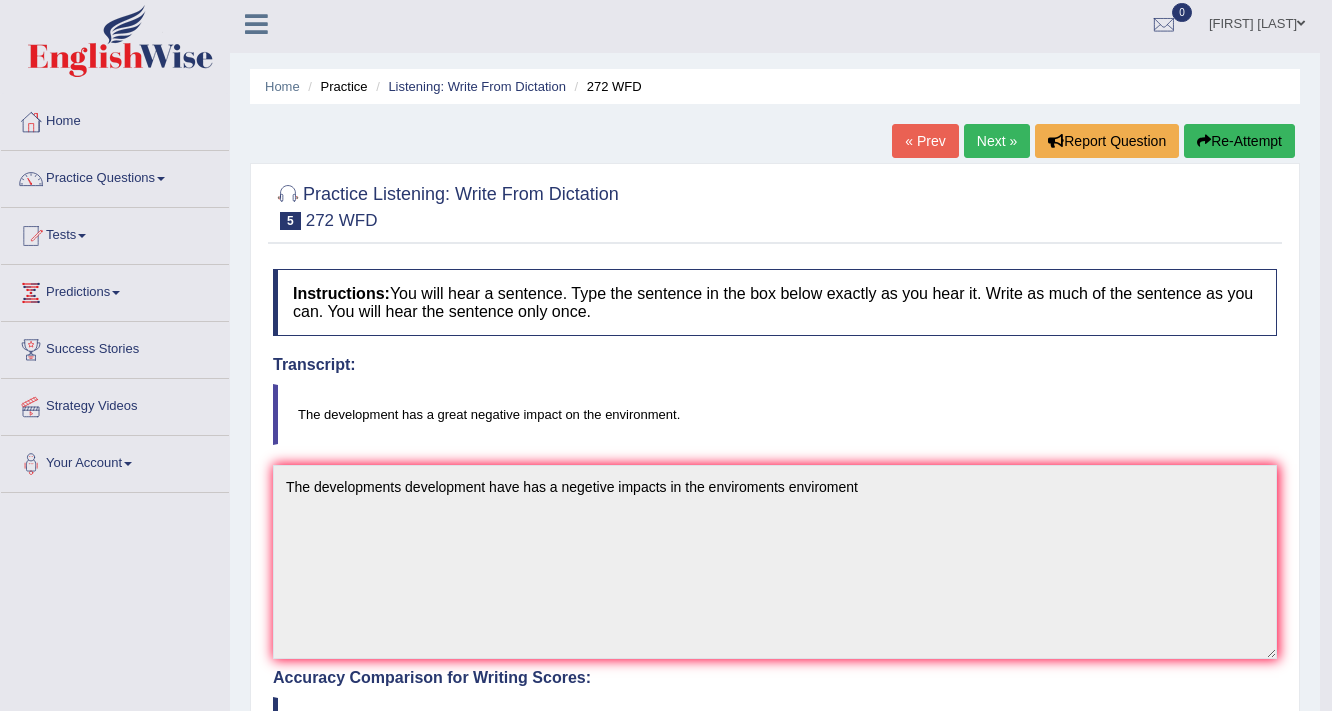 scroll, scrollTop: 0, scrollLeft: 0, axis: both 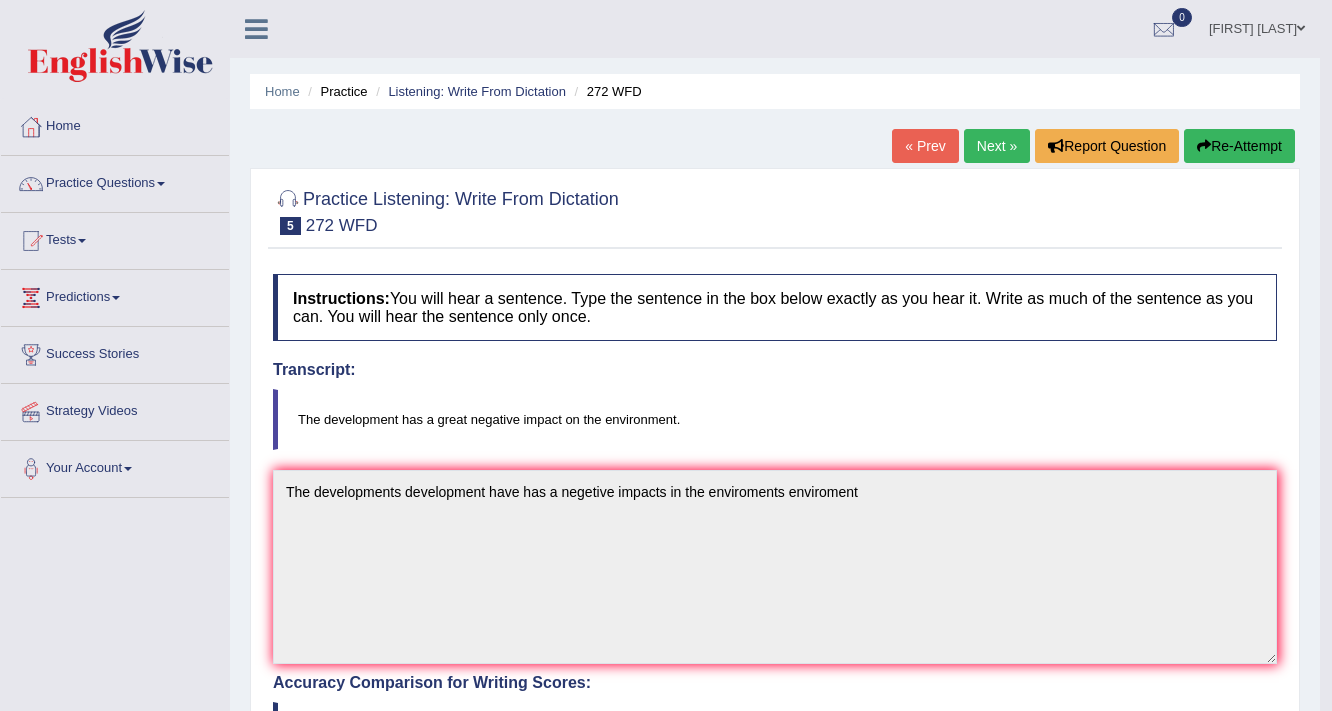 click on "Next »" at bounding box center (997, 146) 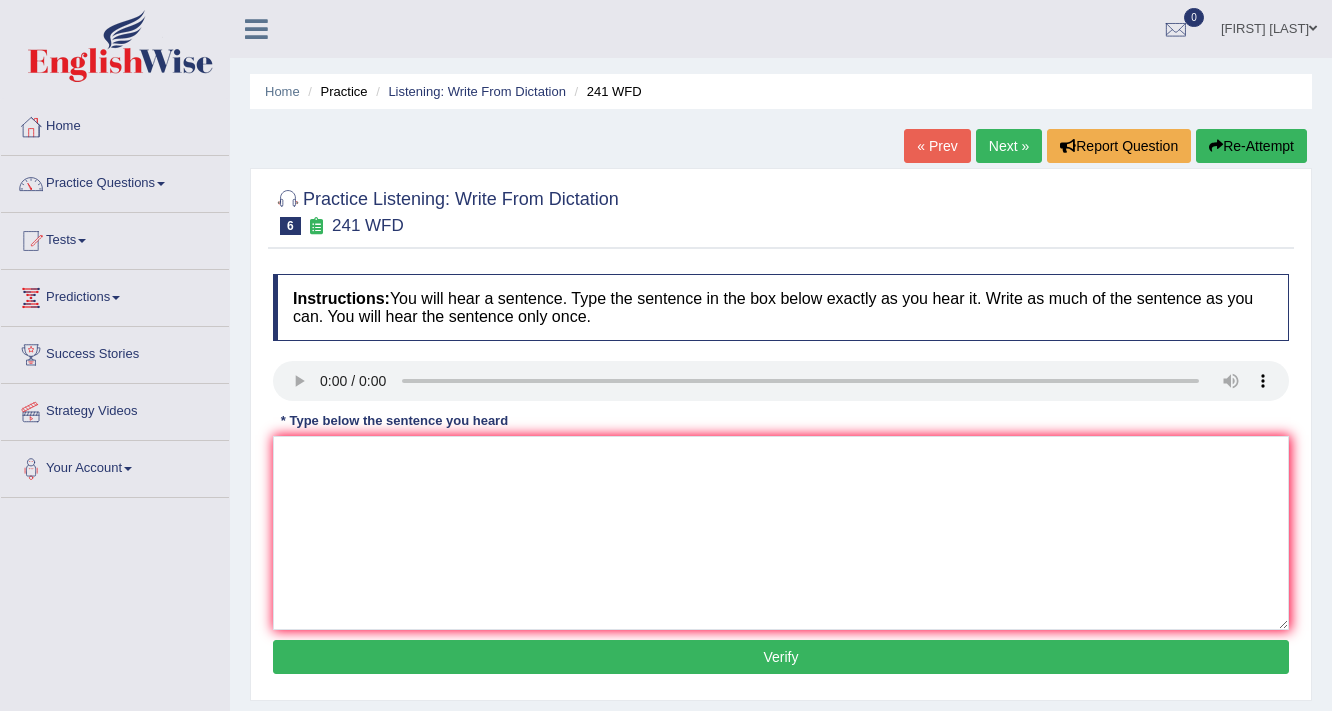 scroll, scrollTop: 0, scrollLeft: 0, axis: both 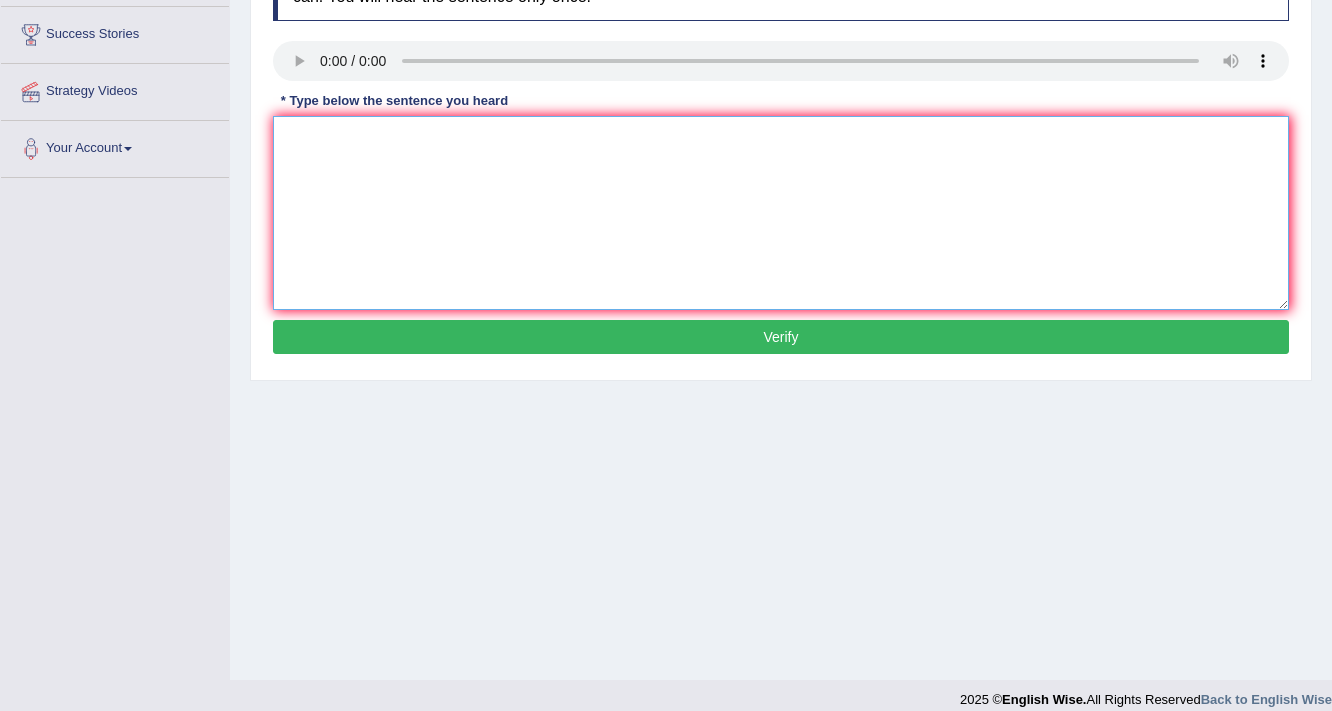 click at bounding box center [781, 213] 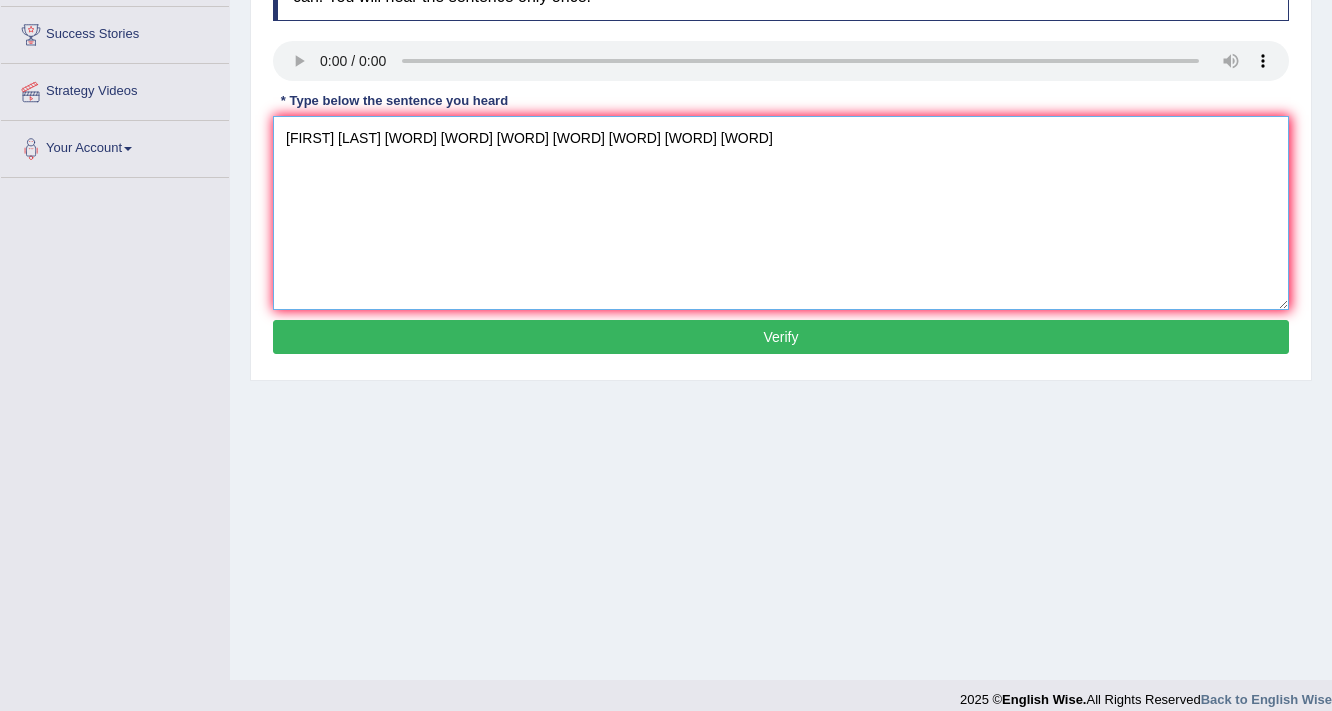 type on "Plases Plases chacked chack in the weabsite weabsite for the opening hours" 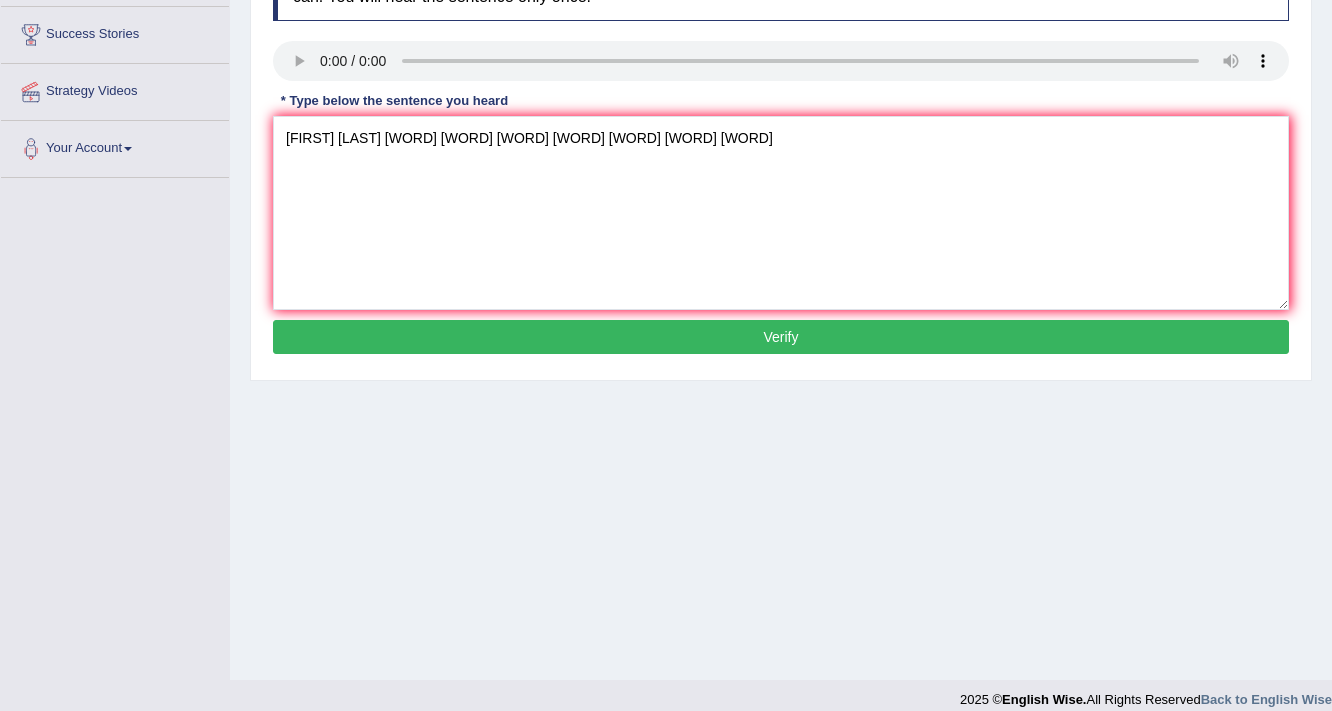 click on "Verify" at bounding box center (781, 337) 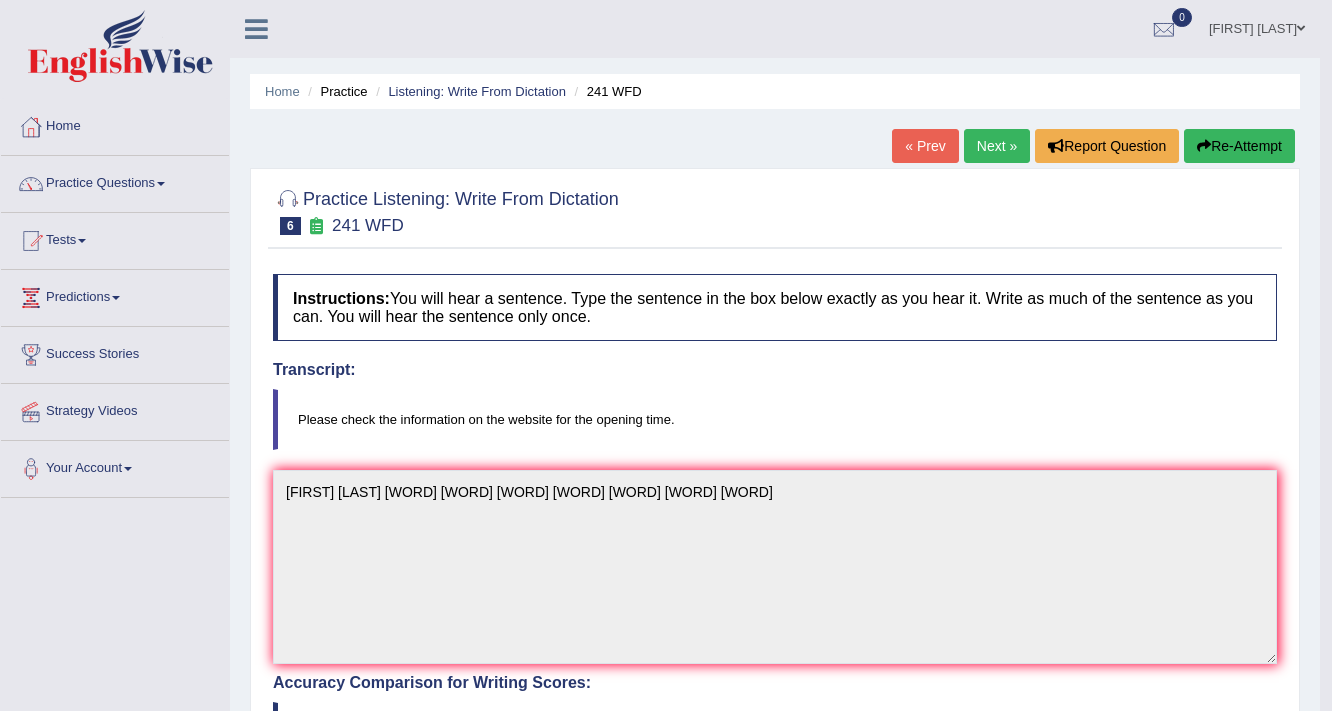 scroll, scrollTop: 0, scrollLeft: 0, axis: both 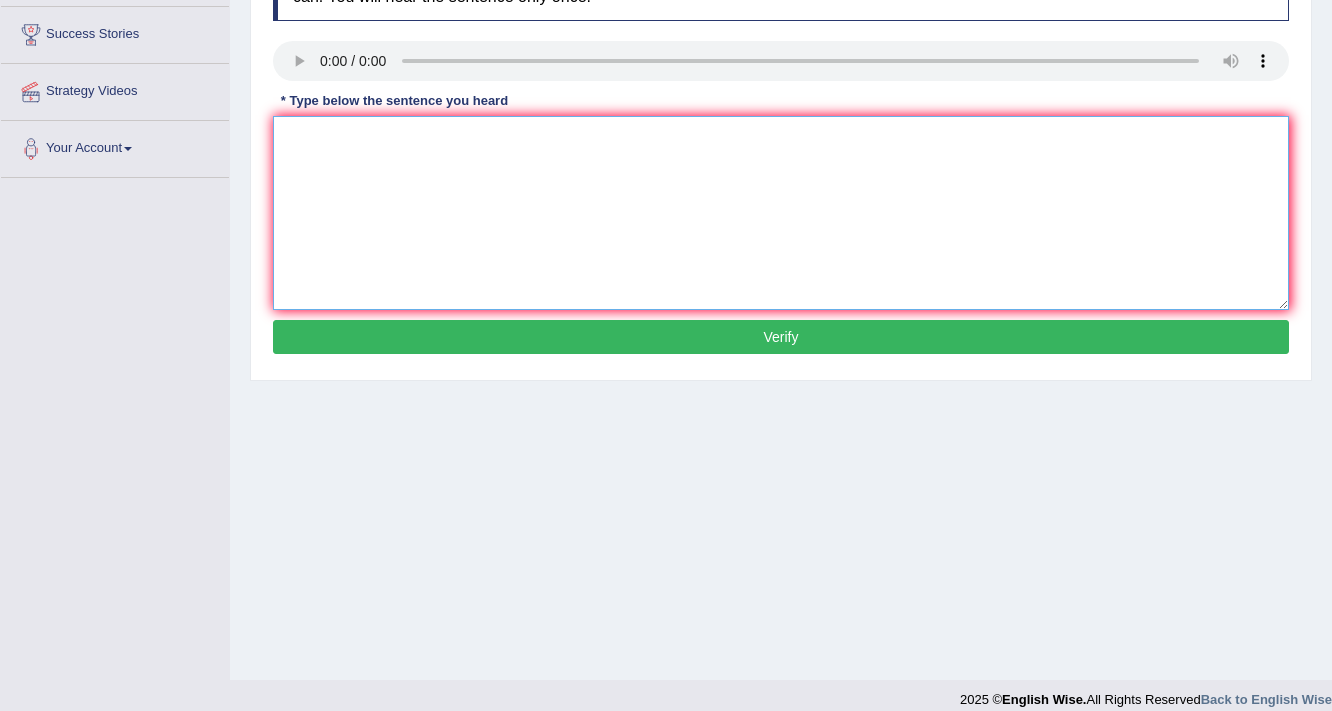 click at bounding box center [781, 213] 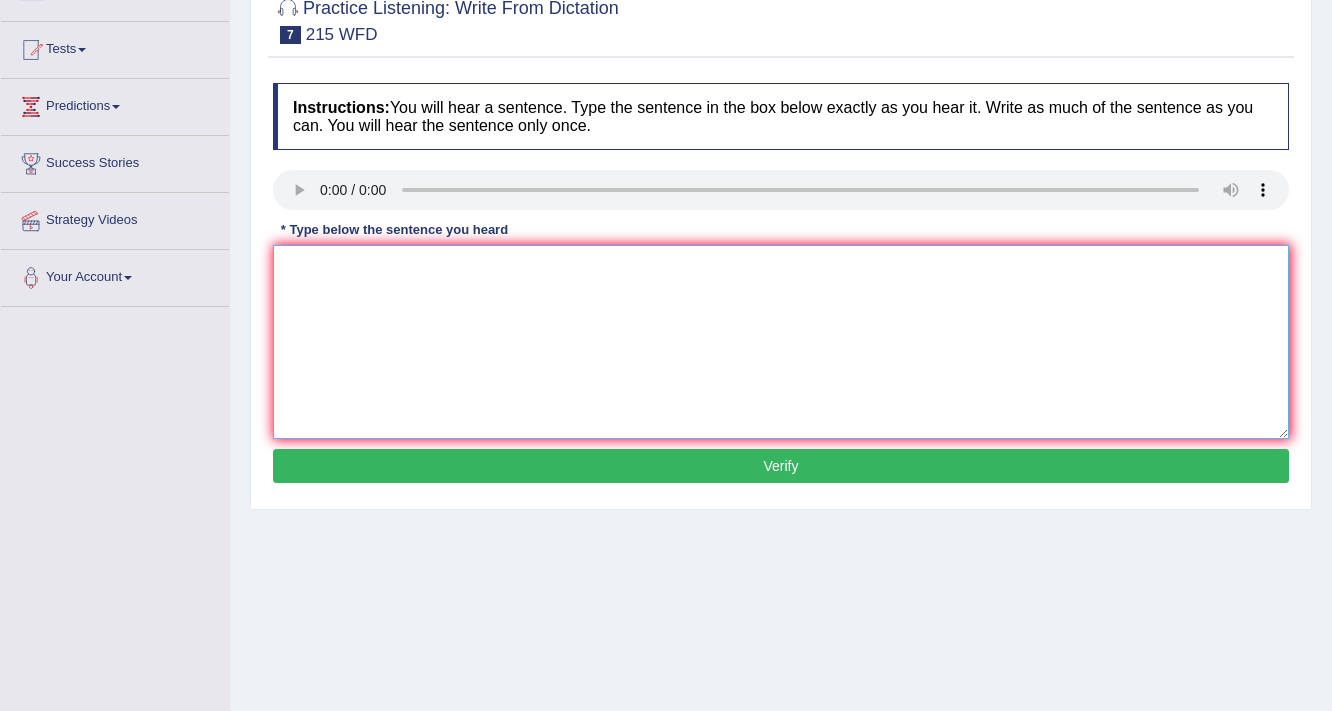 scroll, scrollTop: 160, scrollLeft: 0, axis: vertical 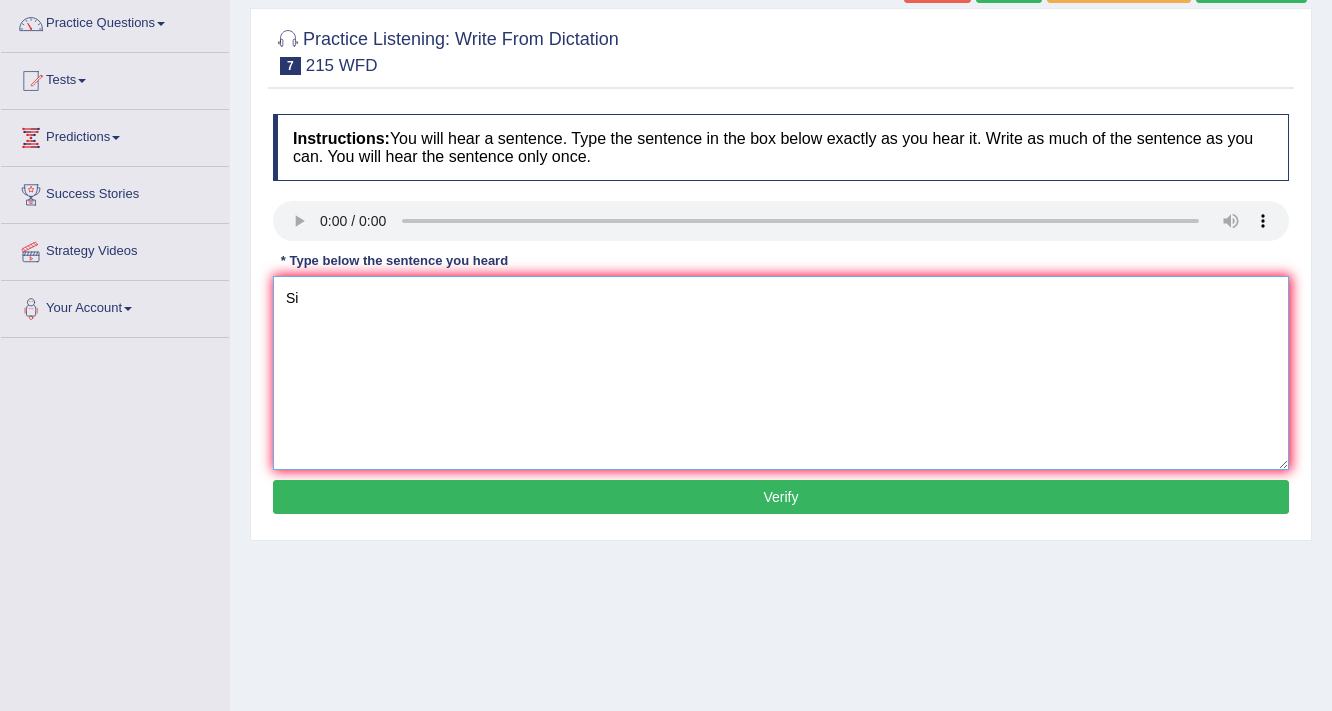 type on "S" 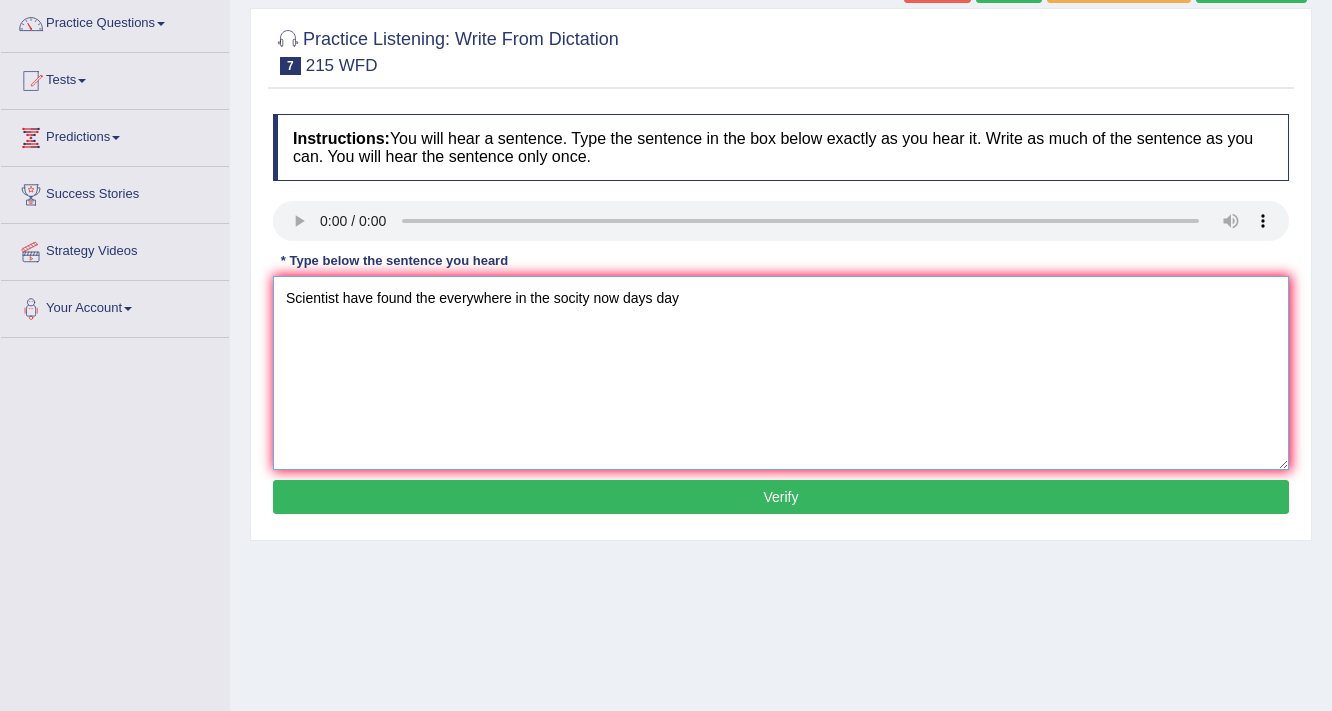 click on "Scientist have found the everywhere in the socity now days day" at bounding box center [781, 373] 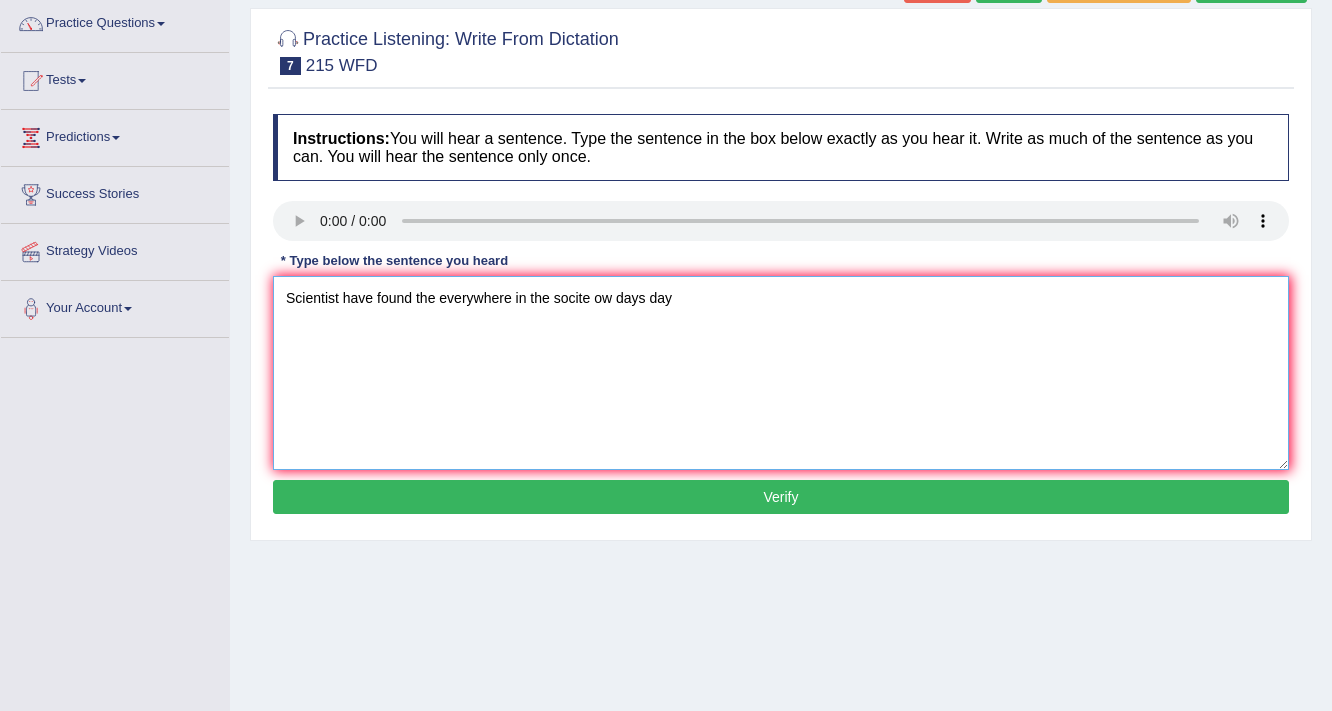 click on "Scientist have found the everywhere in the socite ow days day" at bounding box center [781, 373] 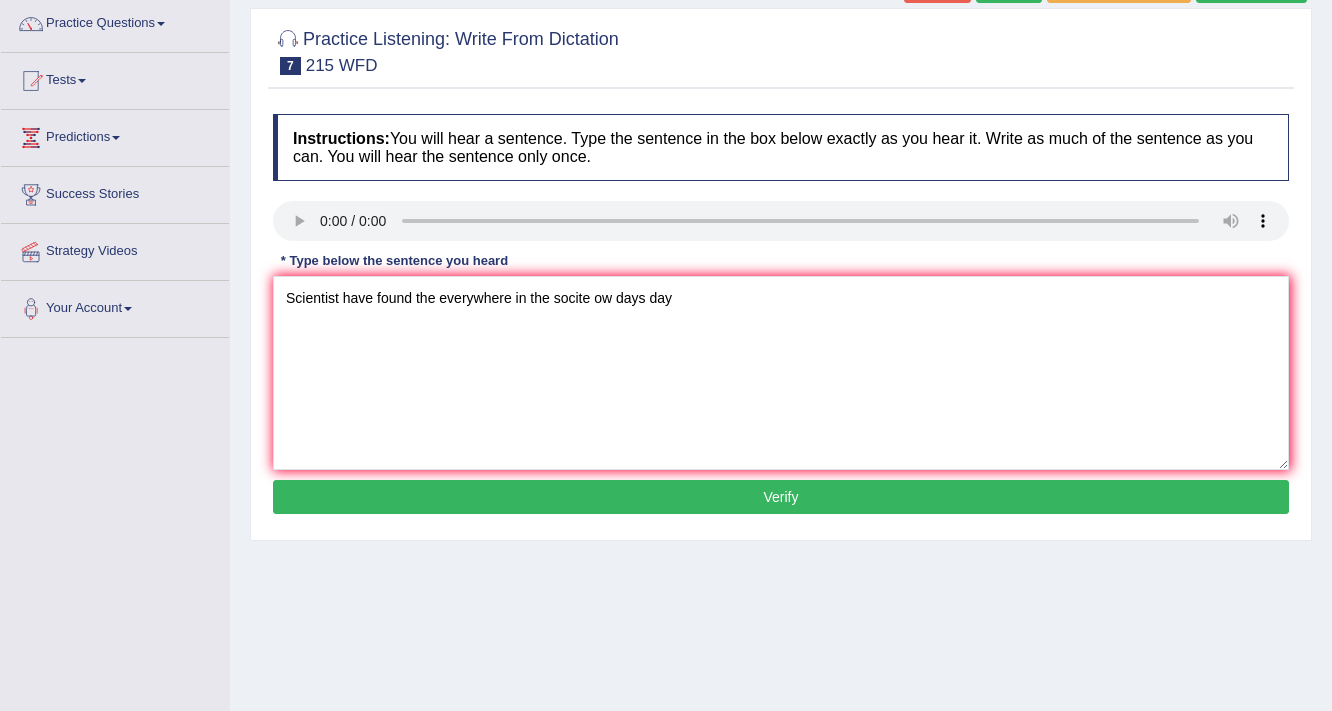 click on "Verify" at bounding box center (781, 497) 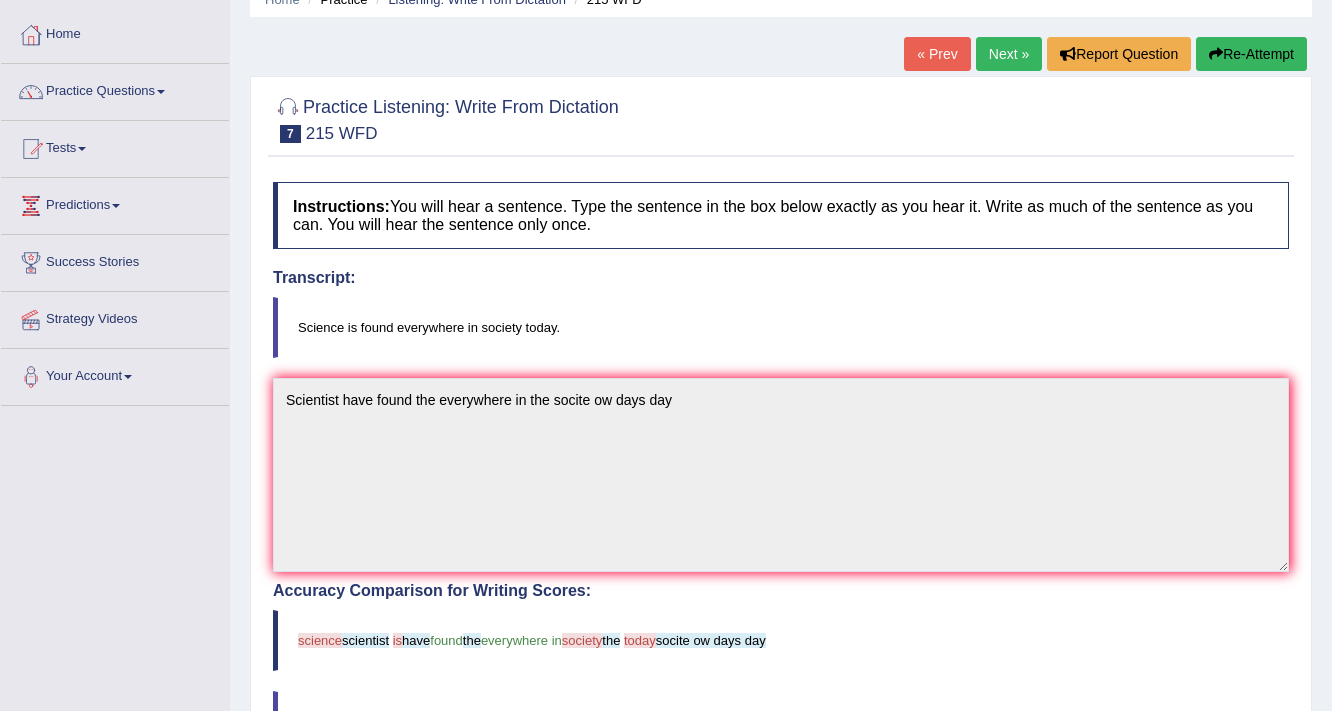 scroll, scrollTop: 240, scrollLeft: 0, axis: vertical 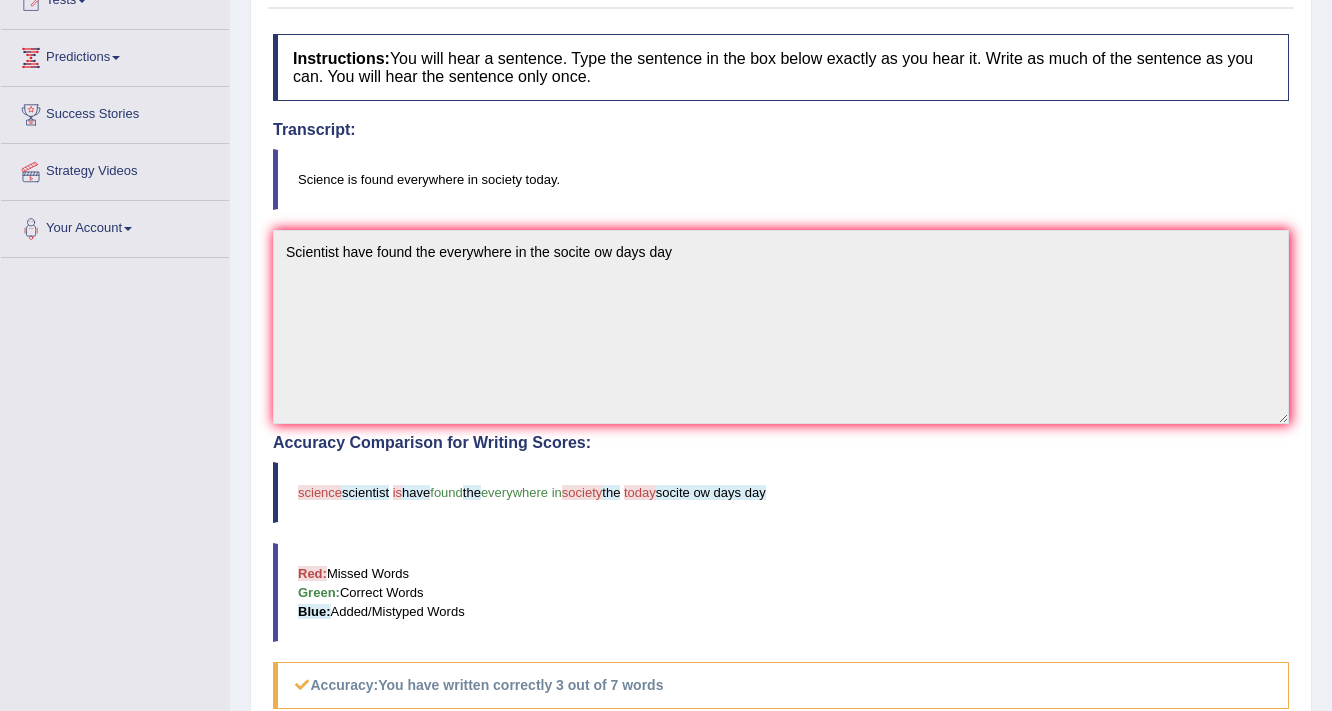 drag, startPoint x: 342, startPoint y: 492, endPoint x: 401, endPoint y: 518, distance: 64.4748 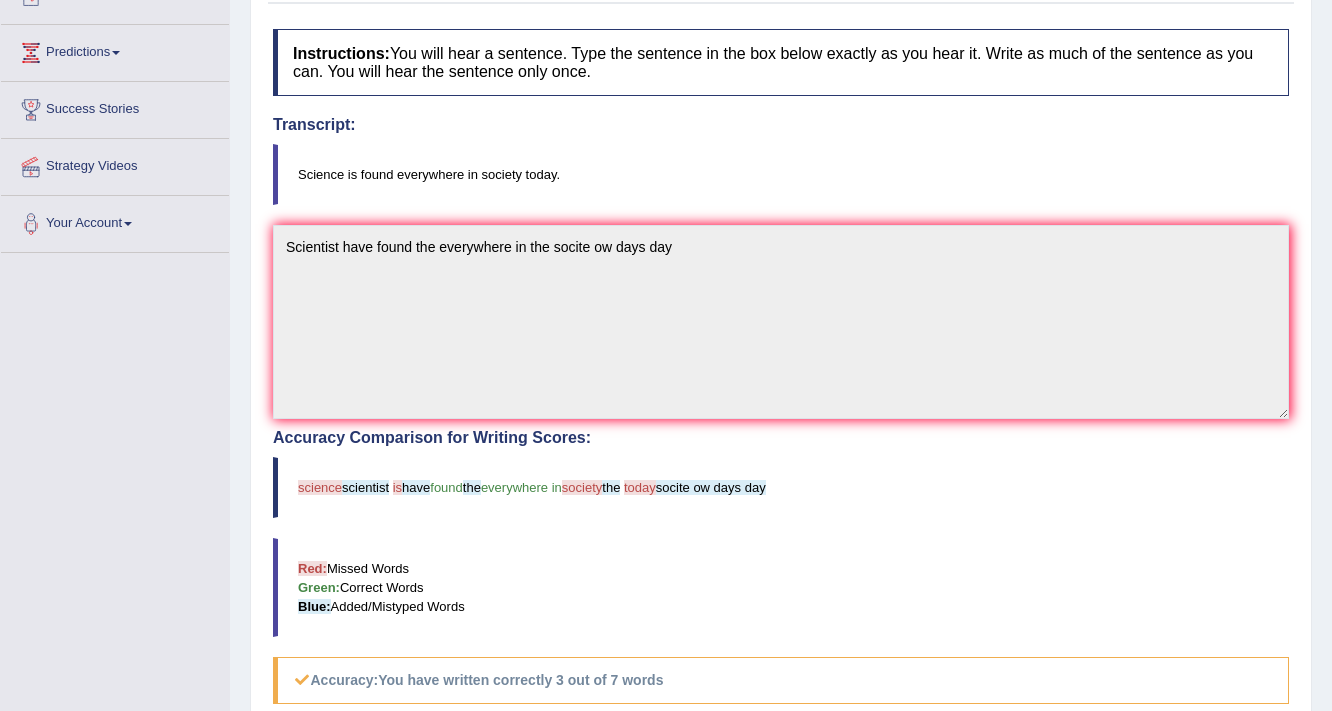 scroll, scrollTop: 0, scrollLeft: 0, axis: both 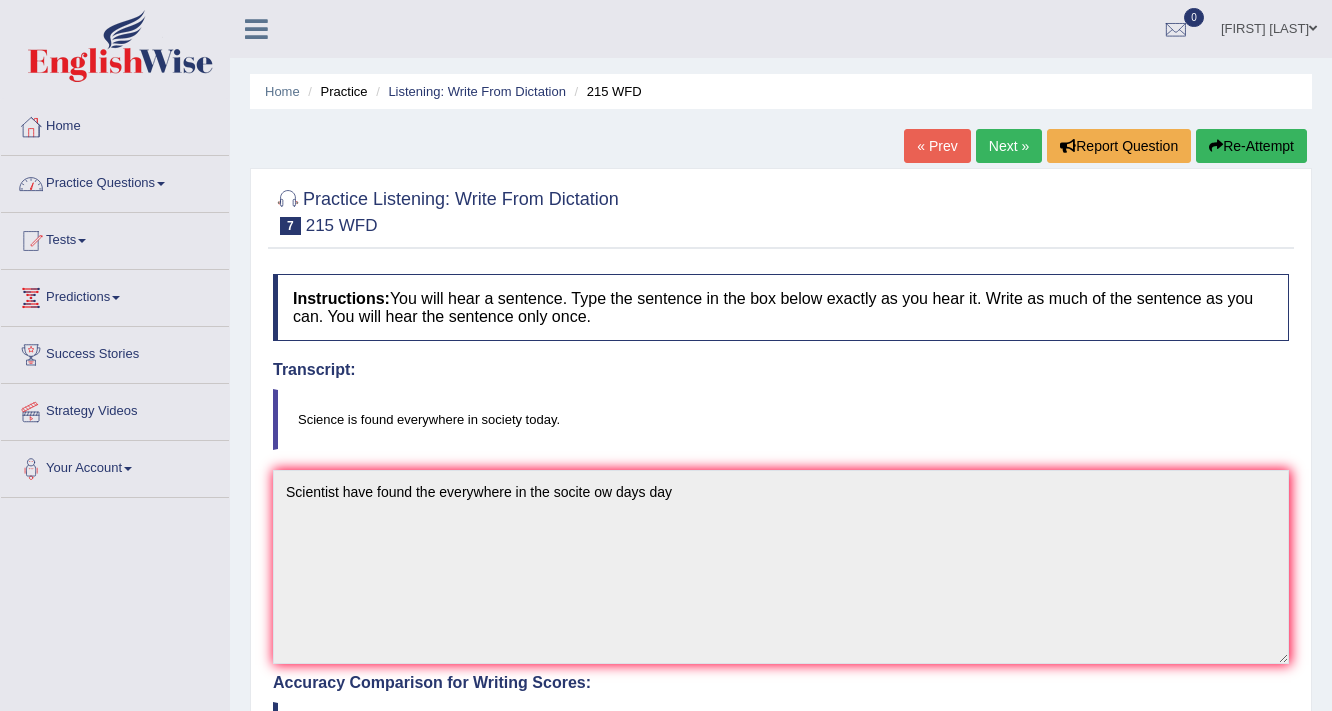 click on "Practice Questions" at bounding box center (115, 181) 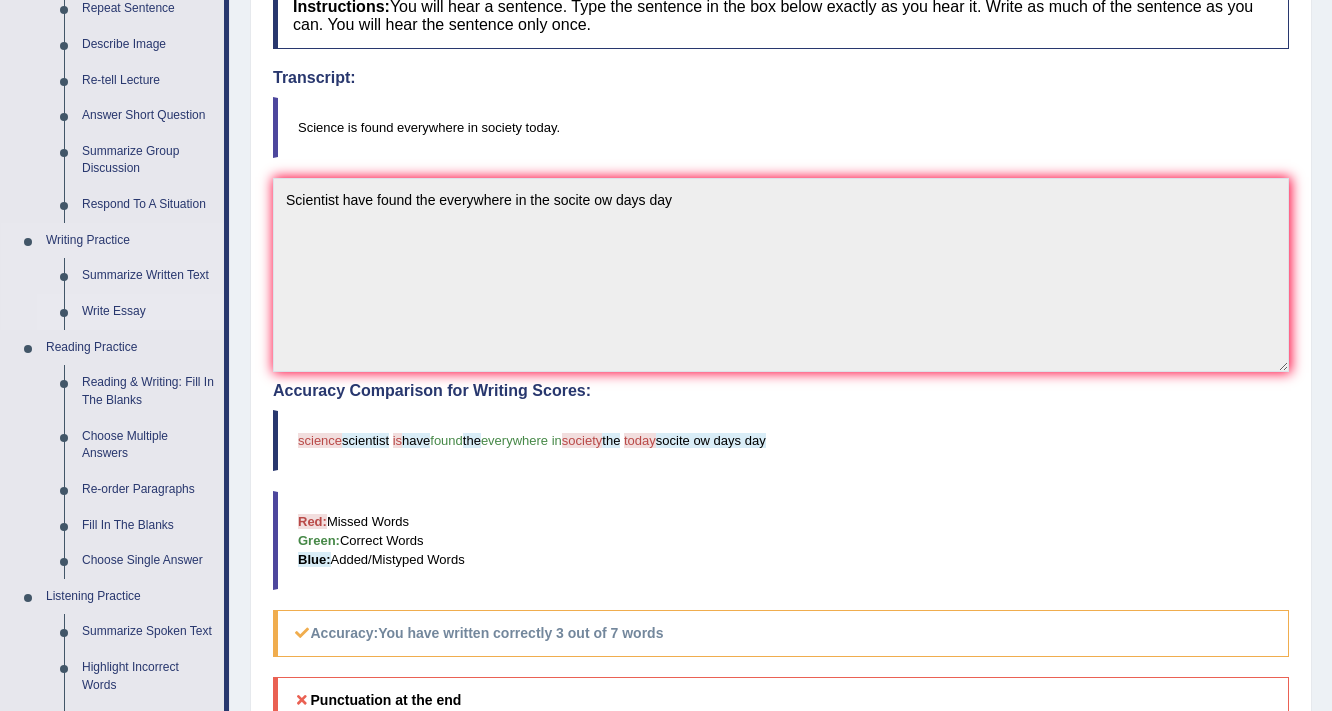scroll, scrollTop: 560, scrollLeft: 0, axis: vertical 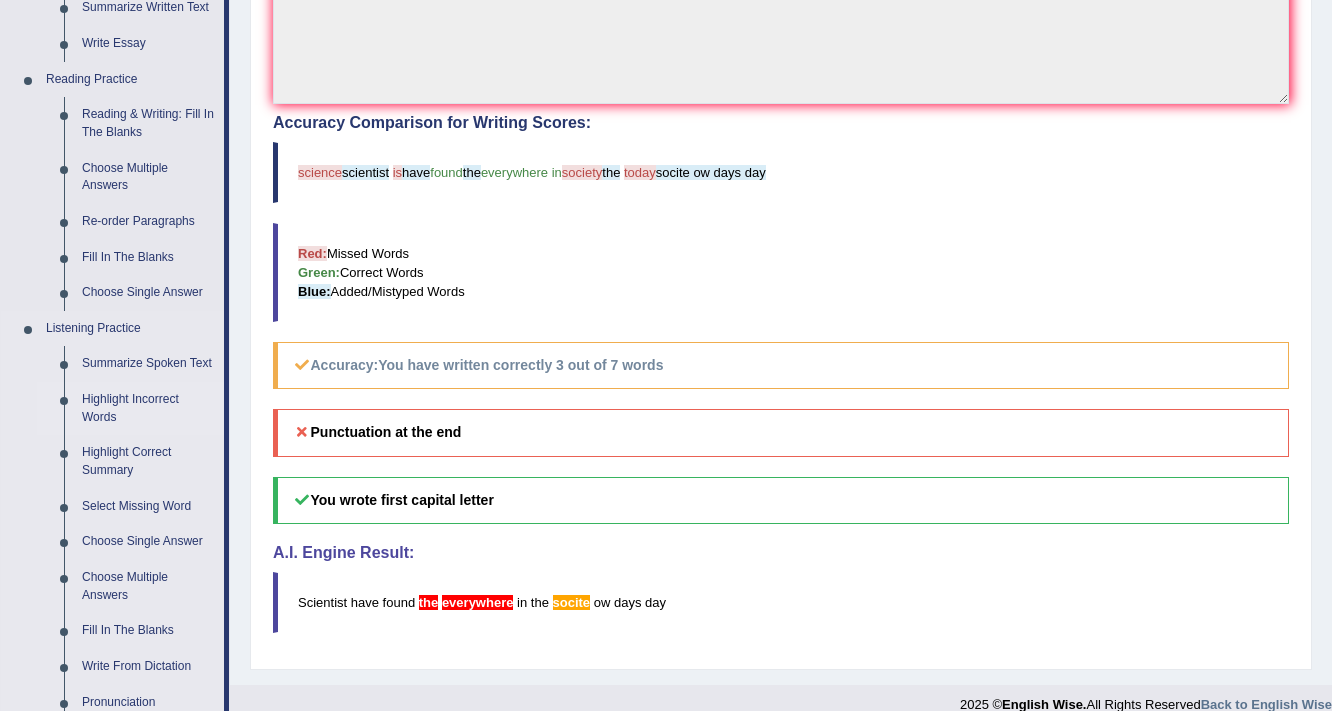 click on "Highlight Incorrect Words" at bounding box center [148, 408] 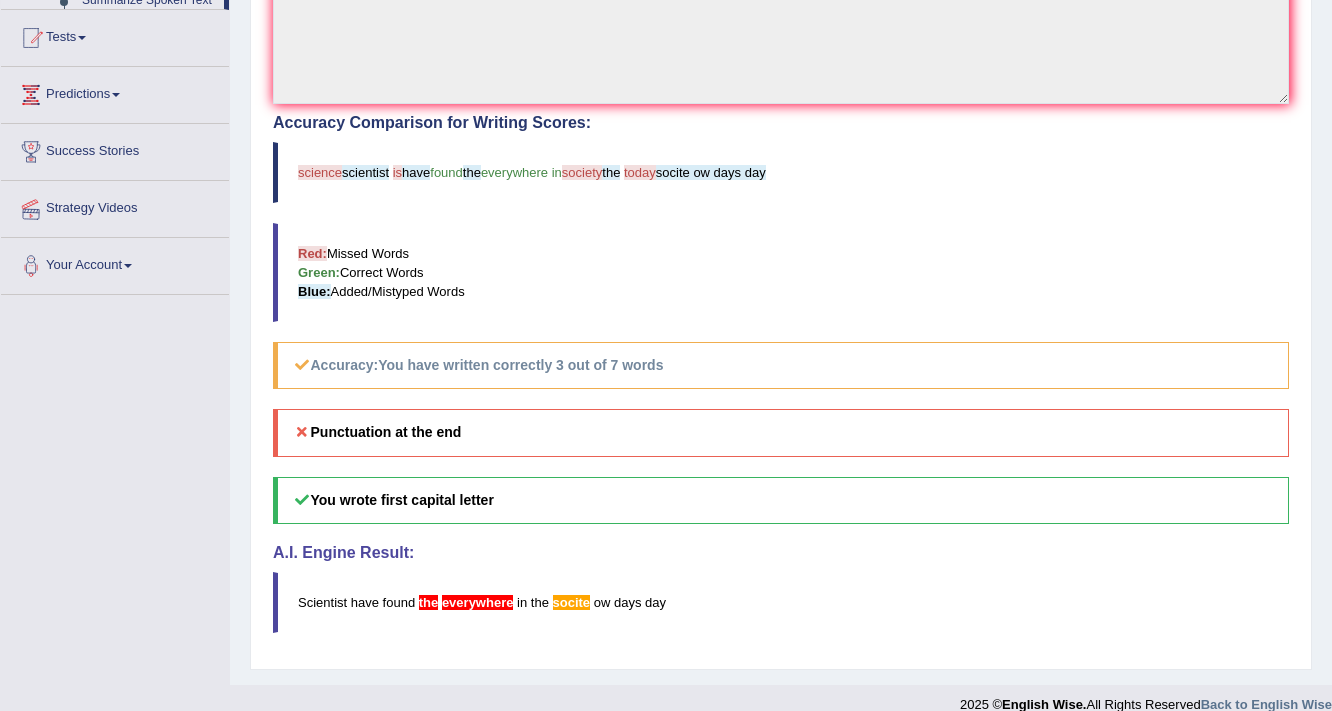 scroll, scrollTop: 253, scrollLeft: 0, axis: vertical 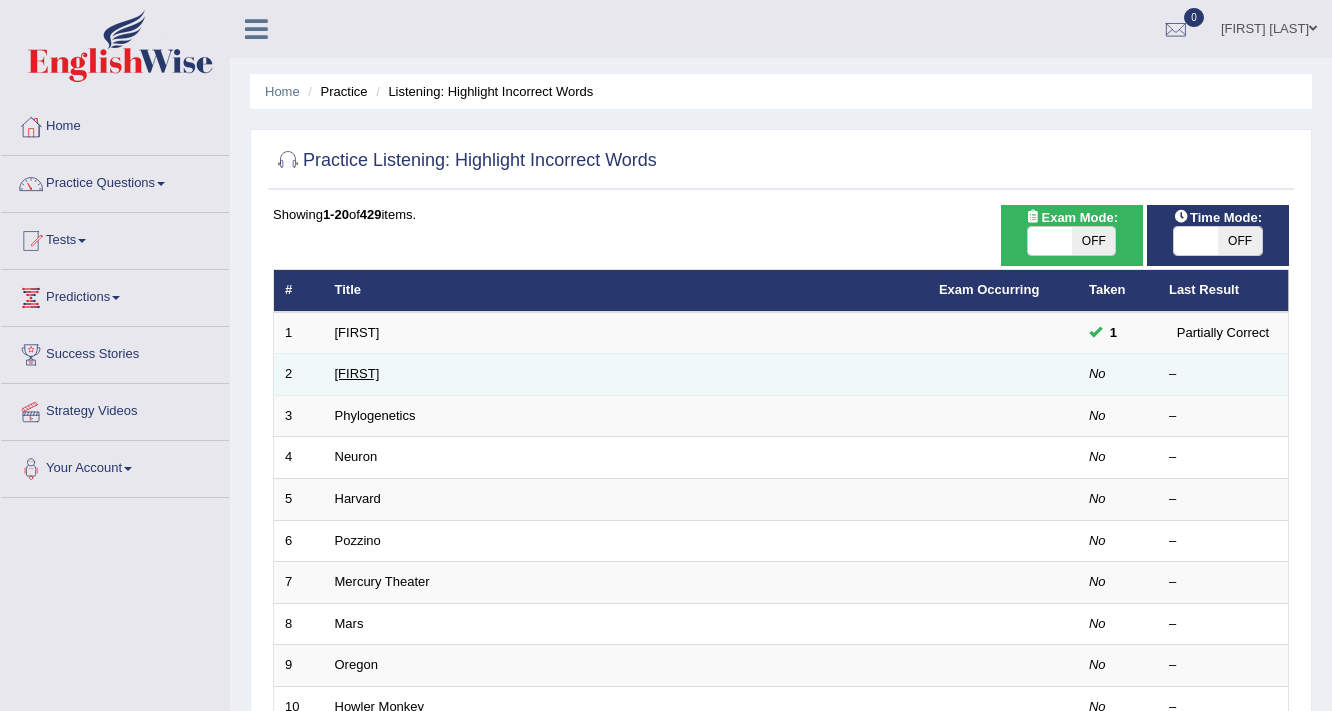 click on "[NAME]" at bounding box center (357, 373) 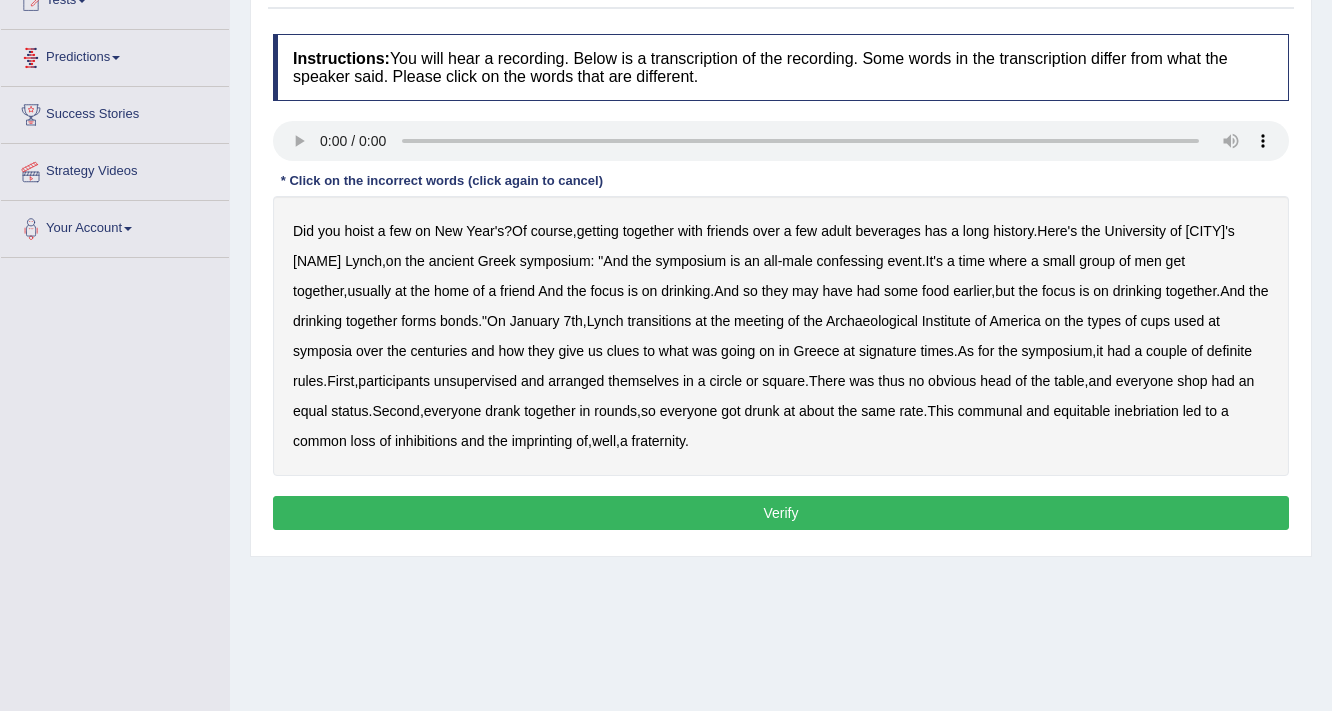 scroll, scrollTop: 240, scrollLeft: 0, axis: vertical 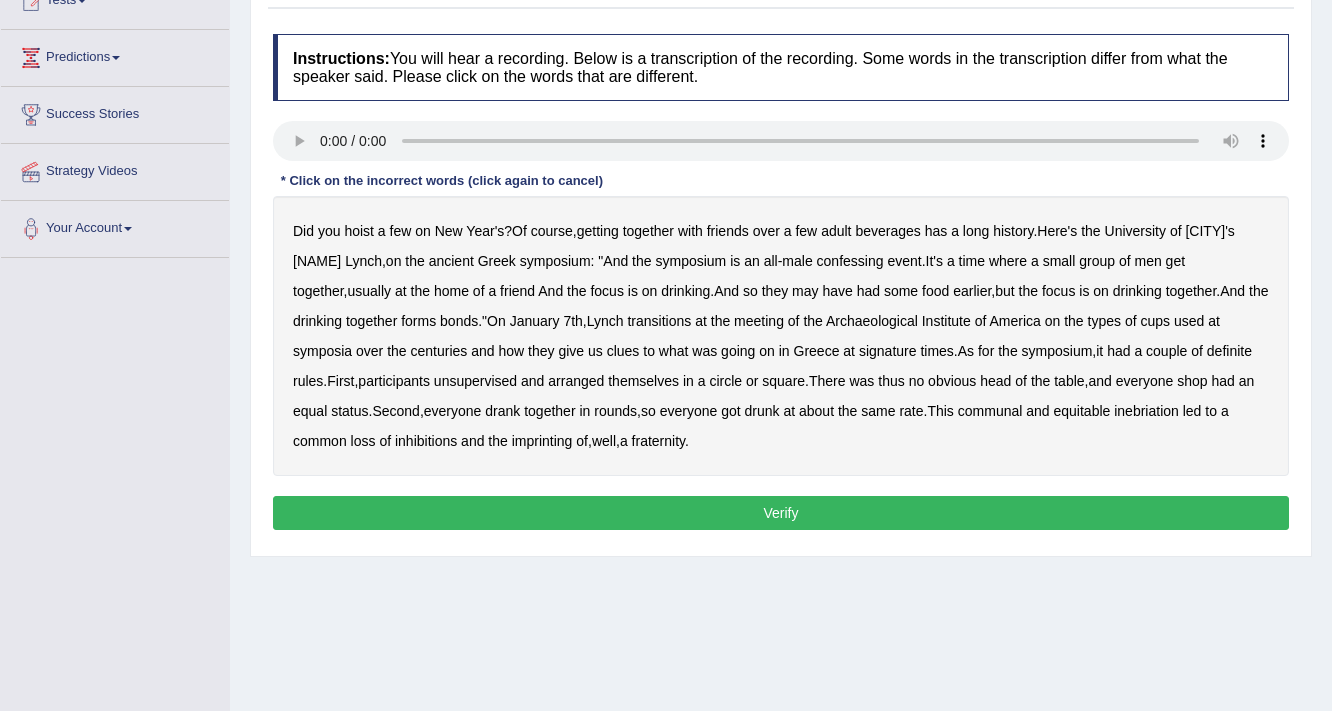 click on "ancient" at bounding box center (451, 261) 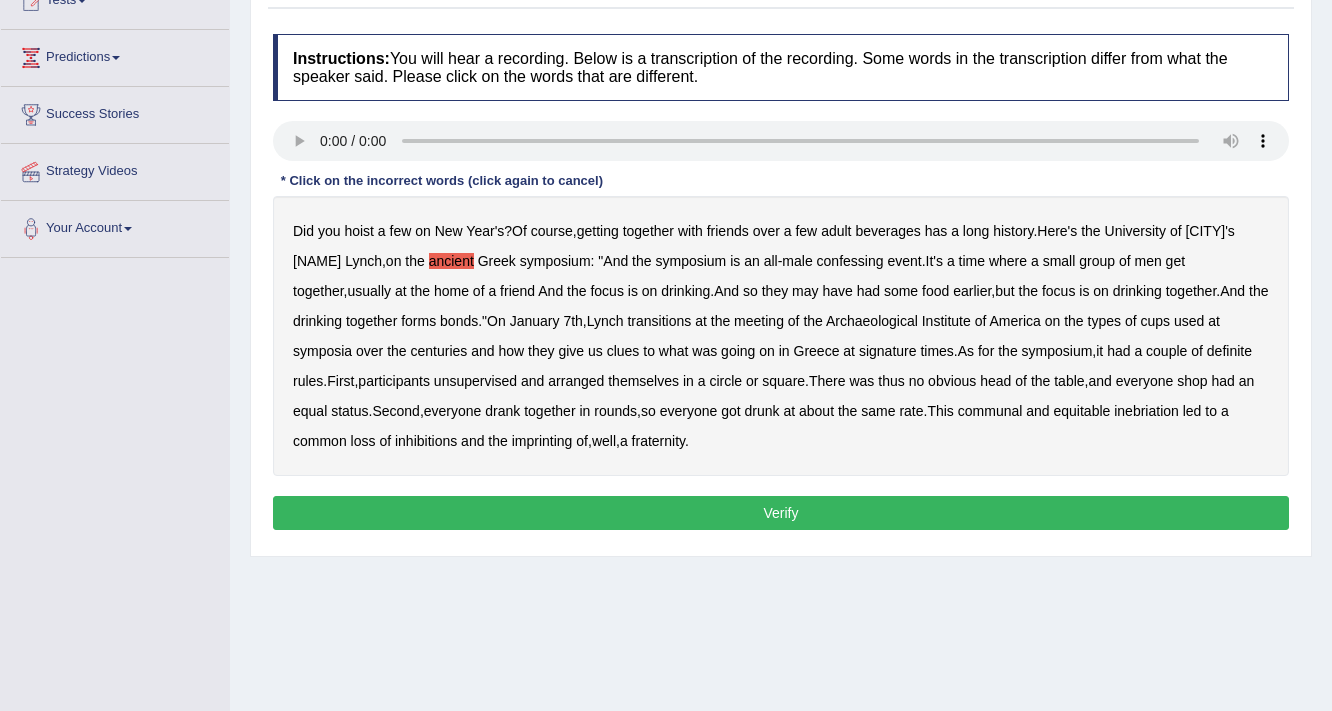 click on "confessing" at bounding box center [850, 261] 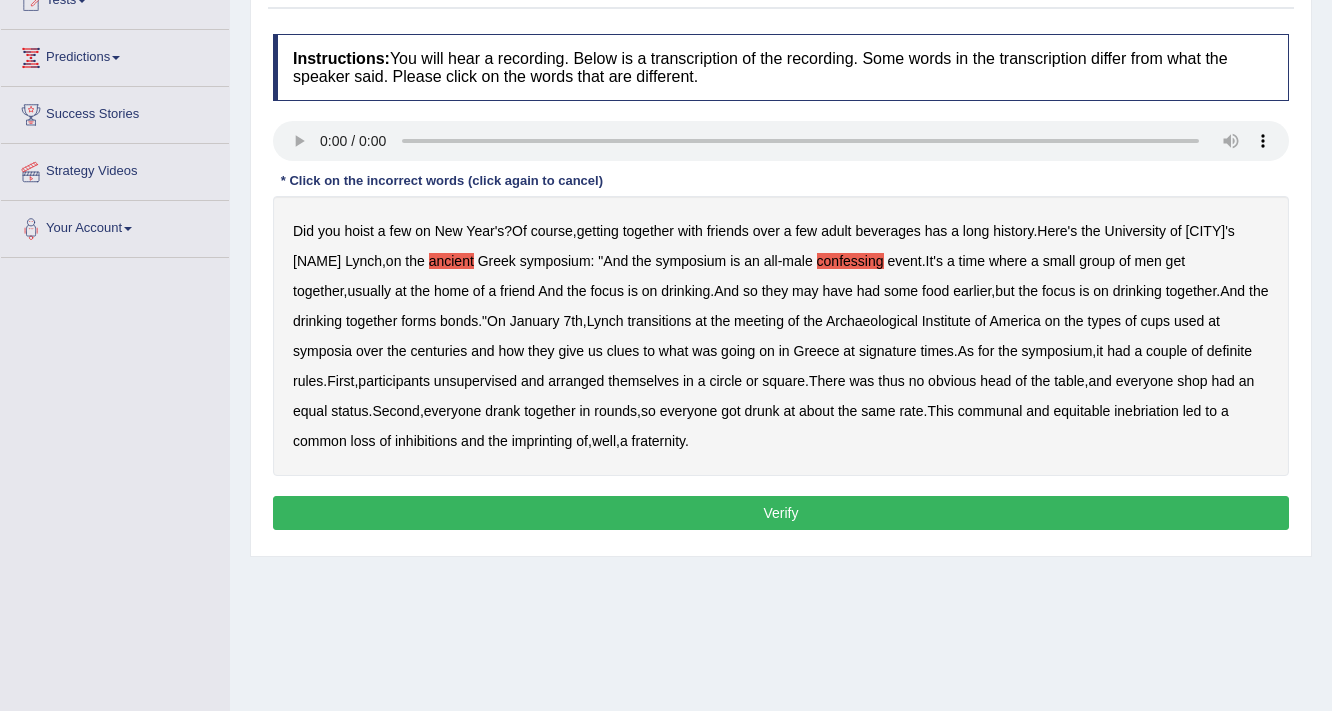 click on "arranged" at bounding box center [576, 381] 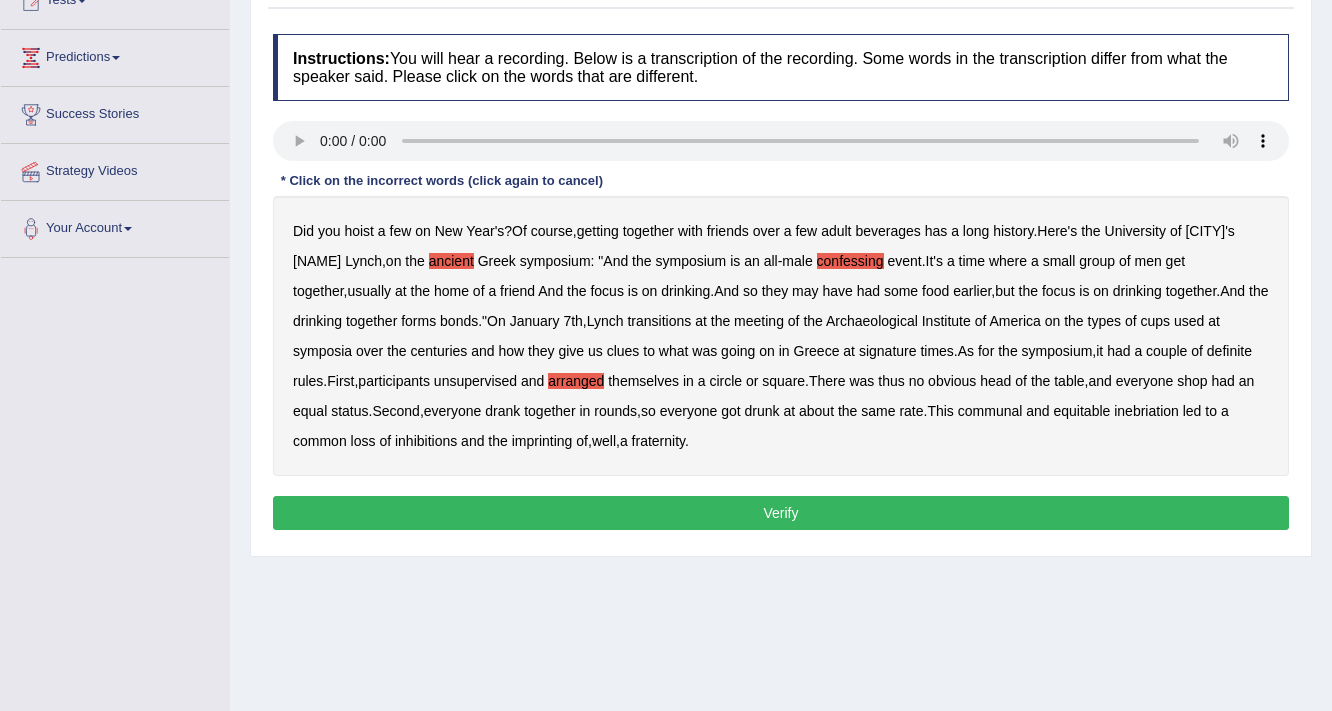 click on "Verify" at bounding box center (781, 513) 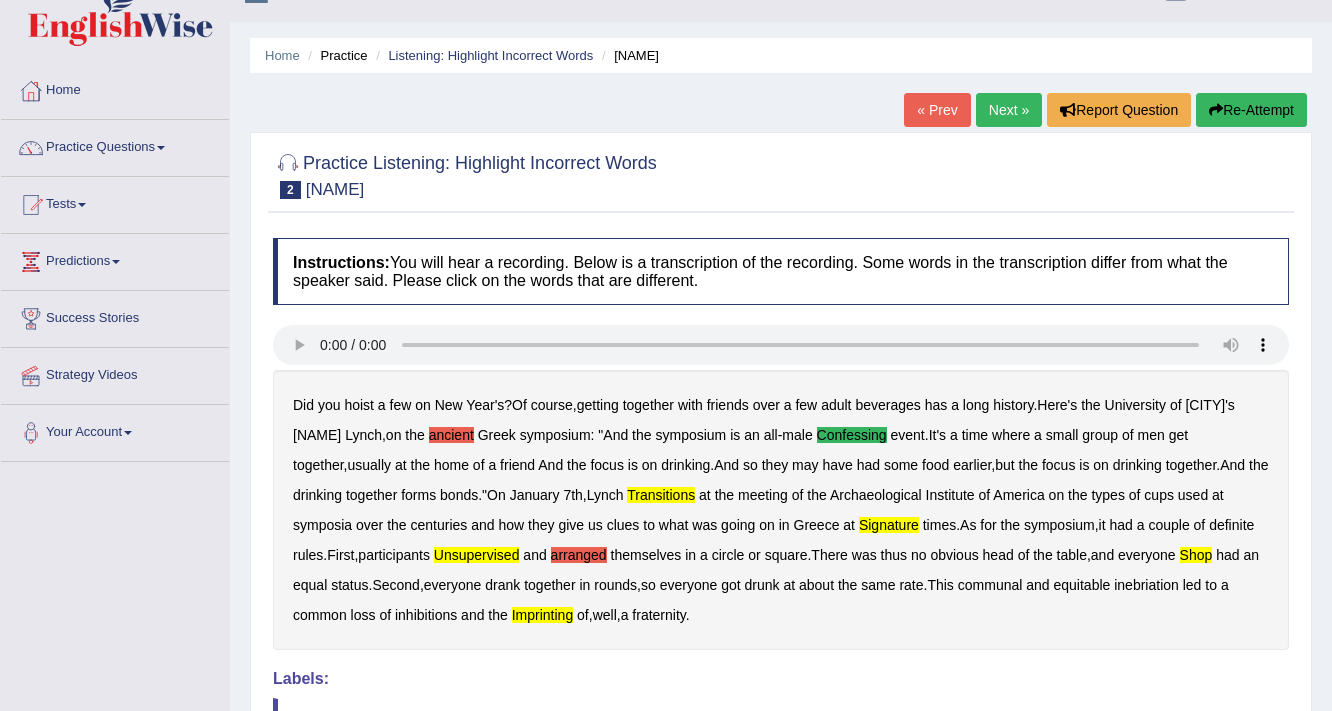 scroll, scrollTop: 35, scrollLeft: 0, axis: vertical 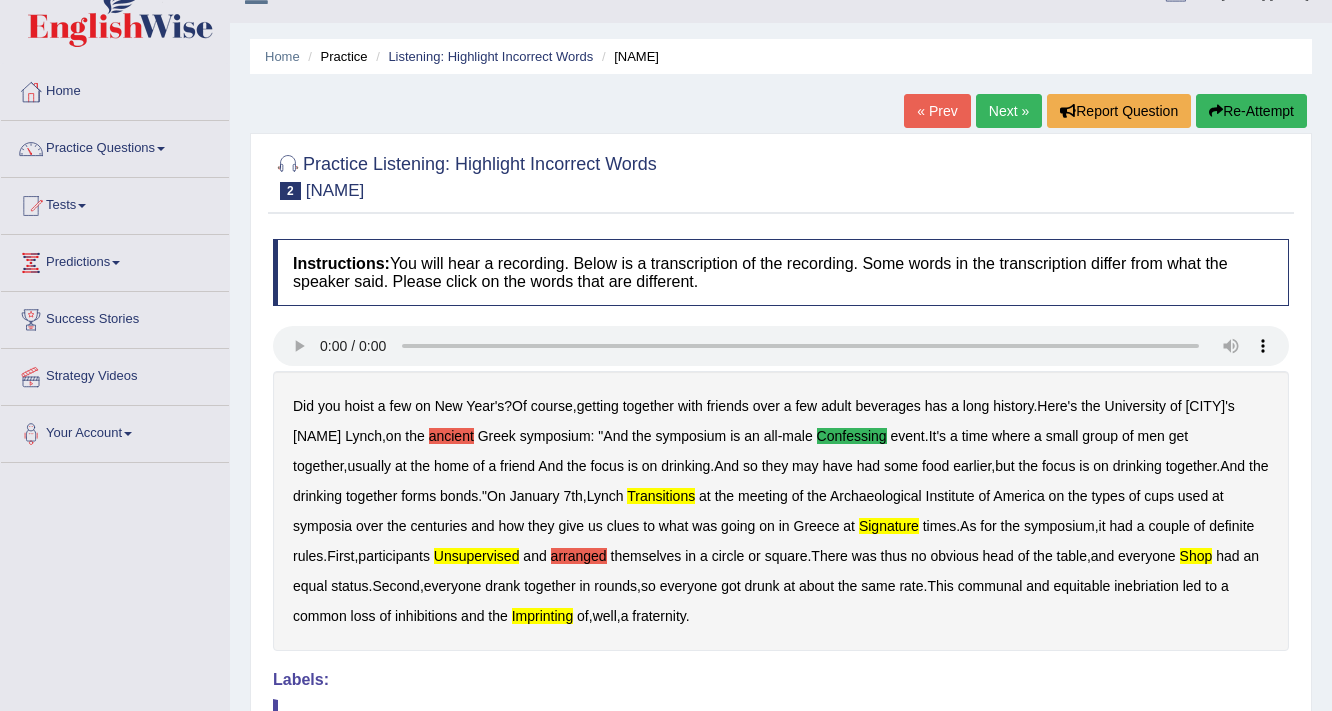 click on "« Prev" at bounding box center [937, 111] 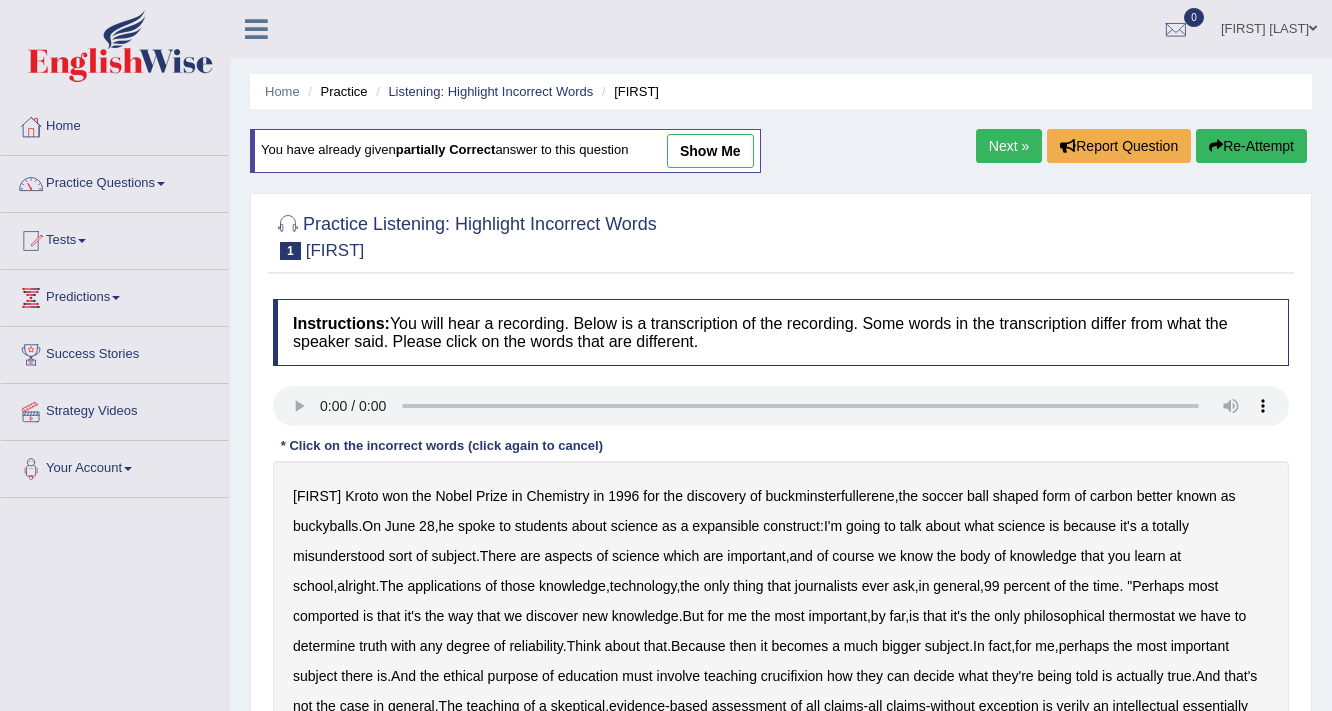 scroll, scrollTop: 0, scrollLeft: 0, axis: both 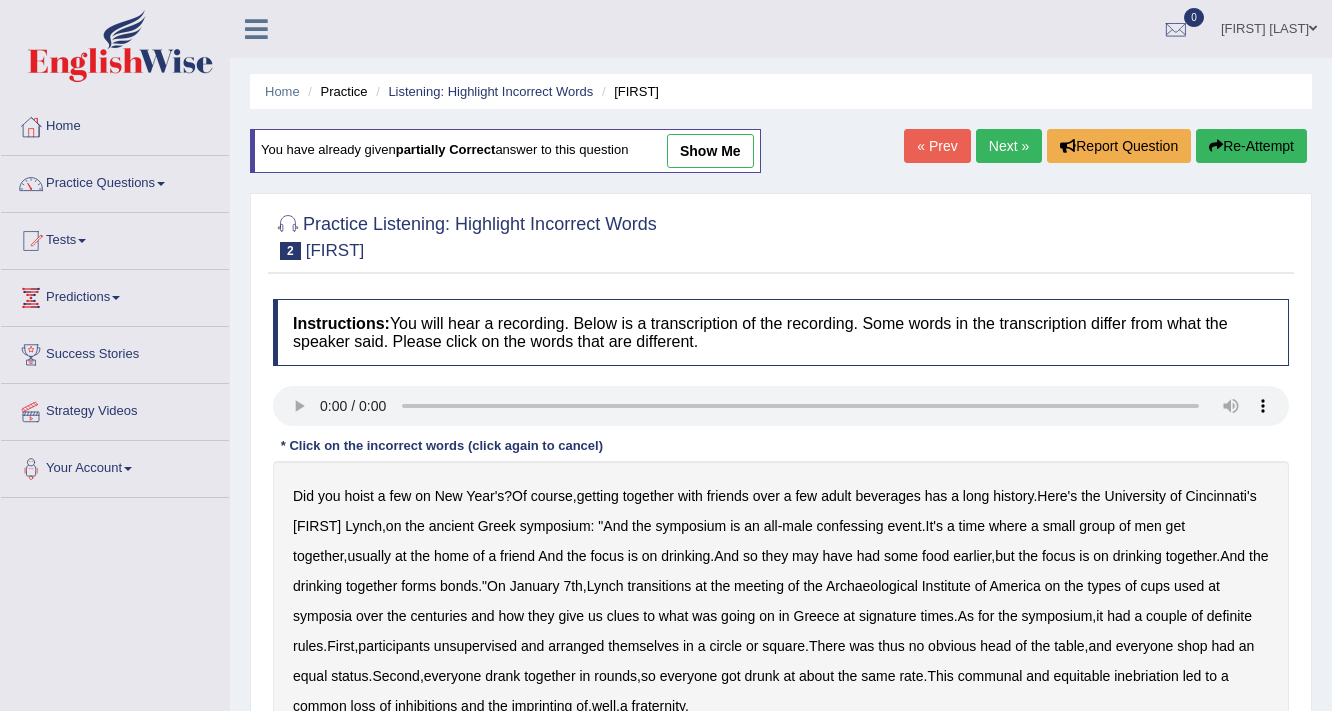 drag, startPoint x: 816, startPoint y: 507, endPoint x: 897, endPoint y: 501, distance: 81.22192 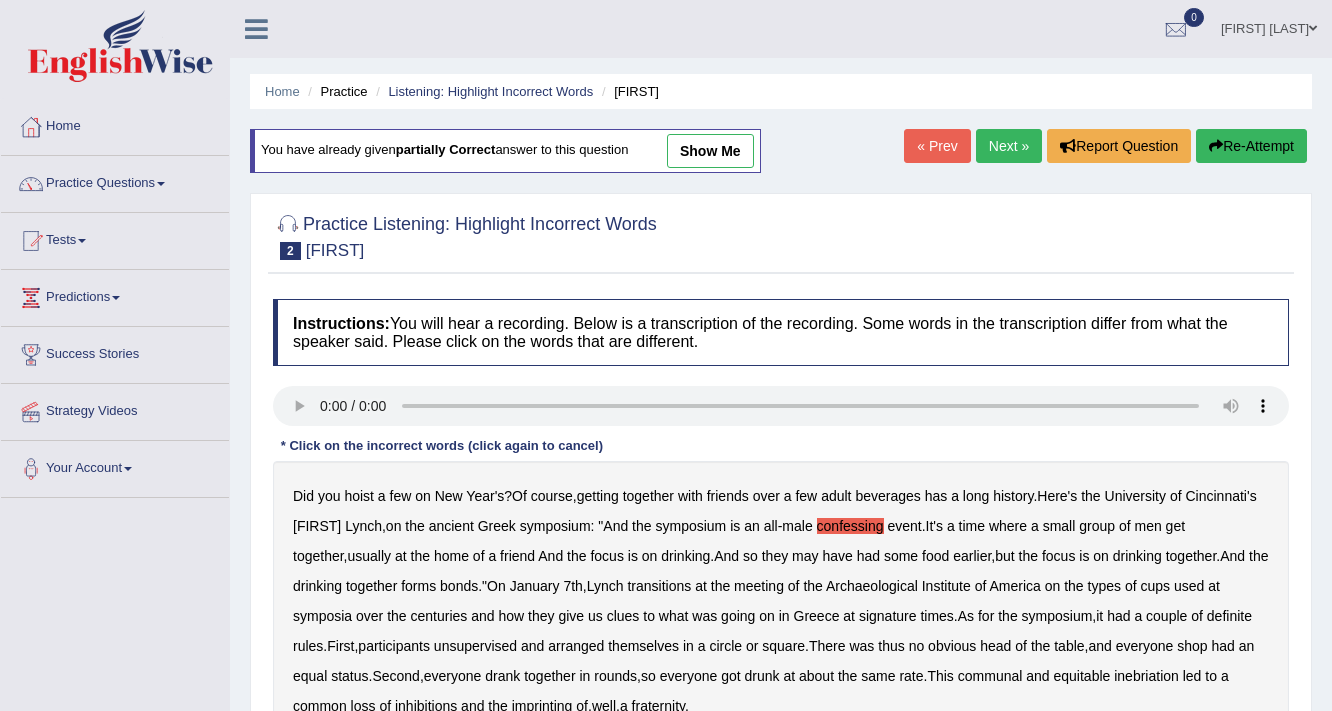 click on "drinking" at bounding box center (1137, 556) 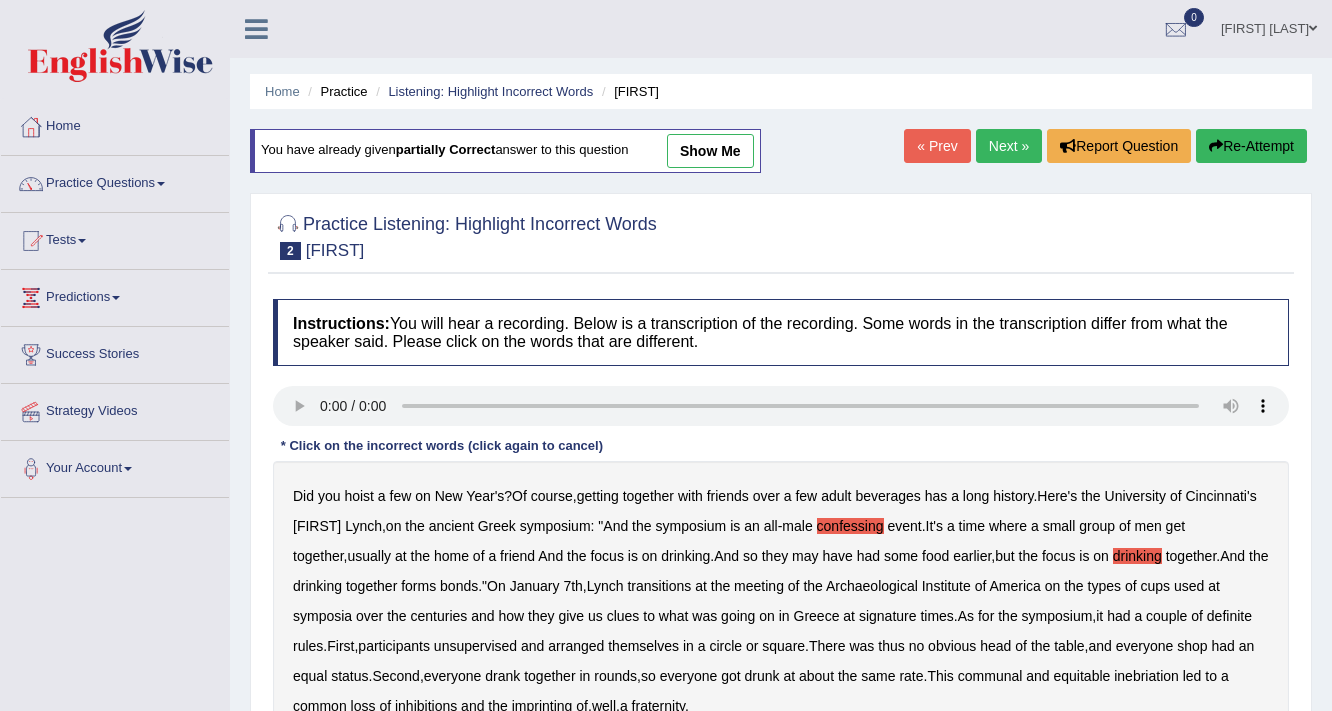 click on "drinking" at bounding box center [1137, 556] 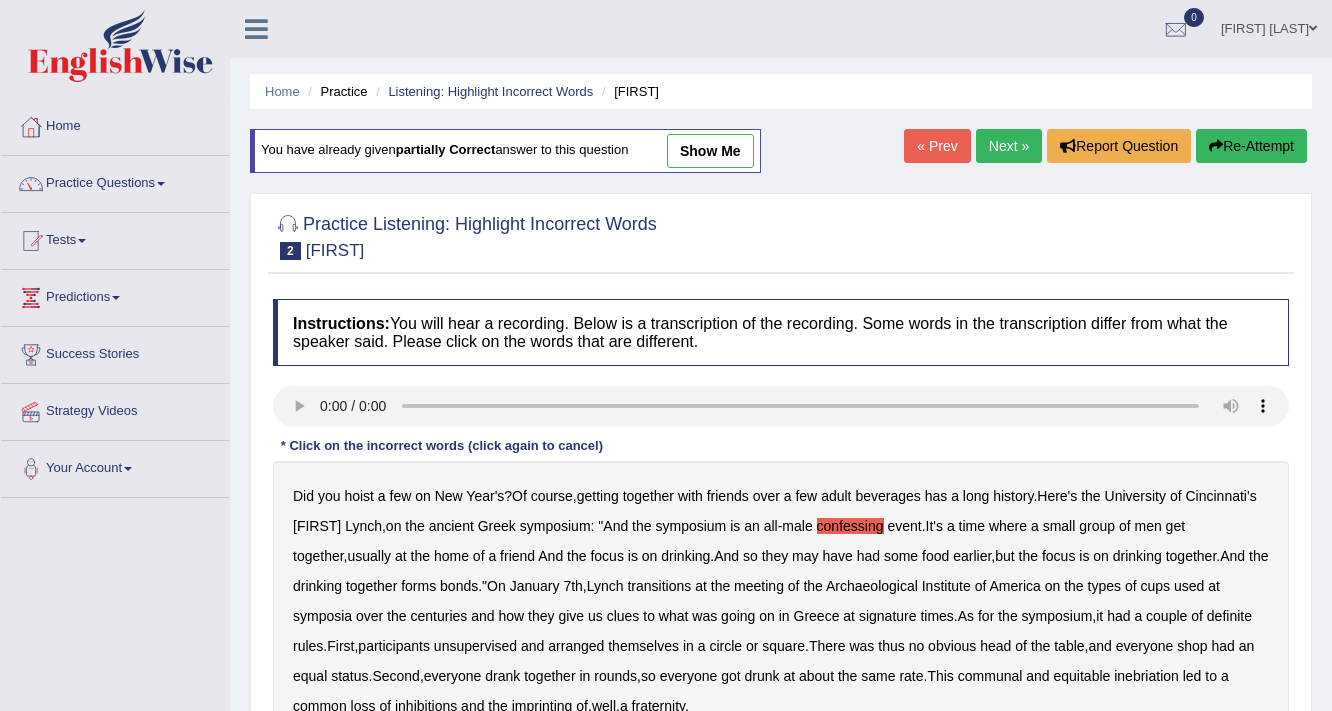 click on "transitions" at bounding box center [659, 586] 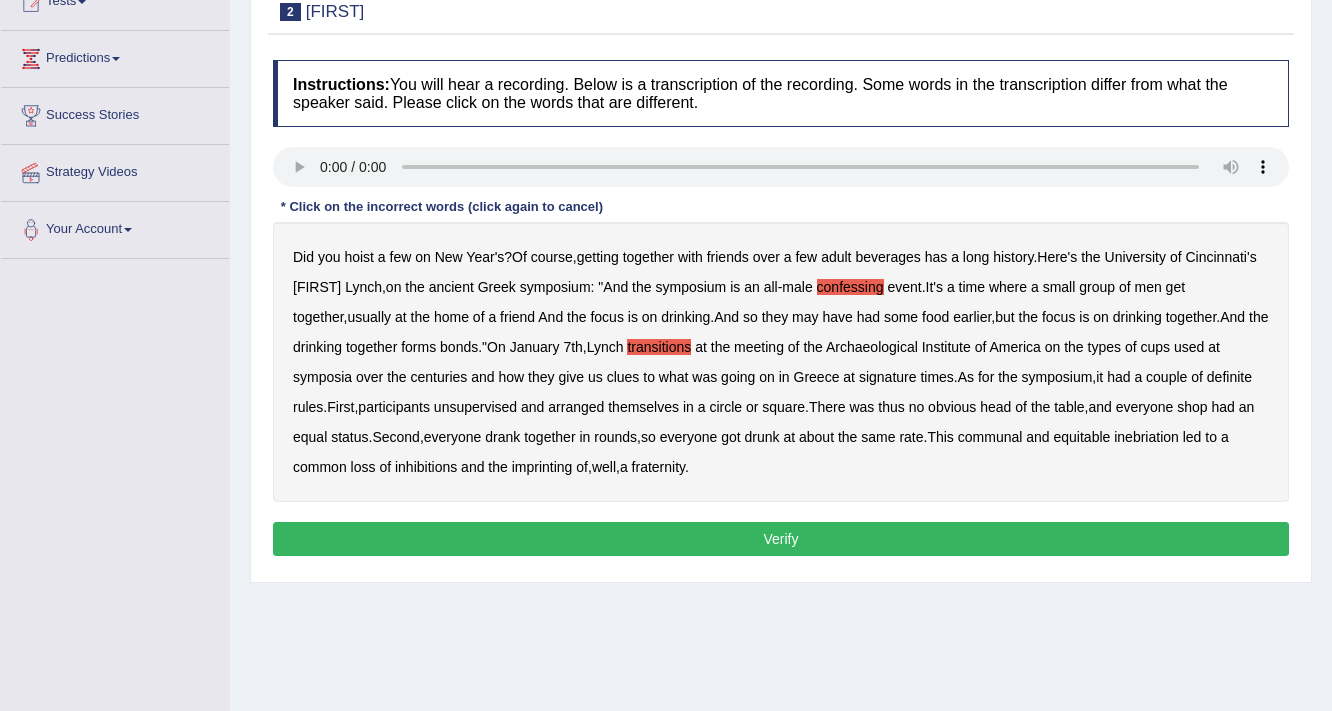 scroll, scrollTop: 240, scrollLeft: 0, axis: vertical 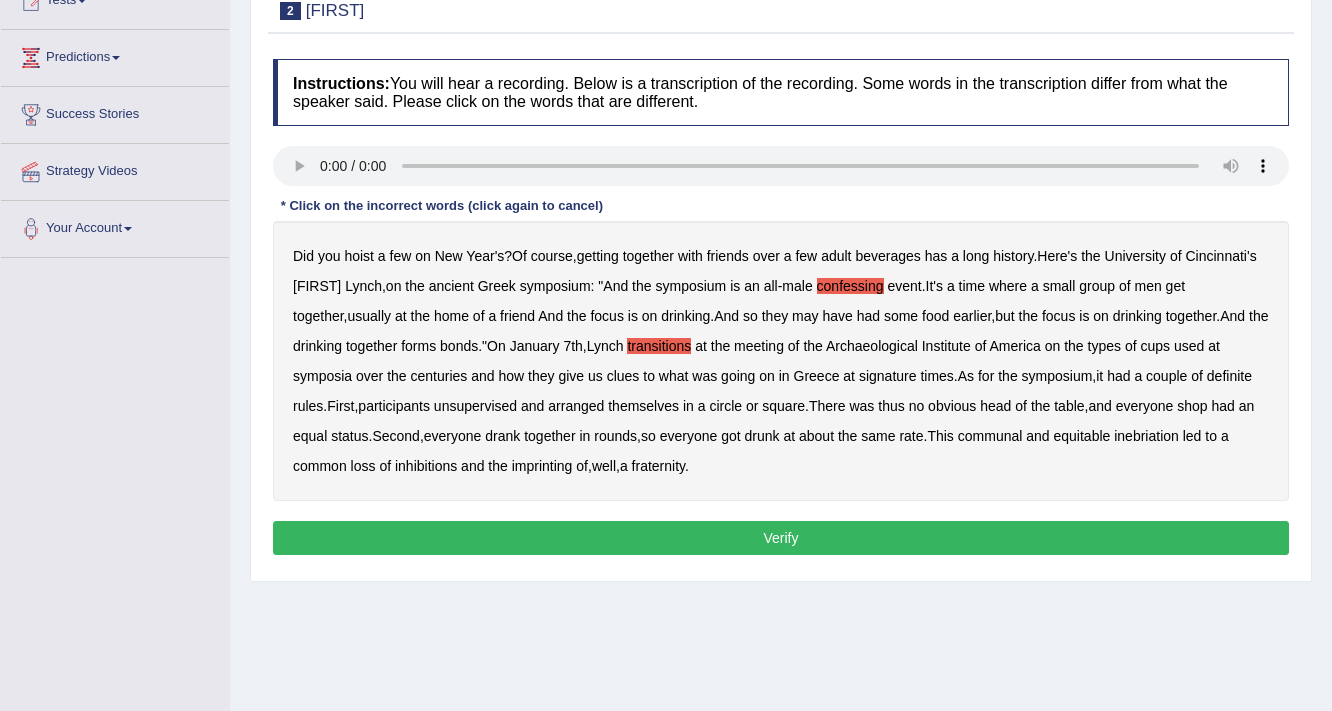 drag, startPoint x: 611, startPoint y: 373, endPoint x: 912, endPoint y: 373, distance: 301 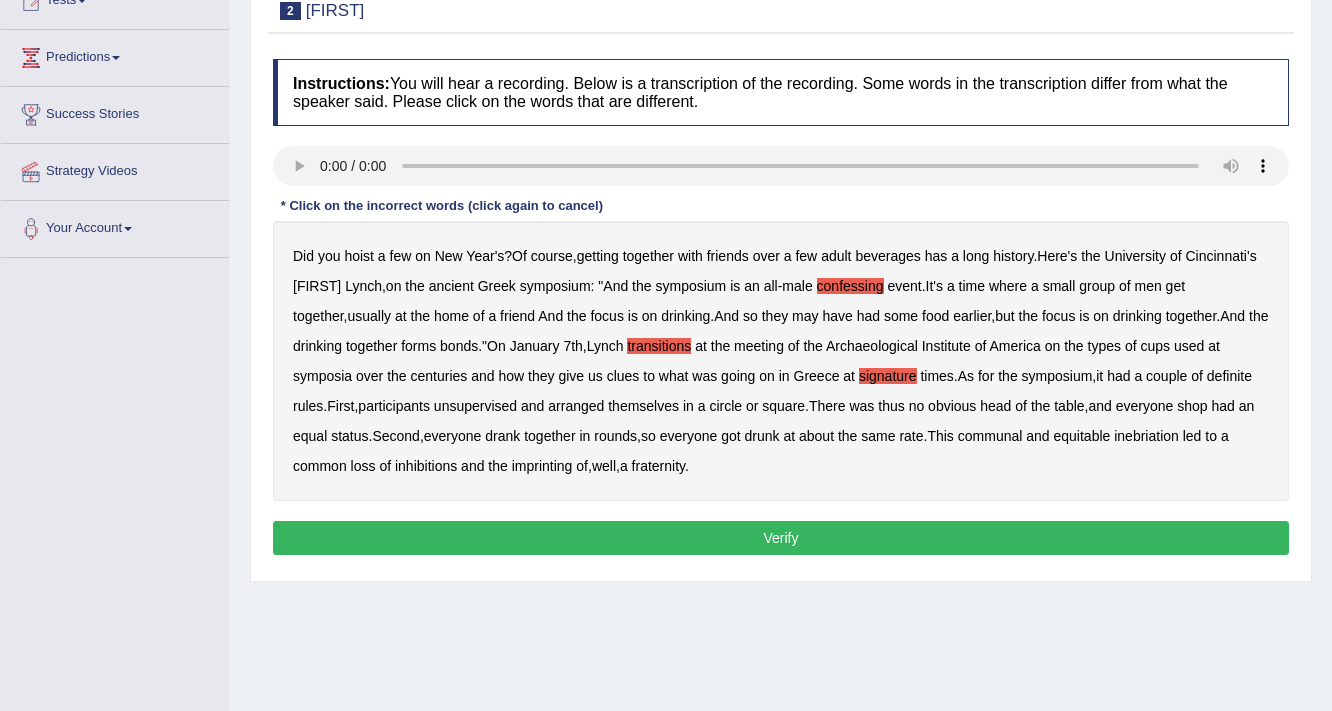 click on "themselves" at bounding box center (643, 406) 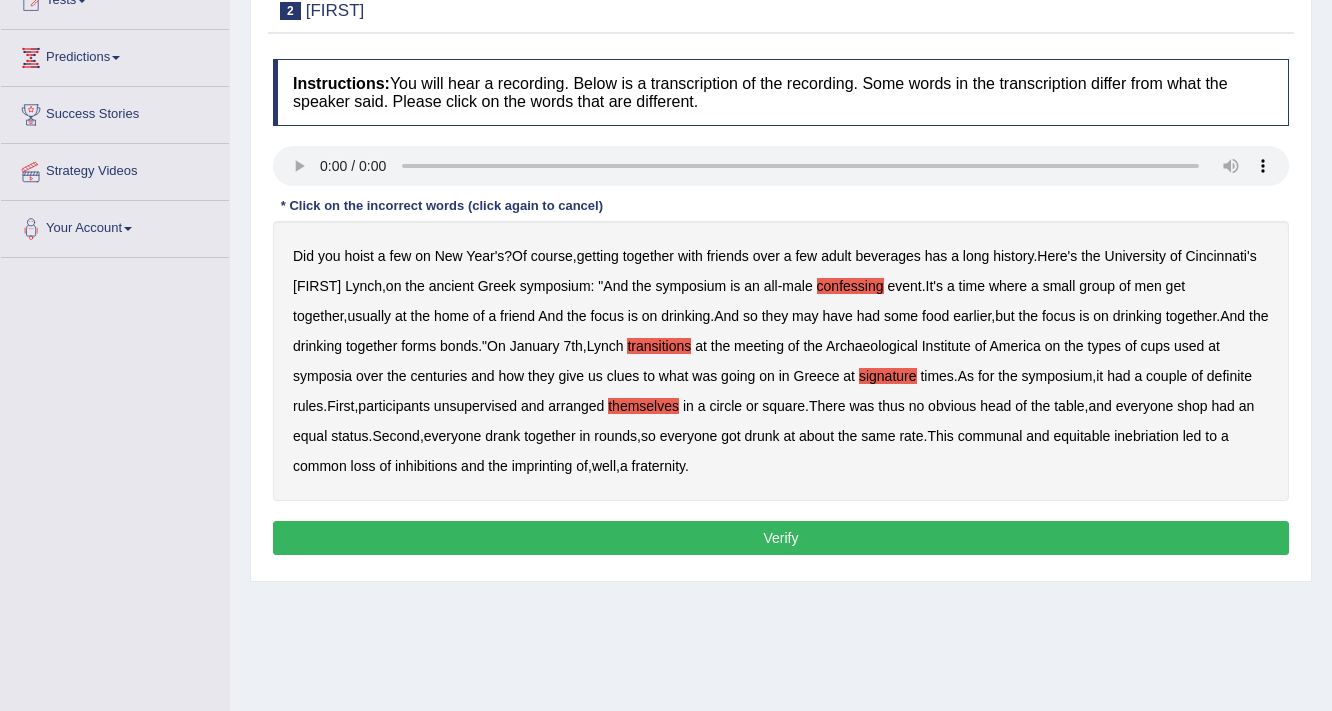 drag, startPoint x: 694, startPoint y: 497, endPoint x: 692, endPoint y: 513, distance: 16.124516 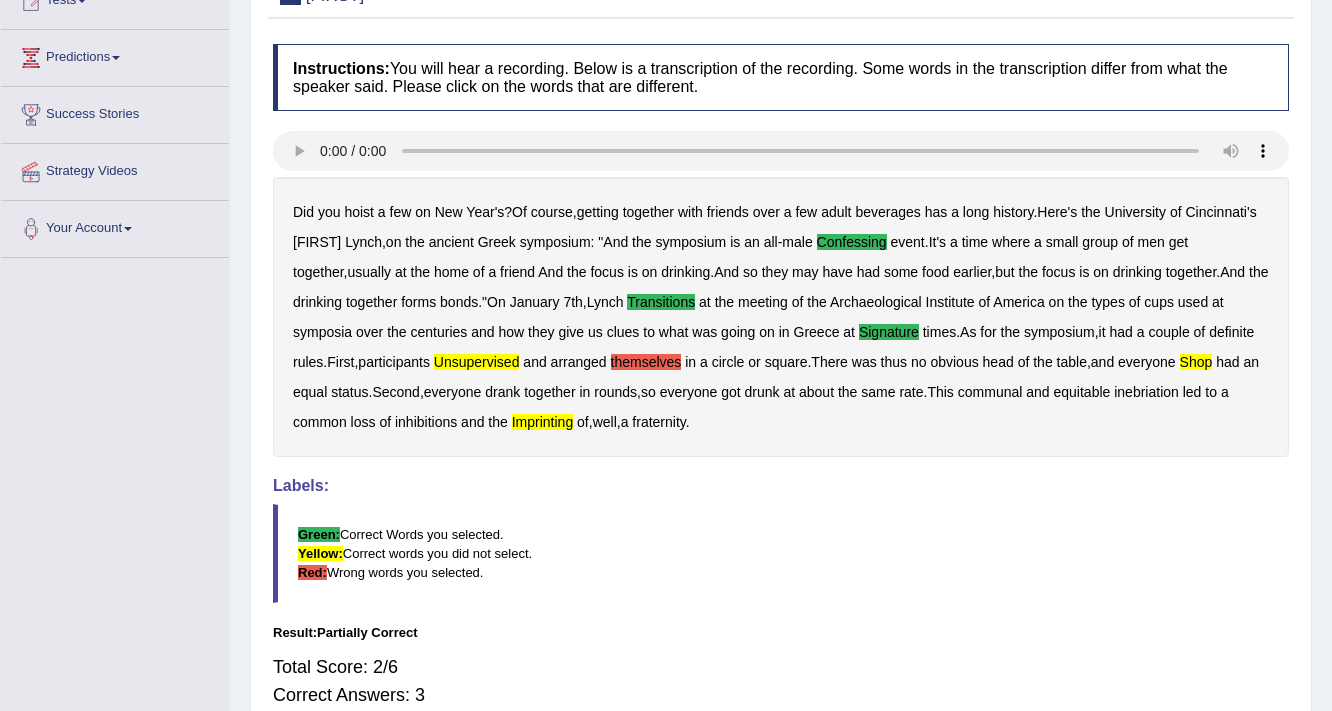 scroll, scrollTop: 160, scrollLeft: 0, axis: vertical 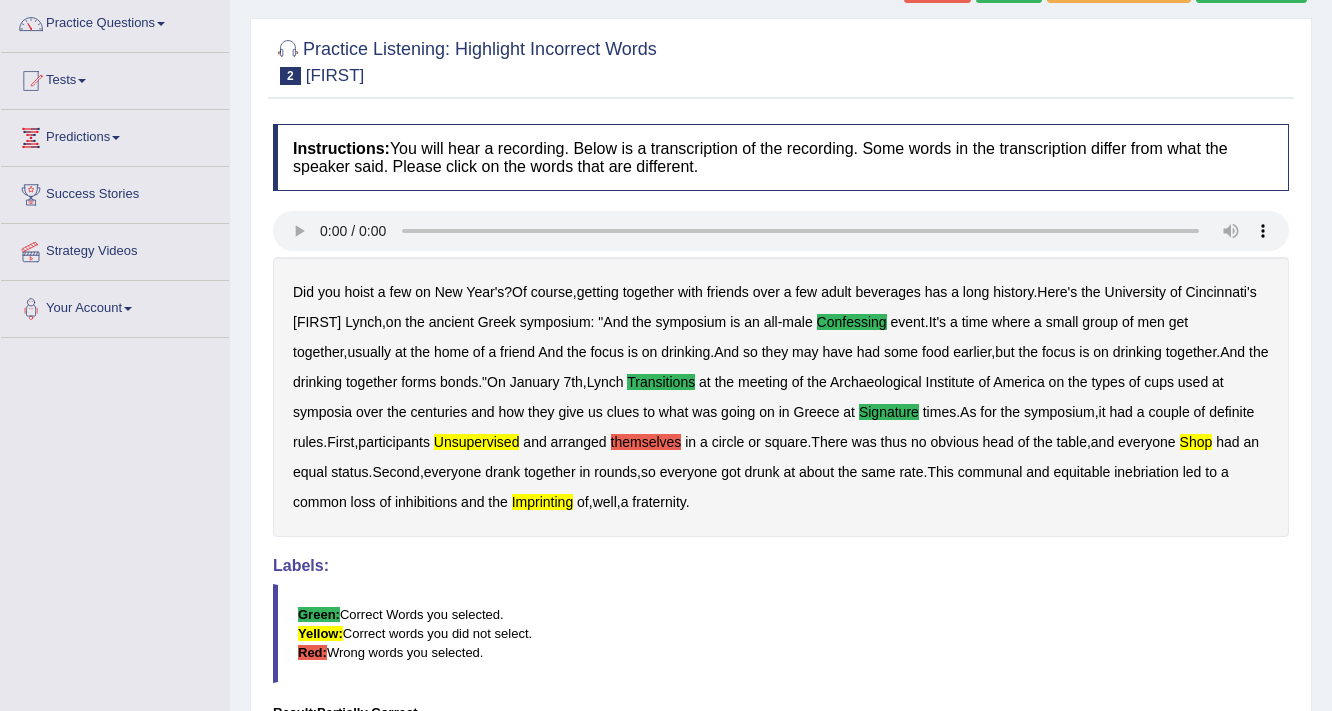 click on "Did   you   hoist   a   few   on   New   Year's ?  Of   course ,  getting   together   with   friends   over   a   few   adult   beverages   has   a   long   history .  Here's   the   University   of   Cincinnati's   Kathleen   Lynch ,  on   the   ancient   Greek   symposium : " And   the   symposium   is   an   all - male   confessing   event .  It's   a   time   where   a   small   group   of   men   get   together ,  usually   at   the   home   of   a   friend   And   the   focus   is   on   drinking .  And   so   they   may   have   had   some   food   earlier ,  but   the   focus   is   on   drinking   together .  And   the   drinking   together   forms   bonds ."  On   January   7th ,  Lynch   transitions   at   the   meeting   of   the   Archaeological   Institute   of   America   on   the   types   of   cups   used   at   symposia   over   the   centuries   and   how   they   give   us   clues   to   what   was   going   on   in   Greece   at   signature   times .  As   for   the   symposium ,  it" at bounding box center [781, 397] 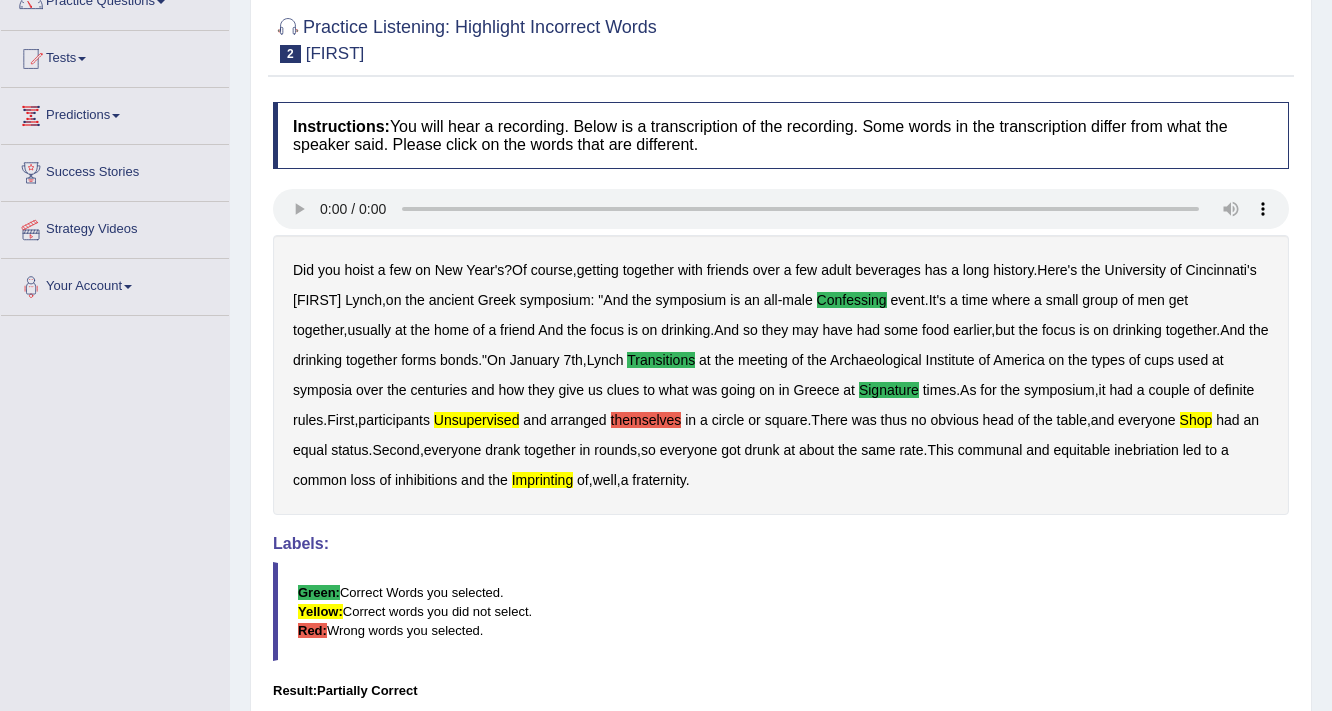 scroll, scrollTop: 0, scrollLeft: 0, axis: both 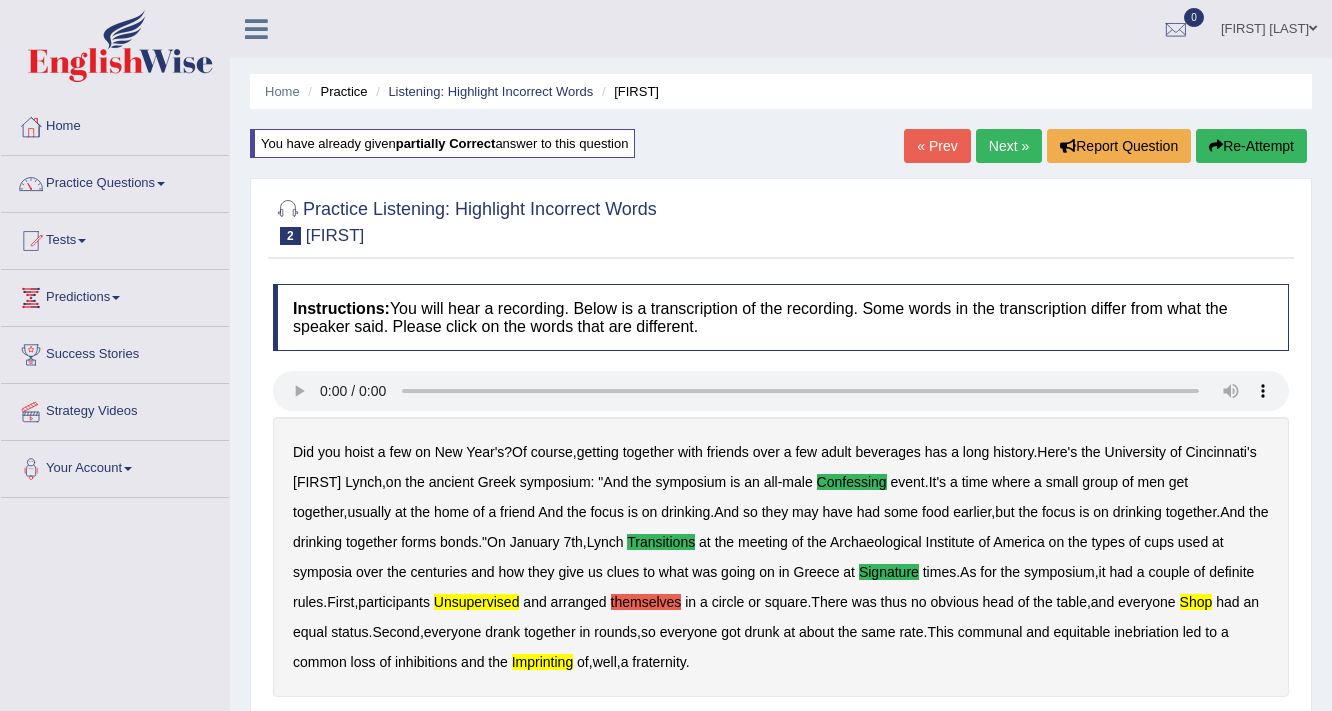 click on "Next »" at bounding box center (1009, 146) 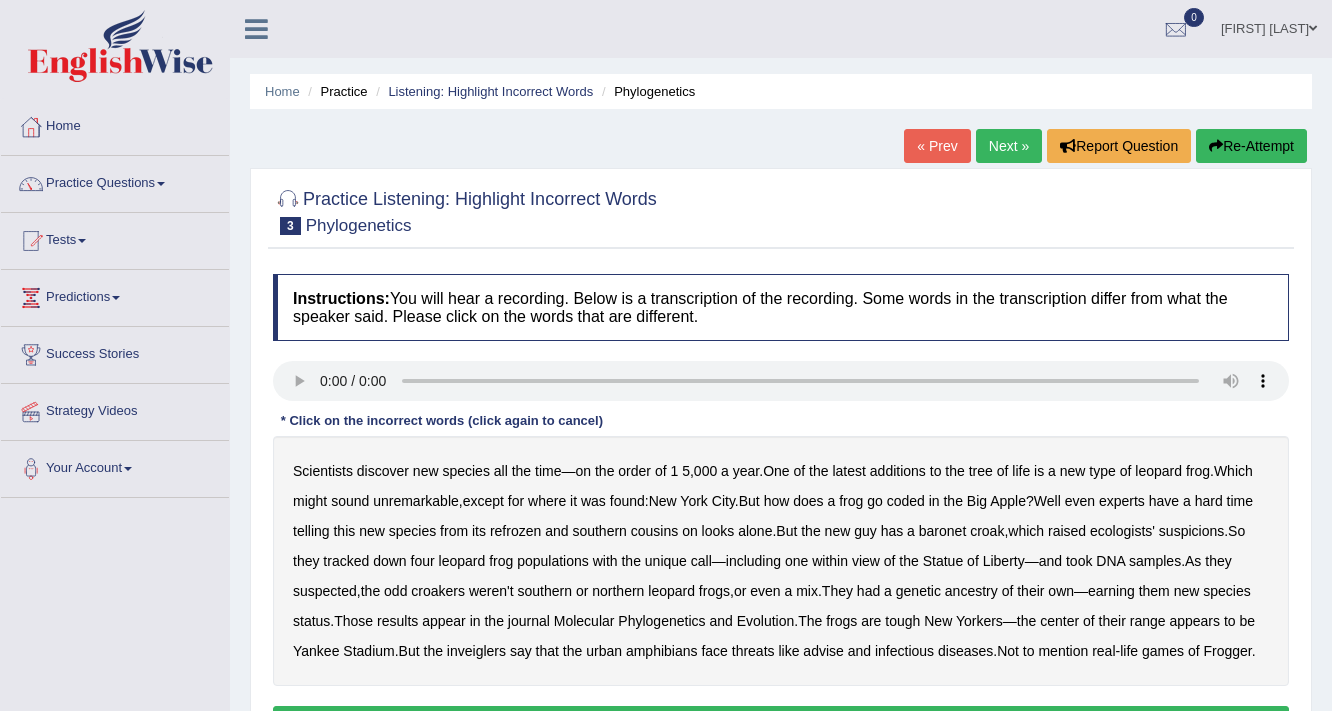 scroll, scrollTop: 0, scrollLeft: 0, axis: both 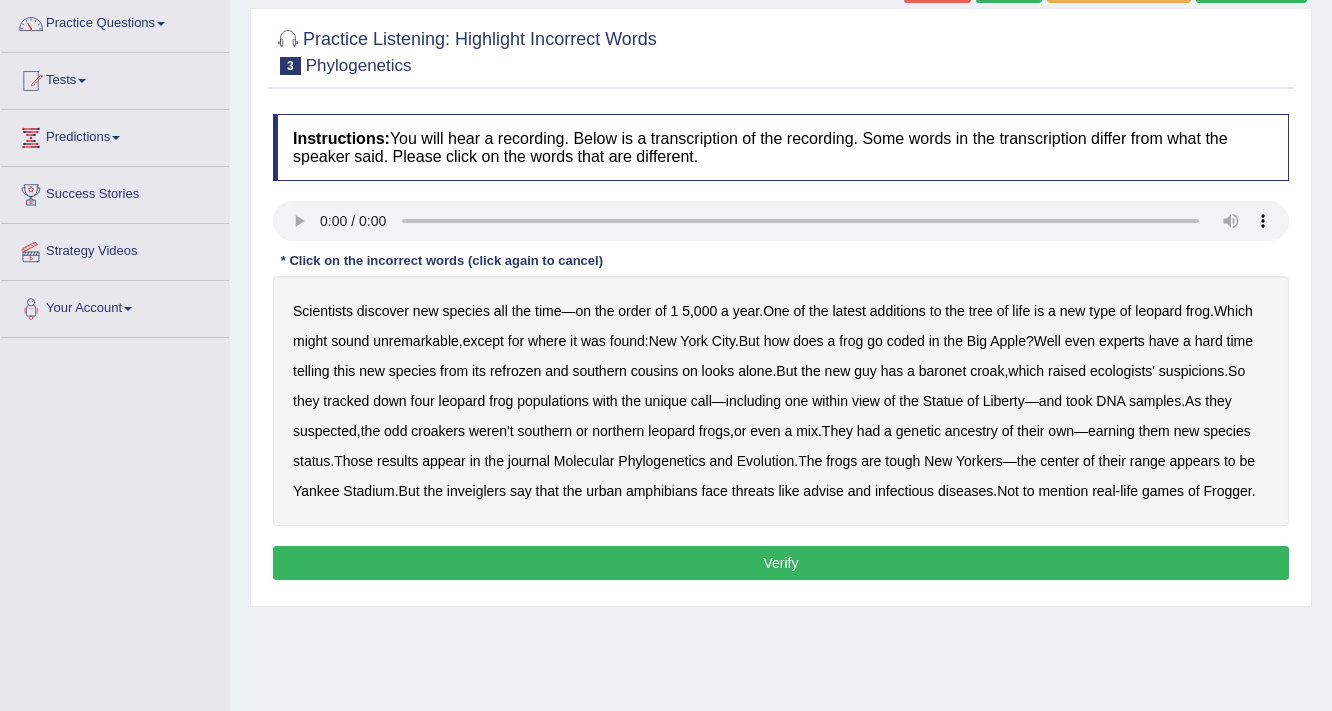 click on "additions" at bounding box center [898, 311] 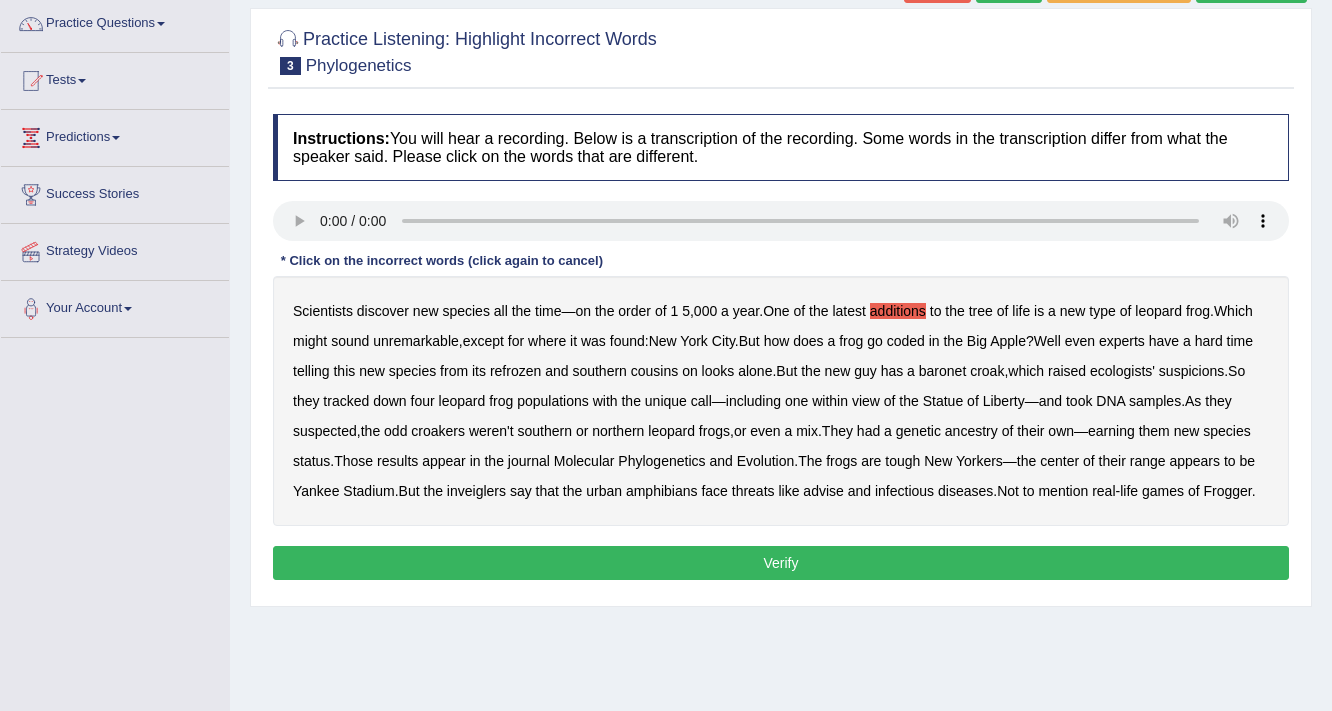 click on "additions" at bounding box center [898, 311] 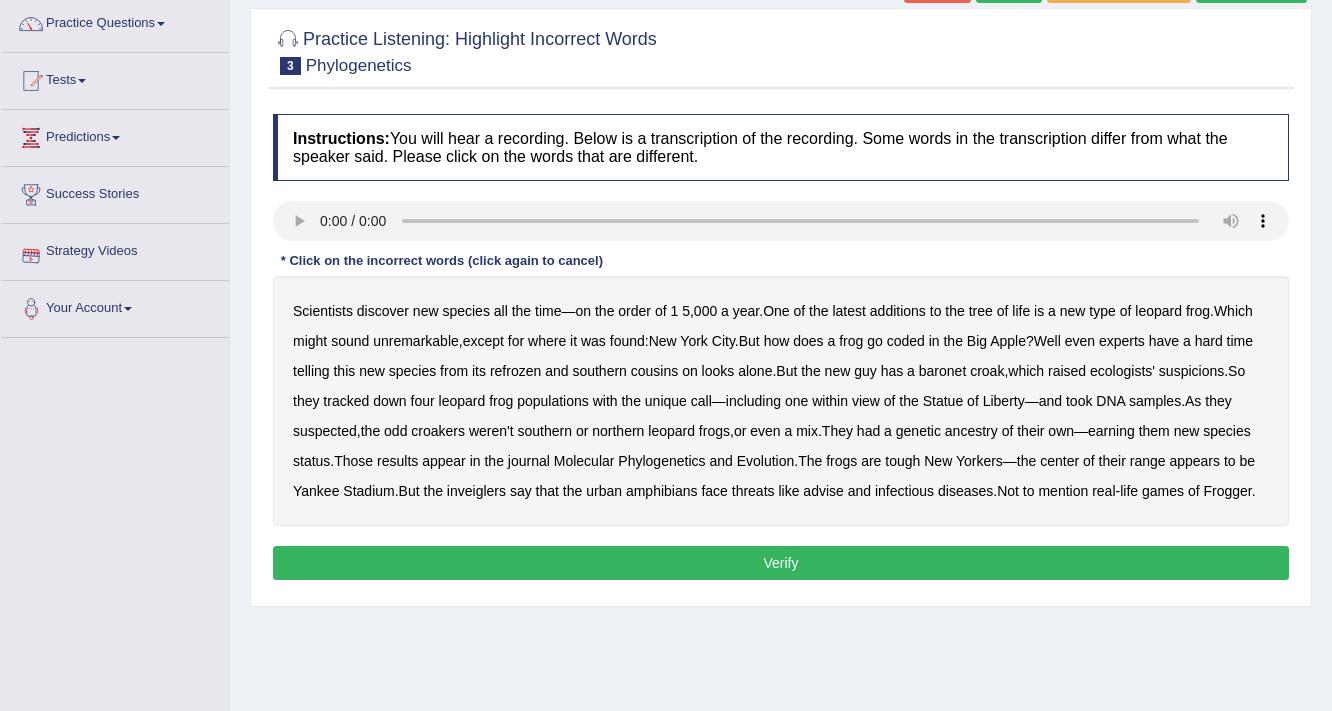 type 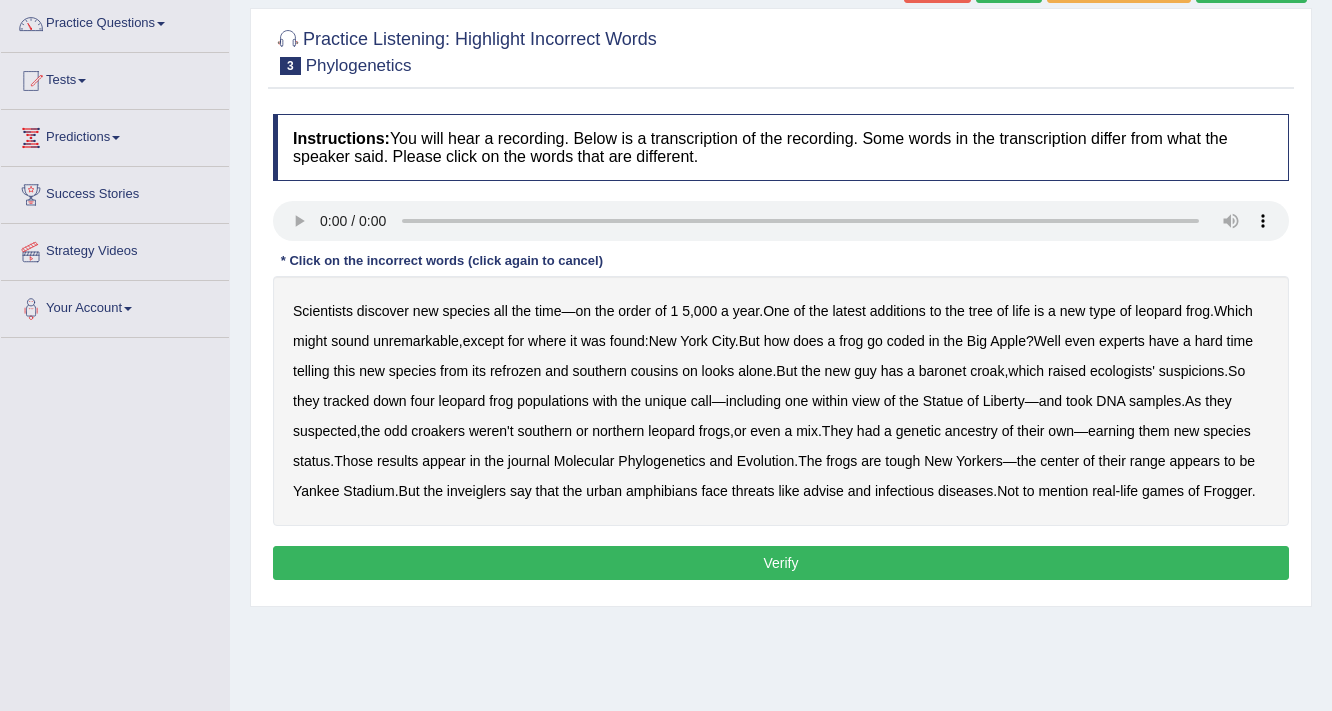 click on "does" at bounding box center (808, 341) 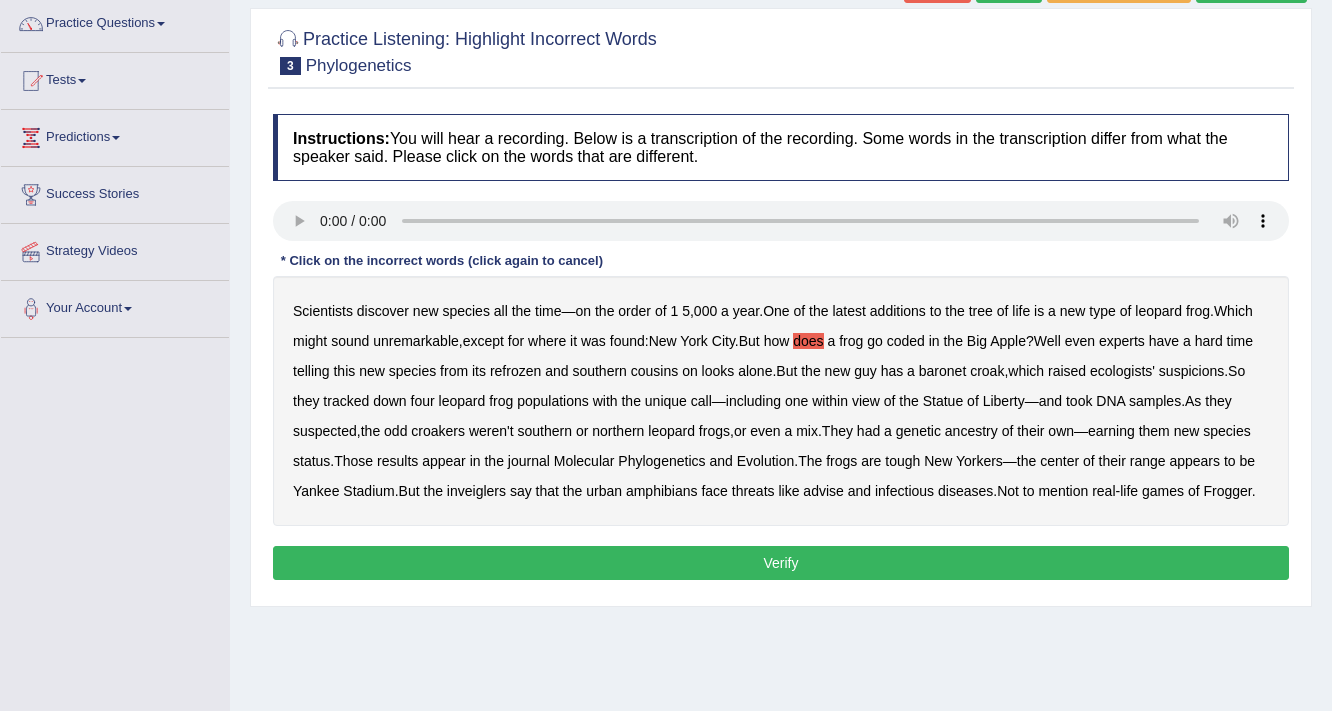 click on "does" at bounding box center (808, 341) 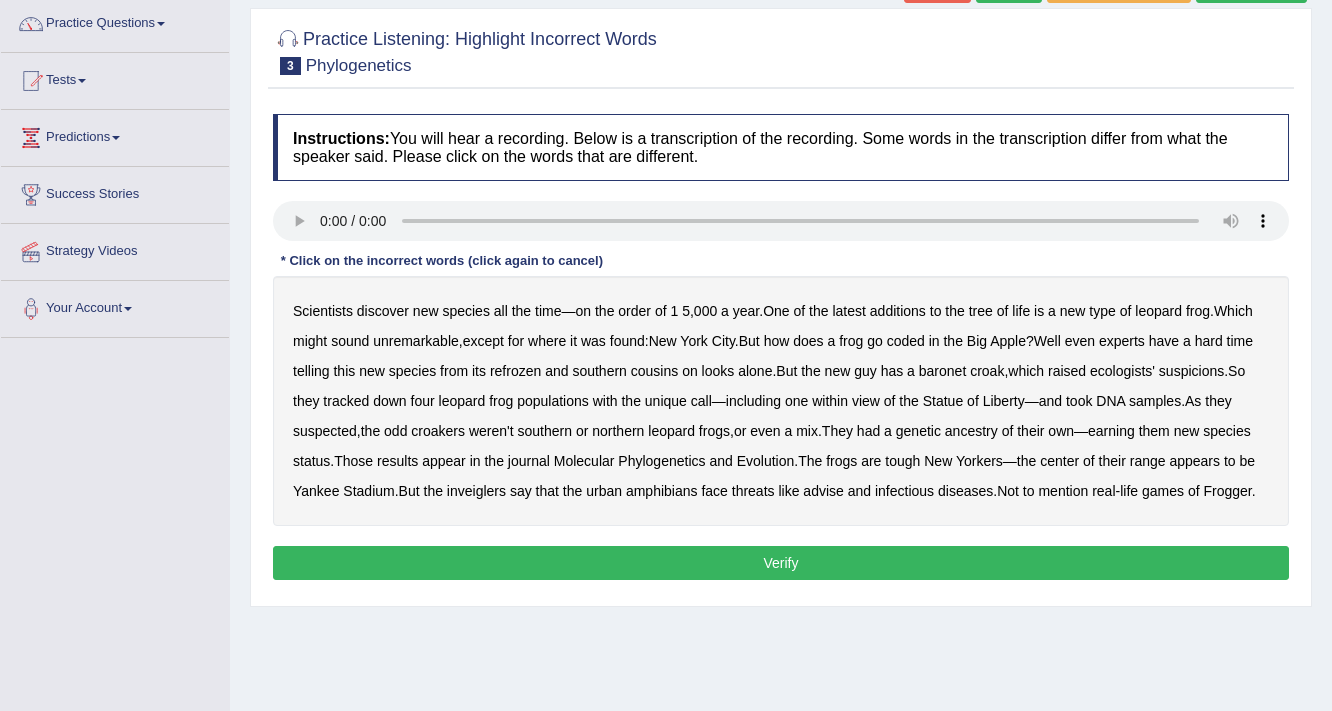 click on "does" at bounding box center (808, 341) 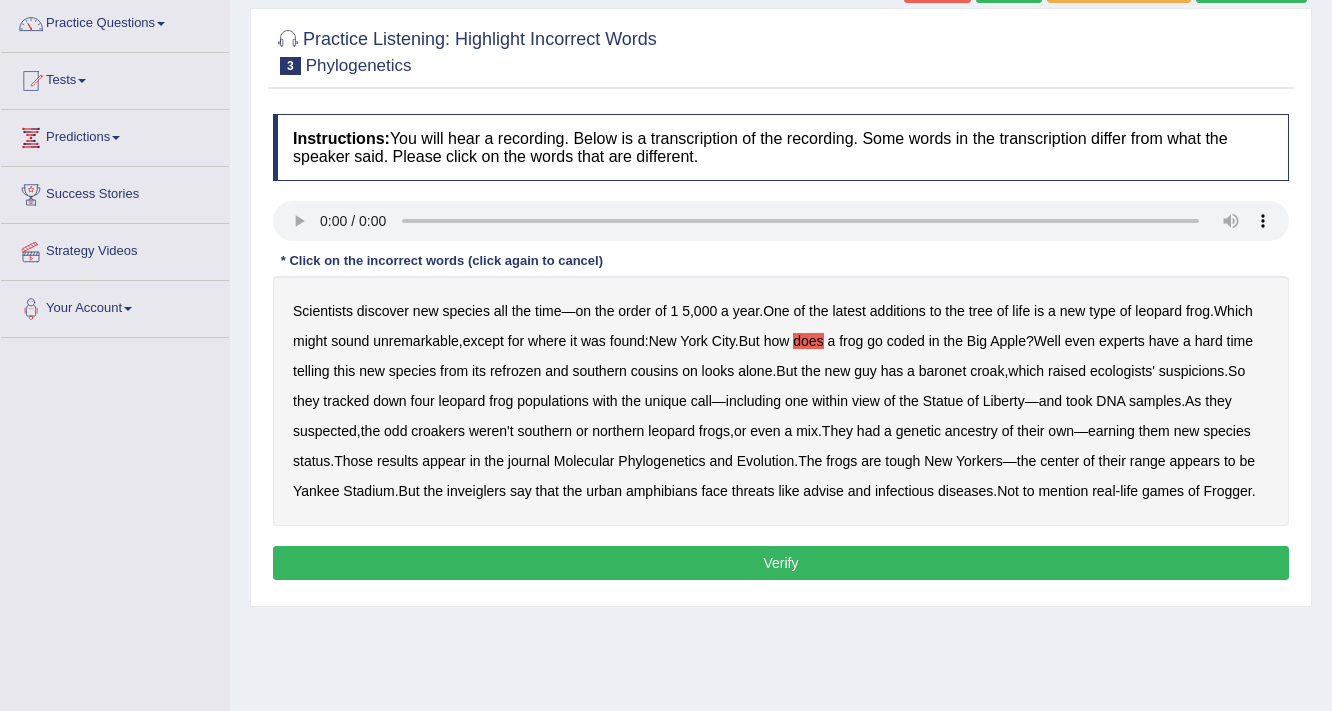 click on "baronet" at bounding box center [942, 371] 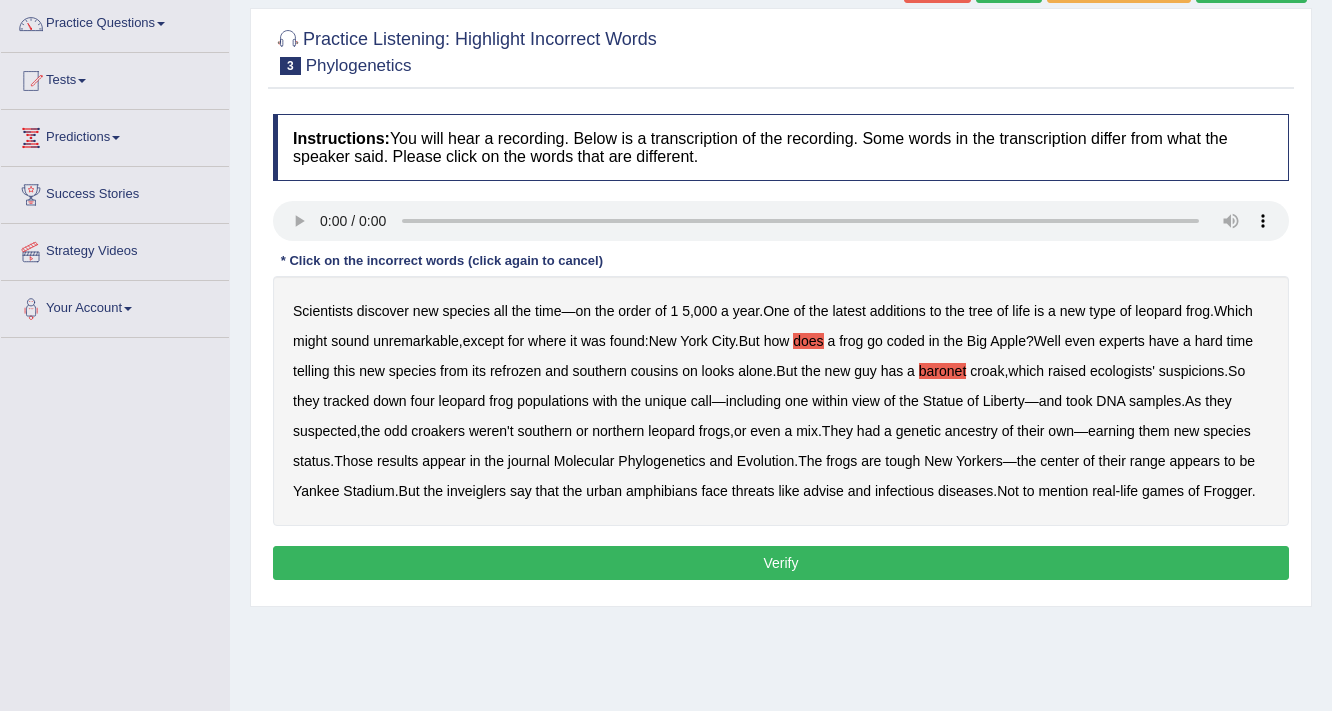 click on "Verify" at bounding box center [781, 563] 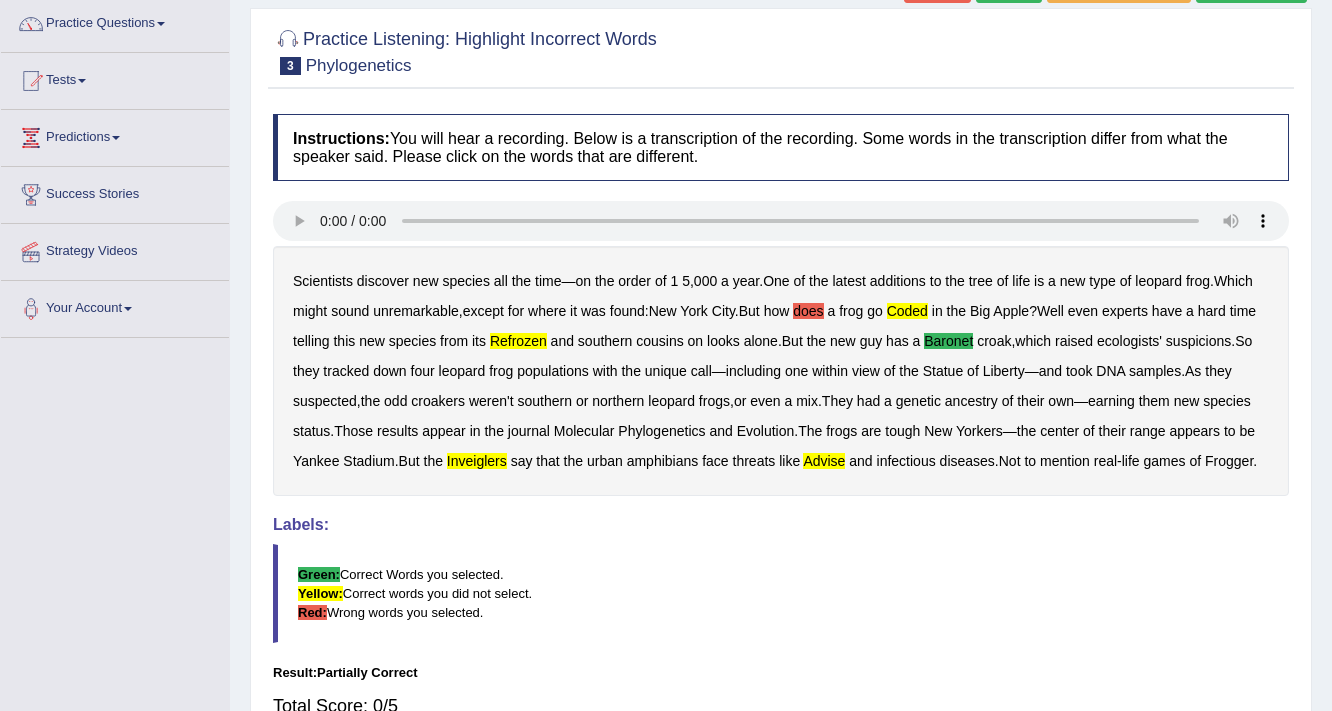 drag, startPoint x: 920, startPoint y: 310, endPoint x: 575, endPoint y: 349, distance: 347.19736 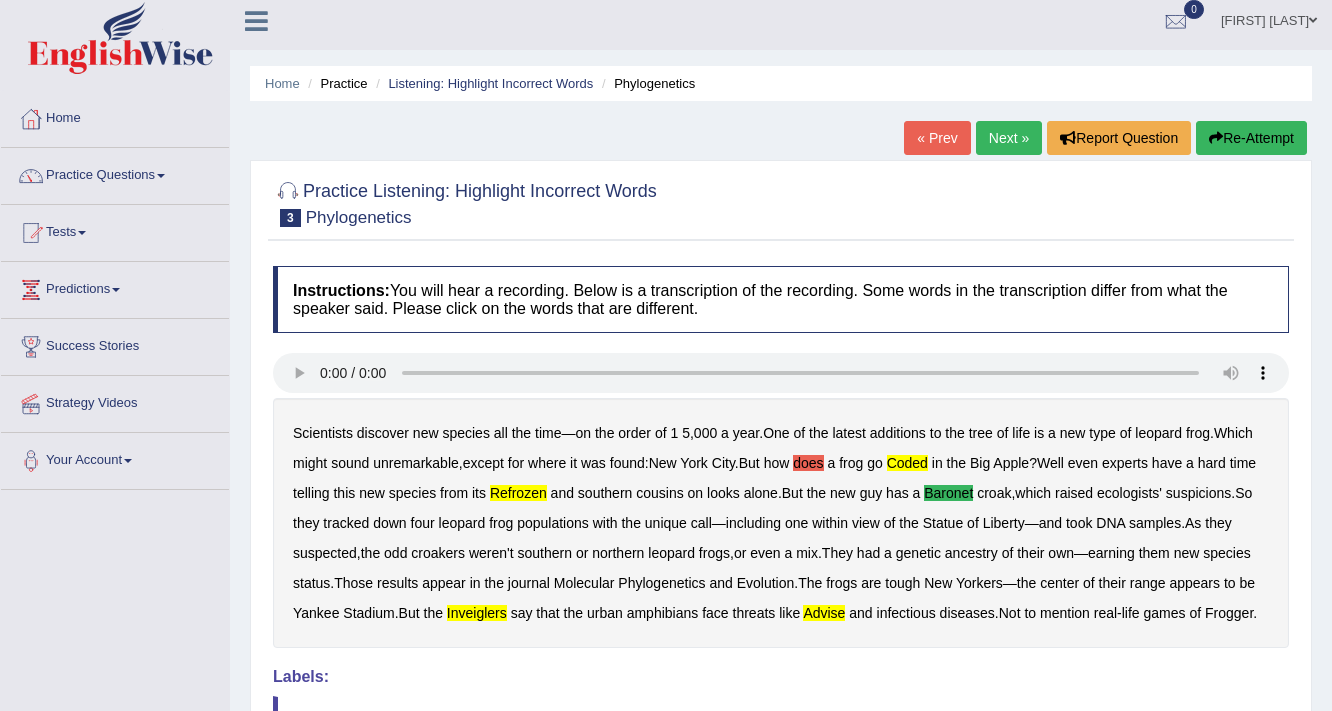 scroll, scrollTop: 0, scrollLeft: 0, axis: both 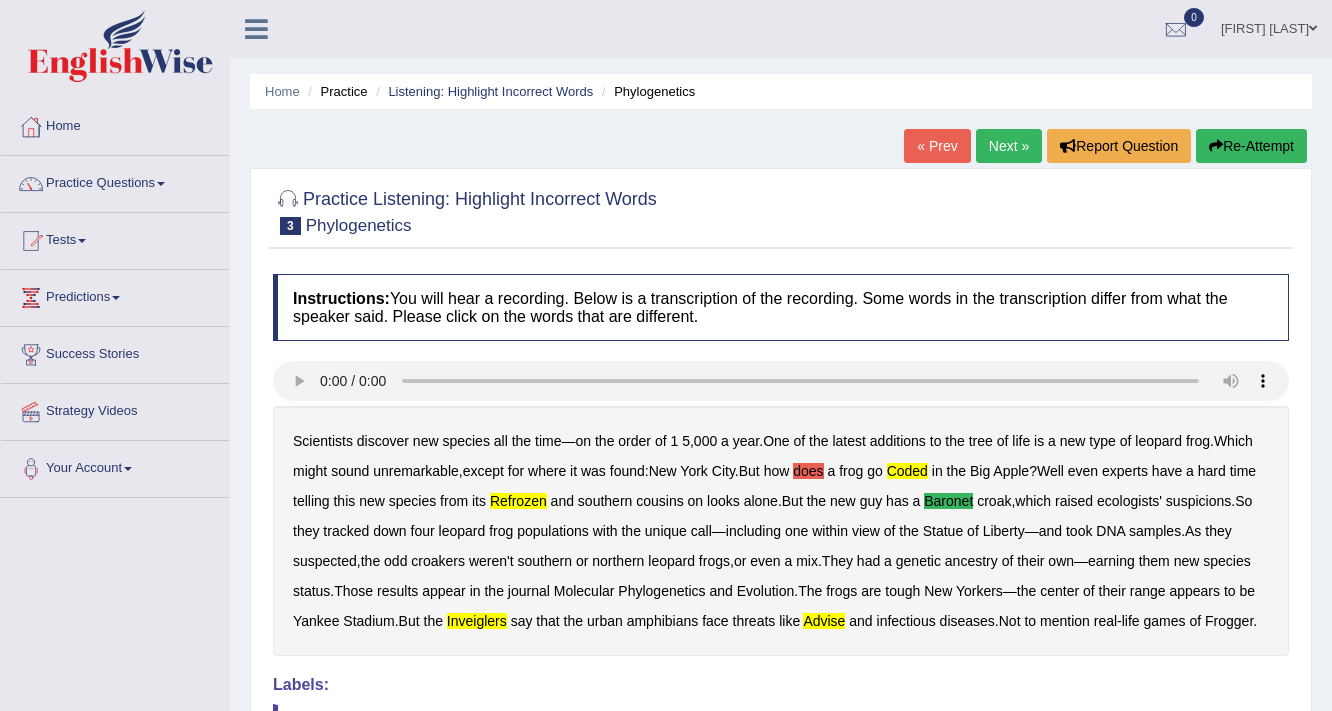 click on "Next »" at bounding box center (1009, 146) 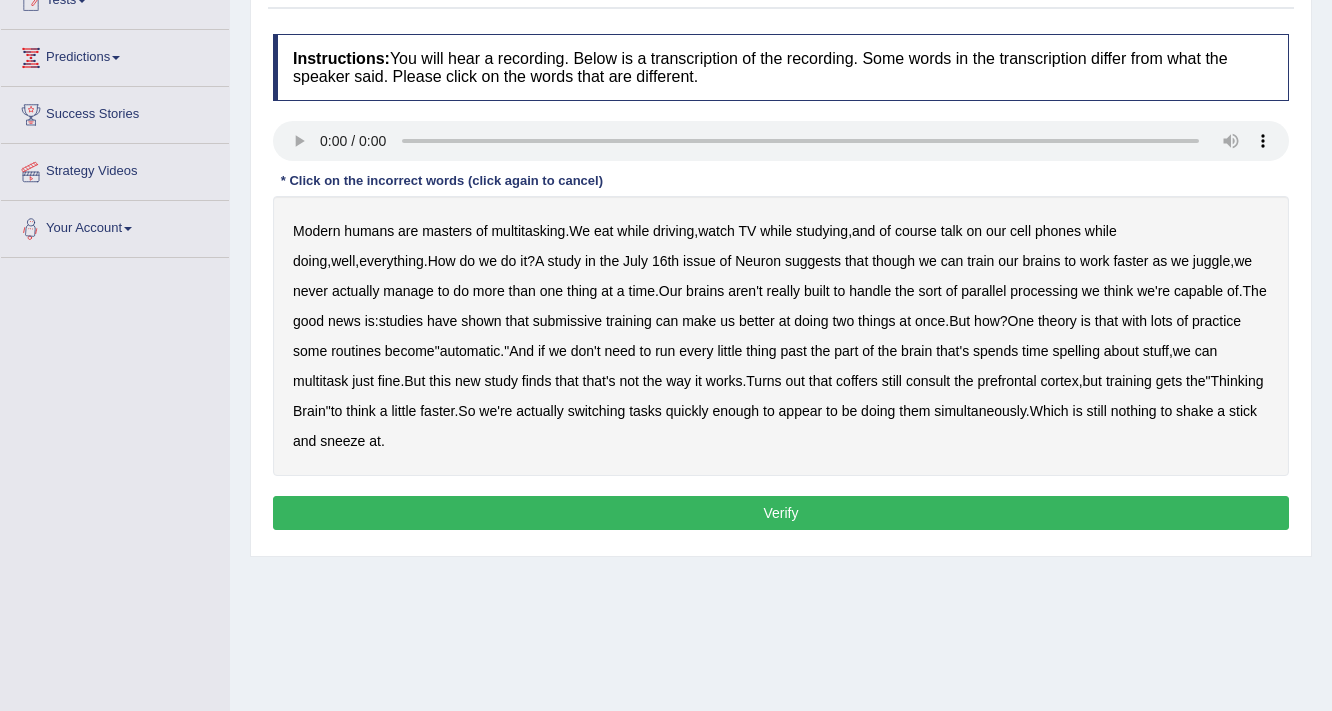 scroll, scrollTop: 0, scrollLeft: 0, axis: both 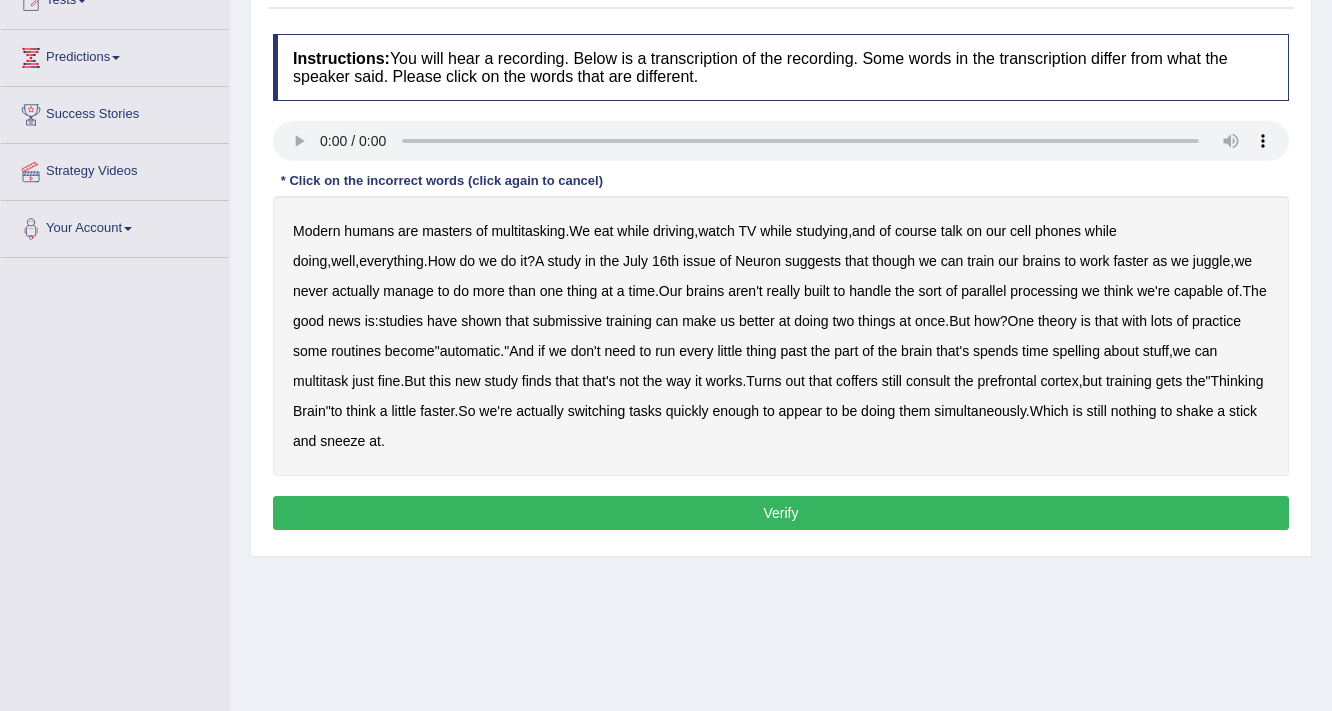 click on "course" at bounding box center (916, 231) 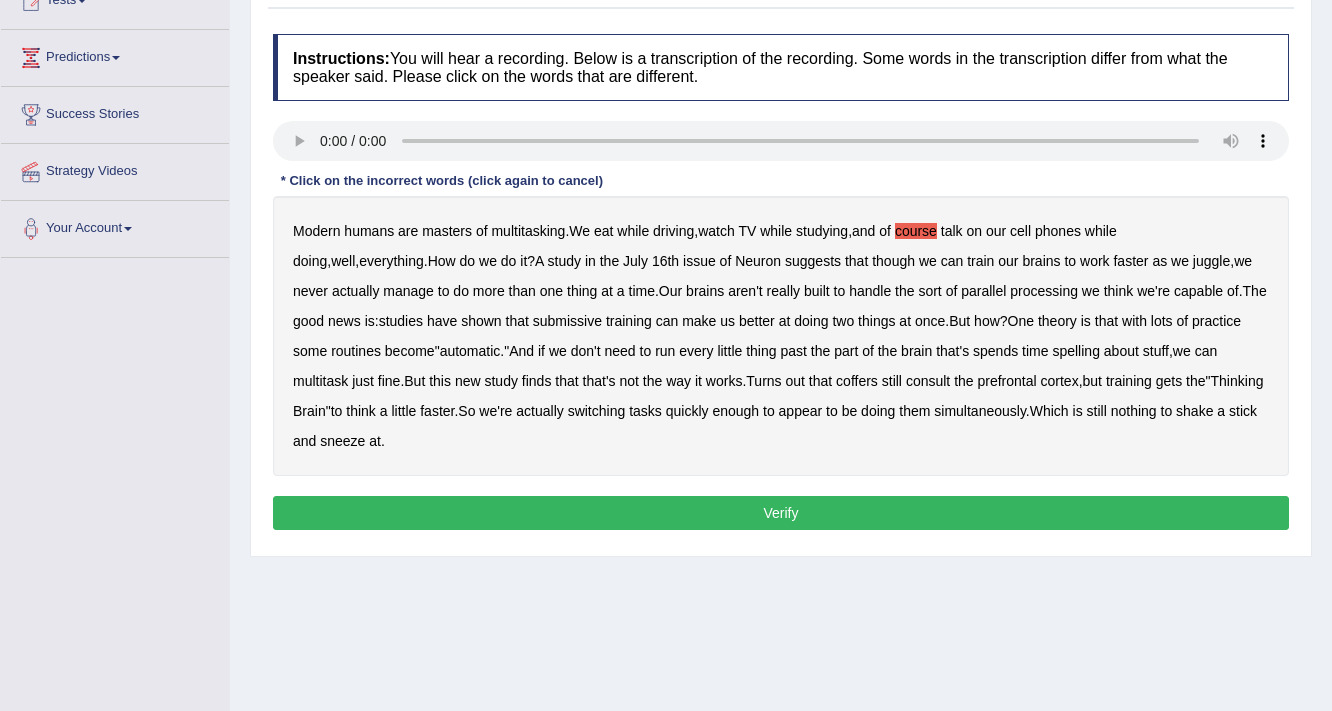 click on "submissive" at bounding box center [567, 321] 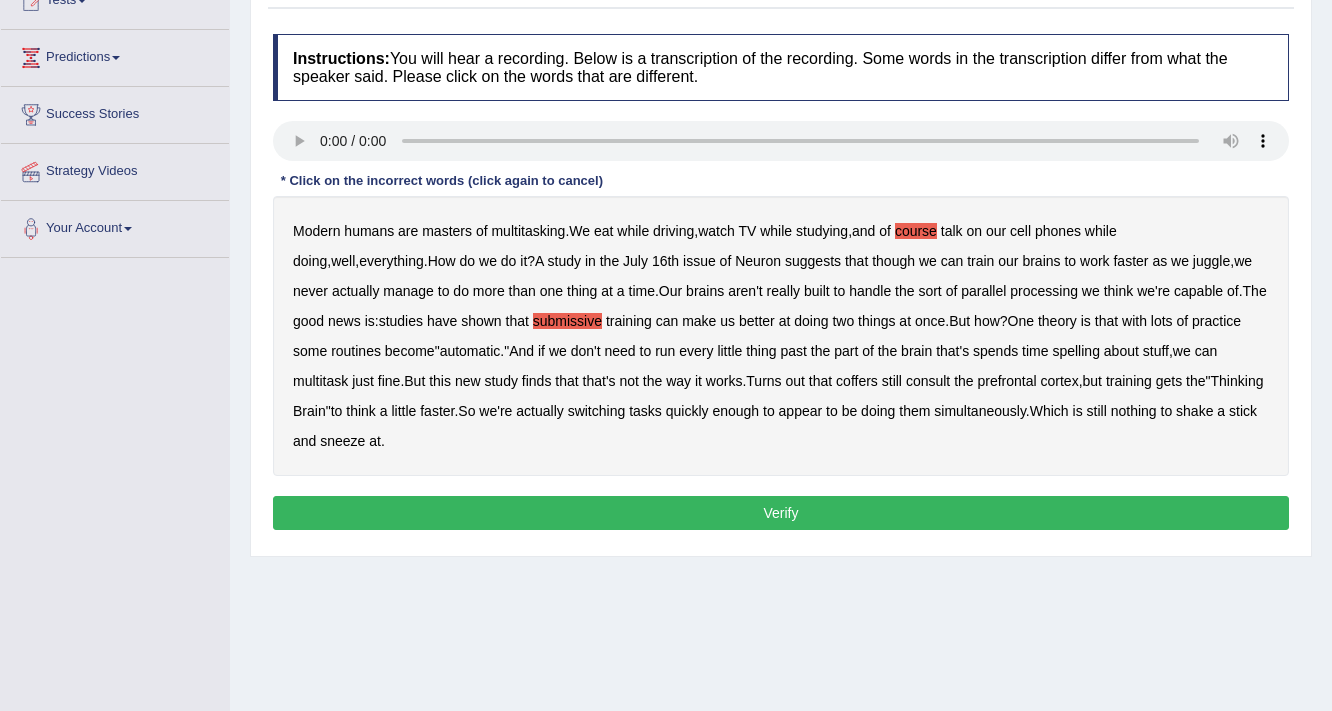 click on "coffers" at bounding box center (857, 381) 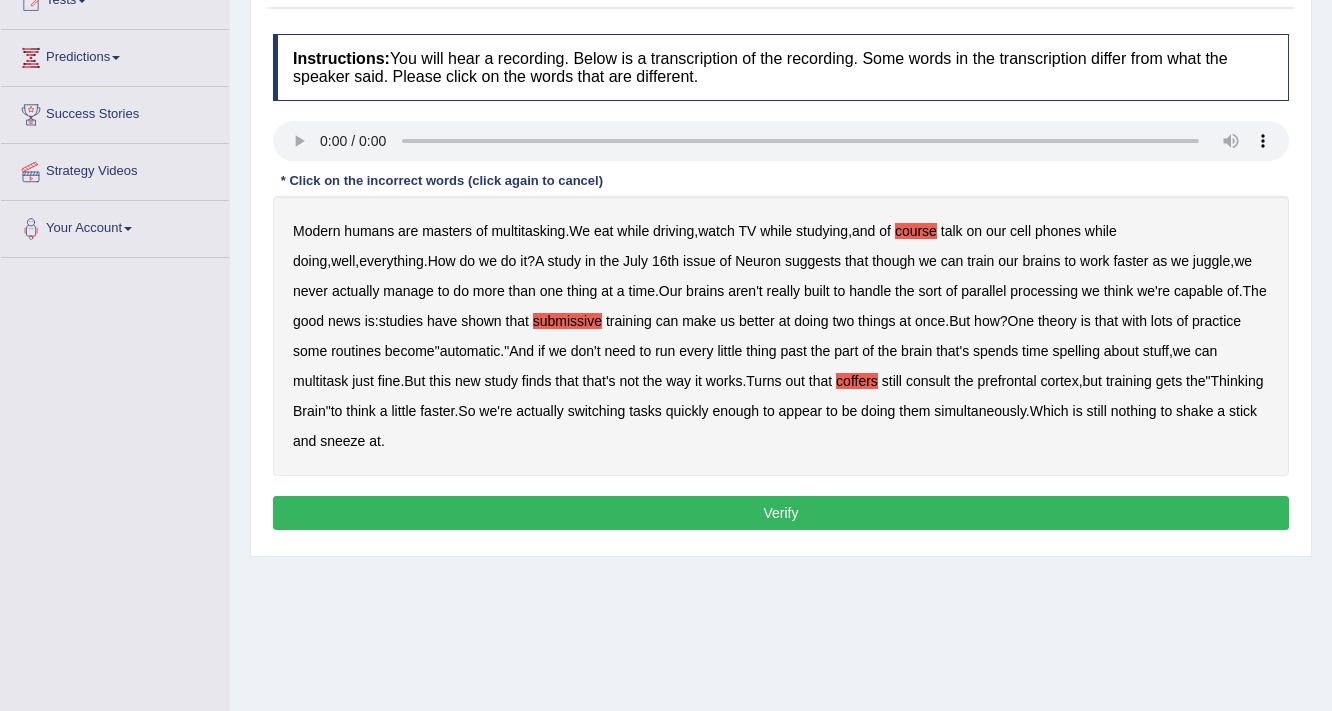 click on "training" at bounding box center [1129, 381] 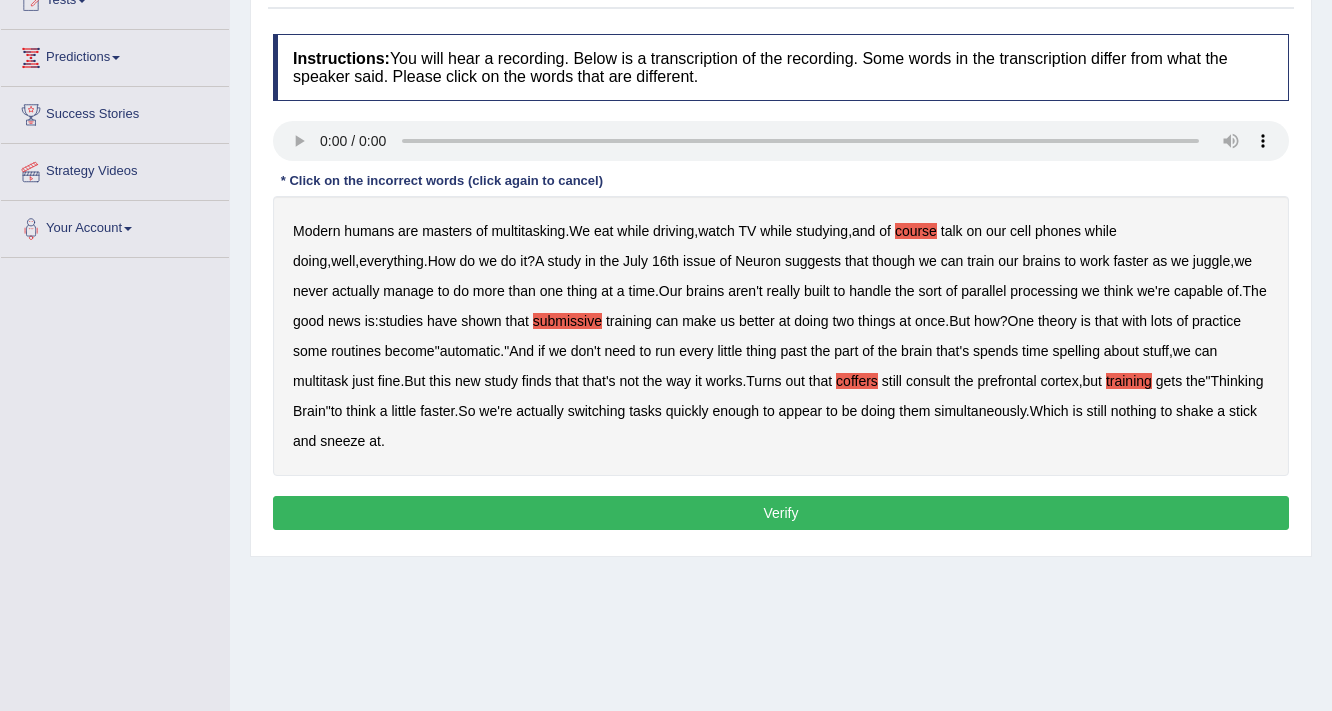 click on "Verify" at bounding box center (781, 513) 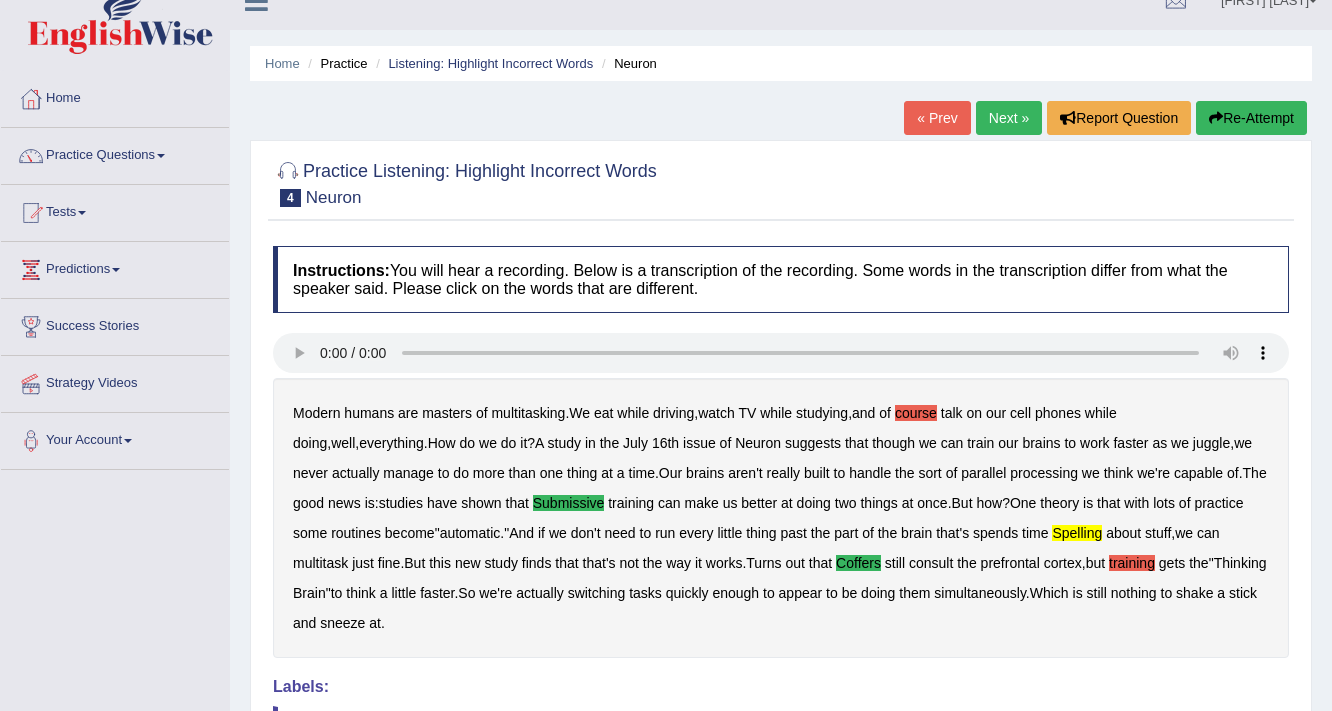 scroll, scrollTop: 0, scrollLeft: 0, axis: both 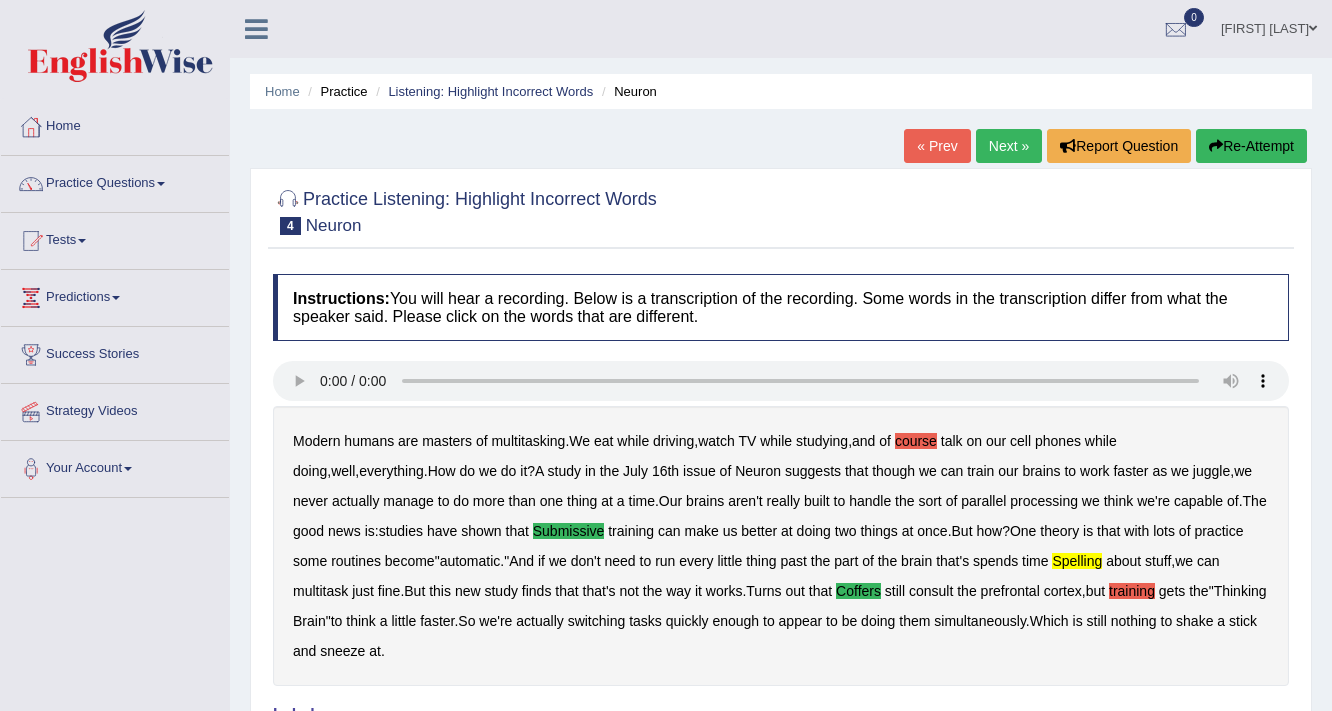 click on "Next »" at bounding box center [1009, 146] 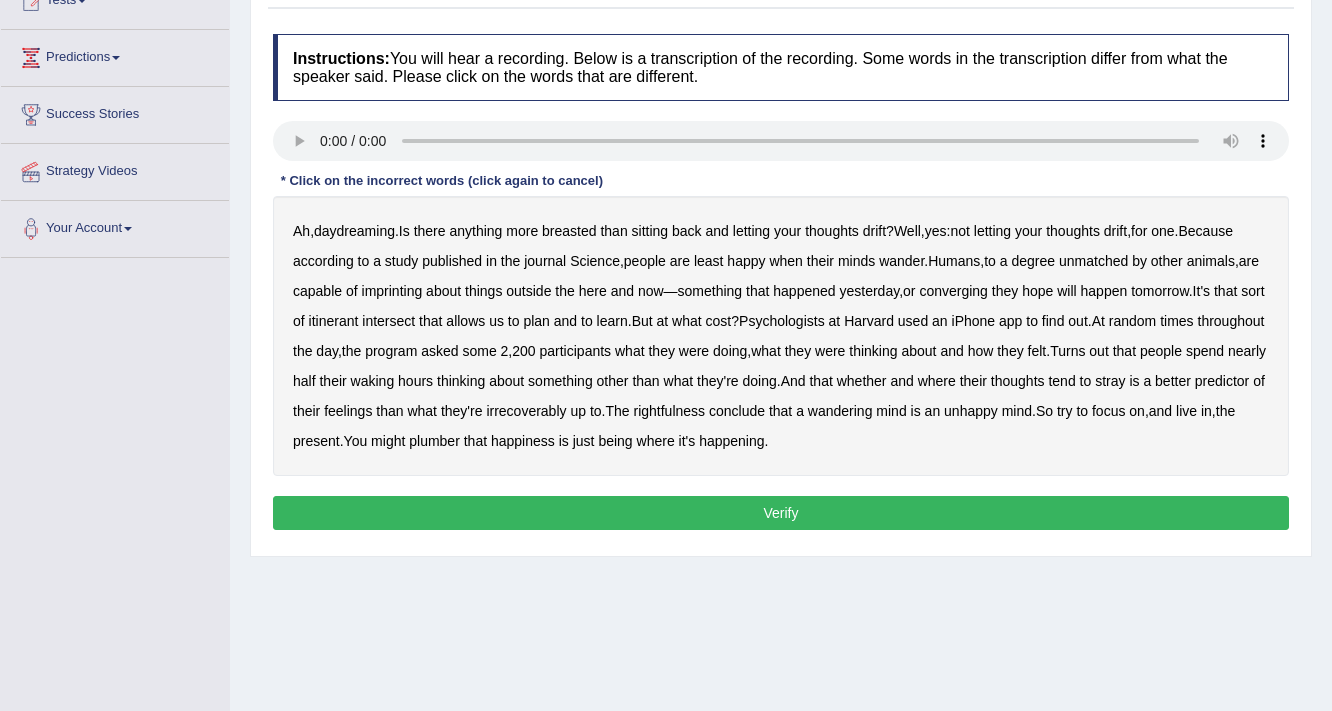 scroll, scrollTop: 240, scrollLeft: 0, axis: vertical 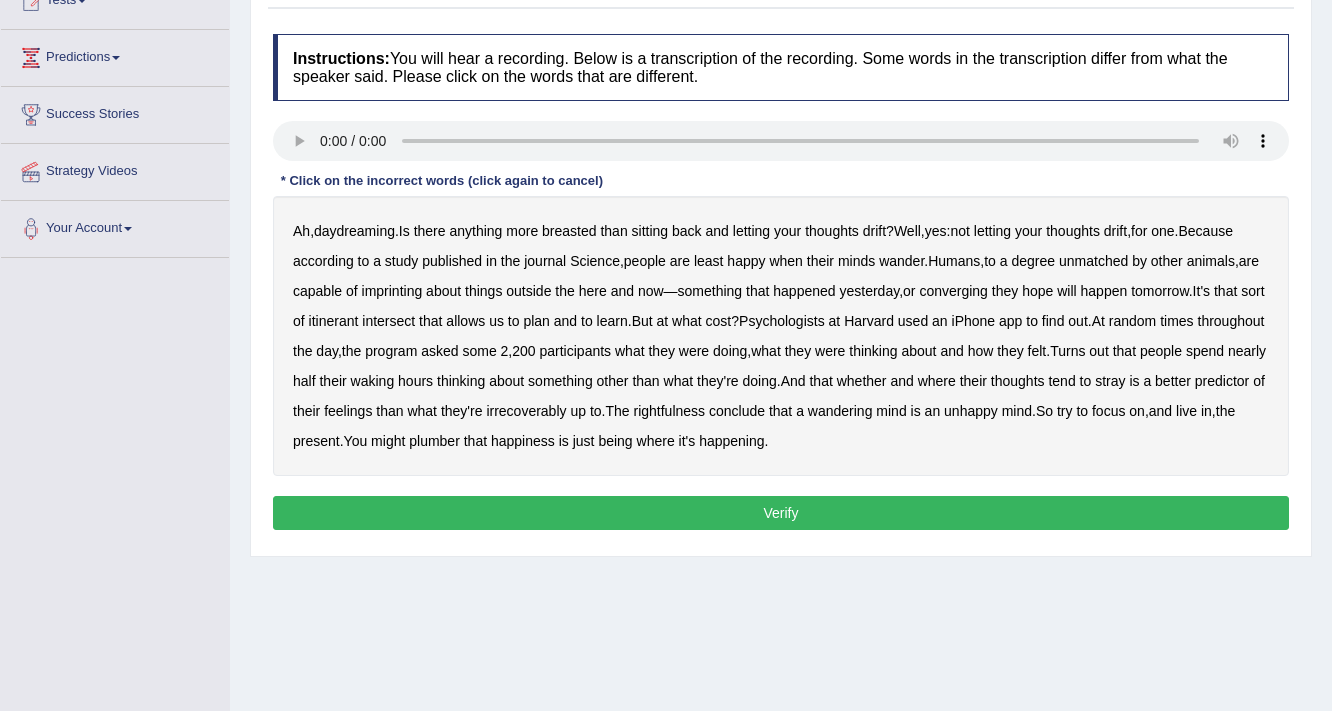 click on "unmatched" at bounding box center (1093, 261) 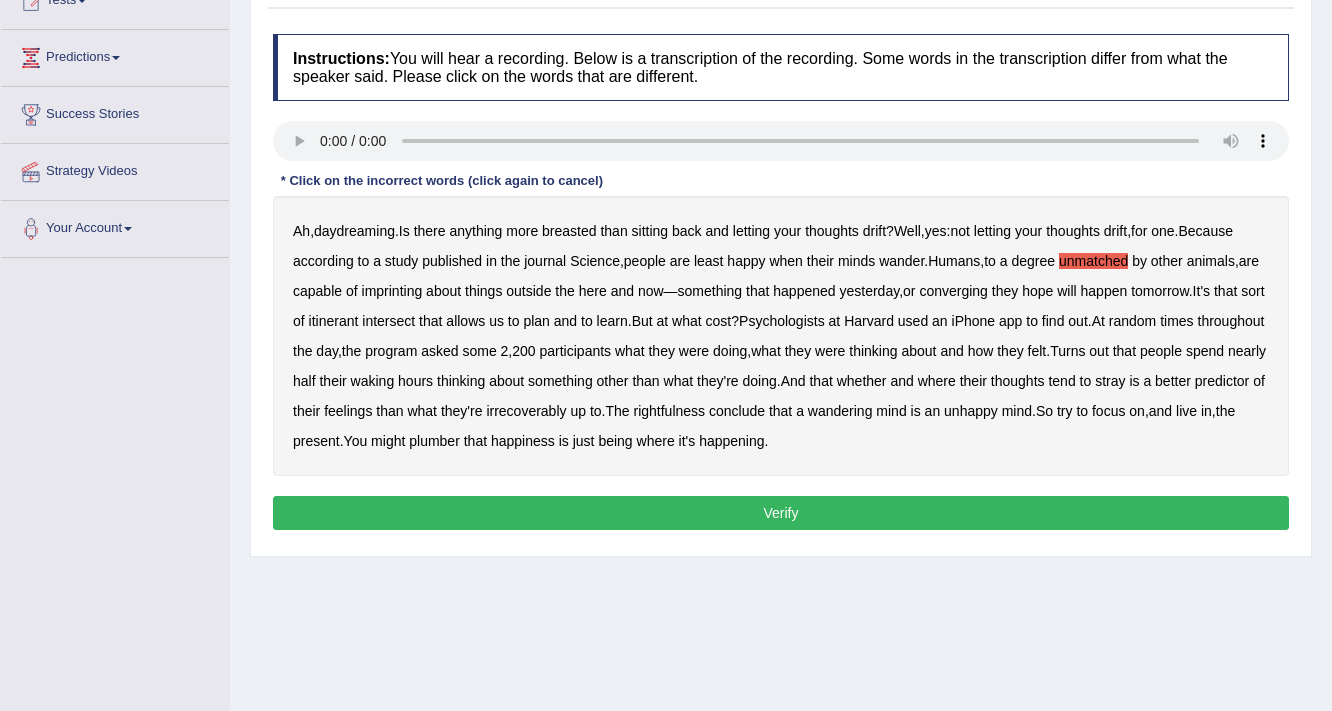 click on "unmatched" at bounding box center (1093, 261) 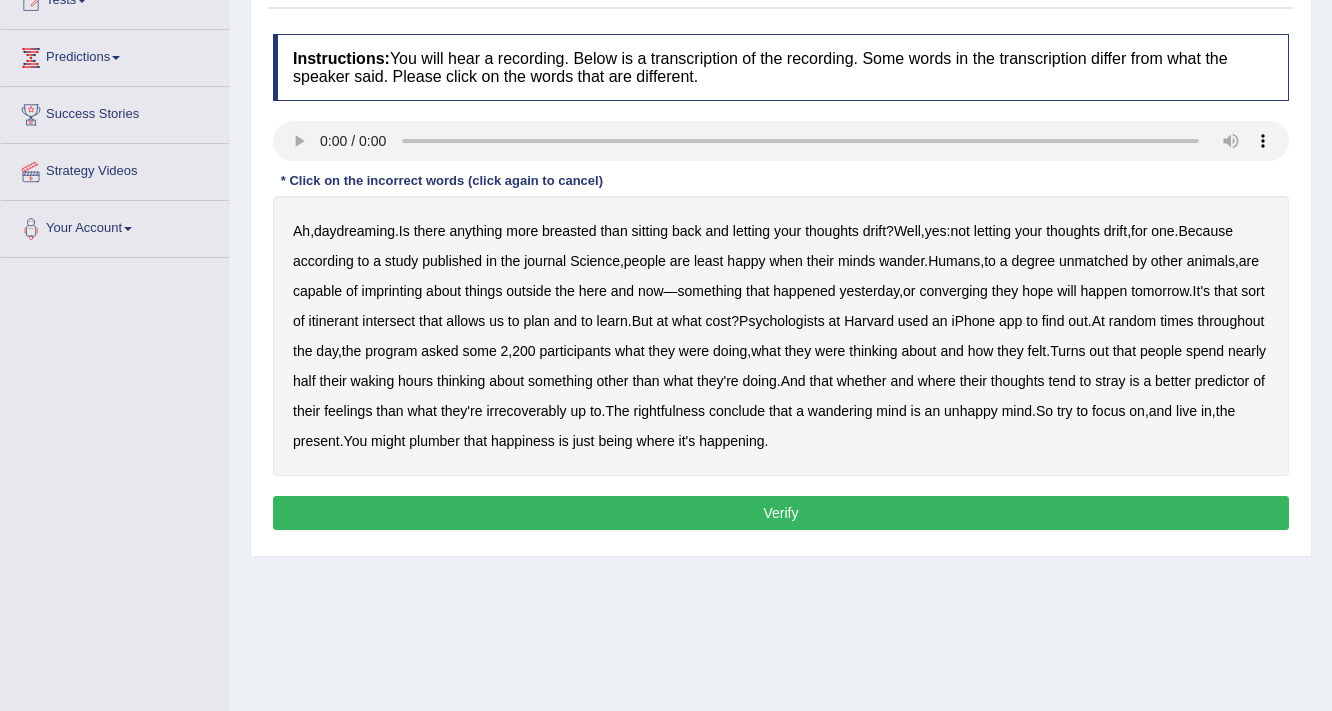 type 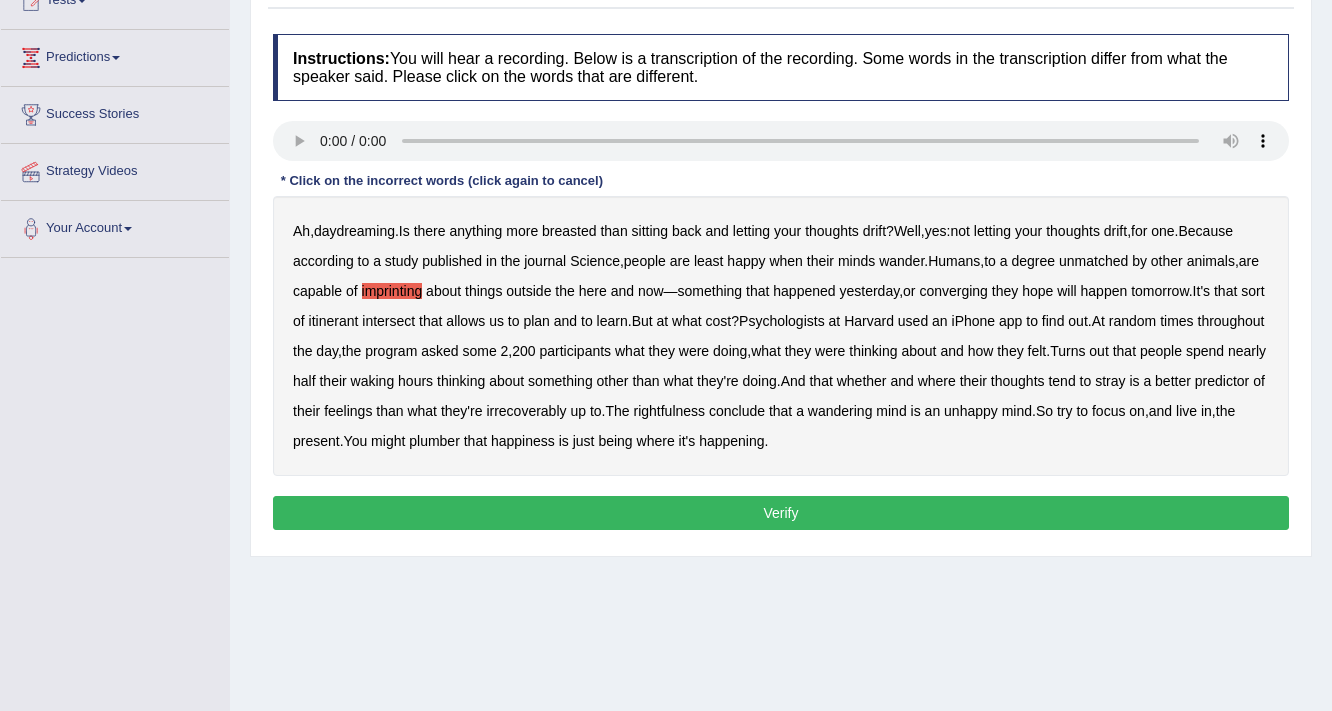 click on "converging" at bounding box center [953, 291] 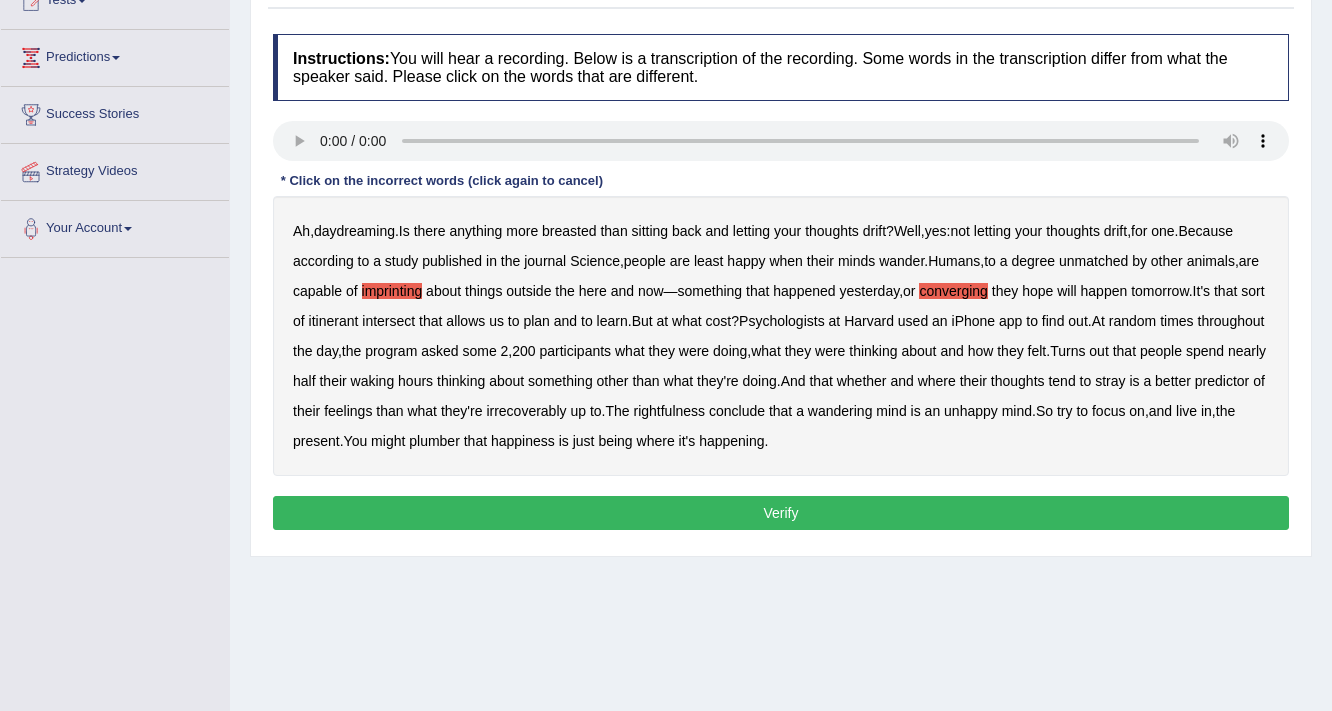 click on "irrecoverably" at bounding box center [526, 411] 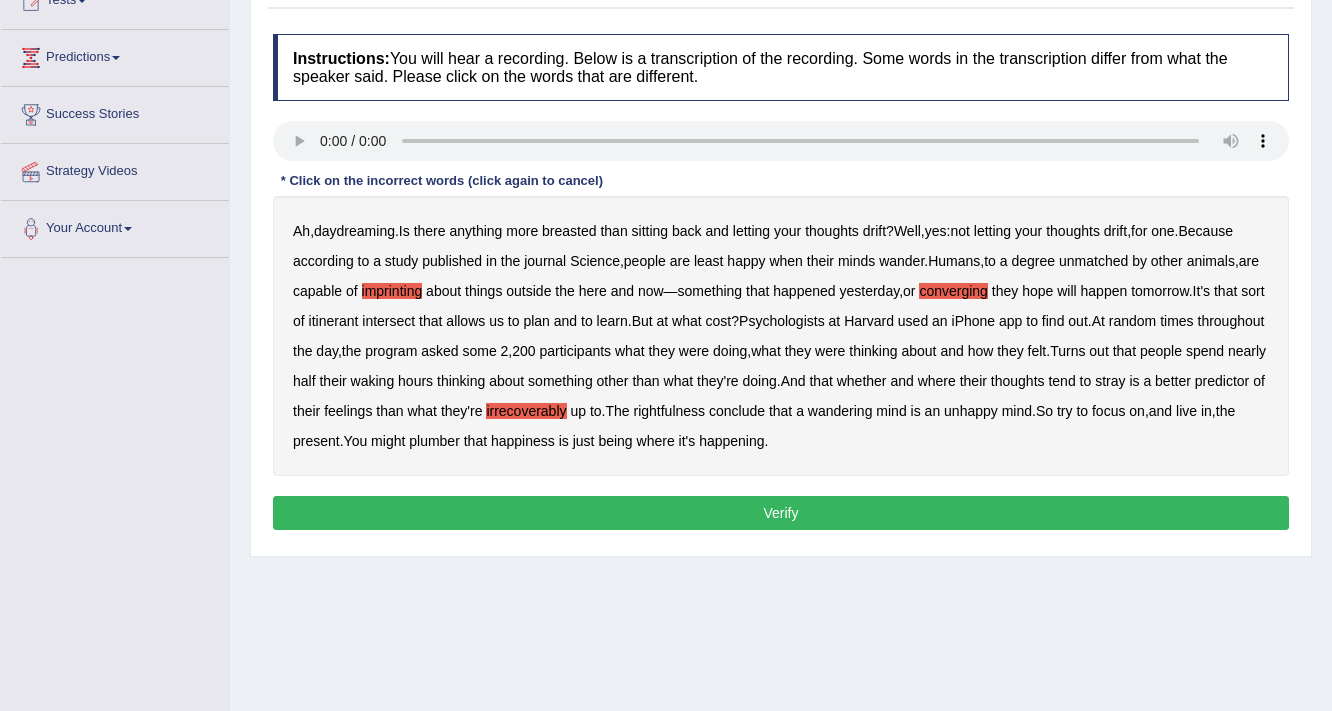 click on "plumber" at bounding box center (434, 441) 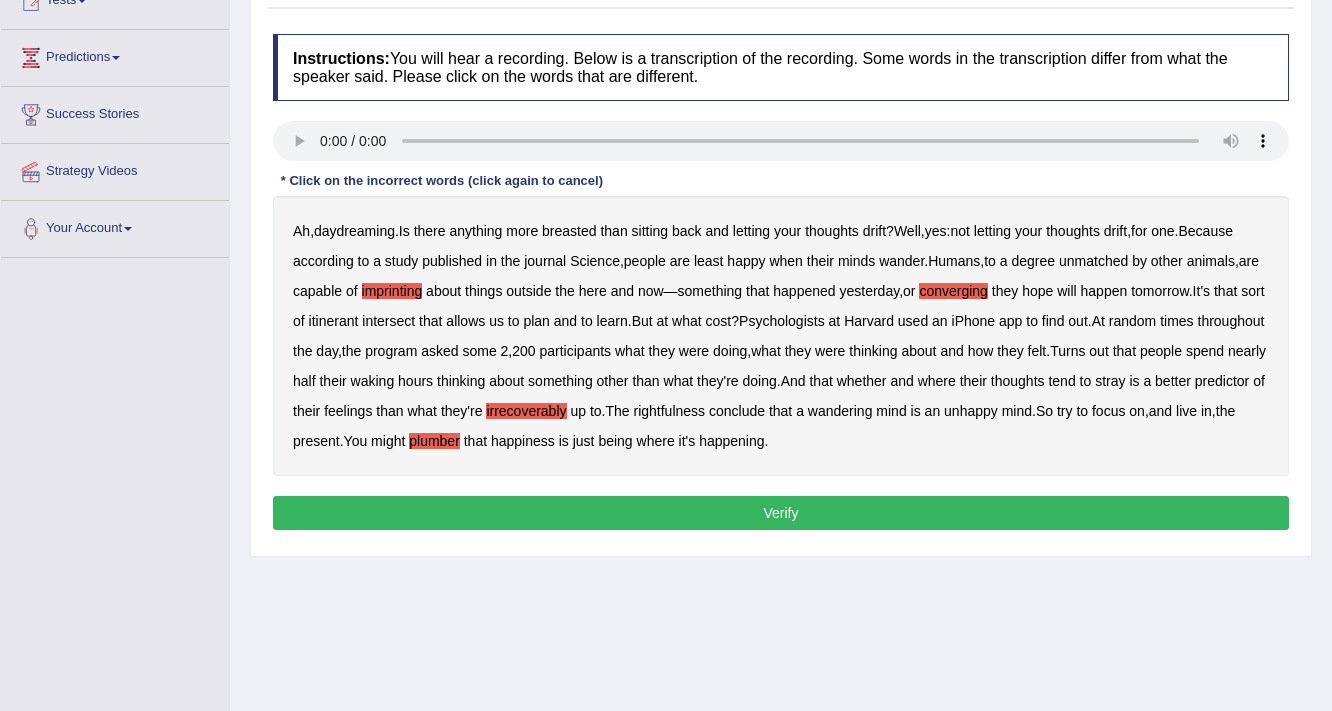 click on "Verify" at bounding box center [781, 513] 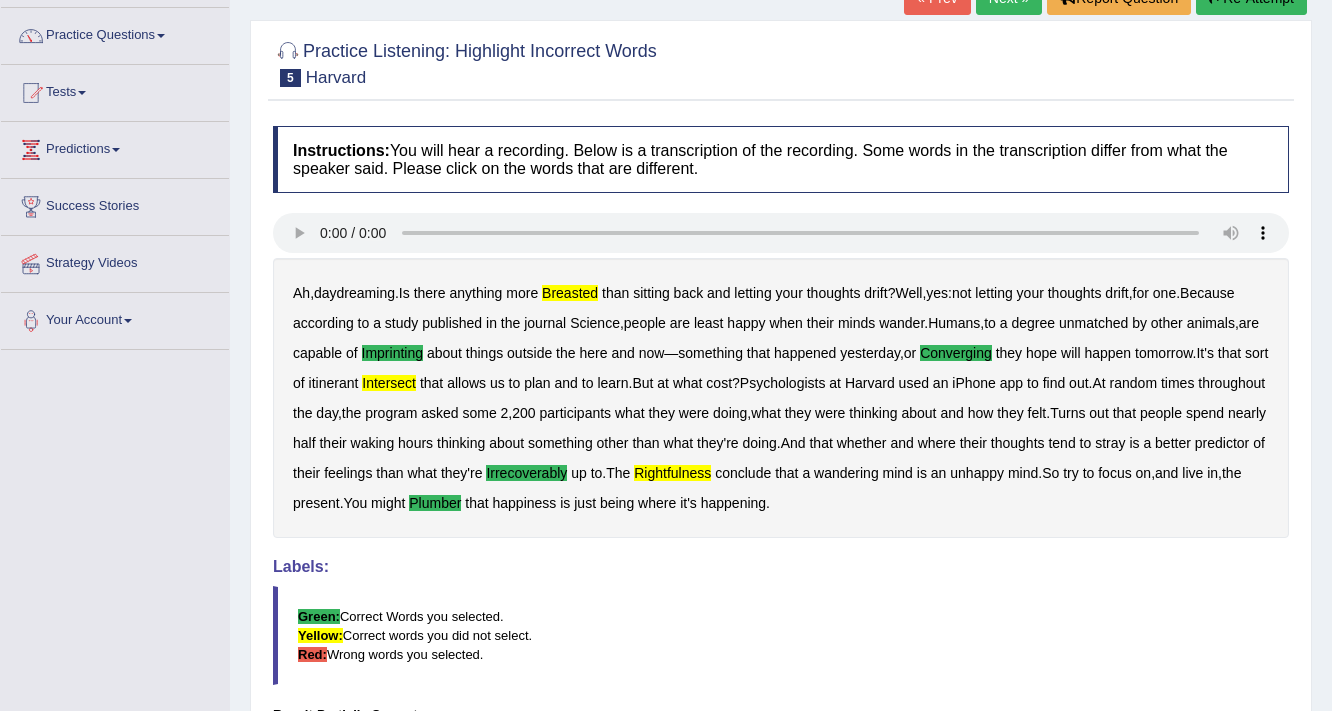 scroll, scrollTop: 0, scrollLeft: 0, axis: both 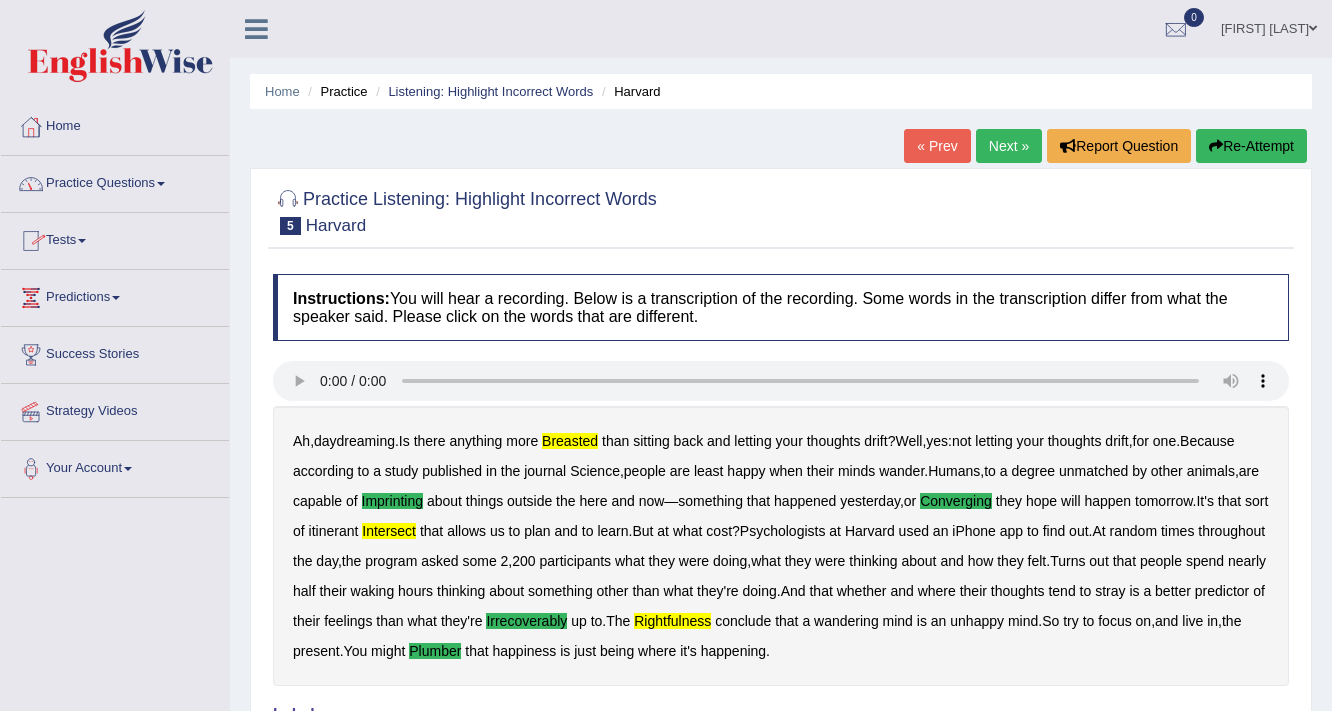 click on "Next »" at bounding box center [1009, 146] 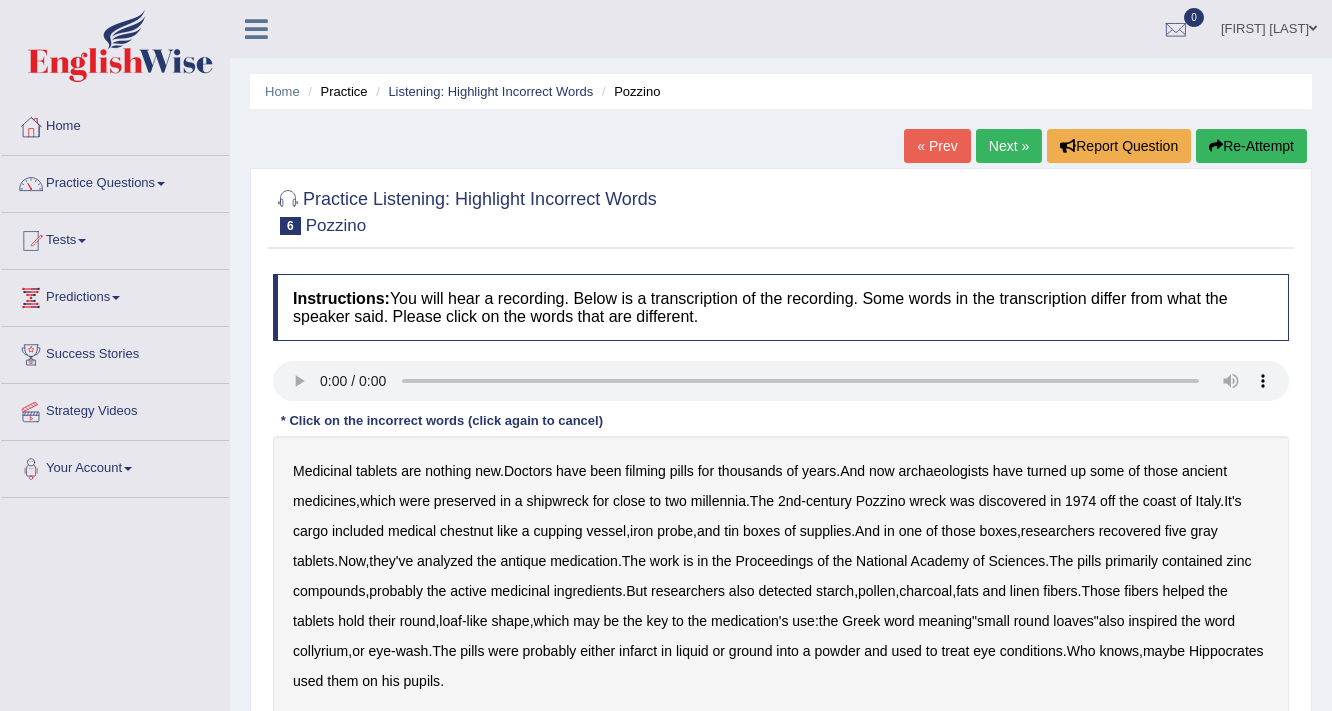 scroll, scrollTop: 0, scrollLeft: 0, axis: both 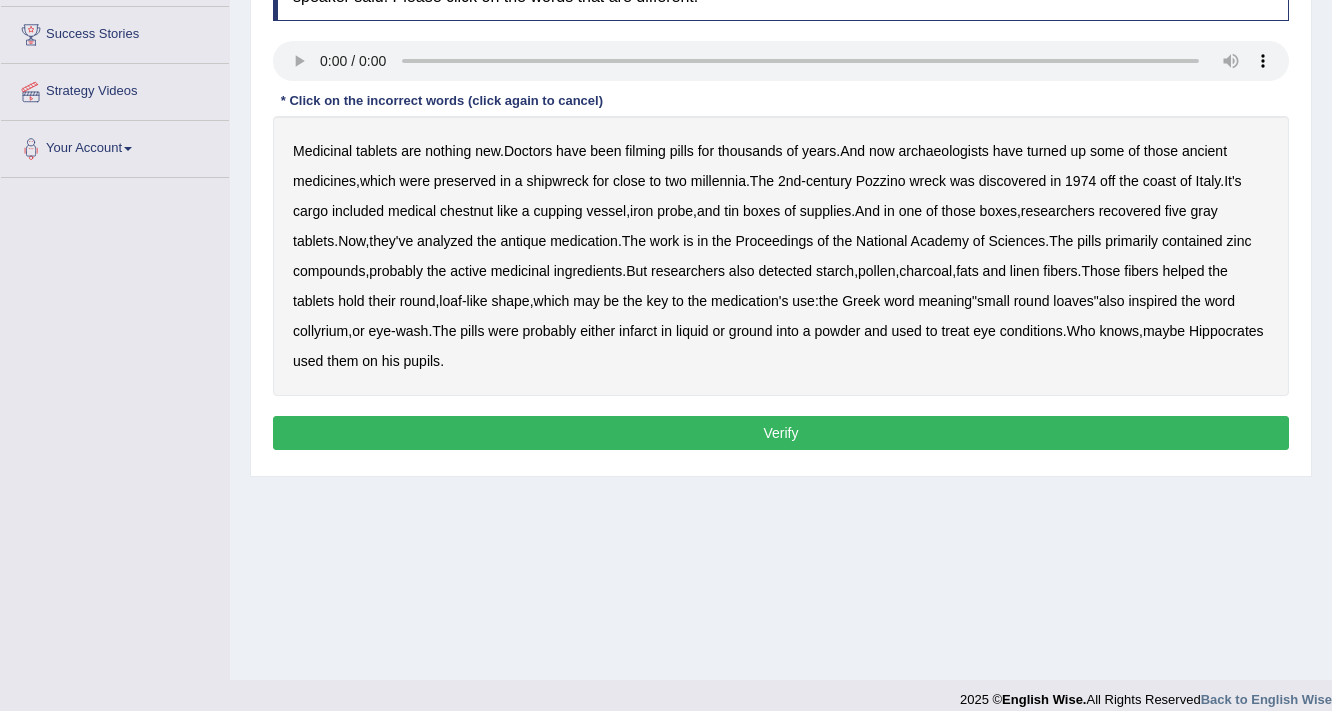 click on "shipwreck" at bounding box center [558, 181] 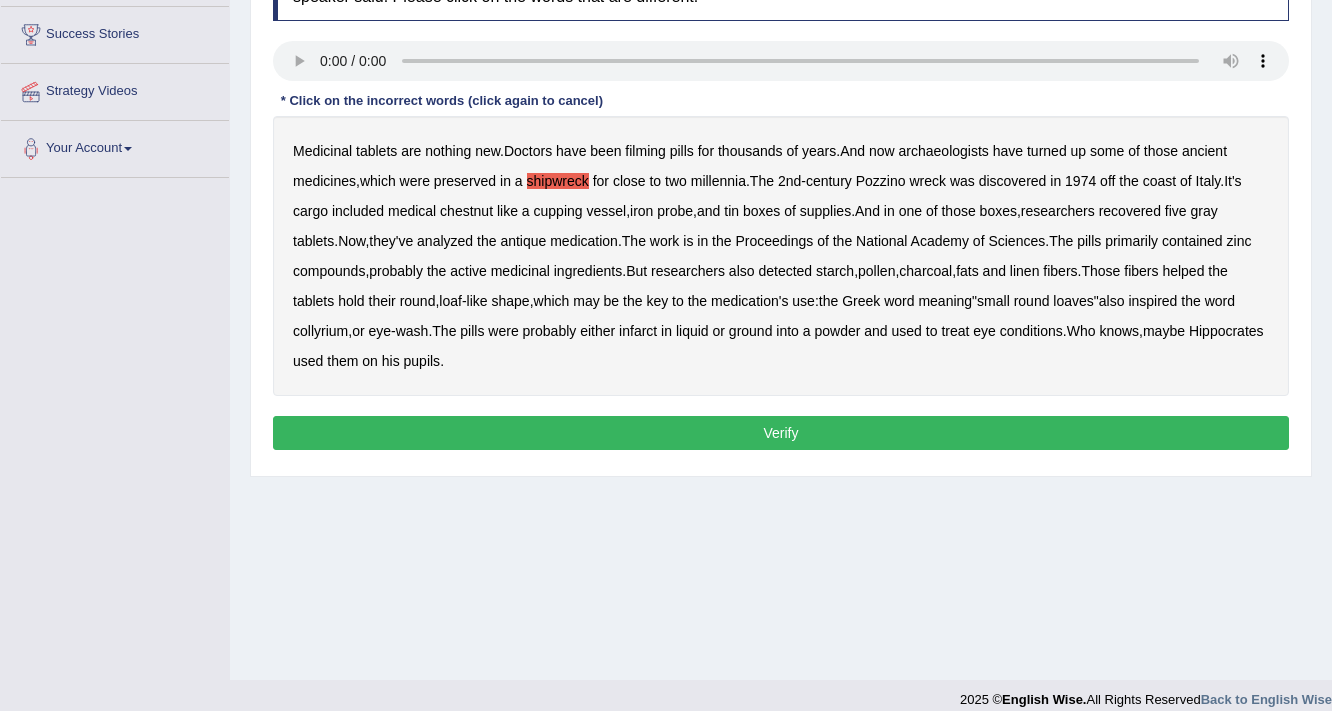 type 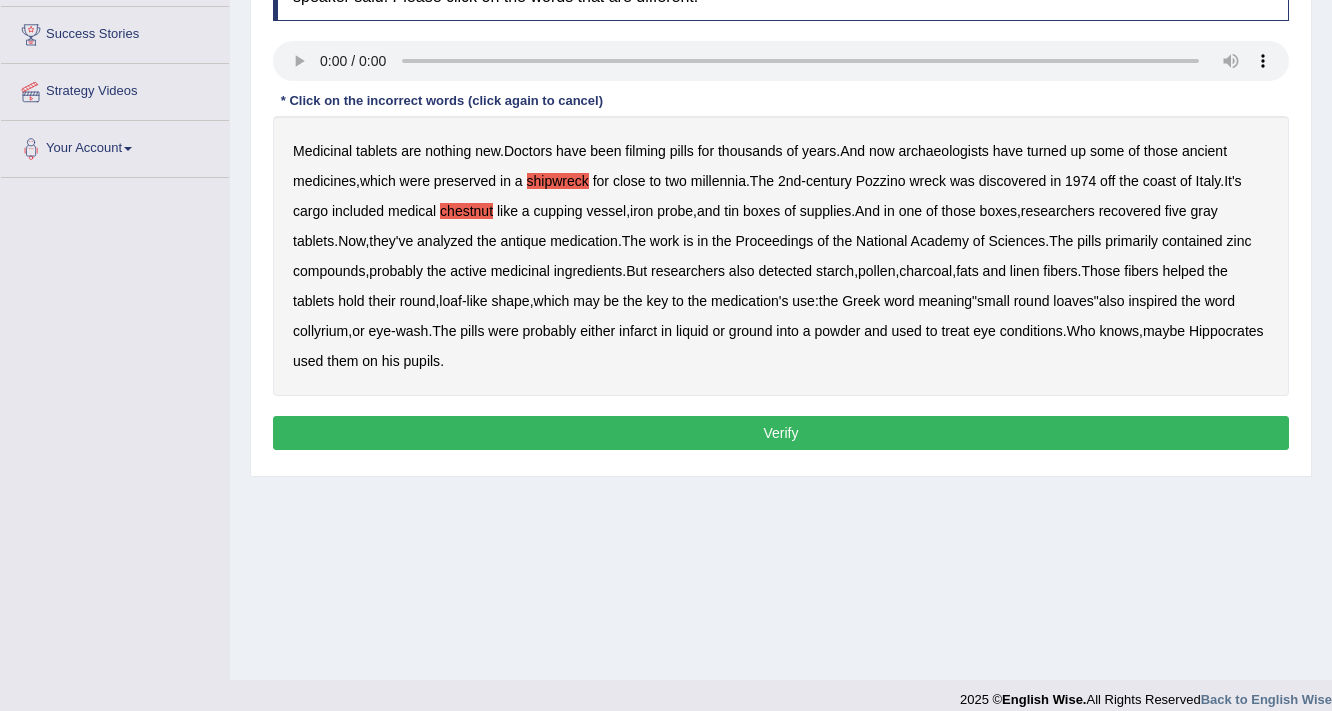 click on "infarct" at bounding box center [638, 331] 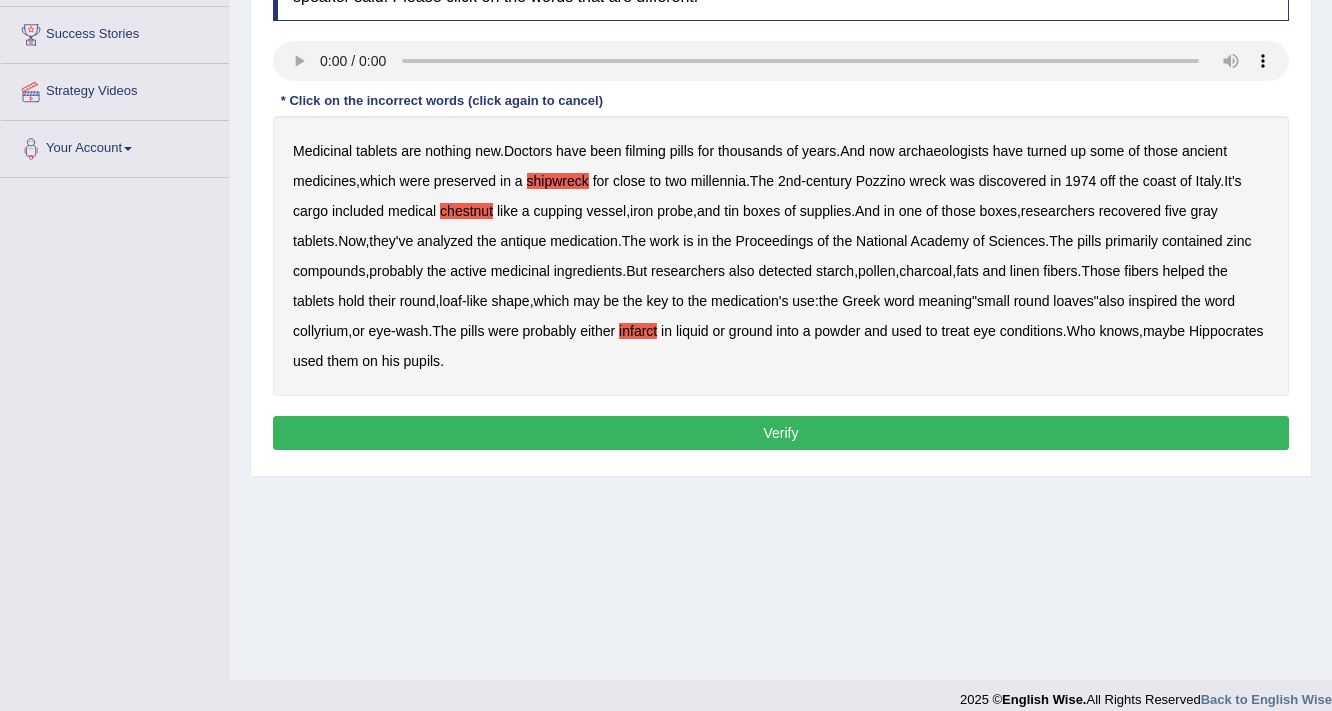 click on "Instructions:  You will hear a recording. Below is a transcription of the recording. Some words in the transcription differ from what the speaker said. Please click on the words that are different.
Transcript: * Click on the incorrect words (click again to cancel) Medicinal   tablets   are   nothing   new .  Doctors   have   been   filming   pills   for   thousands   of   years .  And   now   archaeologists   have   turned   up   some   of   those   ancient   medicines ,  which   were   preserved   in   a   shipwreck   for   close   to   two   millennia .  The   2nd - century   Pozzino   wreck   was   discovered   in   1974   off   the   coast   of   Italy .  It's   cargo   included   medical   chestnut   like   a   cupping   vessel ,  iron   probe ,  and   tin   boxes   of   supplies .  And   in   one   of   those   boxes ,  researchers   recovered   five   gray   tablets .  Now ,  they've   analyzed   the   antique   medication .  The   work   is   in   the   Proceedings   of   the   National" at bounding box center (781, 205) 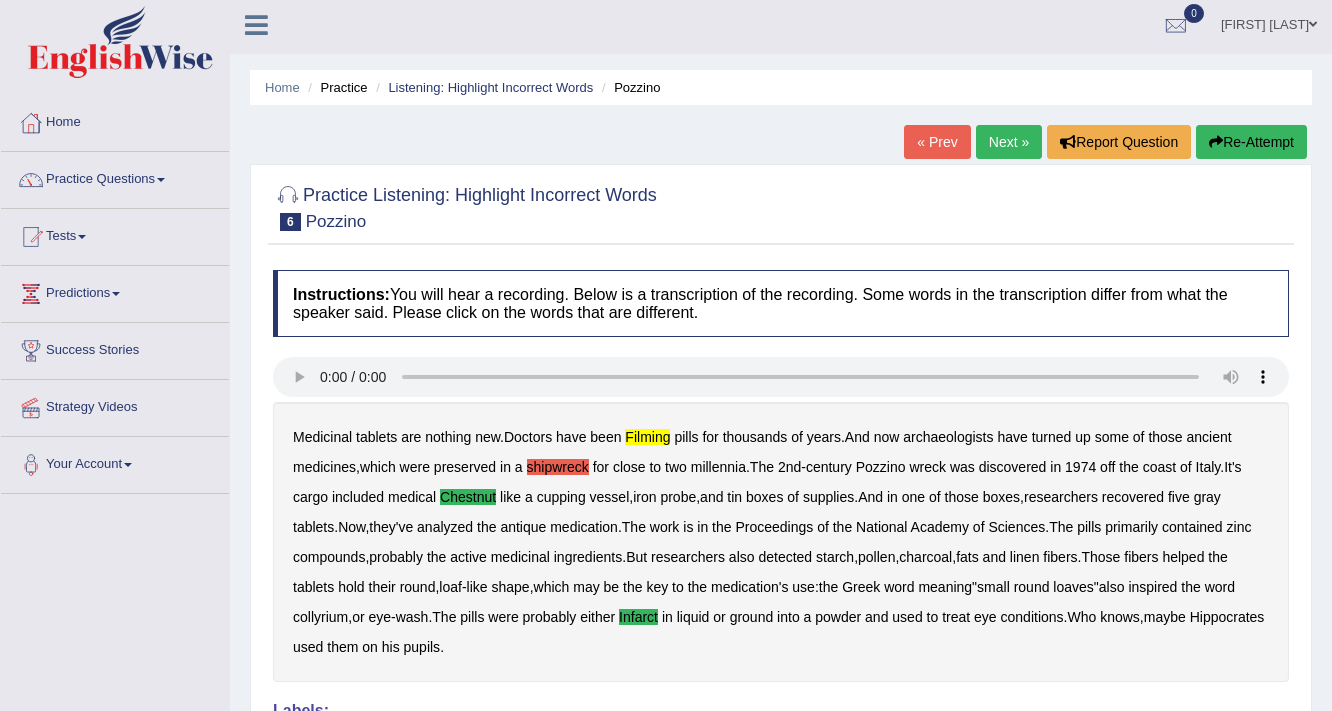 scroll, scrollTop: 0, scrollLeft: 0, axis: both 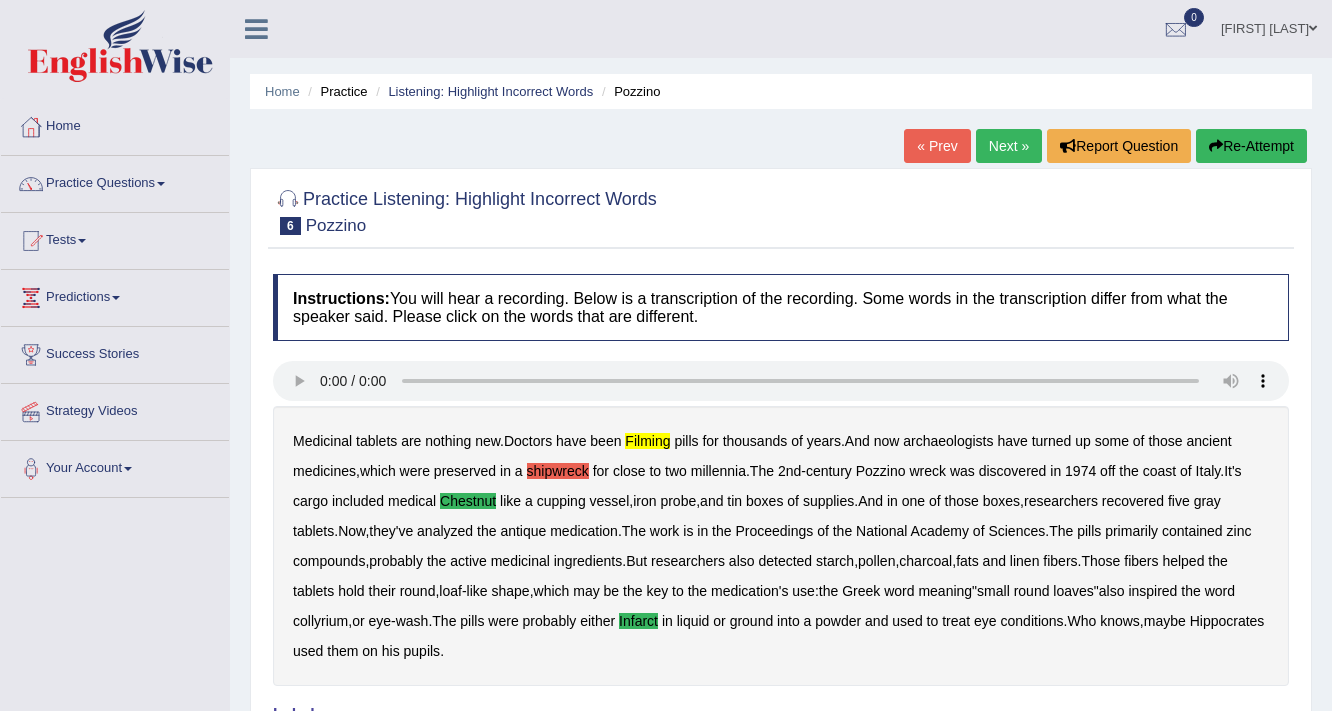 drag, startPoint x: 649, startPoint y: 436, endPoint x: 551, endPoint y: 528, distance: 134.41727 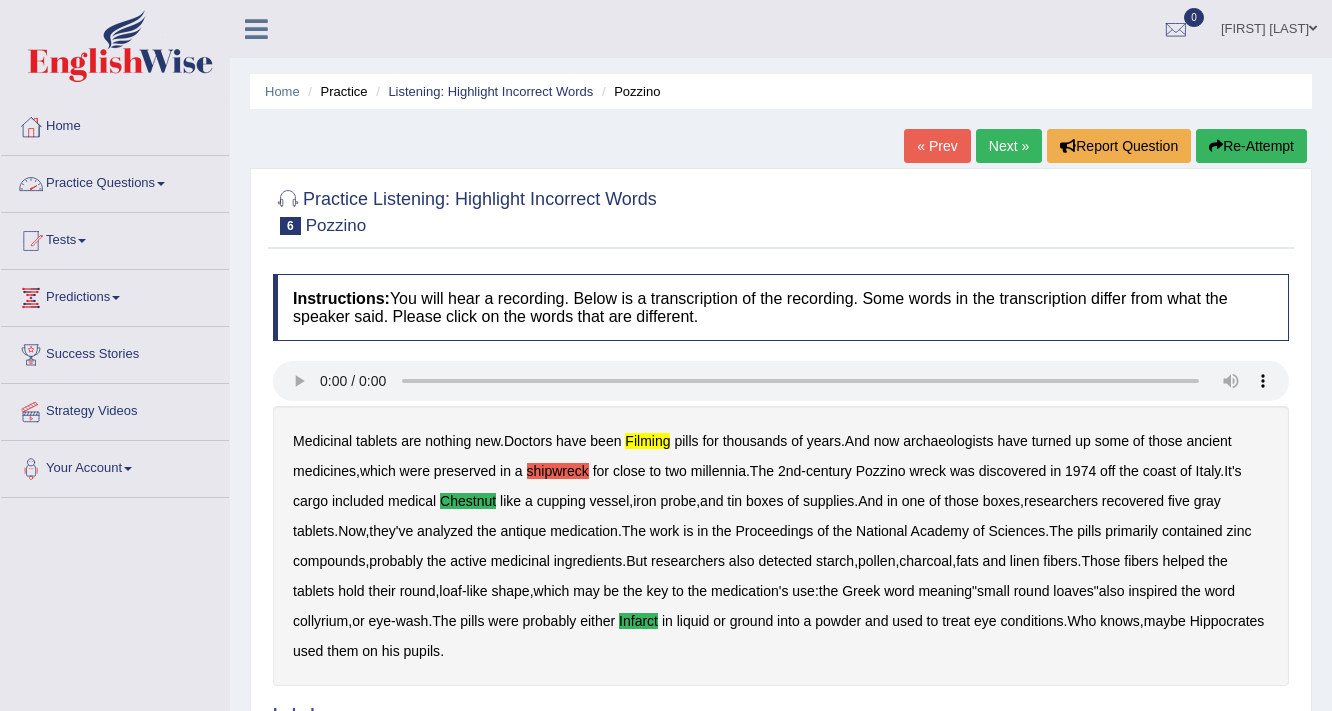 click on "Next »" at bounding box center [1009, 146] 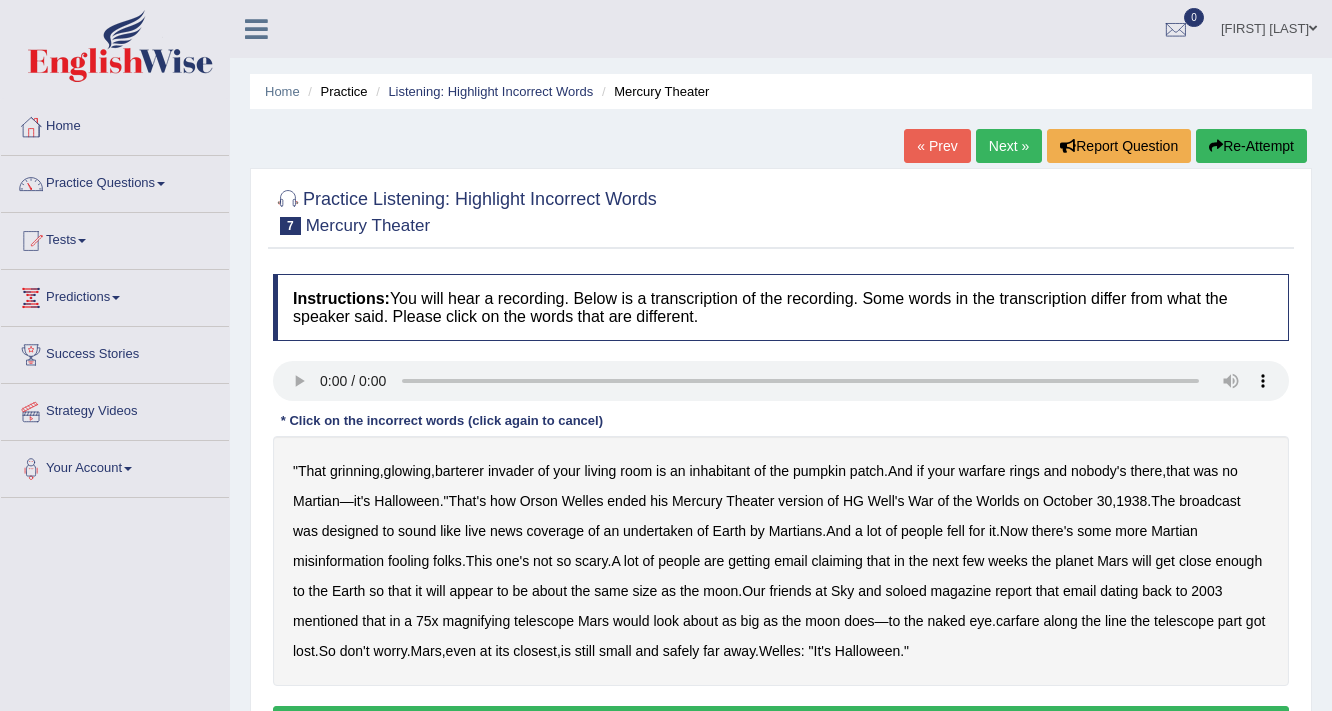 scroll, scrollTop: 0, scrollLeft: 0, axis: both 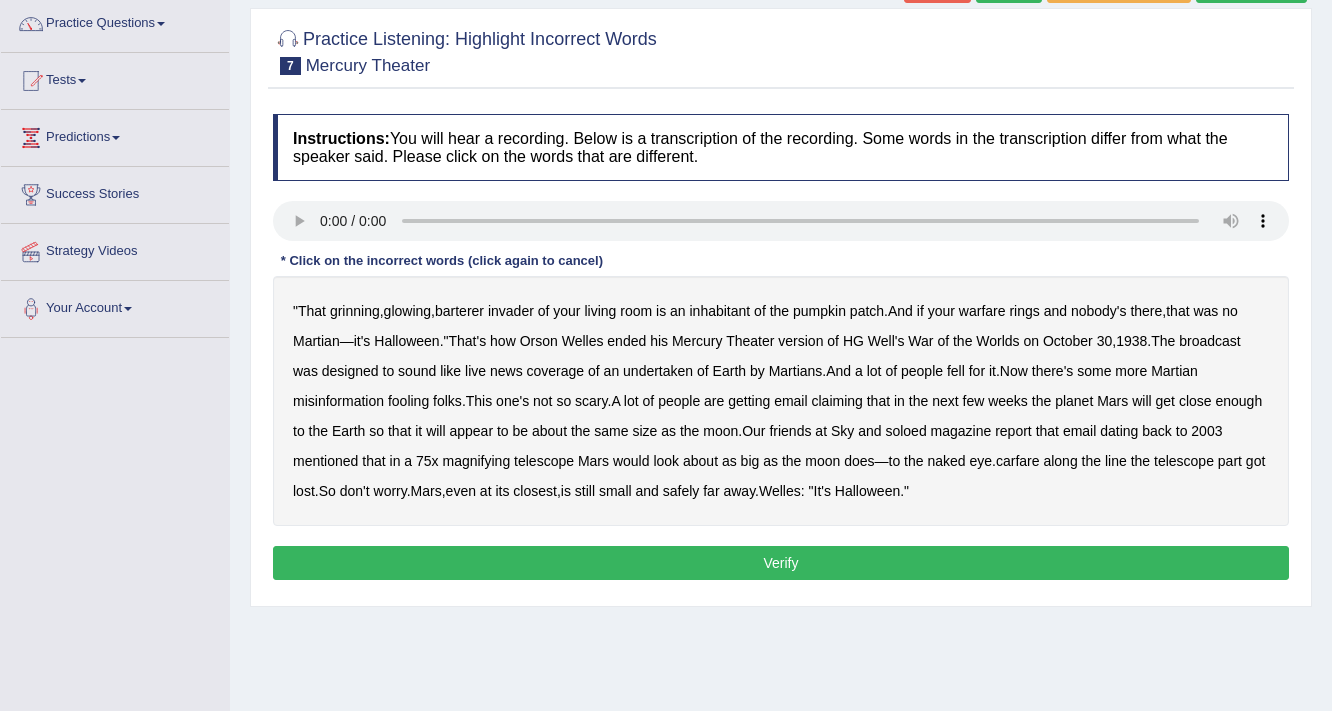 type 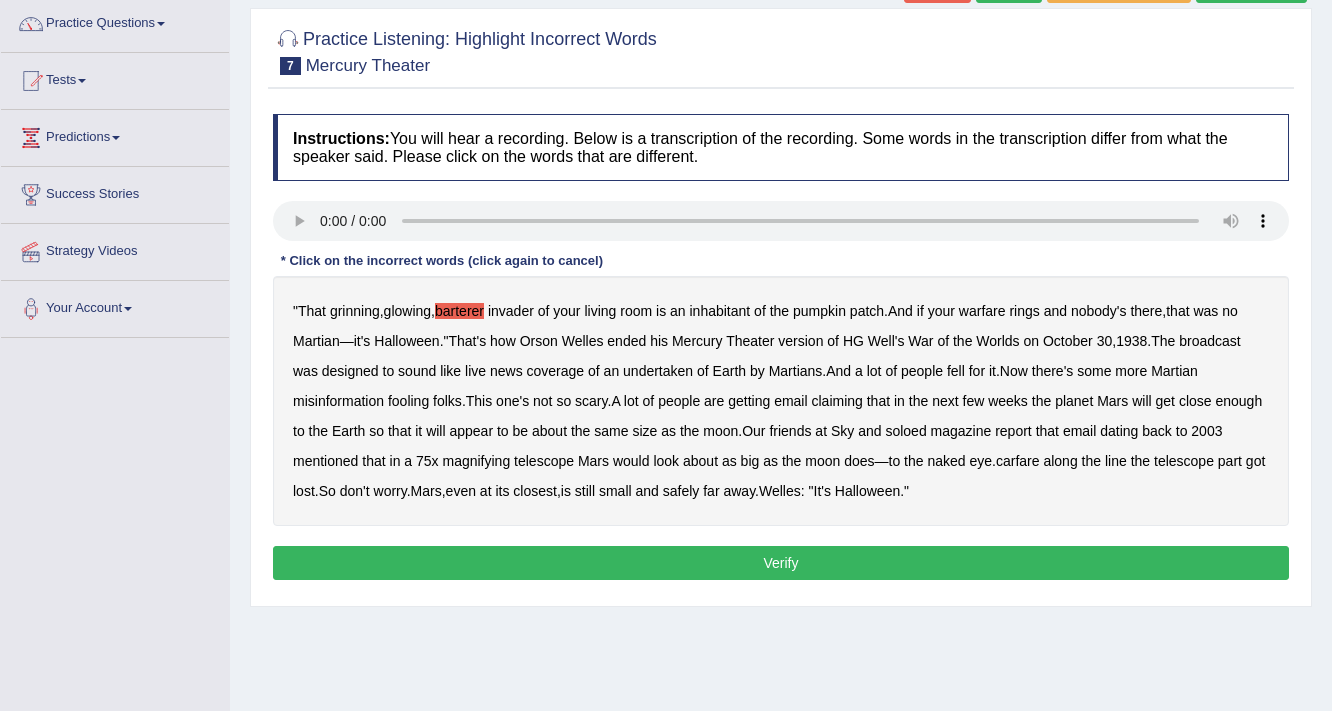 click on "Martian" at bounding box center [316, 341] 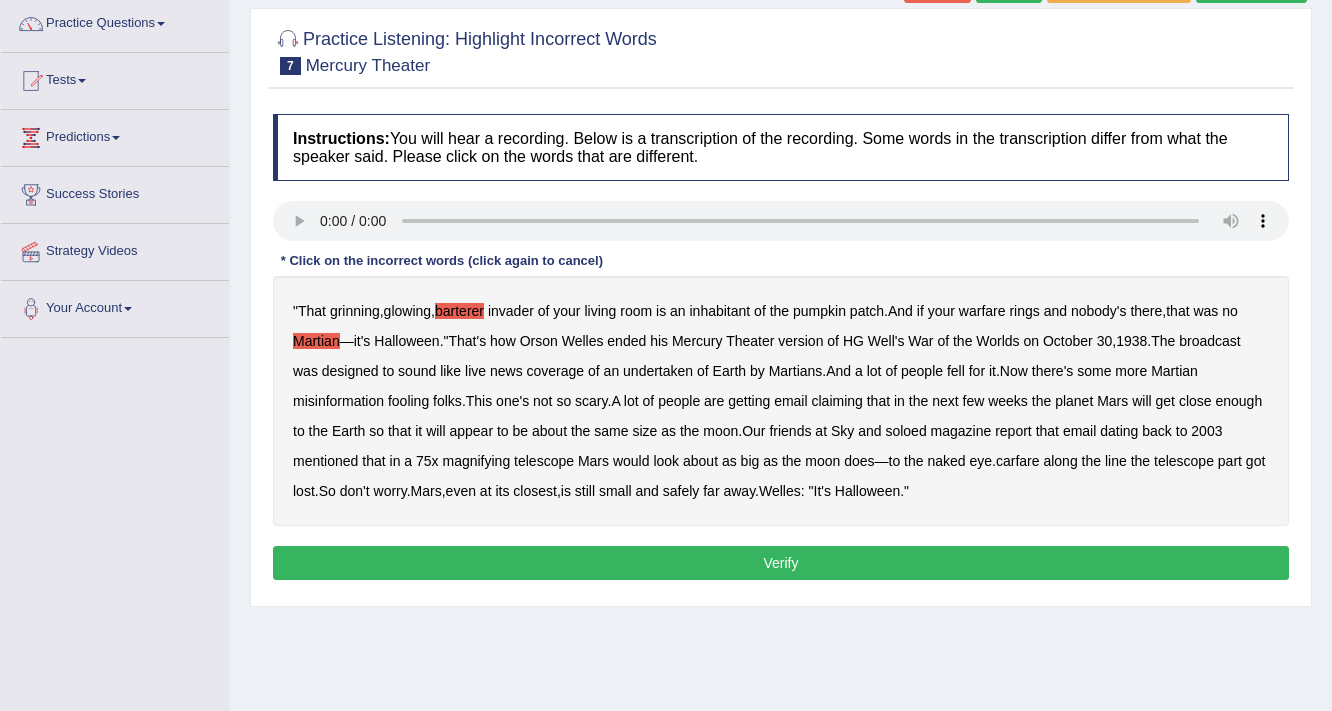 click on "undertaken" at bounding box center [658, 371] 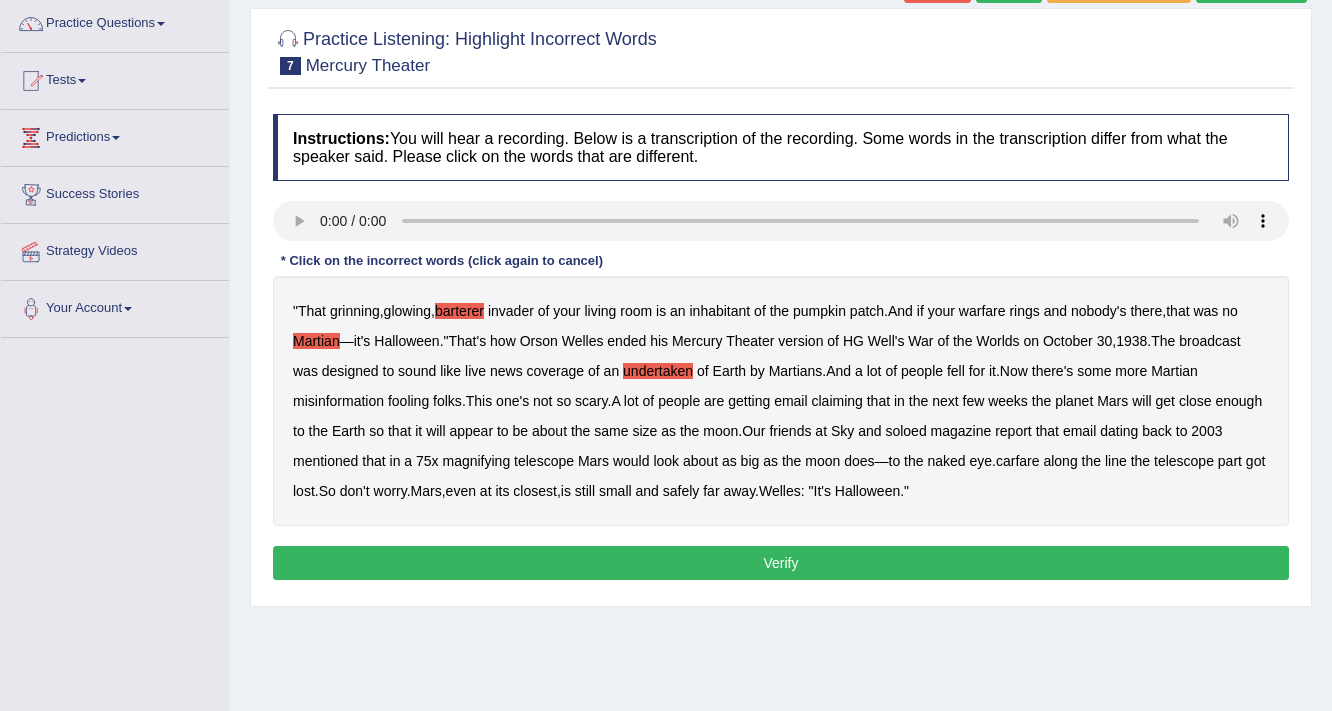 click on "carfare" at bounding box center [1018, 461] 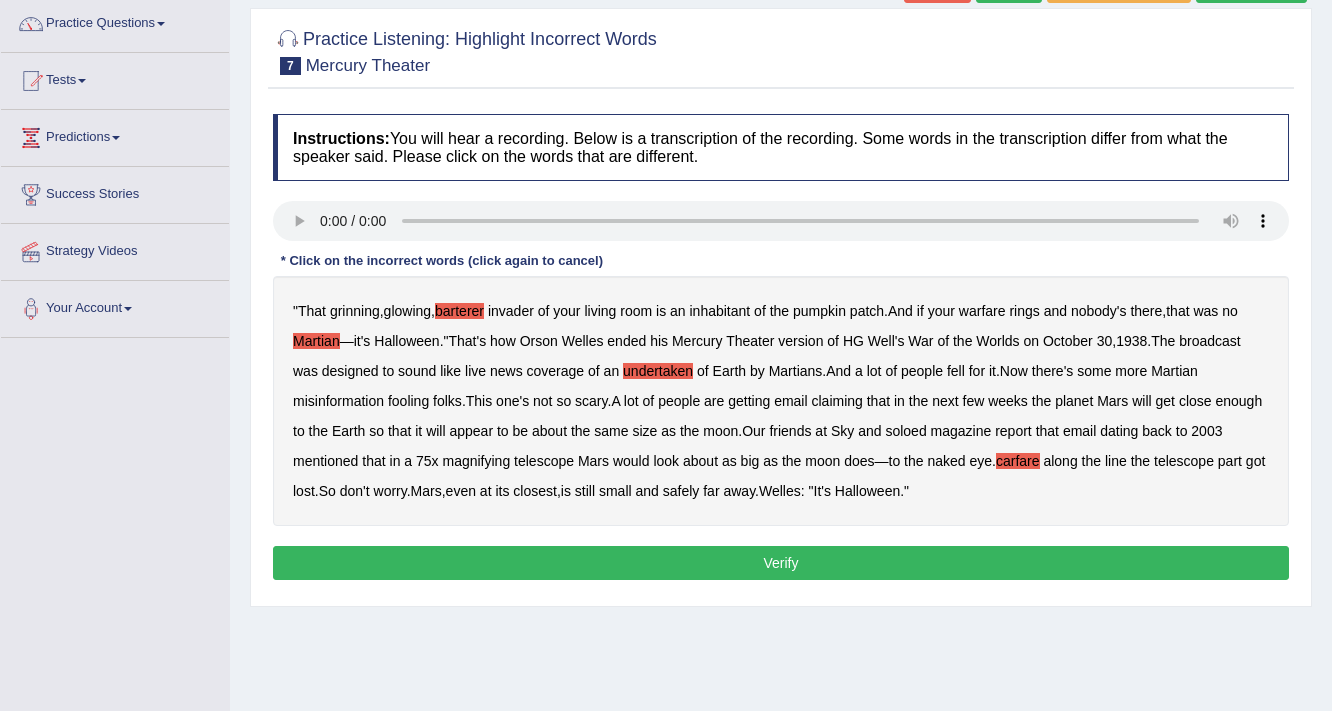 click on "Verify" at bounding box center (781, 563) 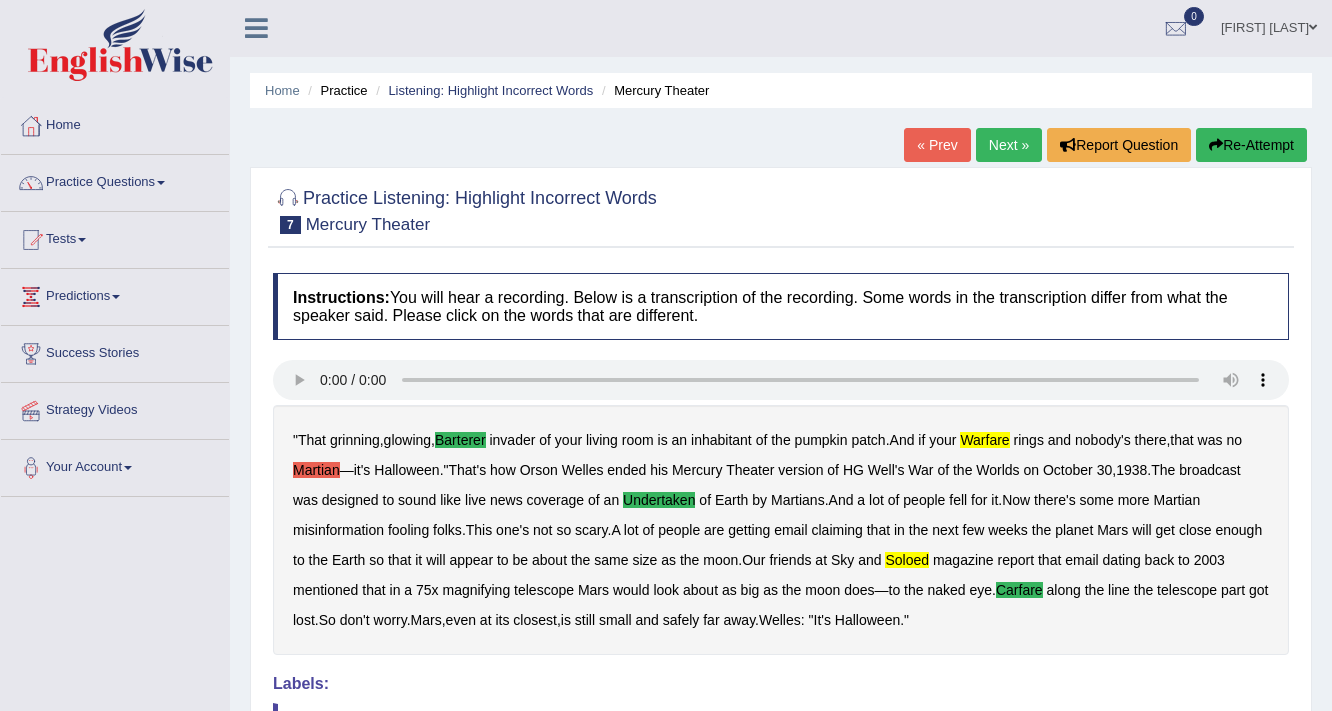 scroll, scrollTop: 0, scrollLeft: 0, axis: both 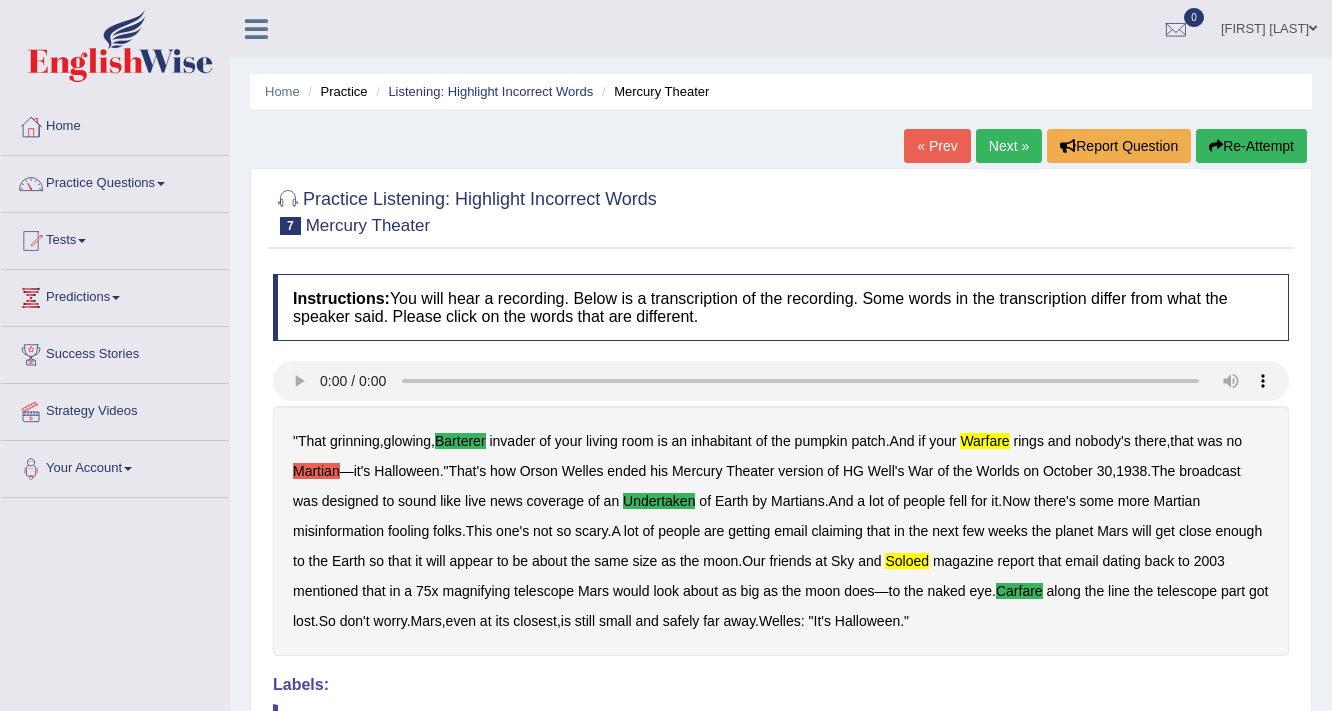 click on "Next »" at bounding box center [1009, 146] 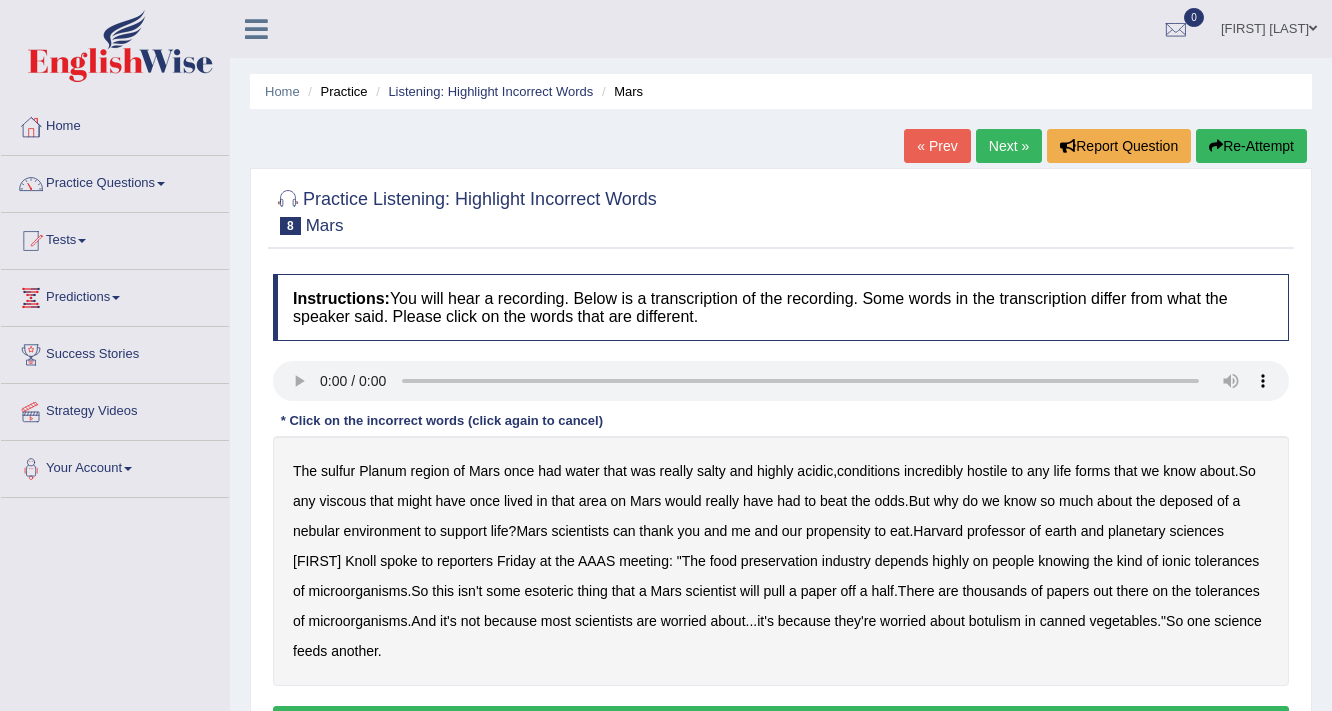 scroll, scrollTop: 0, scrollLeft: 0, axis: both 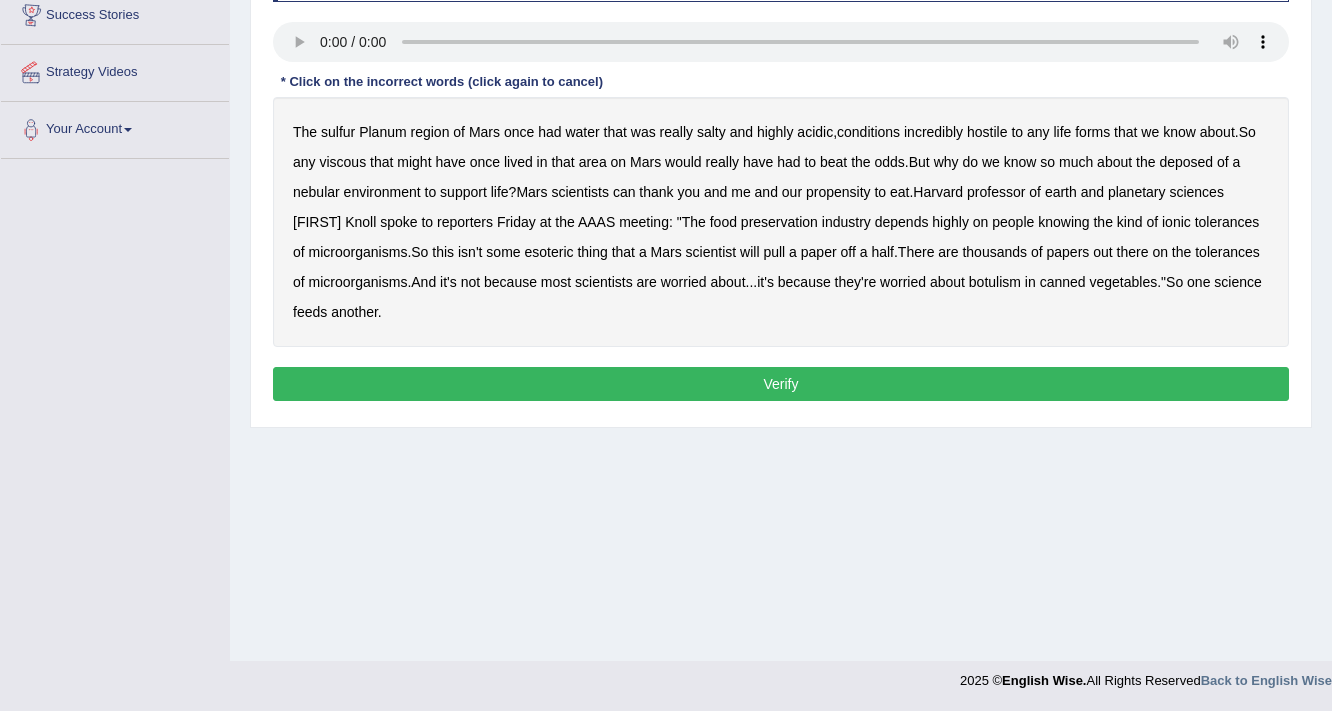 click on "Transcript: * Click on the incorrect words (click again to cancel) The sulfur Planum region of Mars once had water that was really salty and highly acidic , conditions incredibly hostile to any life forms that we know about . So any viscous that might have once lived in that area on Mars would really have had to beat the odds . But why do we know so much about the deposed of a nebular environment to support life ? Mars scientists can thank you and me and our propensity to eat . Harvard professor of earth and planetary" at bounding box center [781, 128] 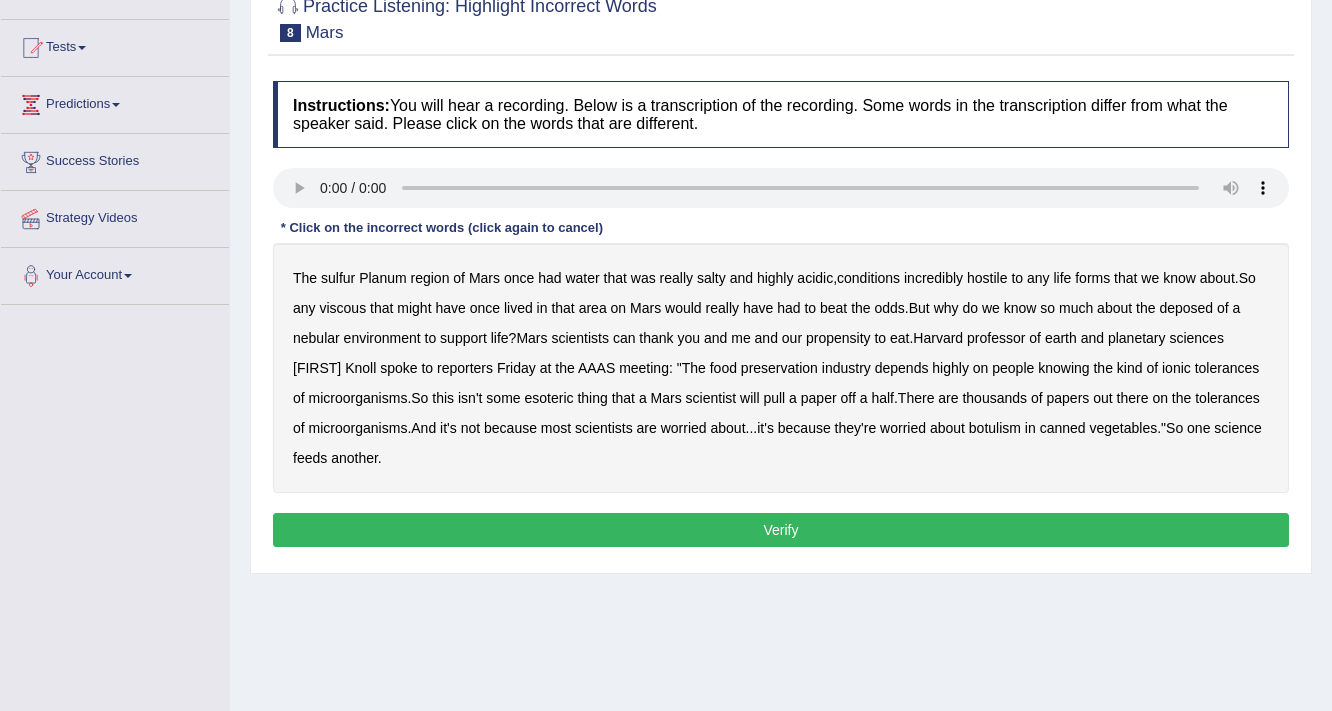 scroll, scrollTop: 179, scrollLeft: 0, axis: vertical 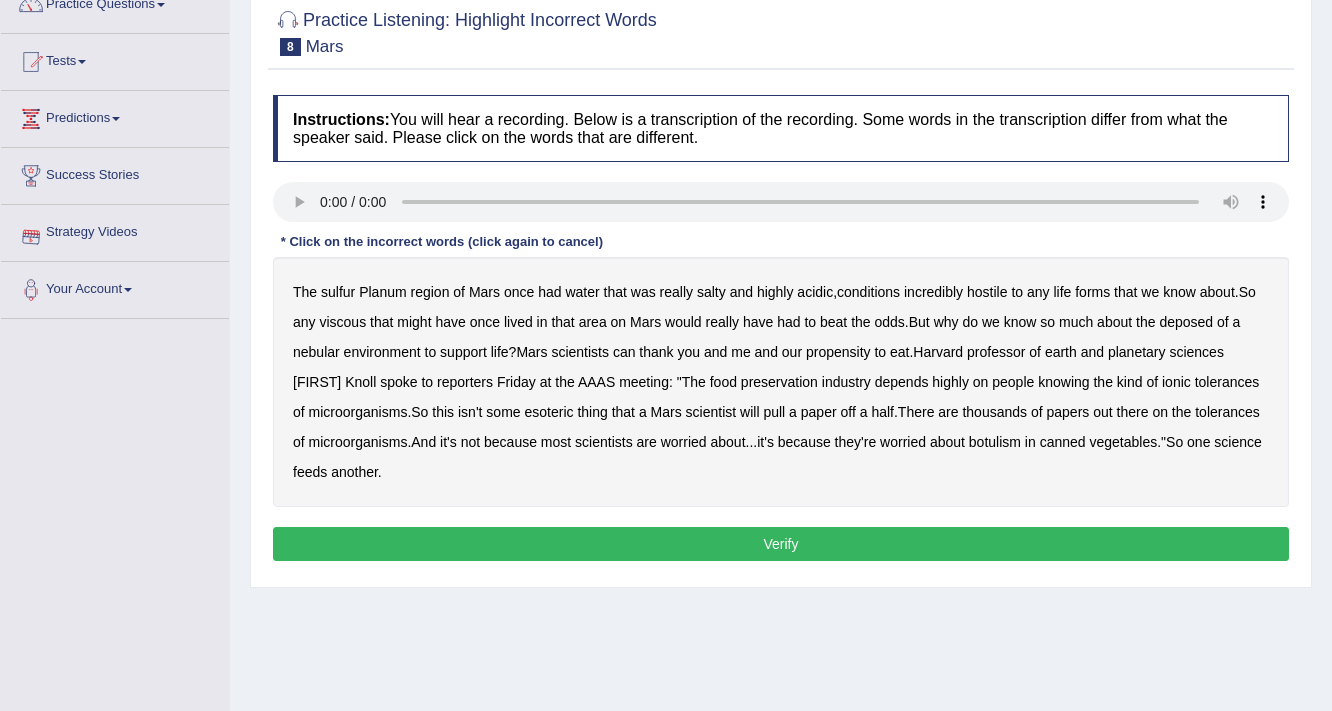 type 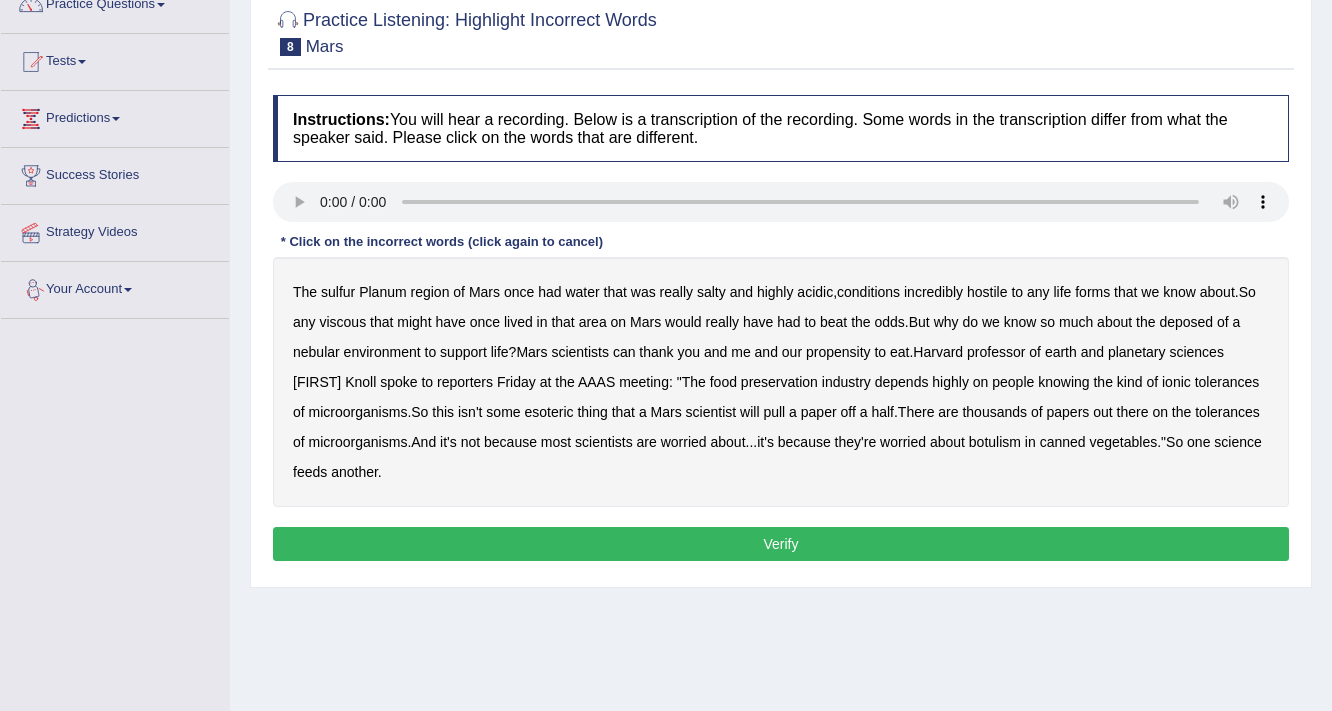 click on "sulfur" at bounding box center (338, 292) 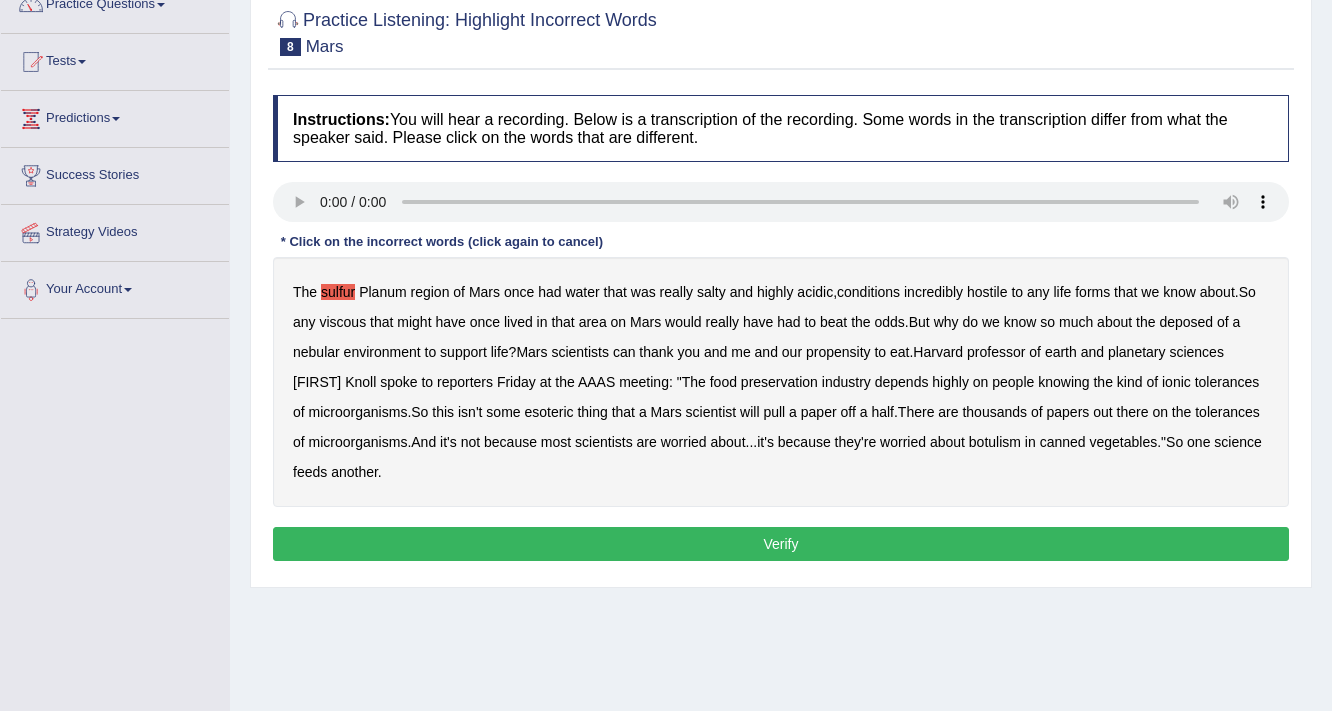 click on "The   sulfur   Planum   region   of   Mars   once   had   water   that   was   really   salty   and   highly   acidic ,  conditions   incredibly   hostile   to   any   life   forms   that   we   know   about .  So   any   viscous   that   might   have   once   lived   in   that   area   on   Mars   would   really   have   had   to   beat   the   odds .  But   why   do   we   know   so   much   about   the   deposed   of   a   nebular   environment   to   support   life ?  Mars   scientists   can   thank   you   and   me   and   our   propensity   to   eat .  Harvard   professor   of   earth   and   planetary   sciences   Andrew   Knoll   spoke   to   reporters   Friday   at   the   AAAS   meeting : " The   food   preservation   industry   depends   highly   on   people   knowing   the   kind   of   ionic   tolerances   of   microorganisms .  So   this   isn't   some   esoteric   thing   that   a   Mars   scientist   will   pull   a   paper   off   a   half  .  There   are   thousands   of   papers   out" at bounding box center (781, 382) 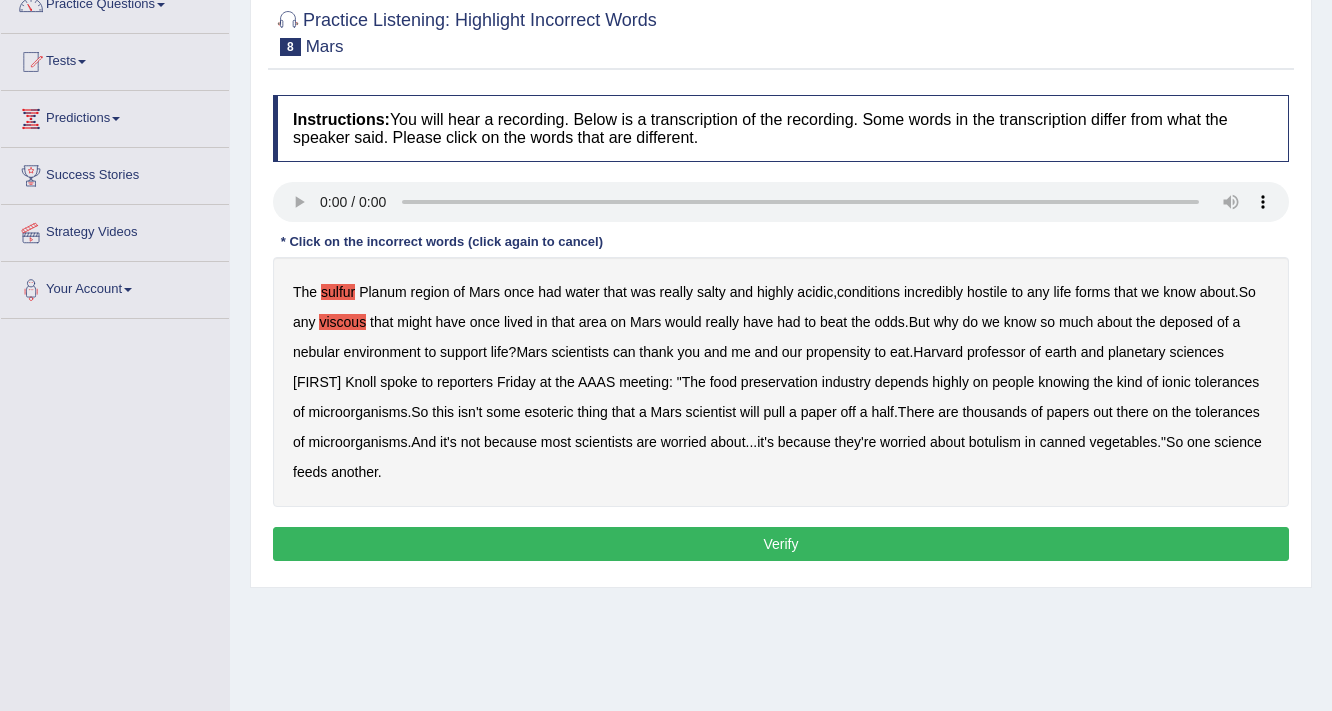 click on "deposed" at bounding box center (1186, 322) 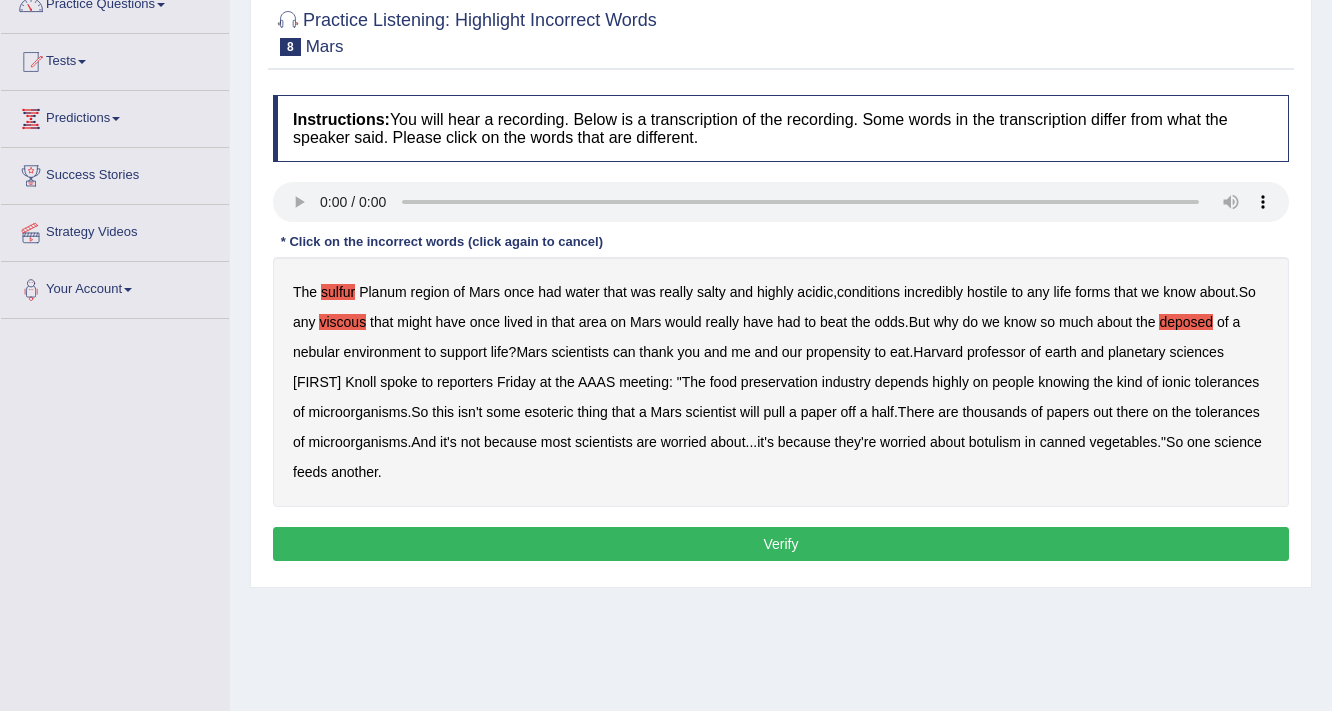 click on "There" at bounding box center [916, 412] 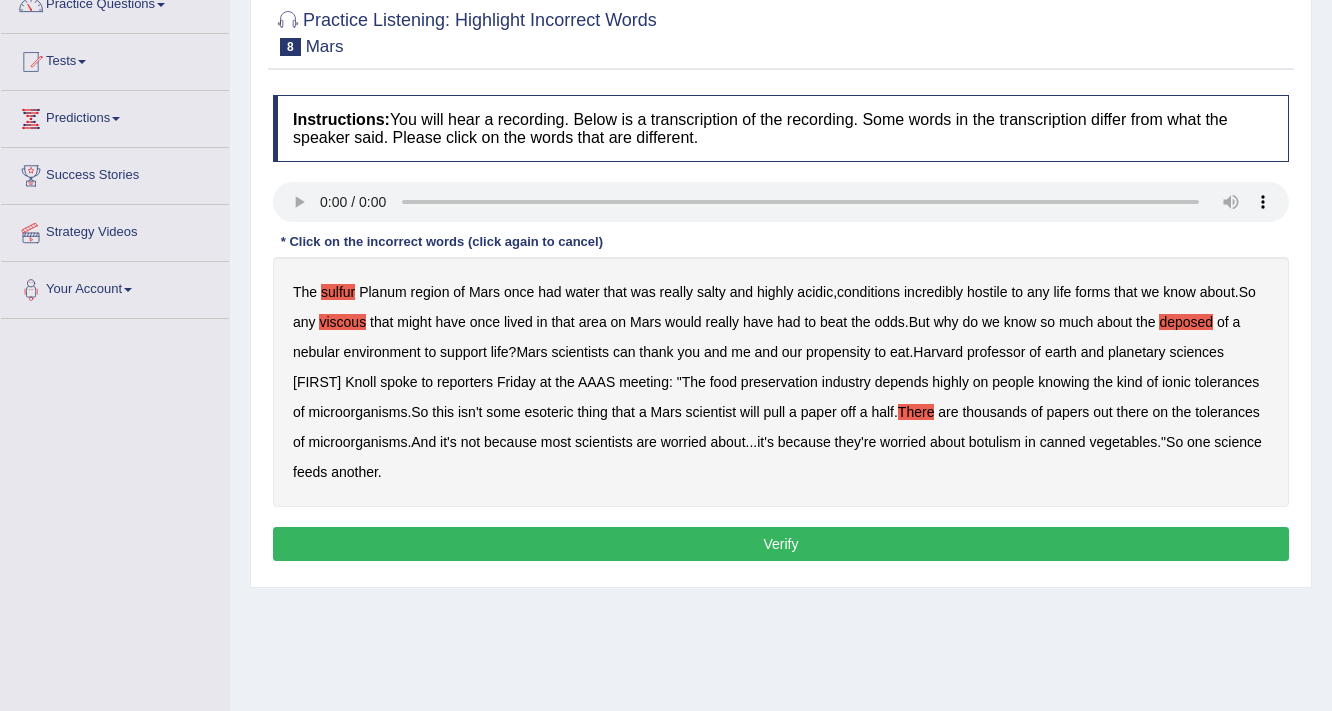click on "Verify" at bounding box center [781, 544] 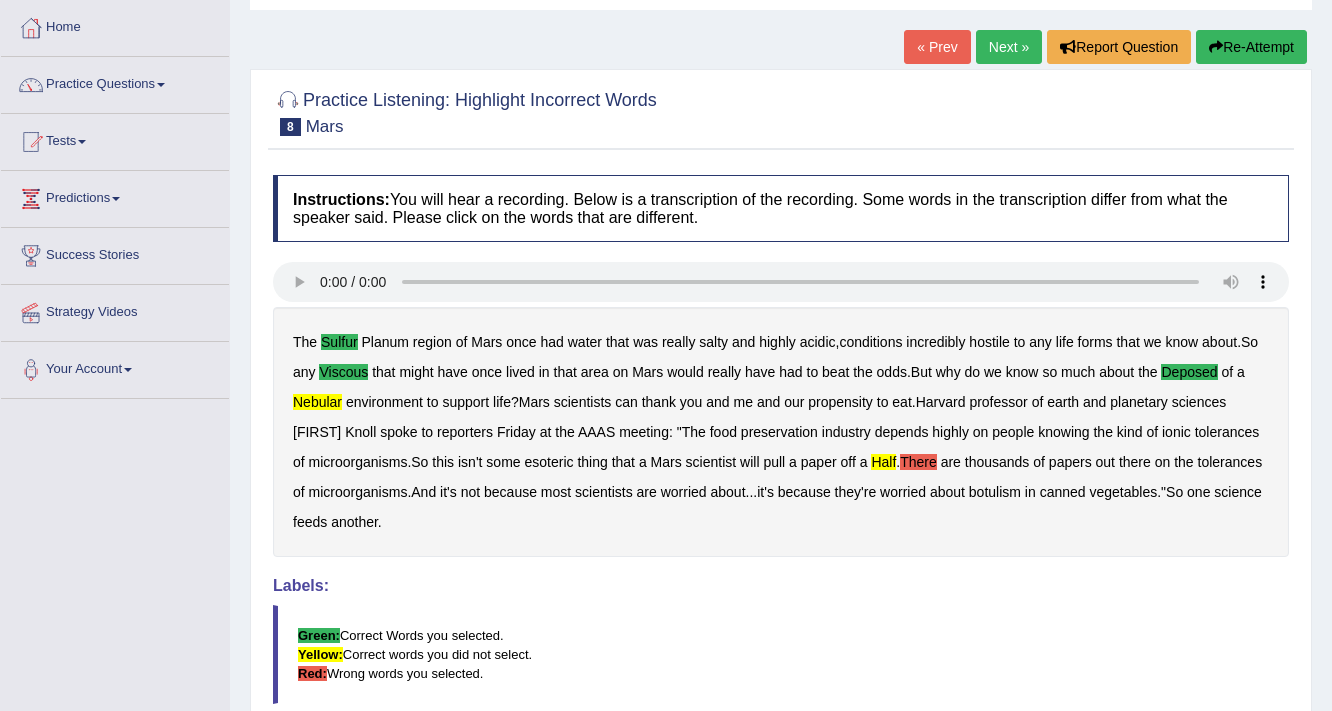 scroll, scrollTop: 0, scrollLeft: 0, axis: both 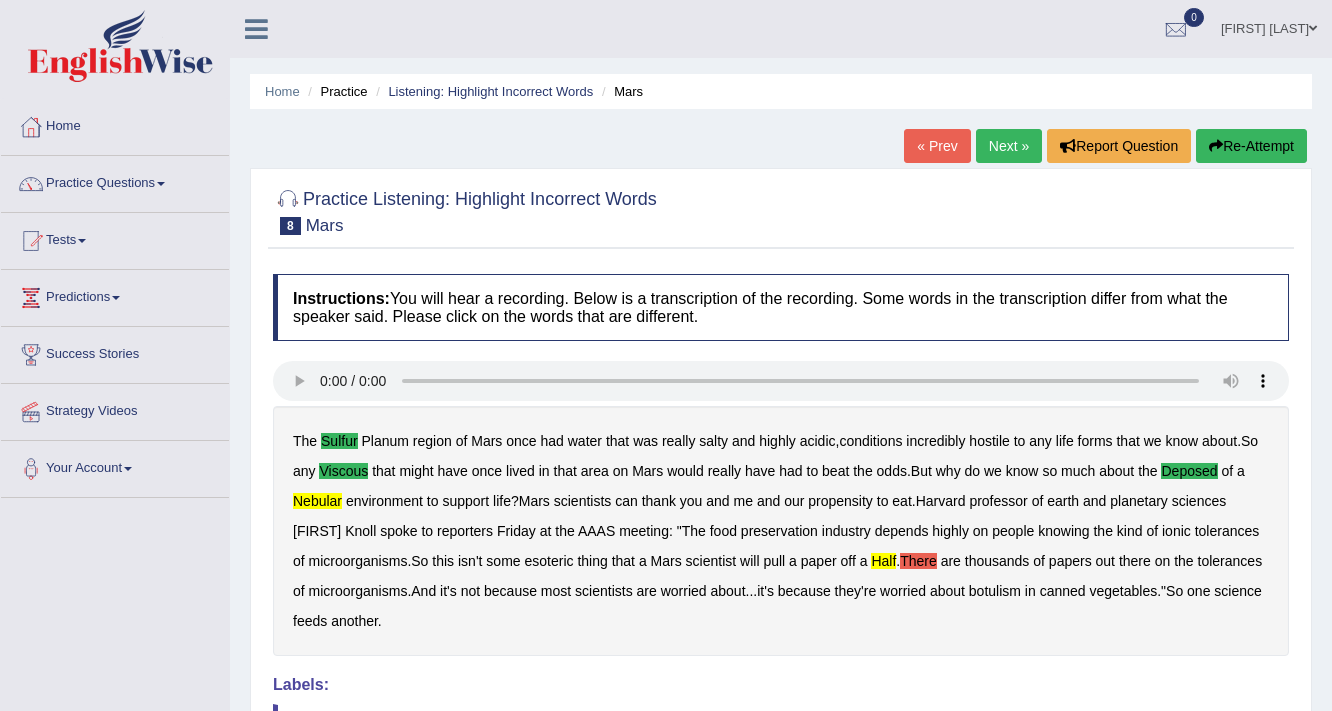 click on "Practice Questions" at bounding box center [115, 181] 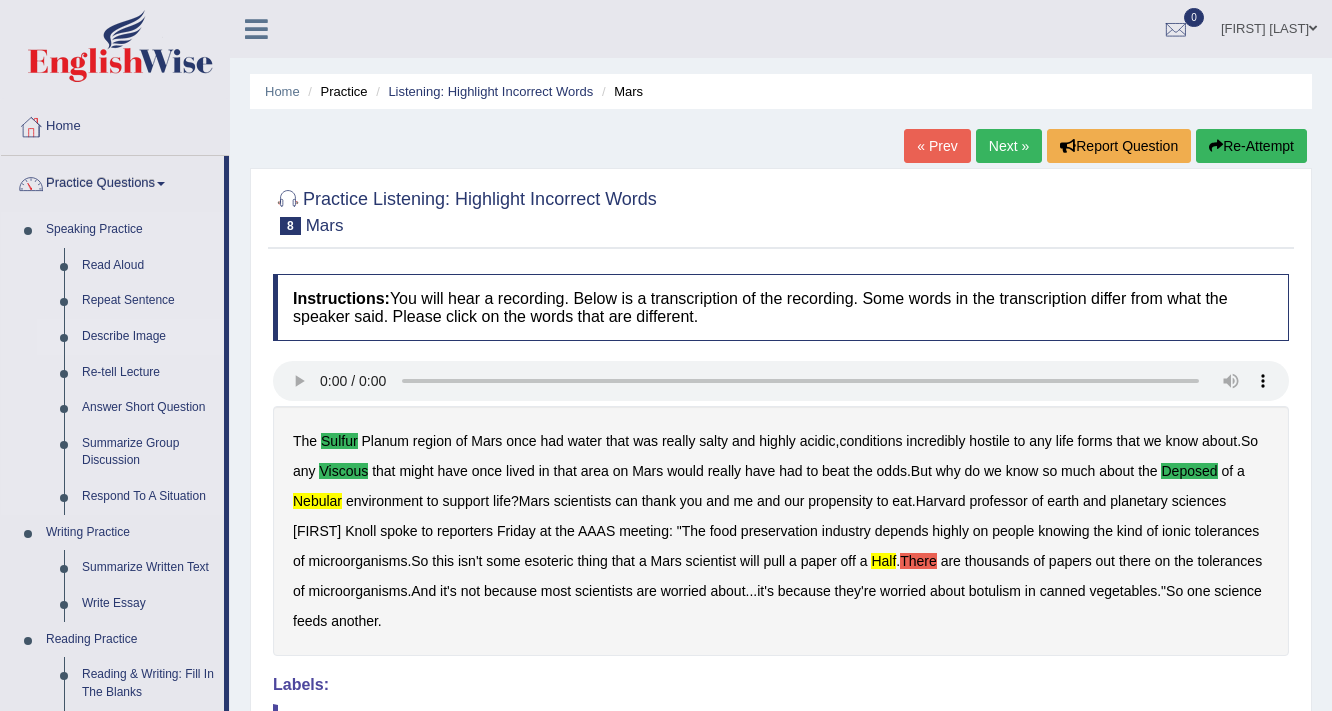 click on "Describe Image" at bounding box center [148, 337] 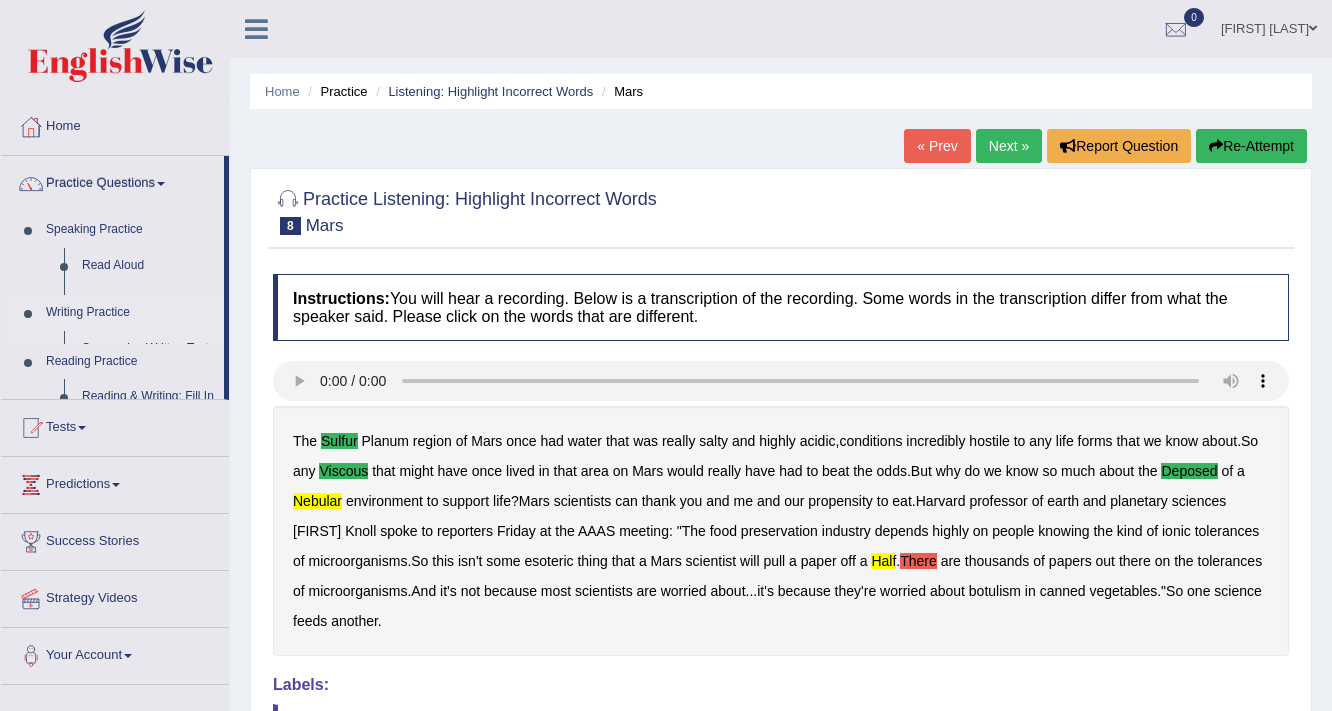 click on "Home
Practice Questions   Speaking Practice Read Aloud
Repeat Sentence
Describe Image
Re-tell Lecture
Answer Short Question
Summarize Group Discussion
Respond To A Situation
Writing Practice  Summarize Written Text
Write Essay
Reading Practice  Reading & Writing: Fill In The Blanks
Choose Multiple Answers
Re-order Paragraphs
Fill In The Blanks
Choose Single Answer
Listening Practice  Summarize Spoken Text
Highlight Incorrect Words
Highlight Correct Summary
Select Missing Word
Choose Single Answer
Choose Multiple Answers
Fill In The Blanks
Write From Dictation
Pronunciation
Tests  Take Practice Sectional Test
Take Mock Test
History
Predictions  Latest Predictions
Success Stories
Strategy Videos
Your Account  Notifications
Microphone Setup
Change Password
Manage Subscription
Pearson Login Details
Update Profile" at bounding box center [115, 392] 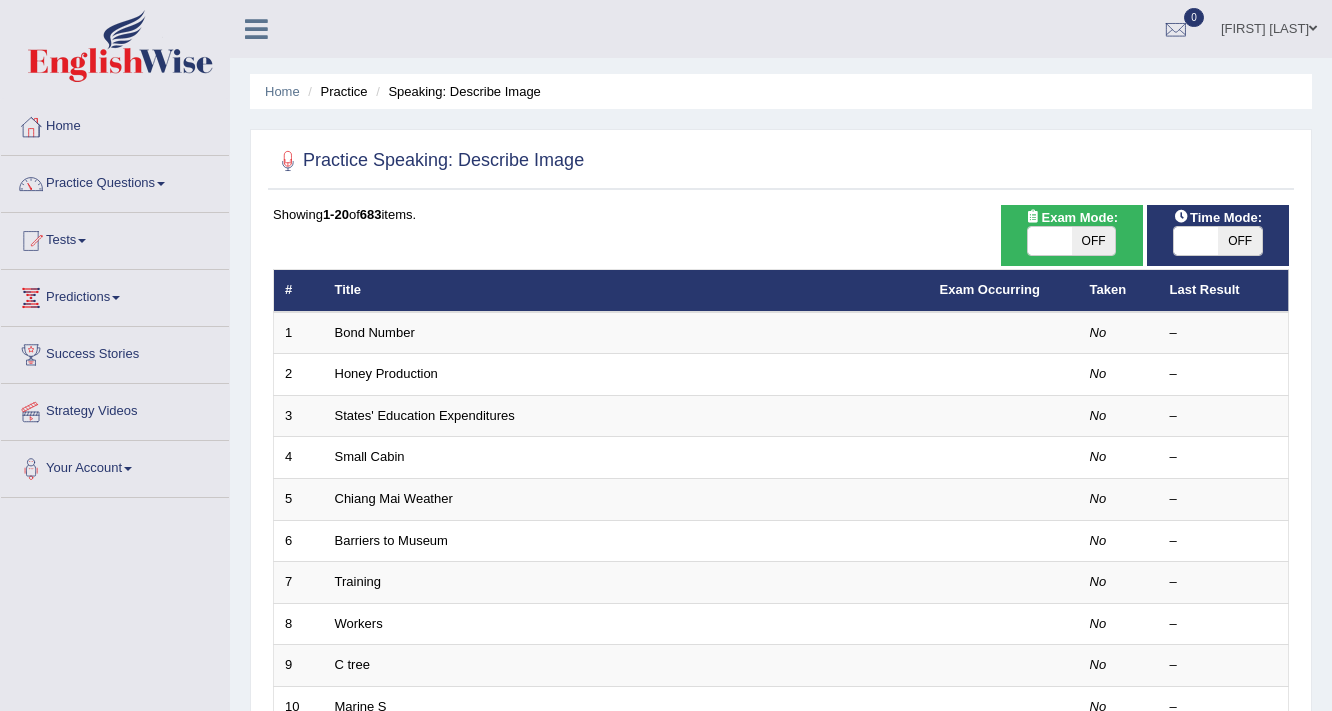 scroll, scrollTop: 0, scrollLeft: 0, axis: both 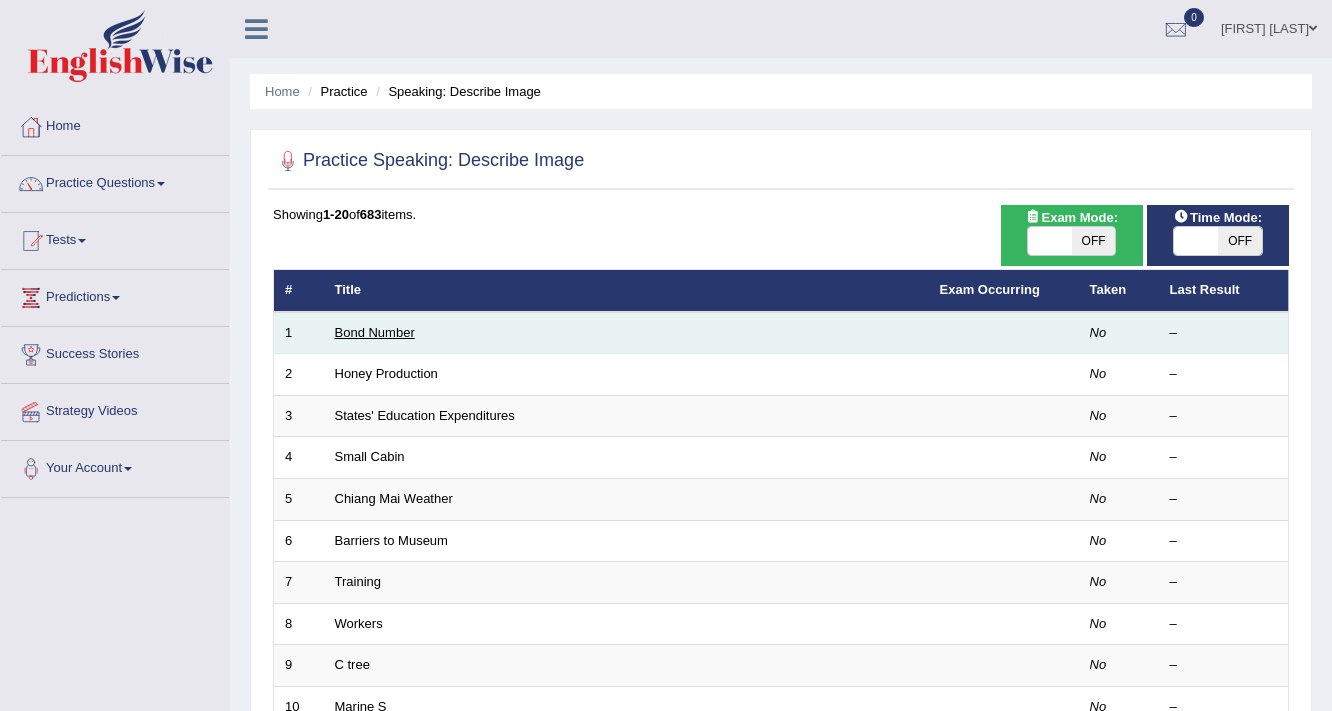 click on "Bond Number" at bounding box center [375, 332] 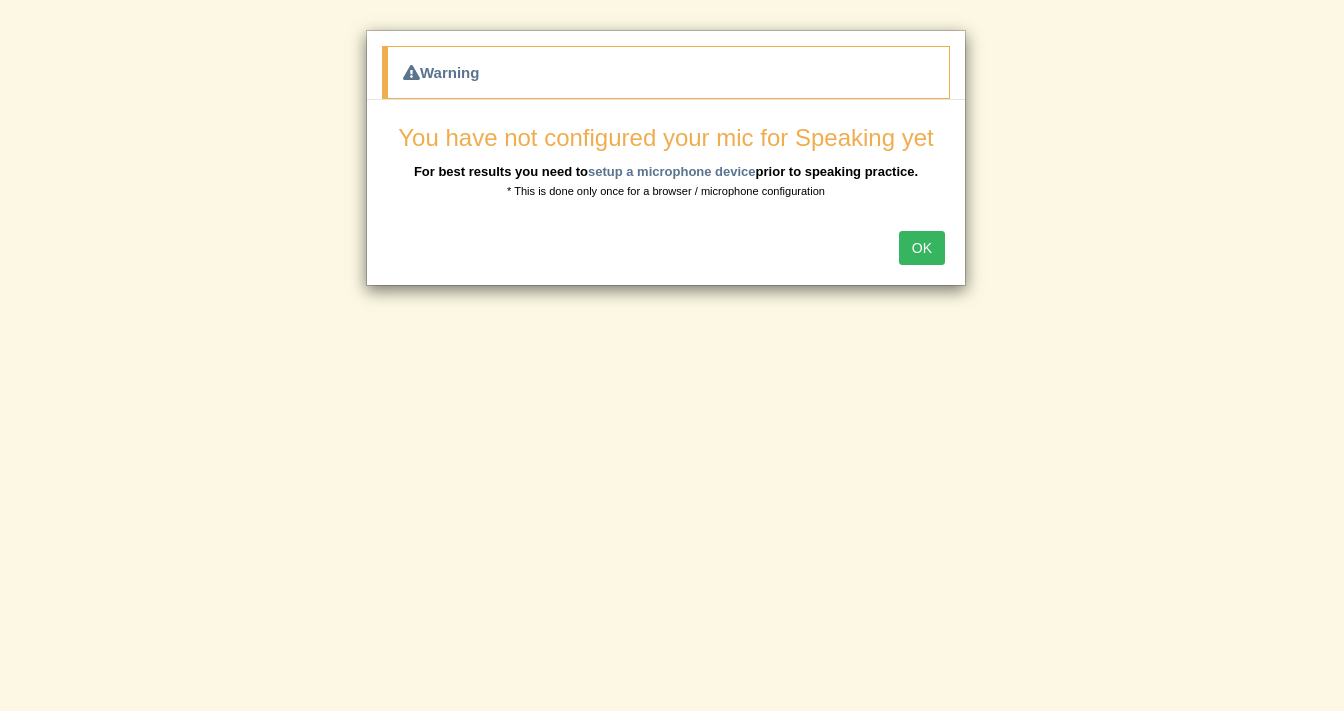scroll, scrollTop: 160, scrollLeft: 0, axis: vertical 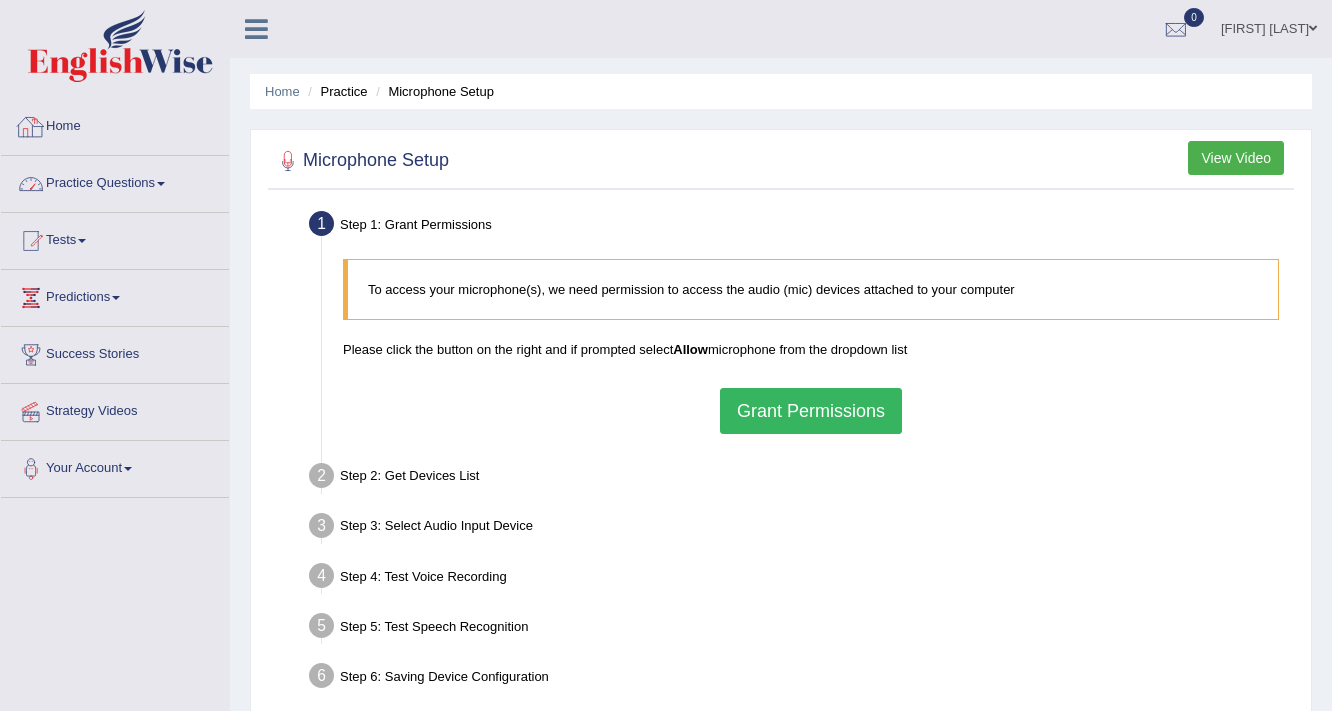 click on "Practice Questions" at bounding box center [115, 181] 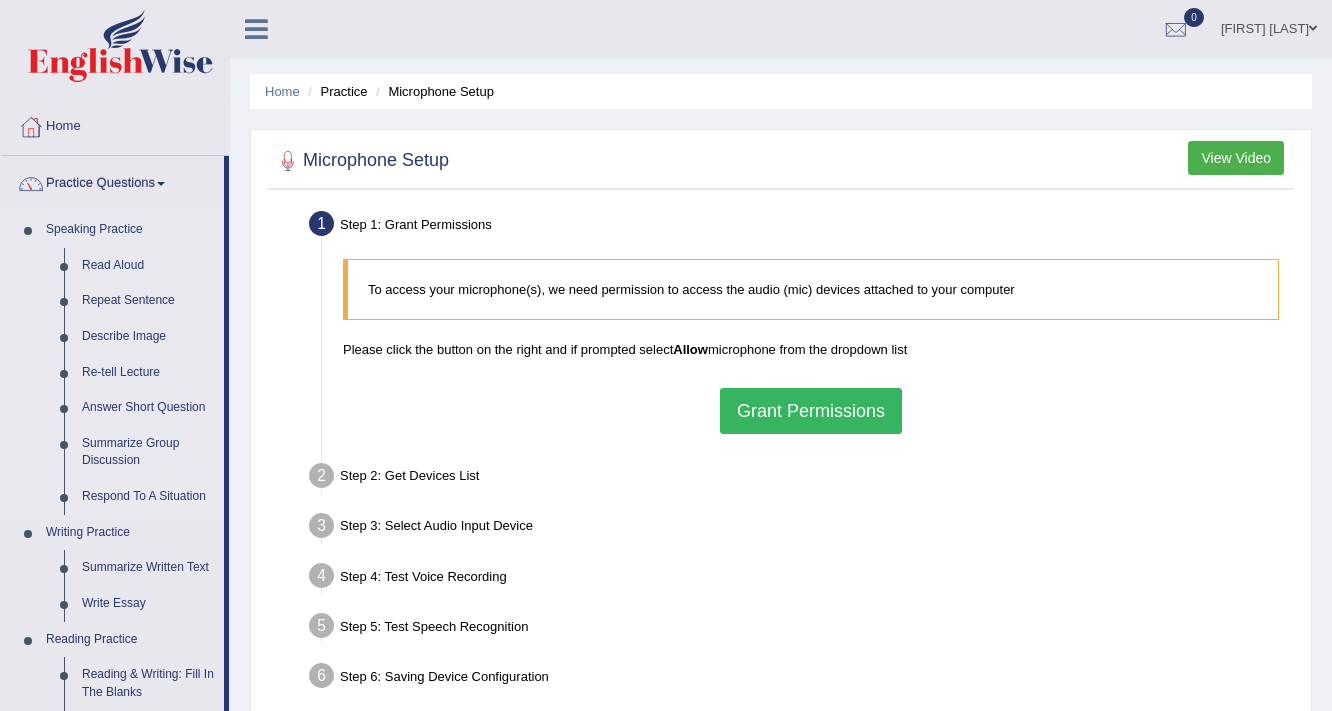 click on "Respond To A Situation" at bounding box center (148, 497) 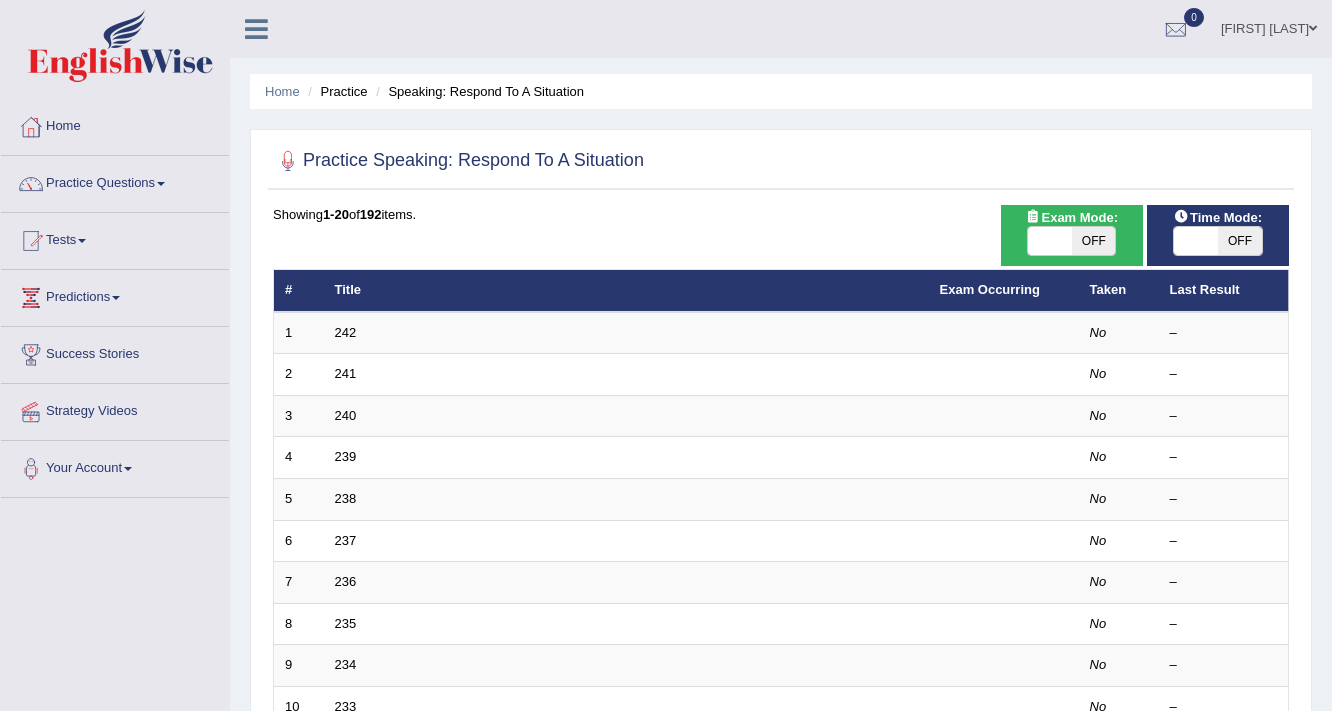 scroll, scrollTop: 0, scrollLeft: 0, axis: both 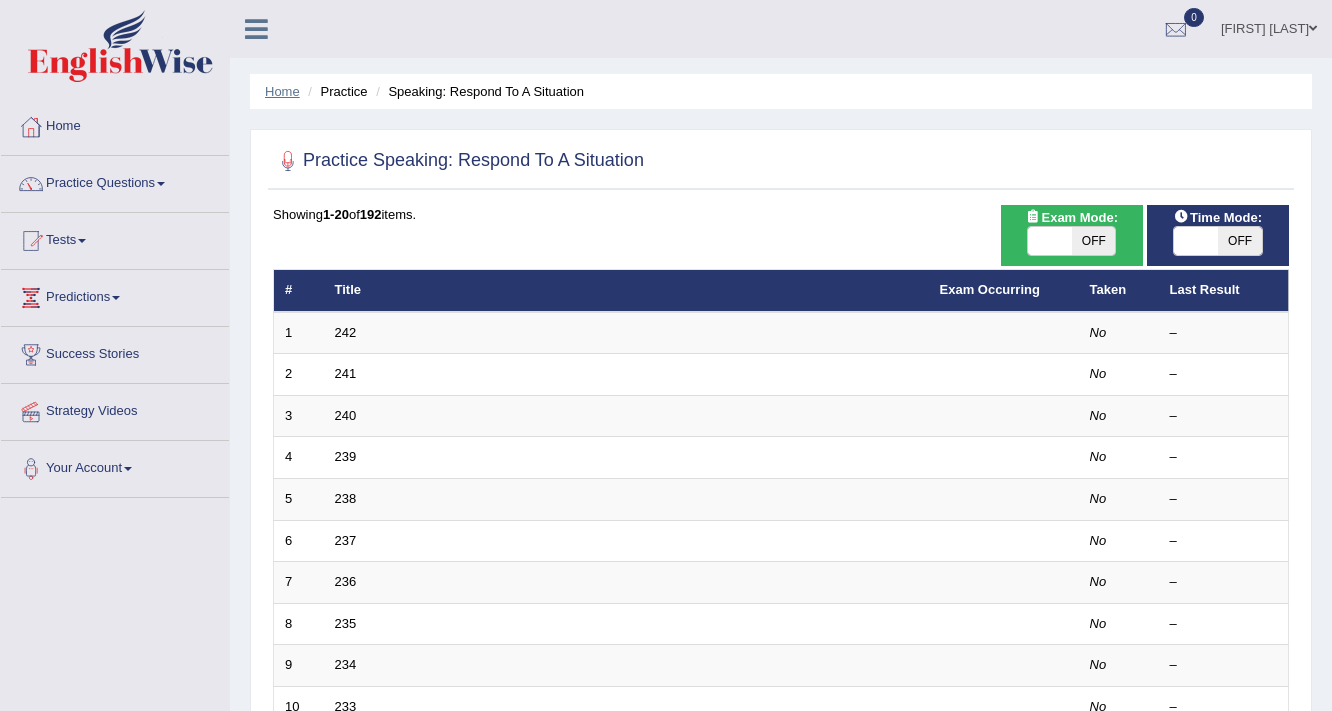 click on "Home" at bounding box center [282, 91] 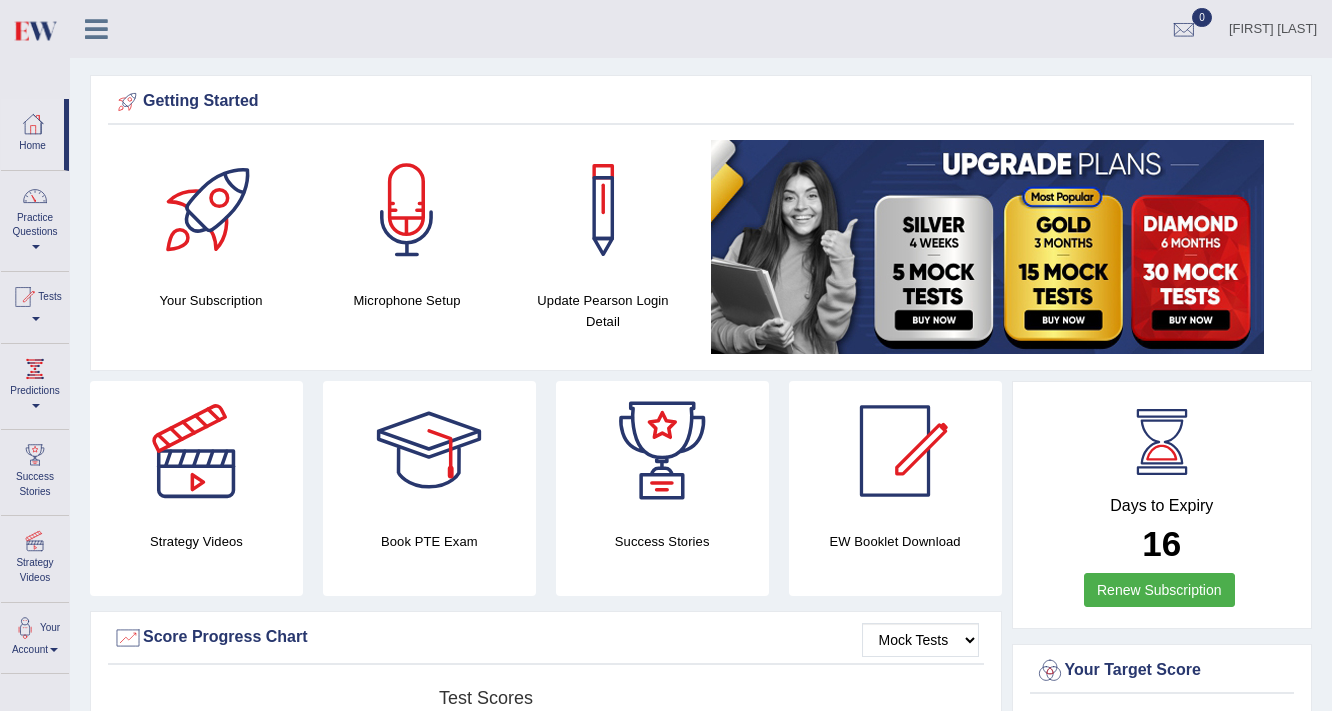 scroll, scrollTop: 0, scrollLeft: 0, axis: both 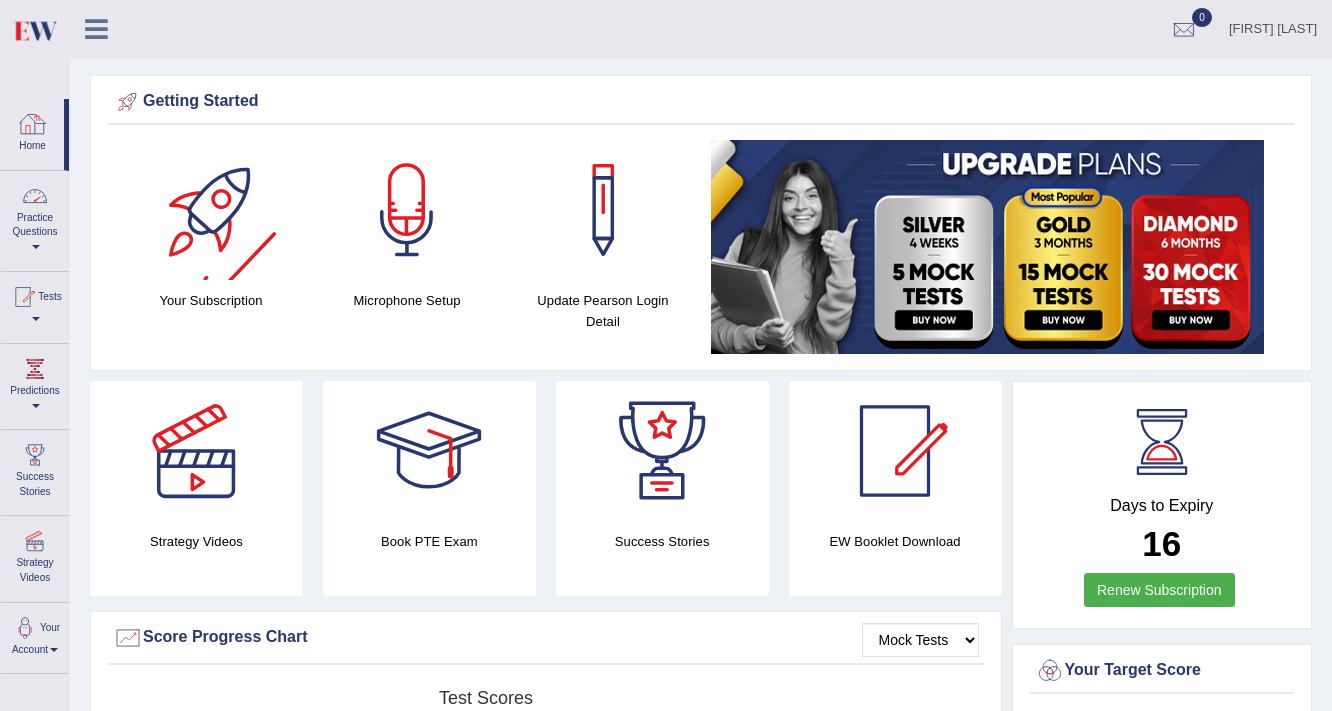 click on "Home" at bounding box center (32, 131) 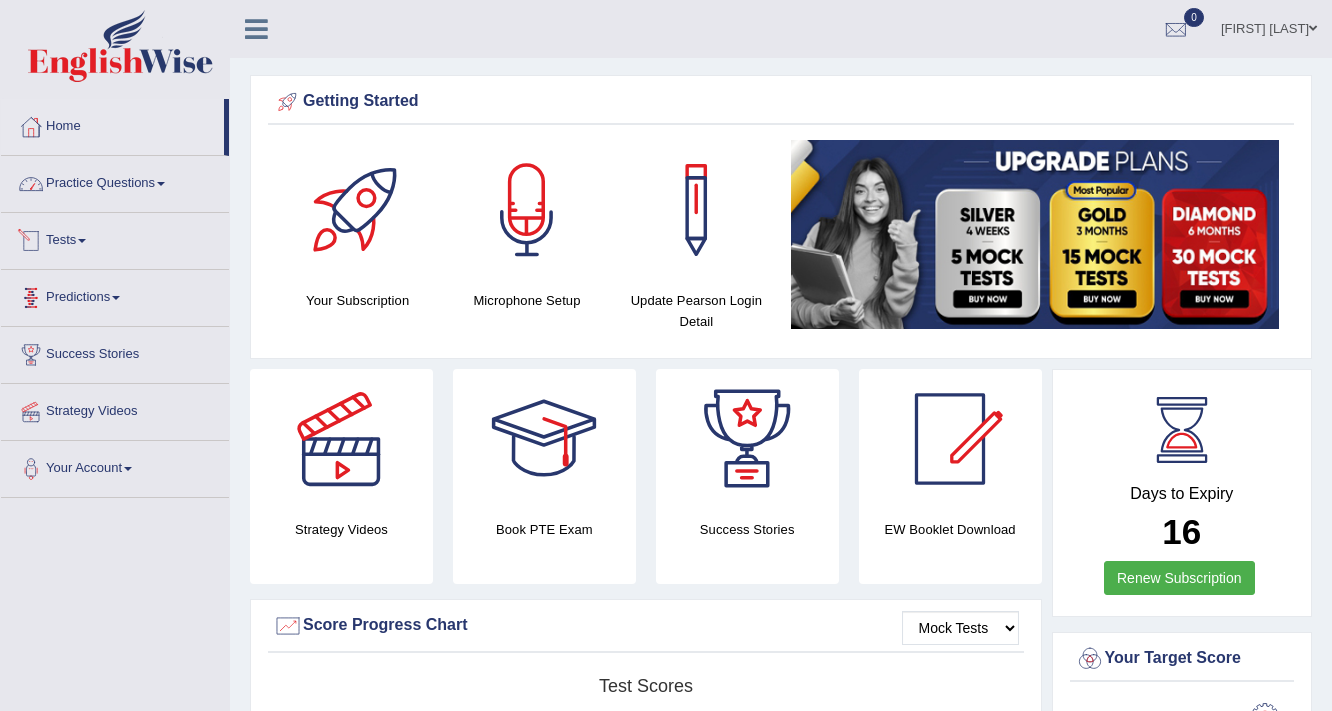 scroll, scrollTop: 0, scrollLeft: 0, axis: both 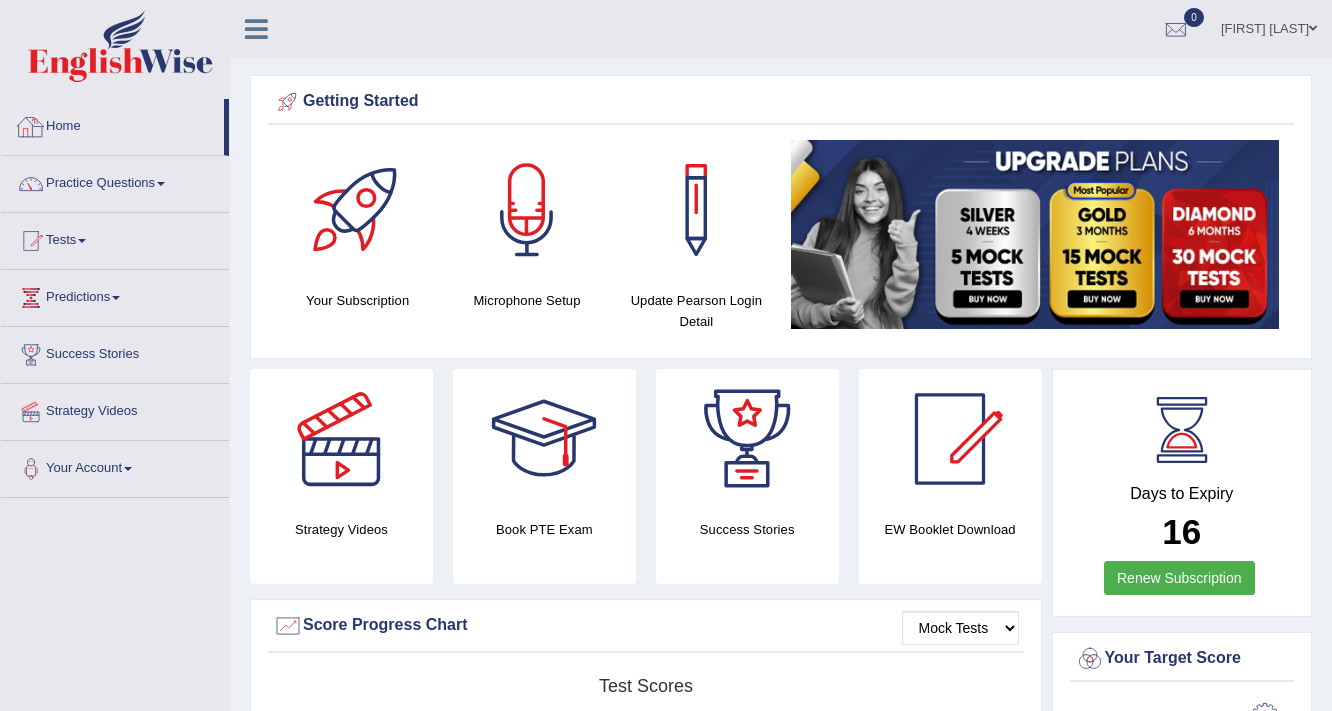 click on "Home" at bounding box center [112, 124] 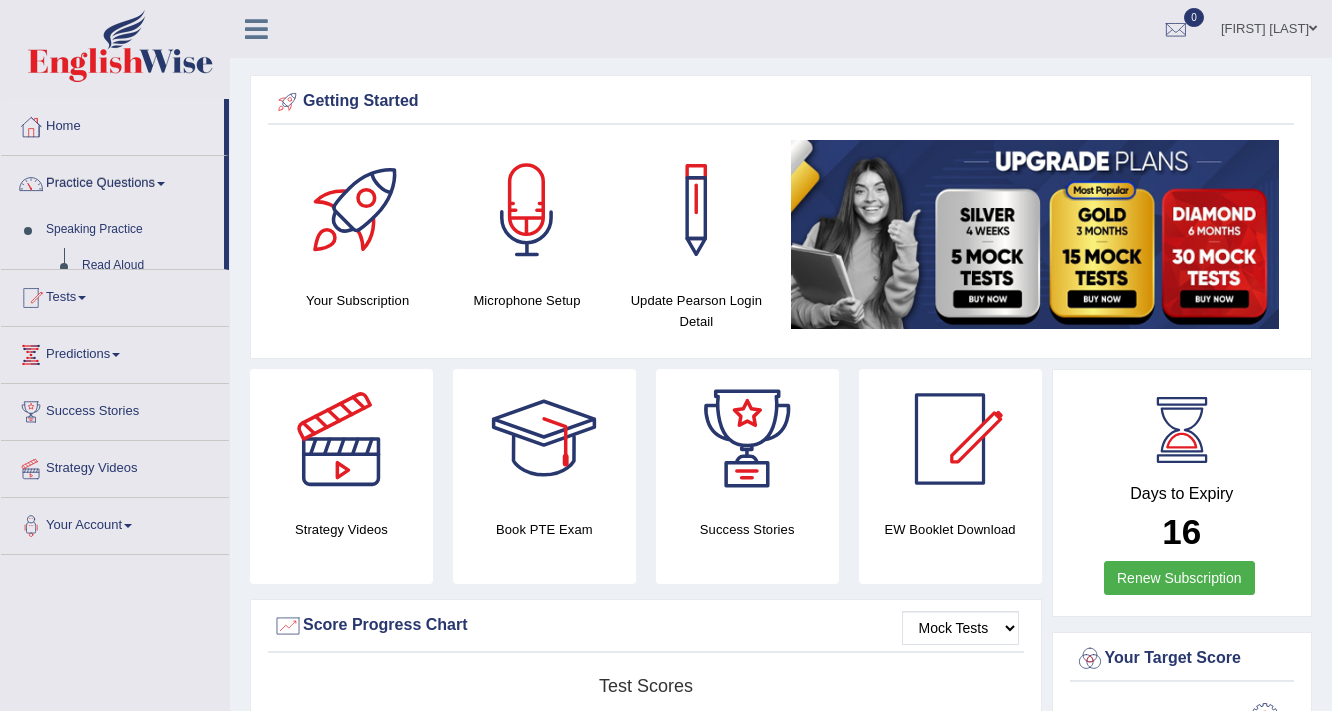 scroll, scrollTop: 0, scrollLeft: 0, axis: both 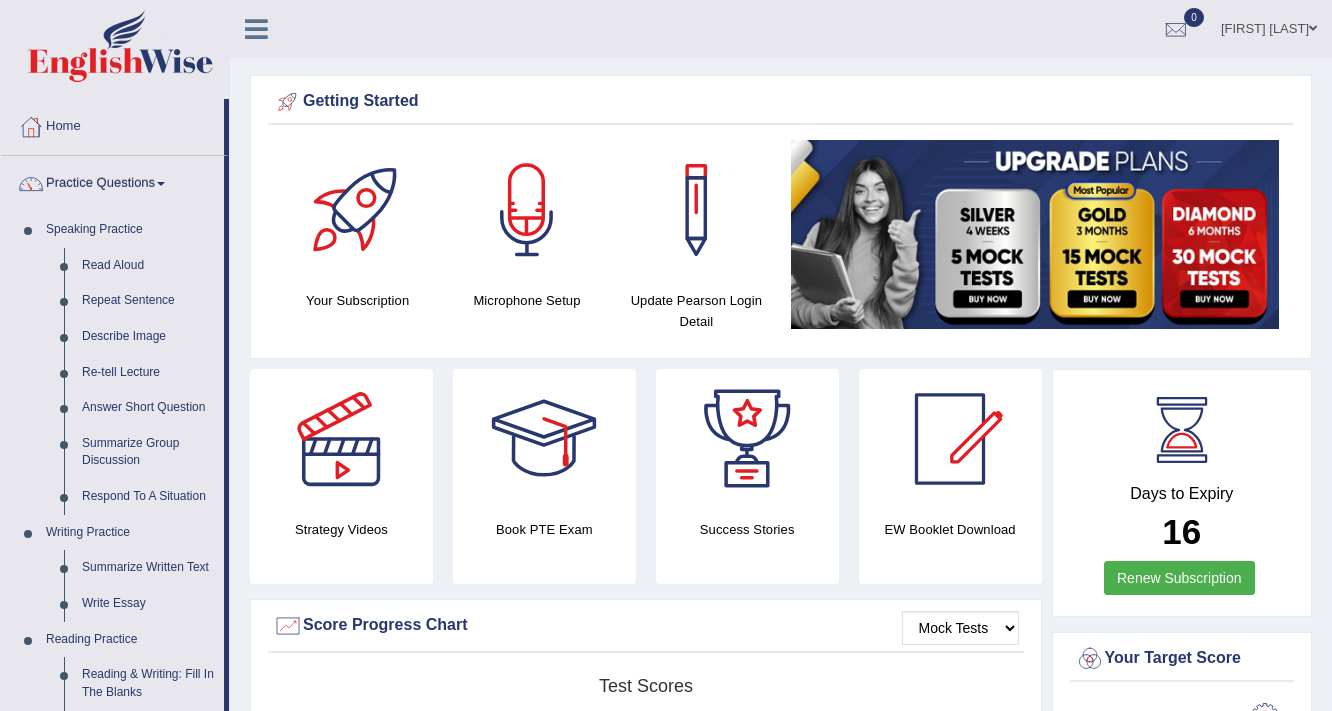 click on "Update Pearson Login Detail" at bounding box center [696, 311] 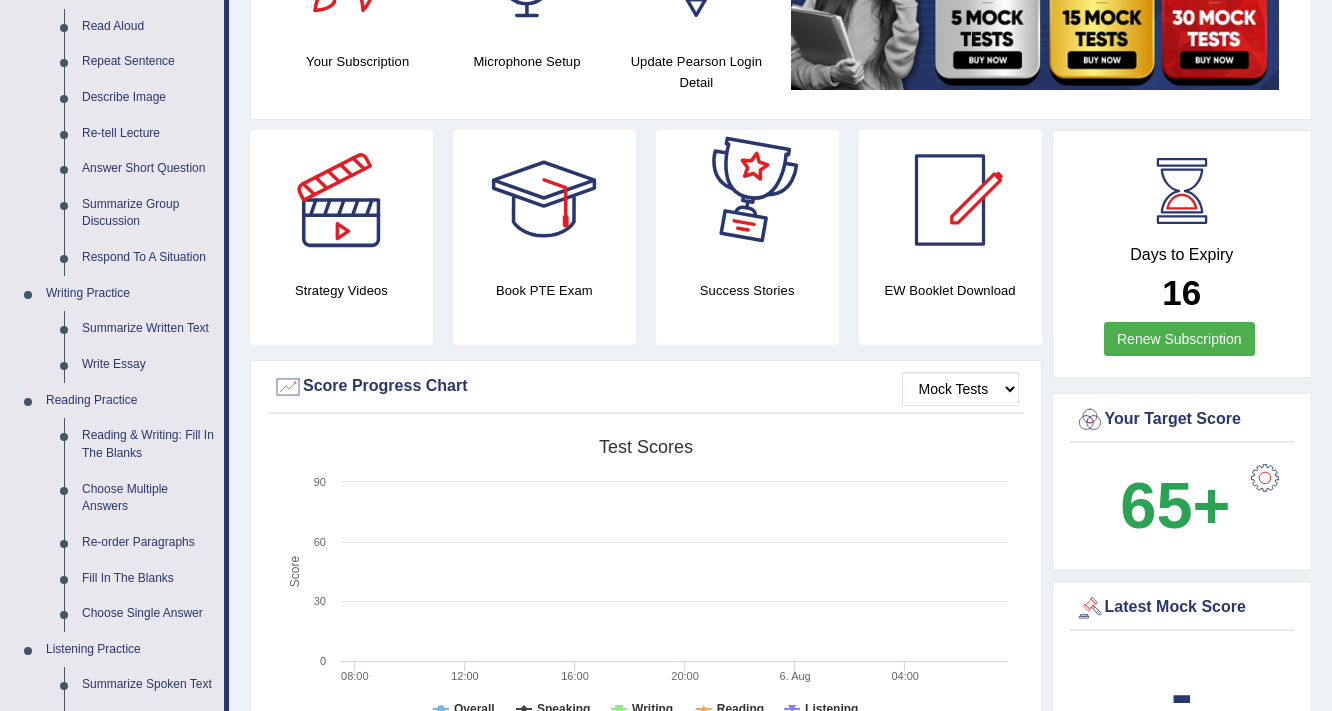 scroll, scrollTop: 240, scrollLeft: 0, axis: vertical 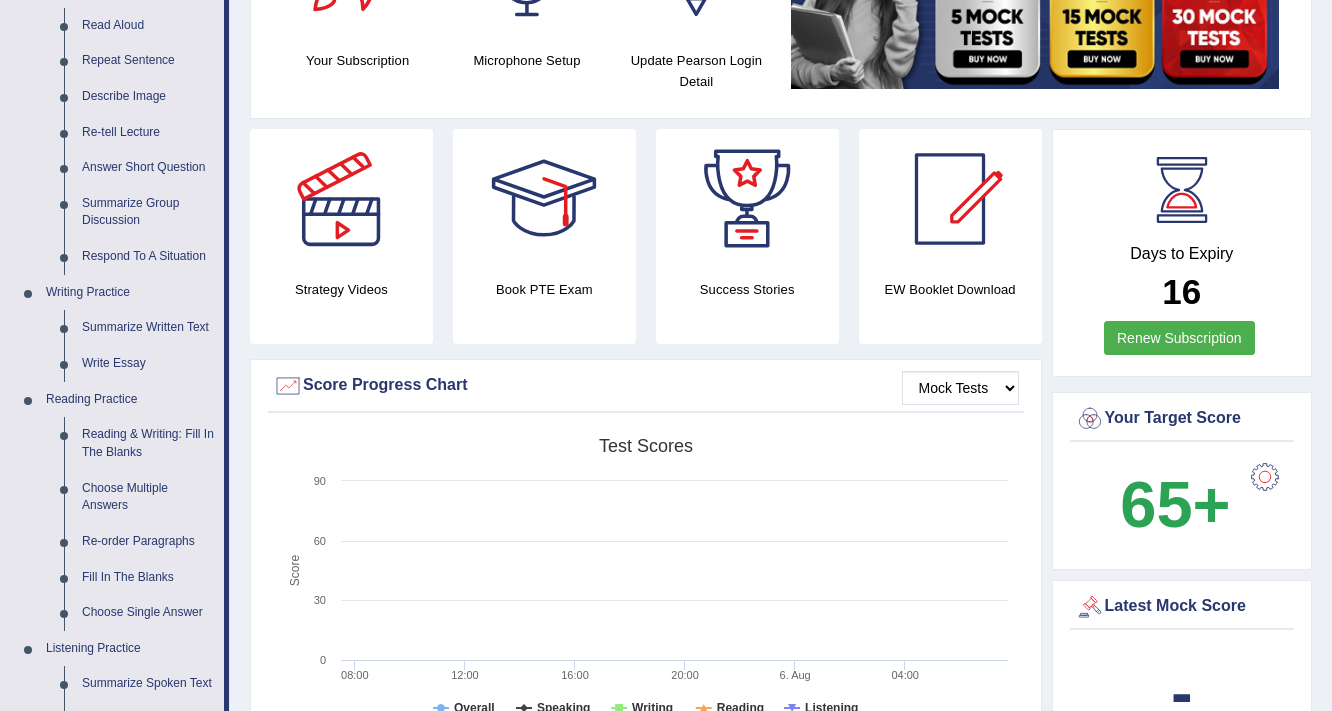 click on "EW Booklet Download" at bounding box center [747, 289] 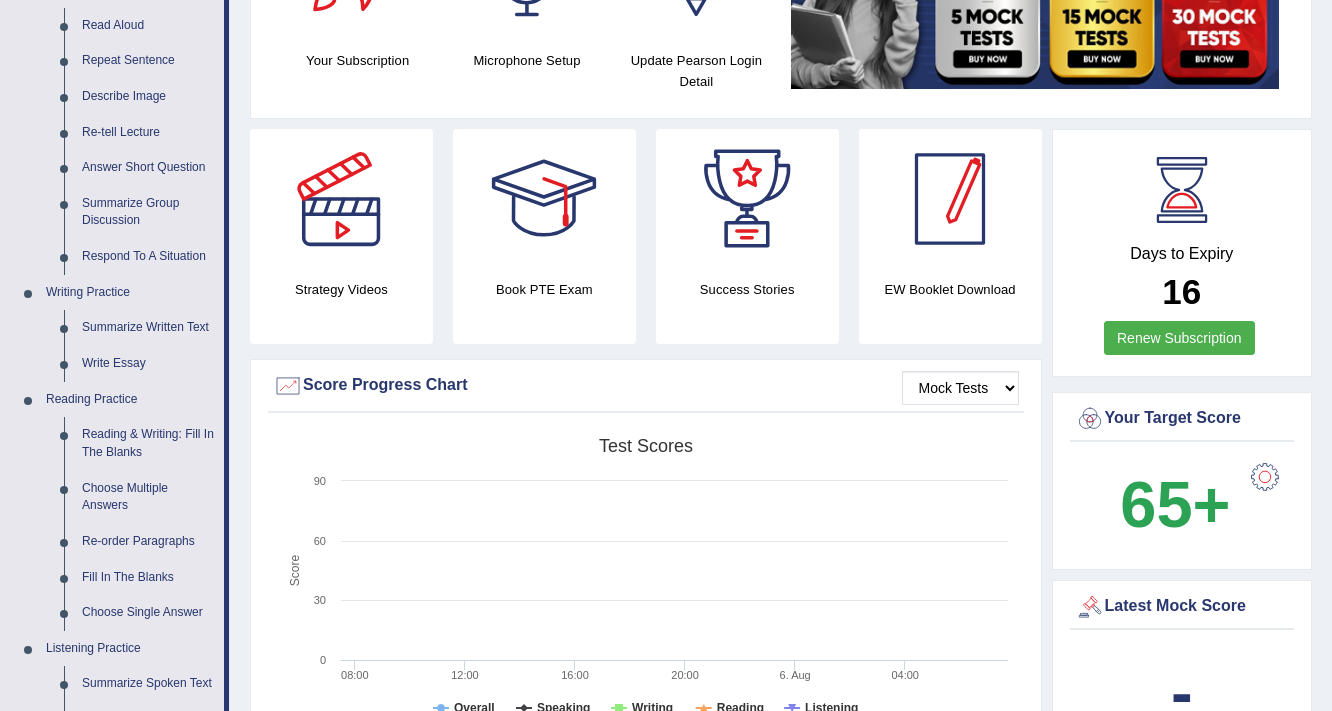 click at bounding box center (950, 199) 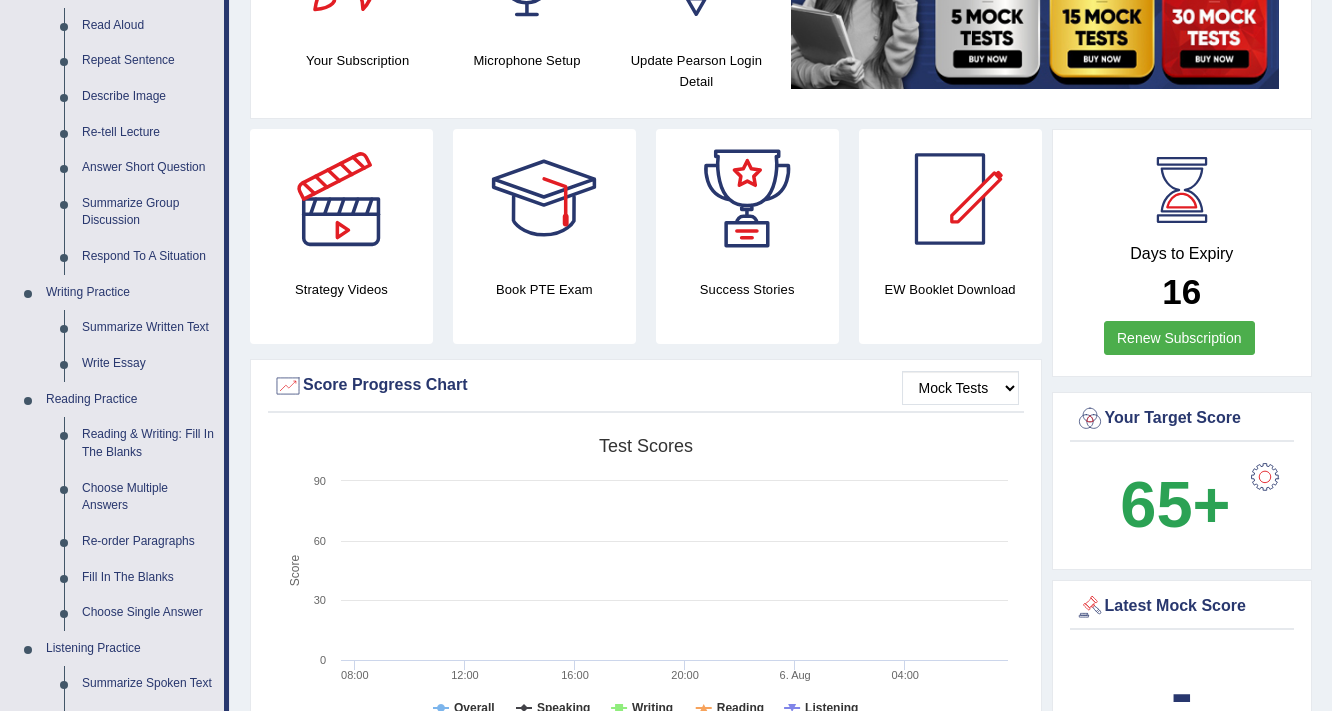 click at bounding box center [950, 199] 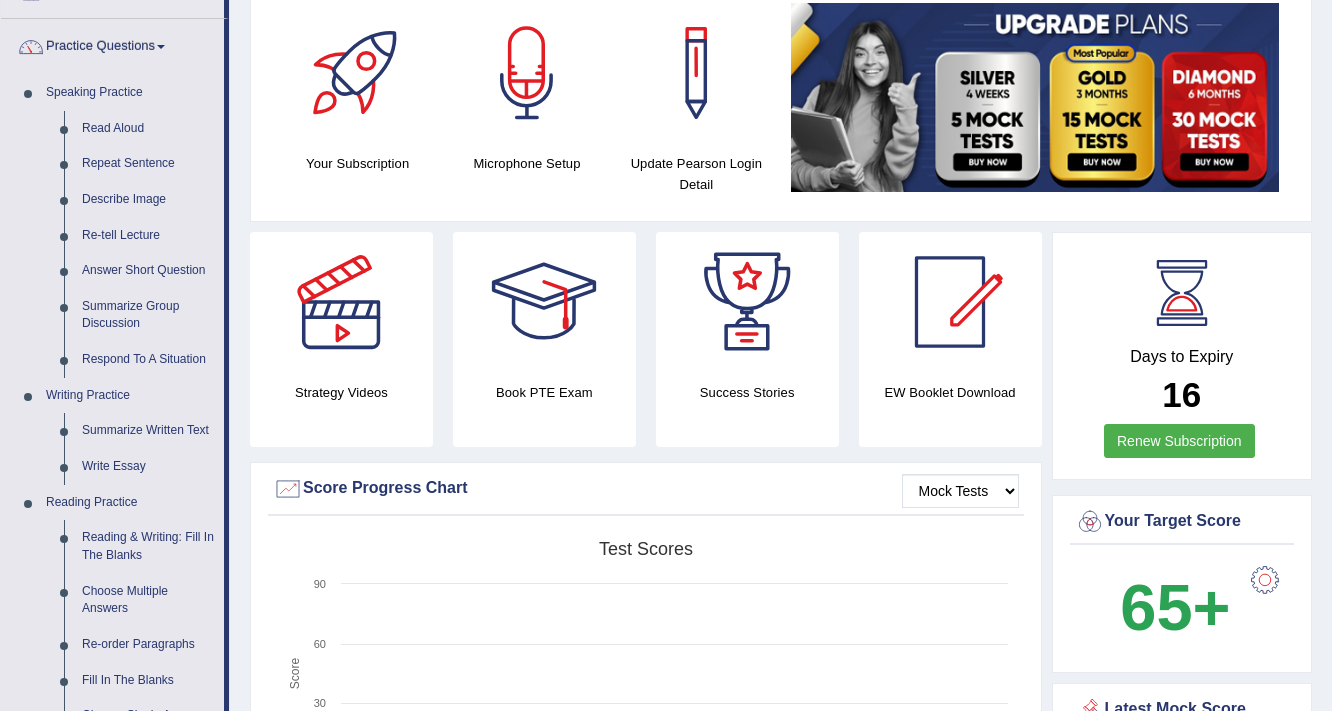 scroll, scrollTop: 240, scrollLeft: 0, axis: vertical 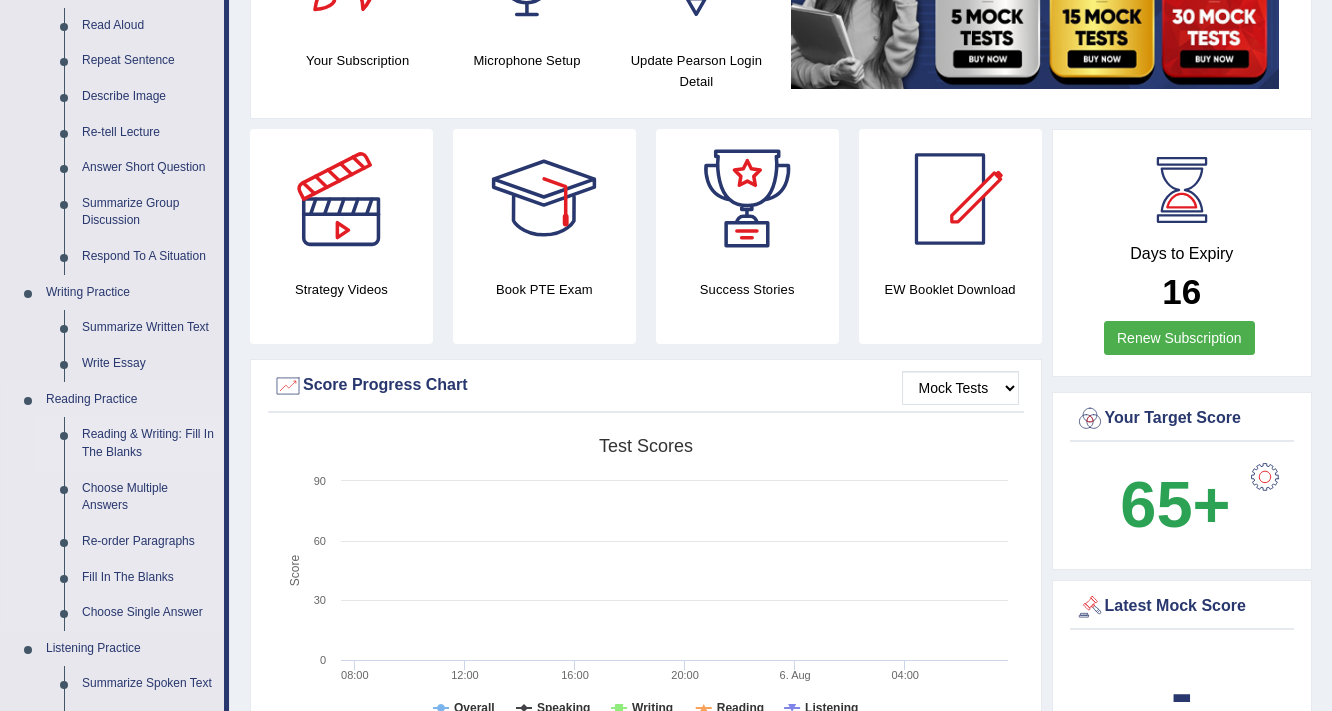 click on "Reading & Writing: Fill In The Blanks" at bounding box center [148, 443] 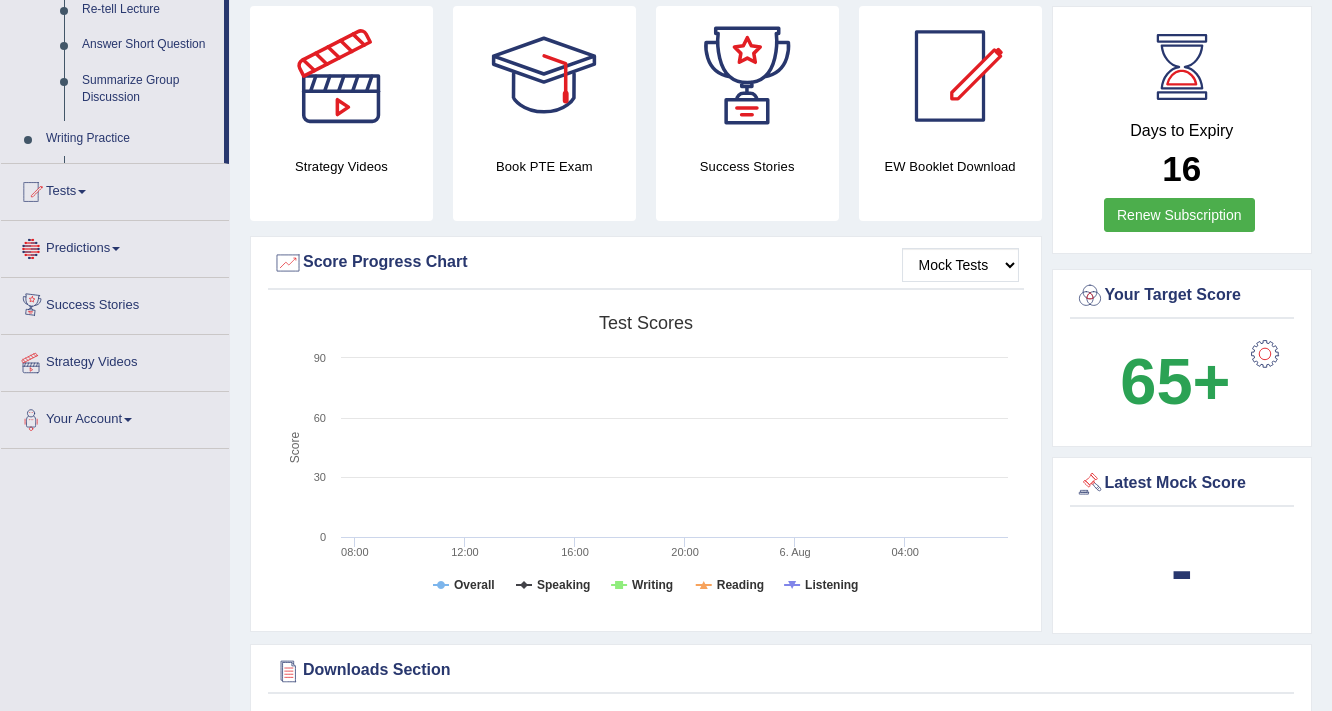 scroll, scrollTop: 589, scrollLeft: 0, axis: vertical 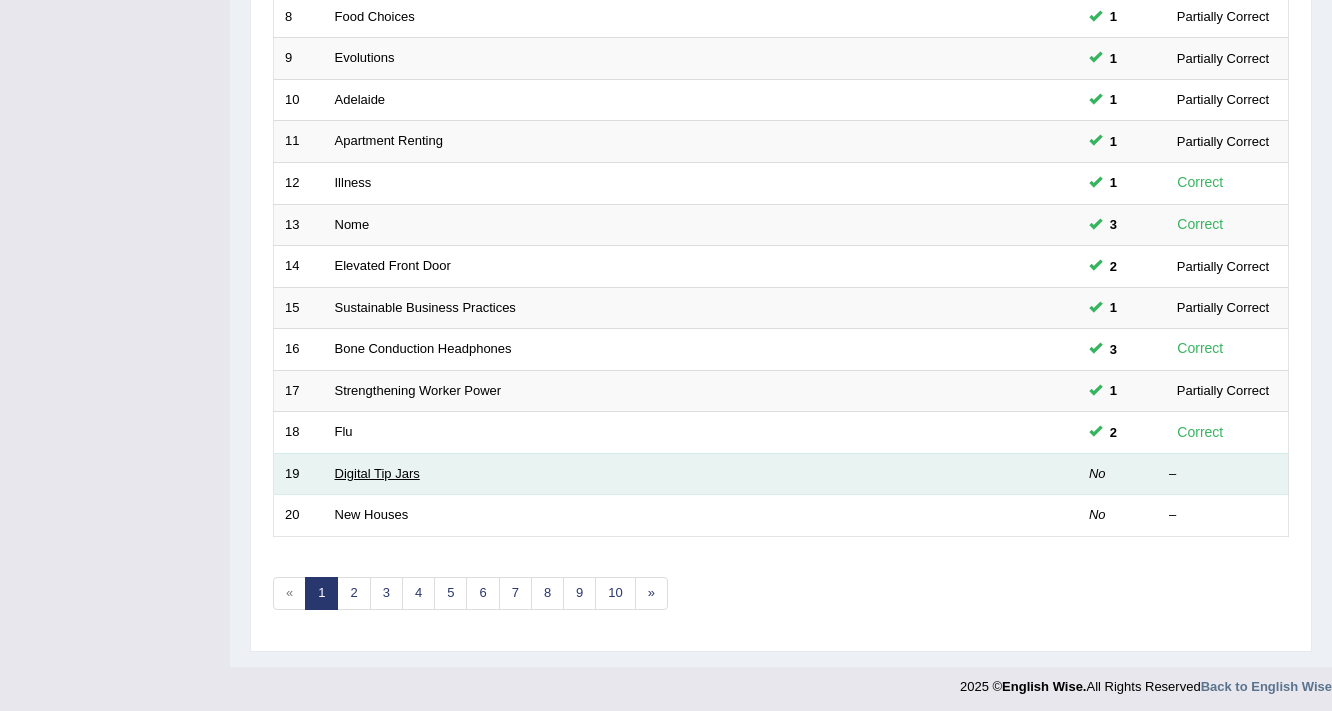 click on "Digital Tip Jars" at bounding box center (377, 473) 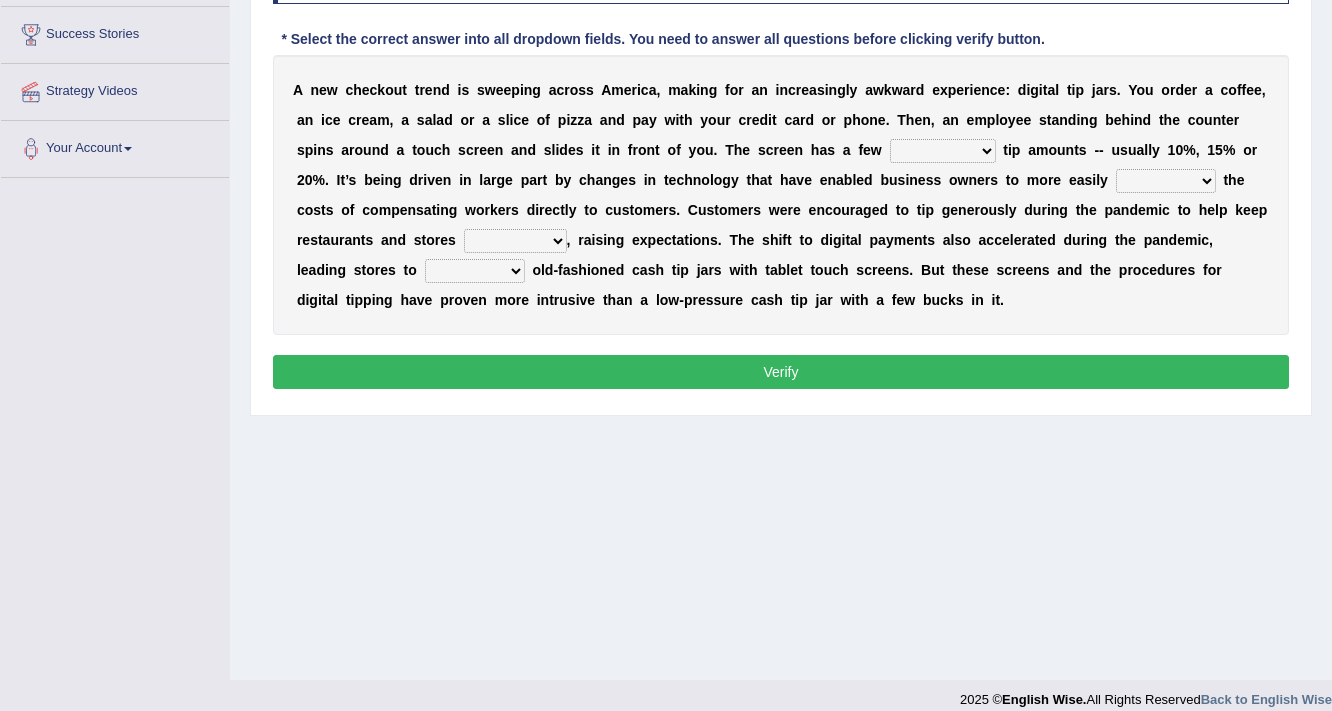 scroll, scrollTop: 320, scrollLeft: 0, axis: vertical 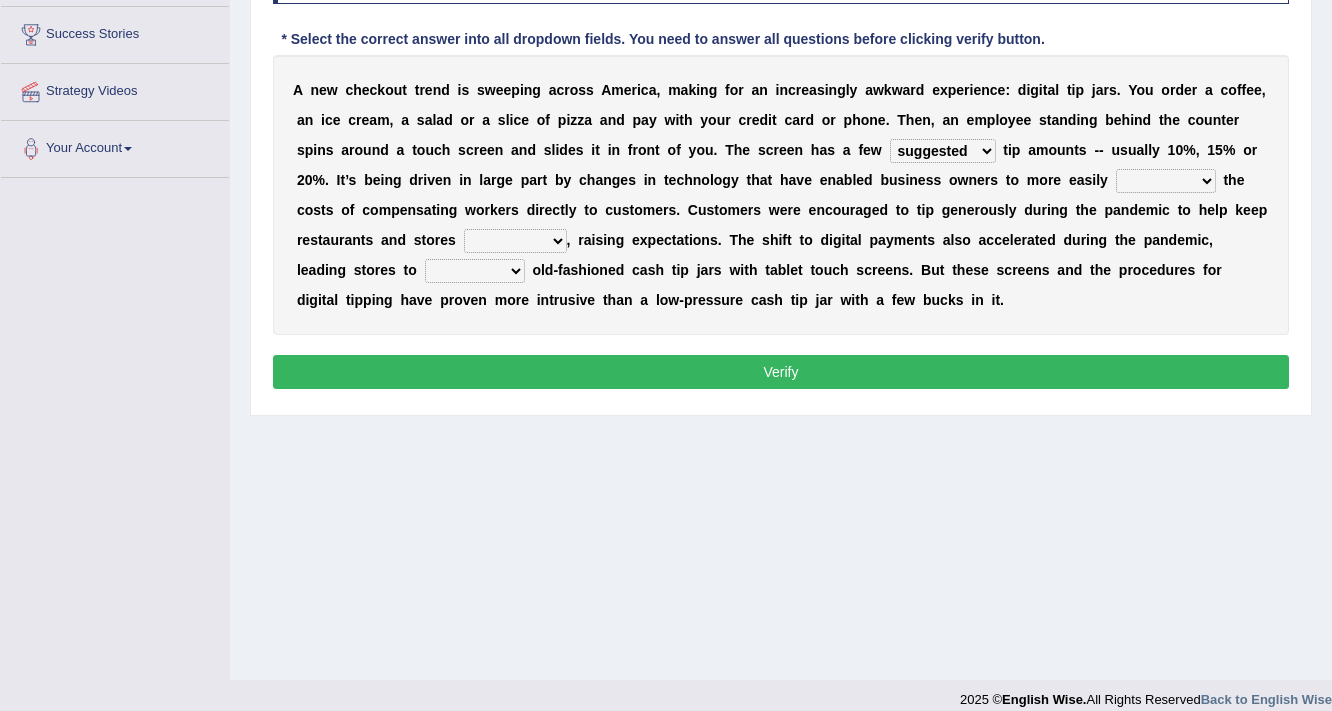 click on "suggested combined exceptional rigorous" at bounding box center (943, 151) 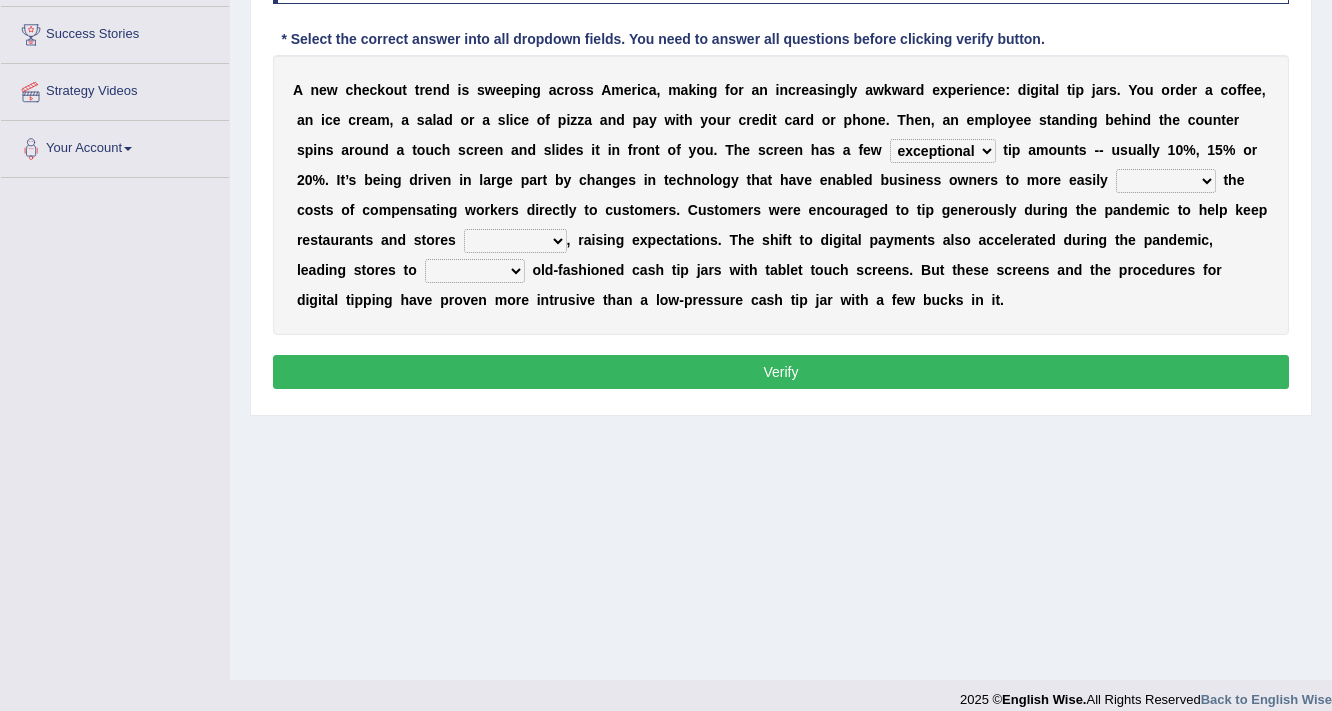 click on "suggested combined exceptional rigorous" at bounding box center (943, 151) 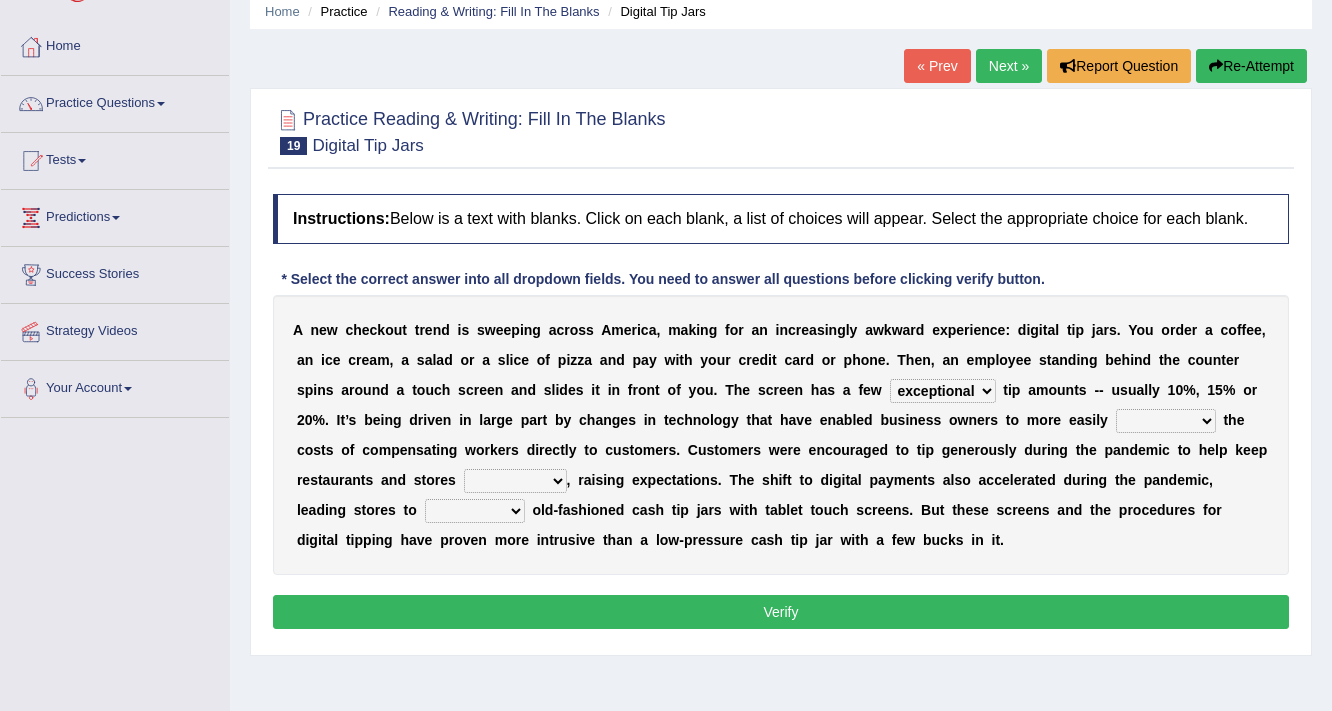 scroll, scrollTop: 240, scrollLeft: 0, axis: vertical 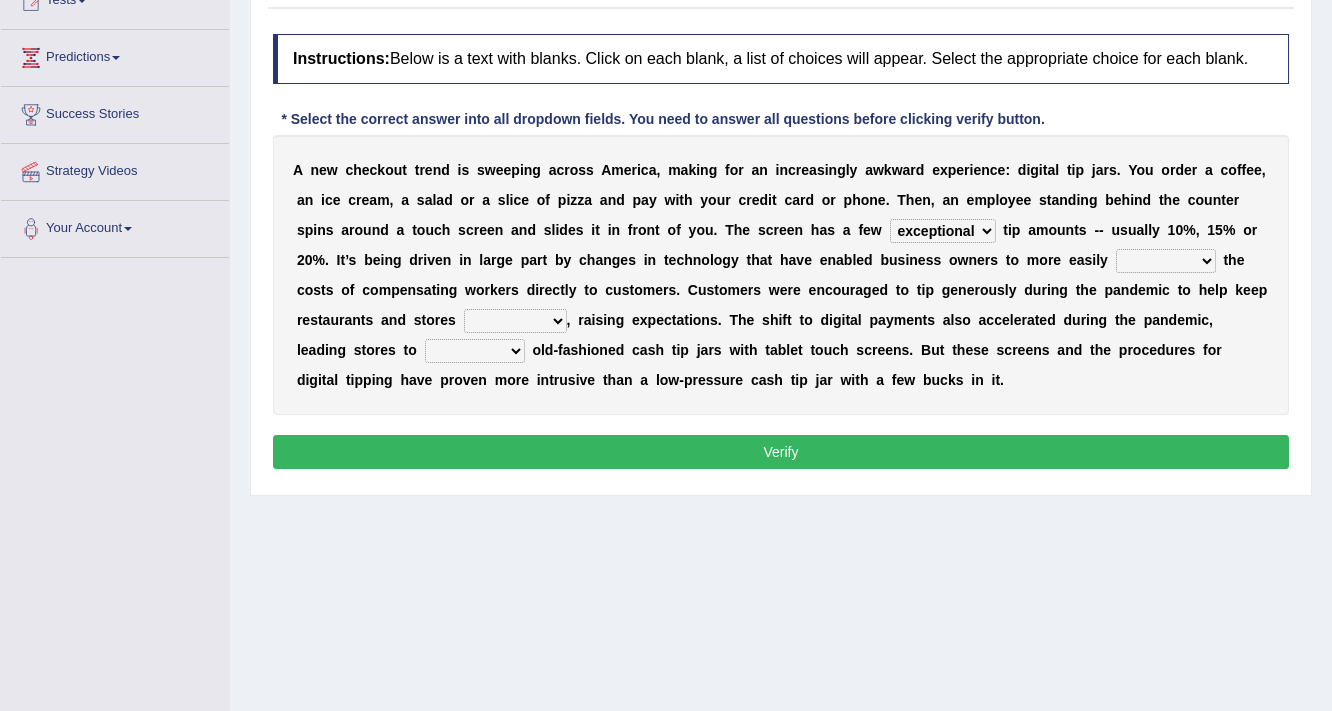click on "abide covet diverge shift" at bounding box center (1166, 261) 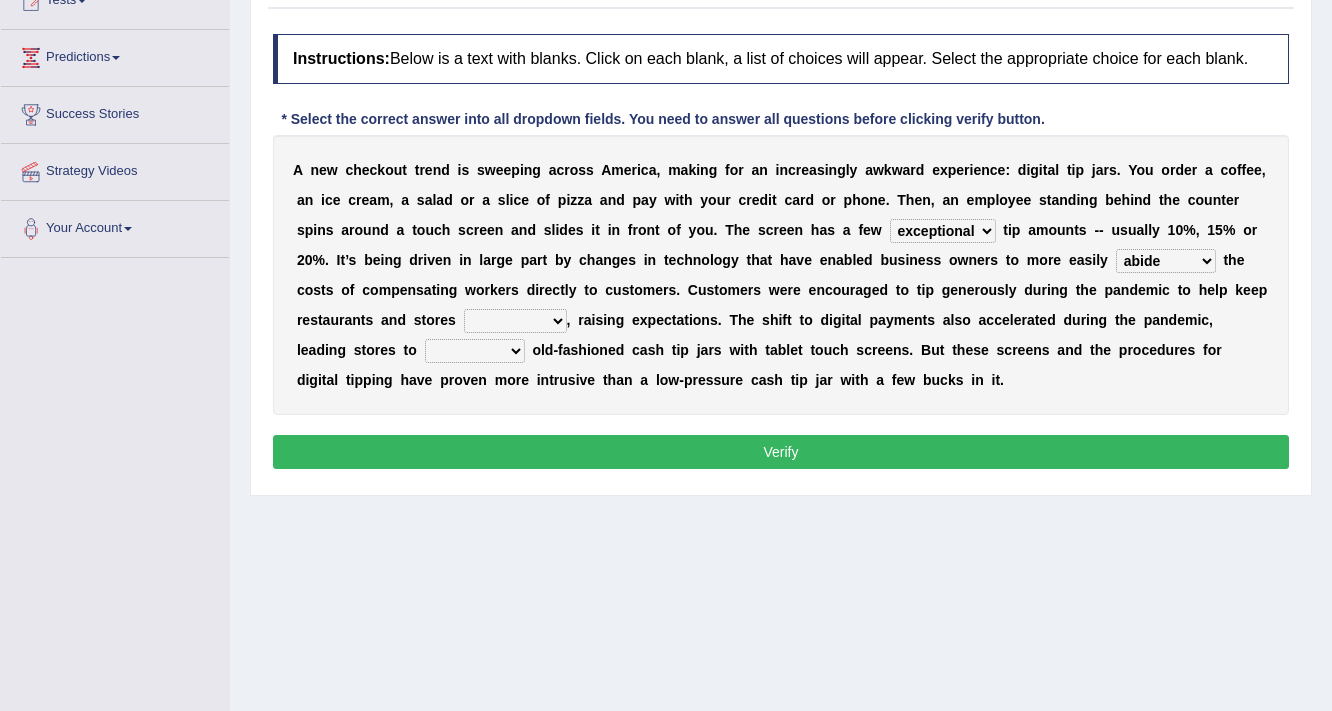 click on "abide covet diverge shift" at bounding box center (1166, 261) 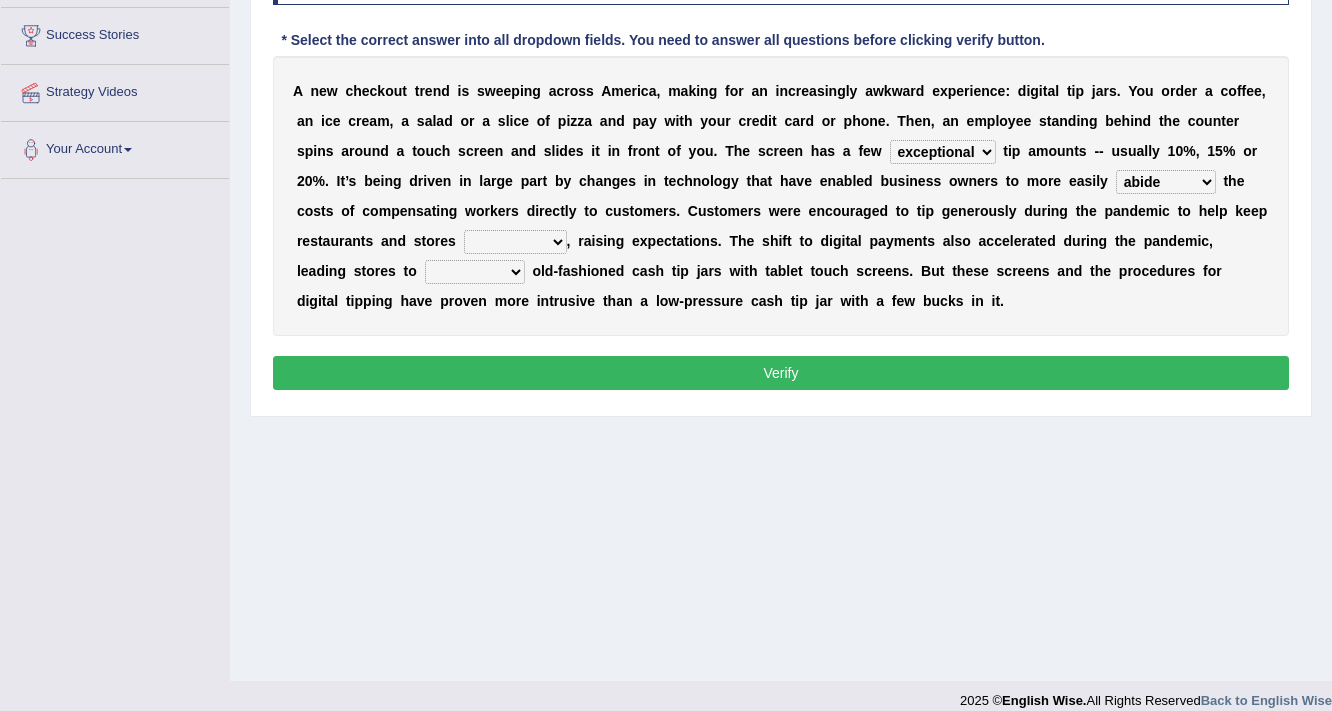 scroll, scrollTop: 320, scrollLeft: 0, axis: vertical 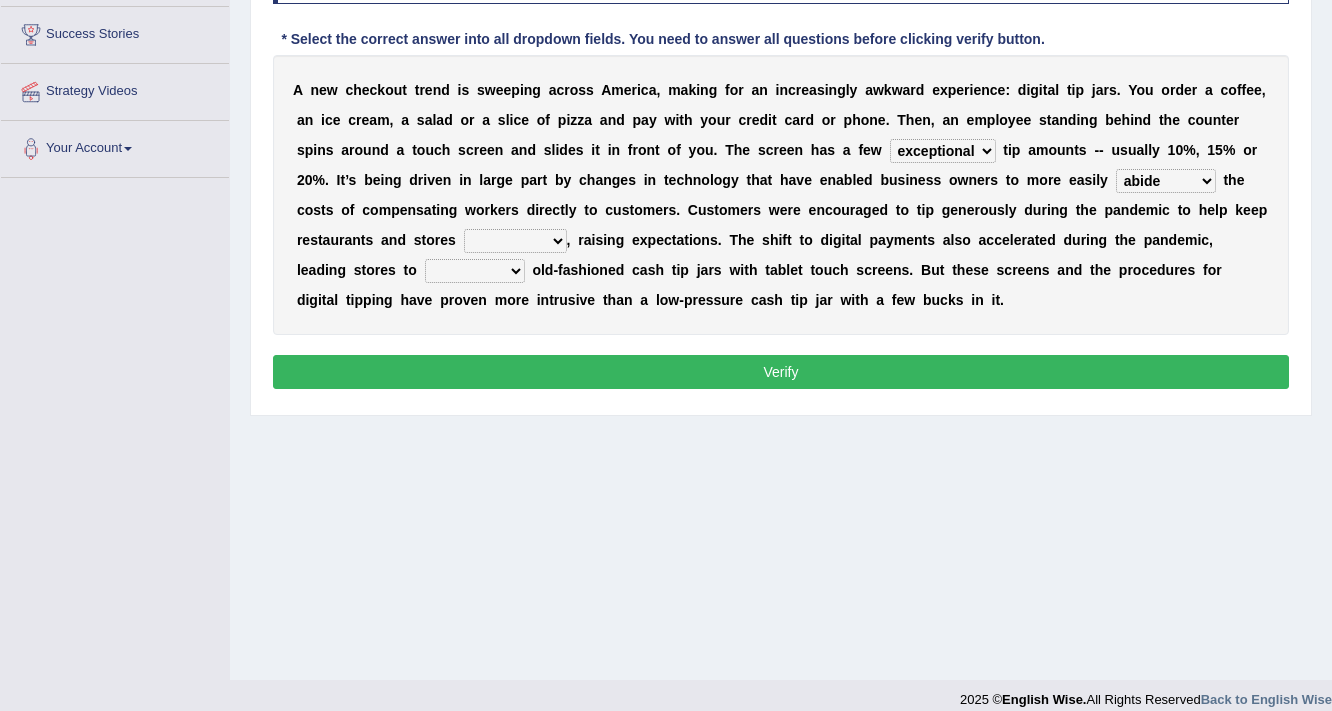 click on "afloat overlapped affable concise" at bounding box center (515, 241) 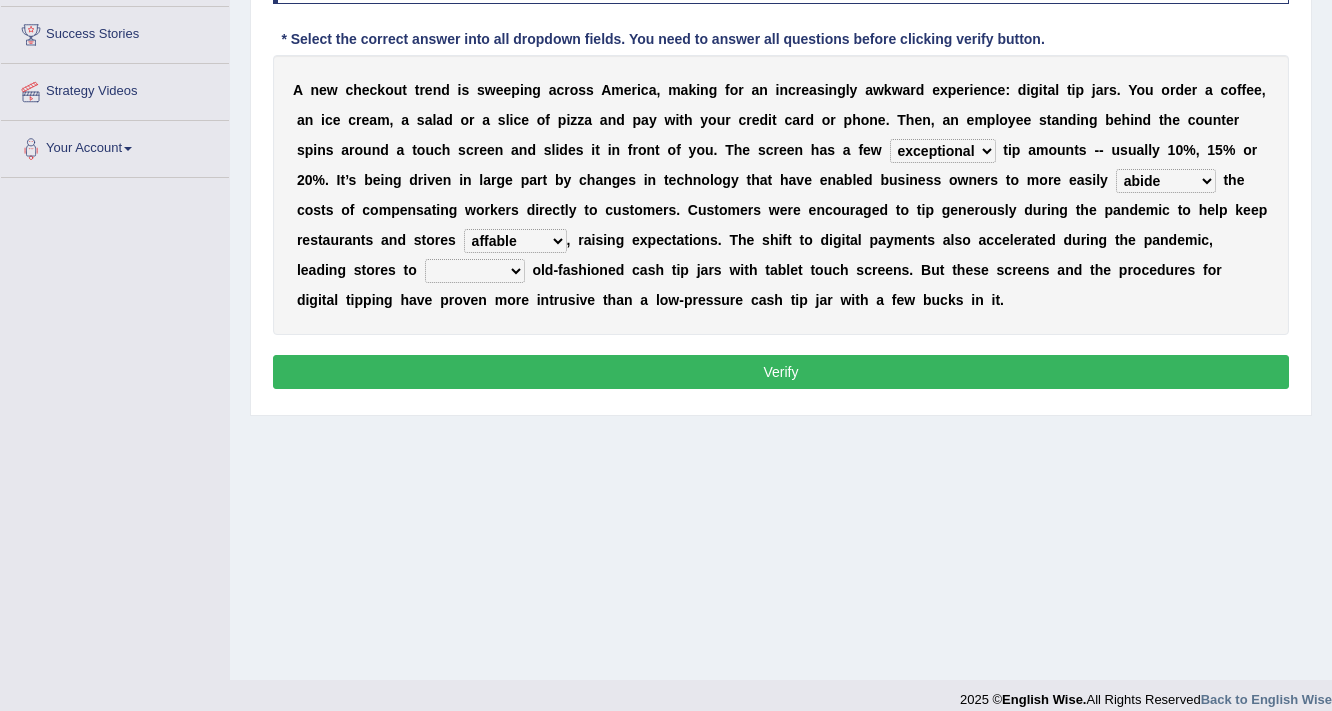 click on "replace exchange occupy retrieve" at bounding box center [475, 271] 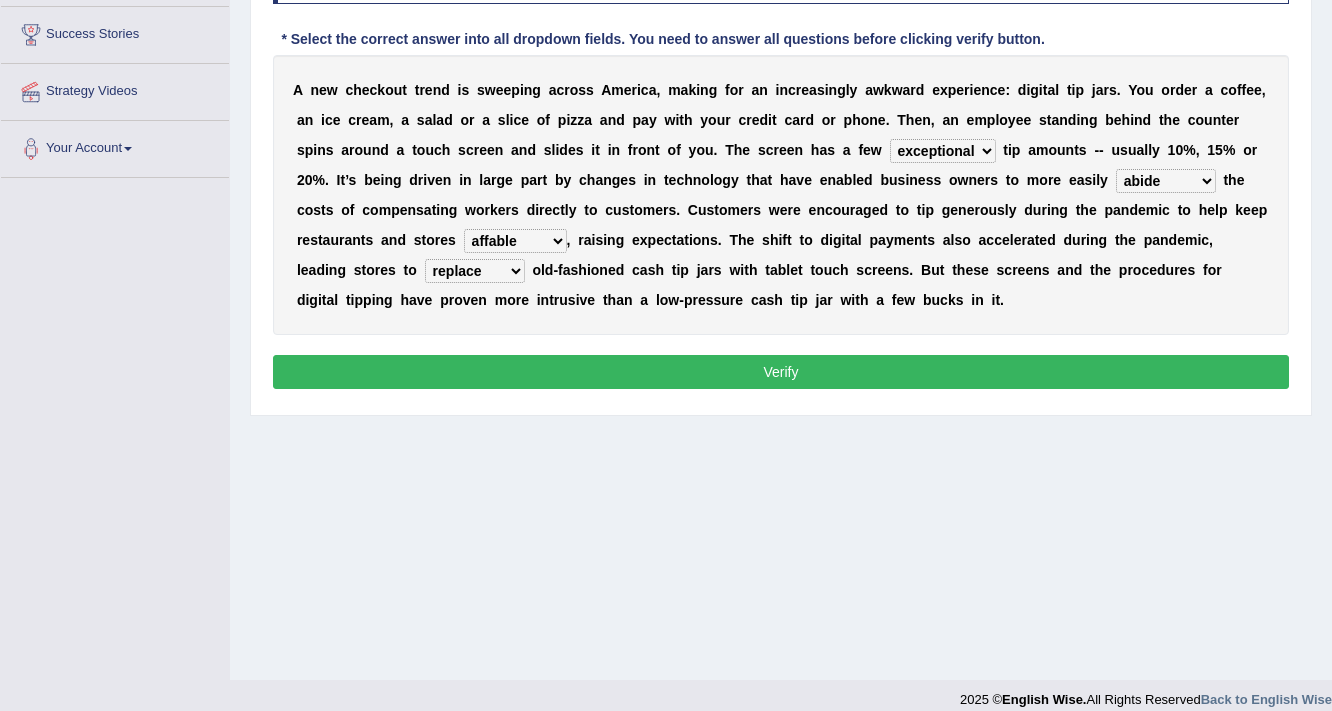 click on "Verify" at bounding box center [781, 372] 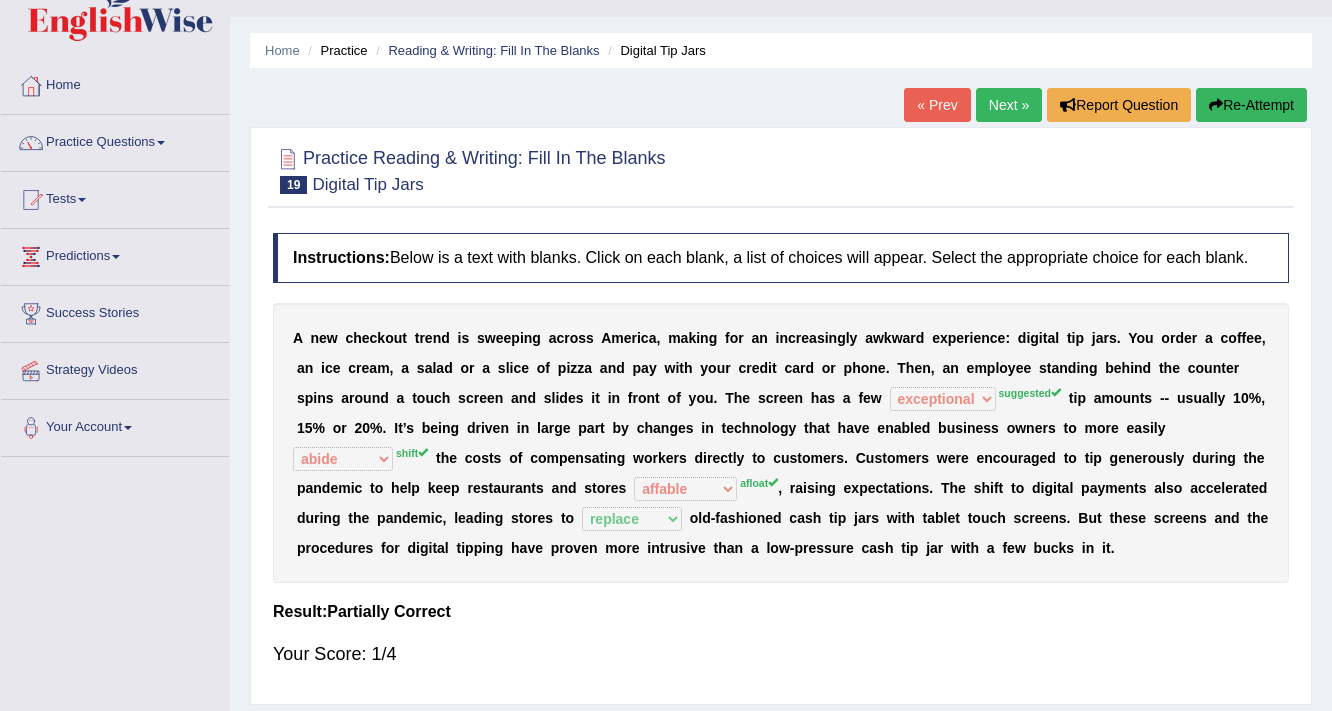 scroll, scrollTop: 0, scrollLeft: 0, axis: both 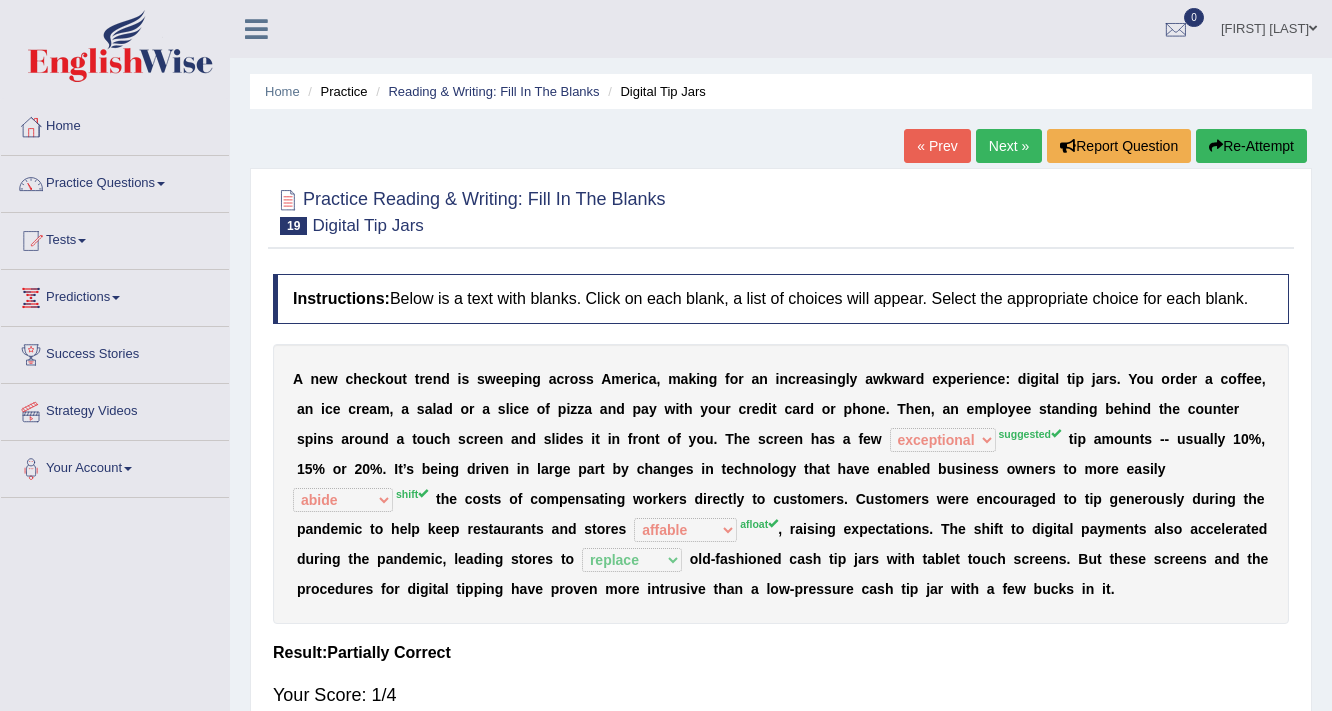 click on "Next »" at bounding box center (1009, 146) 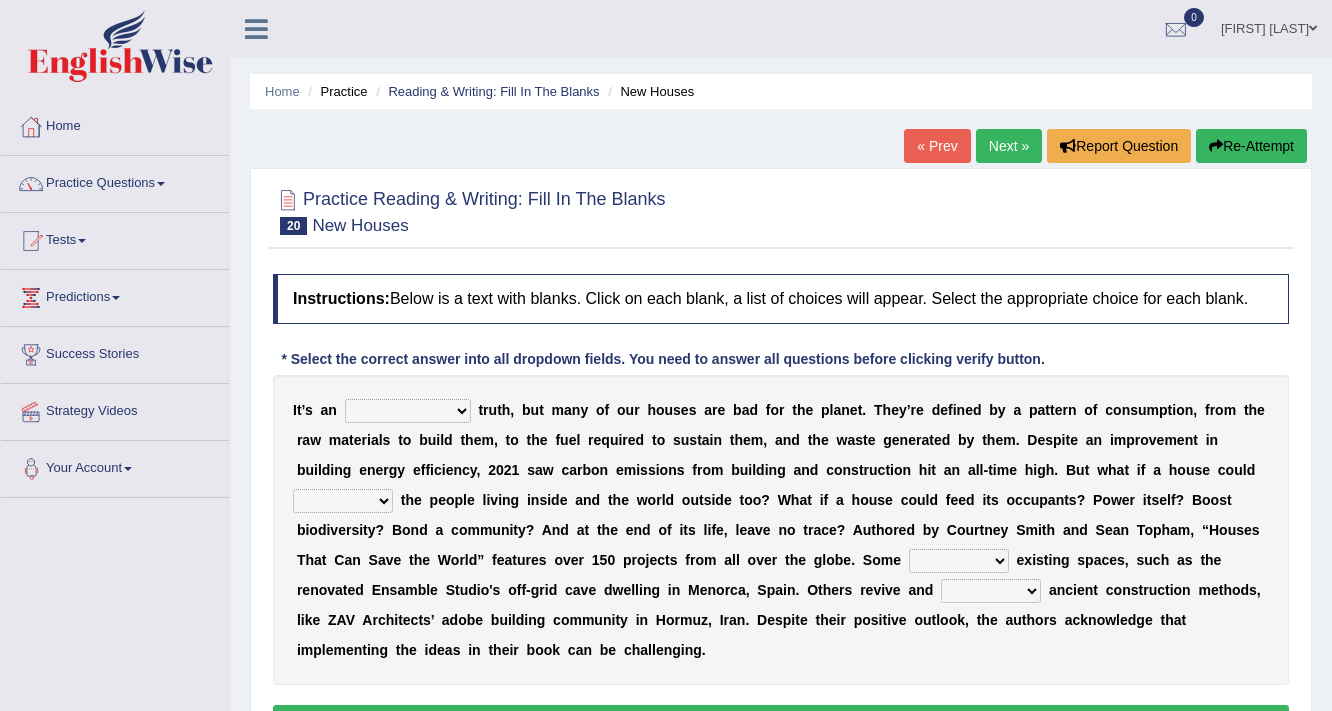 scroll, scrollTop: 0, scrollLeft: 0, axis: both 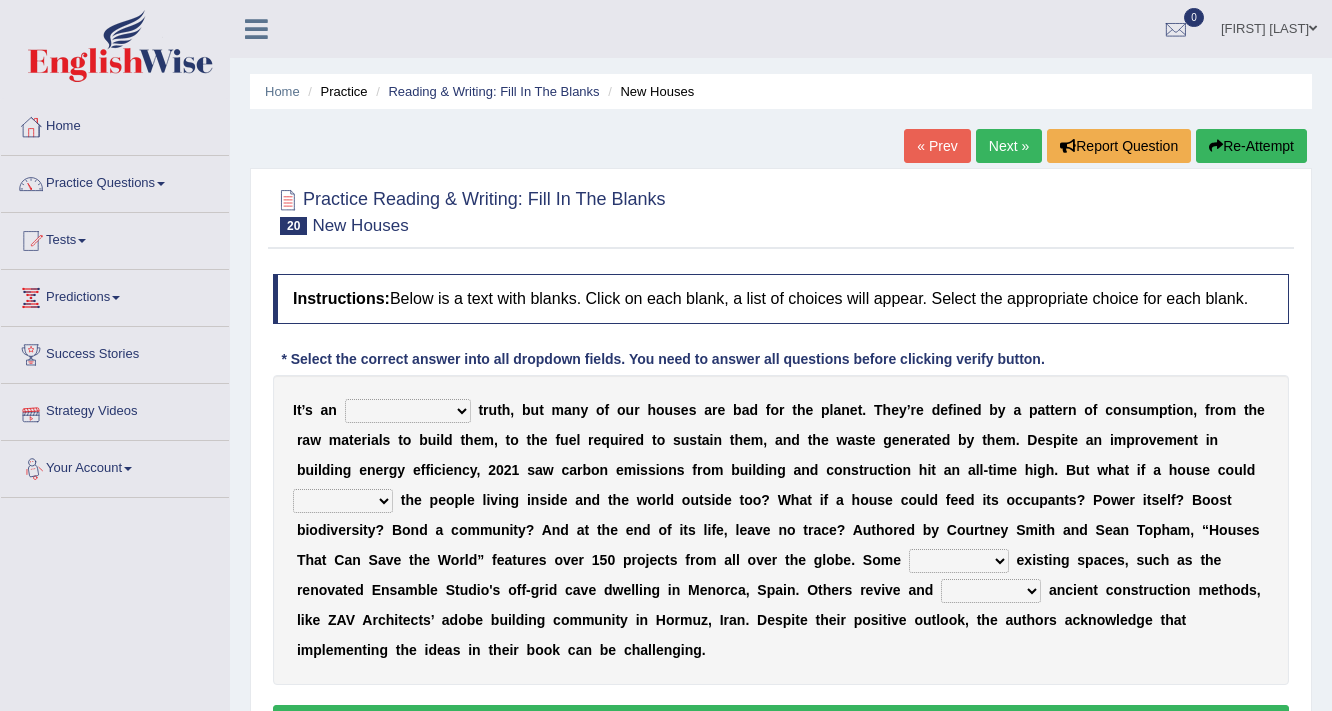 click on "unrivaled unstable uncomfortable uncapped" at bounding box center (408, 411) 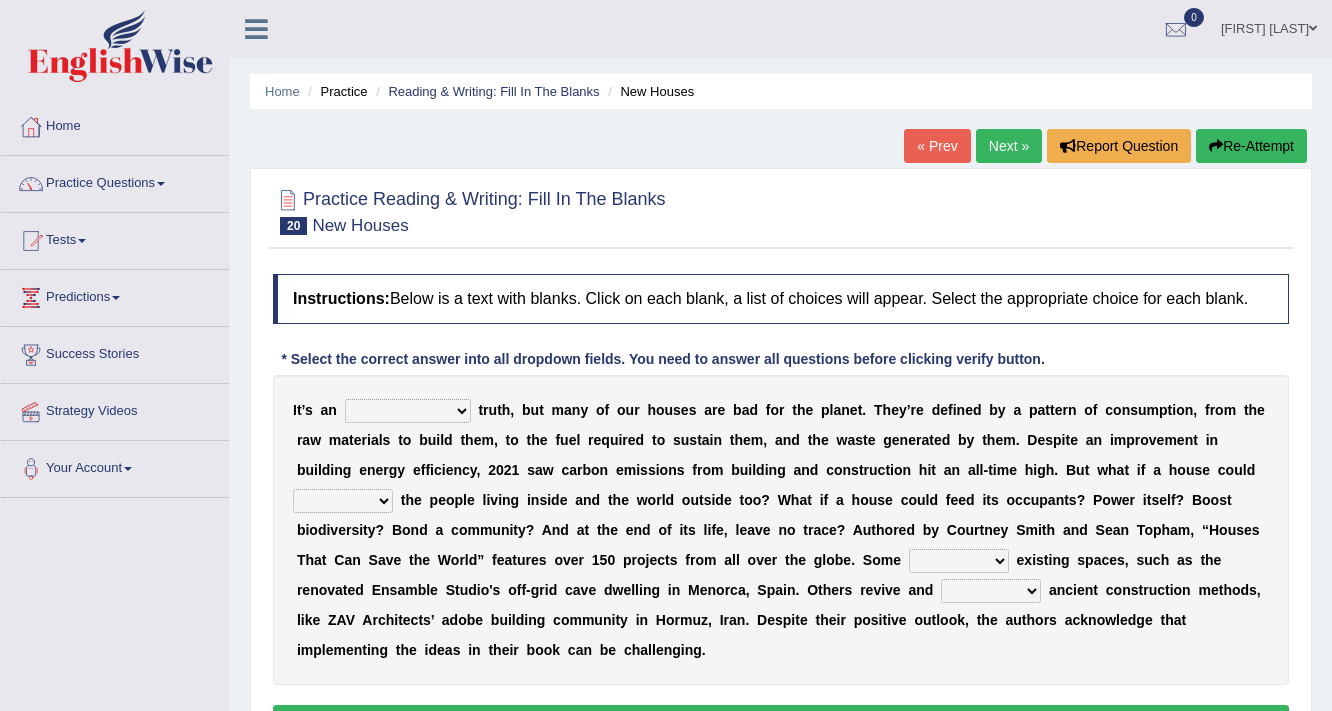 click on "Success Stories" at bounding box center [115, 352] 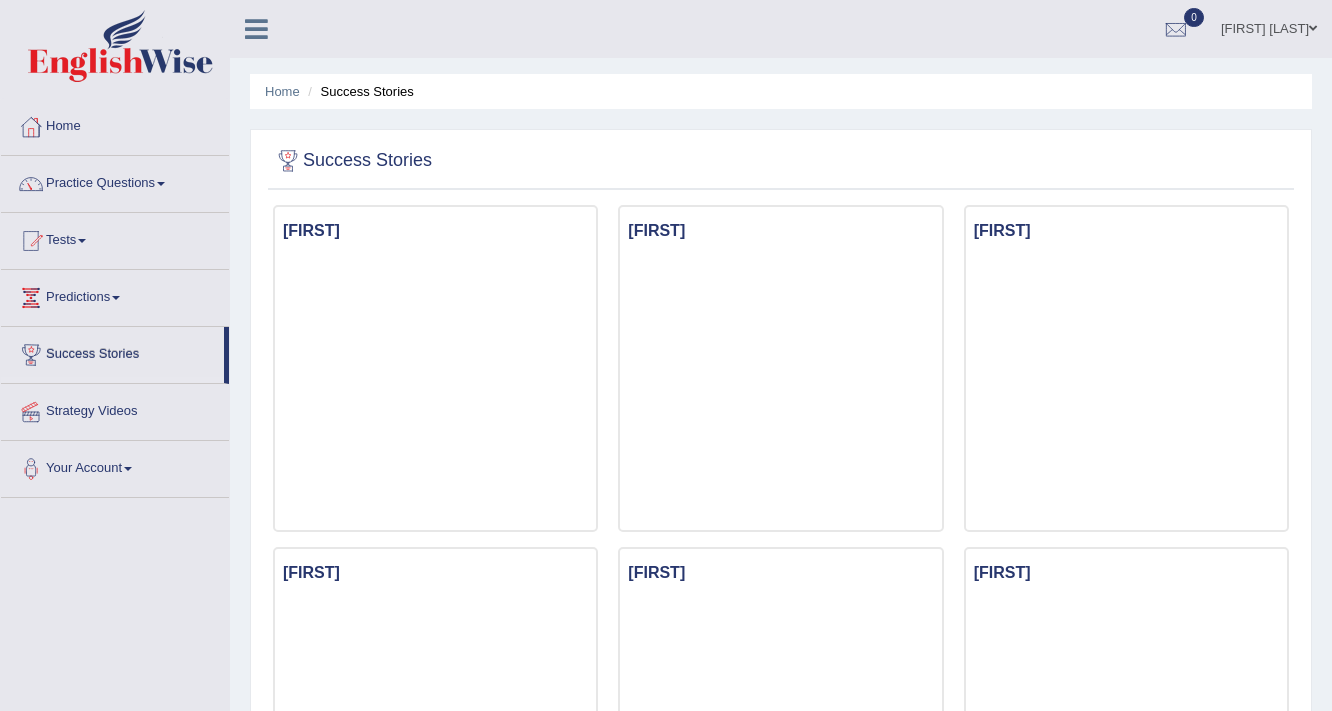 scroll, scrollTop: 0, scrollLeft: 0, axis: both 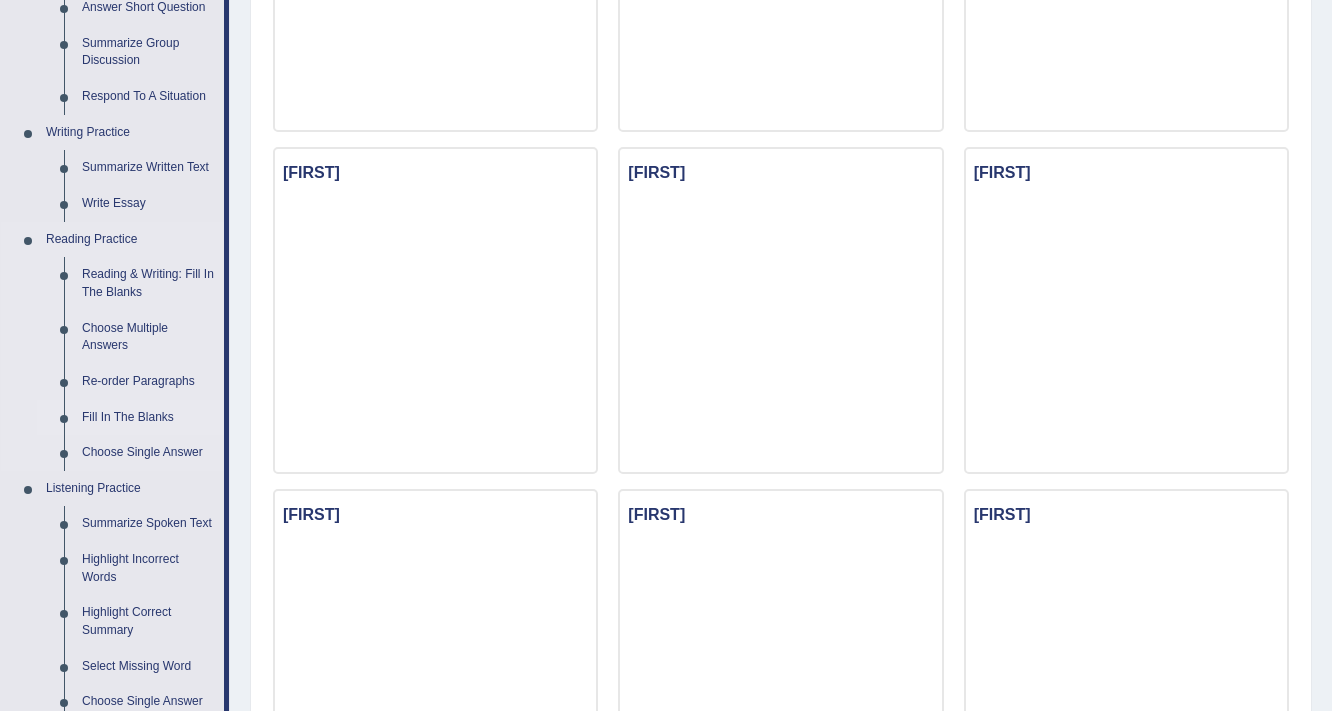click on "Fill In The Blanks" at bounding box center [148, 418] 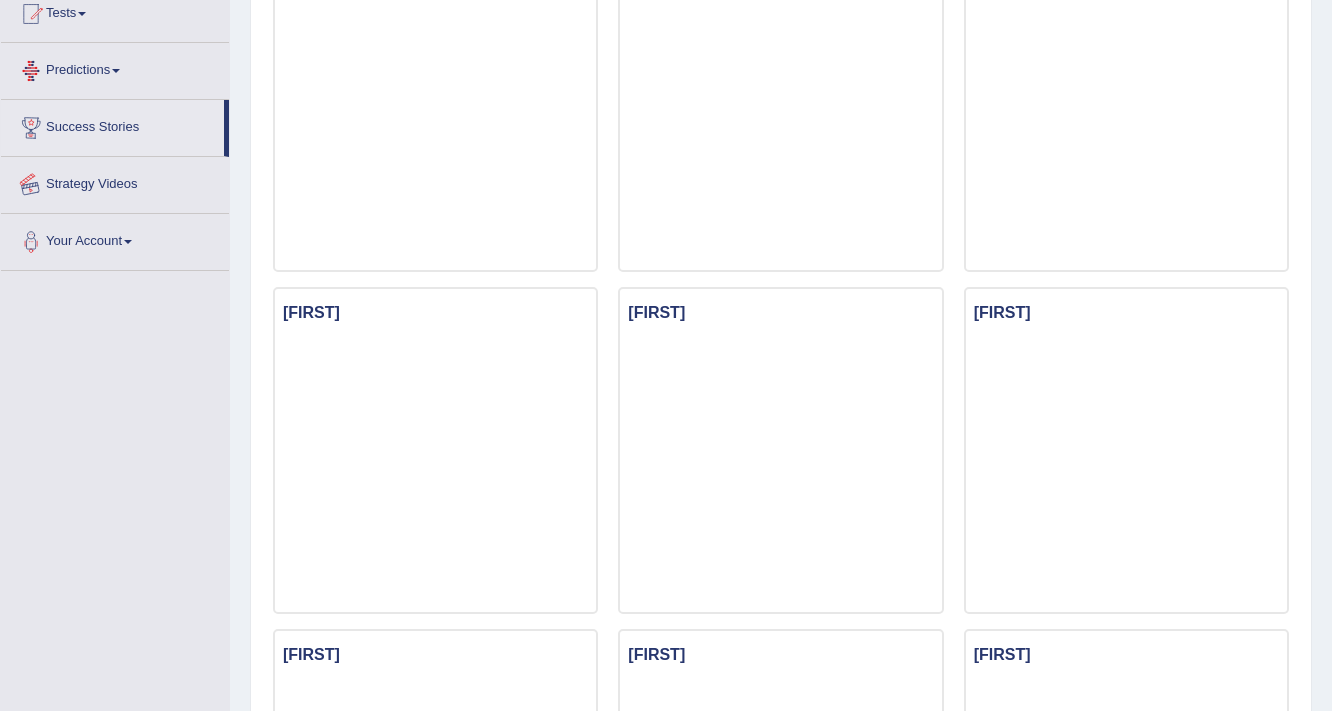 scroll, scrollTop: 0, scrollLeft: 0, axis: both 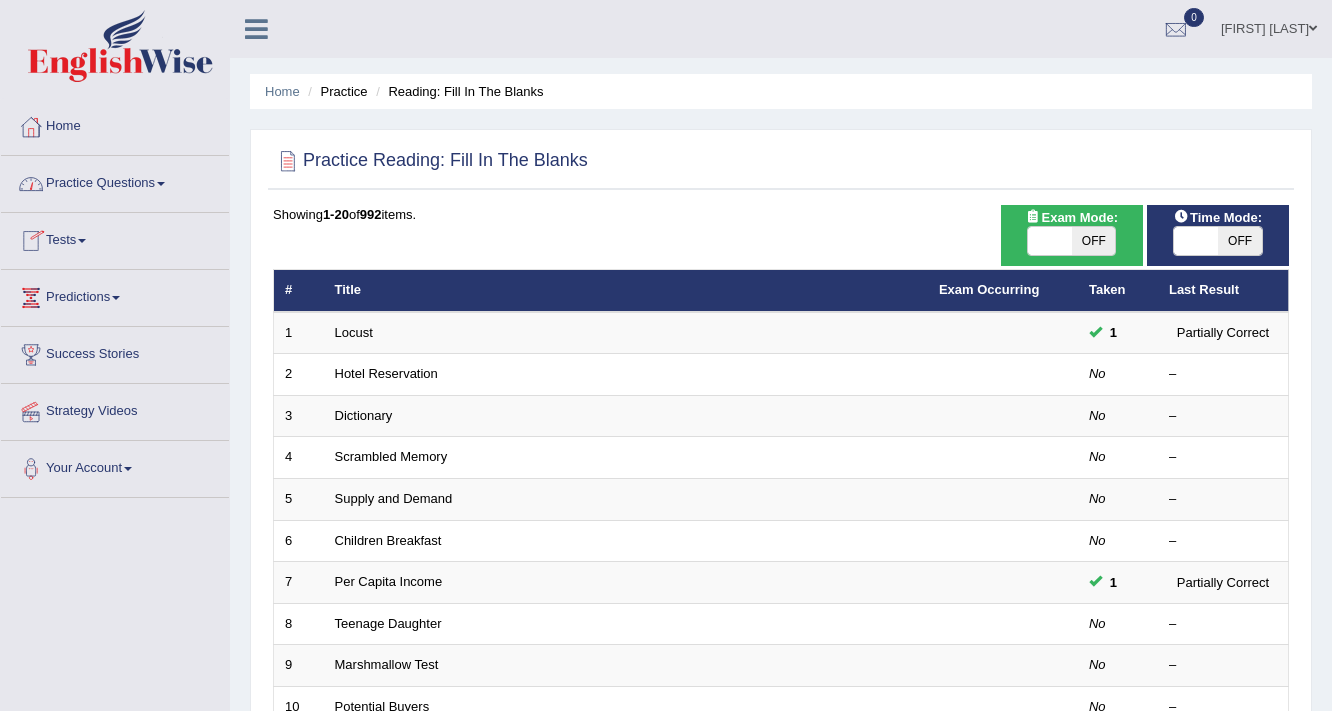 click on "Home" at bounding box center (115, 124) 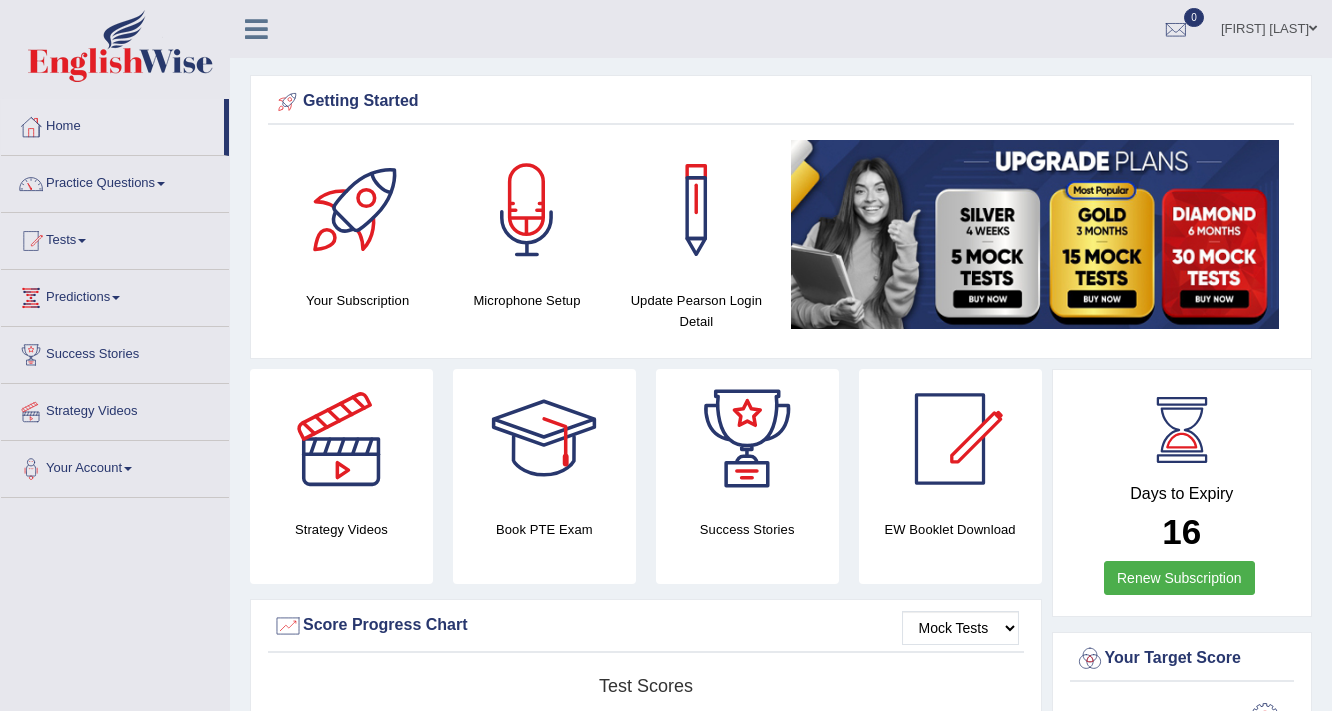 scroll, scrollTop: 0, scrollLeft: 0, axis: both 